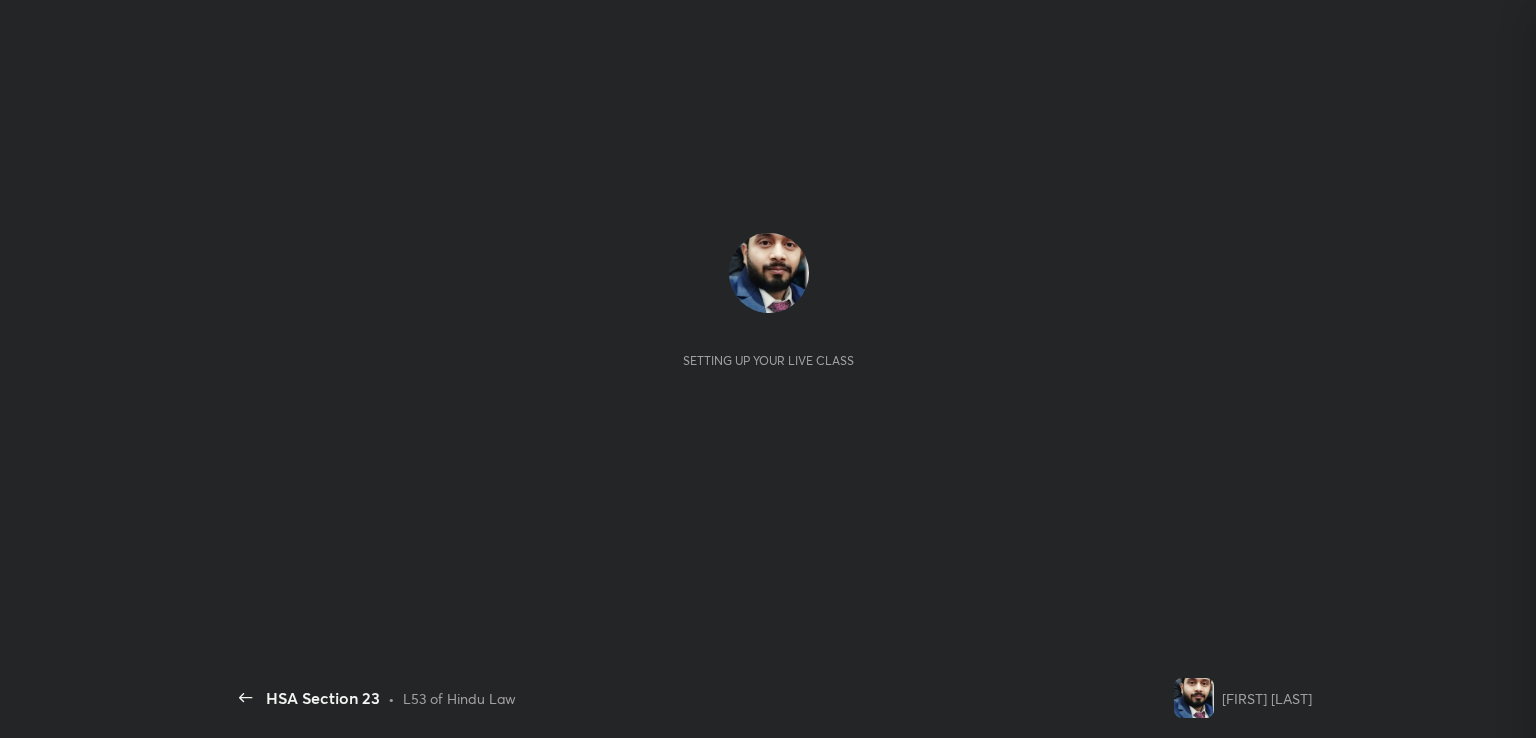 scroll, scrollTop: 0, scrollLeft: 0, axis: both 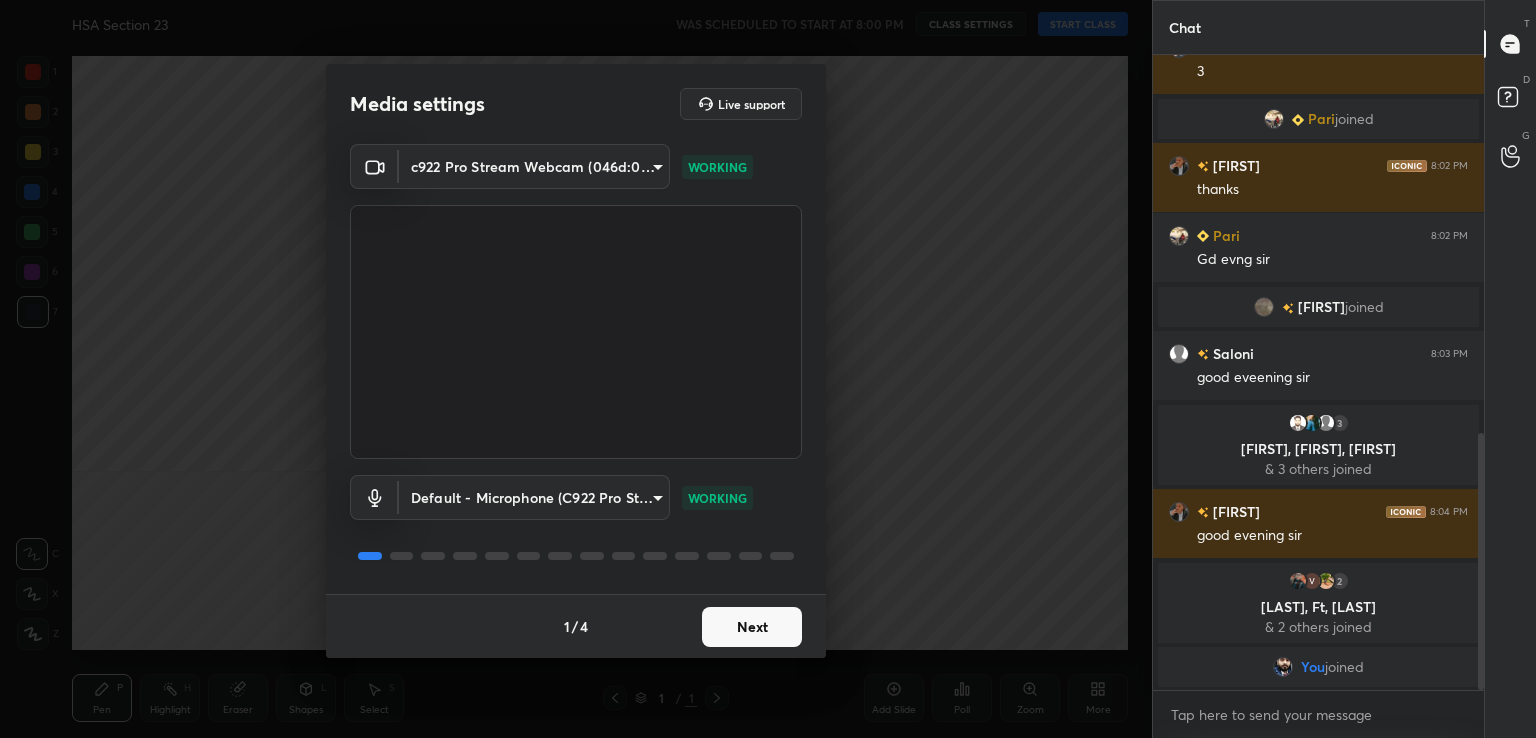 click on "Next" at bounding box center (752, 627) 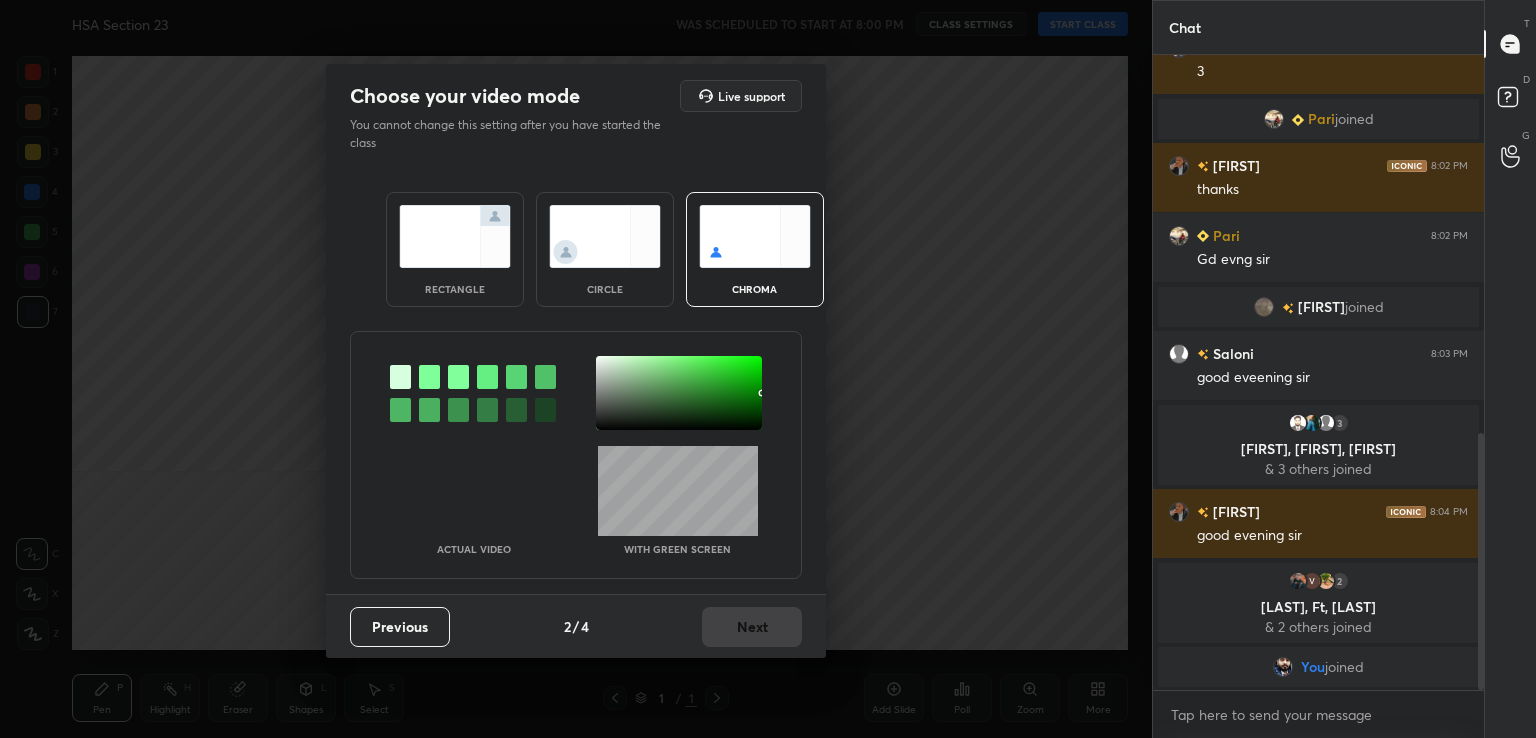 click at bounding box center [429, 377] 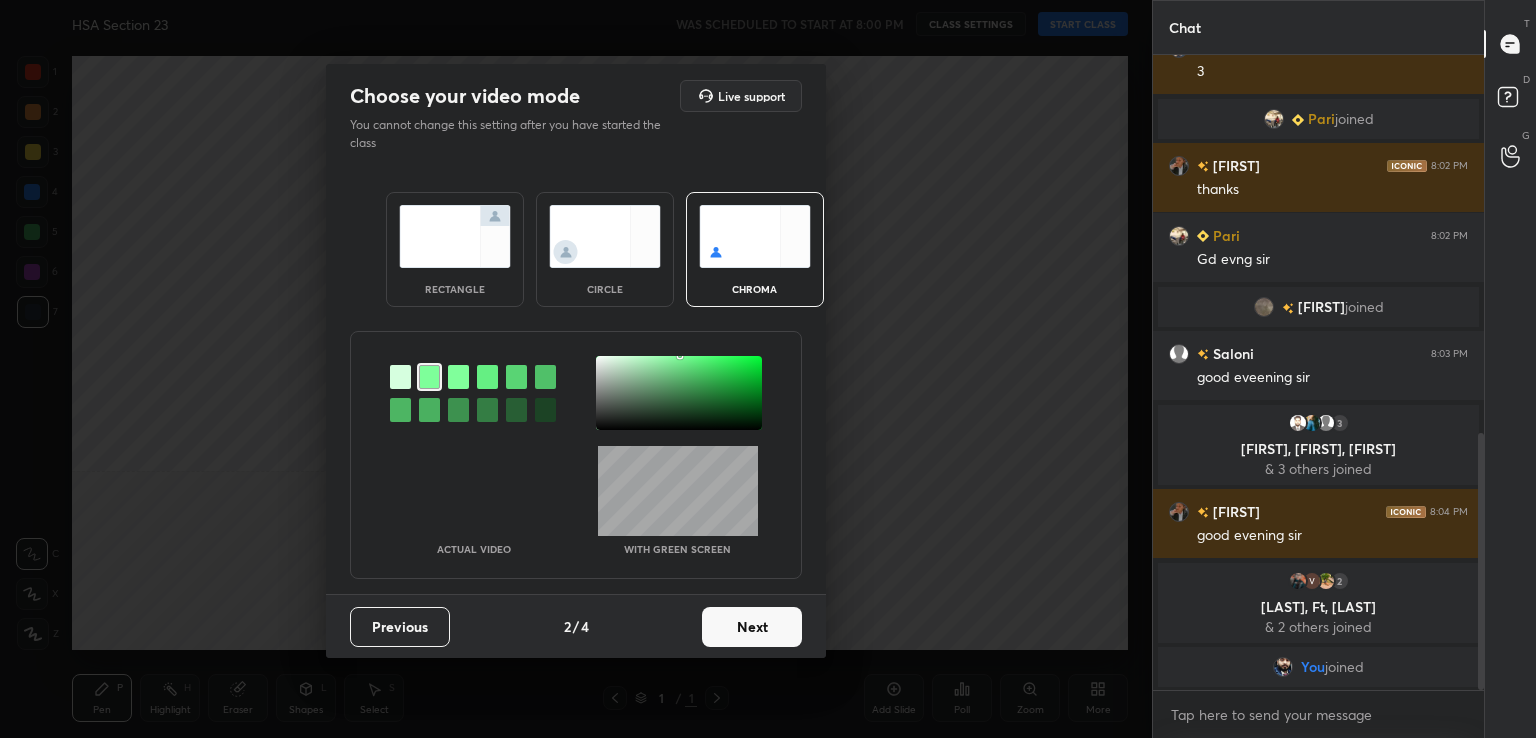 click at bounding box center [679, 393] 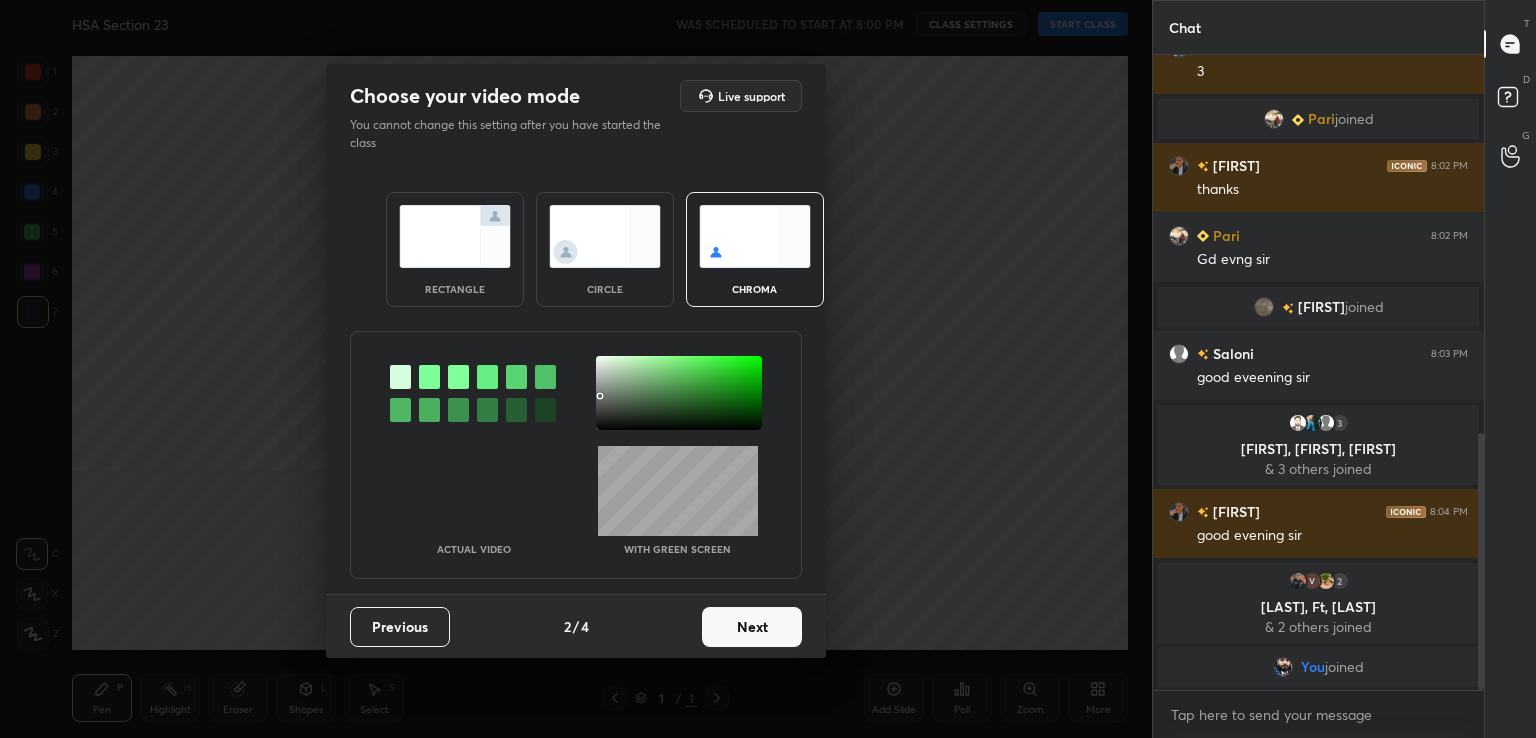 click on "Next" at bounding box center [752, 627] 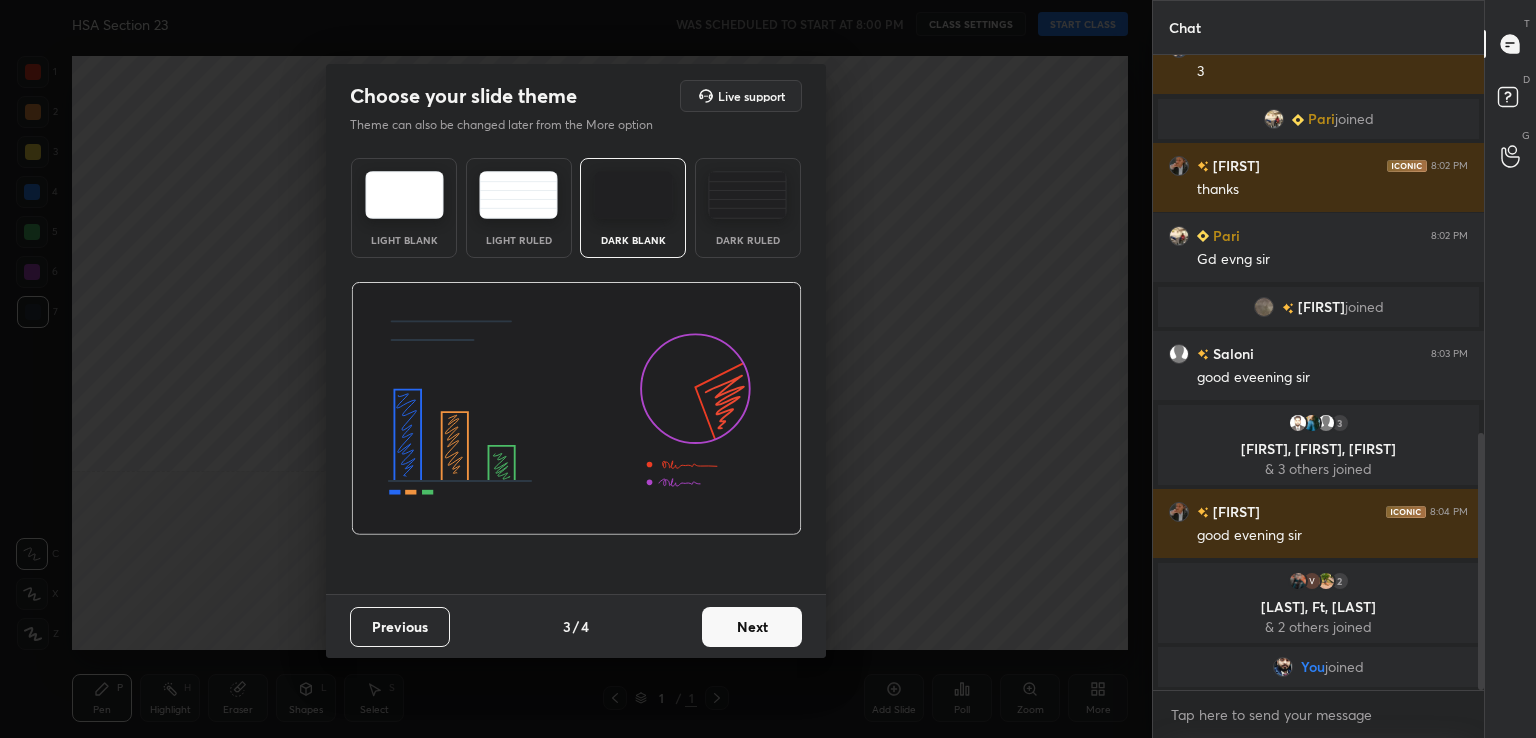 click on "Next" at bounding box center [752, 627] 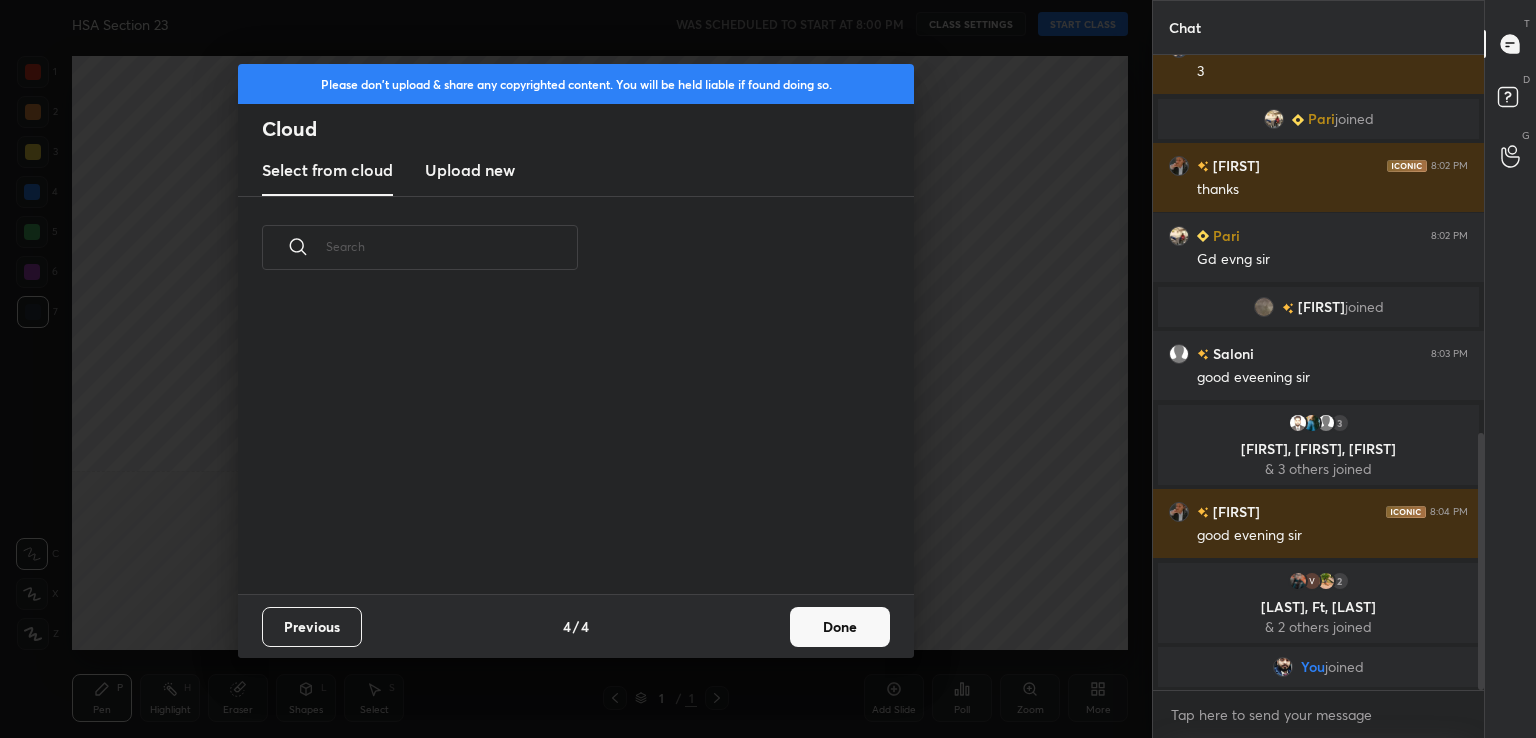 click on "Previous 4 / 4 Done" at bounding box center [576, 626] 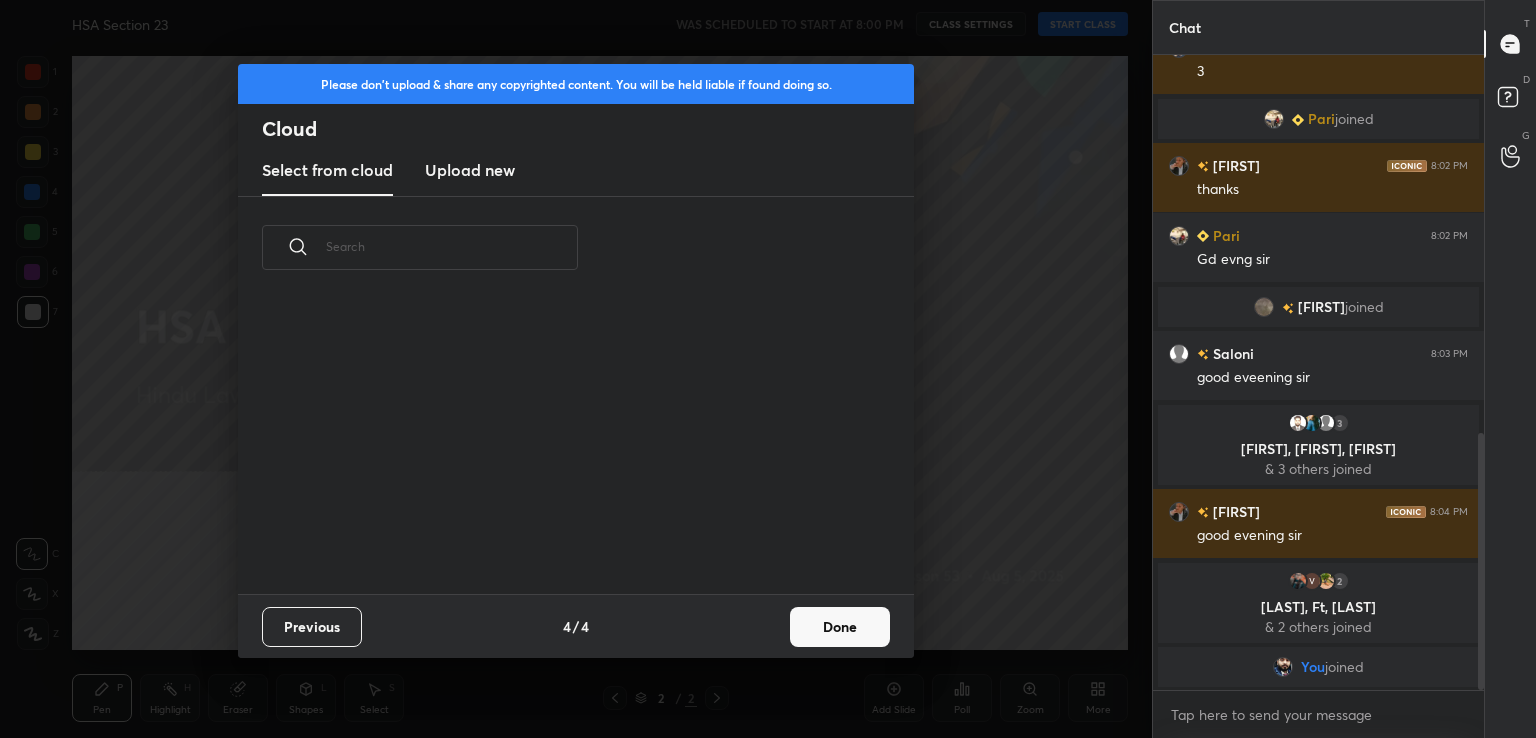 click on "Done" at bounding box center (840, 627) 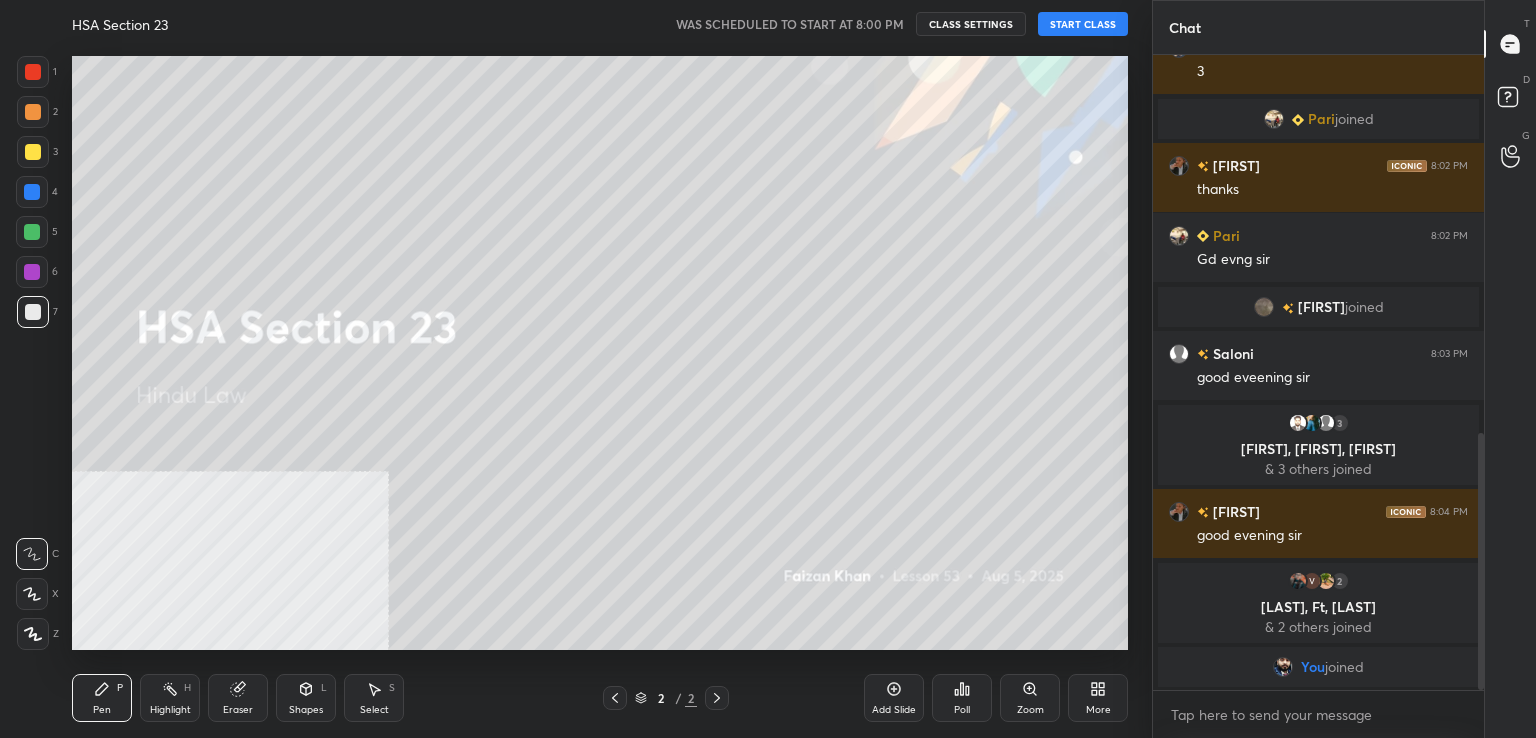 click on "START CLASS" at bounding box center [1083, 24] 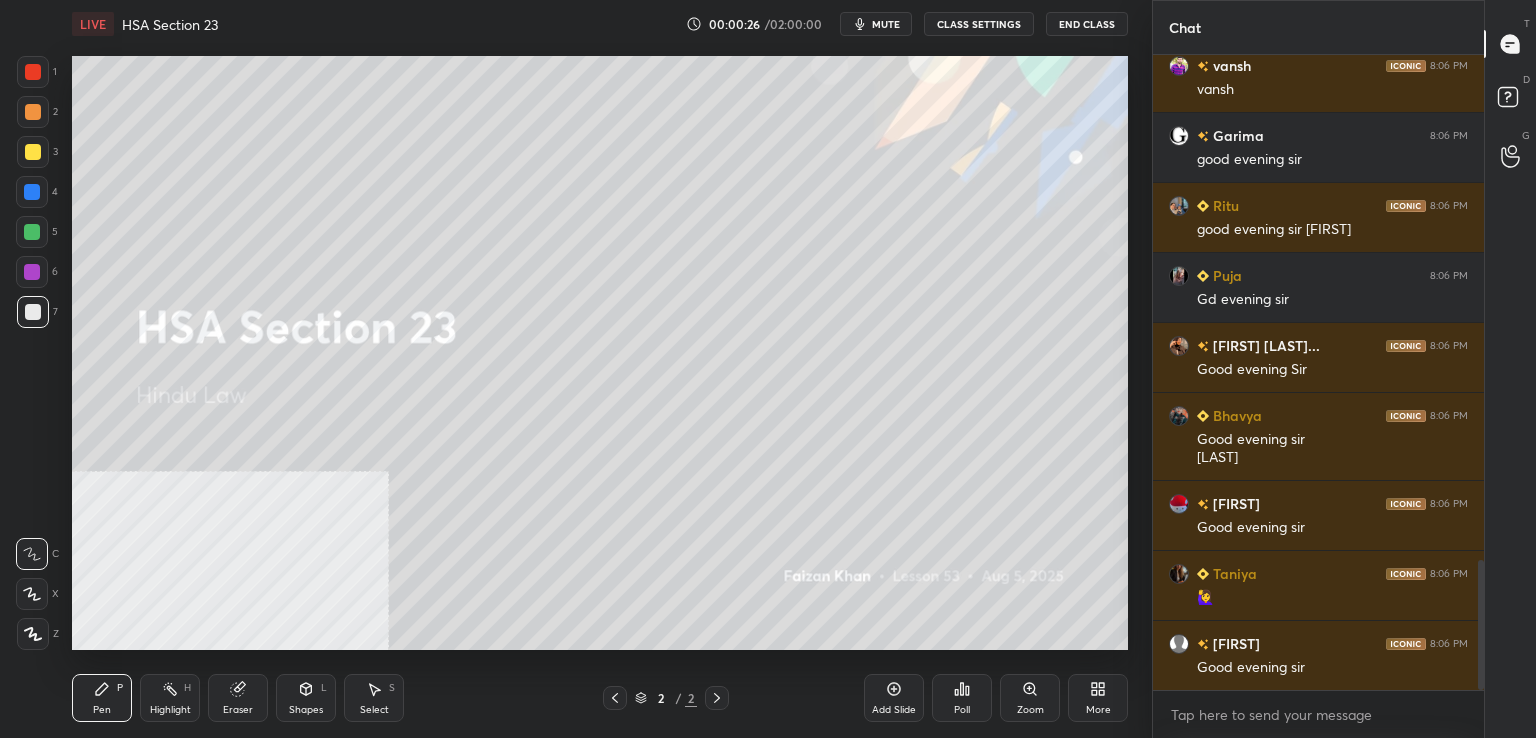 scroll, scrollTop: 2470, scrollLeft: 0, axis: vertical 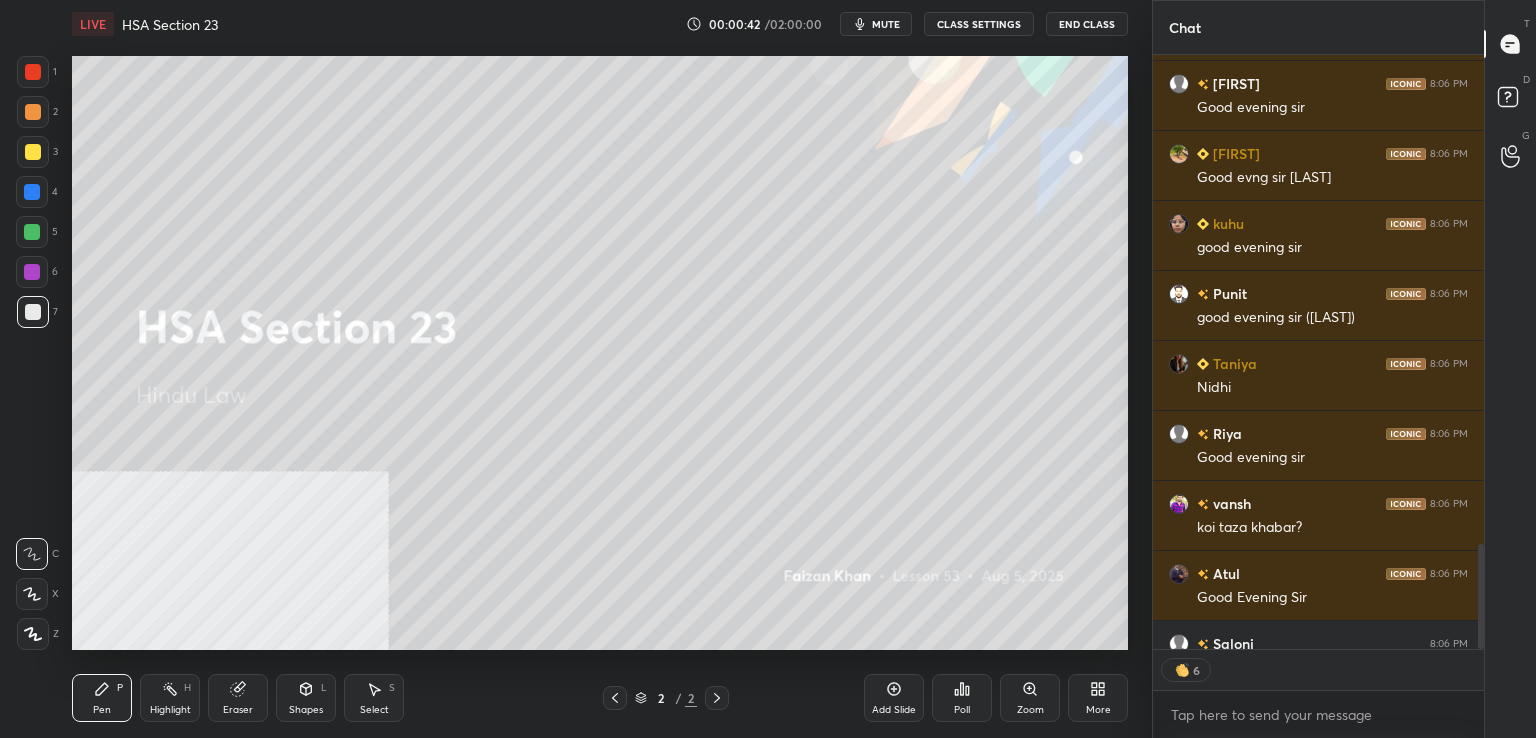 drag, startPoint x: 897, startPoint y: 698, endPoint x: 854, endPoint y: 680, distance: 46.615448 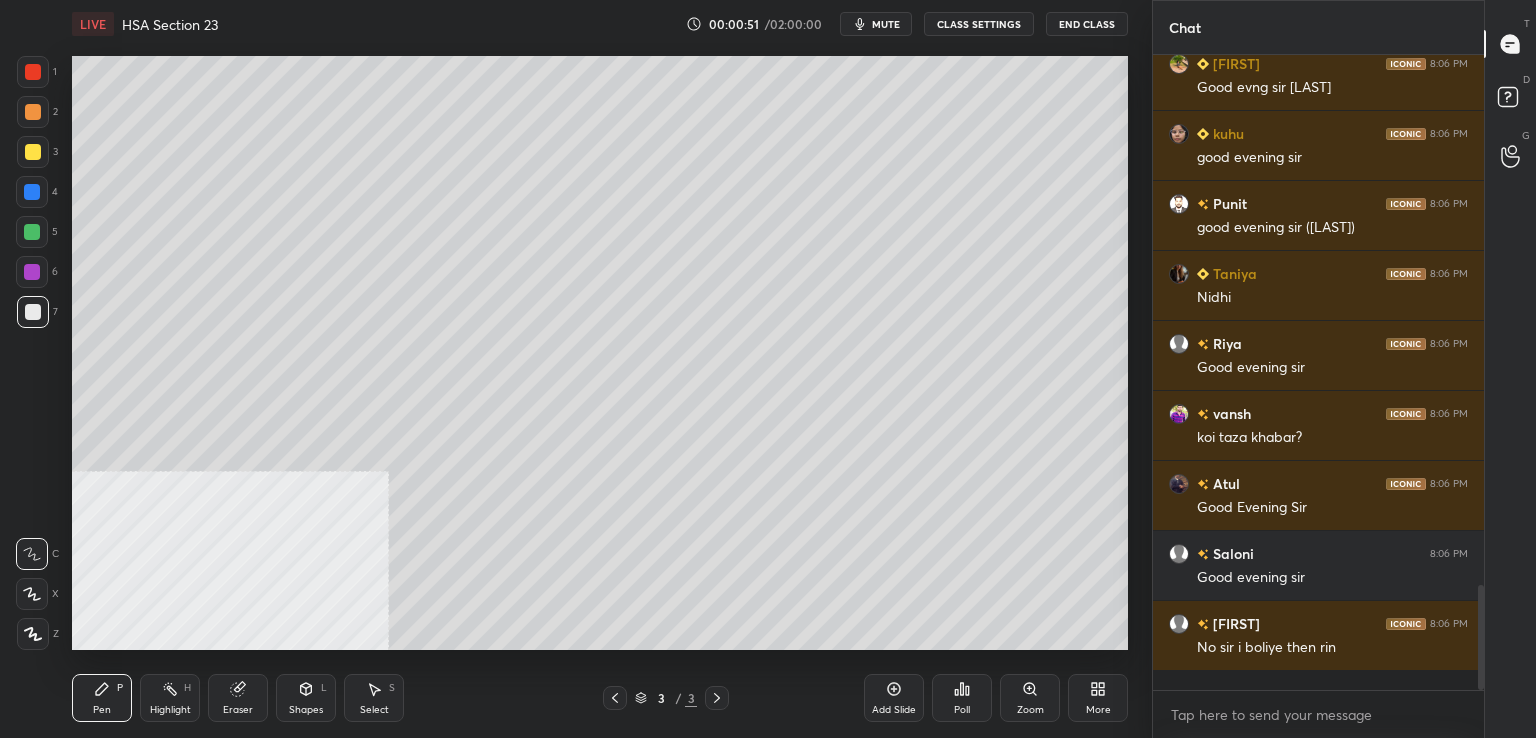 scroll, scrollTop: 6, scrollLeft: 6, axis: both 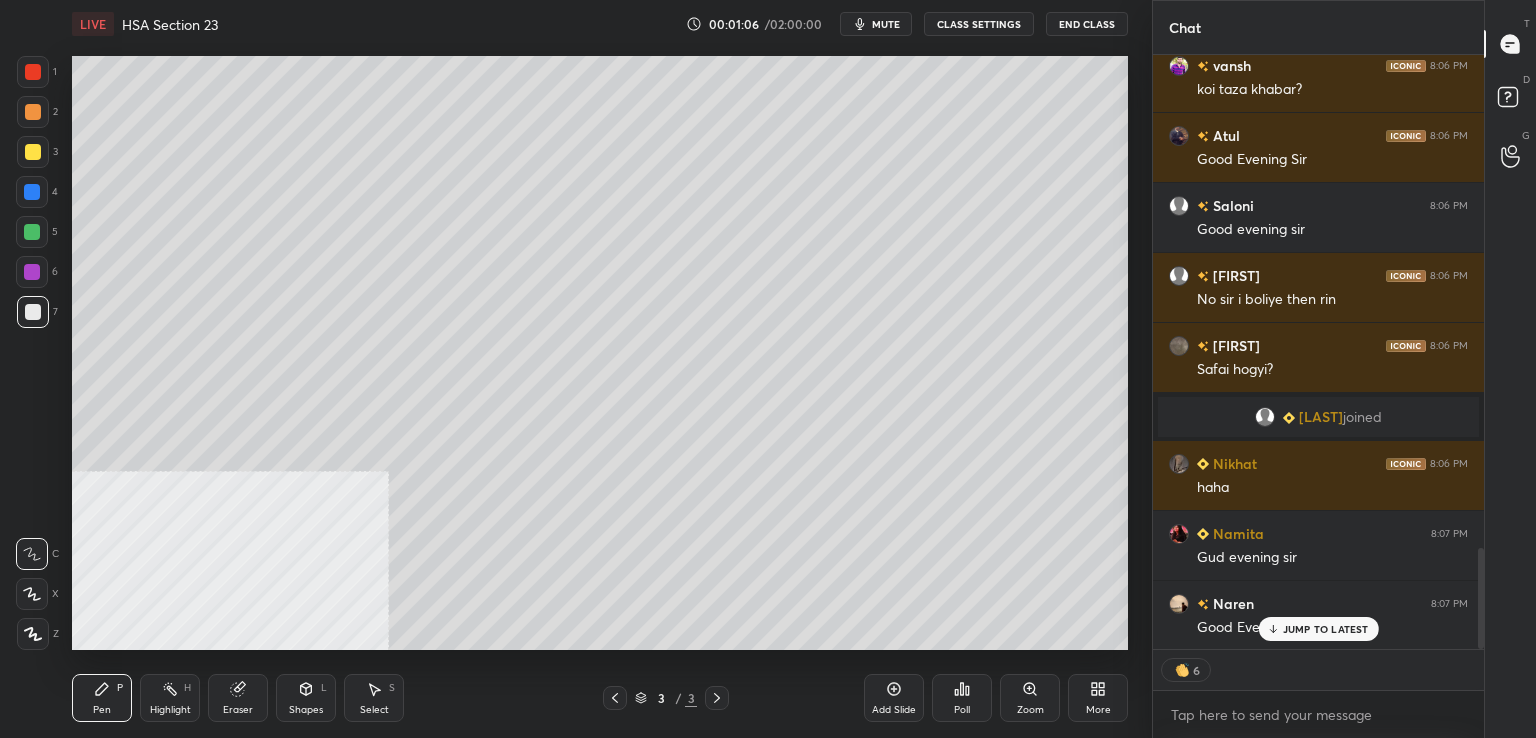 click at bounding box center (33, 72) 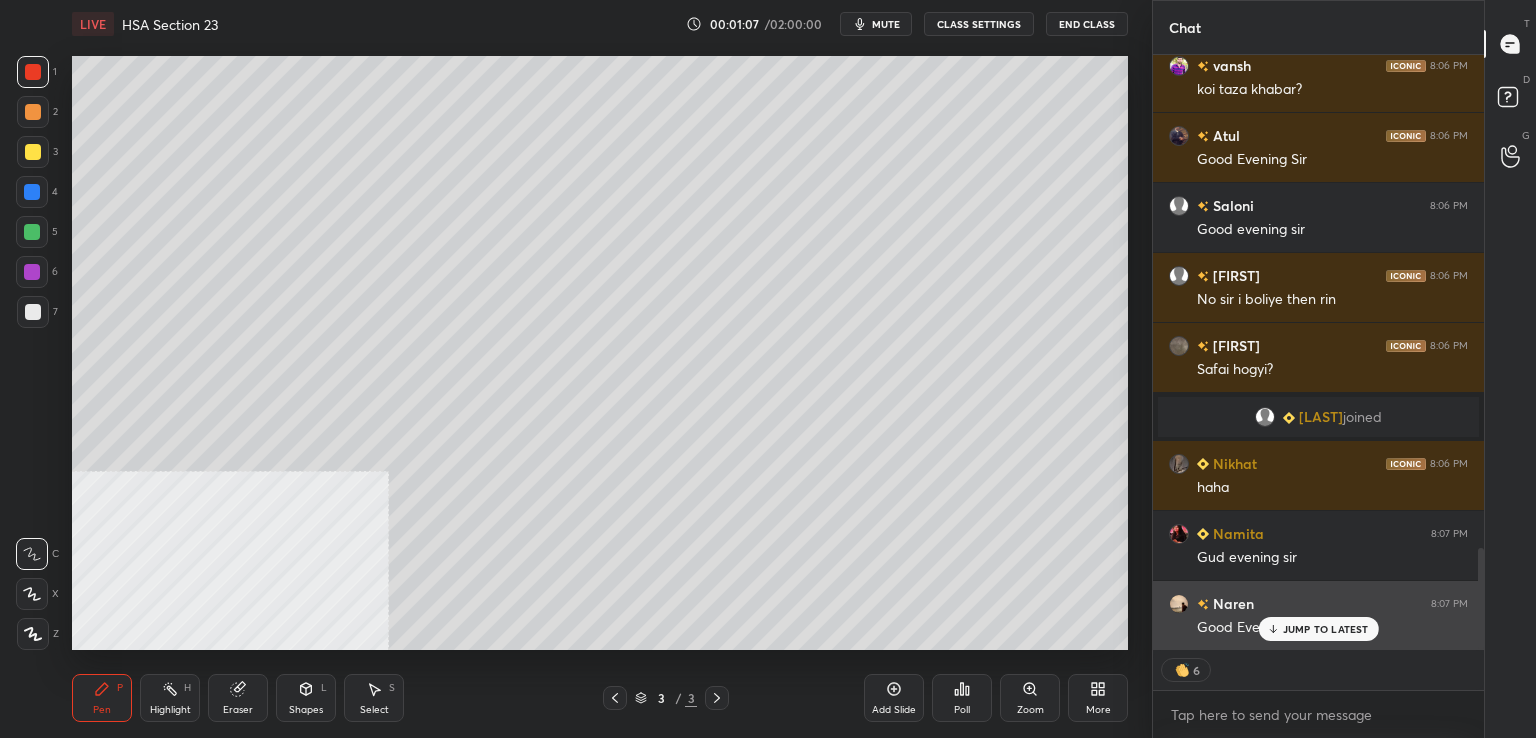 click on "JUMP TO LATEST" at bounding box center (1326, 629) 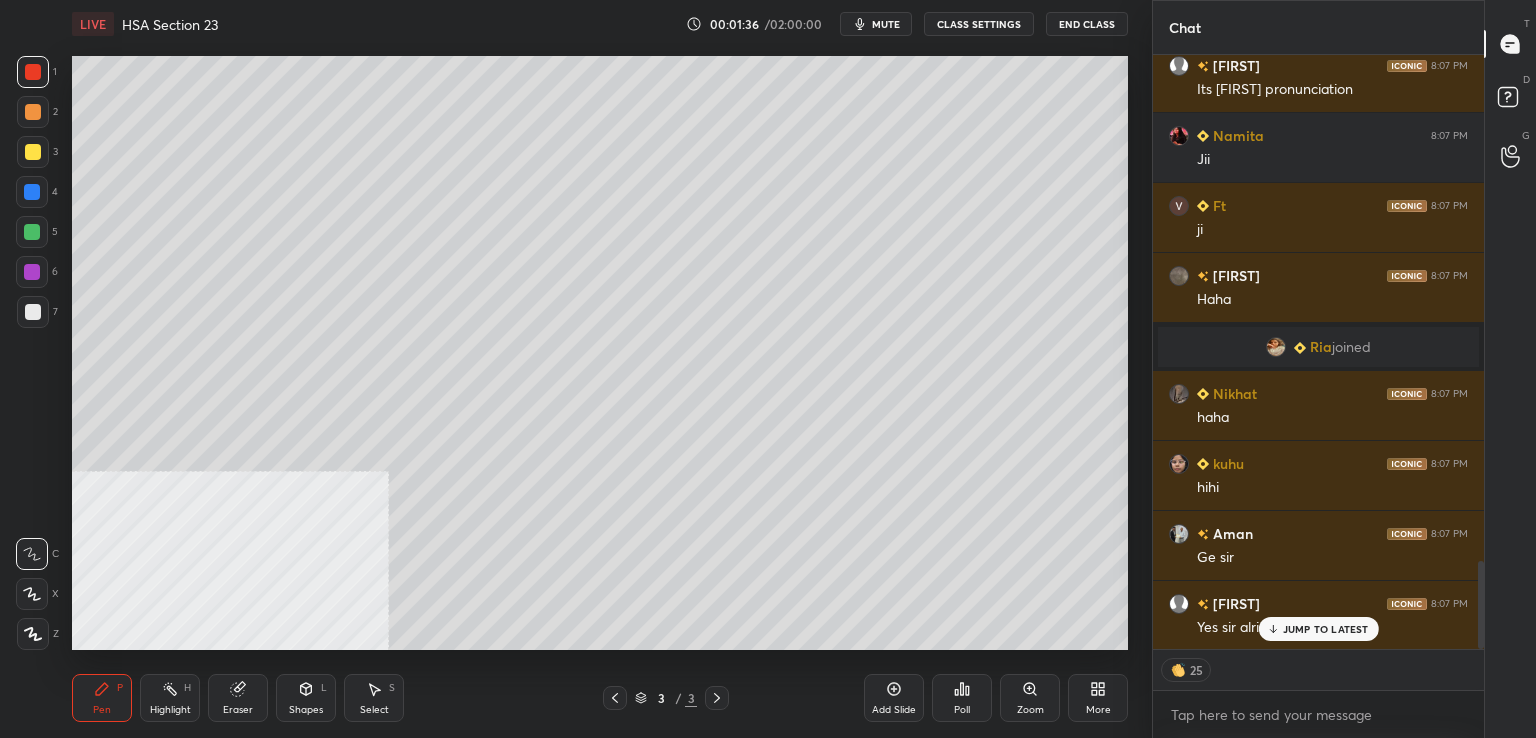 scroll, scrollTop: 3479, scrollLeft: 0, axis: vertical 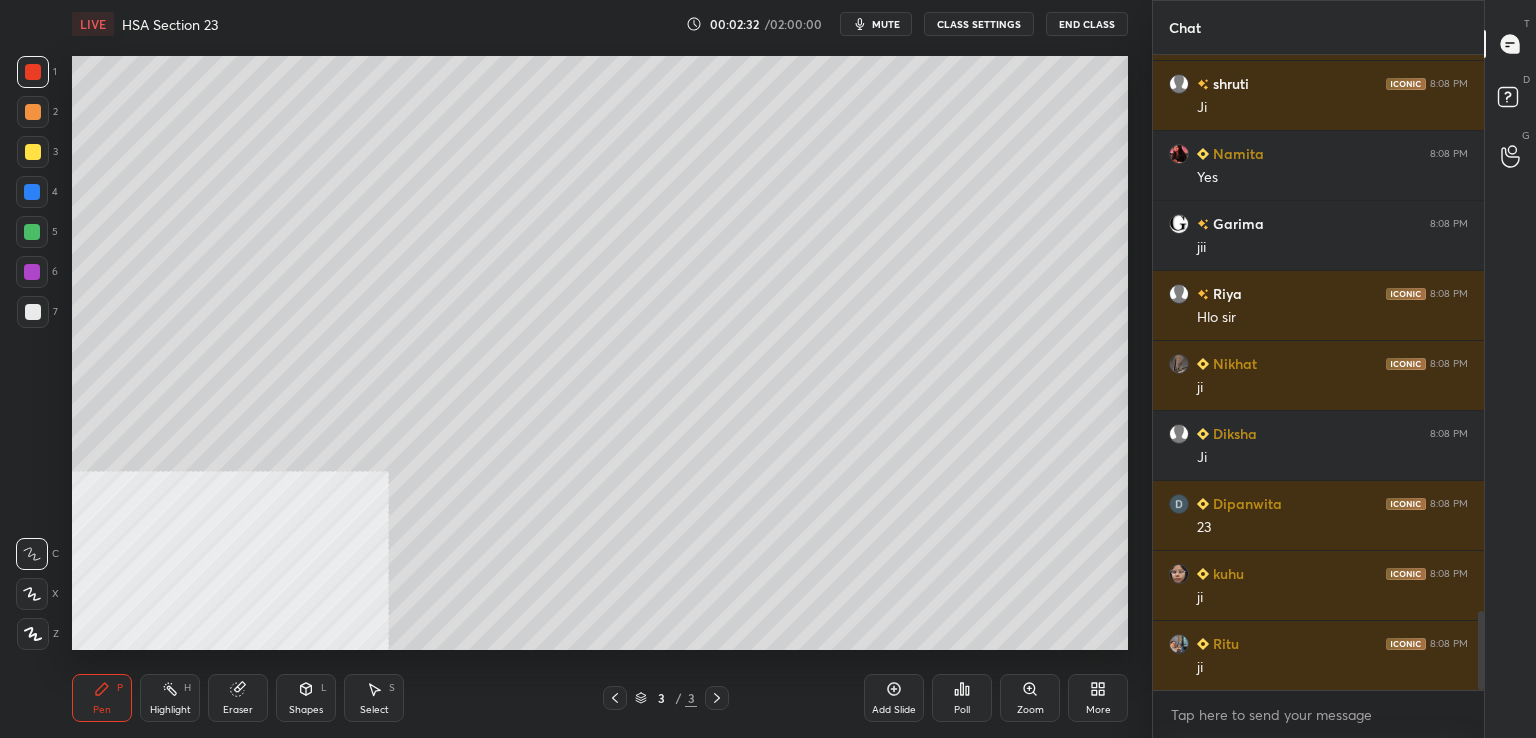 drag, startPoint x: 40, startPoint y: 309, endPoint x: 64, endPoint y: 308, distance: 24.020824 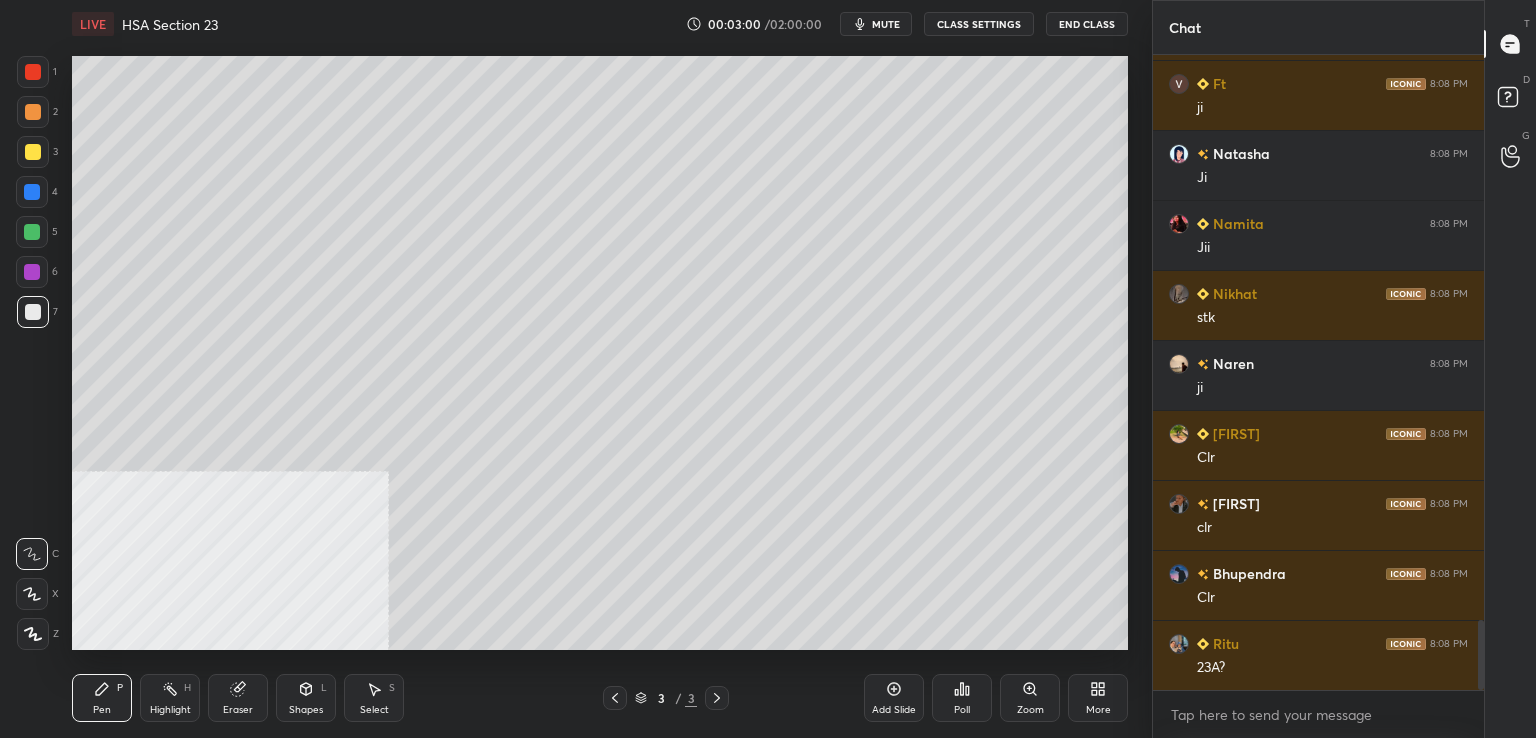 scroll, scrollTop: 5166, scrollLeft: 0, axis: vertical 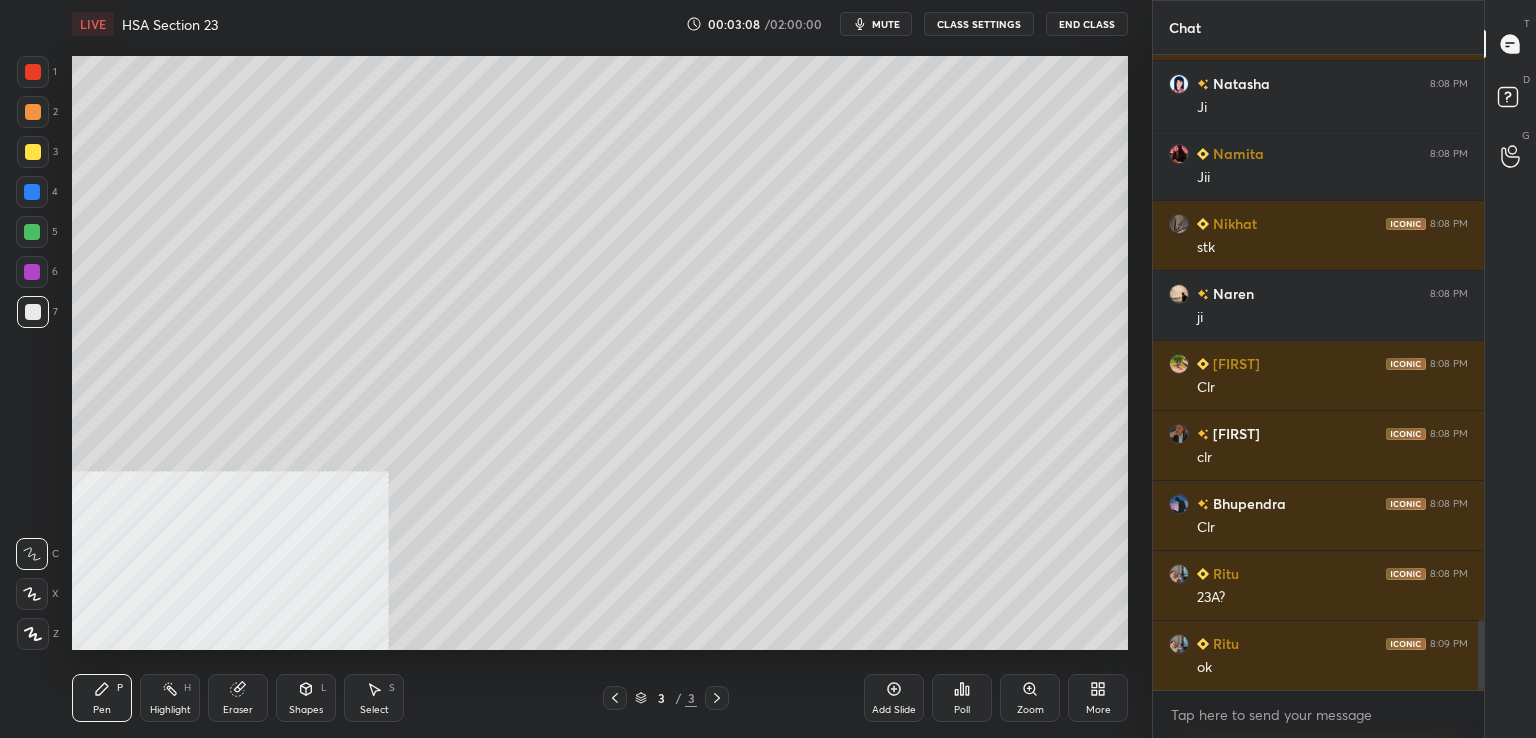 click at bounding box center (33, 312) 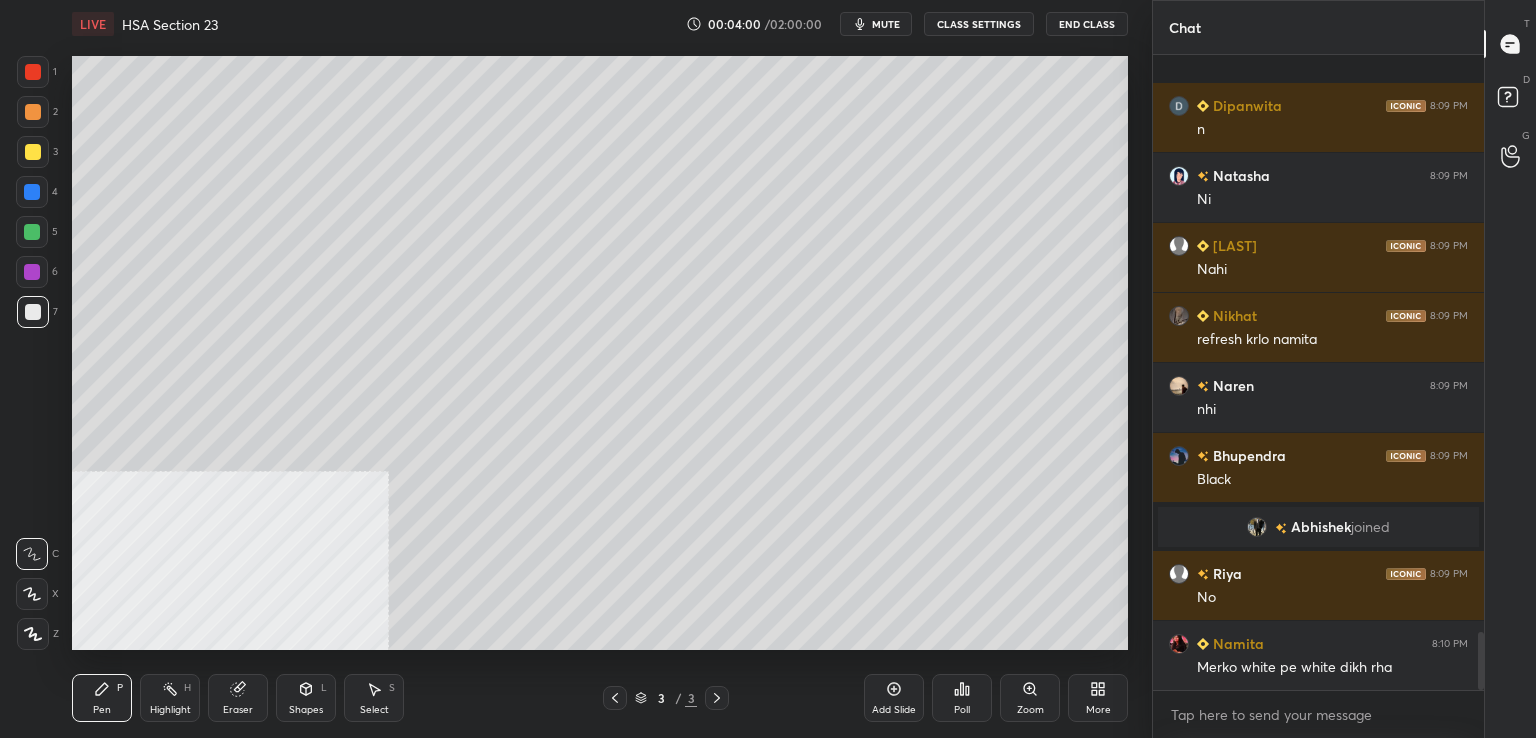scroll, scrollTop: 6292, scrollLeft: 0, axis: vertical 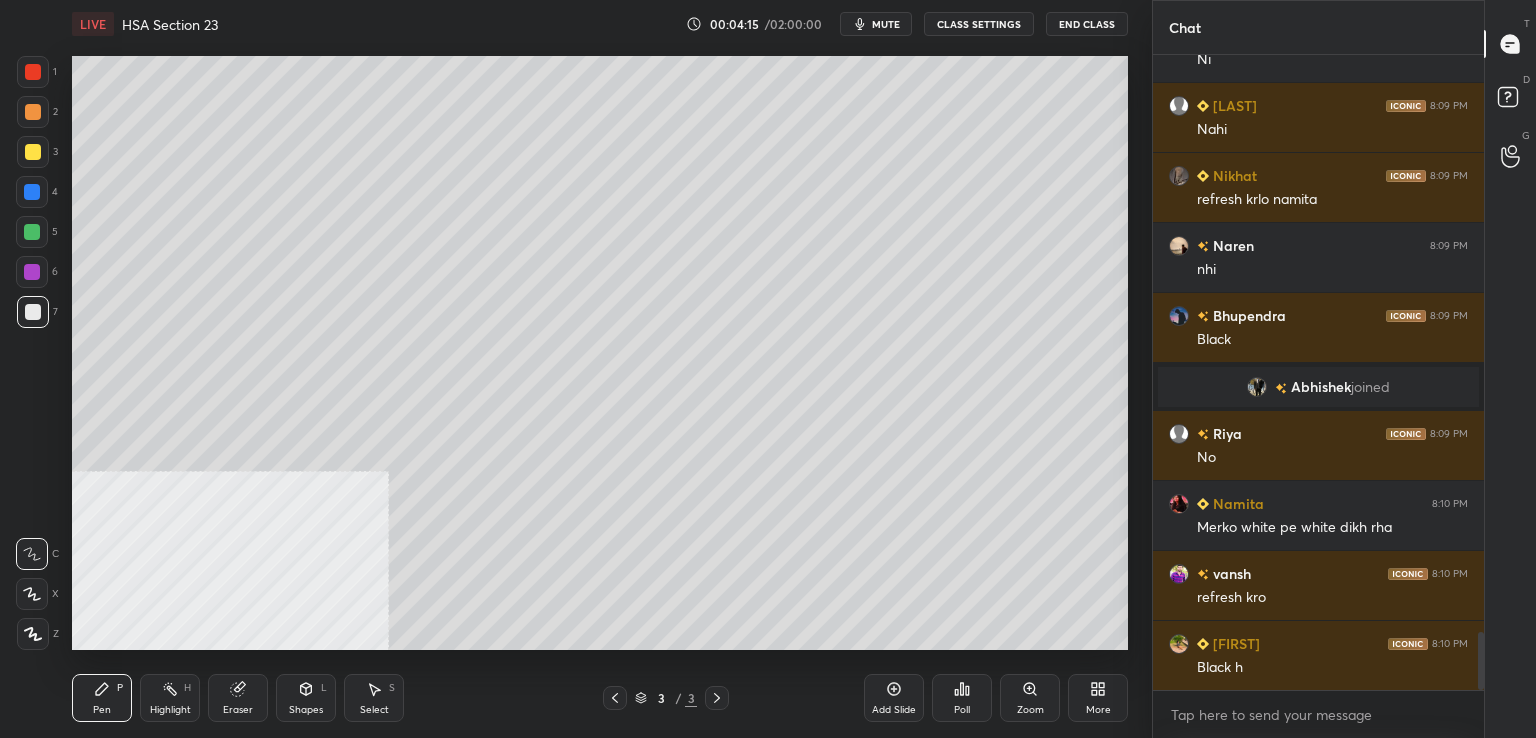 click at bounding box center (33, 312) 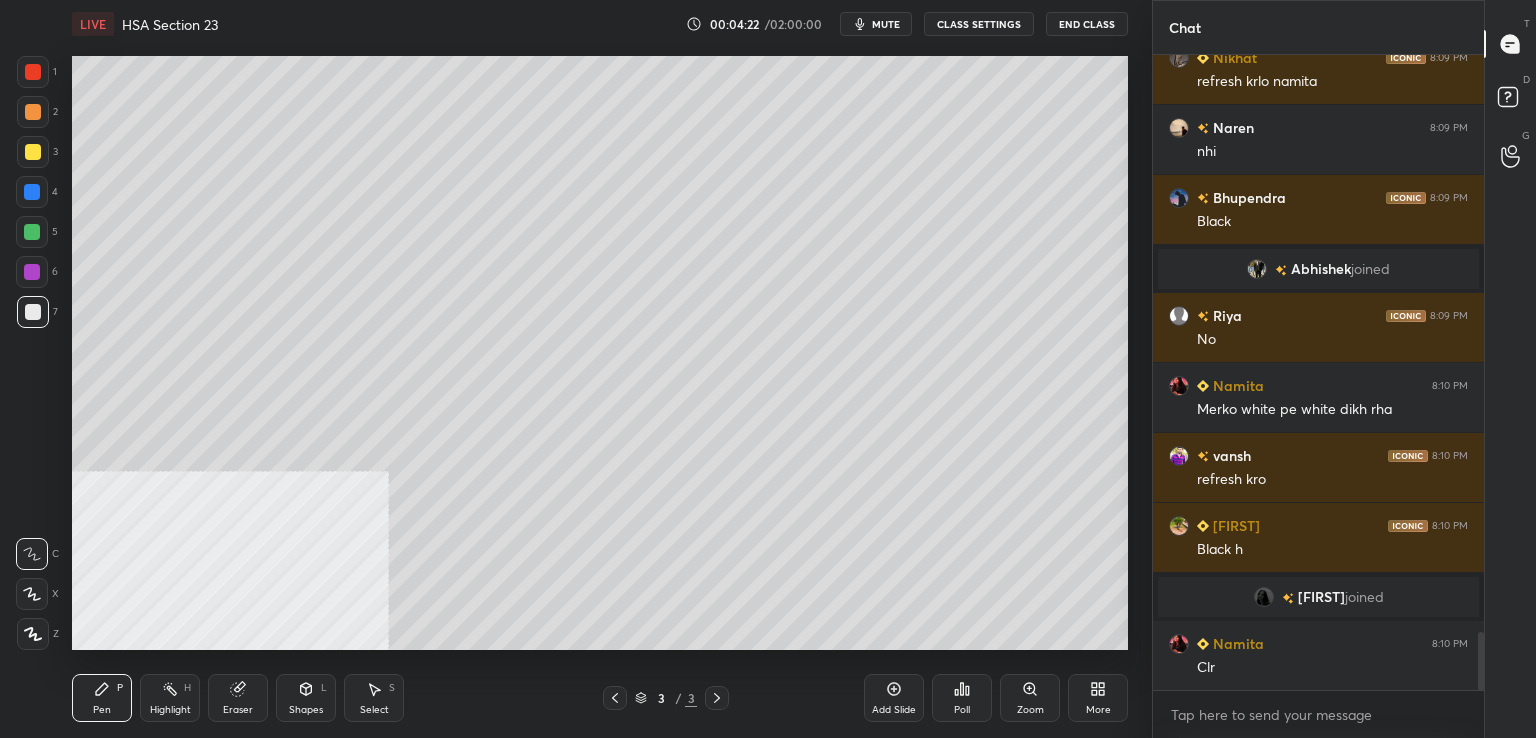 scroll, scrollTop: 6330, scrollLeft: 0, axis: vertical 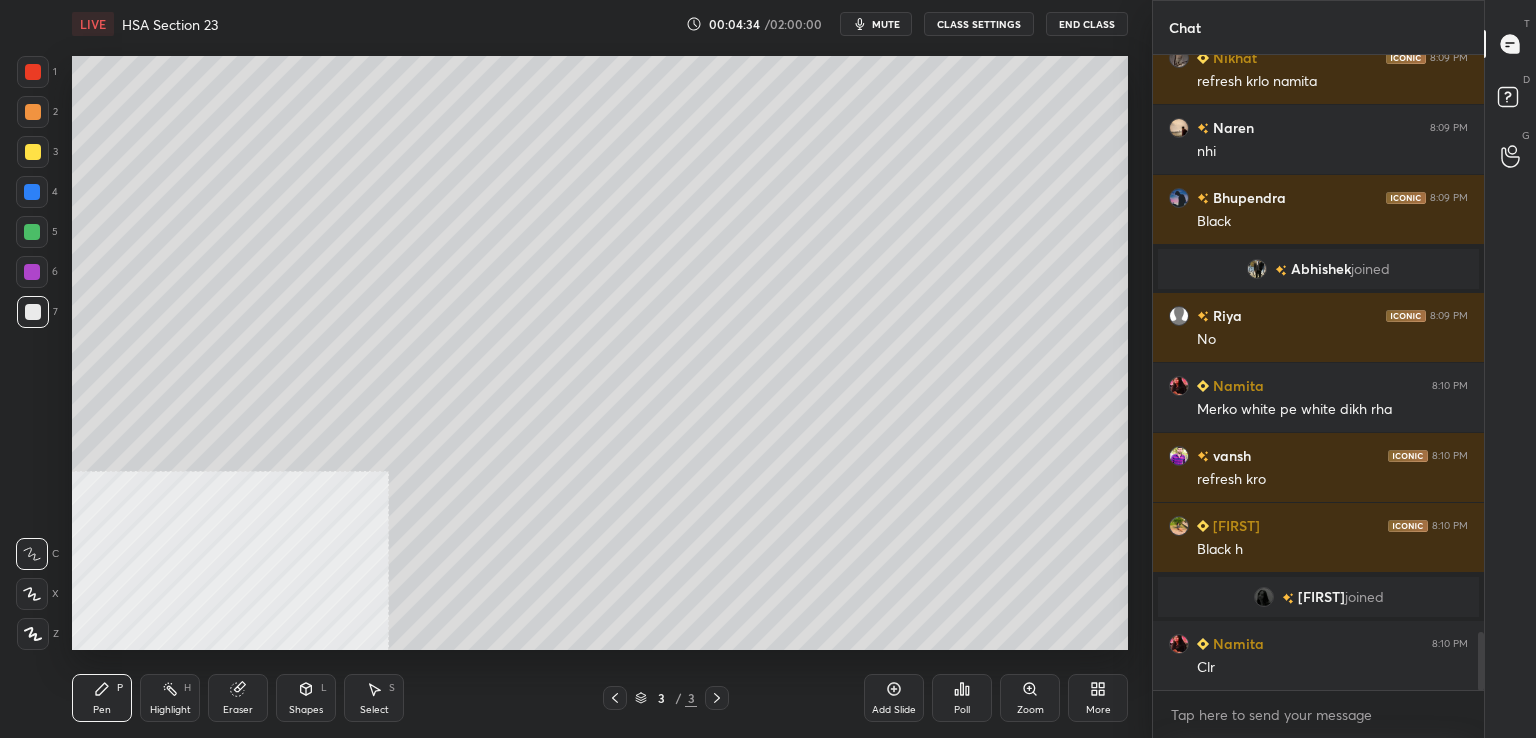 drag, startPoint x: 32, startPoint y: 276, endPoint x: 56, endPoint y: 287, distance: 26.400757 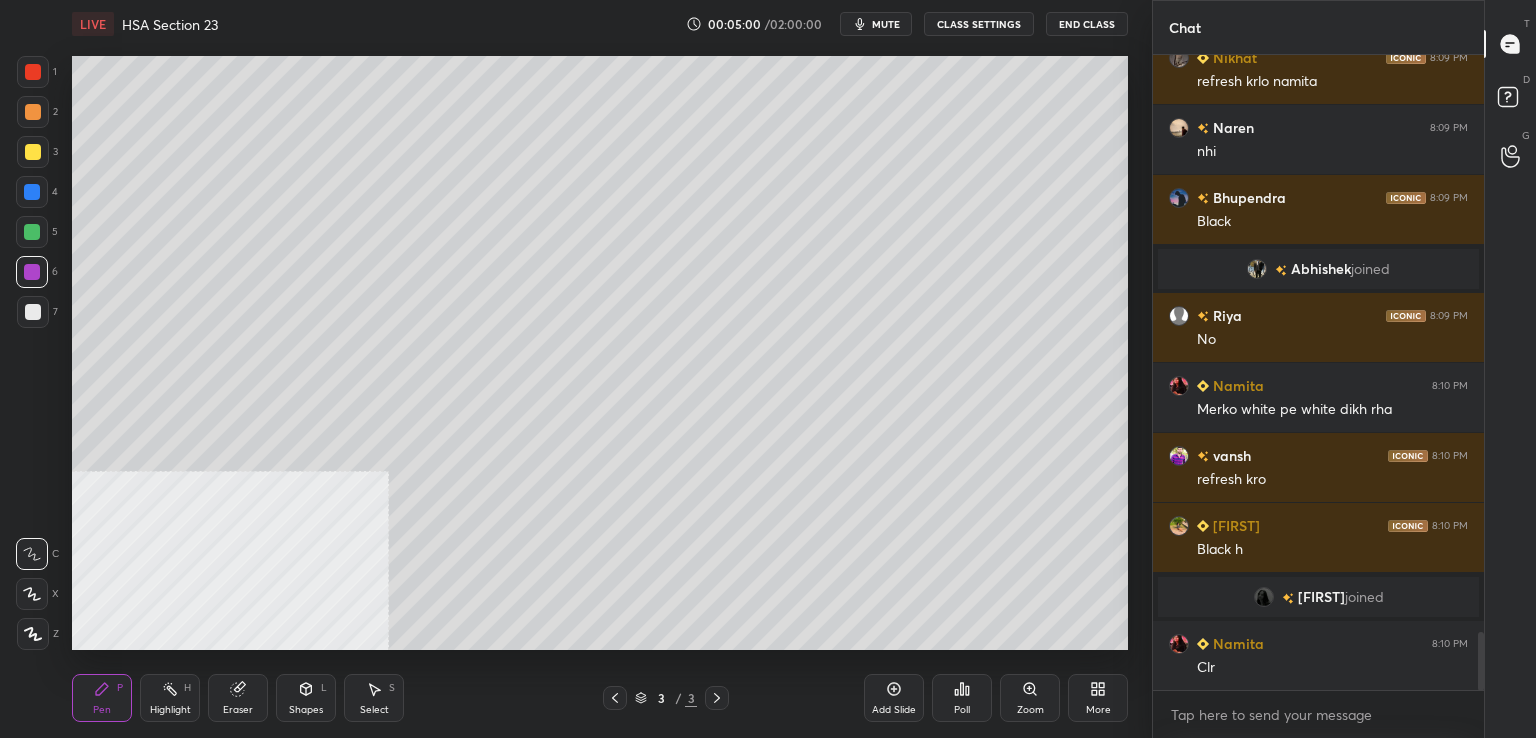 drag, startPoint x: 30, startPoint y: 158, endPoint x: 44, endPoint y: 161, distance: 14.3178215 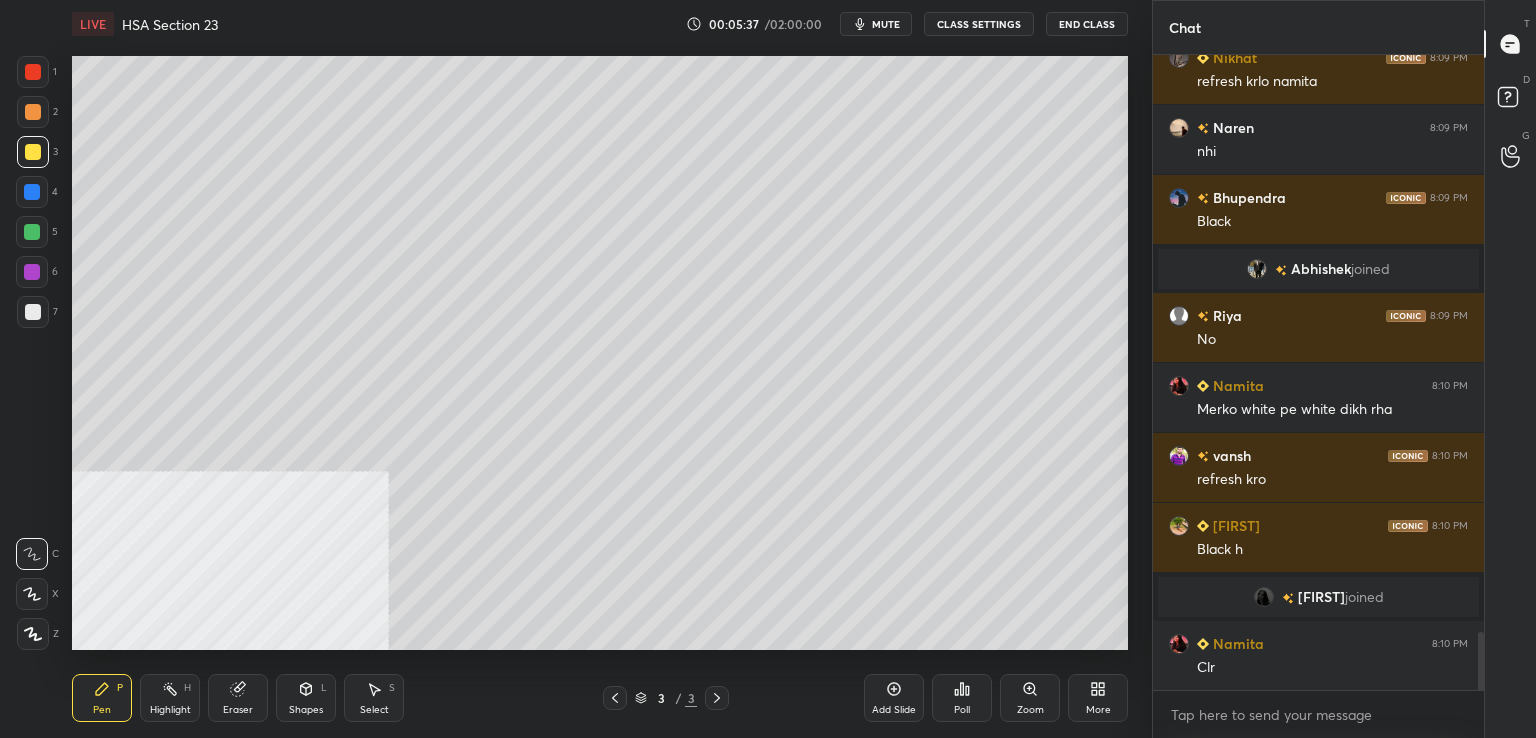 drag, startPoint x: 29, startPoint y: 324, endPoint x: 57, endPoint y: 328, distance: 28.284271 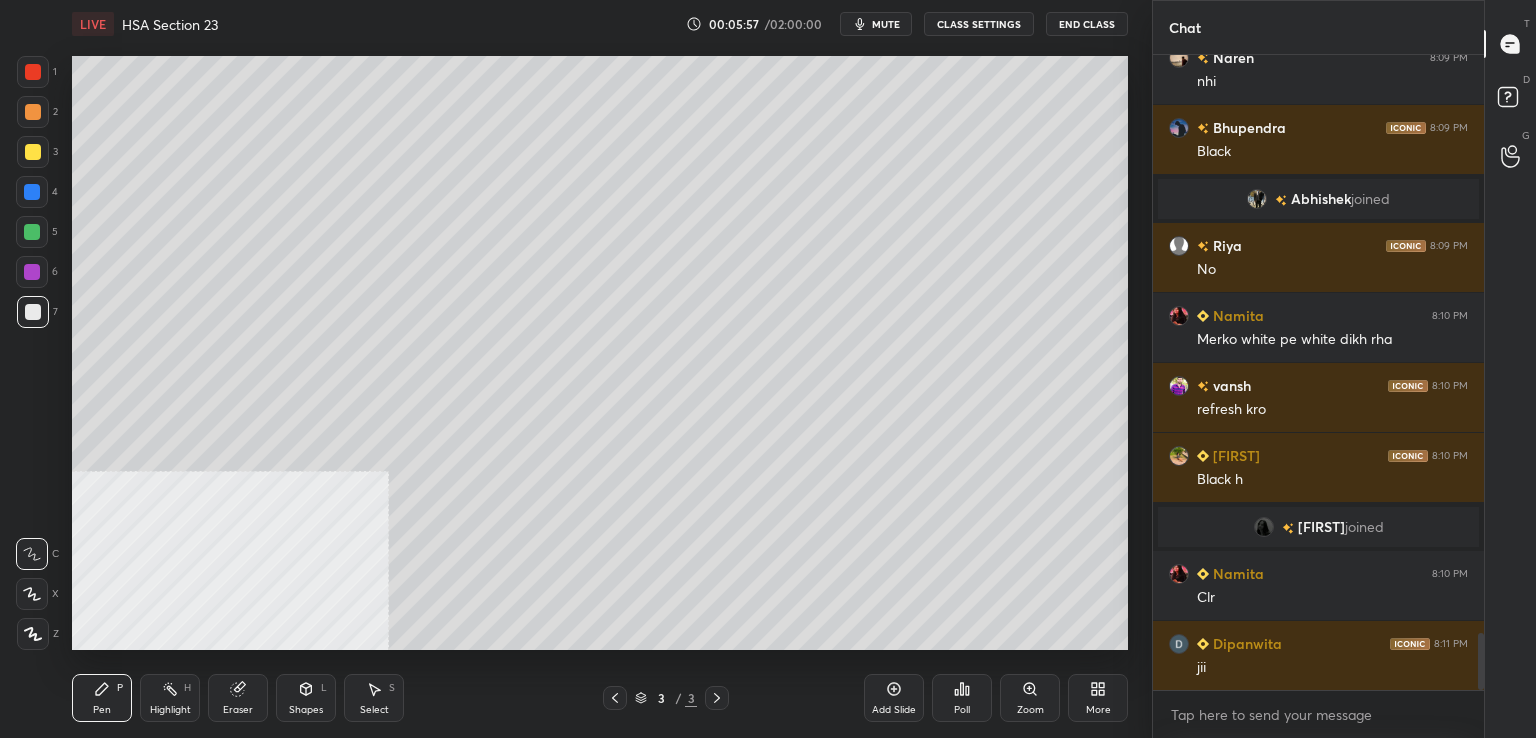 scroll, scrollTop: 6420, scrollLeft: 0, axis: vertical 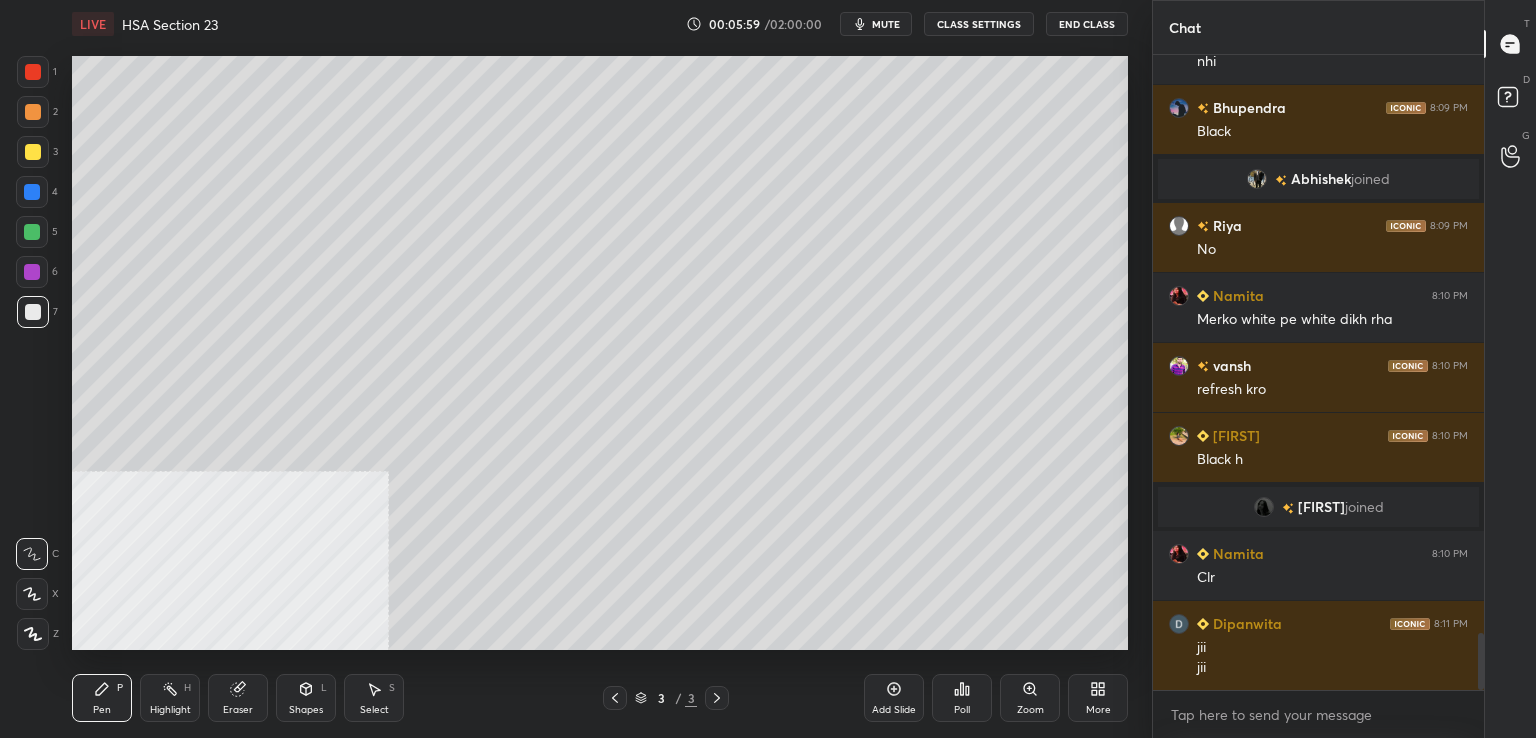 click at bounding box center [33, 72] 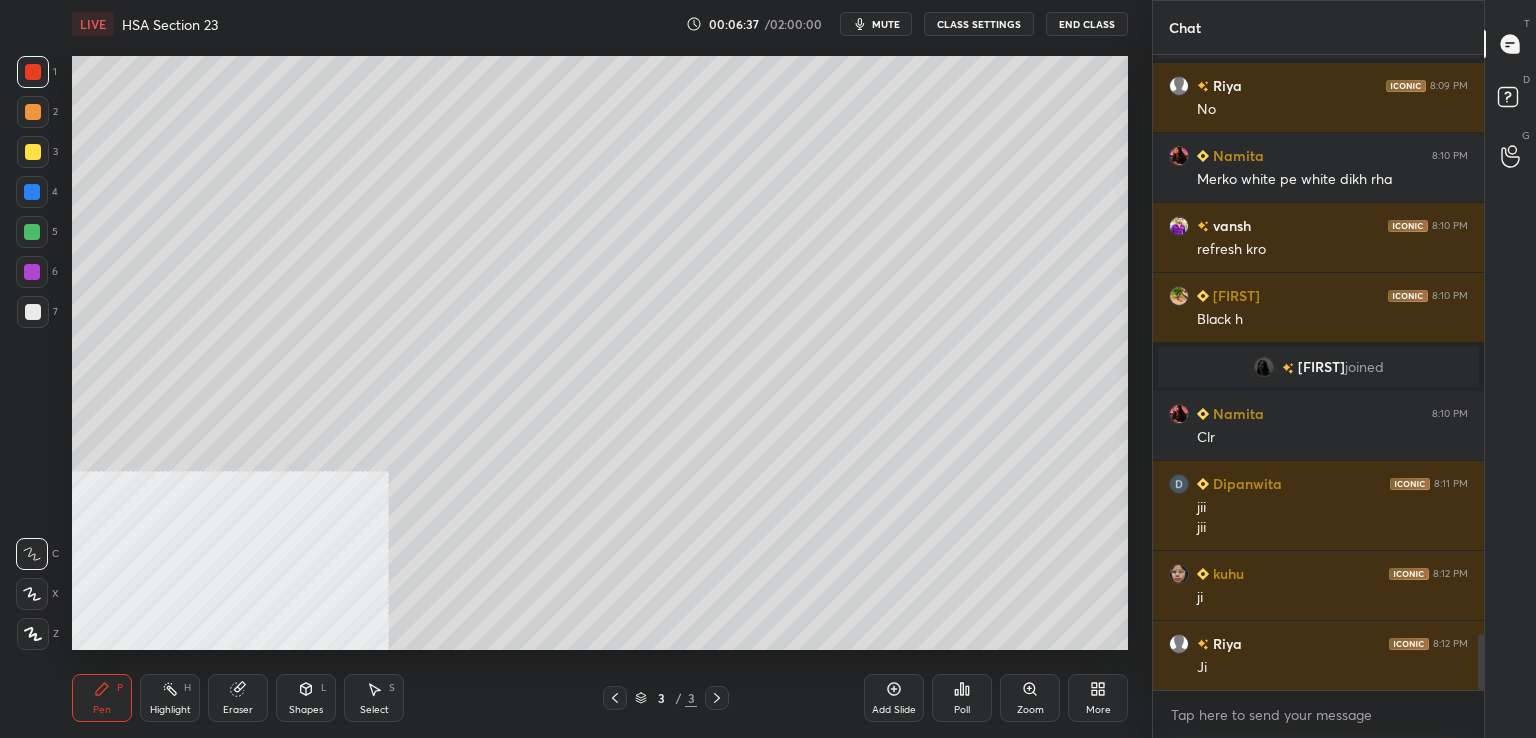 scroll, scrollTop: 6630, scrollLeft: 0, axis: vertical 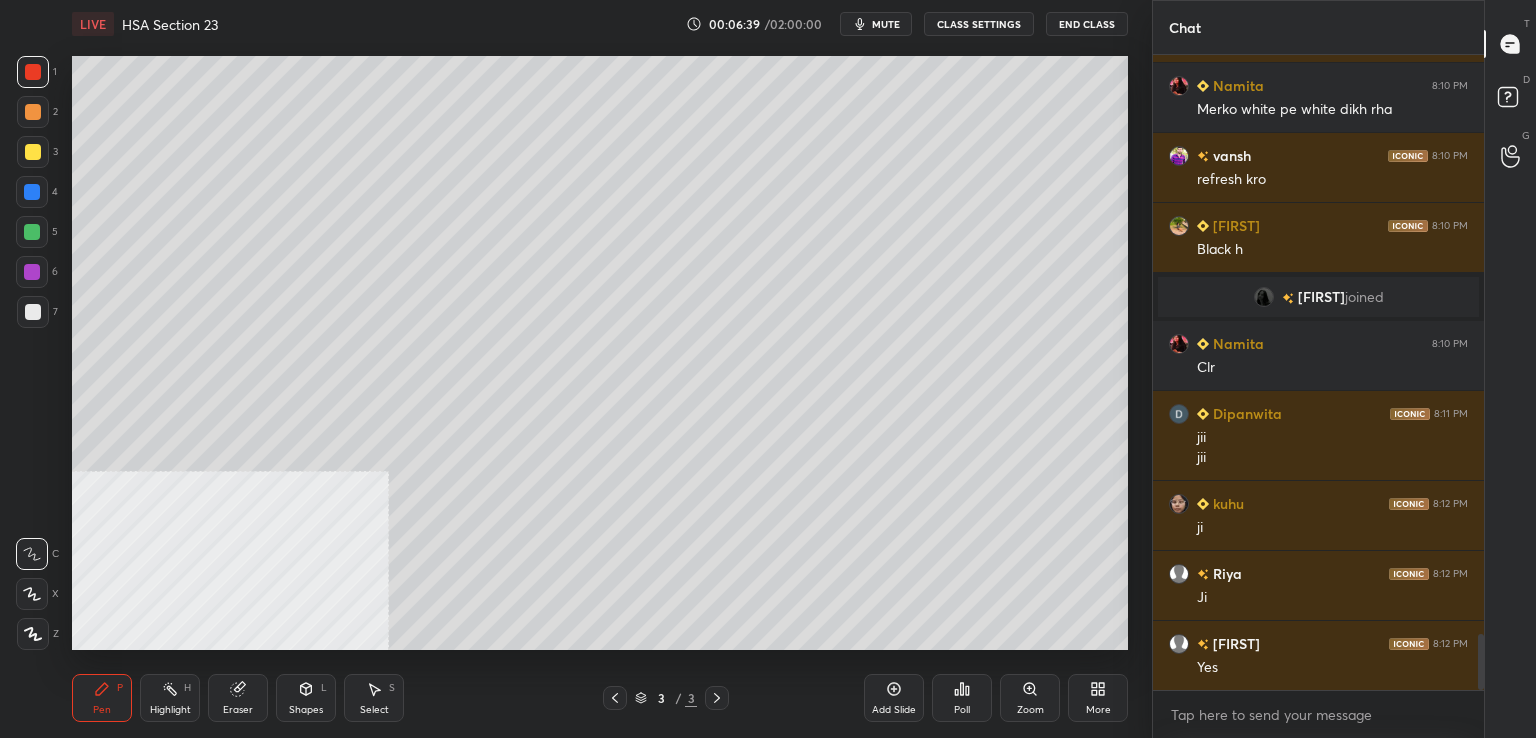 click 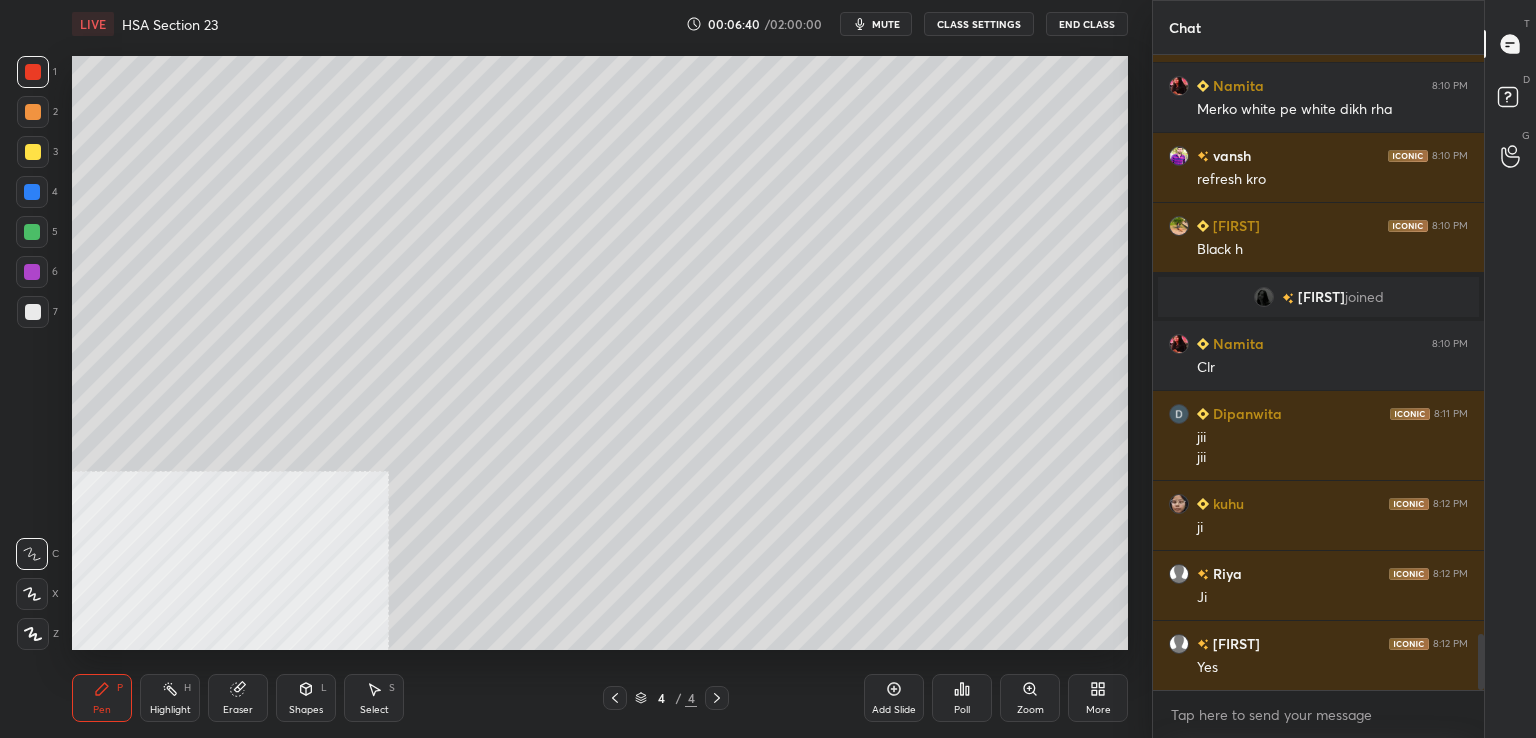 drag, startPoint x: 37, startPoint y: 191, endPoint x: 59, endPoint y: 179, distance: 25.059929 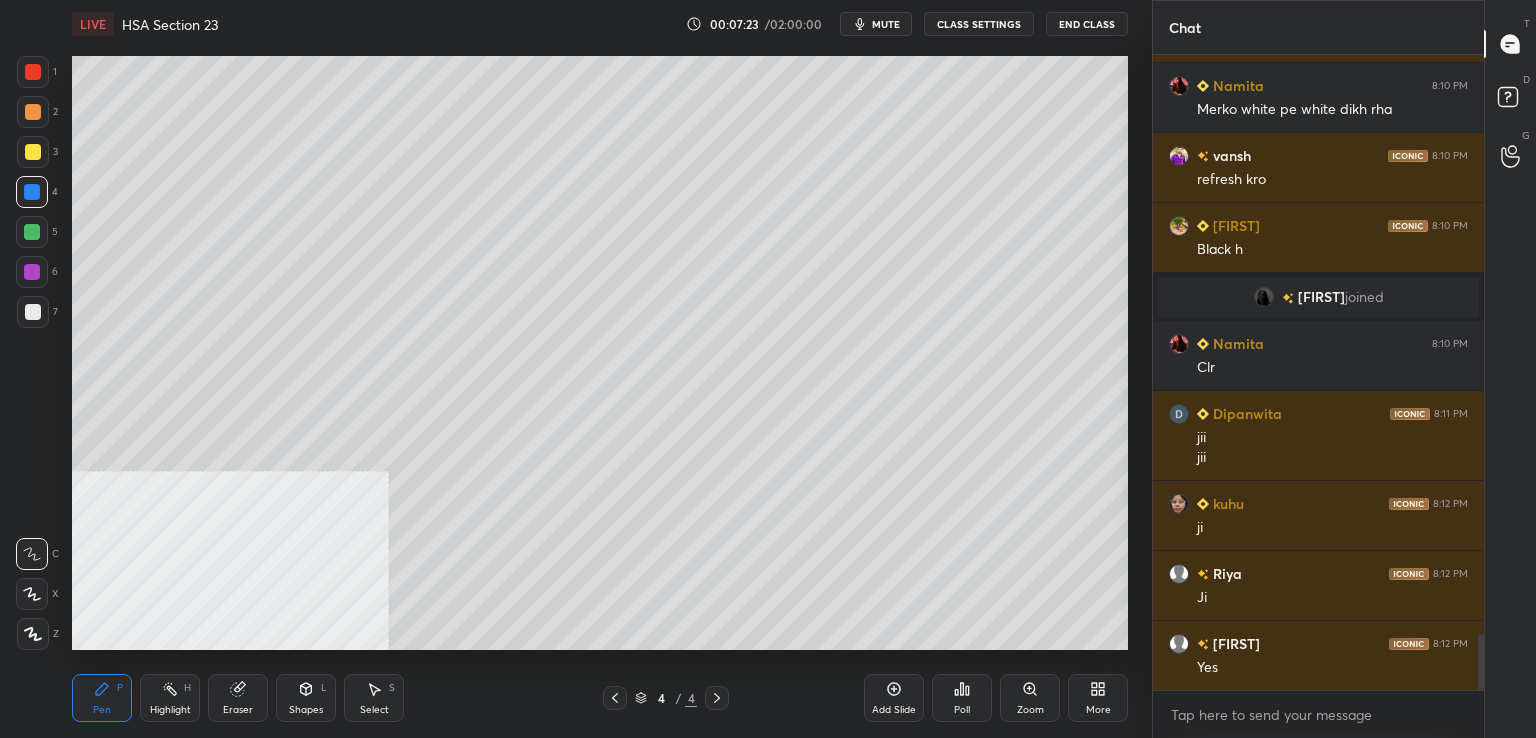 drag, startPoint x: 32, startPoint y: 153, endPoint x: 58, endPoint y: 165, distance: 28.635643 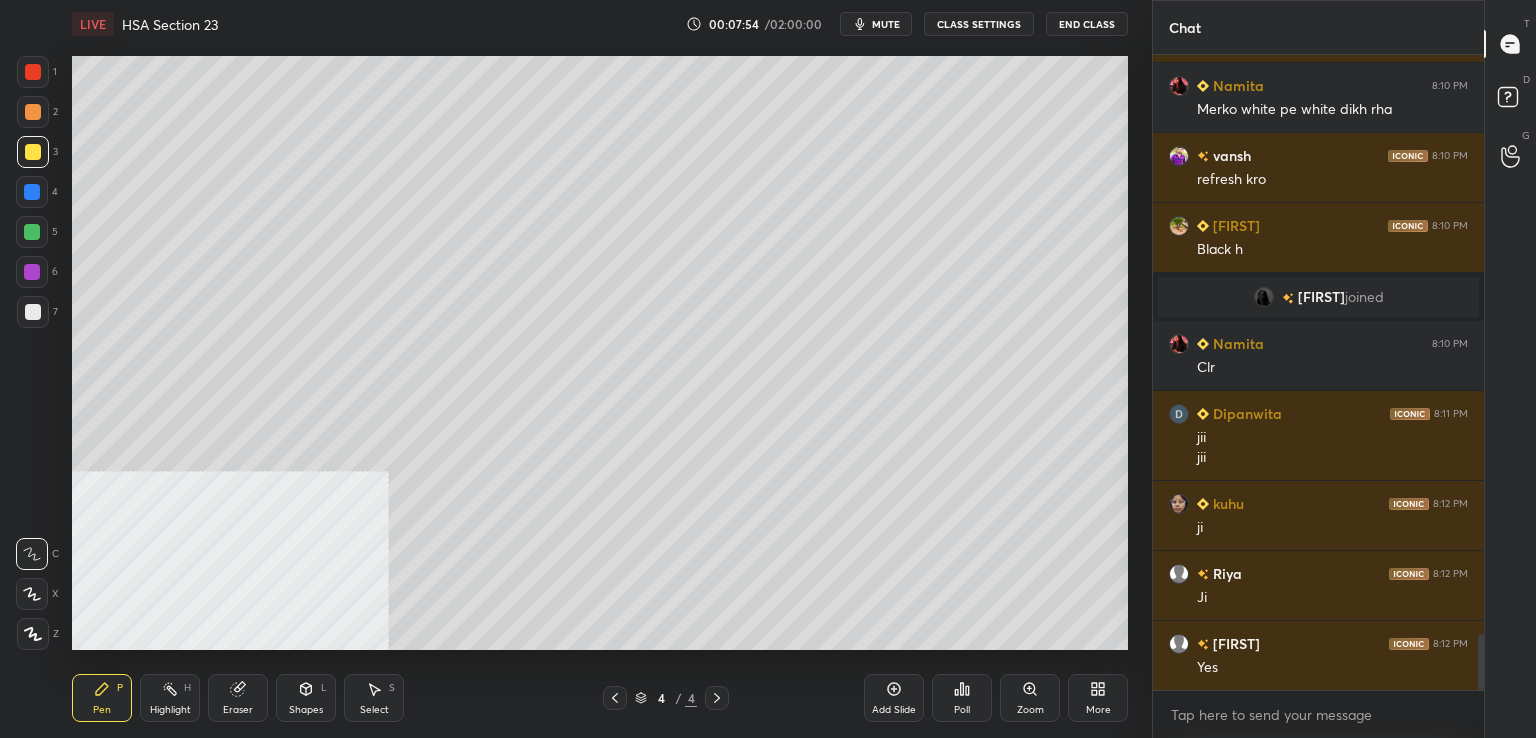 click at bounding box center (33, 312) 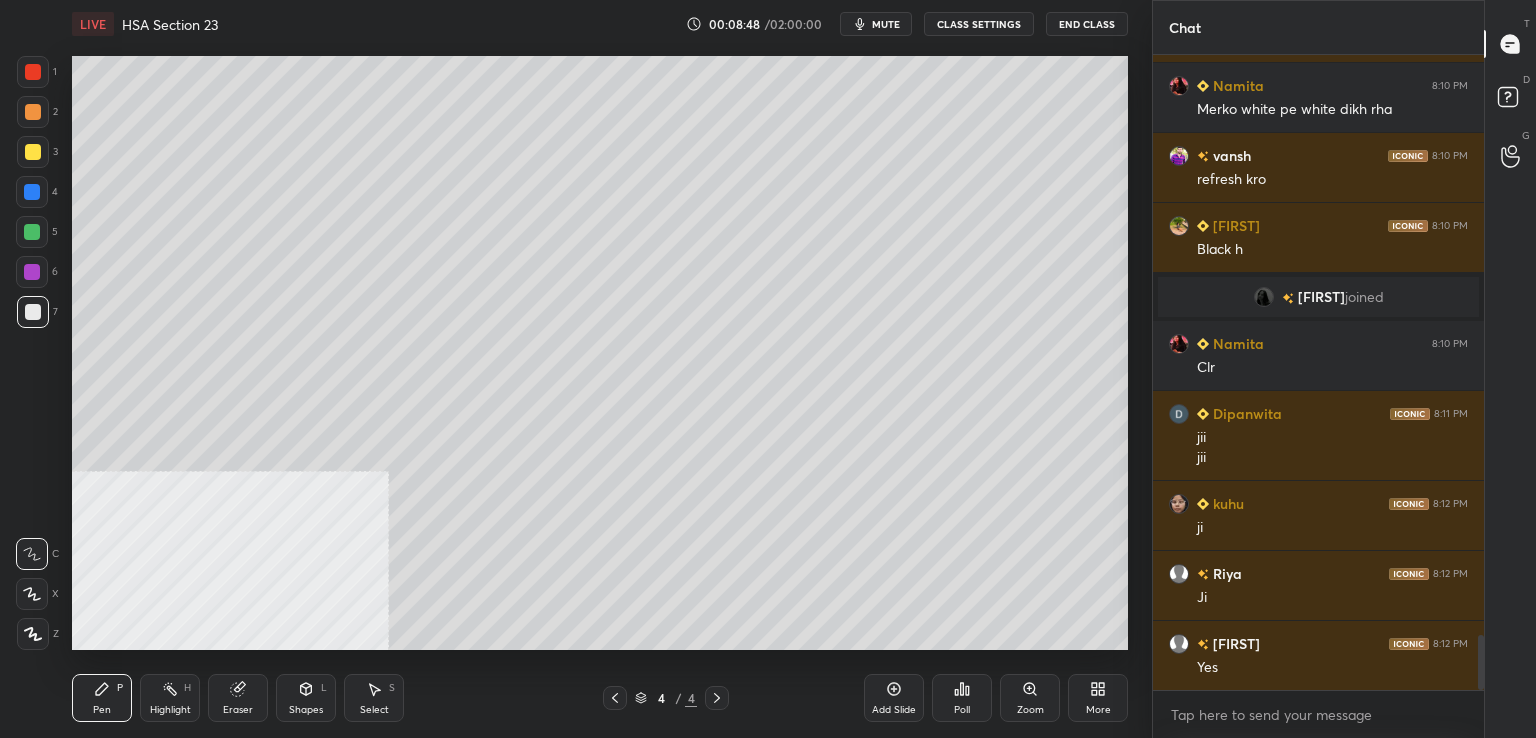 scroll, scrollTop: 6700, scrollLeft: 0, axis: vertical 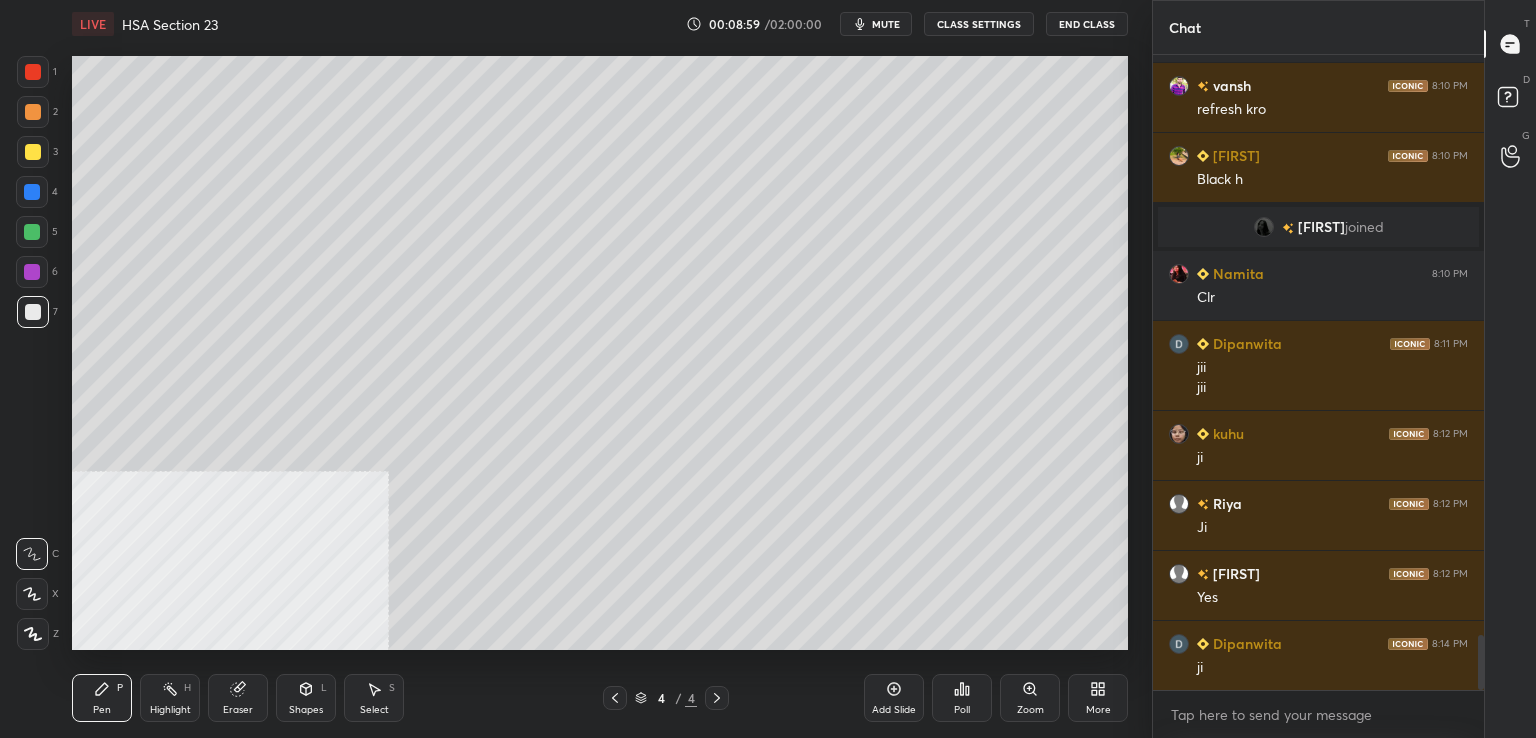 click 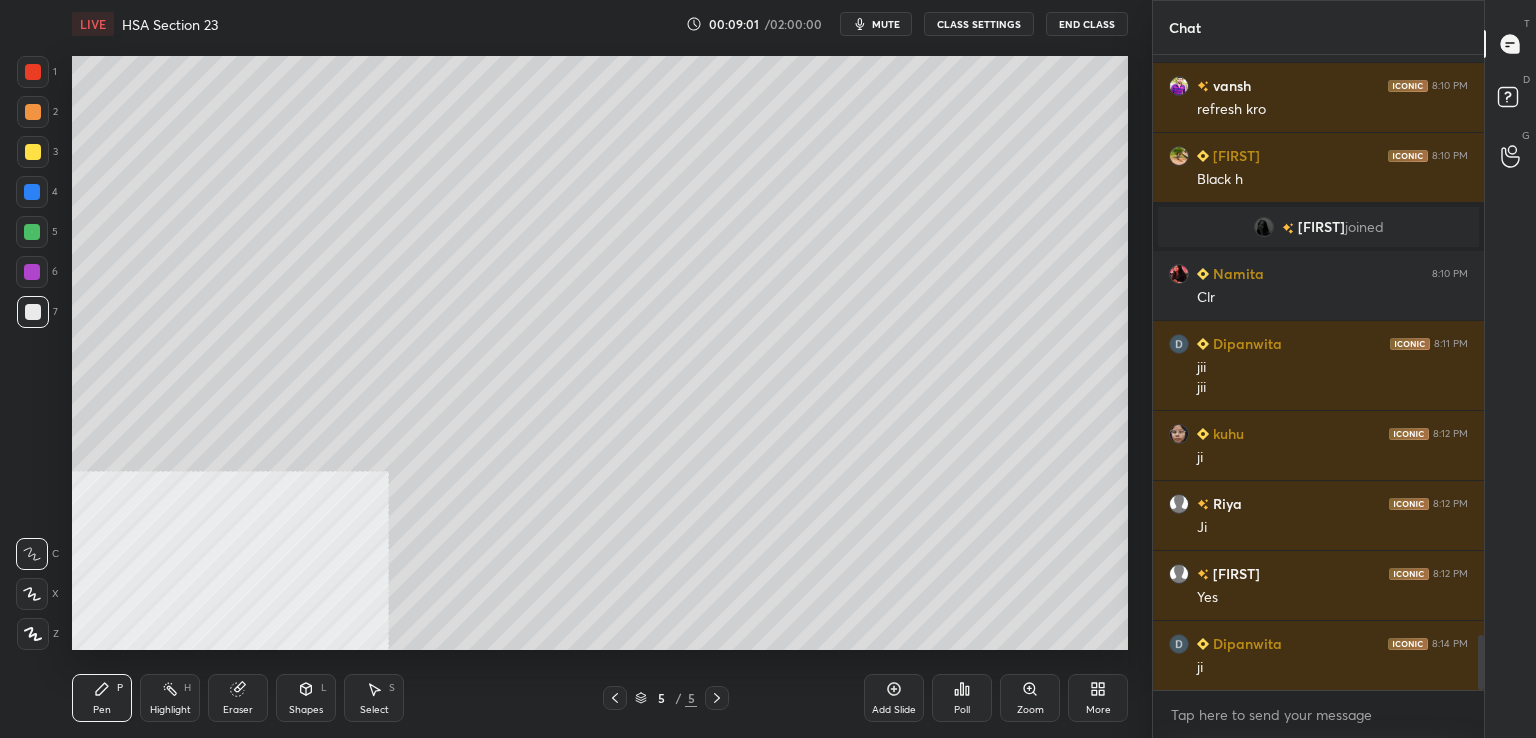 drag, startPoint x: 31, startPoint y: 73, endPoint x: 53, endPoint y: 73, distance: 22 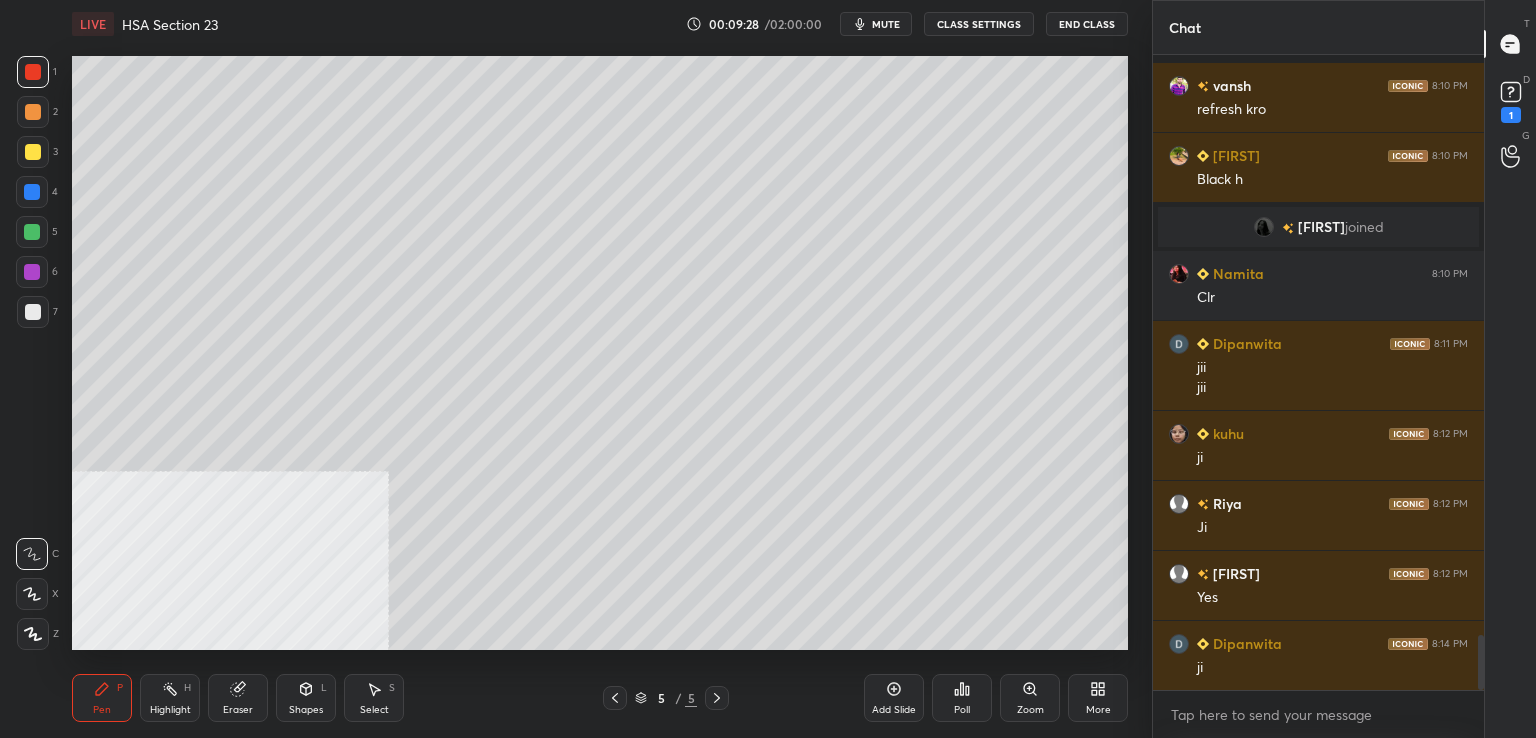 scroll, scrollTop: 6786, scrollLeft: 0, axis: vertical 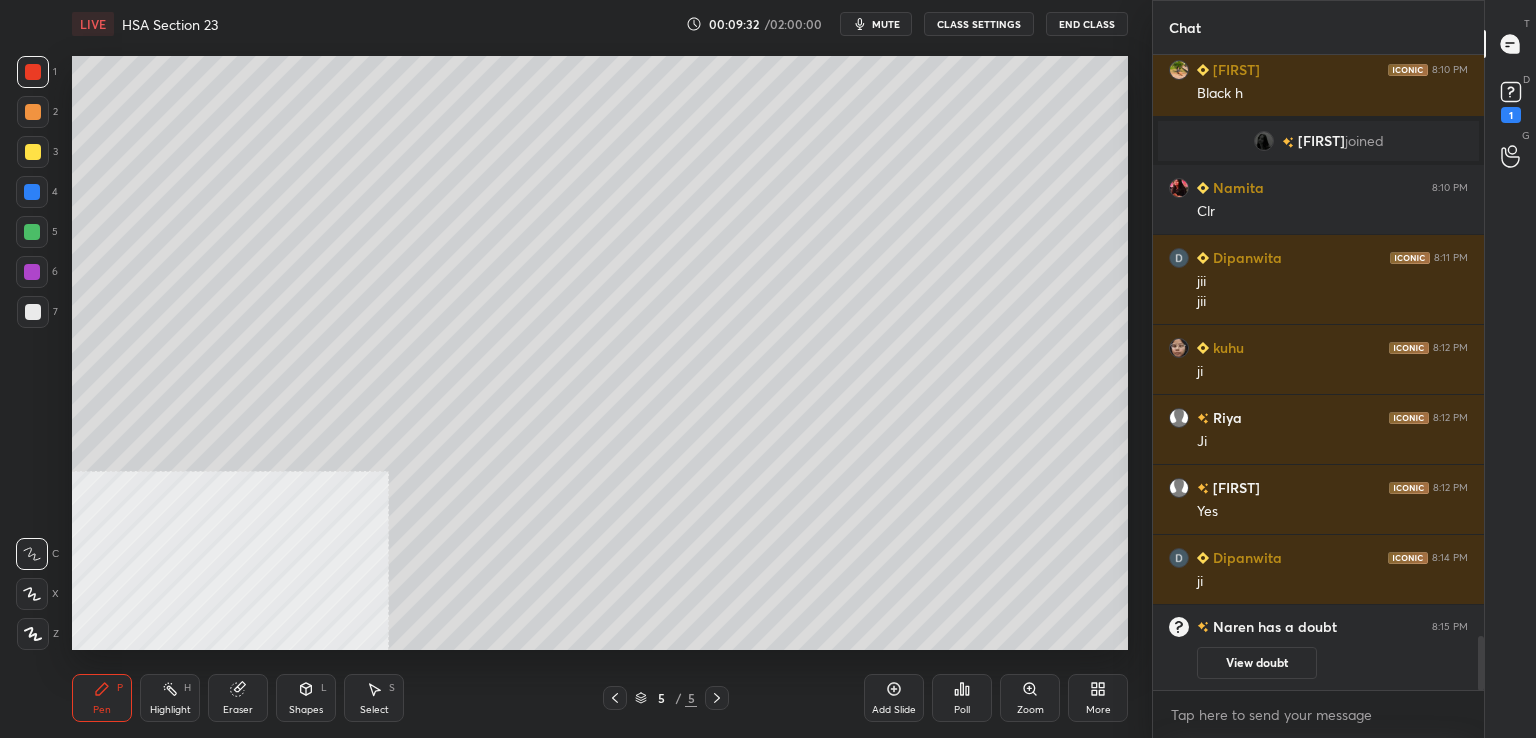 click at bounding box center (33, 312) 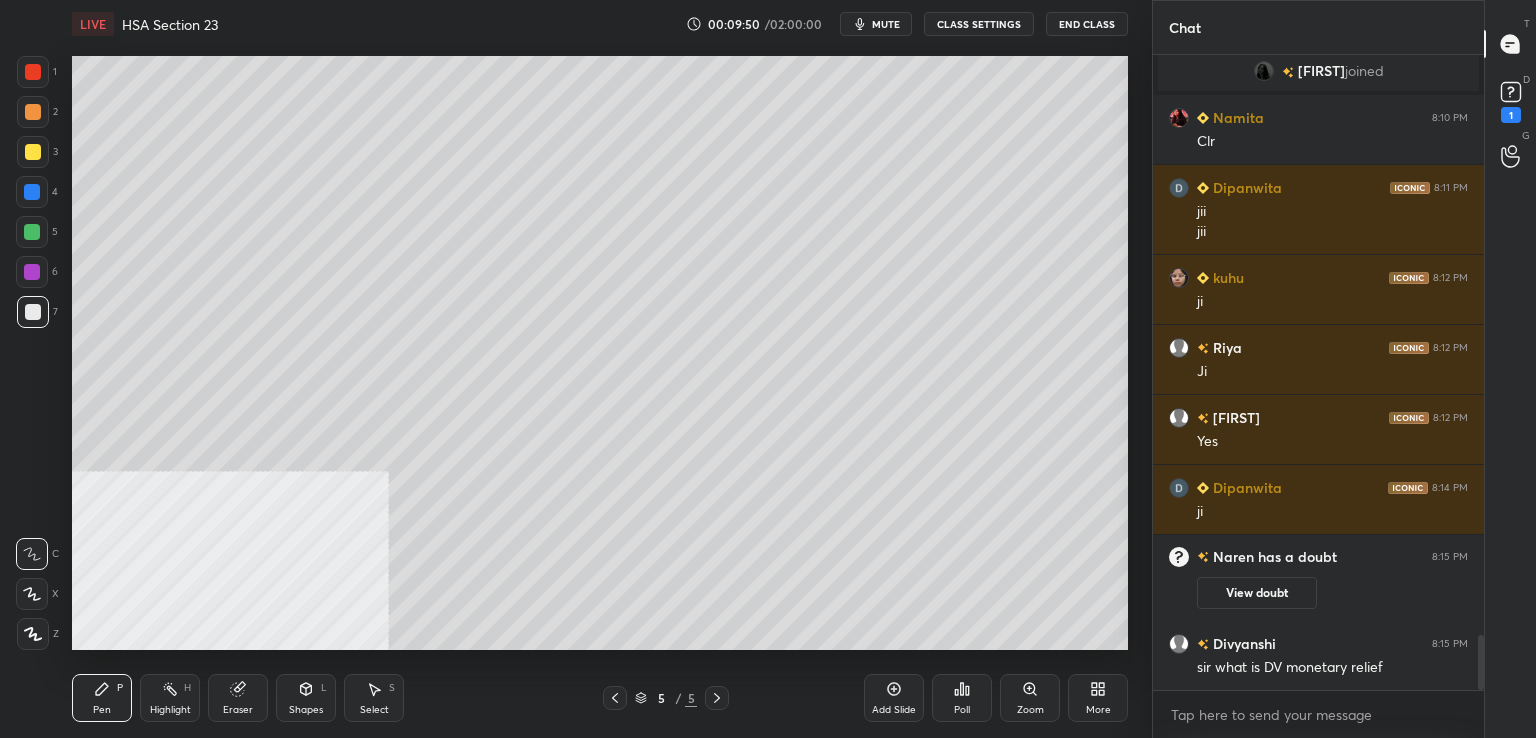scroll, scrollTop: 6696, scrollLeft: 0, axis: vertical 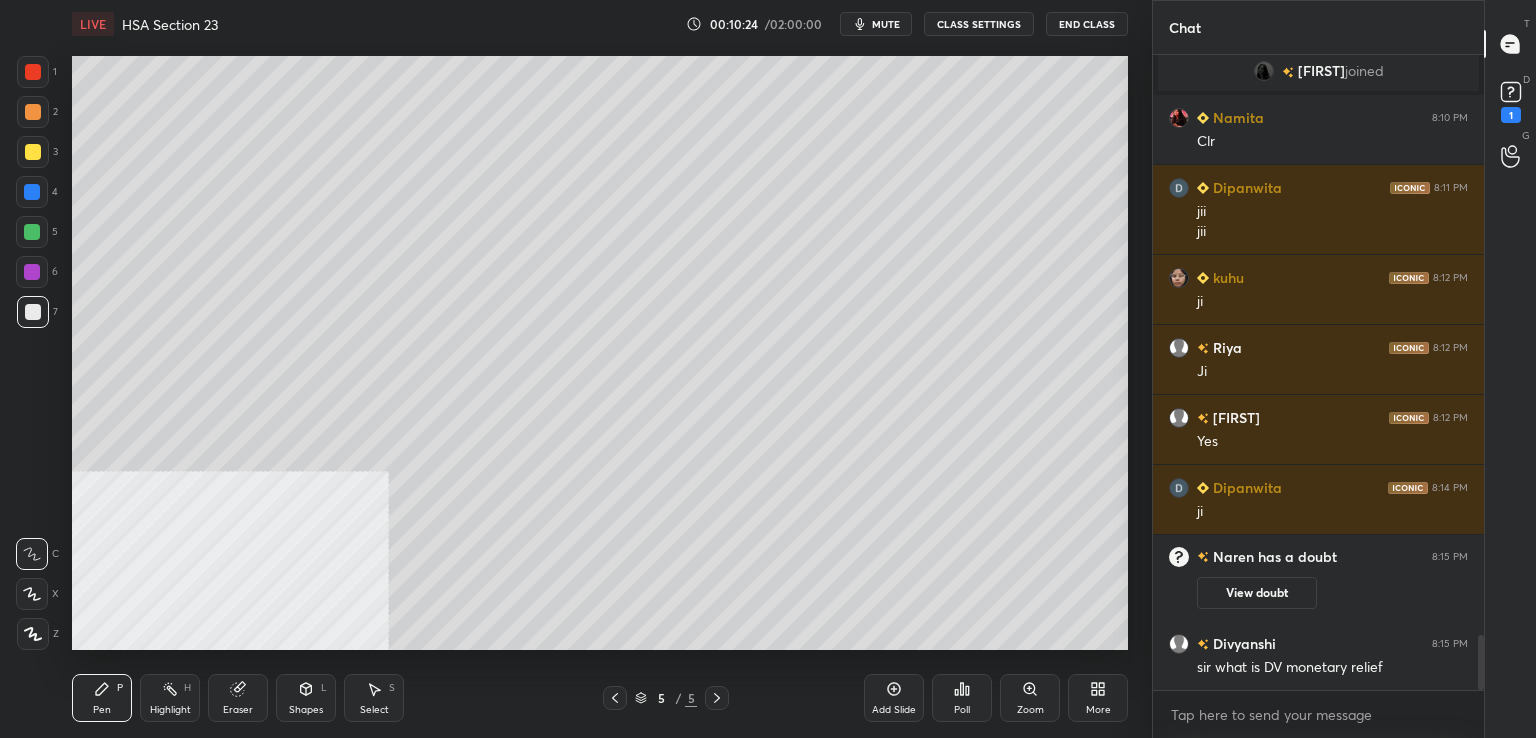 drag, startPoint x: 40, startPoint y: 197, endPoint x: 68, endPoint y: 208, distance: 30.083218 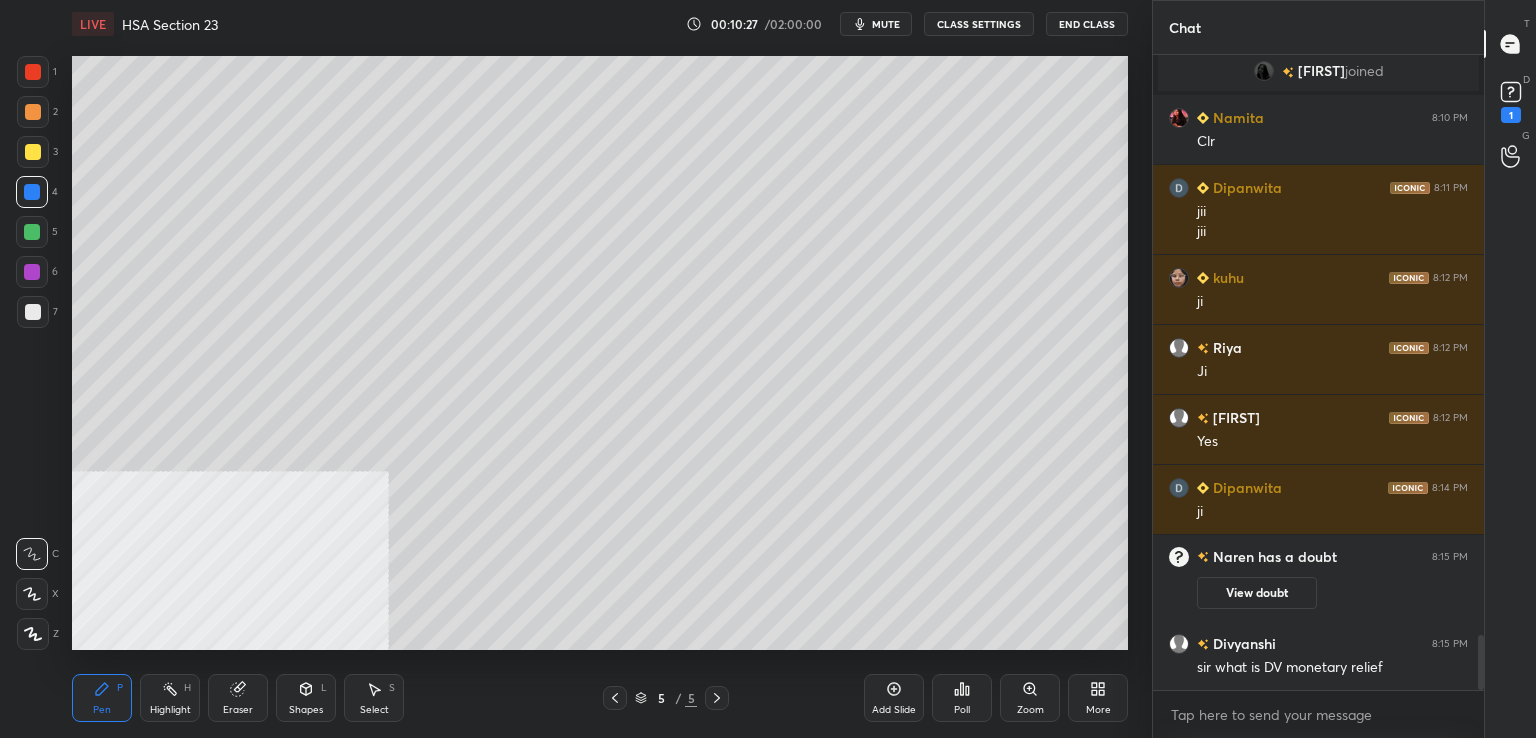 scroll, scrollTop: 6782, scrollLeft: 0, axis: vertical 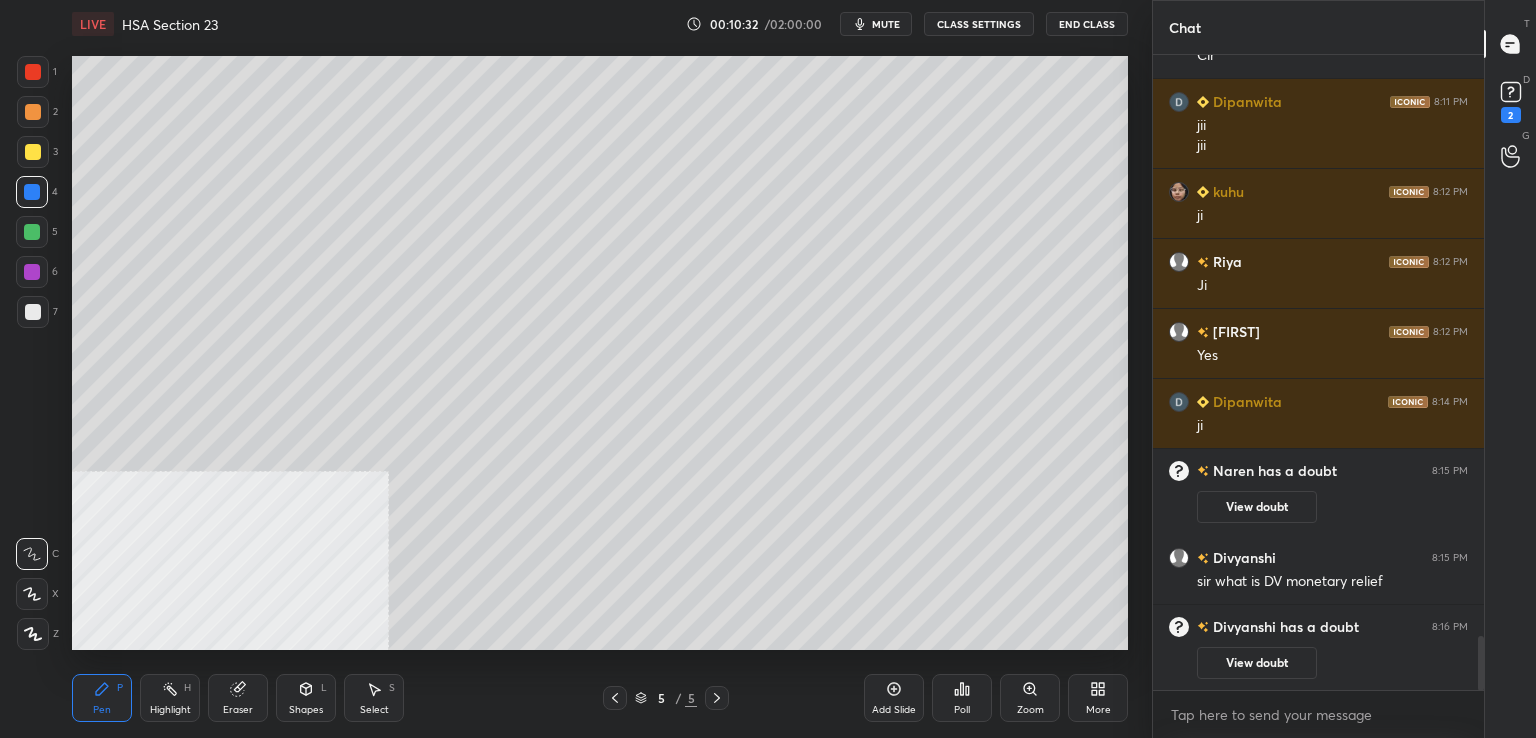 drag, startPoint x: 42, startPoint y: 314, endPoint x: 69, endPoint y: 321, distance: 27.89265 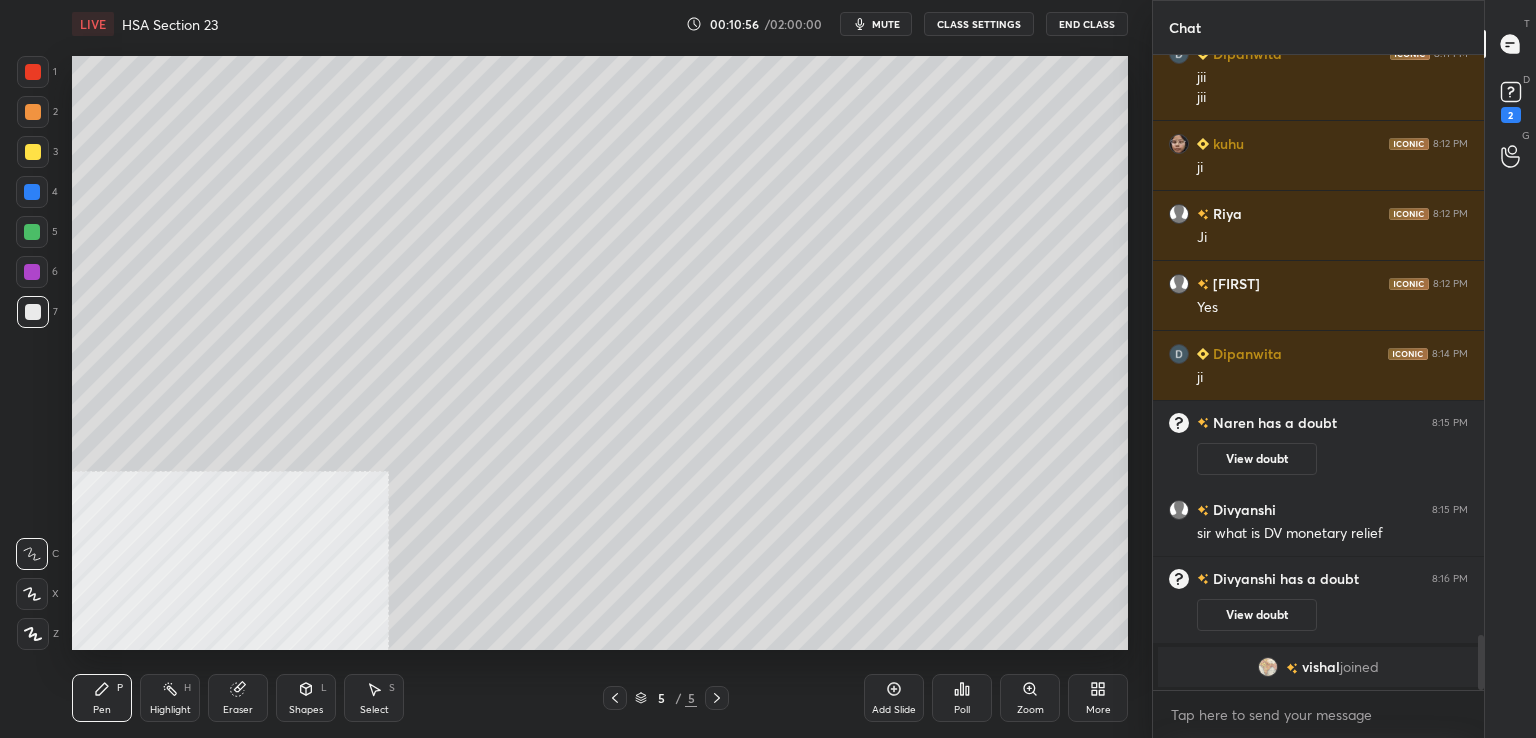 scroll, scrollTop: 6750, scrollLeft: 0, axis: vertical 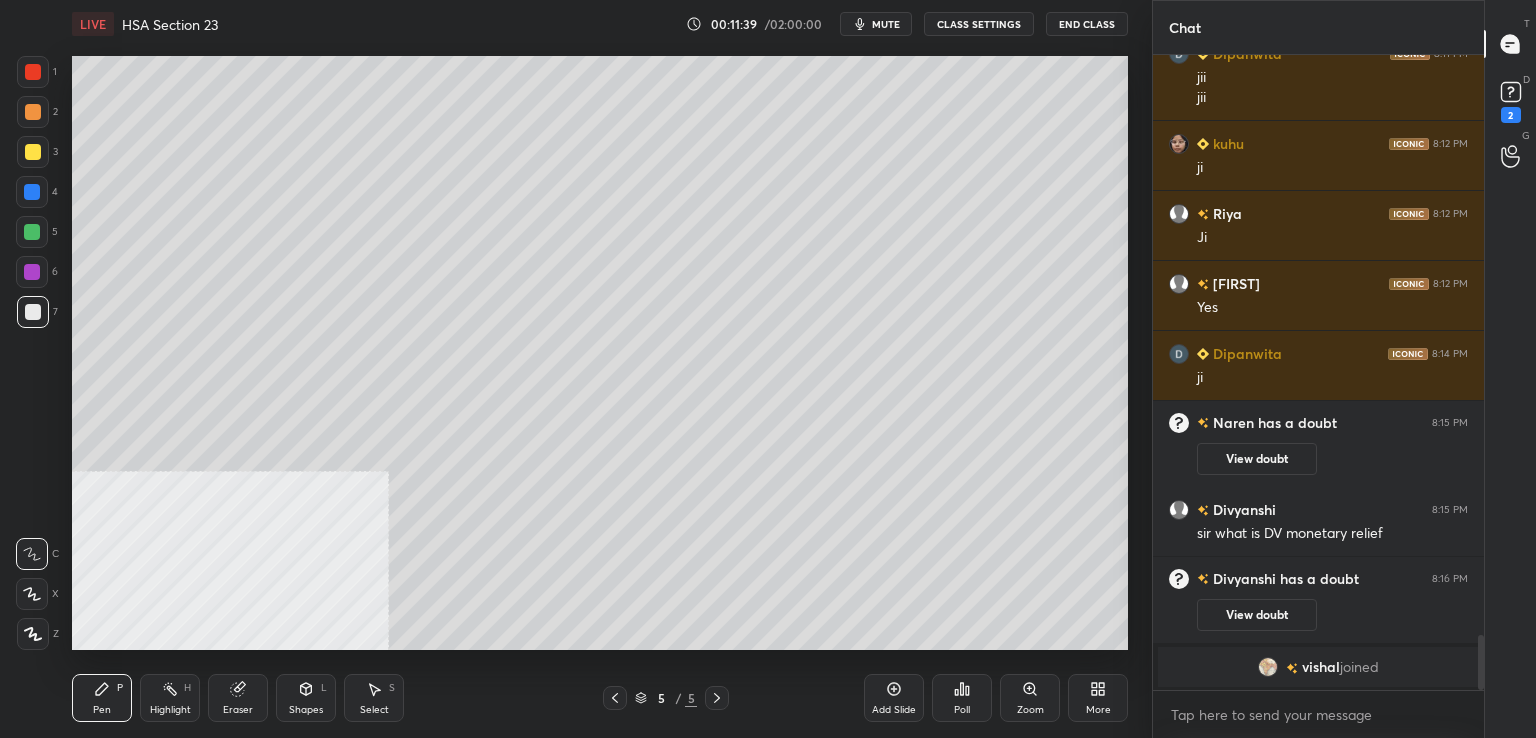 click on "Add Slide" at bounding box center (894, 698) 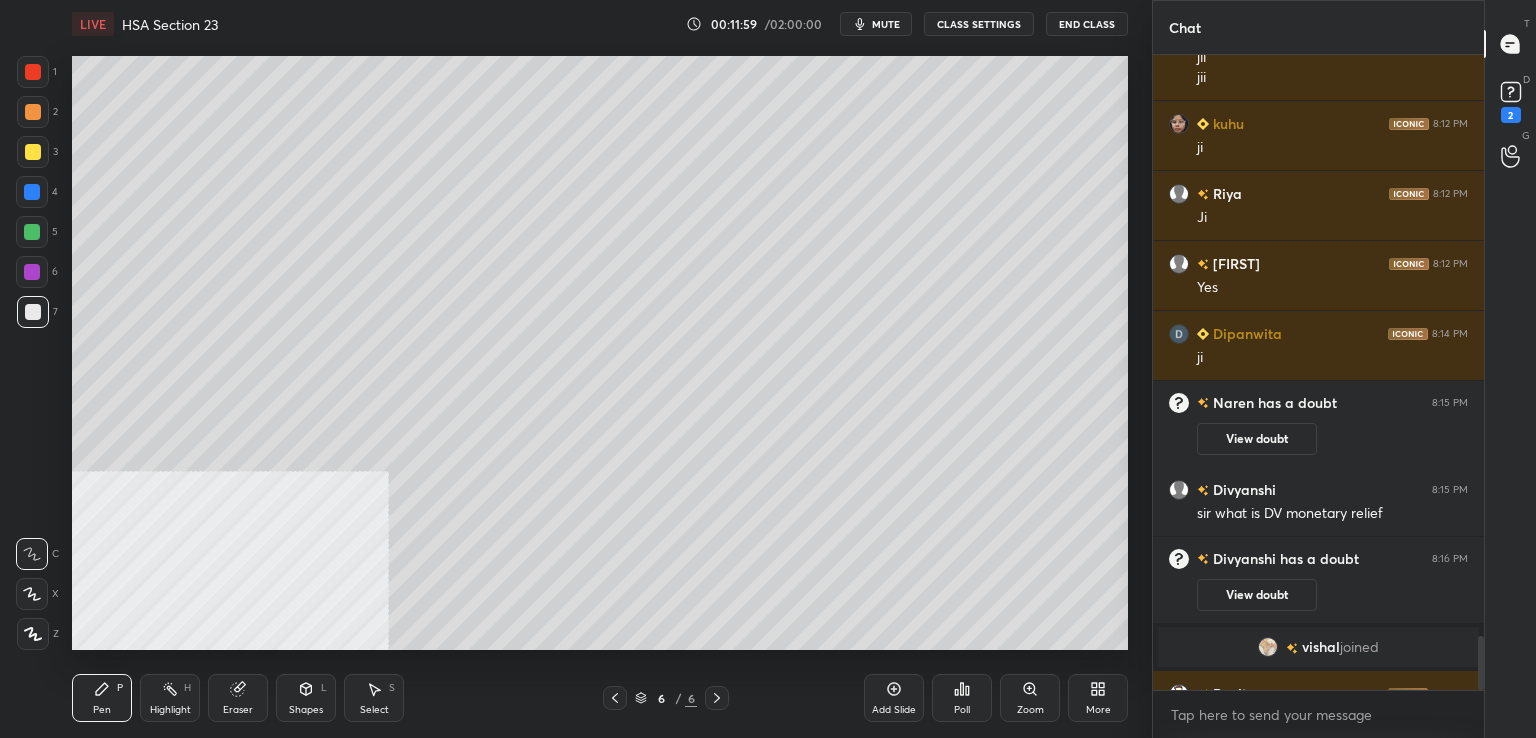 scroll, scrollTop: 6800, scrollLeft: 0, axis: vertical 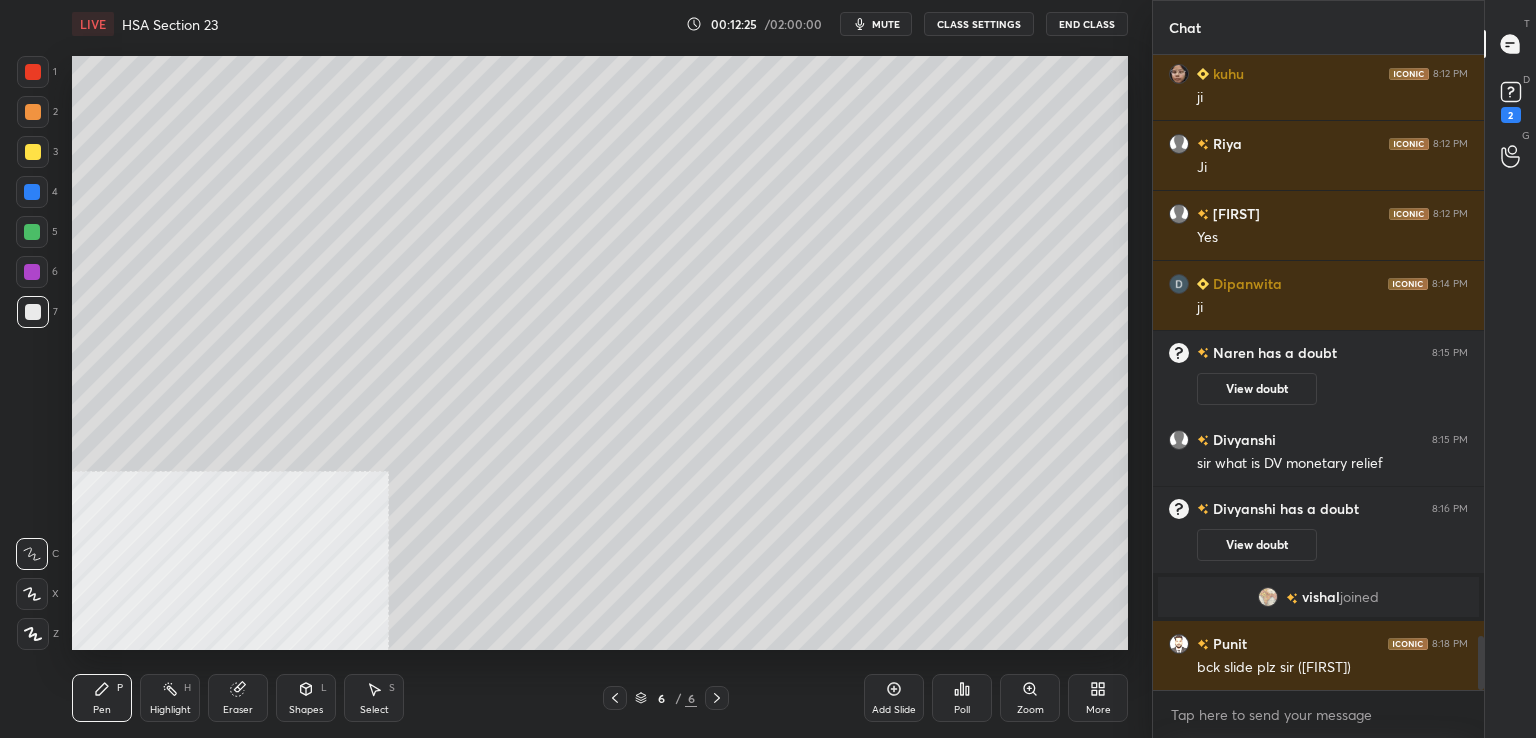 drag, startPoint x: 39, startPoint y: 192, endPoint x: 64, endPoint y: 195, distance: 25.179358 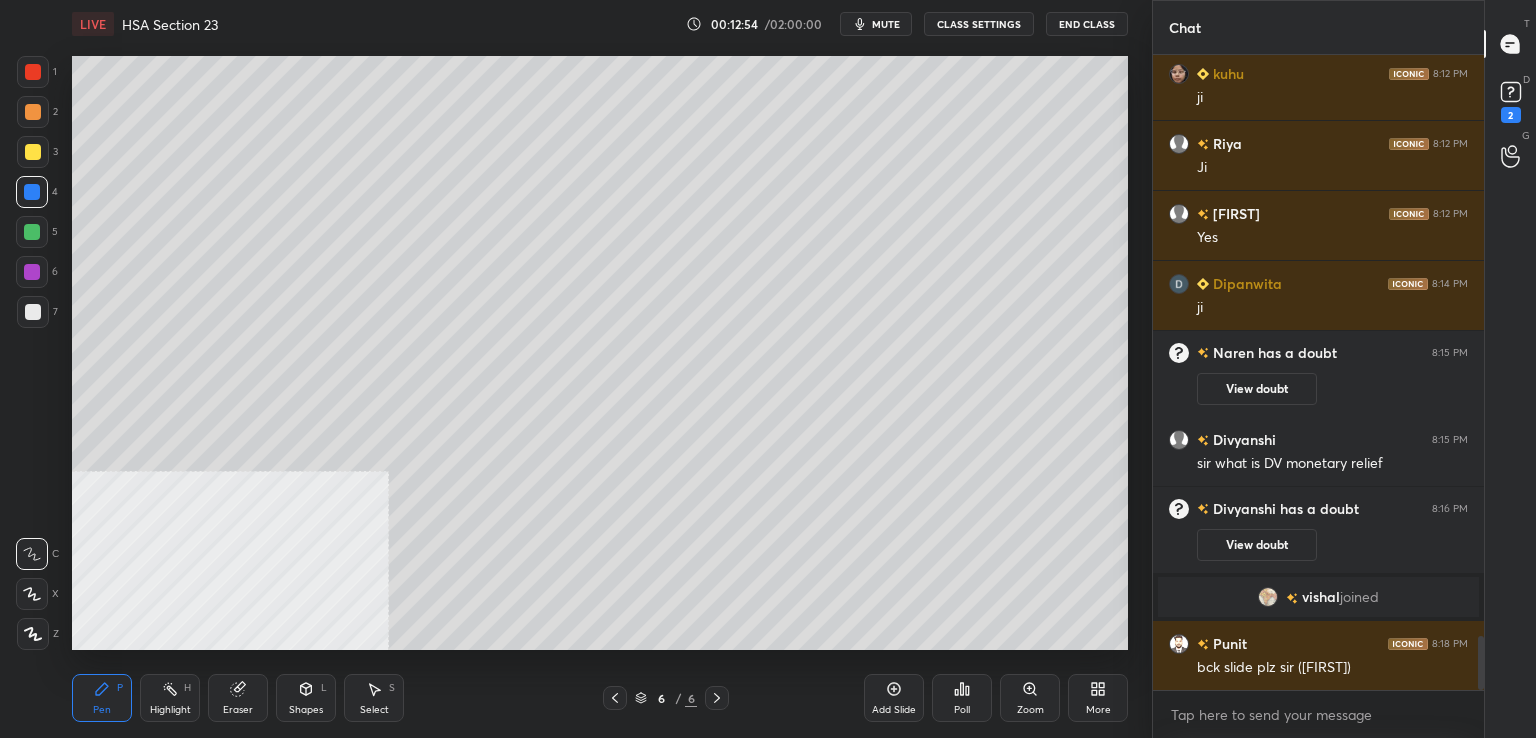 click 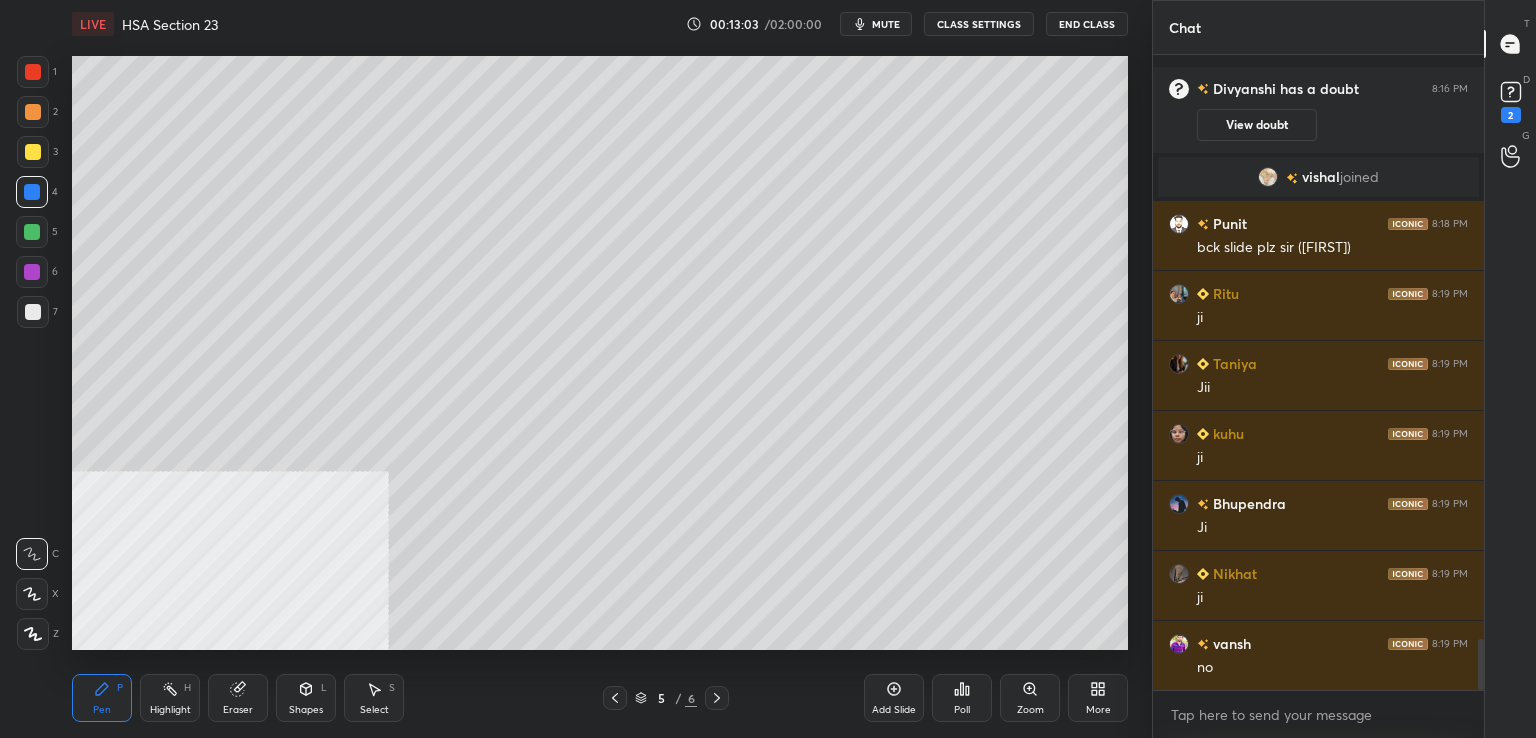 scroll, scrollTop: 7360, scrollLeft: 0, axis: vertical 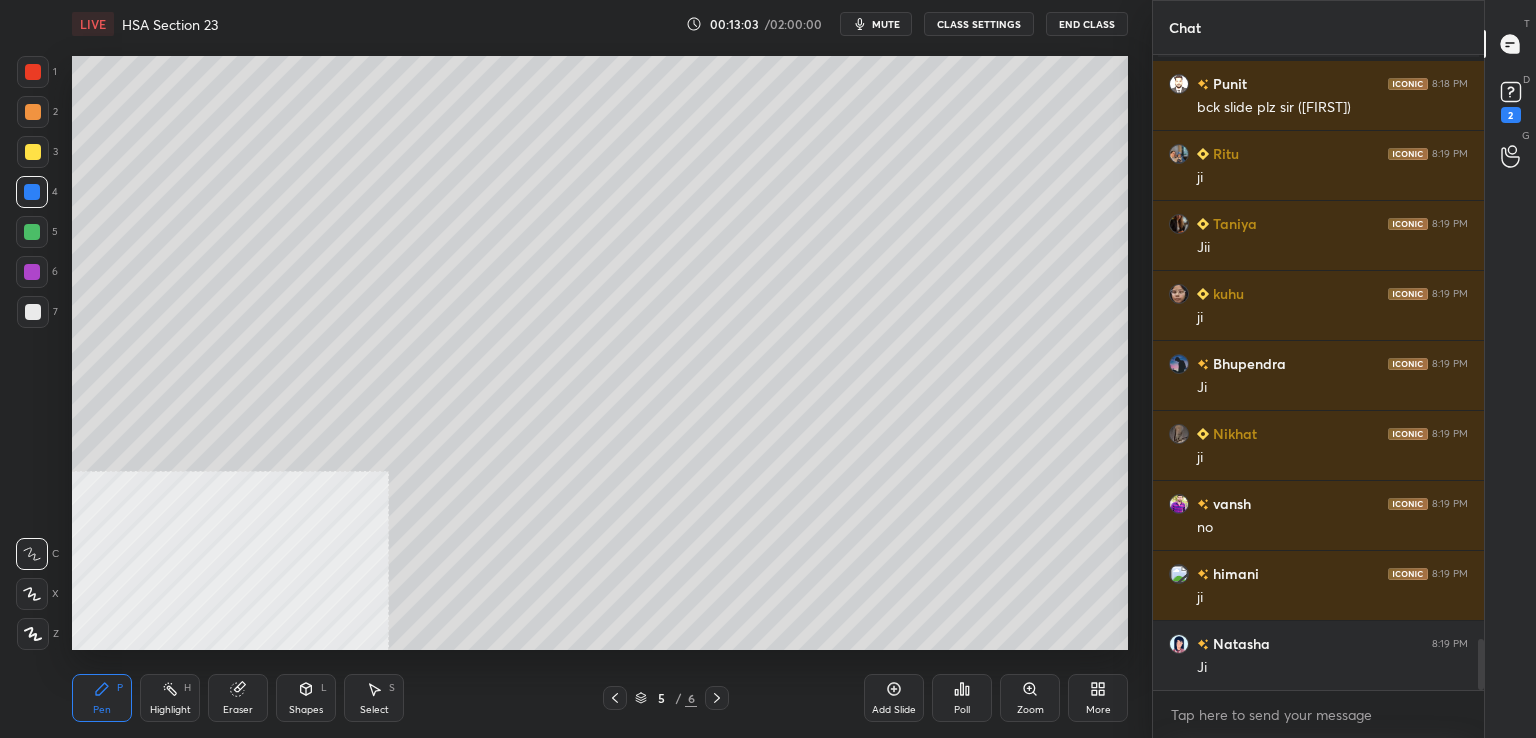 drag, startPoint x: 28, startPoint y: 319, endPoint x: 56, endPoint y: 338, distance: 33.83785 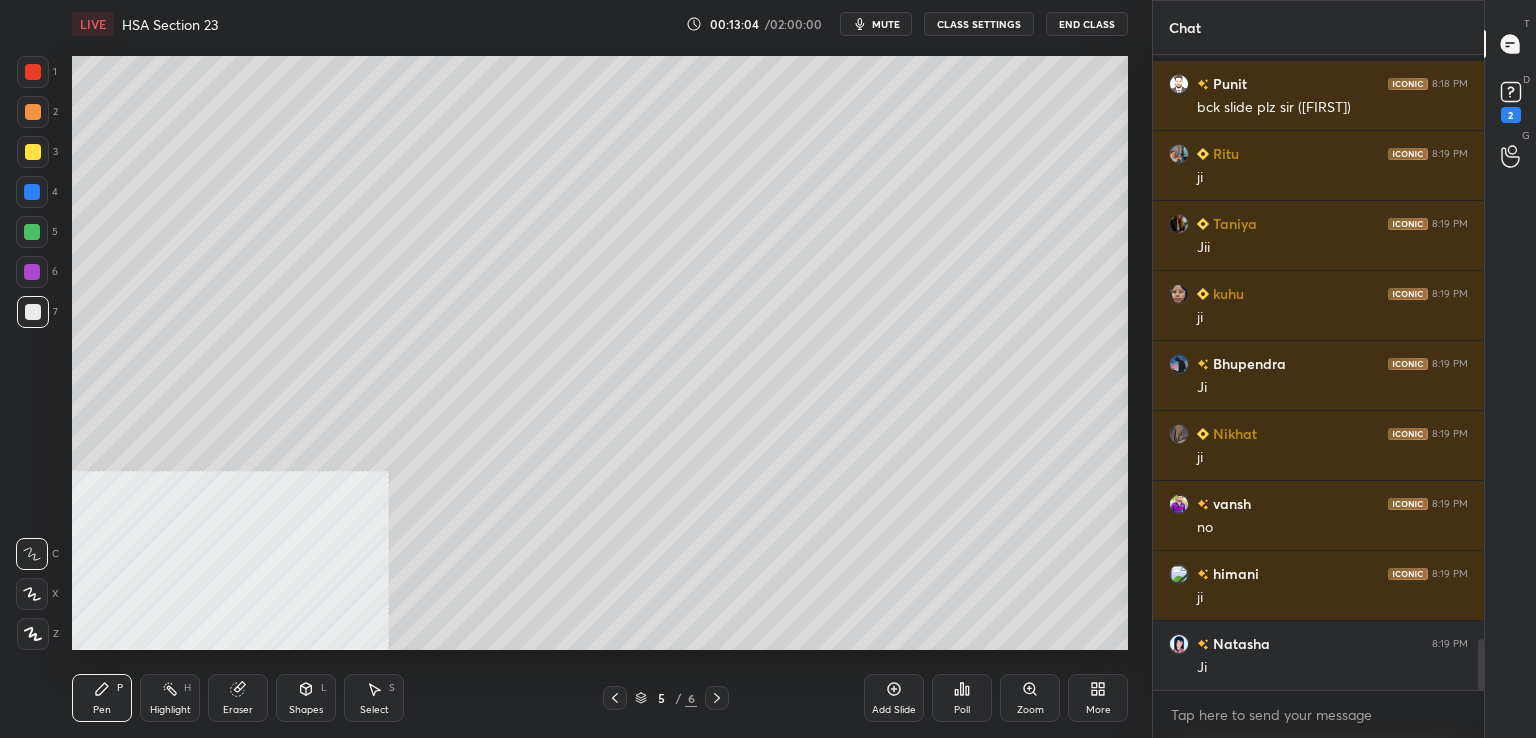 click 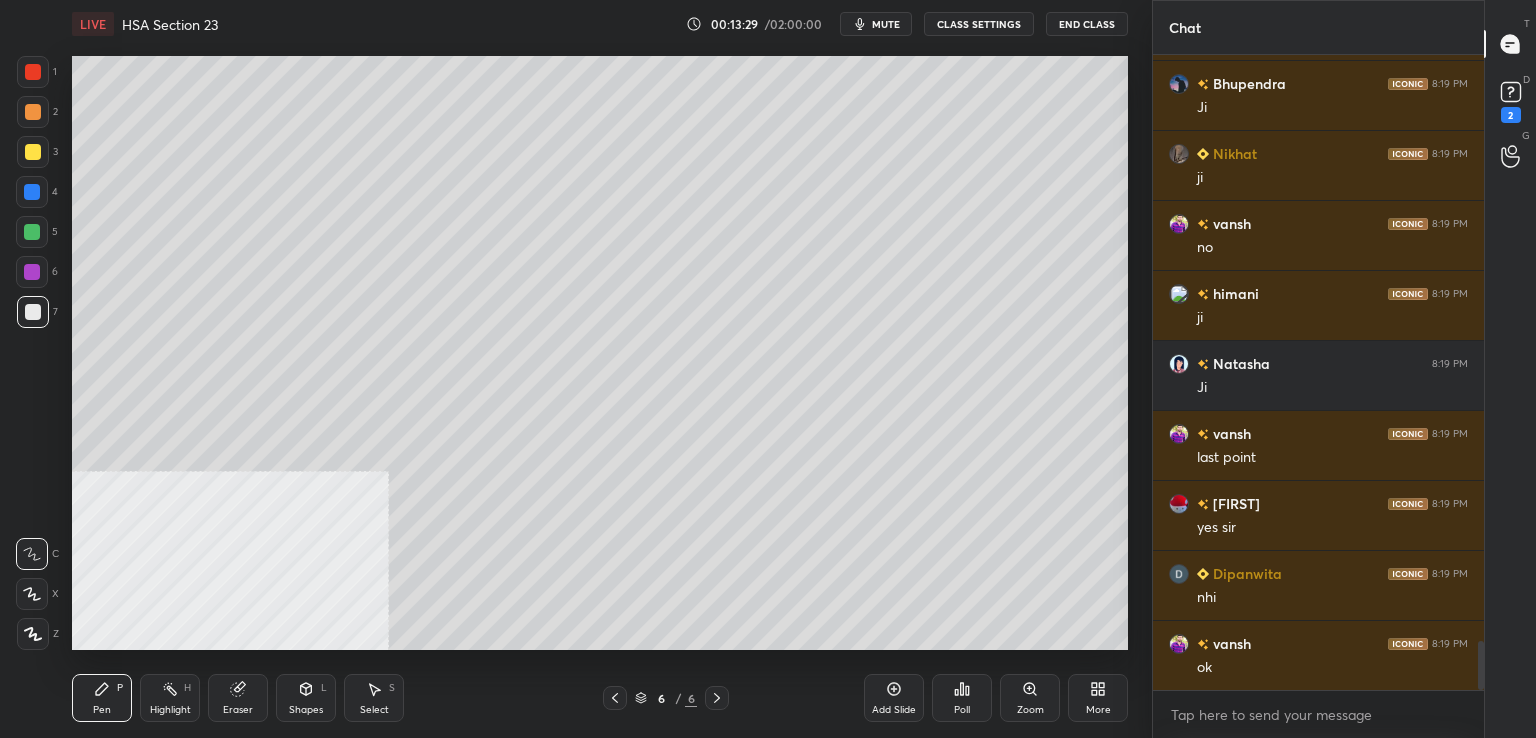 scroll, scrollTop: 7710, scrollLeft: 0, axis: vertical 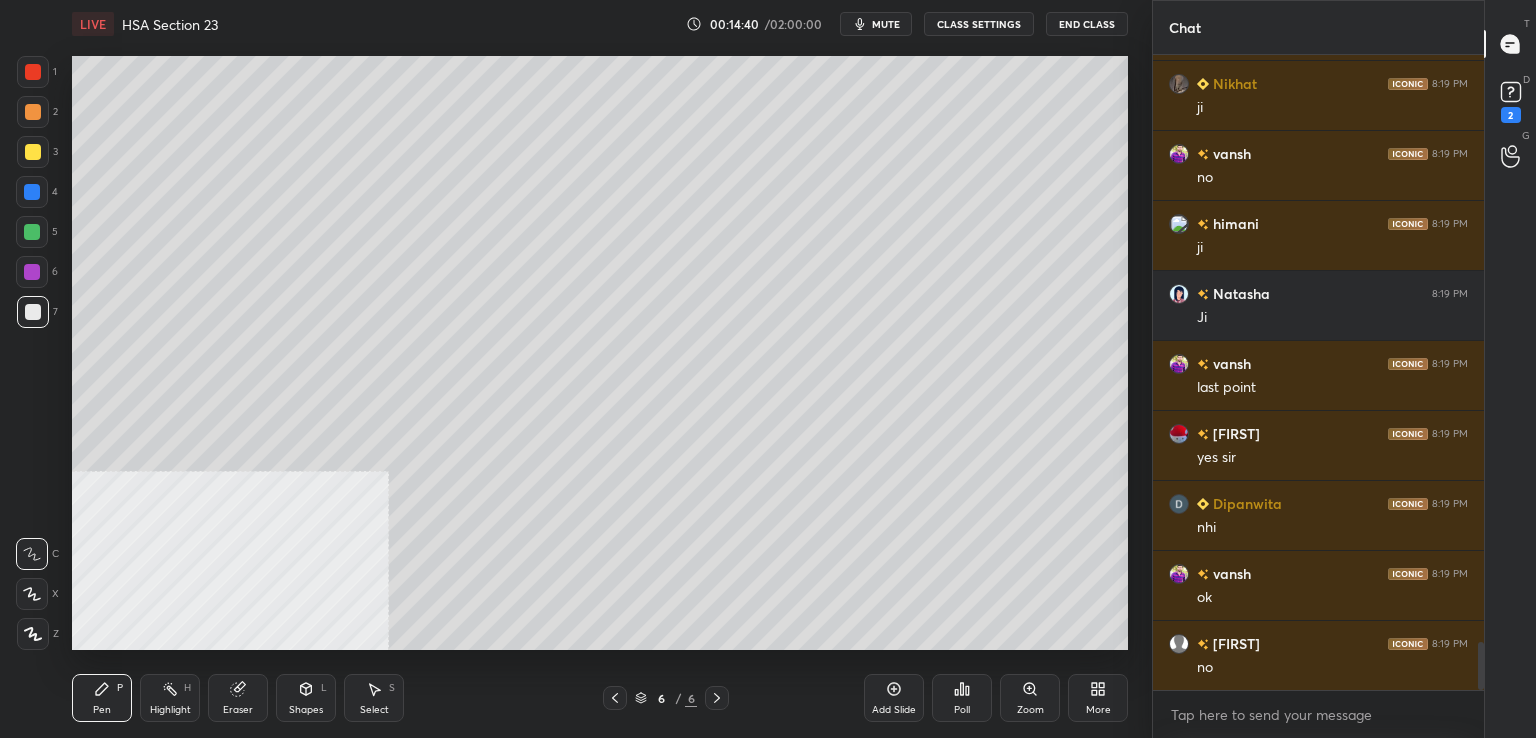 click at bounding box center (32, 272) 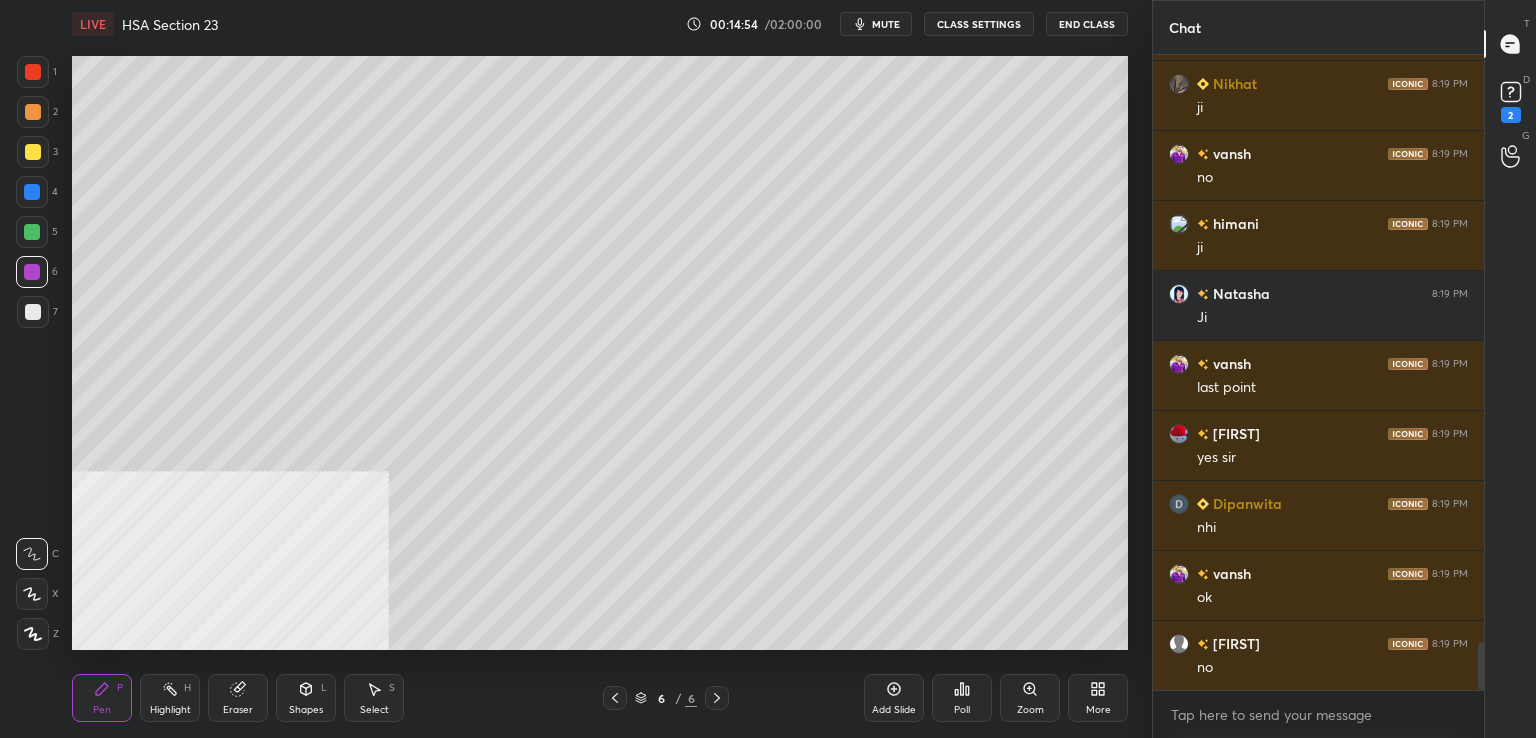 drag, startPoint x: 884, startPoint y: 705, endPoint x: 807, endPoint y: 654, distance: 92.358 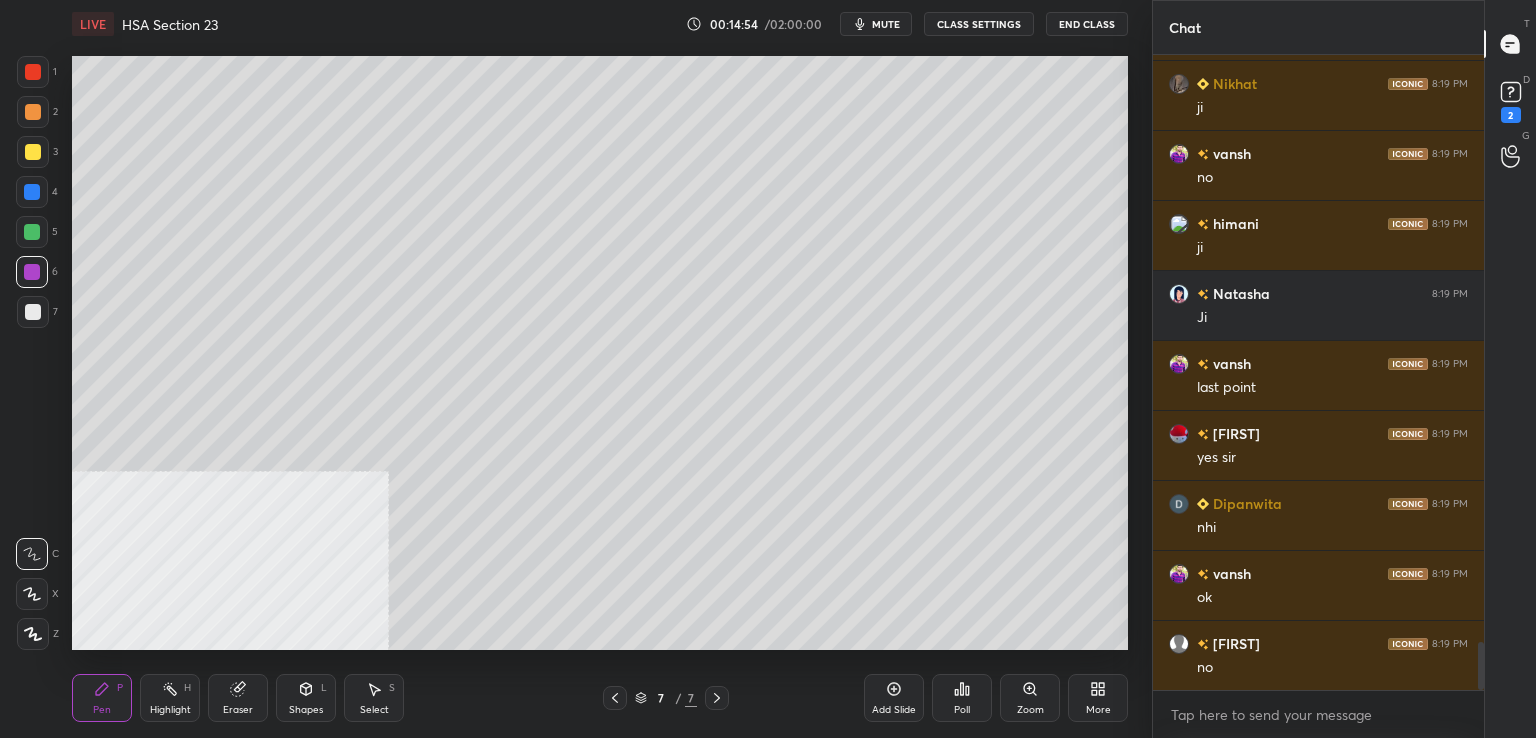 drag, startPoint x: 32, startPoint y: 318, endPoint x: 47, endPoint y: 316, distance: 15.132746 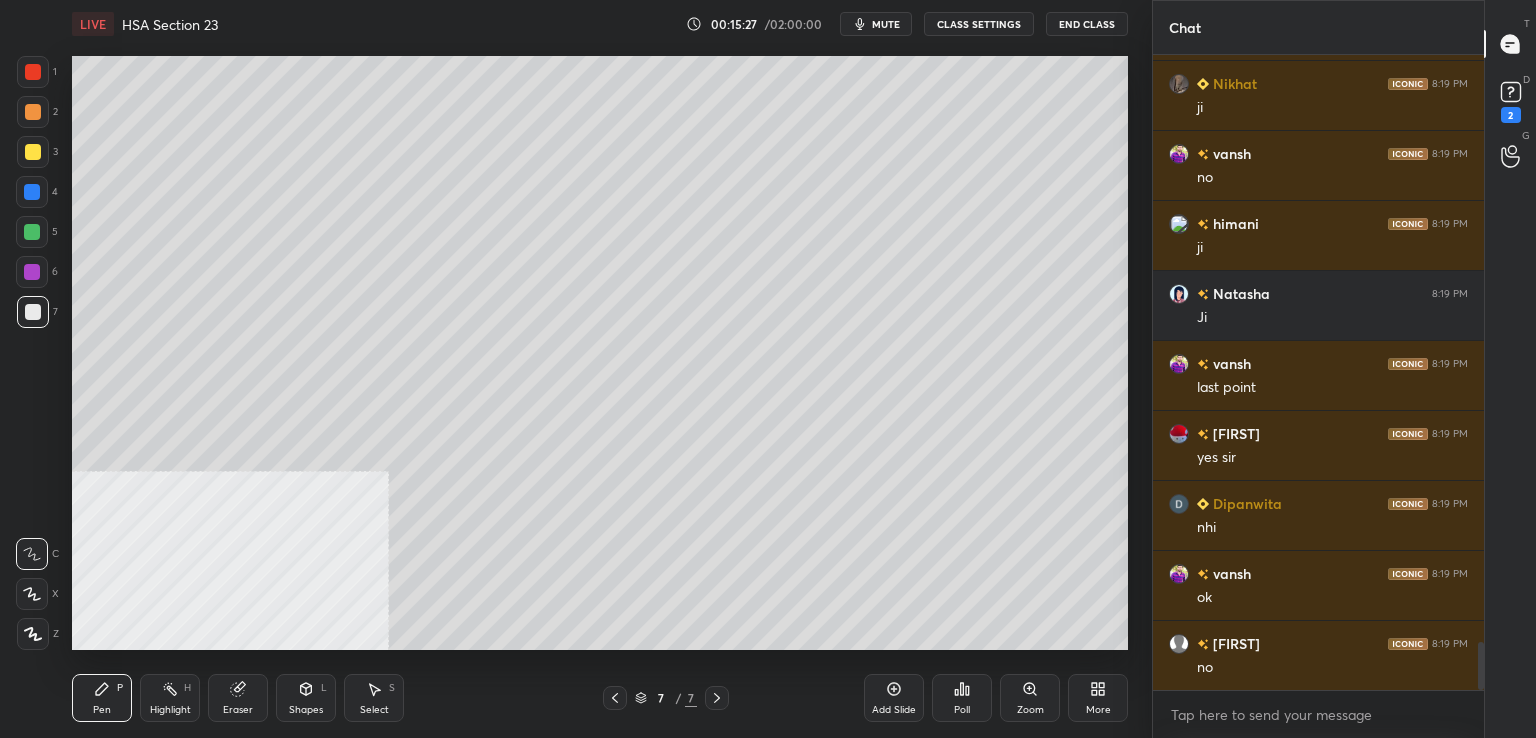 click at bounding box center (32, 232) 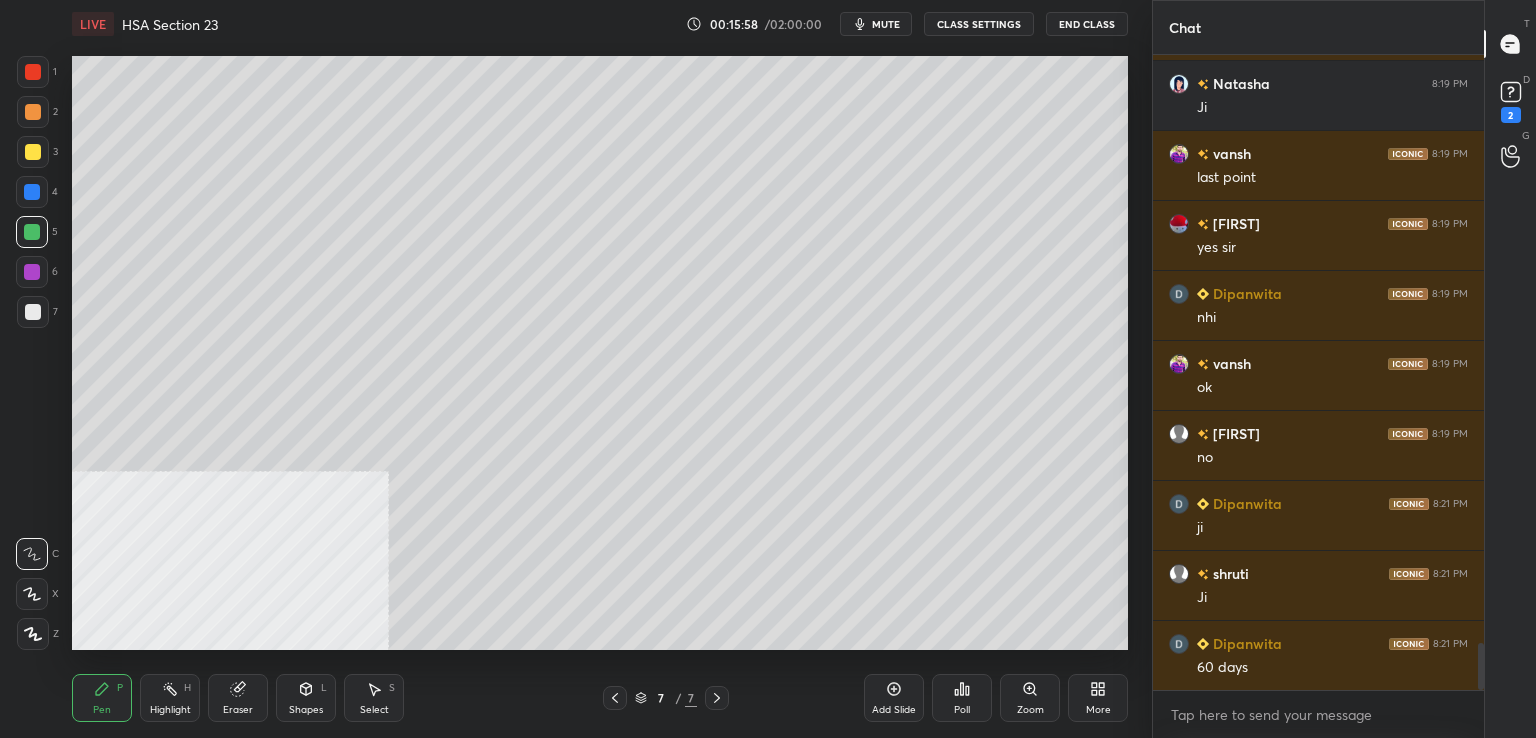 scroll, scrollTop: 7990, scrollLeft: 0, axis: vertical 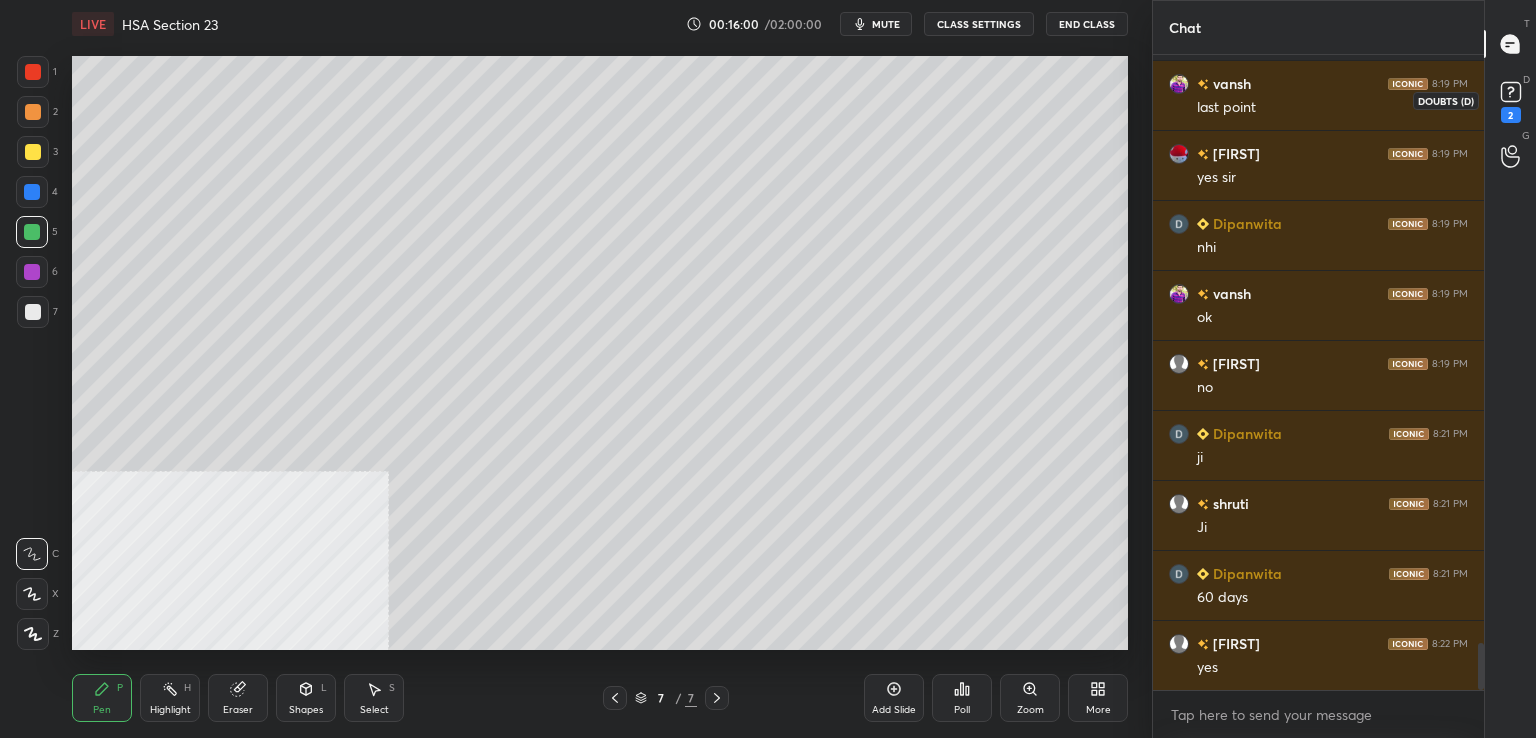 click 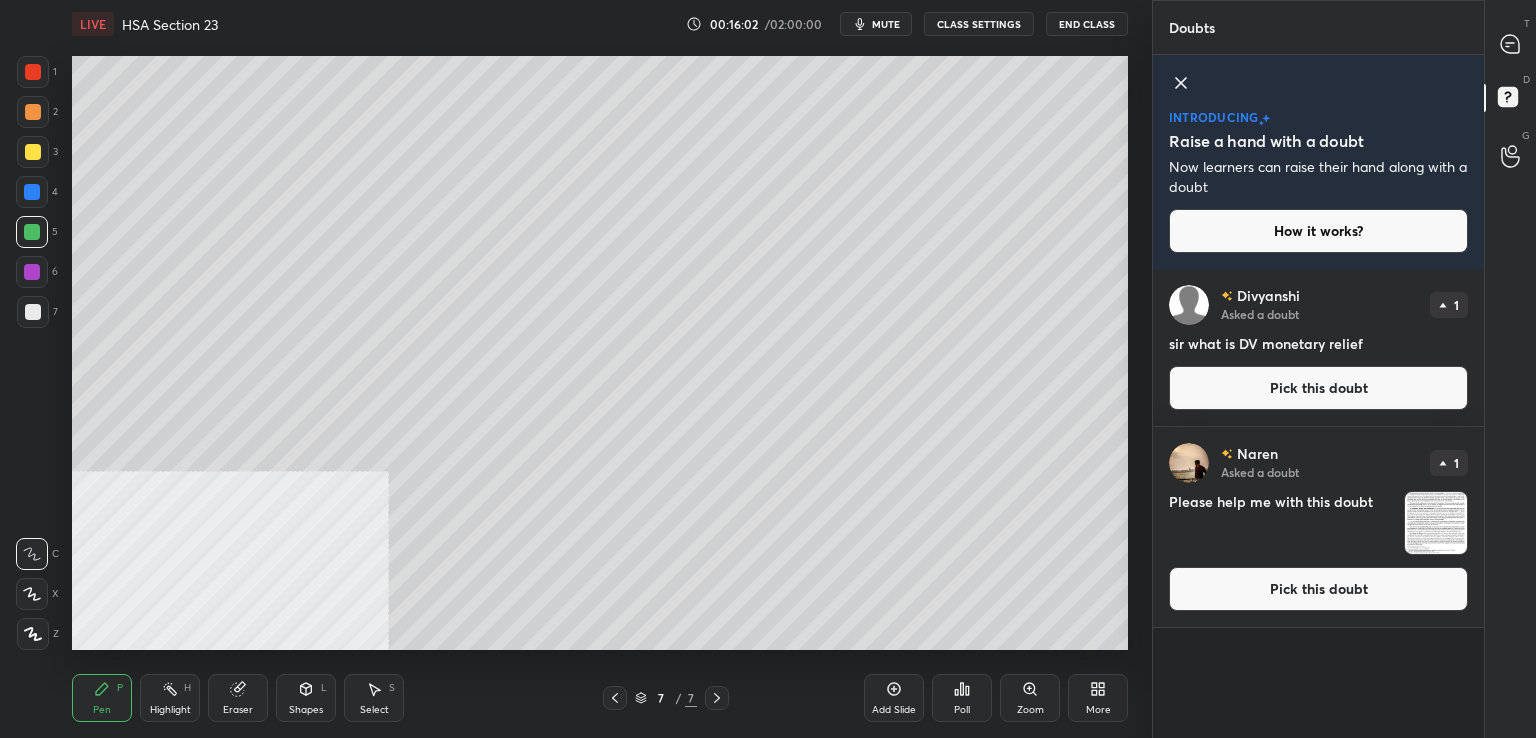 drag, startPoint x: 1296, startPoint y: 392, endPoint x: 1260, endPoint y: 392, distance: 36 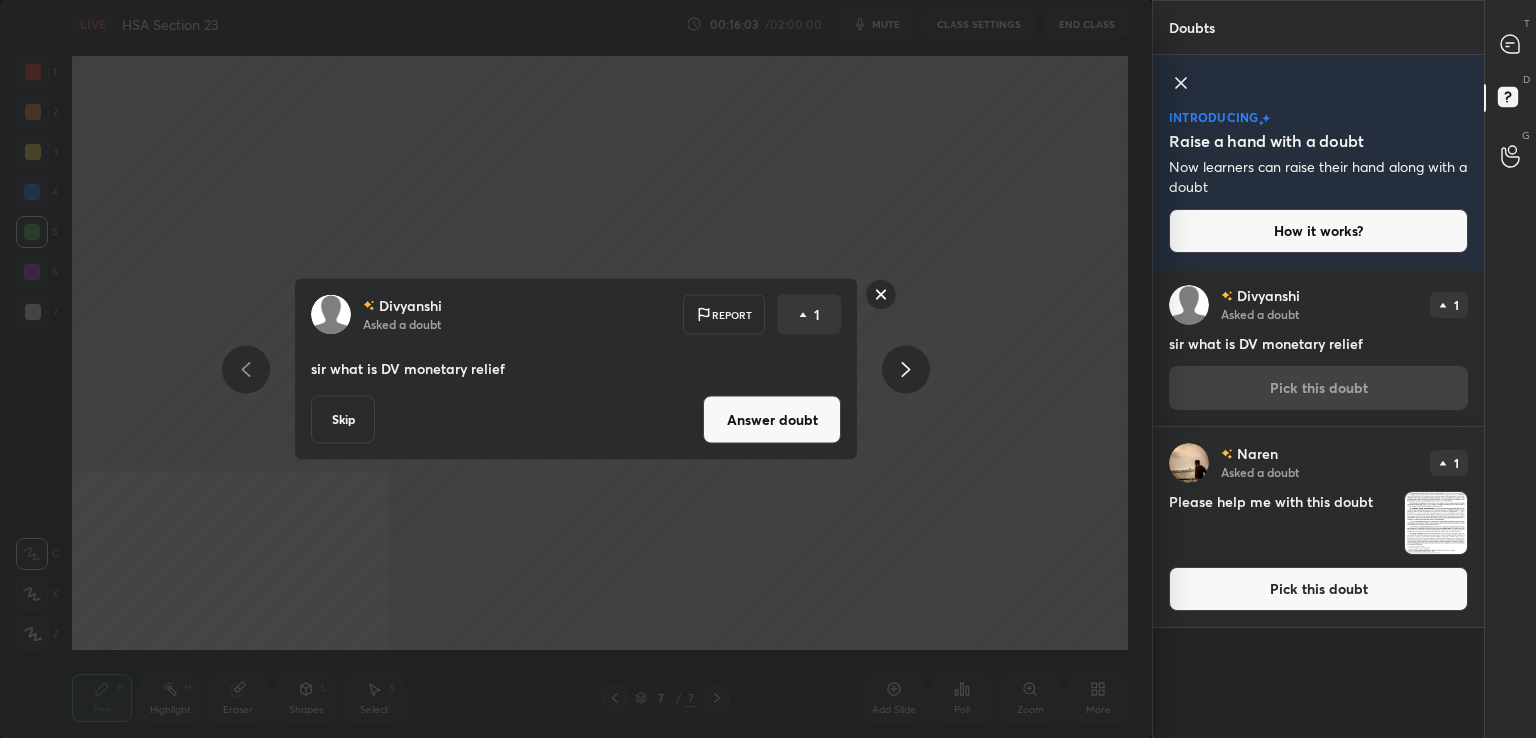 click on "Answer doubt" at bounding box center [772, 420] 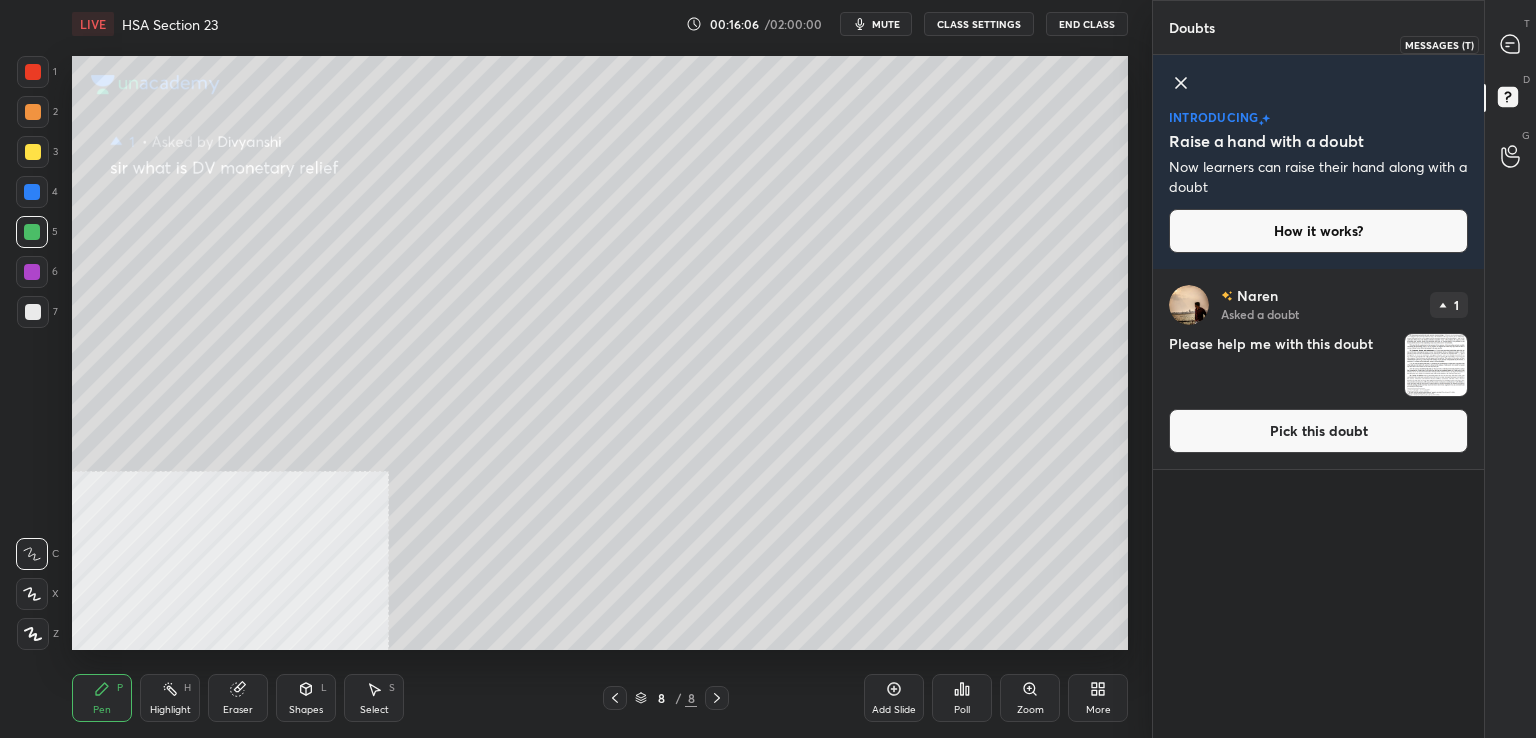 drag, startPoint x: 1516, startPoint y: 45, endPoint x: 1448, endPoint y: 29, distance: 69.856995 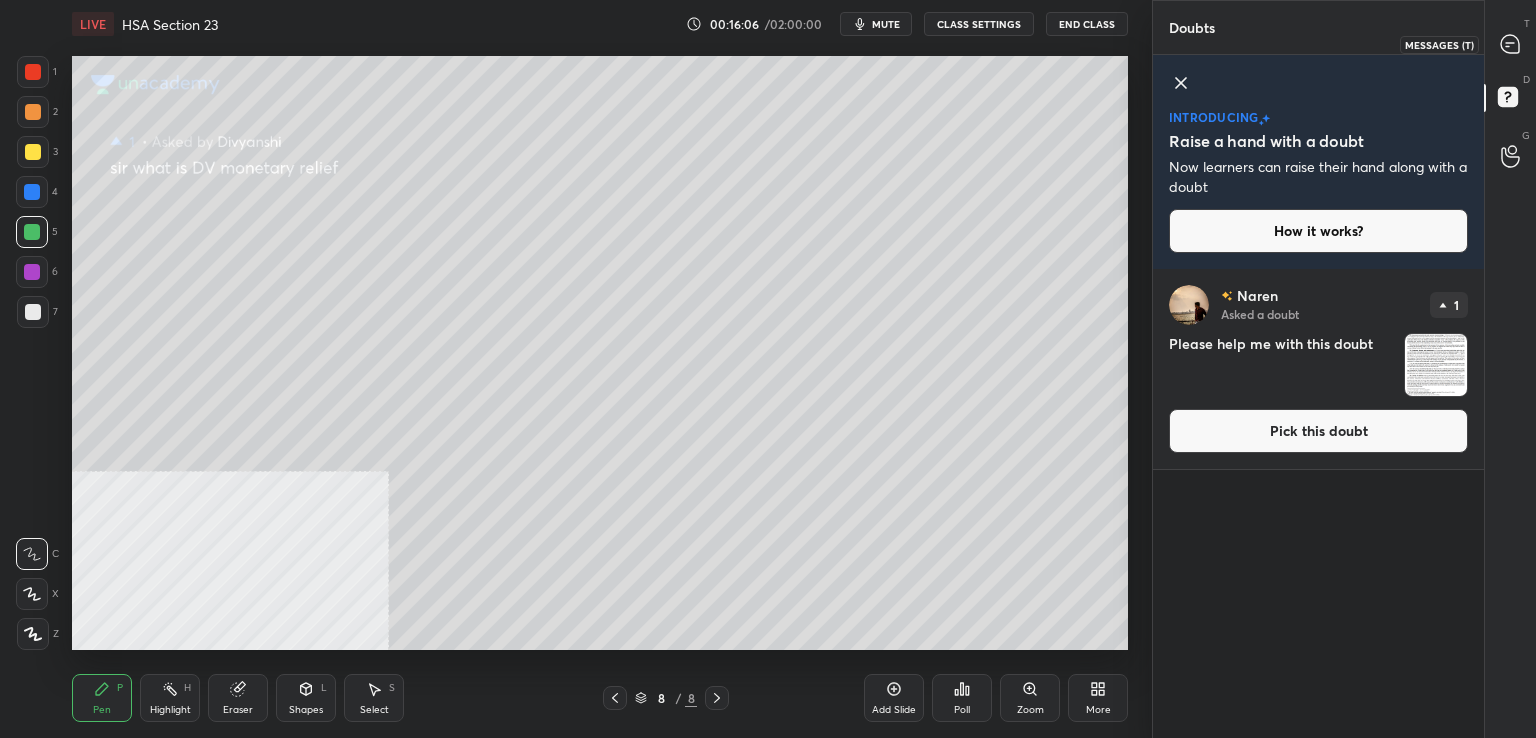 click 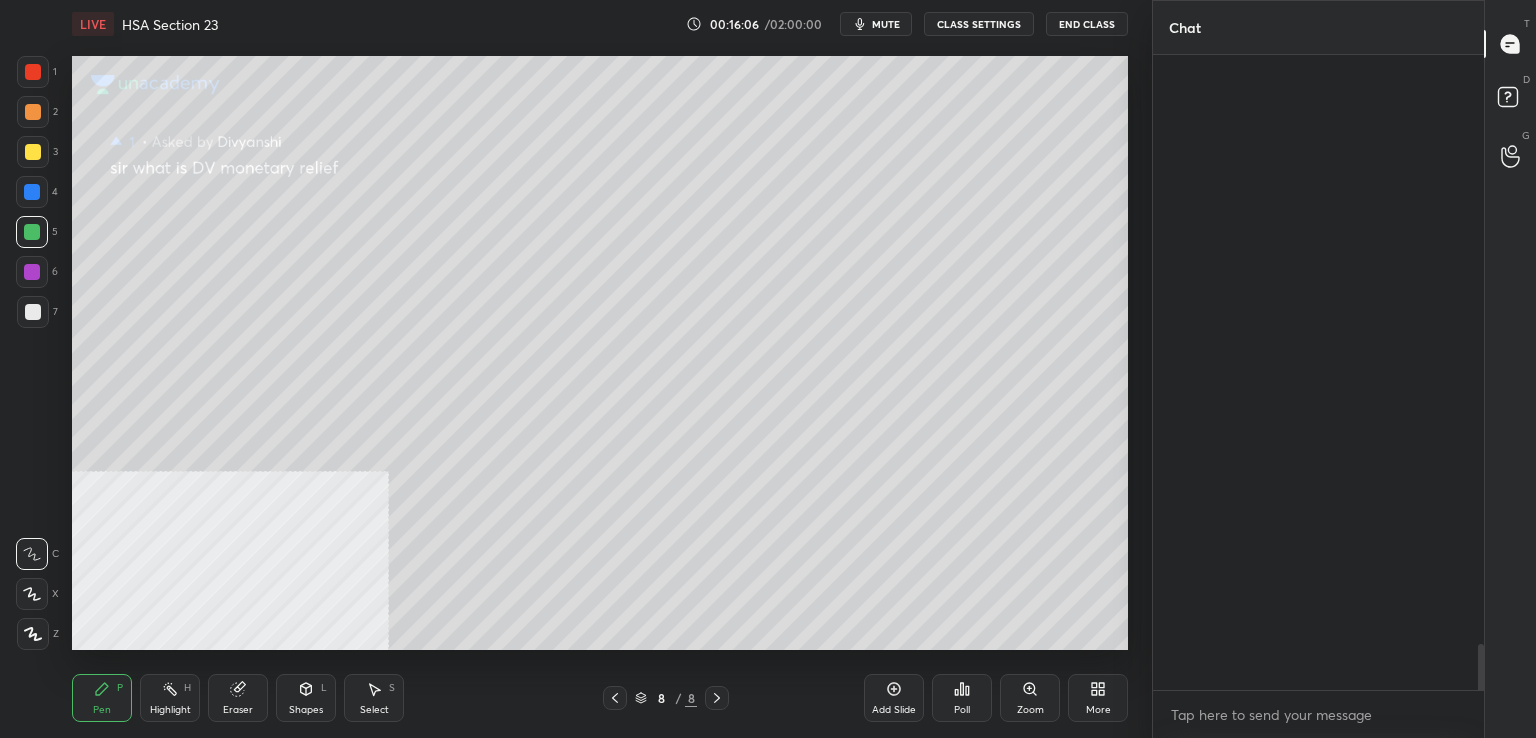 scroll, scrollTop: 8448, scrollLeft: 0, axis: vertical 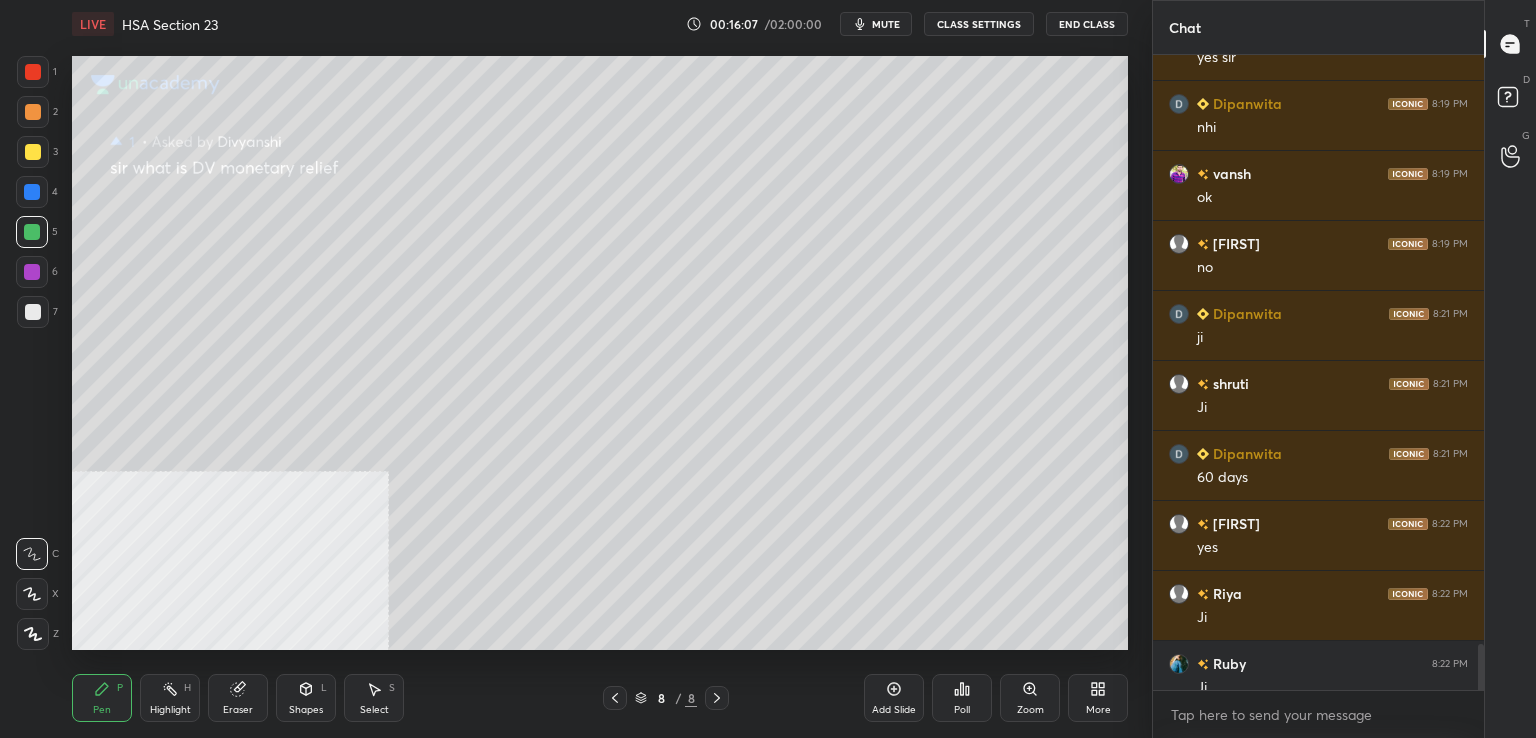 drag, startPoint x: 28, startPoint y: 73, endPoint x: 58, endPoint y: 91, distance: 34.98571 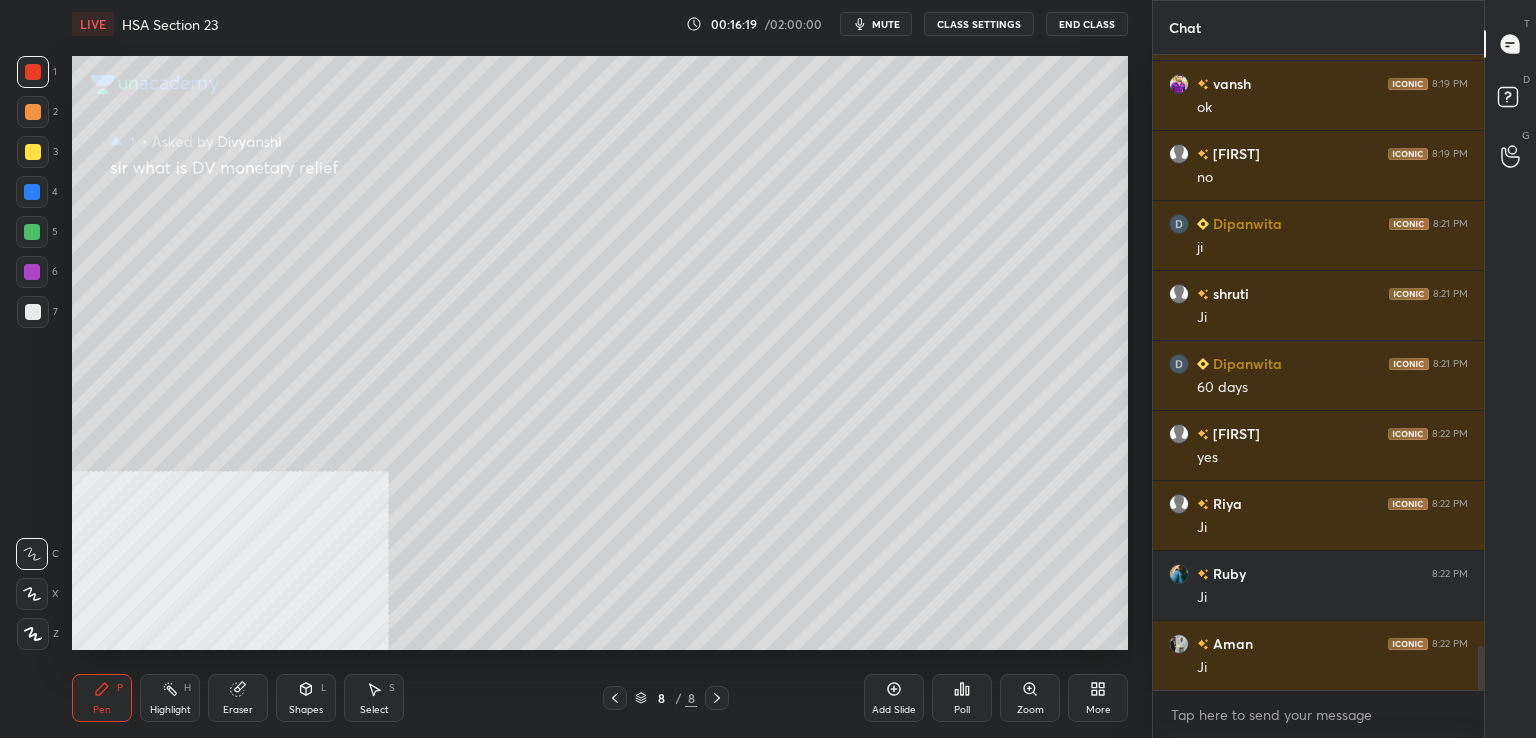 scroll, scrollTop: 8608, scrollLeft: 0, axis: vertical 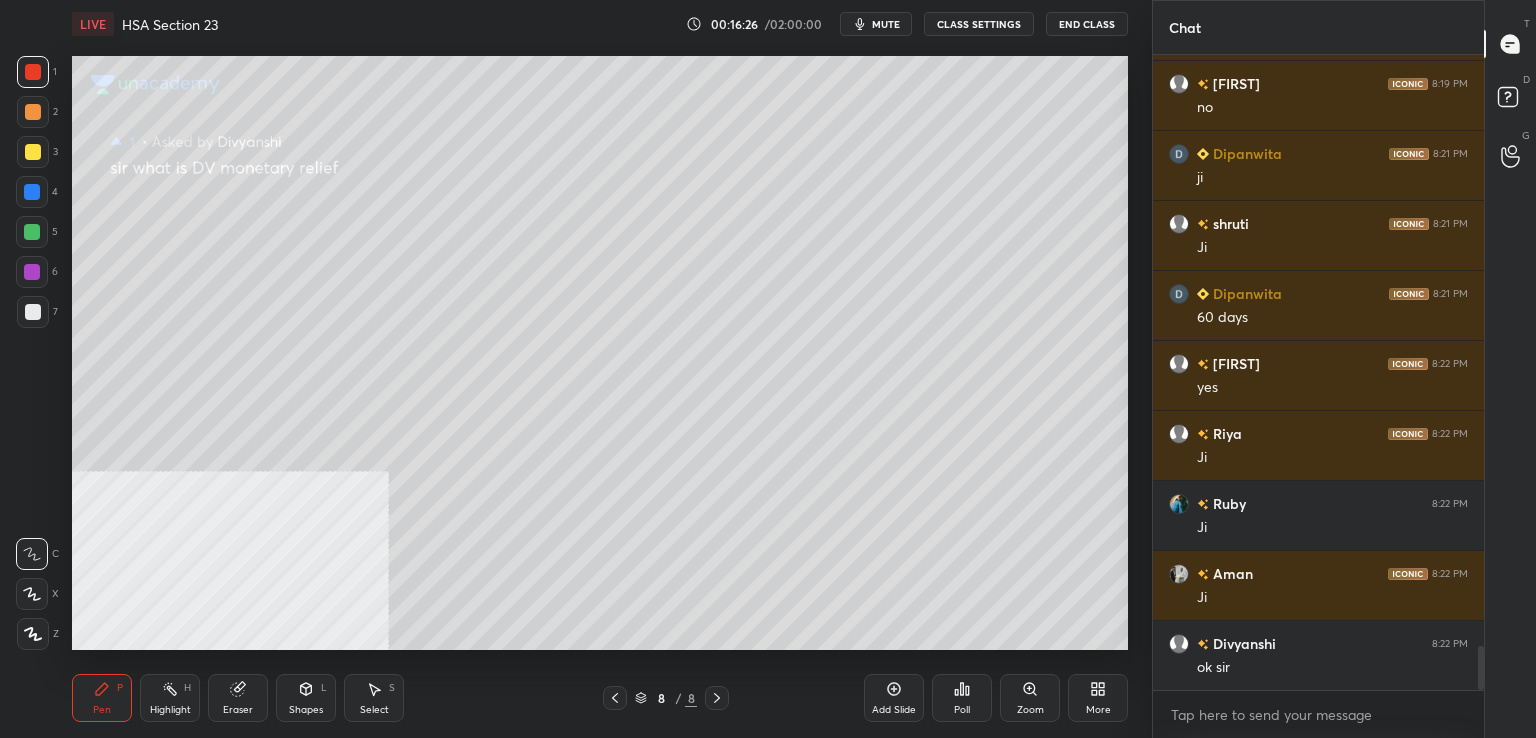 drag, startPoint x: 612, startPoint y: 707, endPoint x: 589, endPoint y: 683, distance: 33.24154 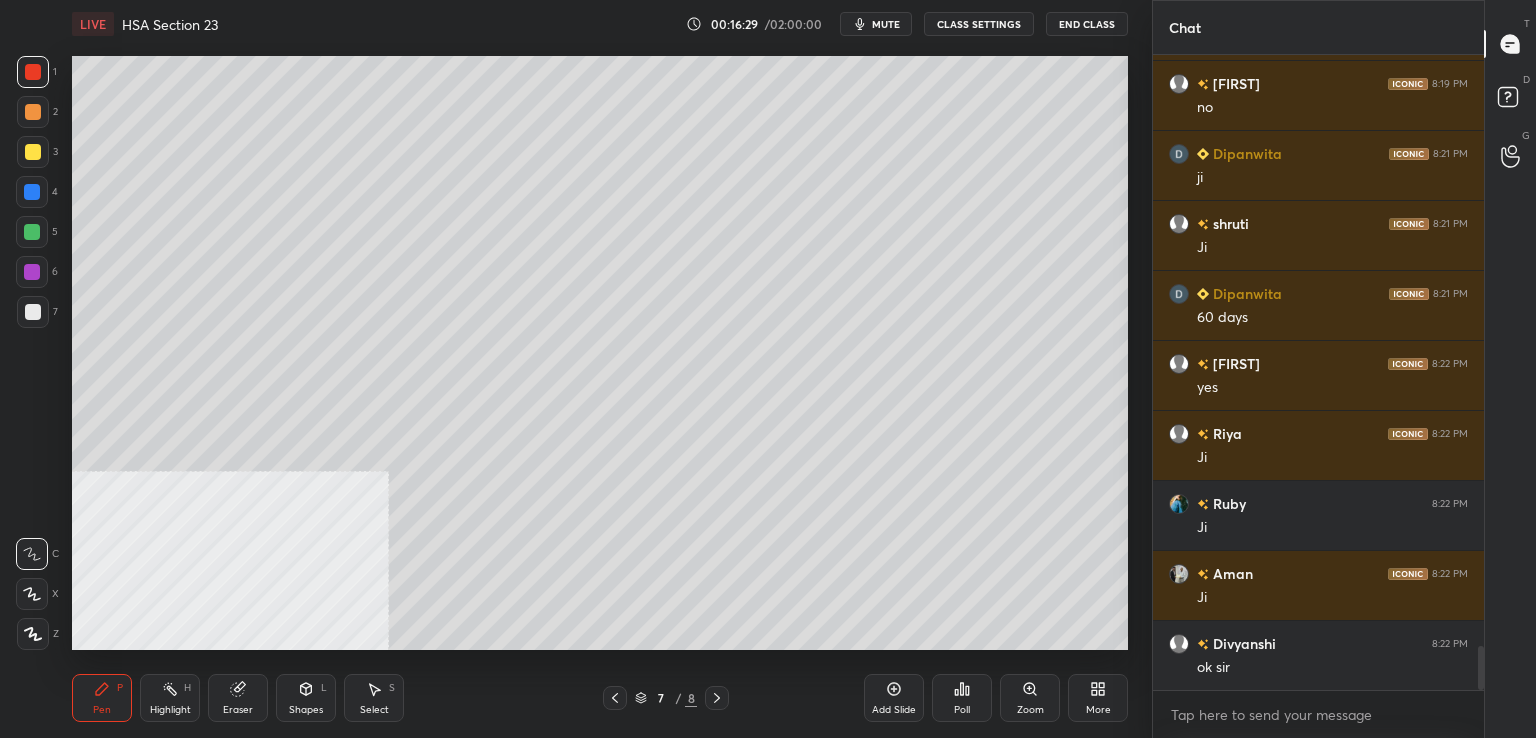 click at bounding box center [33, 312] 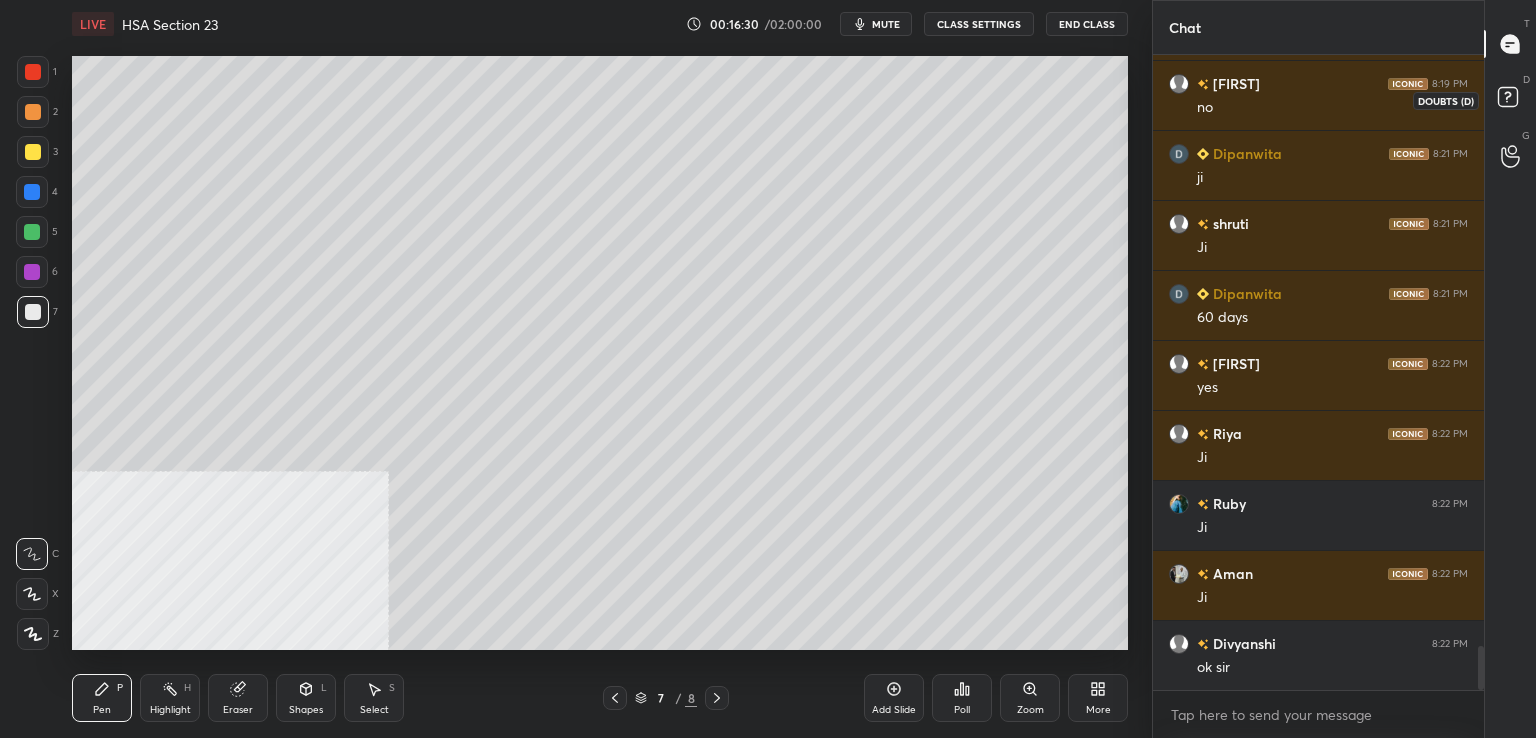 click 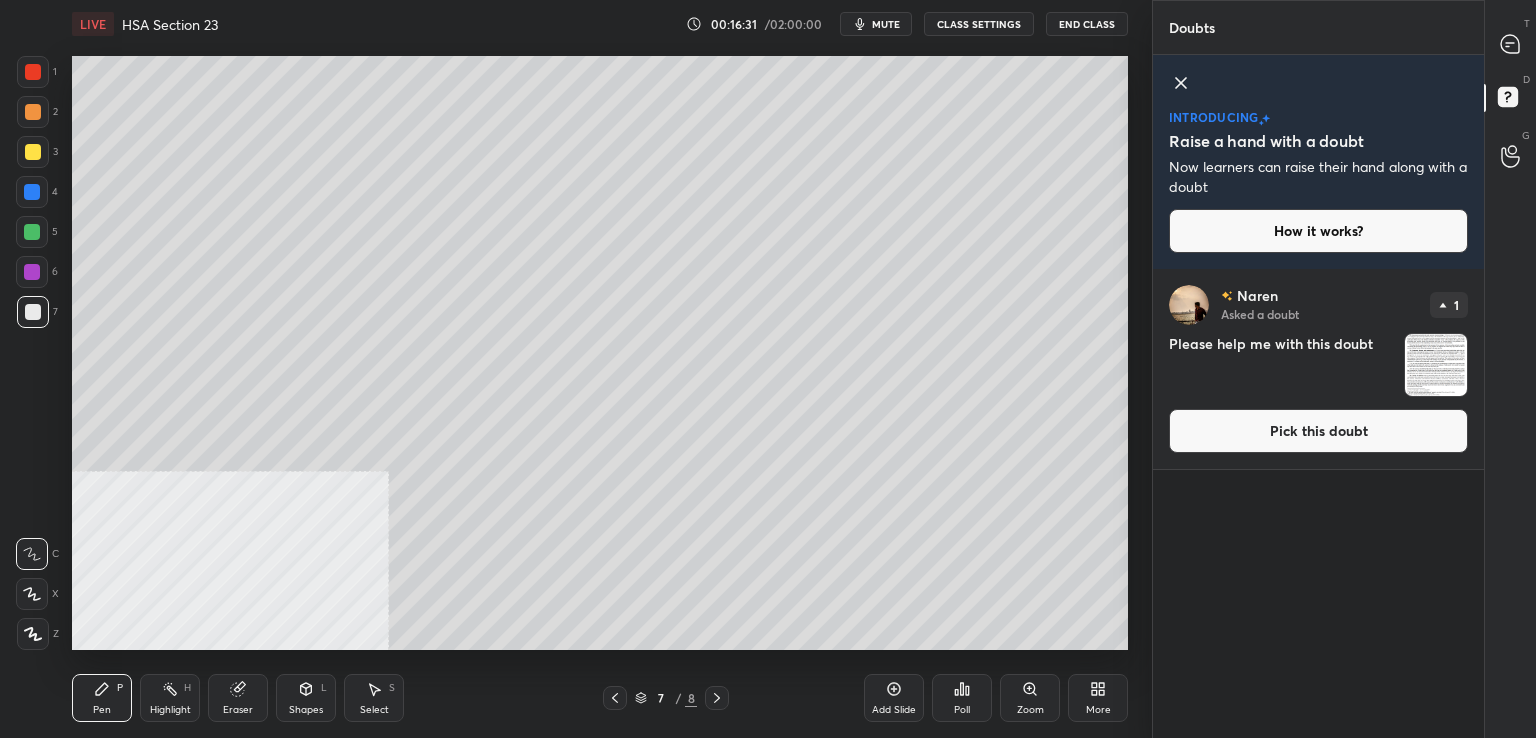 drag, startPoint x: 1297, startPoint y: 436, endPoint x: 1268, endPoint y: 439, distance: 29.15476 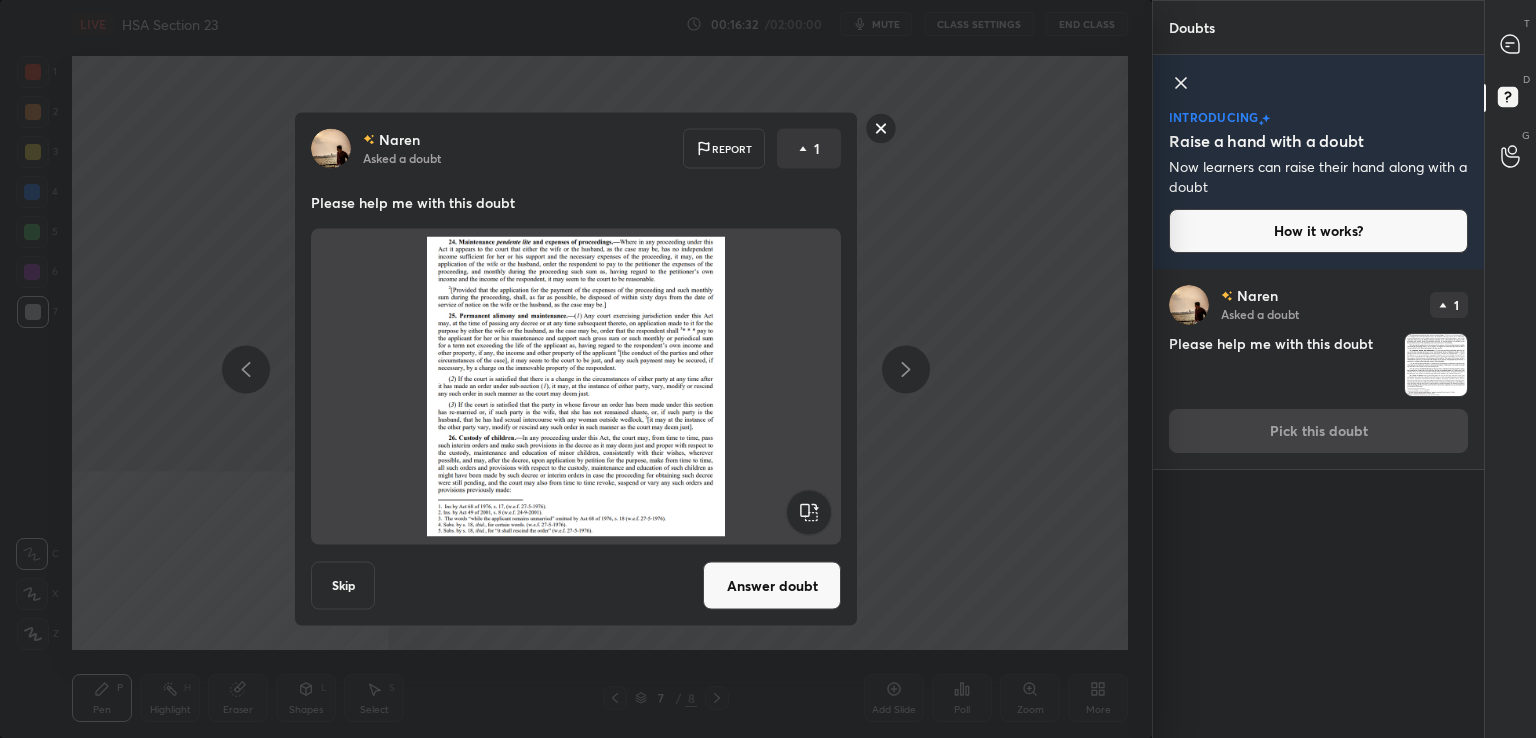 click on "Answer doubt" at bounding box center [772, 586] 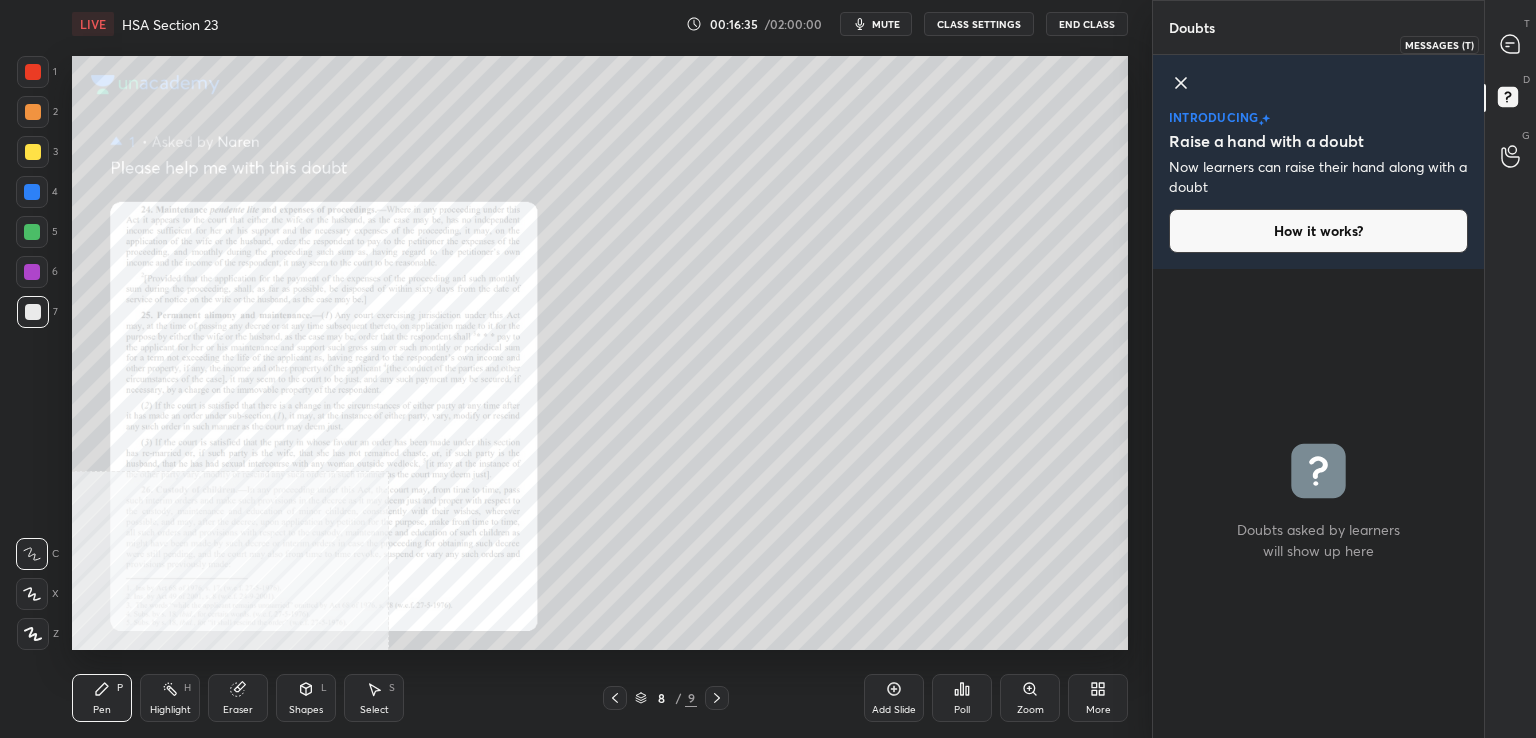drag, startPoint x: 1521, startPoint y: 41, endPoint x: 1505, endPoint y: 36, distance: 16.763054 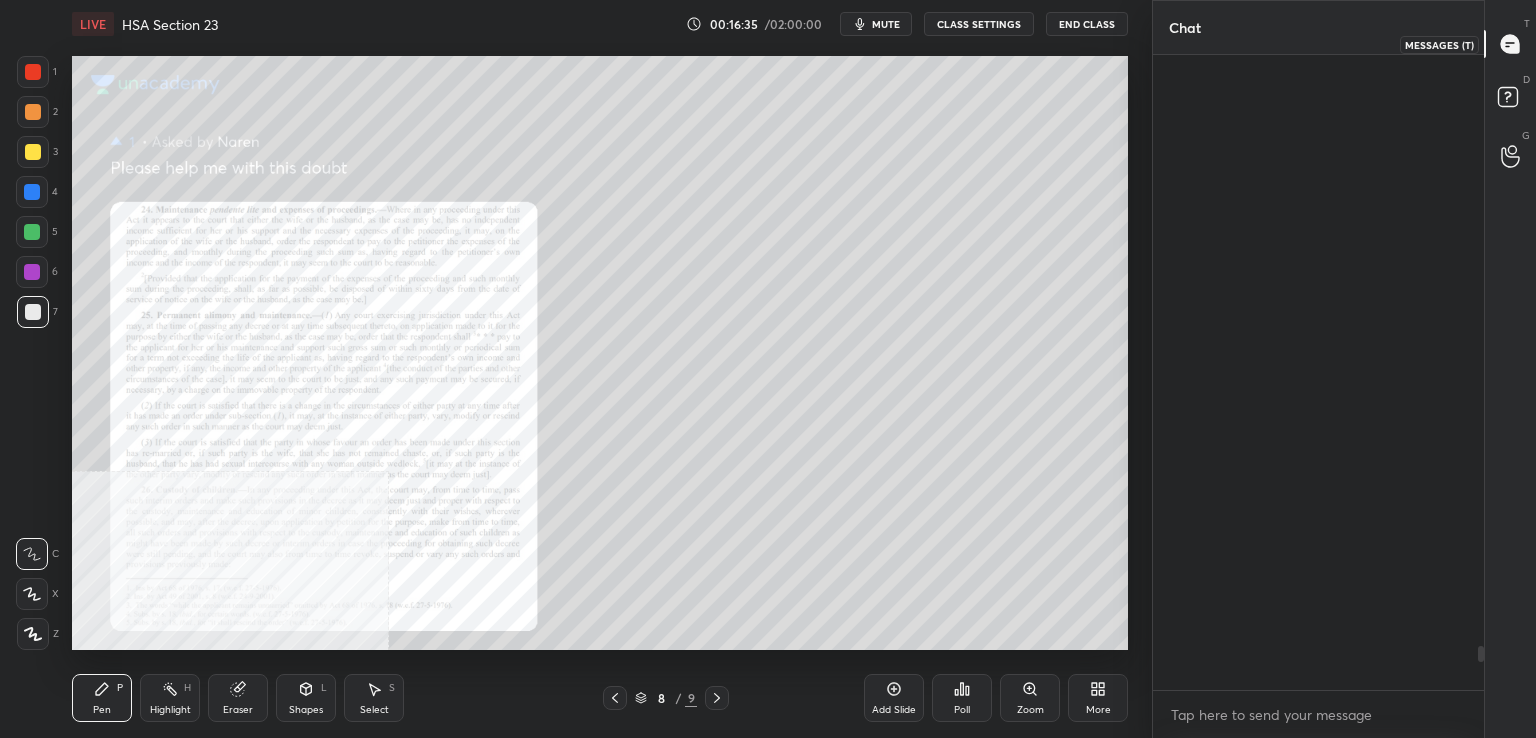 scroll, scrollTop: 8522, scrollLeft: 0, axis: vertical 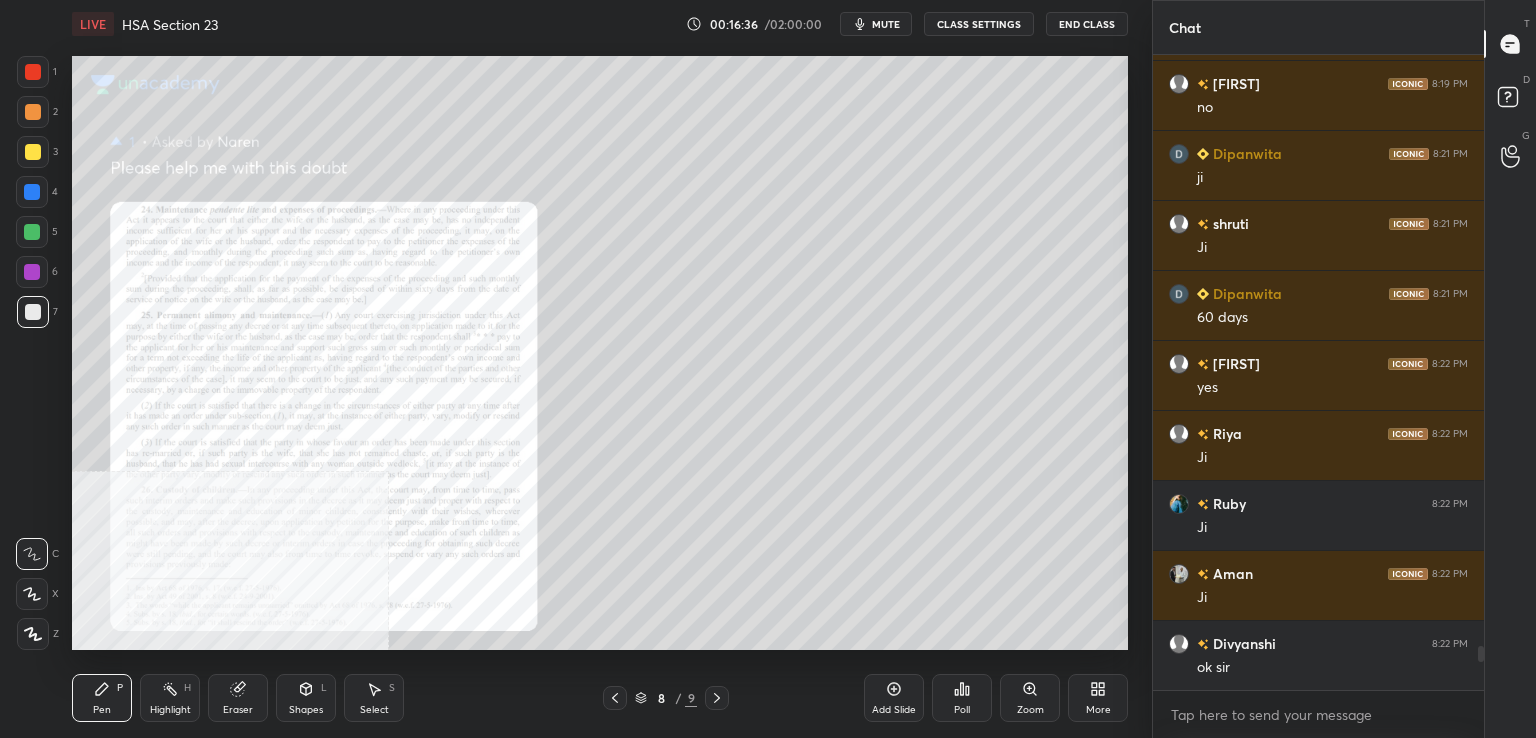 click on "Zoom" at bounding box center [1030, 698] 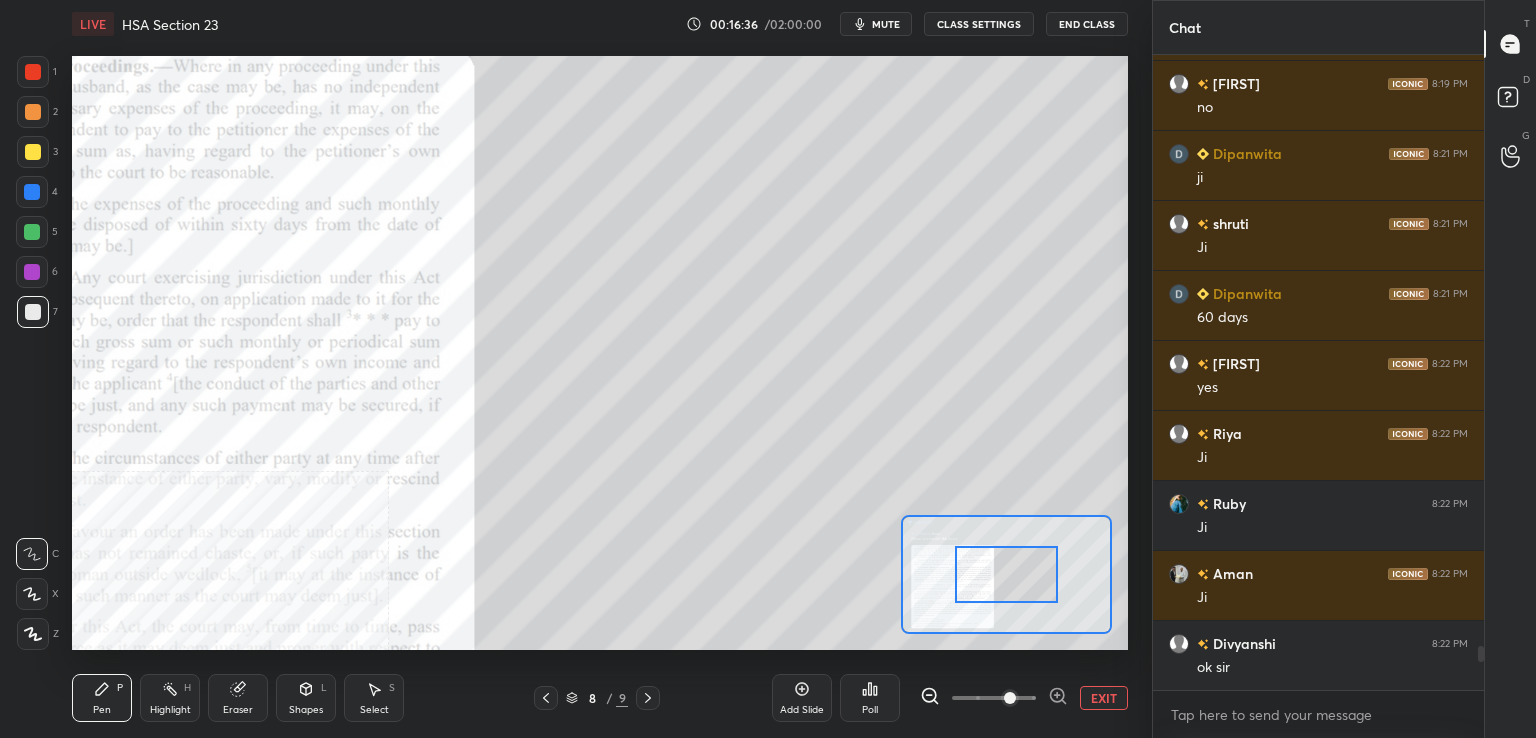 click at bounding box center [994, 698] 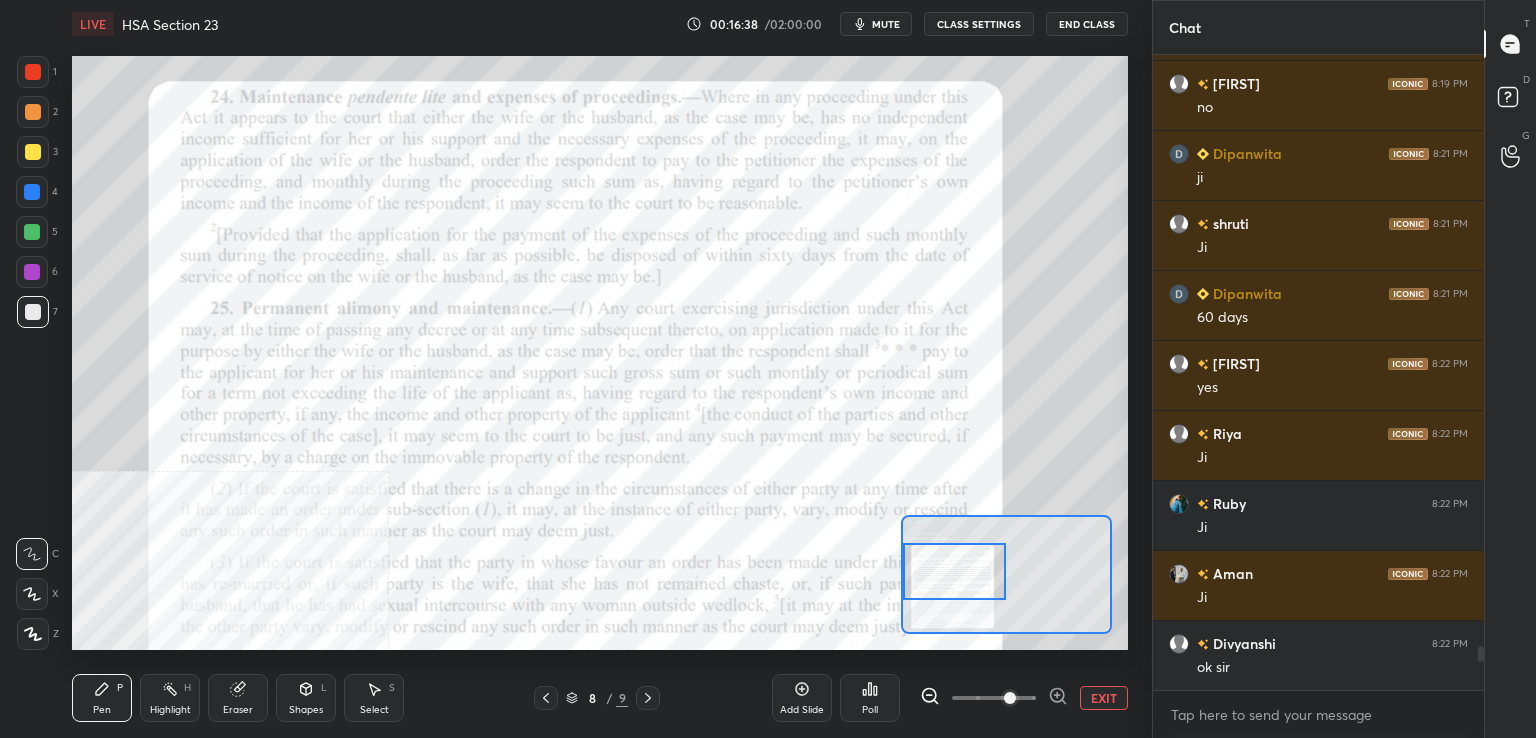 drag, startPoint x: 1016, startPoint y: 583, endPoint x: 962, endPoint y: 591, distance: 54.589375 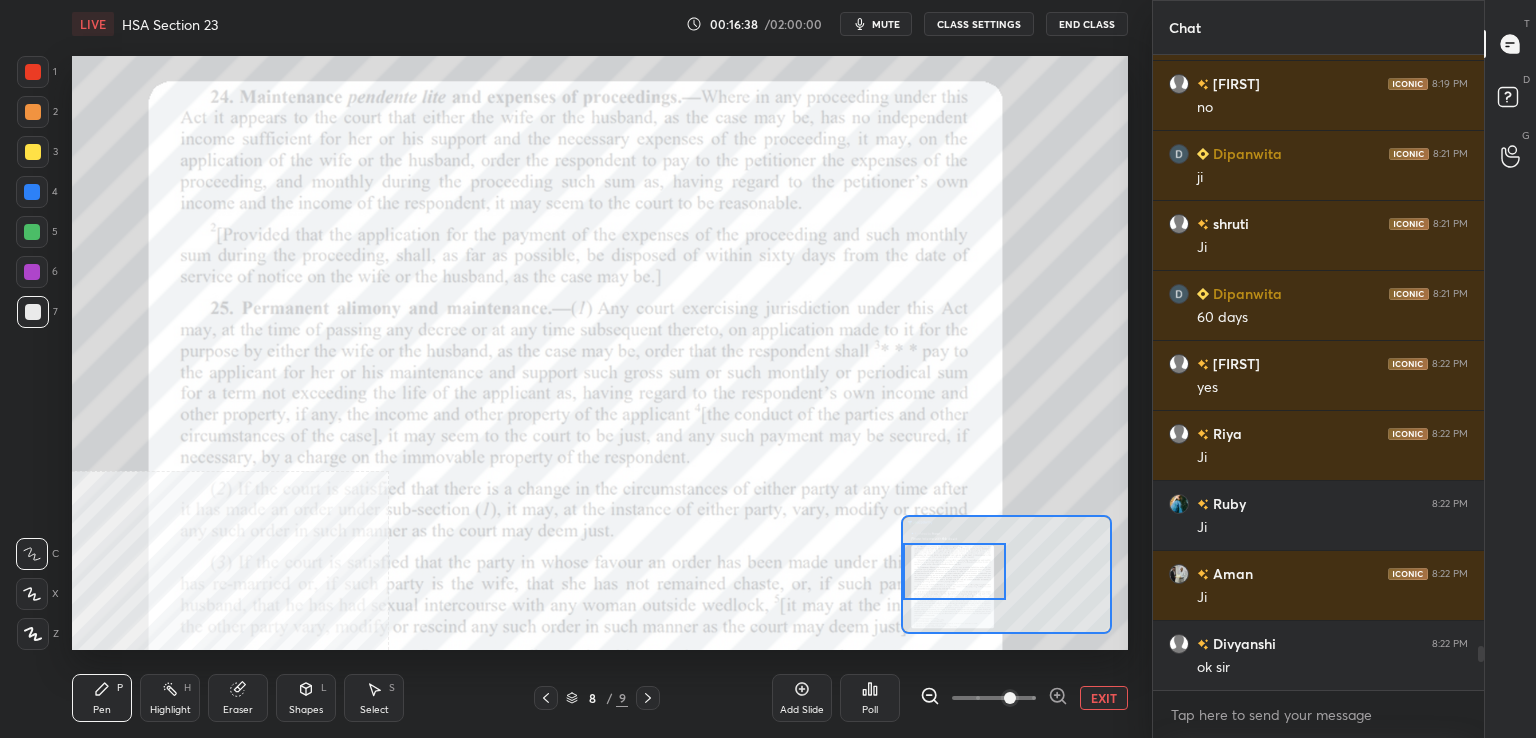 click at bounding box center (955, 571) 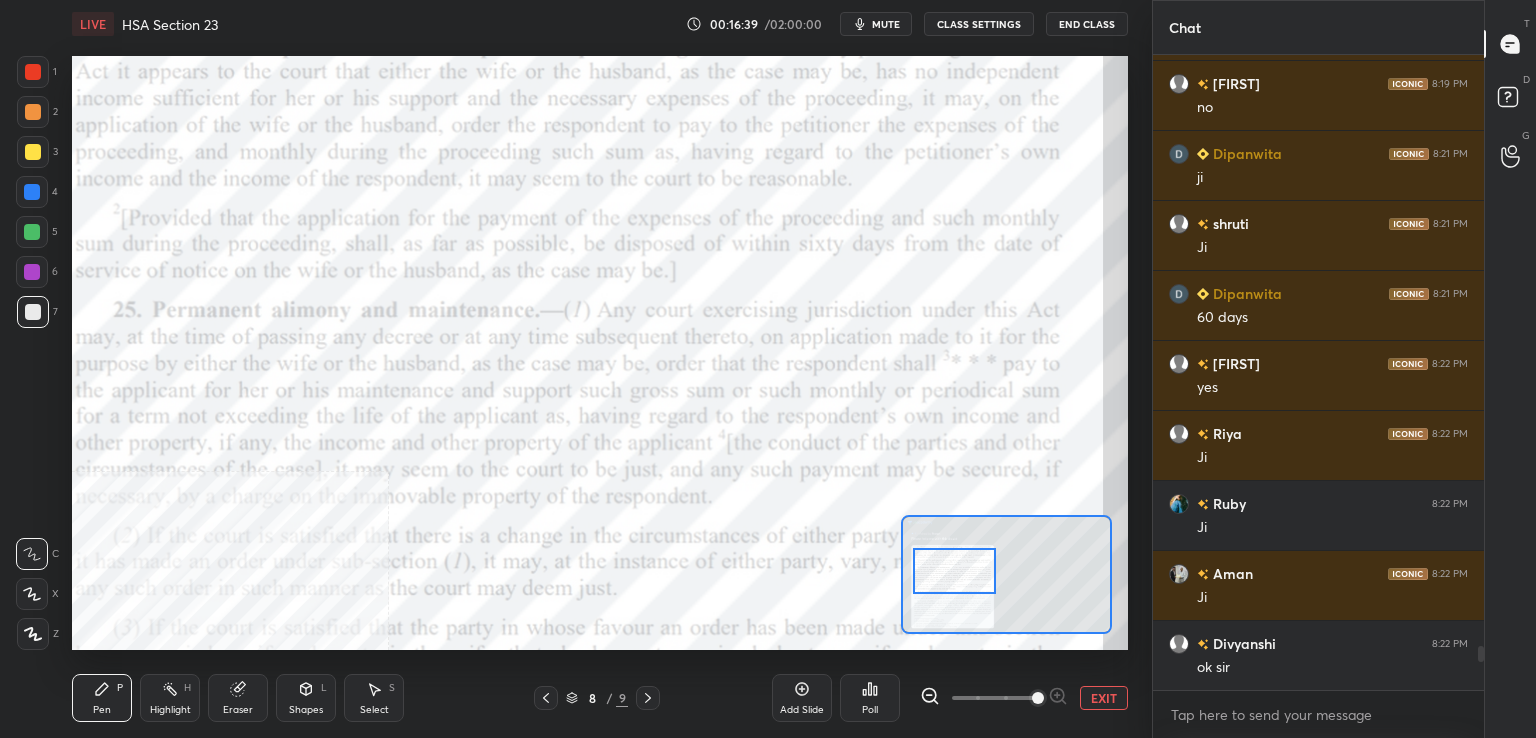 click at bounding box center [1038, 698] 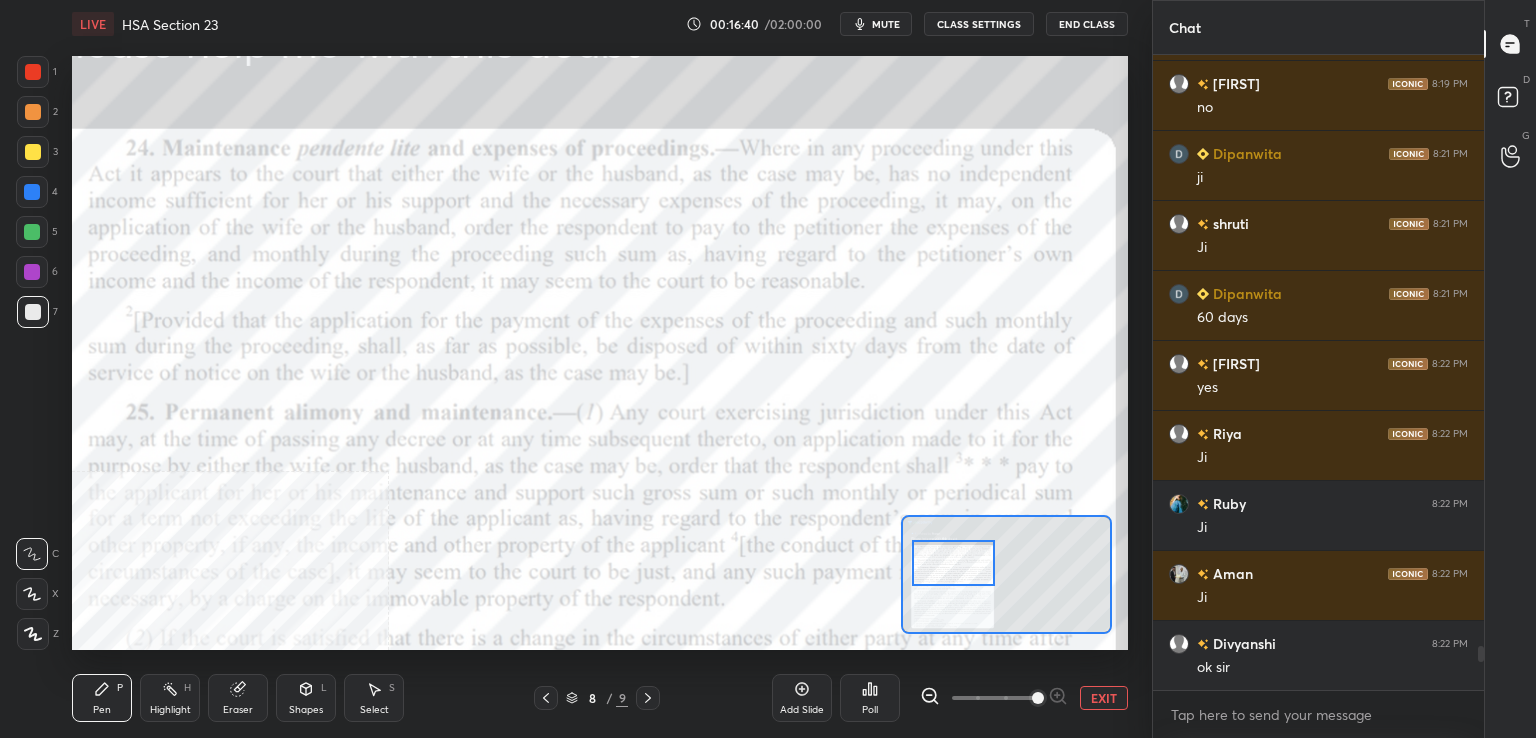 click at bounding box center (953, 563) 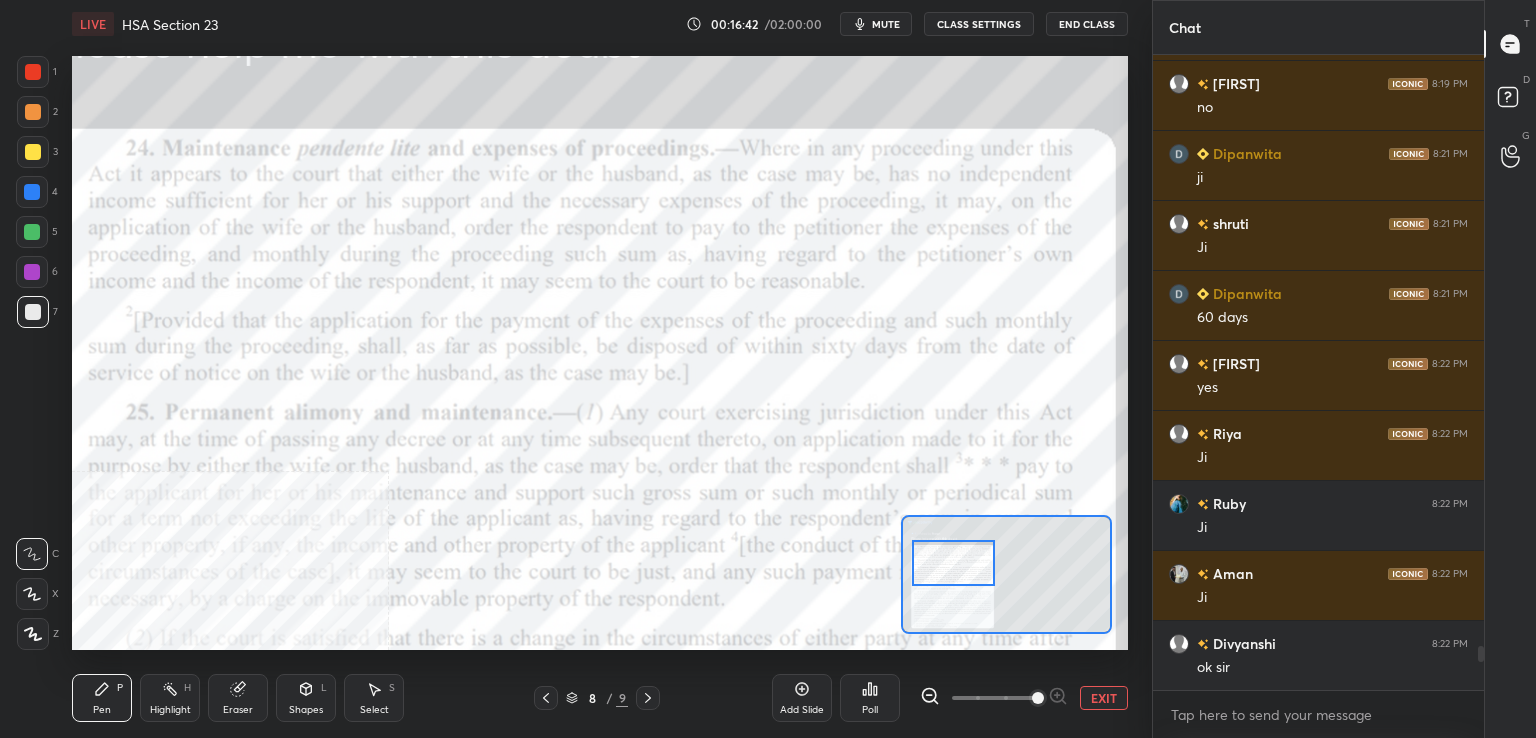 click at bounding box center [33, 72] 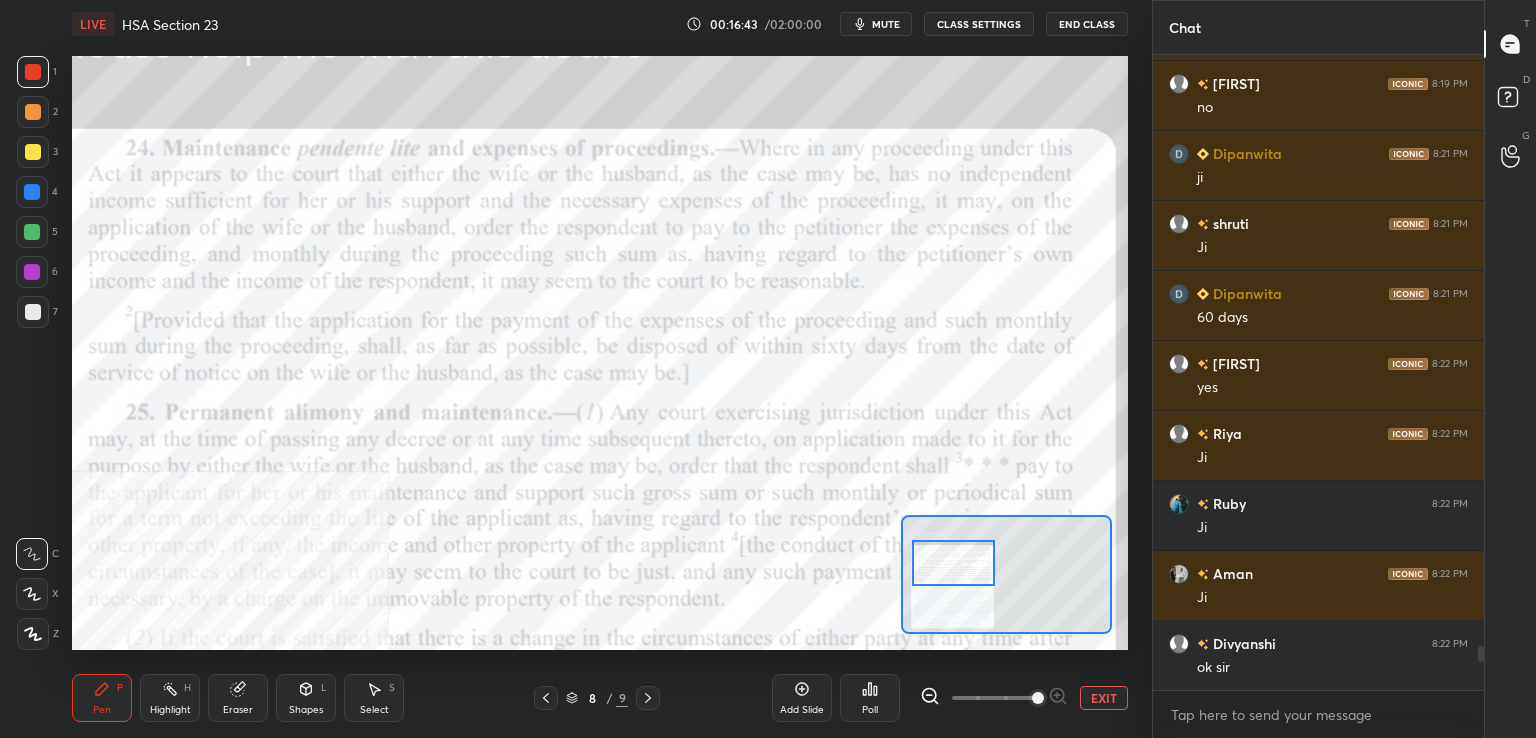 drag, startPoint x: 180, startPoint y: 708, endPoint x: 191, endPoint y: 664, distance: 45.35416 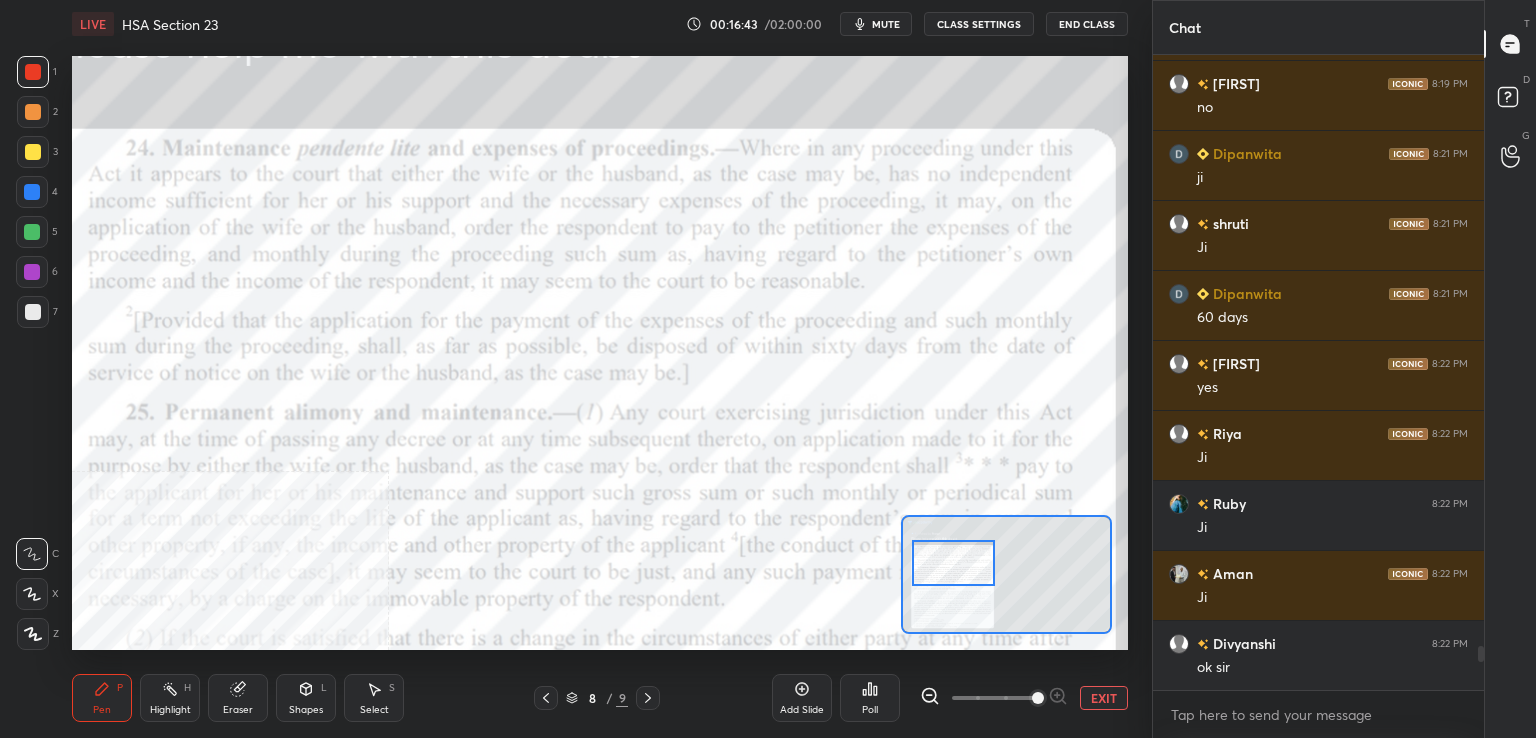 click on "Highlight" at bounding box center (170, 710) 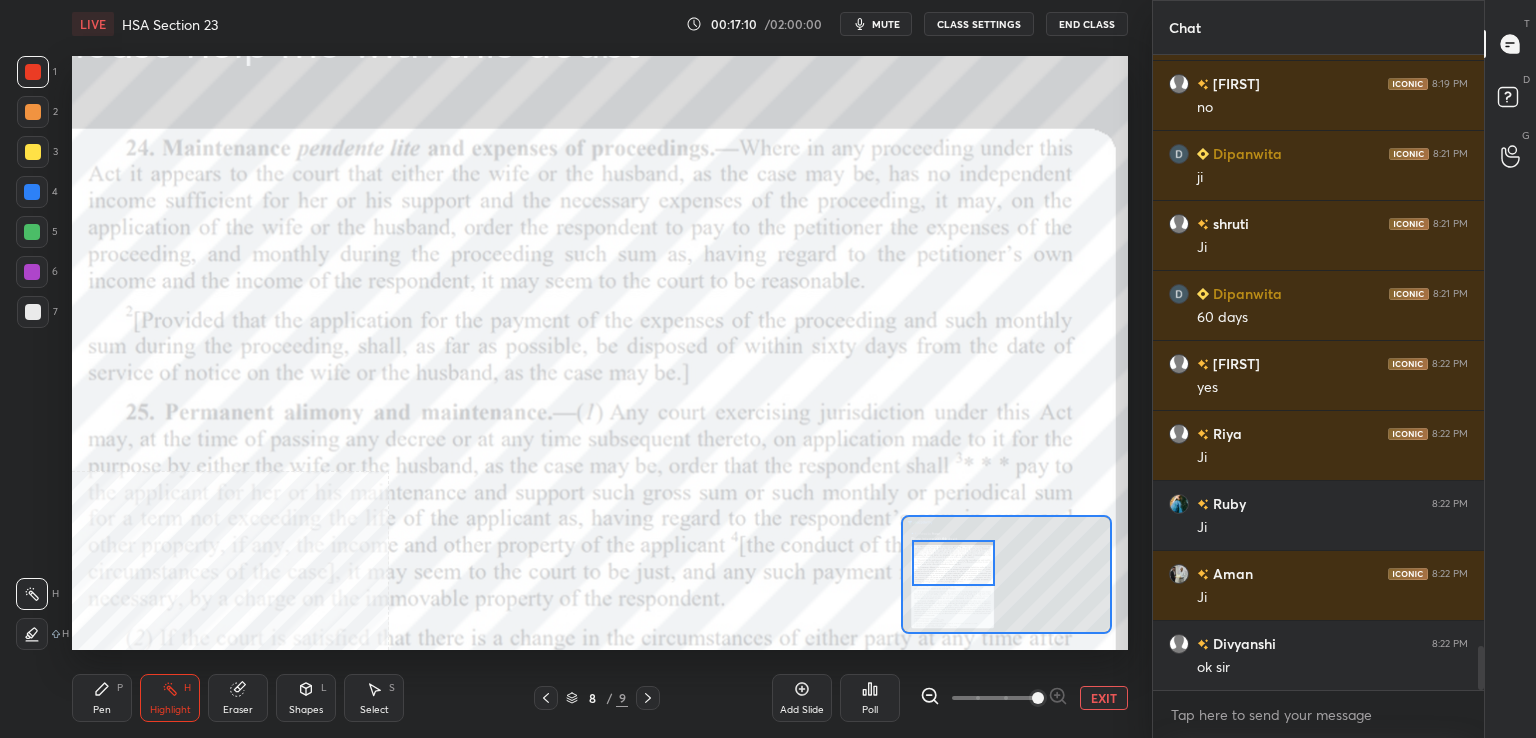 scroll, scrollTop: 8592, scrollLeft: 0, axis: vertical 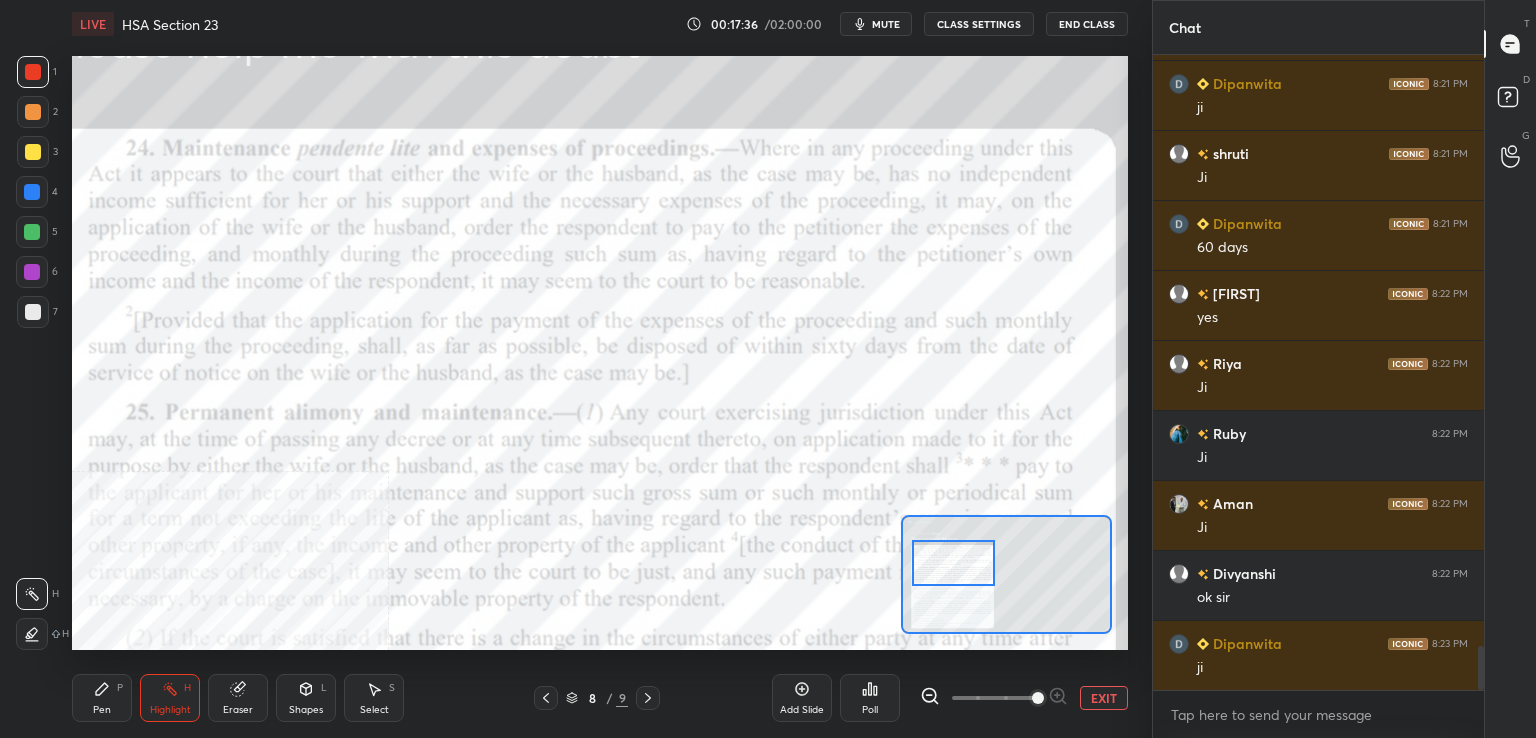 drag, startPoint x: 101, startPoint y: 705, endPoint x: 200, endPoint y: 690, distance: 100.12991 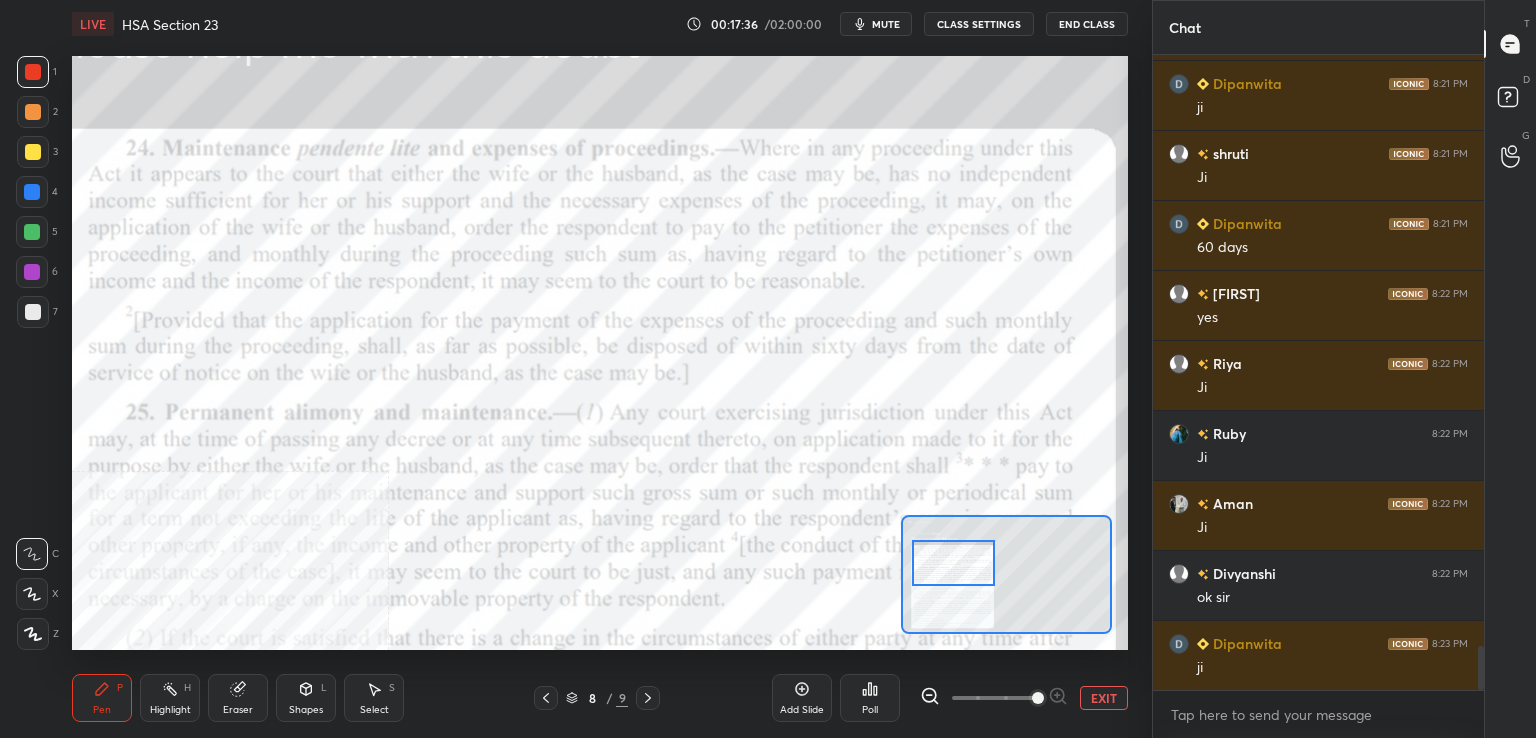 drag, startPoint x: 552, startPoint y: 698, endPoint x: 529, endPoint y: 690, distance: 24.351591 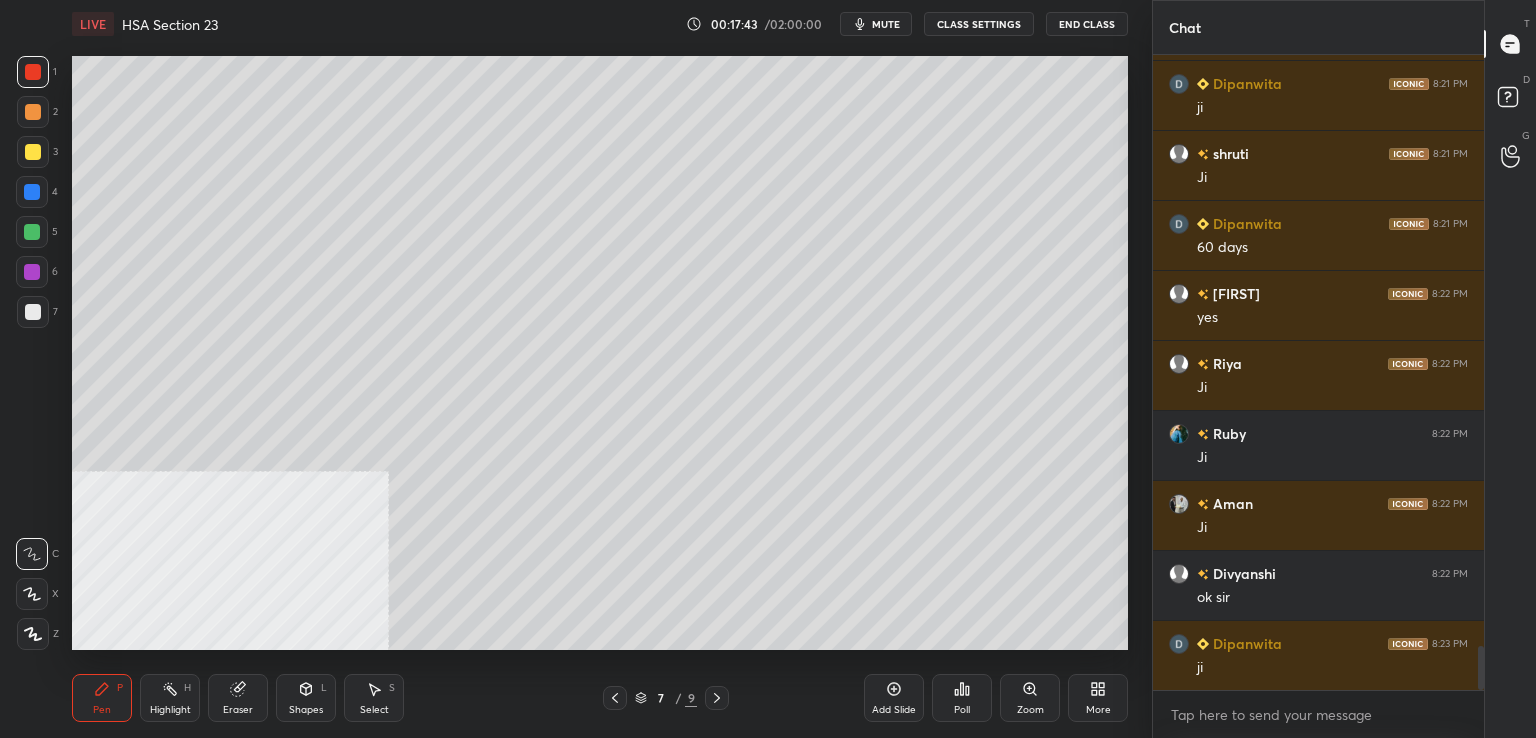 drag, startPoint x: 28, startPoint y: 317, endPoint x: 56, endPoint y: 324, distance: 28.86174 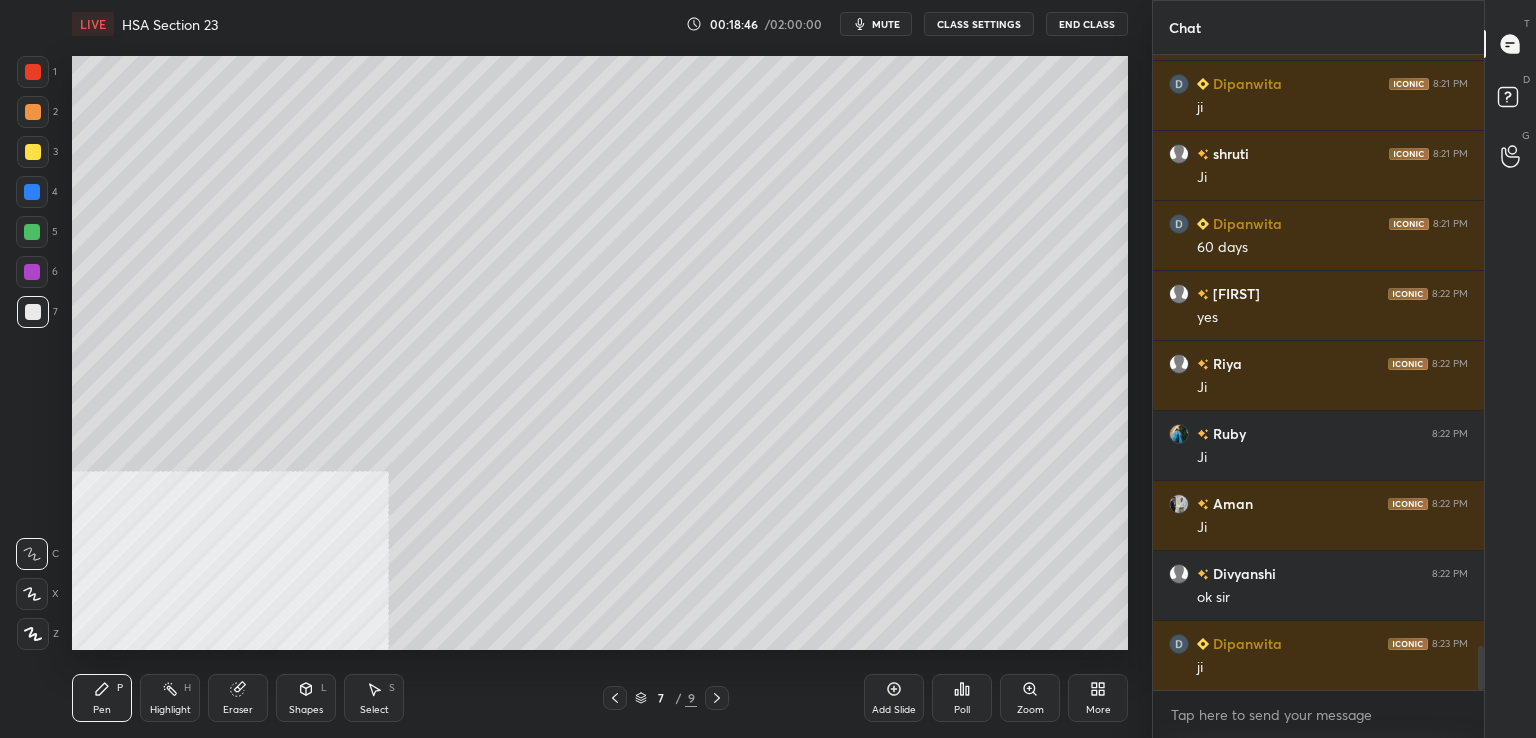 drag, startPoint x: 29, startPoint y: 194, endPoint x: 48, endPoint y: 206, distance: 22.472204 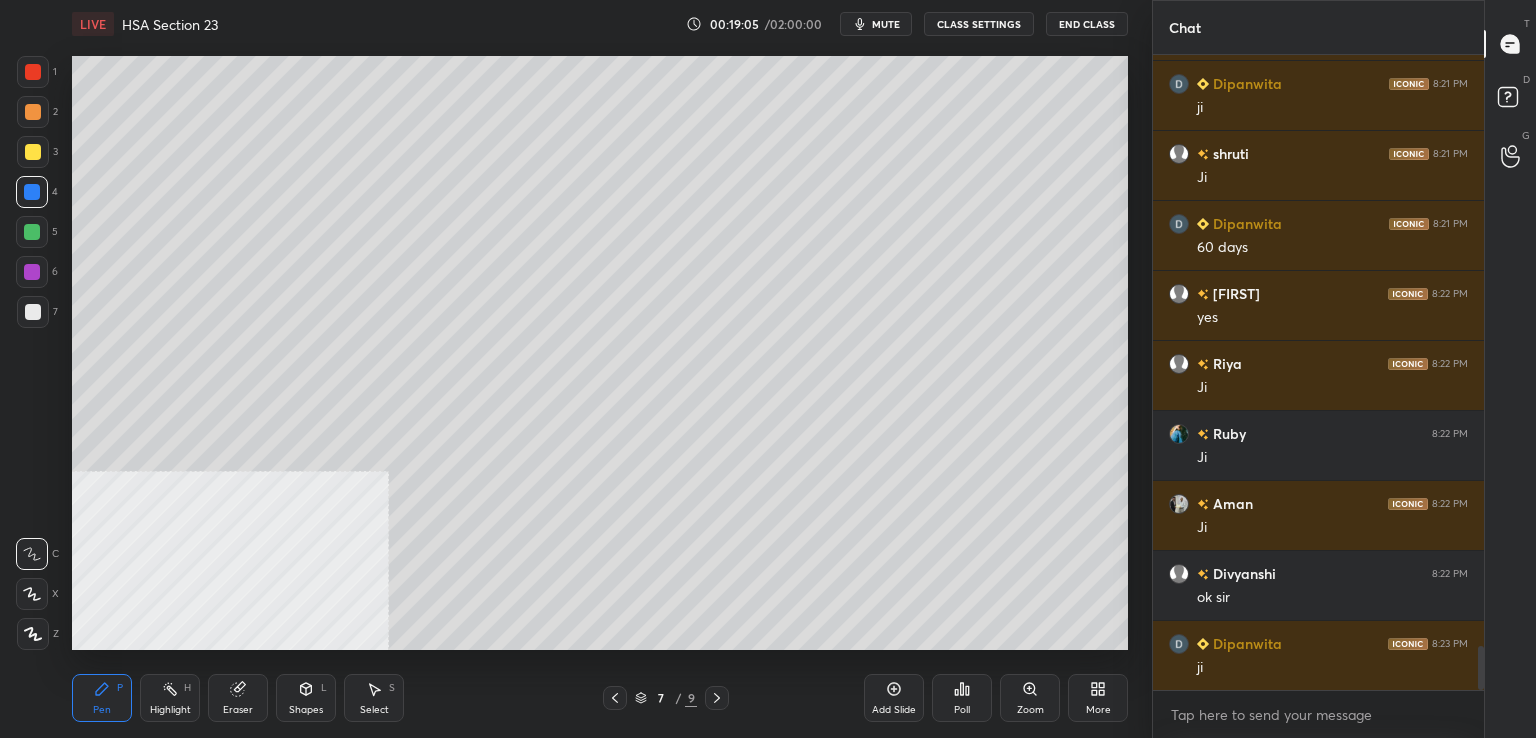 click at bounding box center [32, 272] 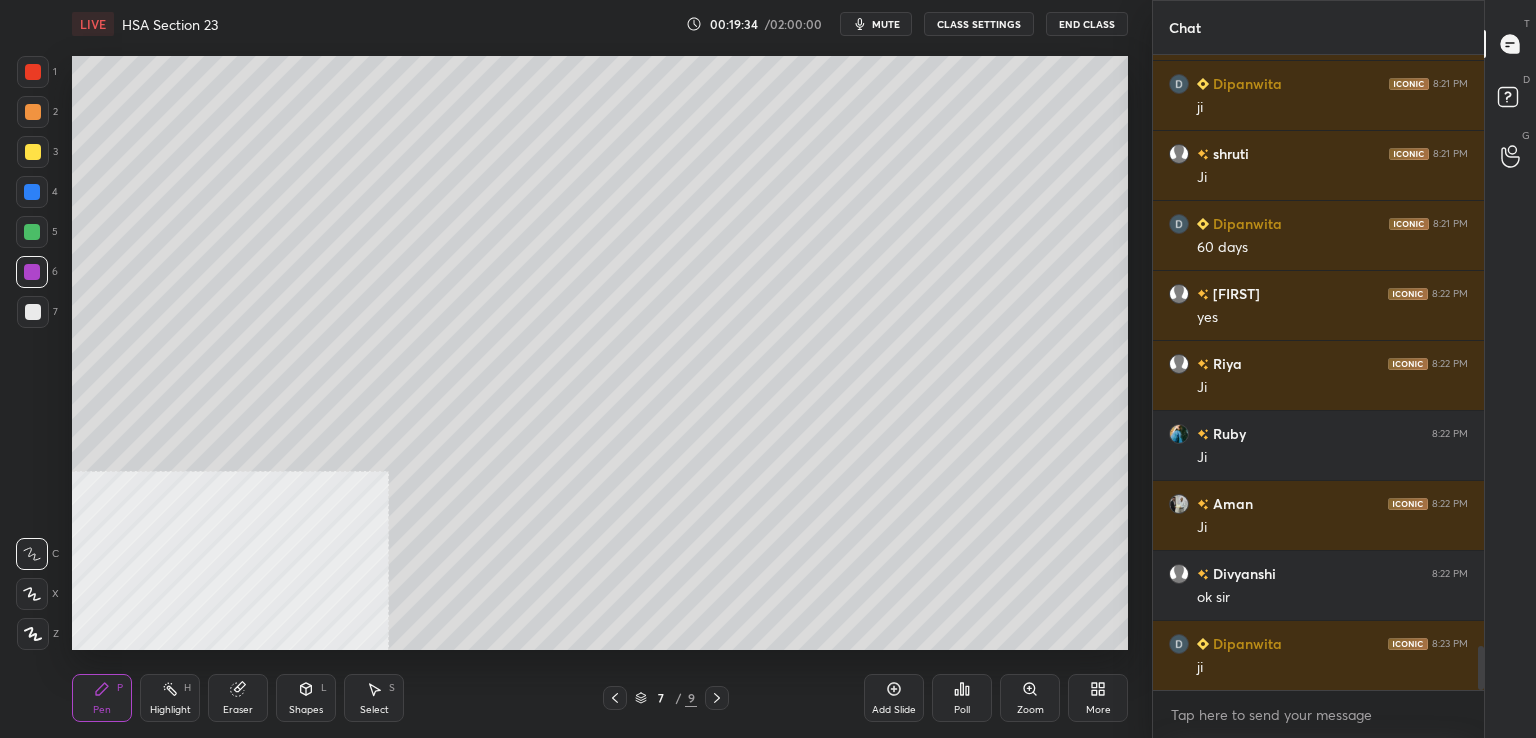 click 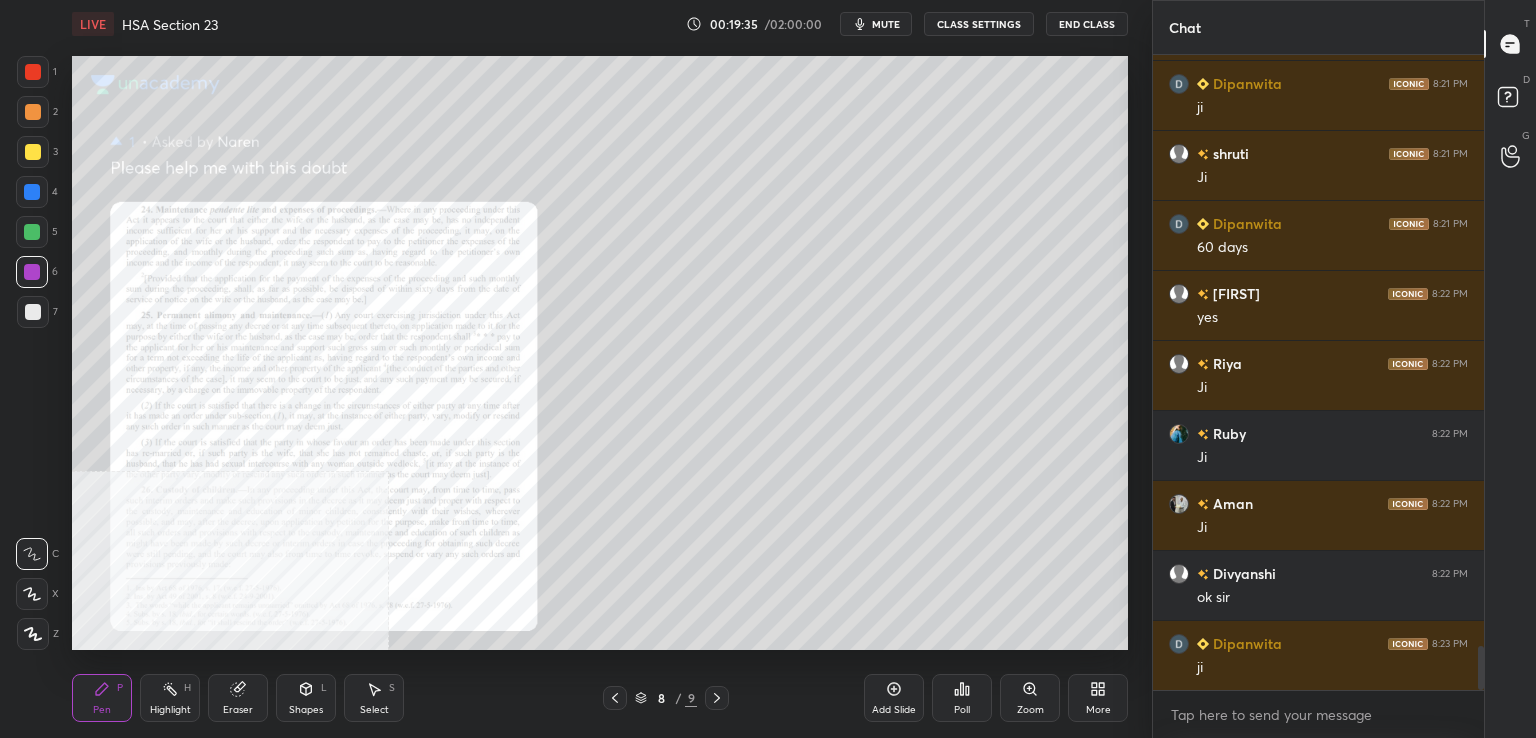 click 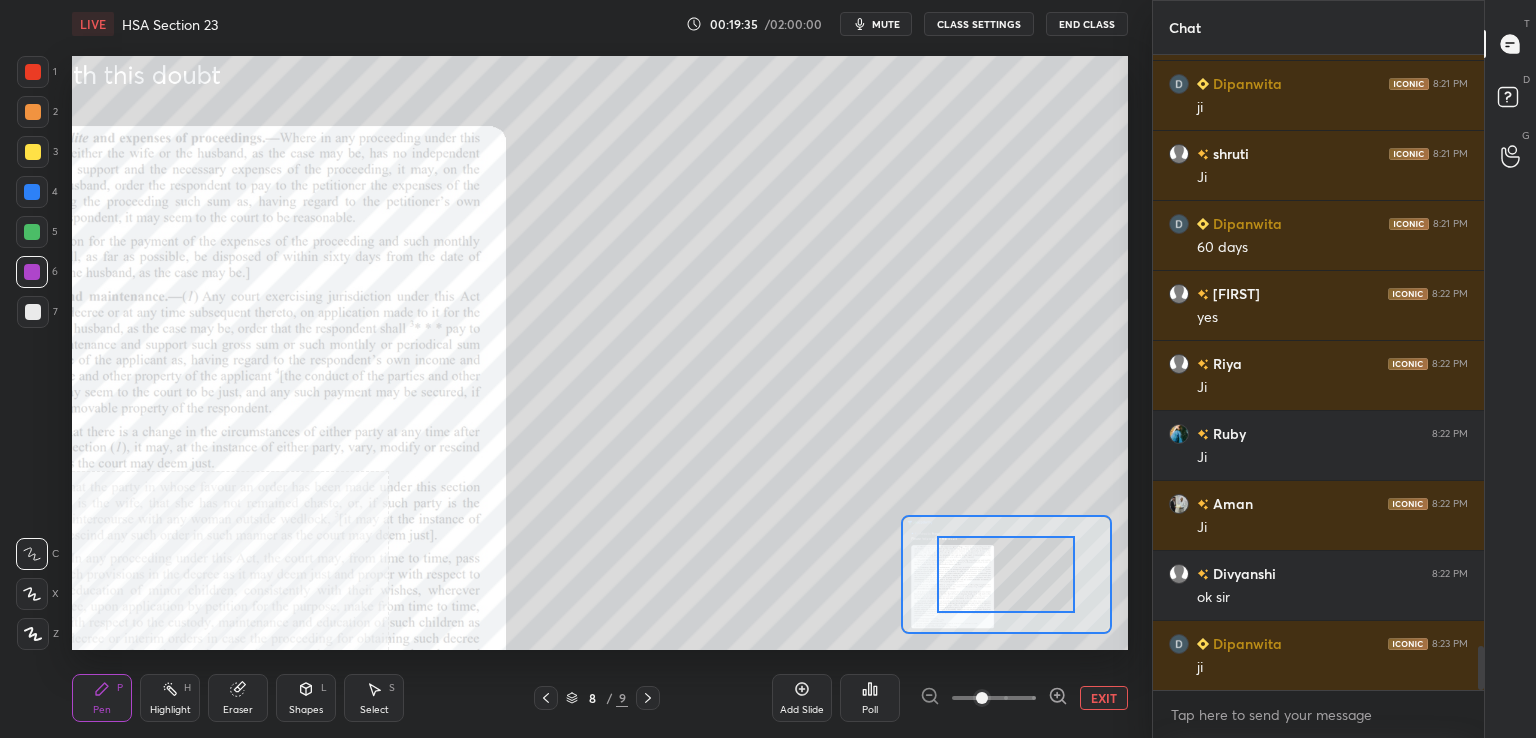 click at bounding box center [994, 698] 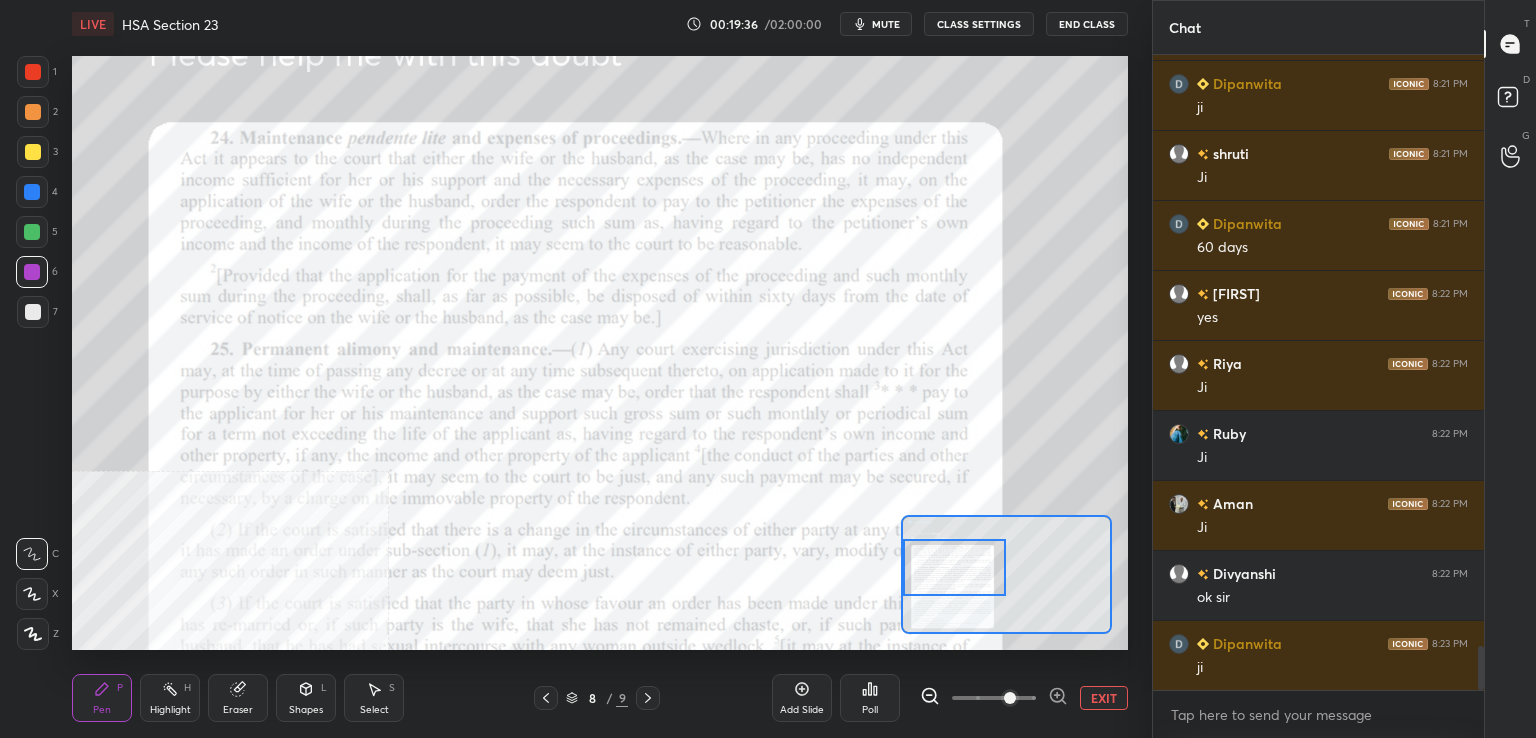 drag, startPoint x: 1000, startPoint y: 586, endPoint x: 943, endPoint y: 591, distance: 57.21888 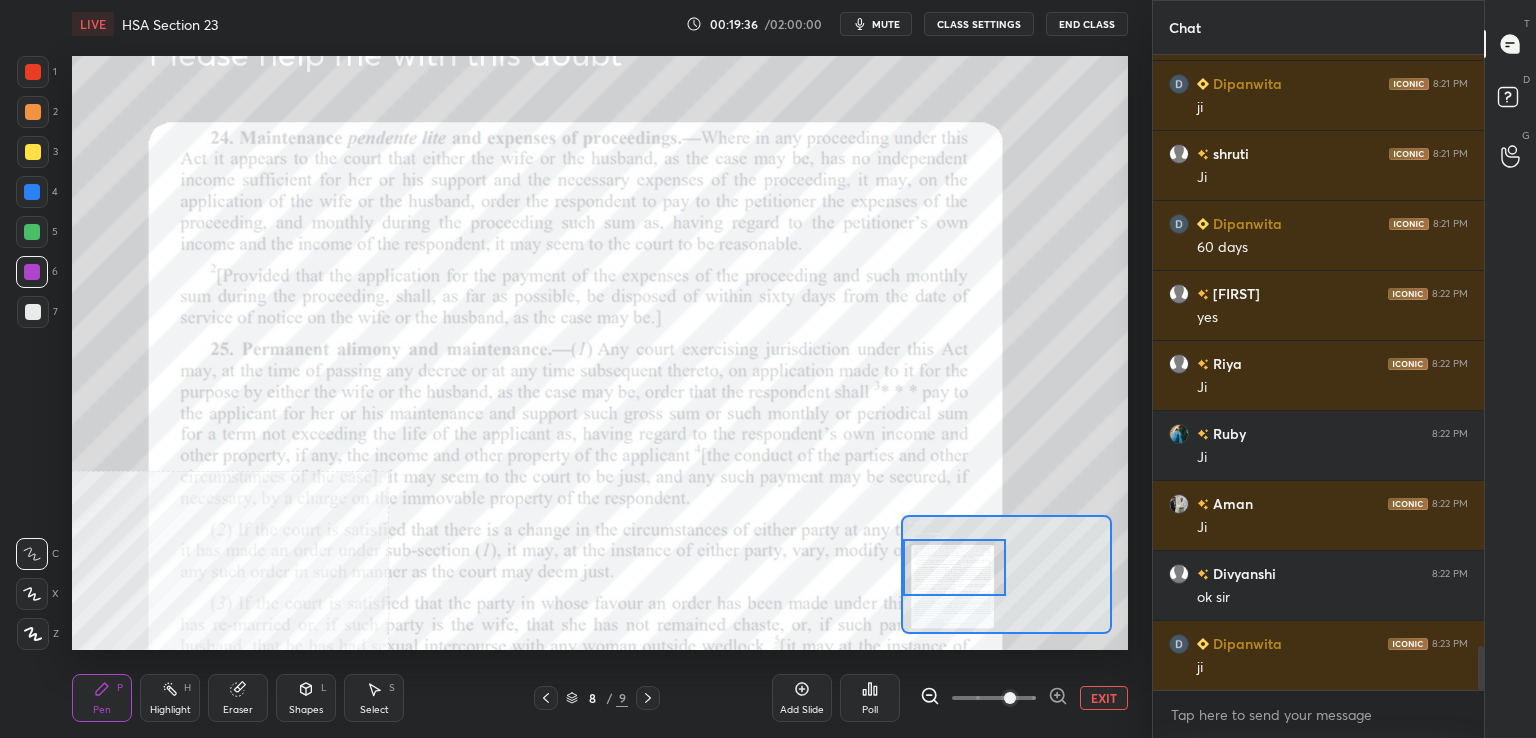 click at bounding box center (955, 567) 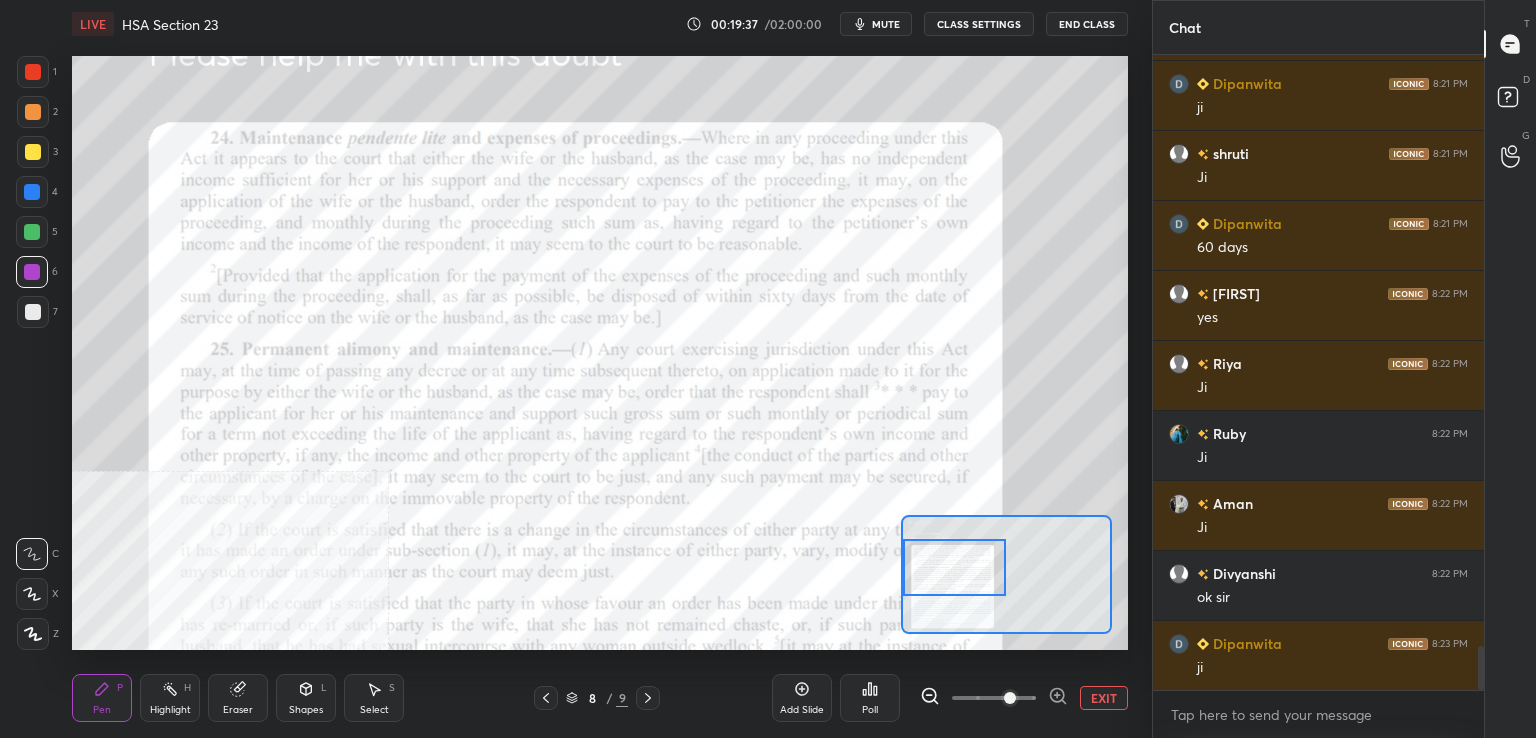 click at bounding box center (1010, 698) 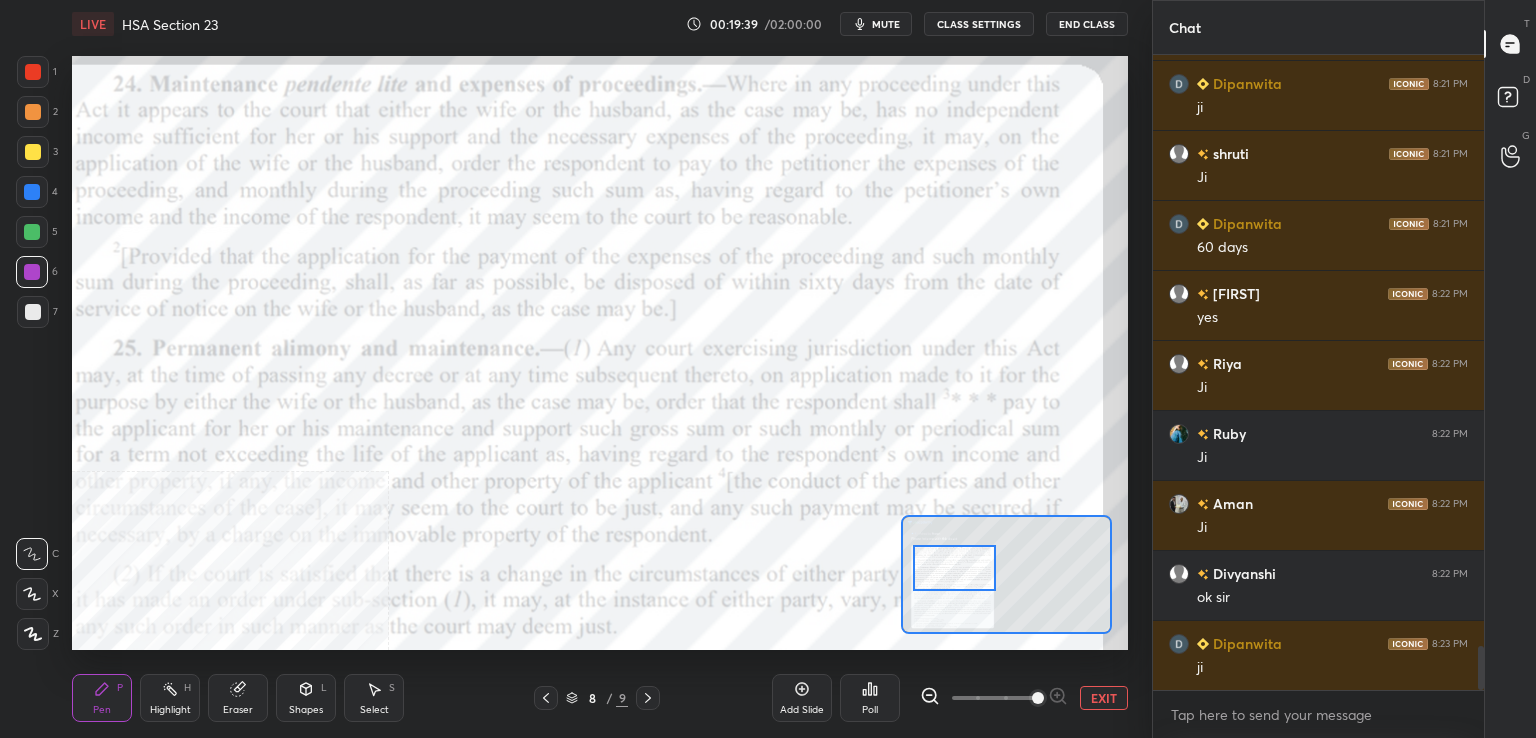 click at bounding box center [33, 72] 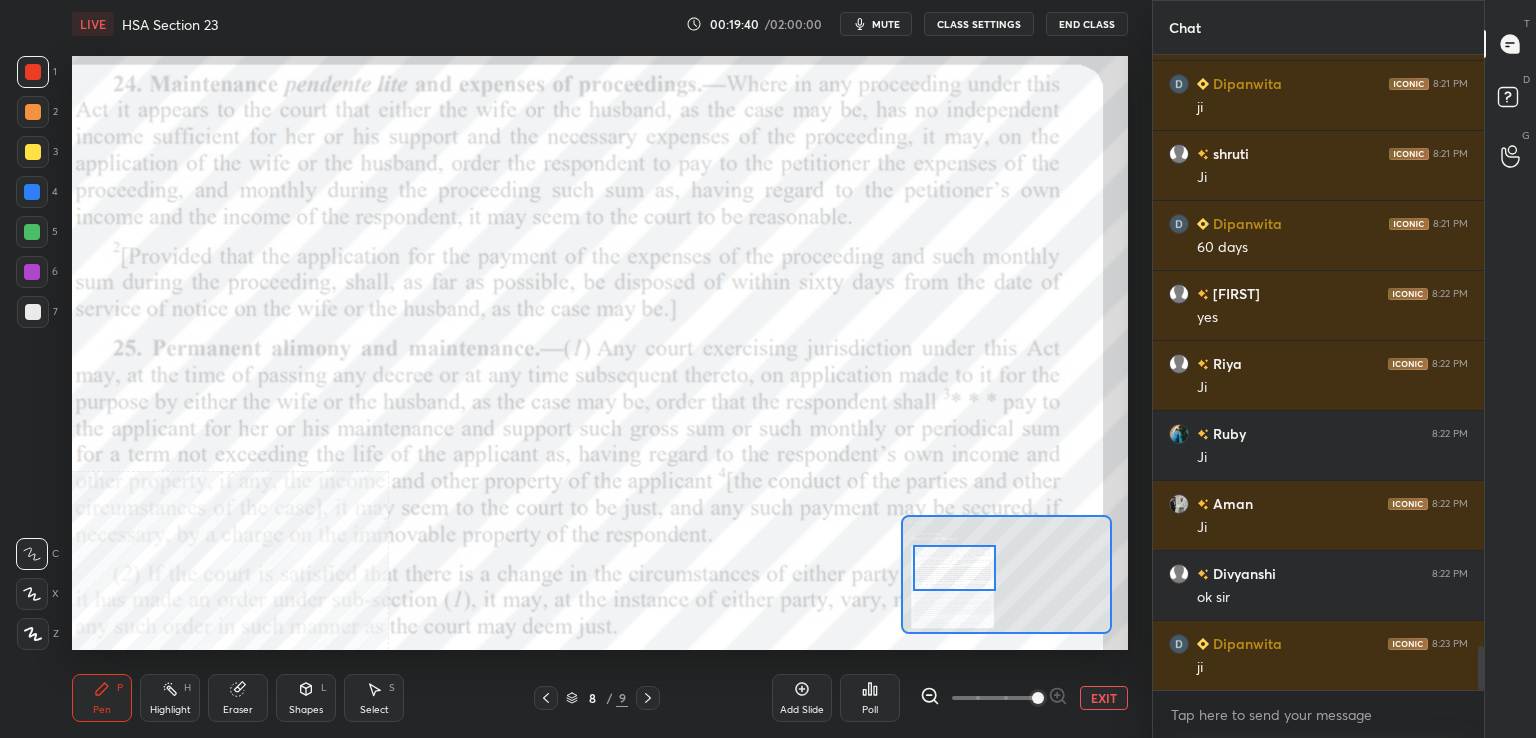 click on "Highlight H" at bounding box center [170, 698] 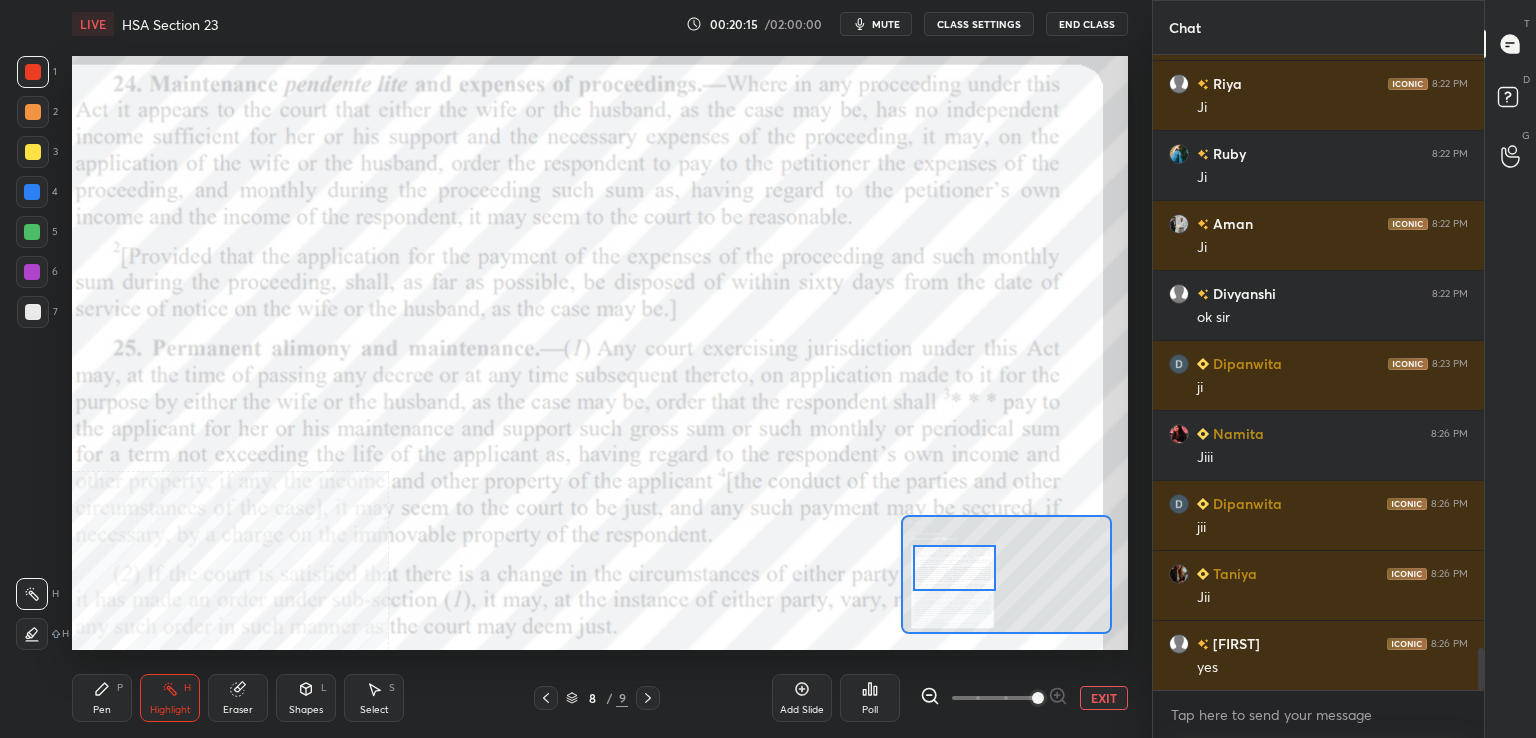 scroll, scrollTop: 8942, scrollLeft: 0, axis: vertical 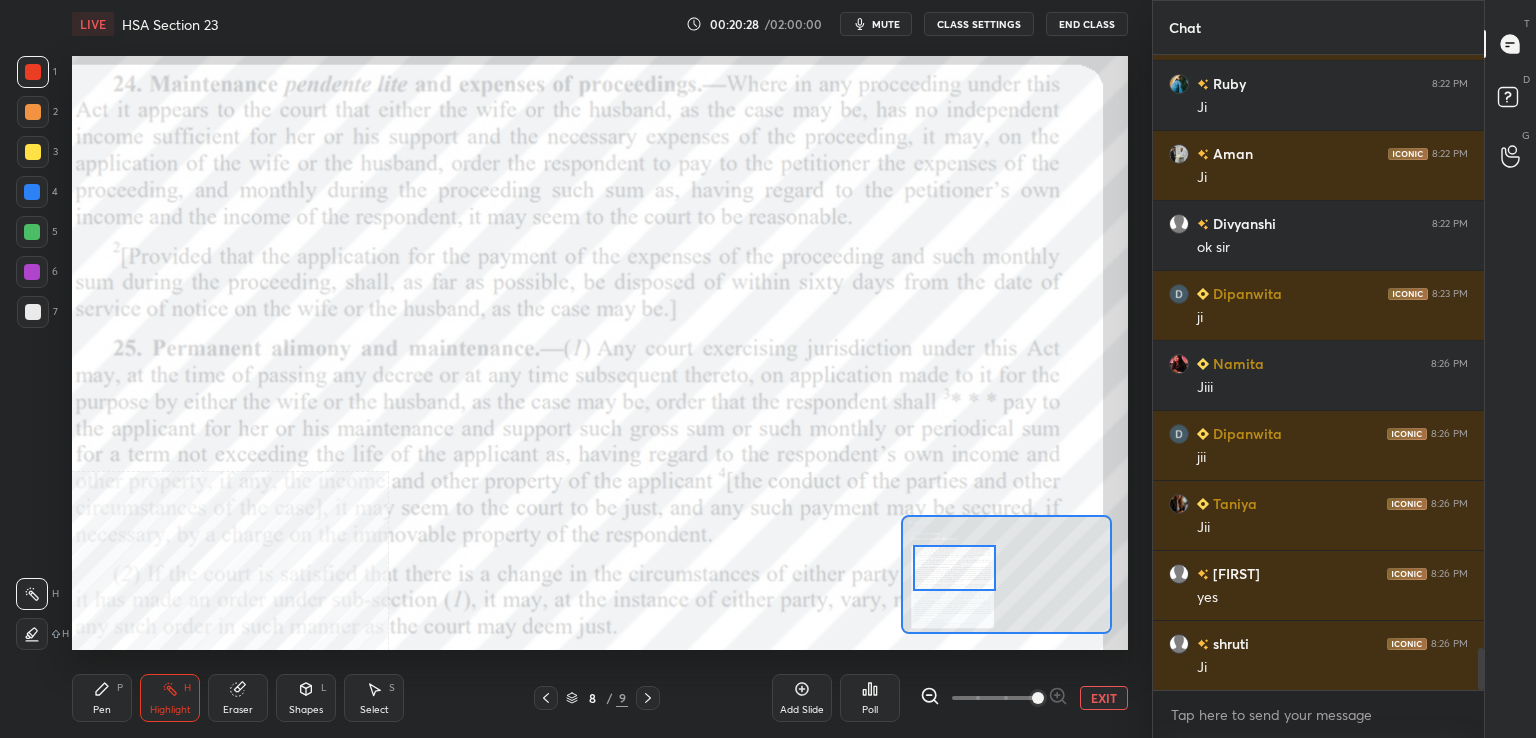 click on "Pen" at bounding box center (102, 710) 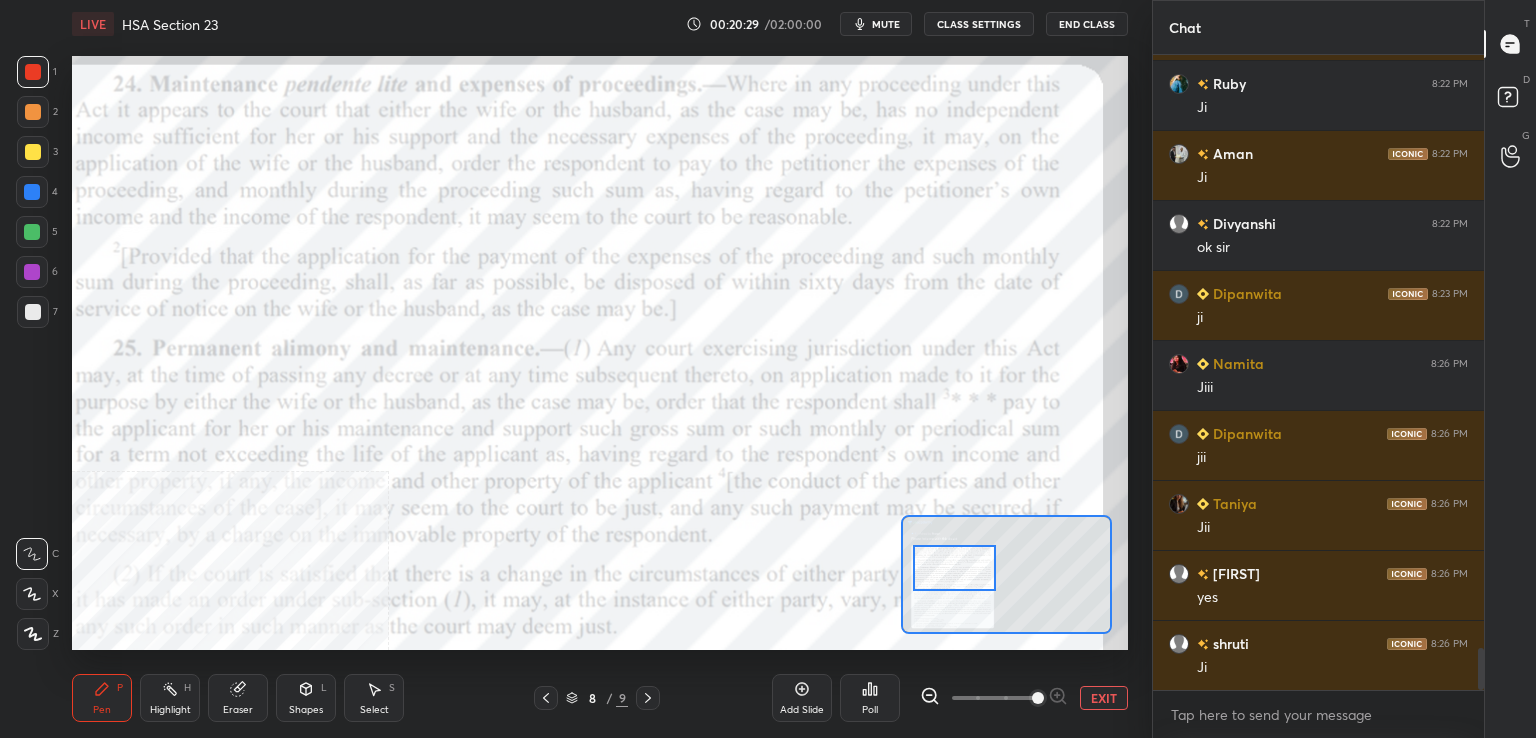 click 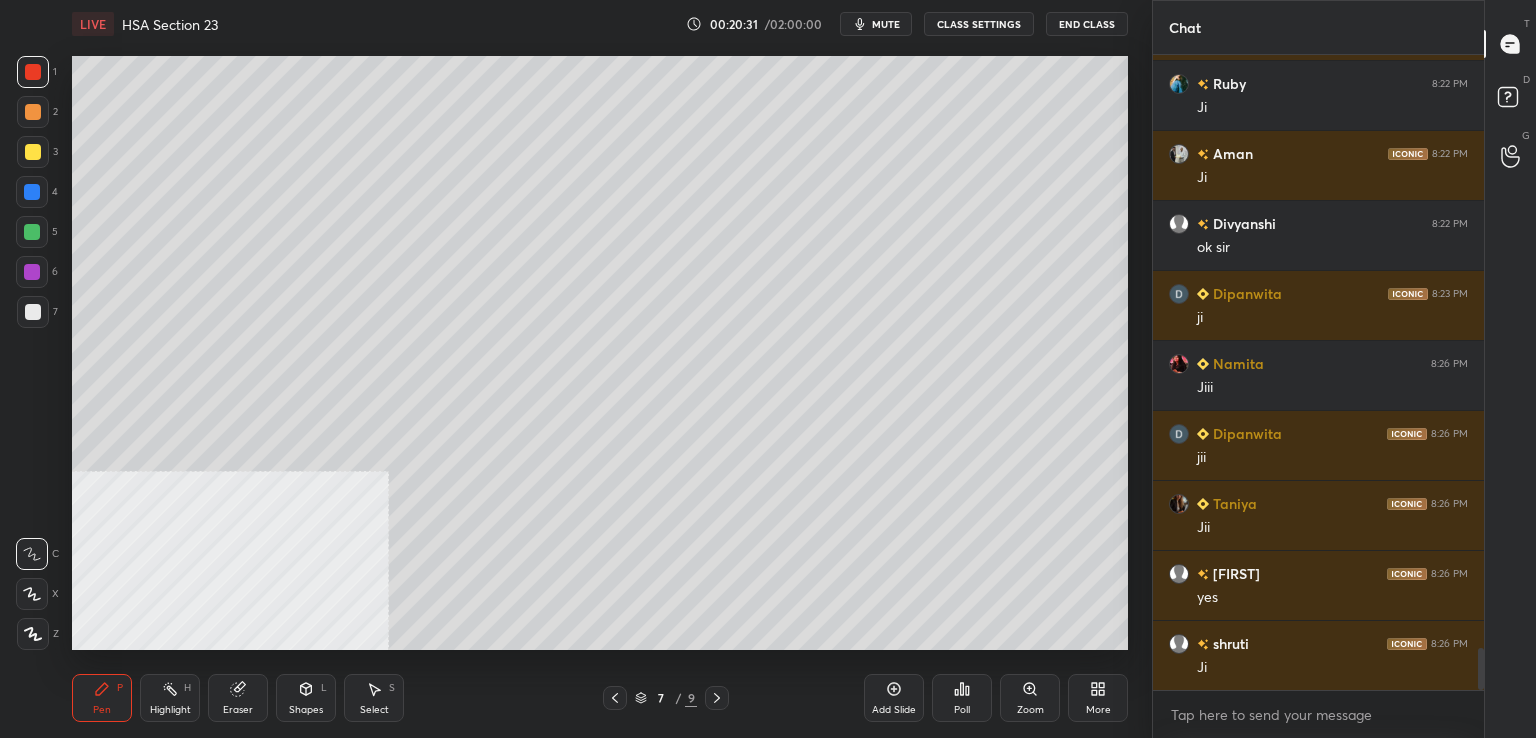 click 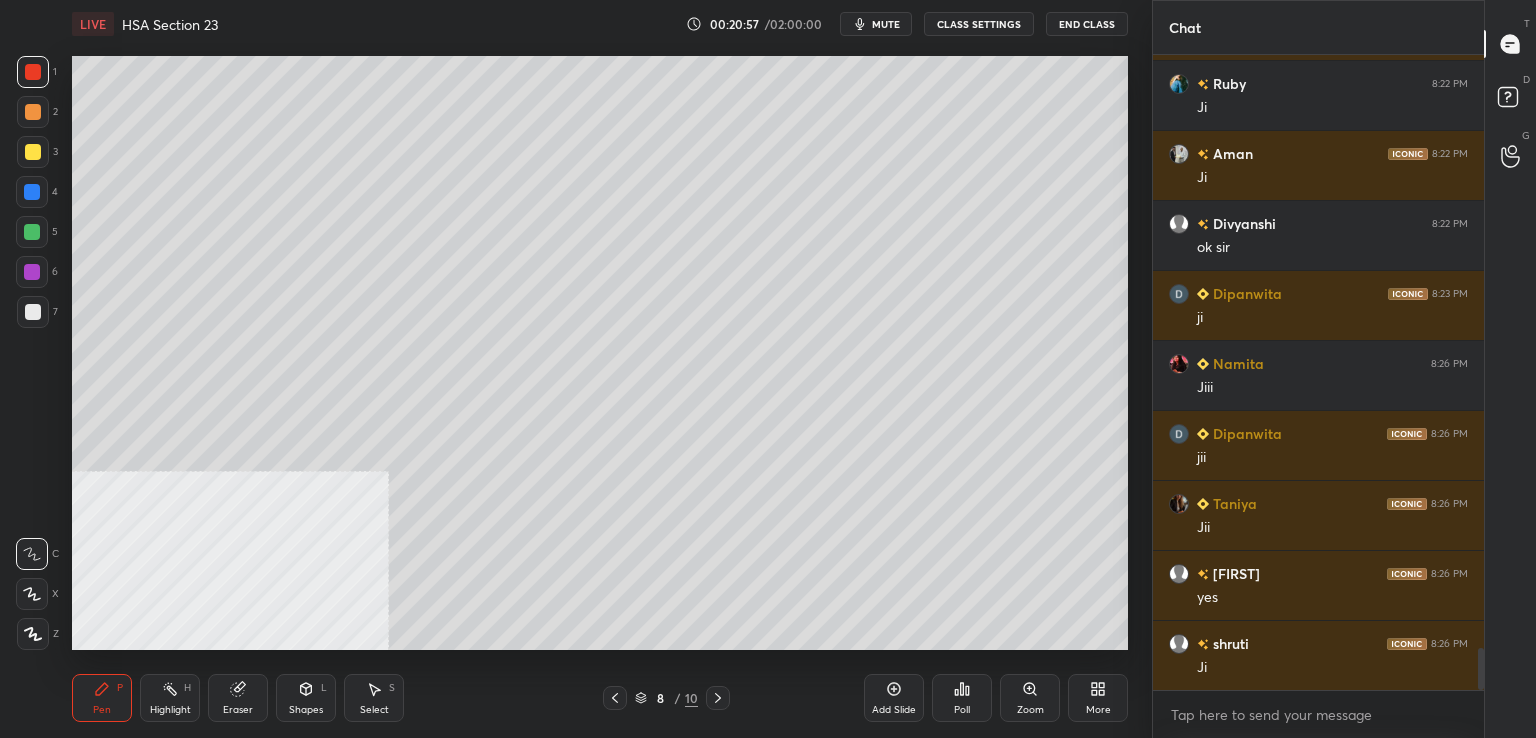 click at bounding box center (33, 312) 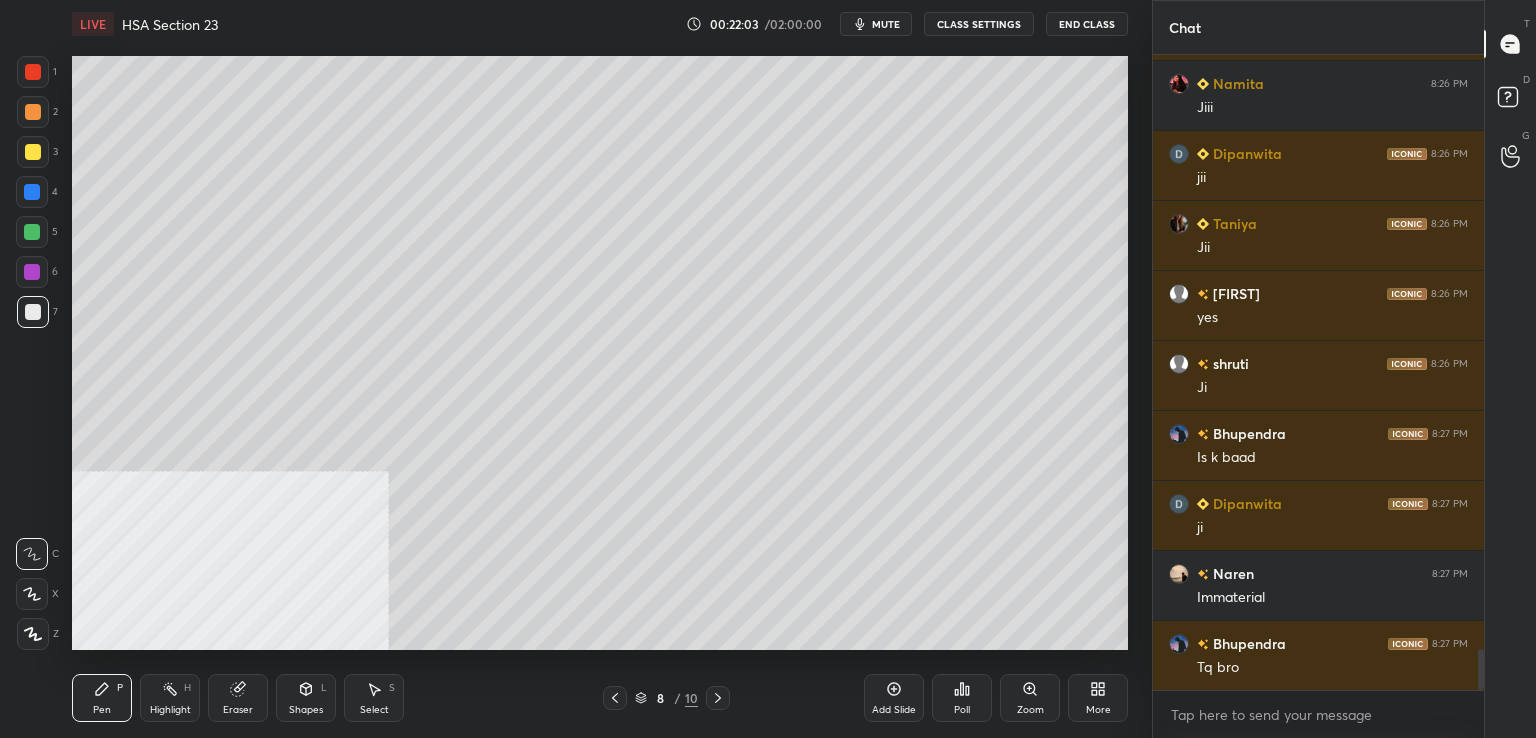scroll, scrollTop: 9270, scrollLeft: 0, axis: vertical 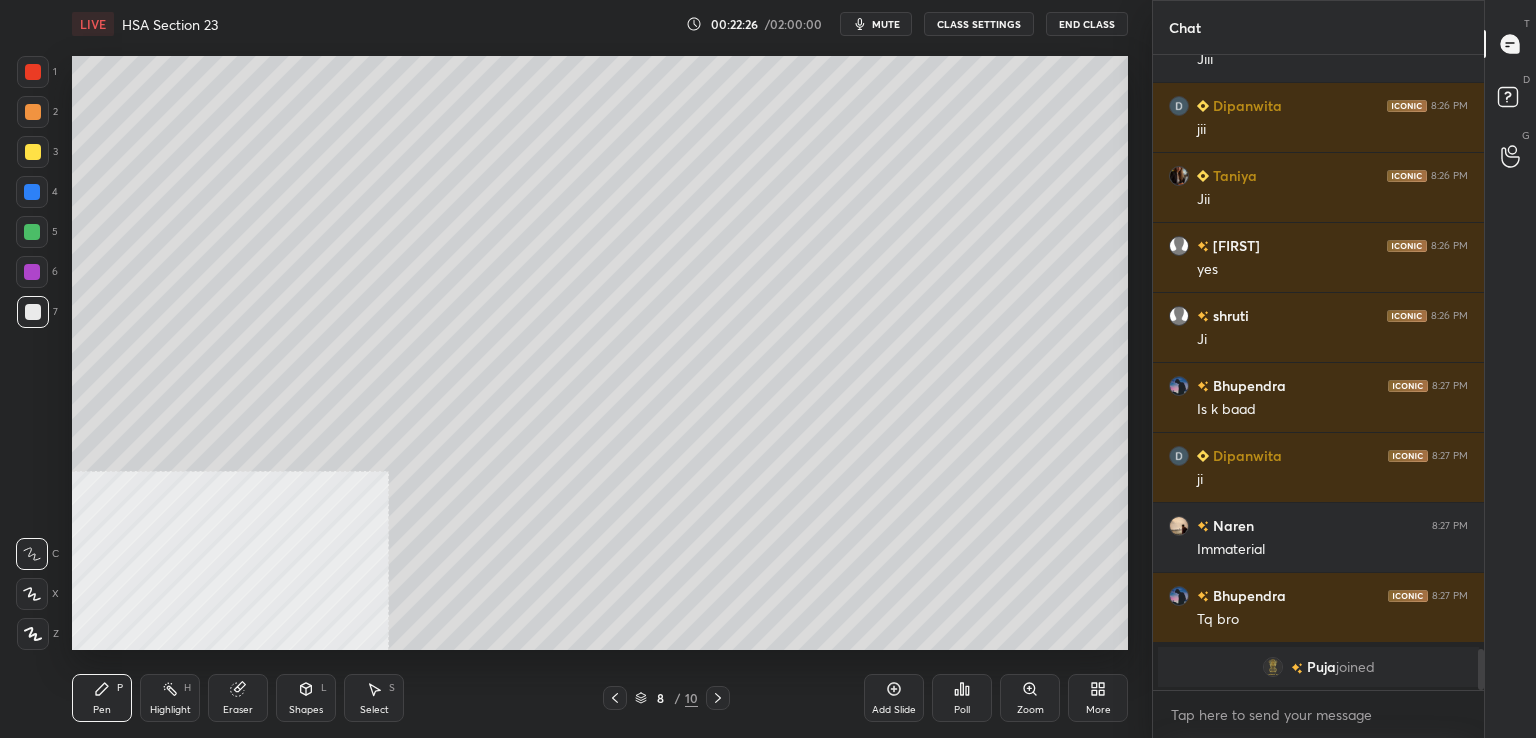 drag, startPoint x: 38, startPoint y: 110, endPoint x: 66, endPoint y: 123, distance: 30.870699 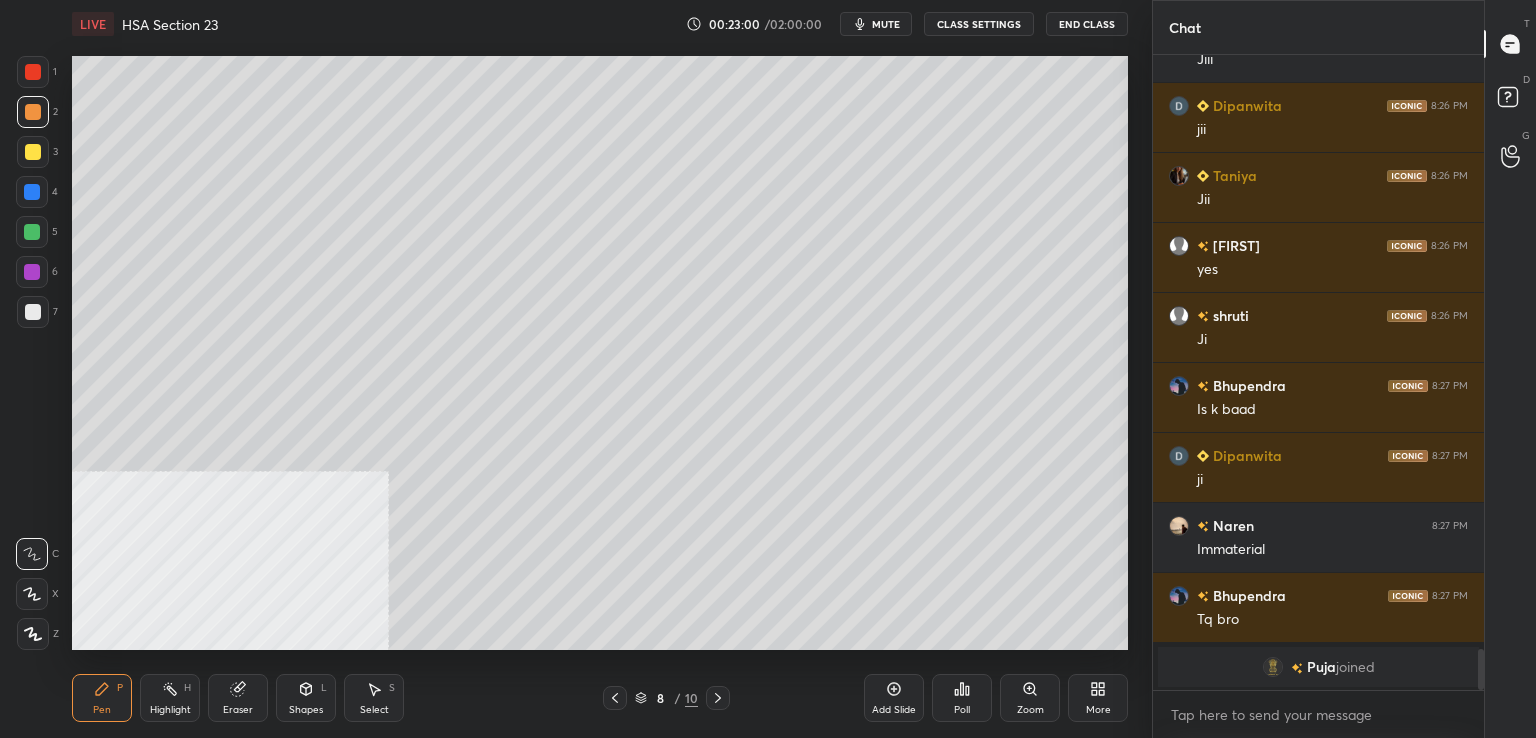 drag, startPoint x: 38, startPoint y: 319, endPoint x: 56, endPoint y: 322, distance: 18.248287 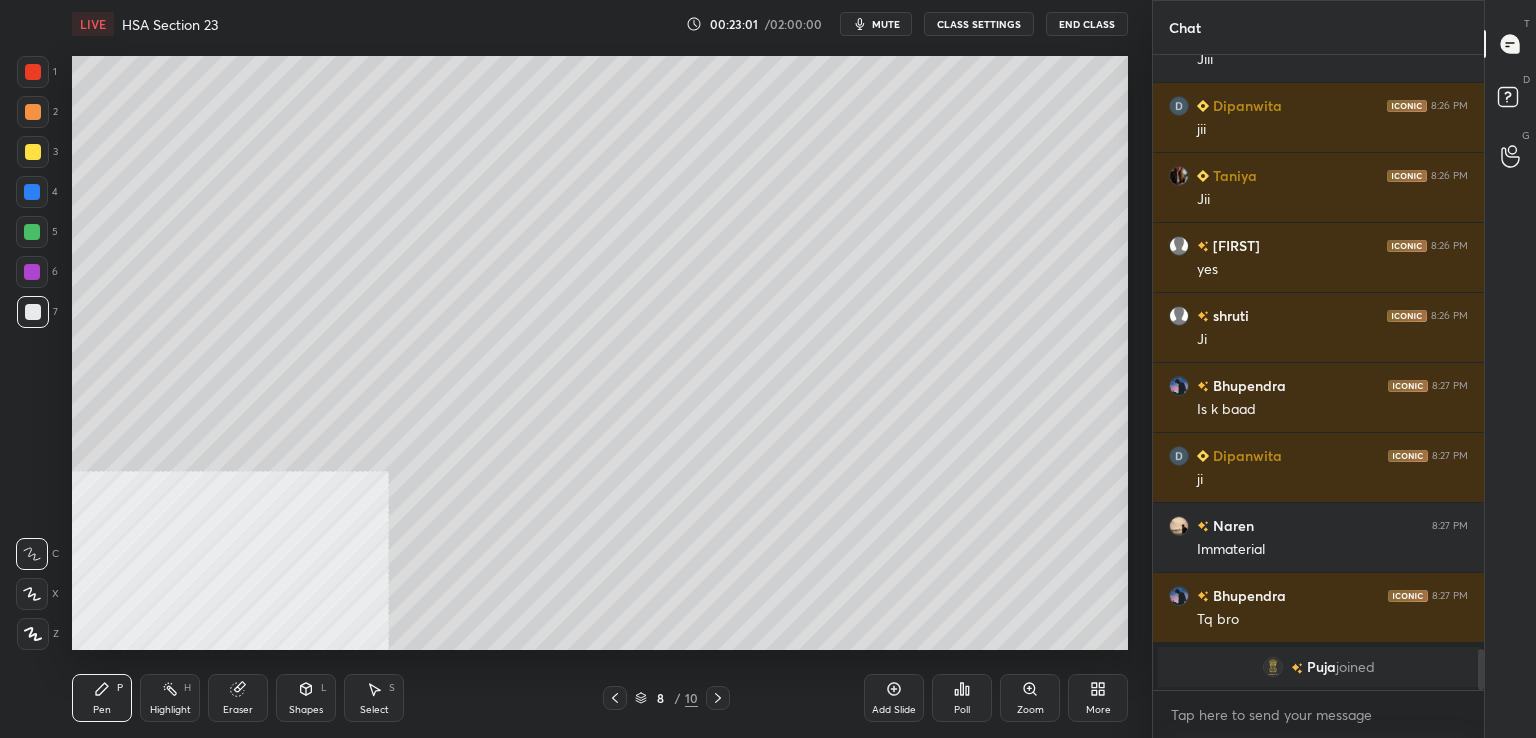 click on "Add Slide" at bounding box center (894, 698) 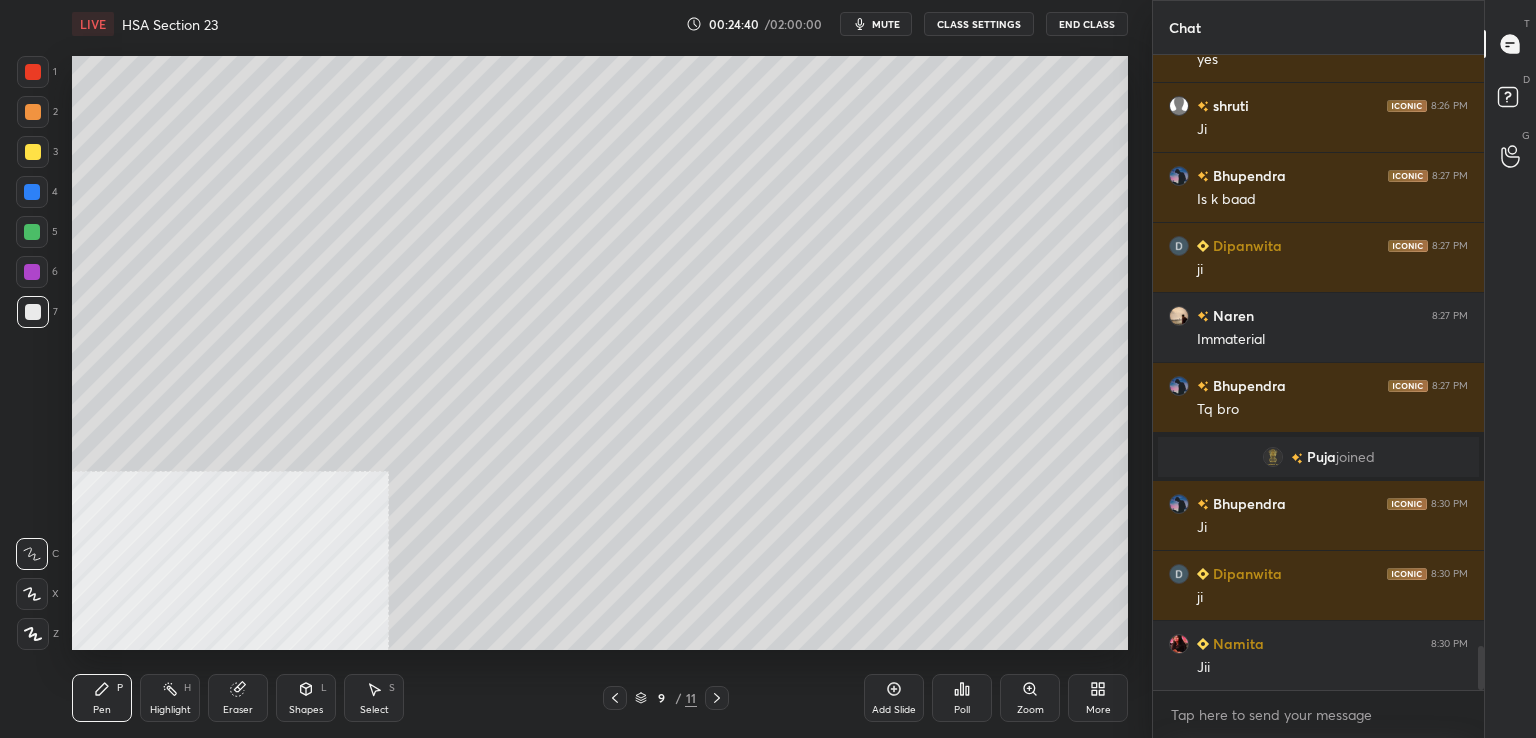 scroll, scrollTop: 8572, scrollLeft: 0, axis: vertical 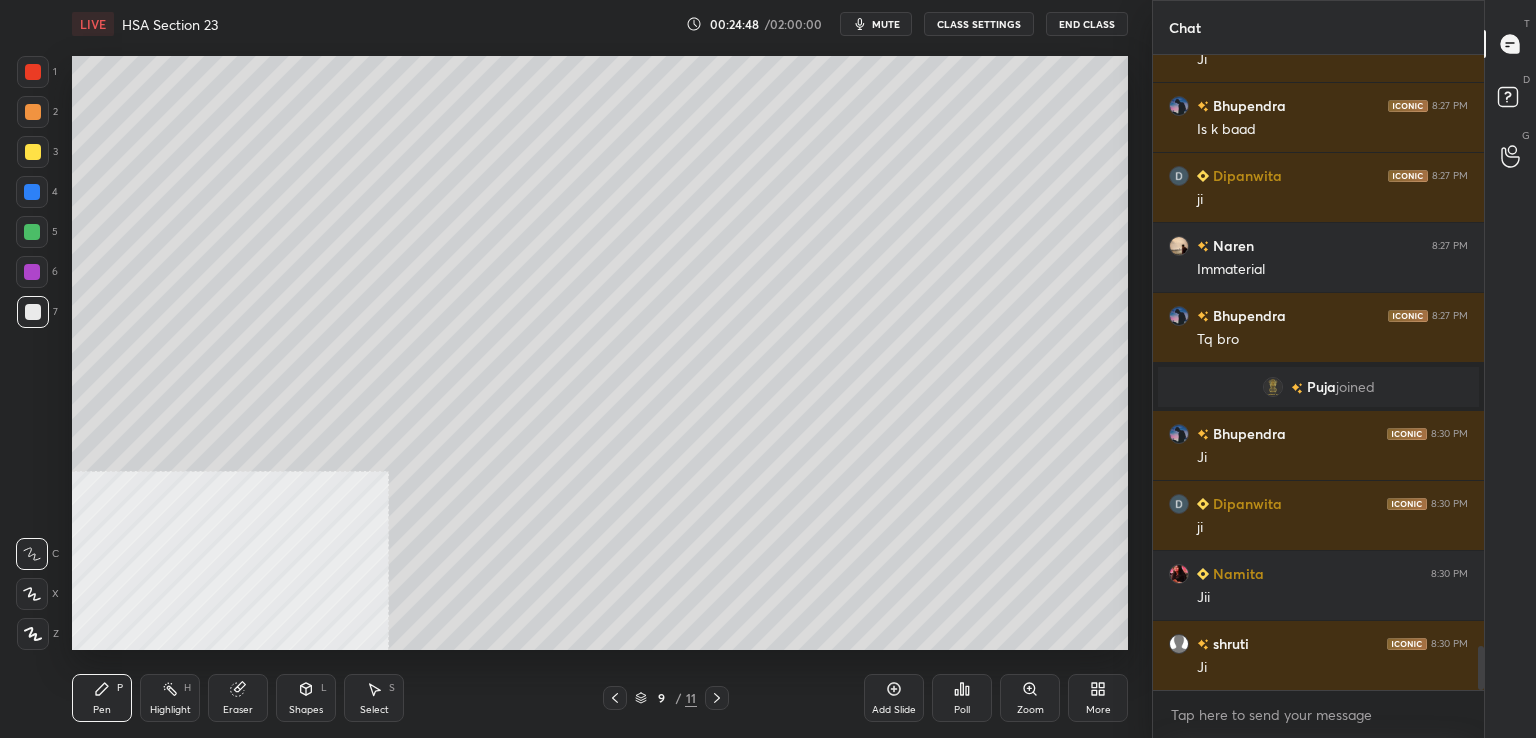 drag, startPoint x: 31, startPoint y: 74, endPoint x: 22, endPoint y: 109, distance: 36.138622 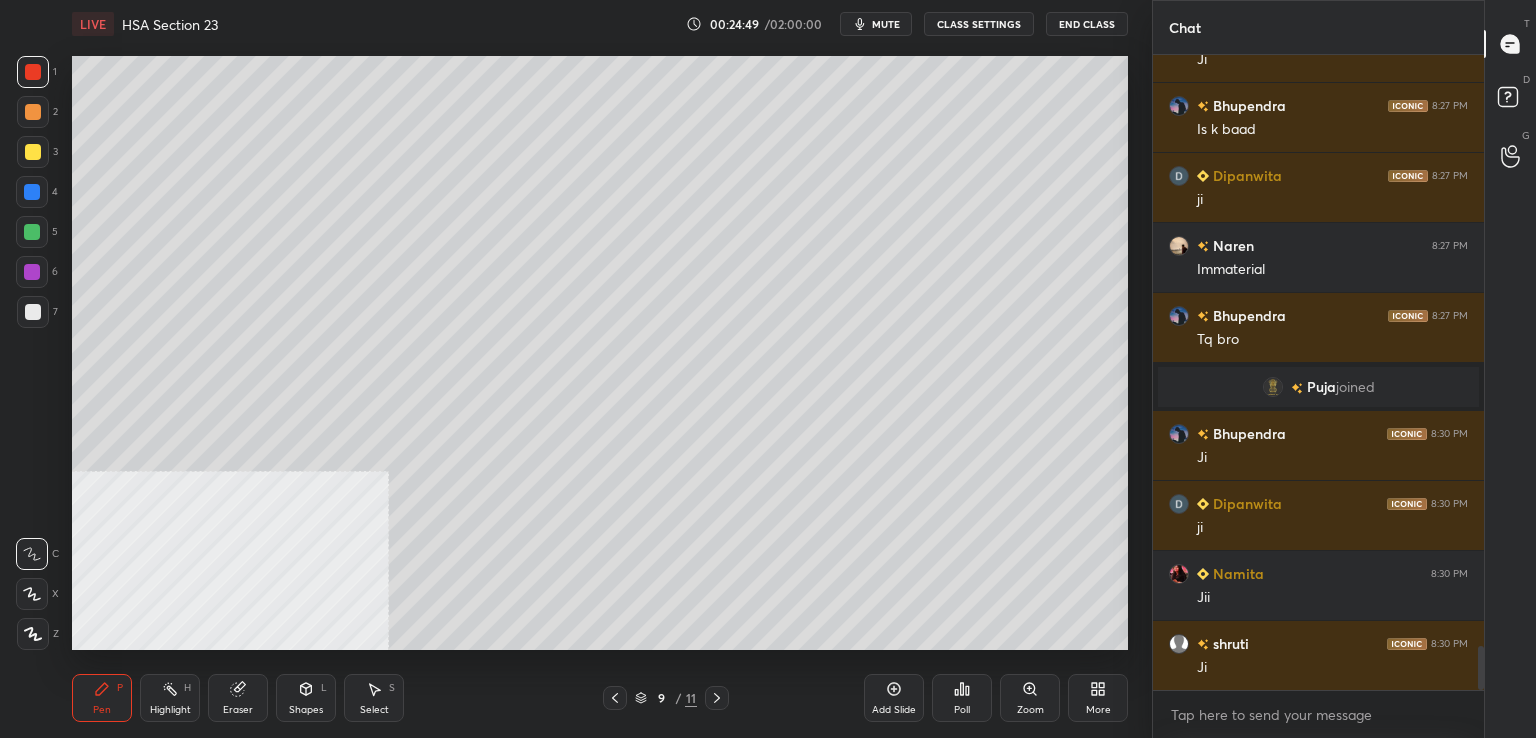 scroll, scrollTop: 8642, scrollLeft: 0, axis: vertical 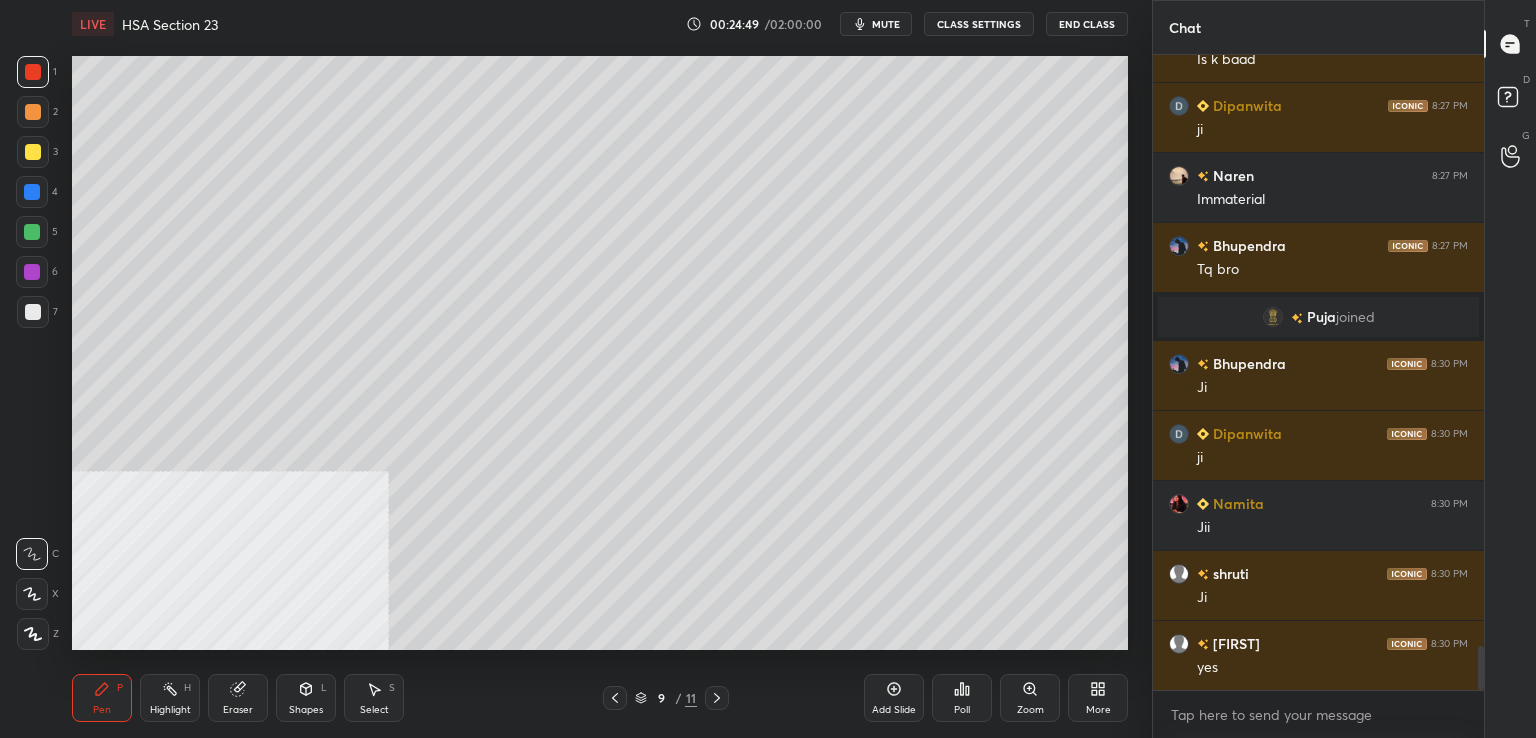 click on "Add Slide" at bounding box center (894, 698) 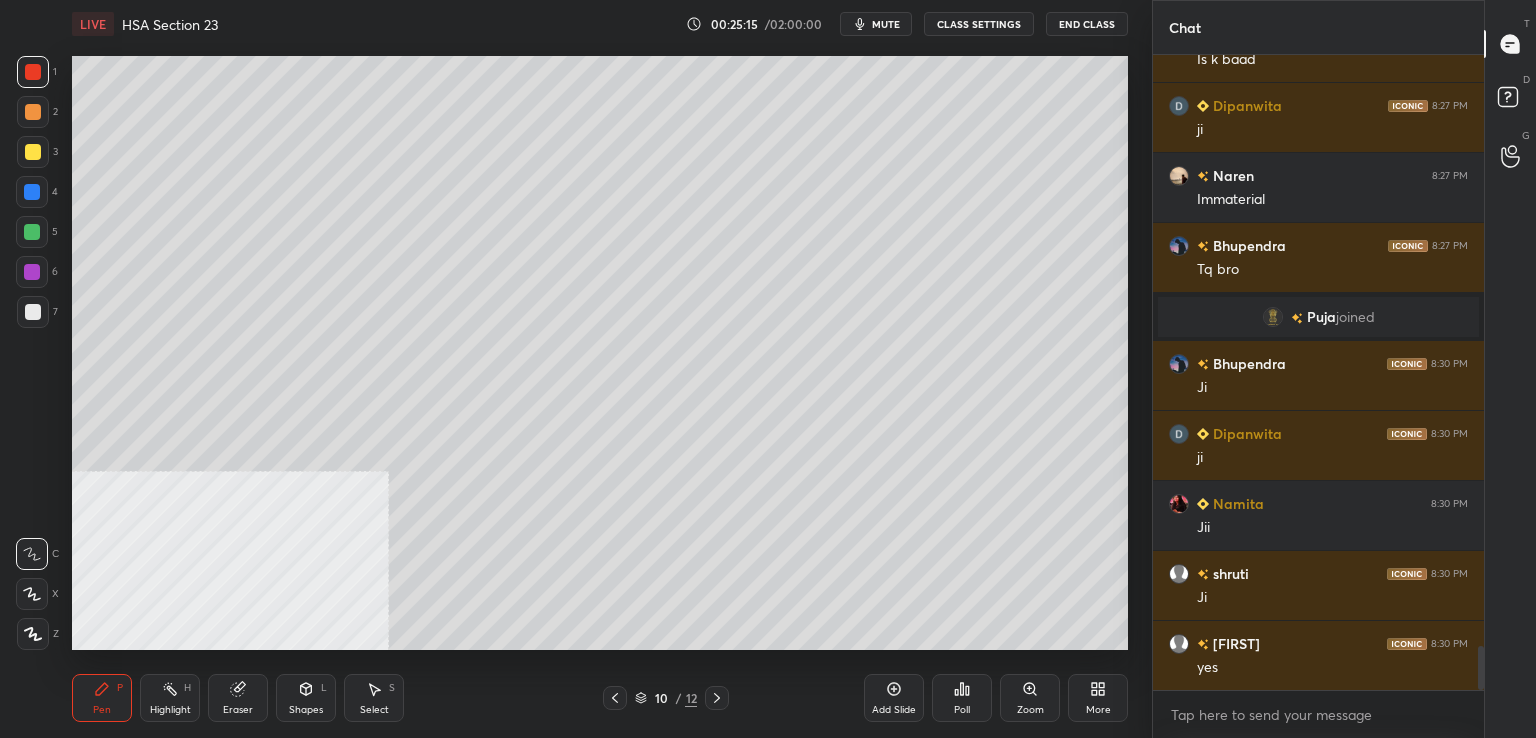 drag, startPoint x: 32, startPoint y: 313, endPoint x: 69, endPoint y: 294, distance: 41.59327 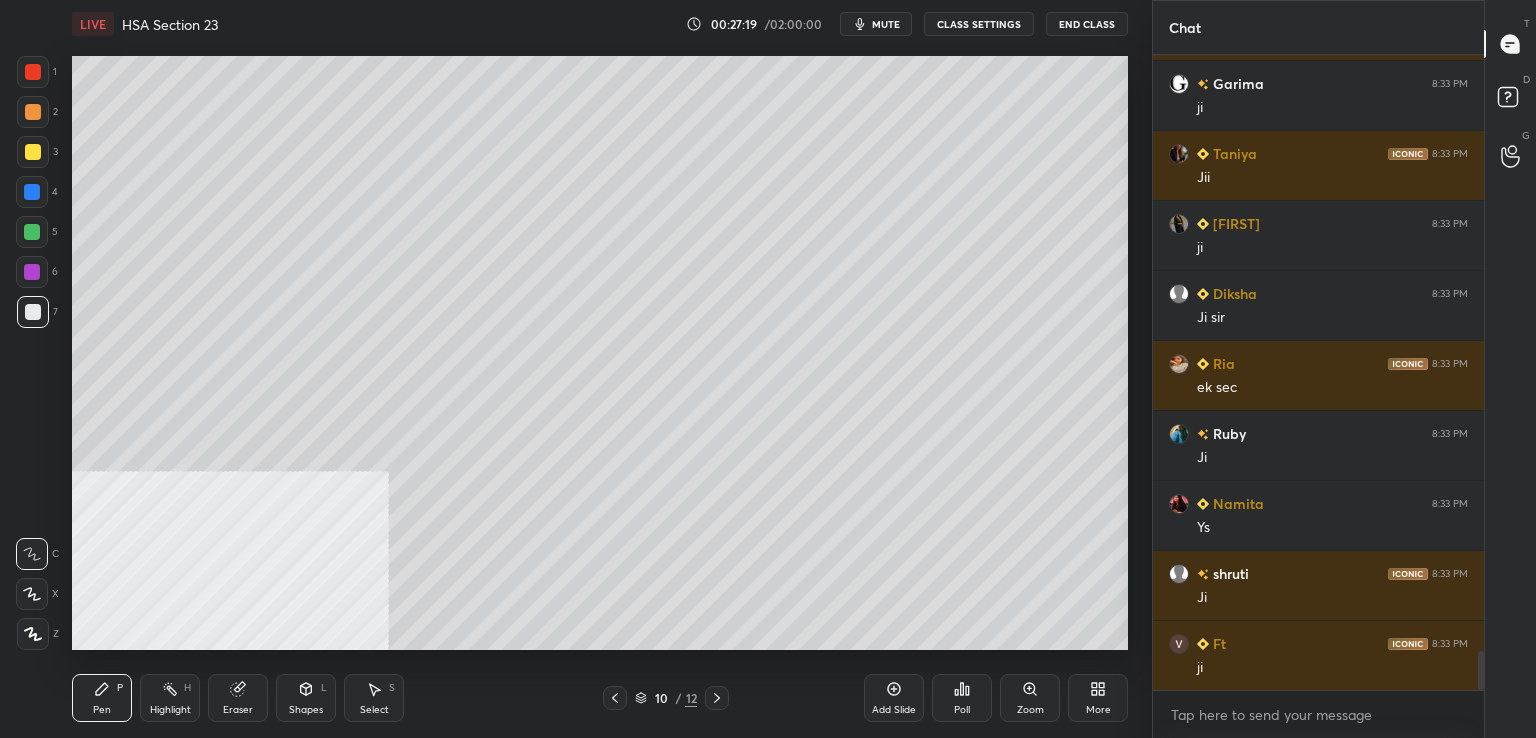 scroll, scrollTop: 9870, scrollLeft: 0, axis: vertical 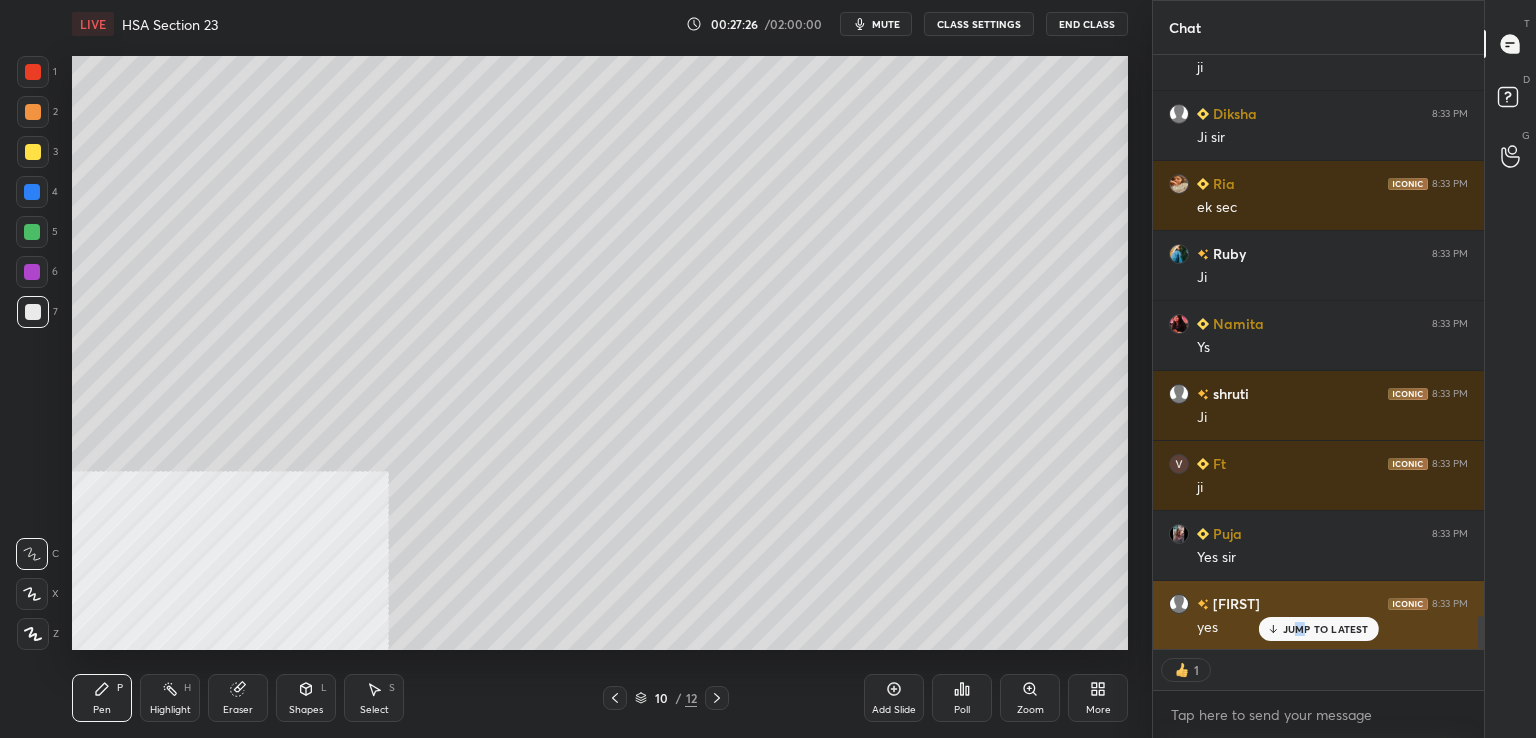 drag, startPoint x: 1300, startPoint y: 633, endPoint x: 1189, endPoint y: 640, distance: 111.220505 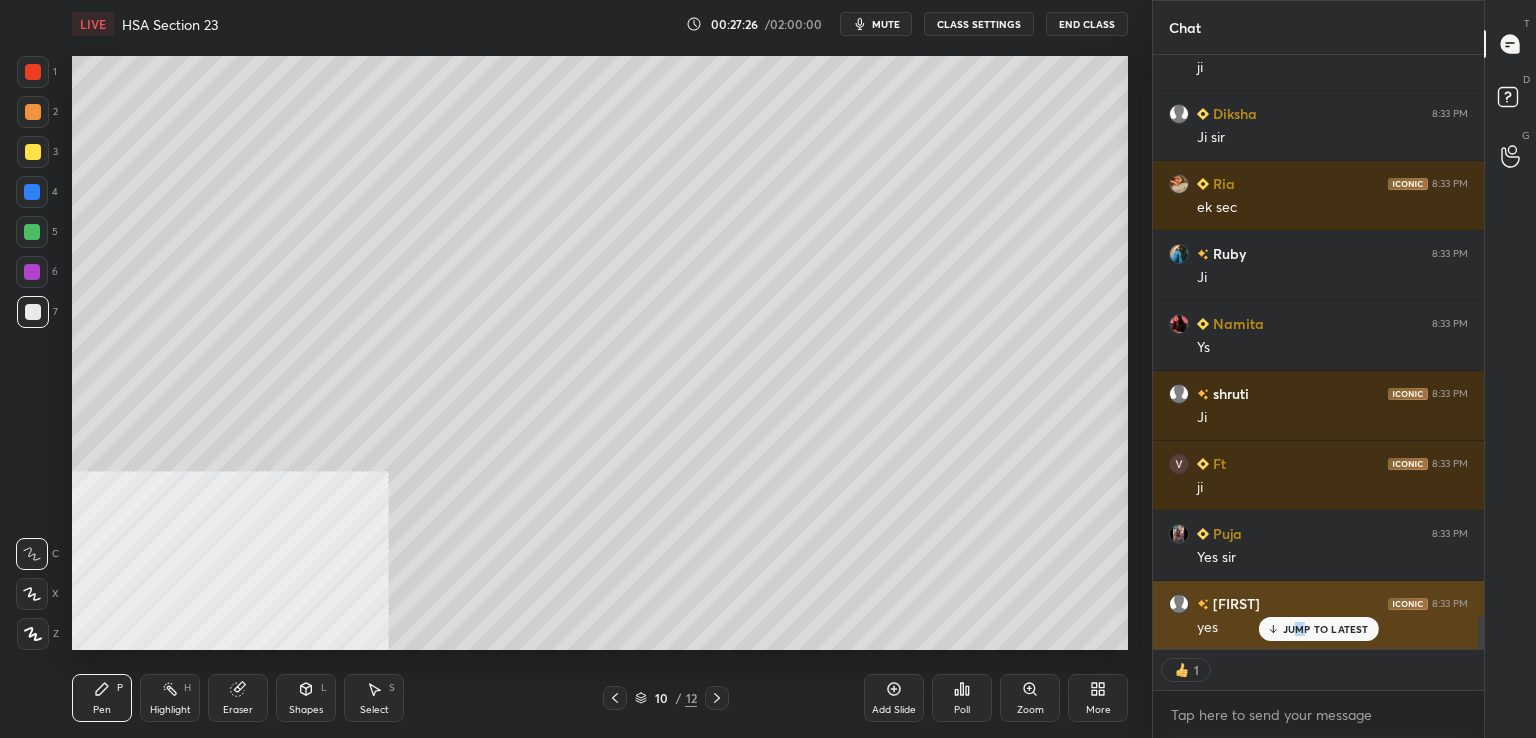 click on "JUMP TO LATEST" at bounding box center [1326, 629] 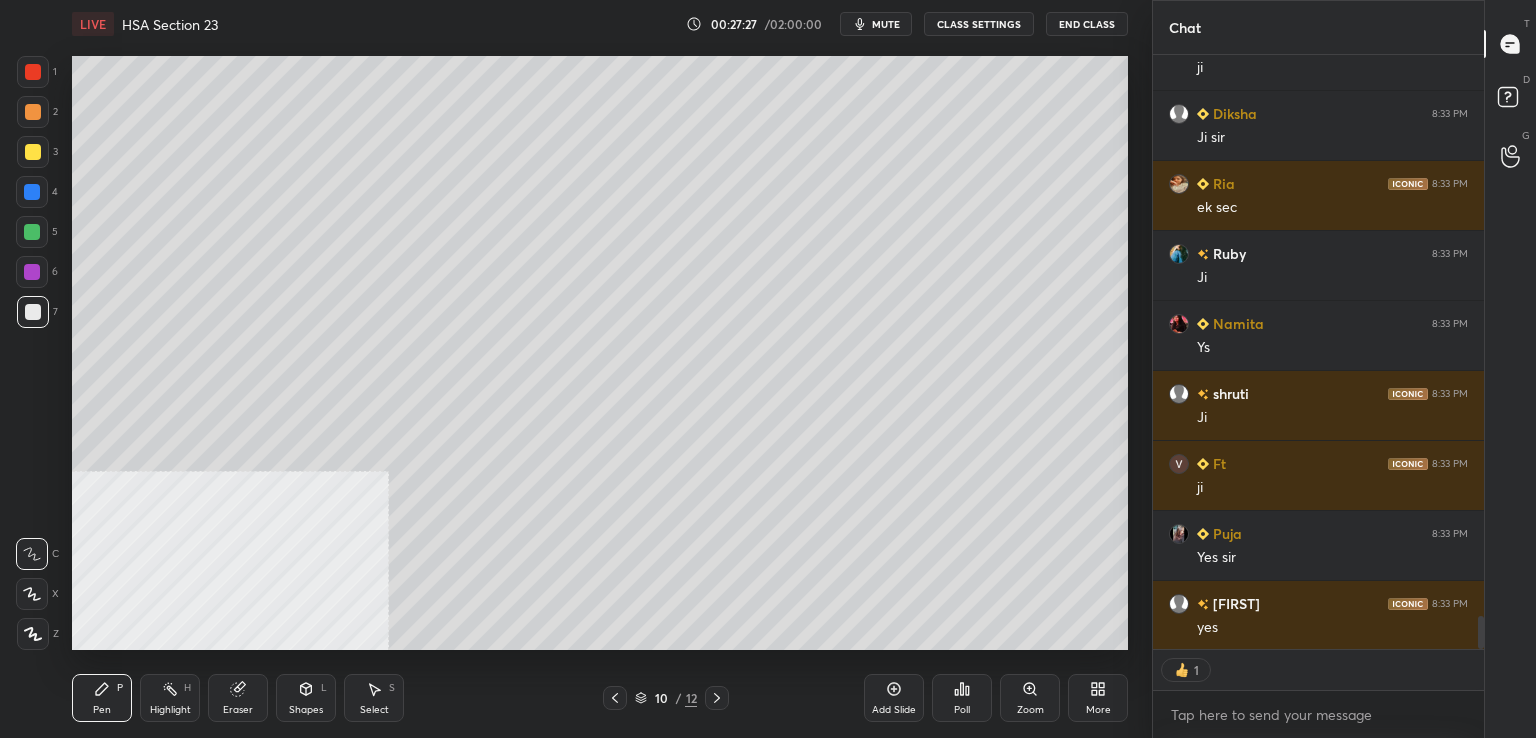 click 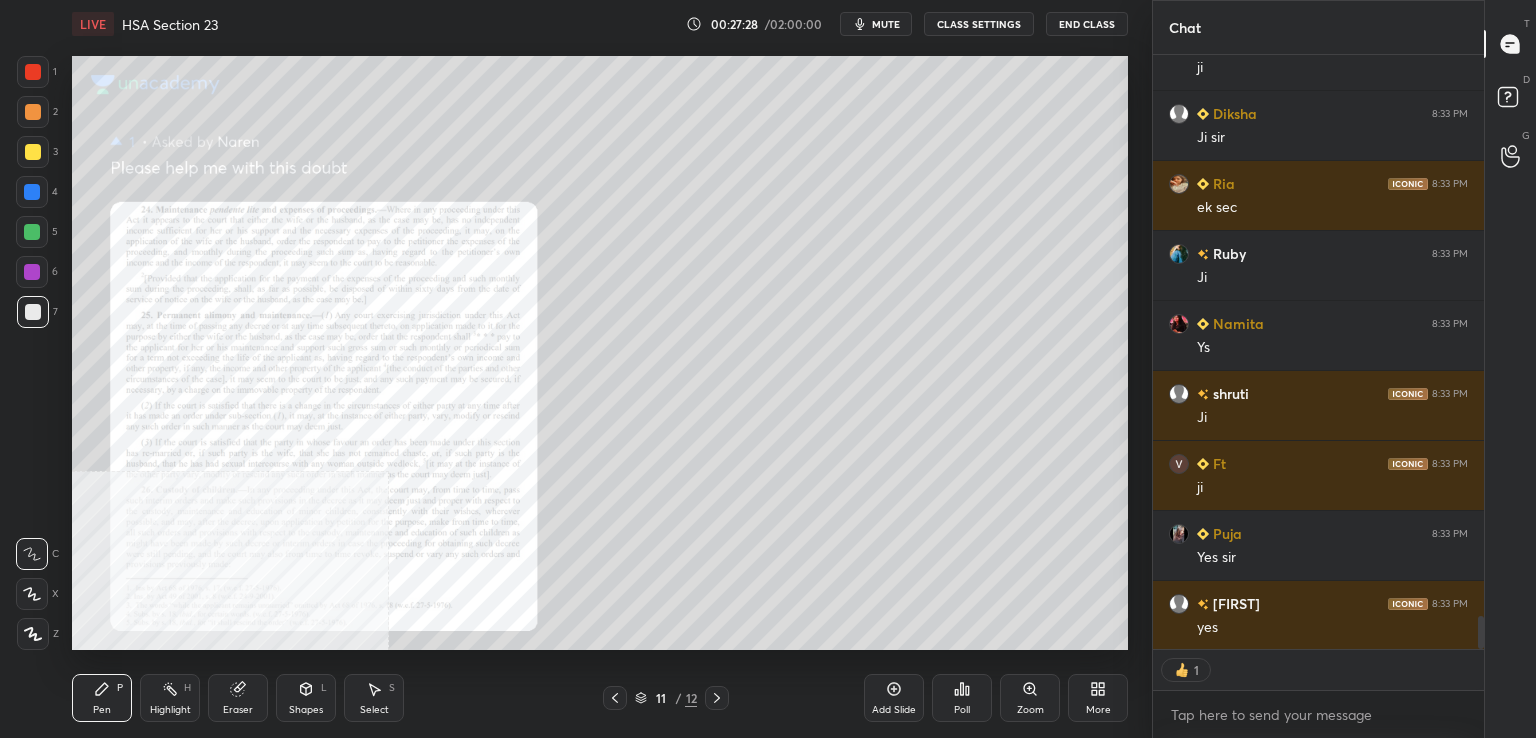 click on "Zoom" at bounding box center [1030, 698] 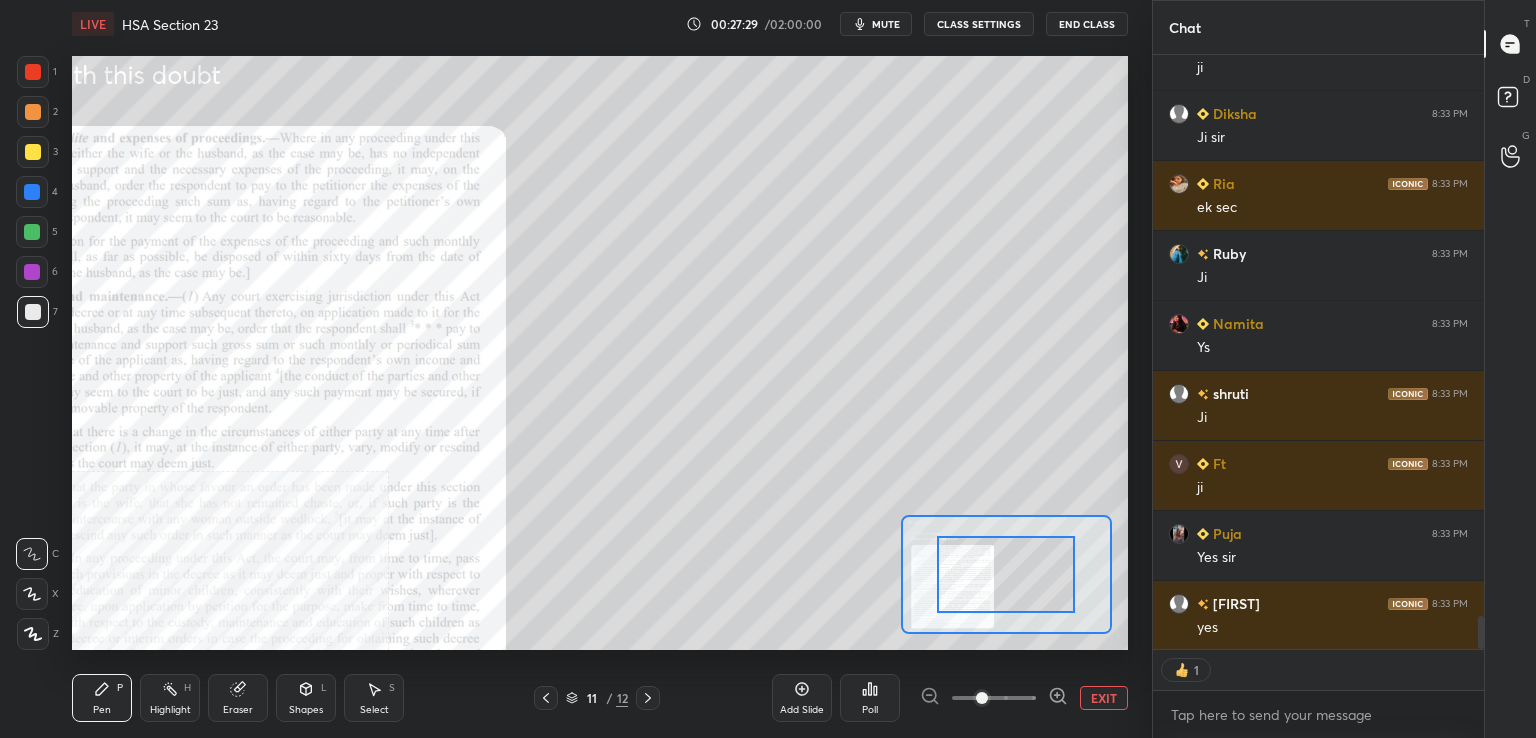 click at bounding box center (982, 698) 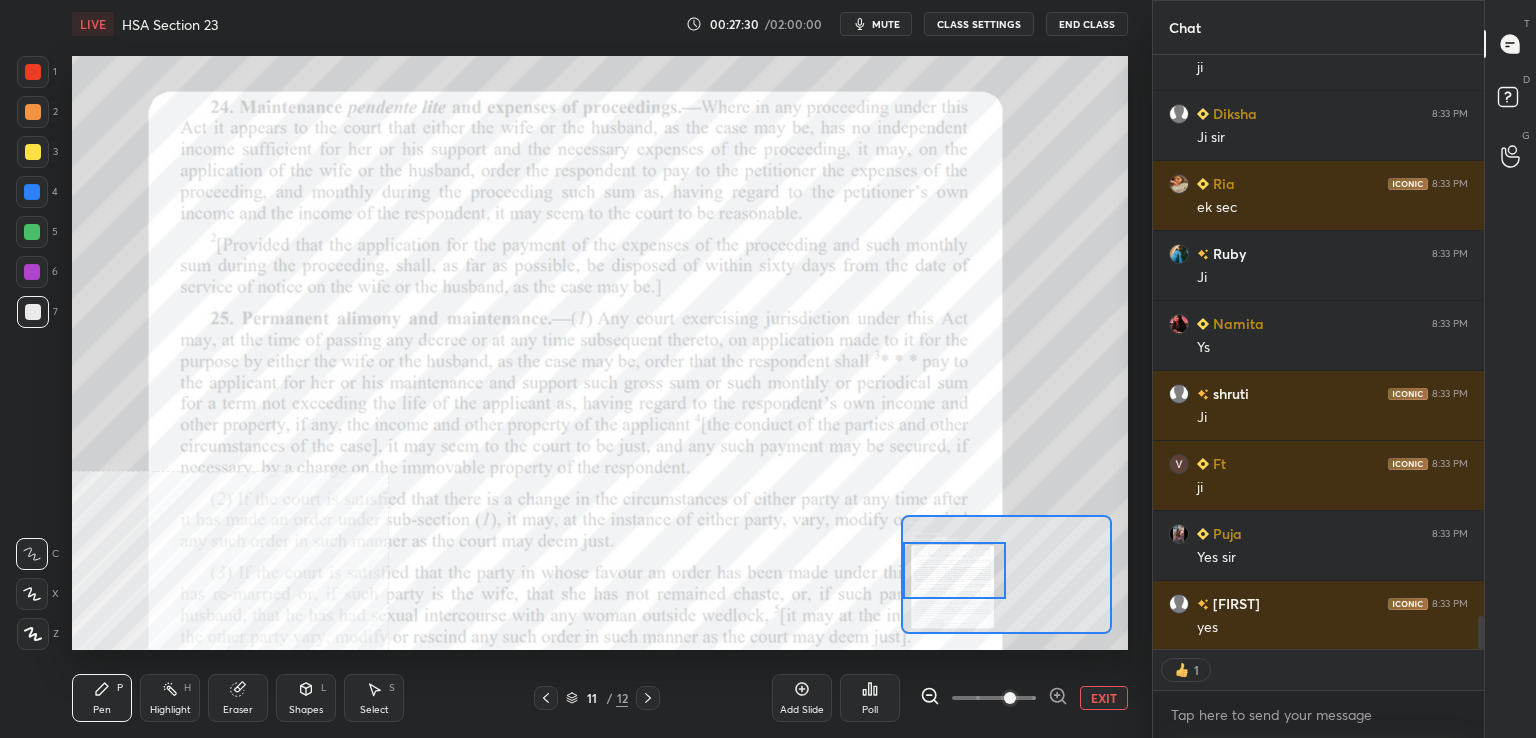 drag, startPoint x: 1016, startPoint y: 589, endPoint x: 946, endPoint y: 589, distance: 70 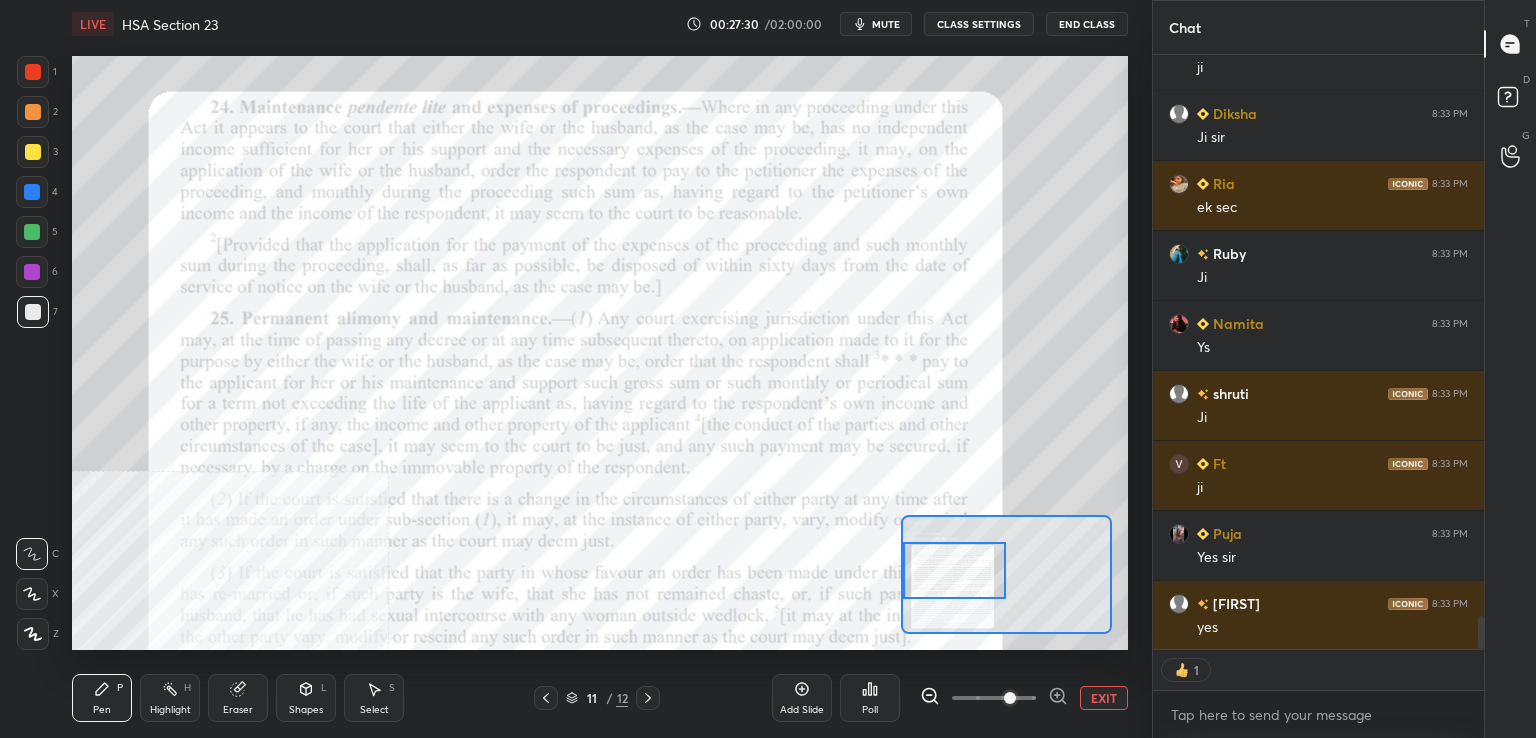 click at bounding box center [955, 570] 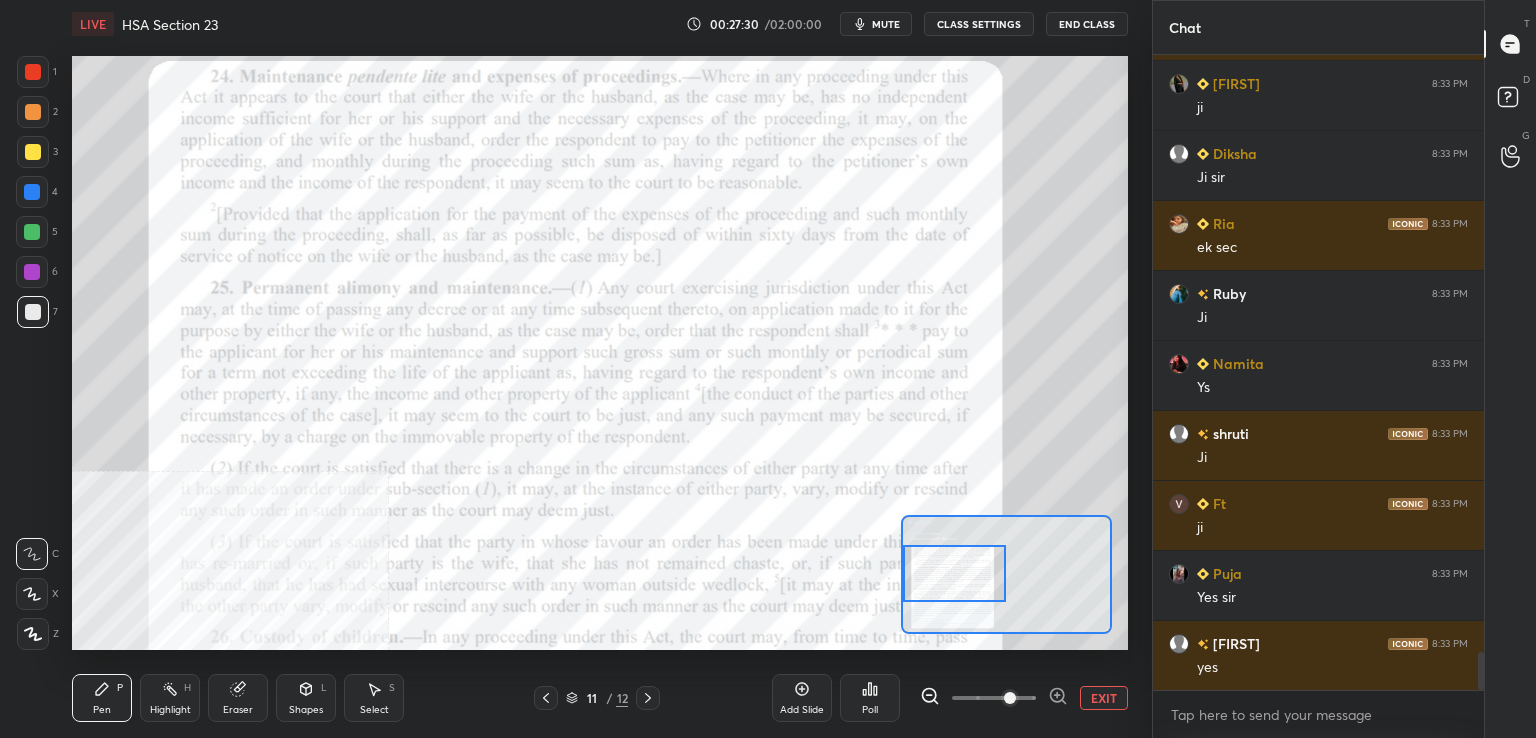 scroll, scrollTop: 6, scrollLeft: 6, axis: both 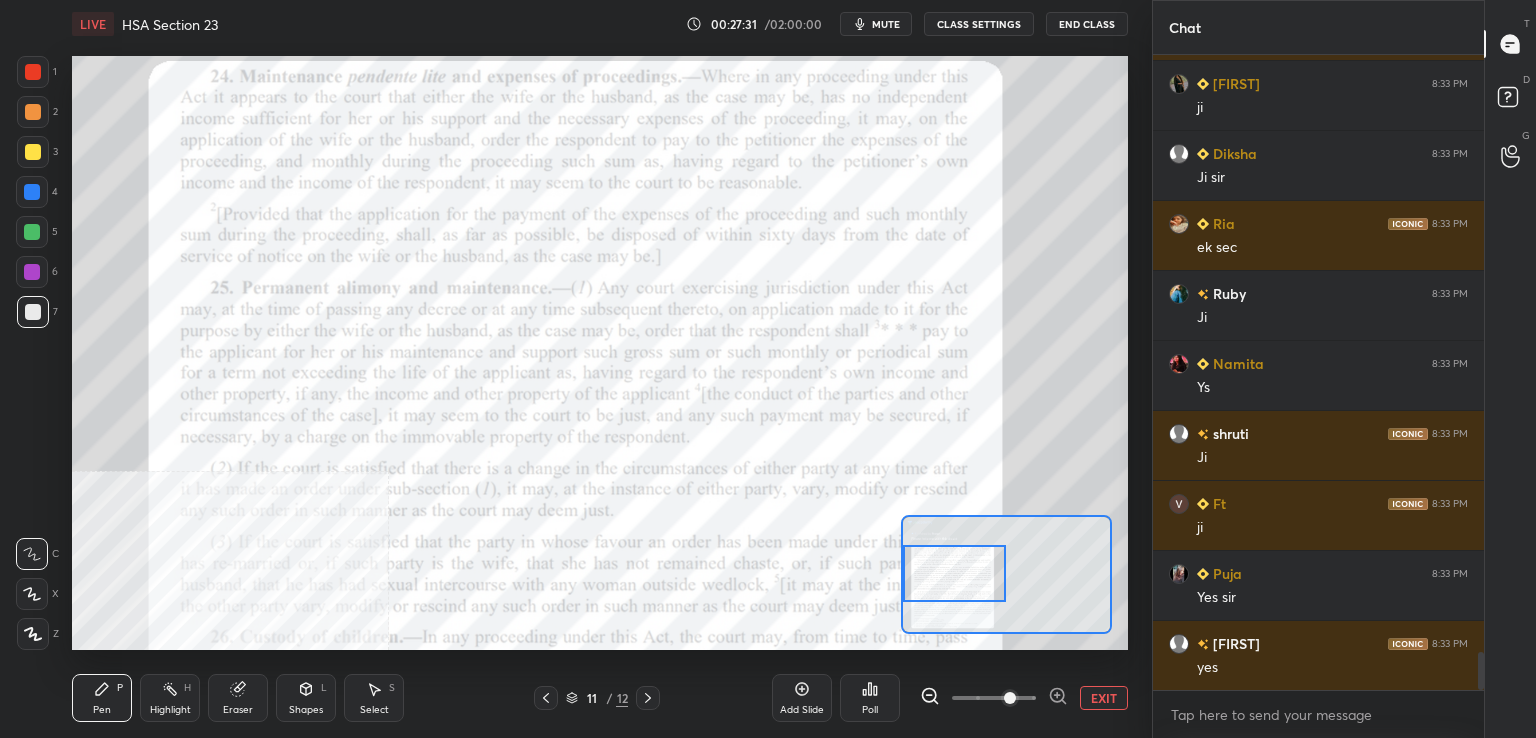 click at bounding box center (1010, 698) 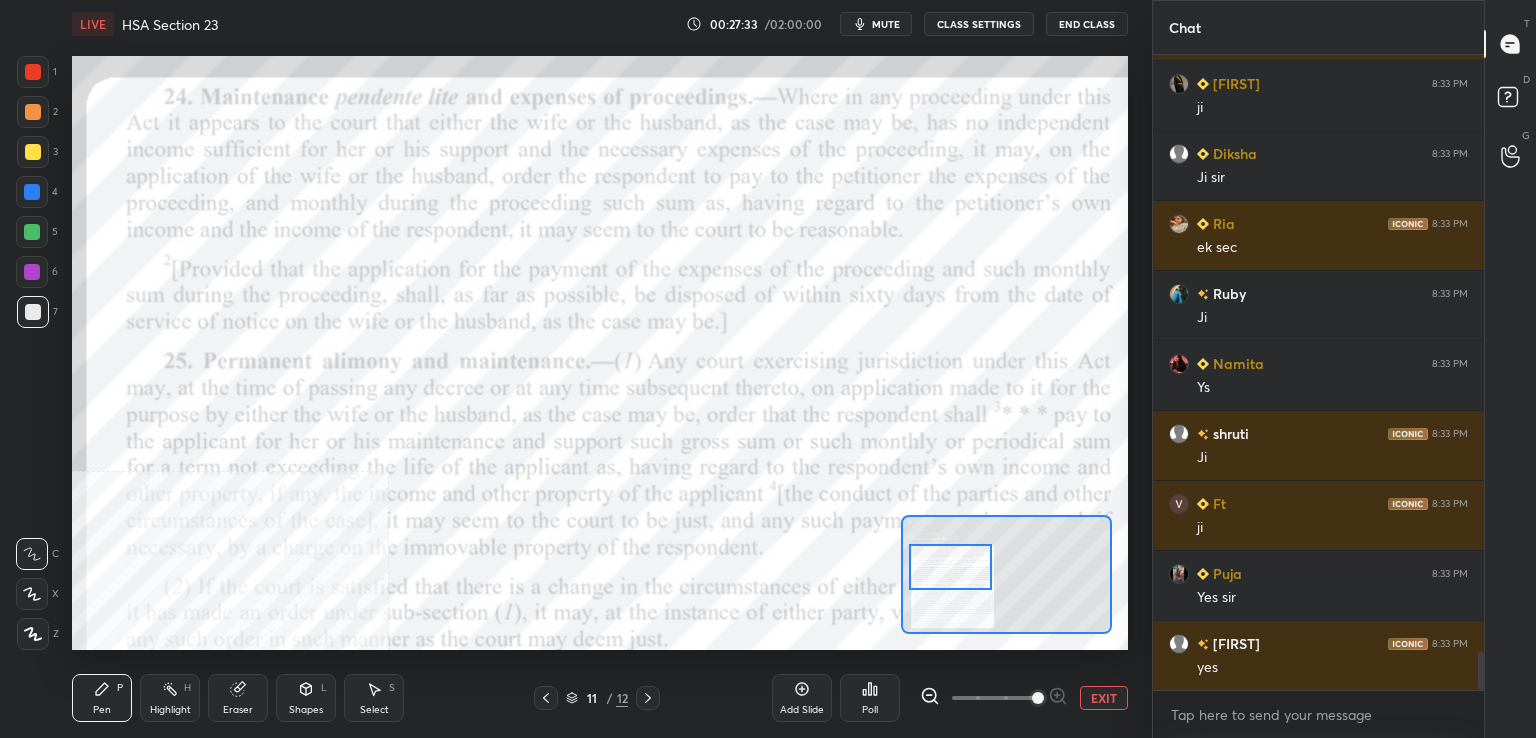 click at bounding box center [950, 567] 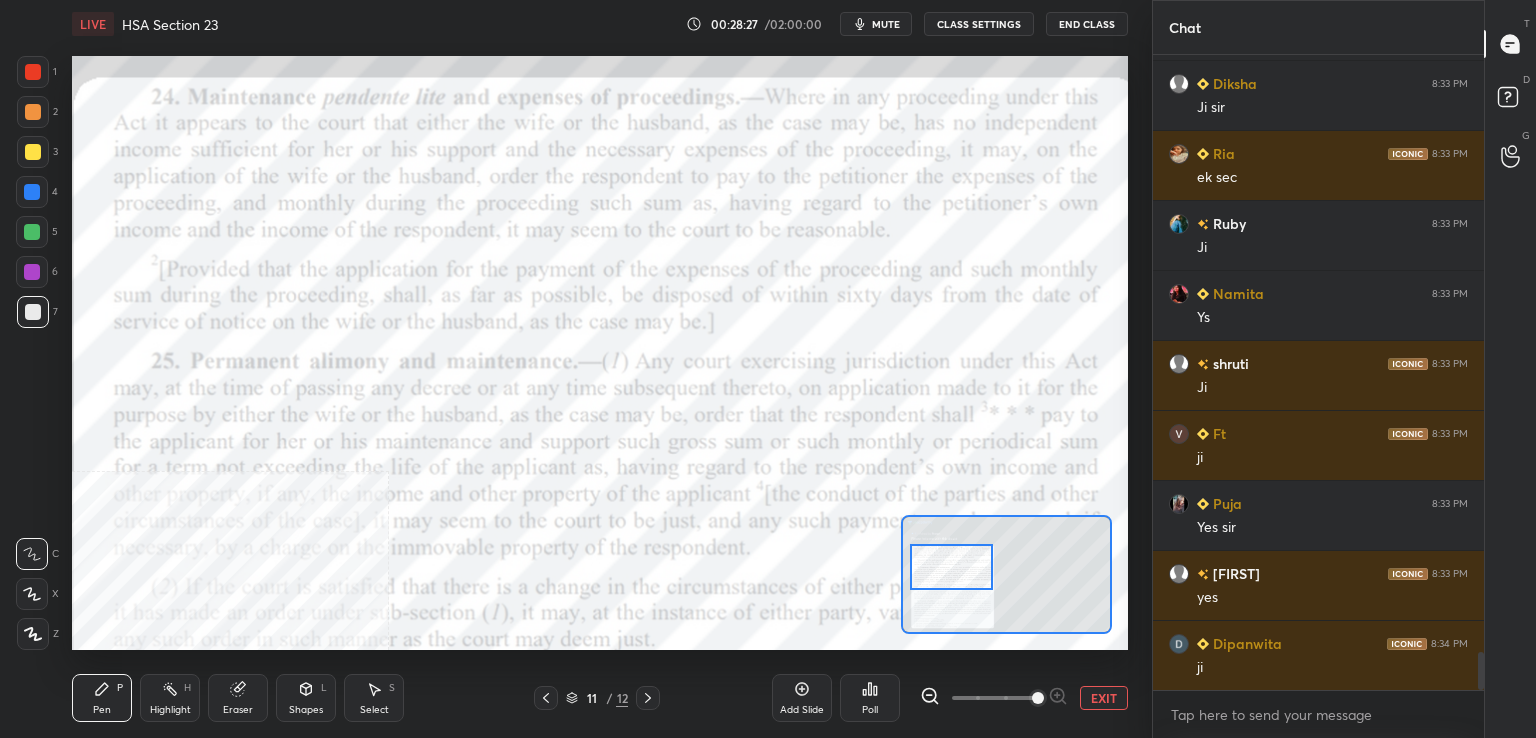 scroll, scrollTop: 10030, scrollLeft: 0, axis: vertical 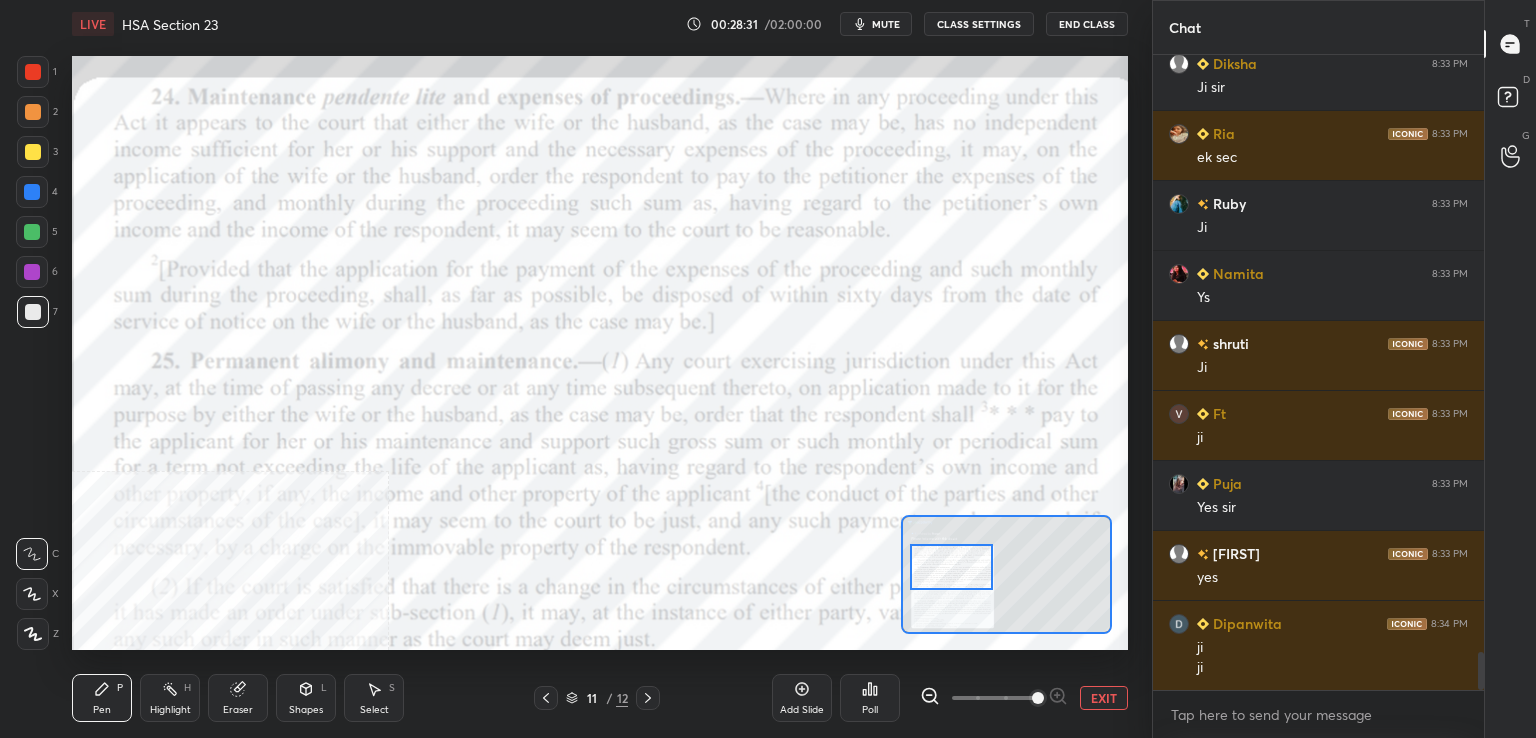 click 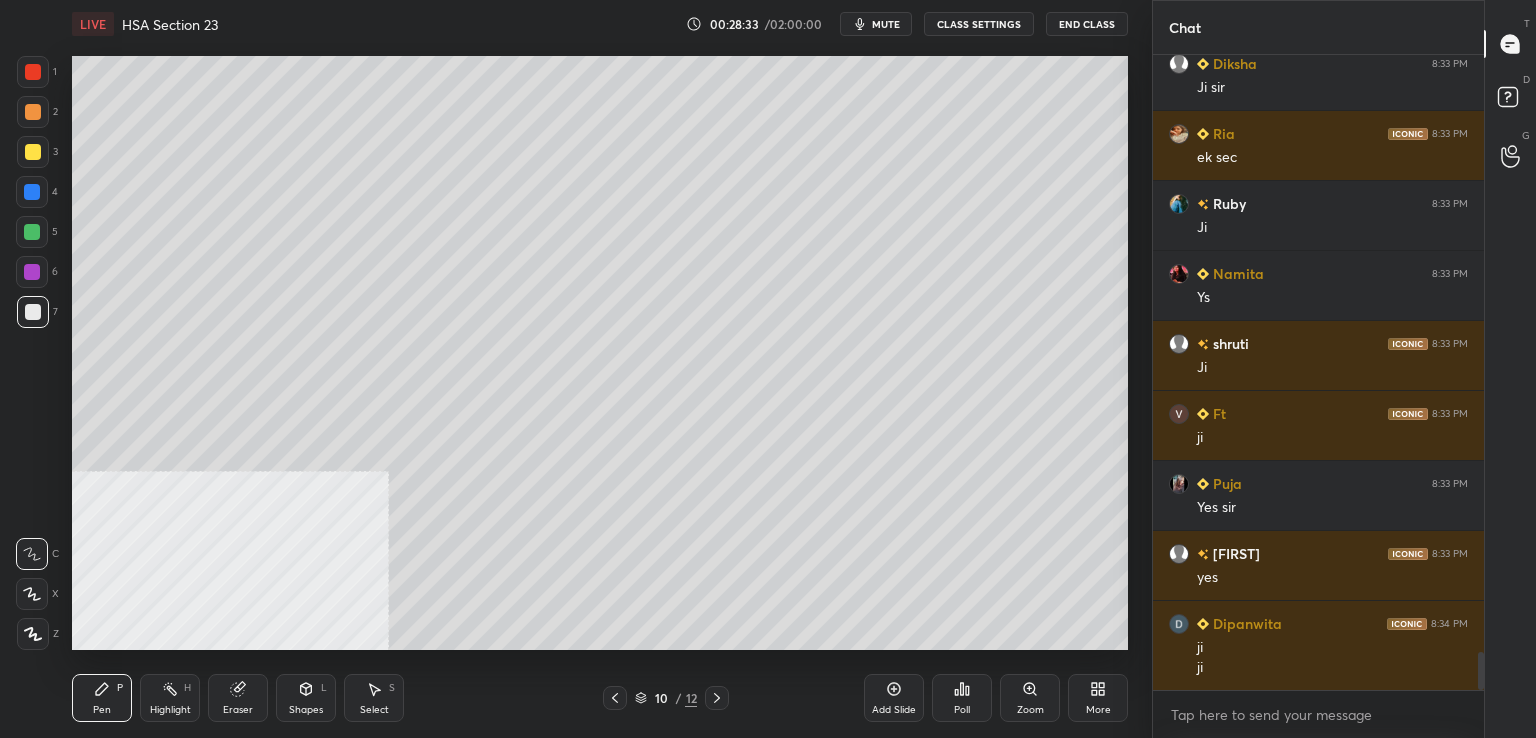 scroll, scrollTop: 10100, scrollLeft: 0, axis: vertical 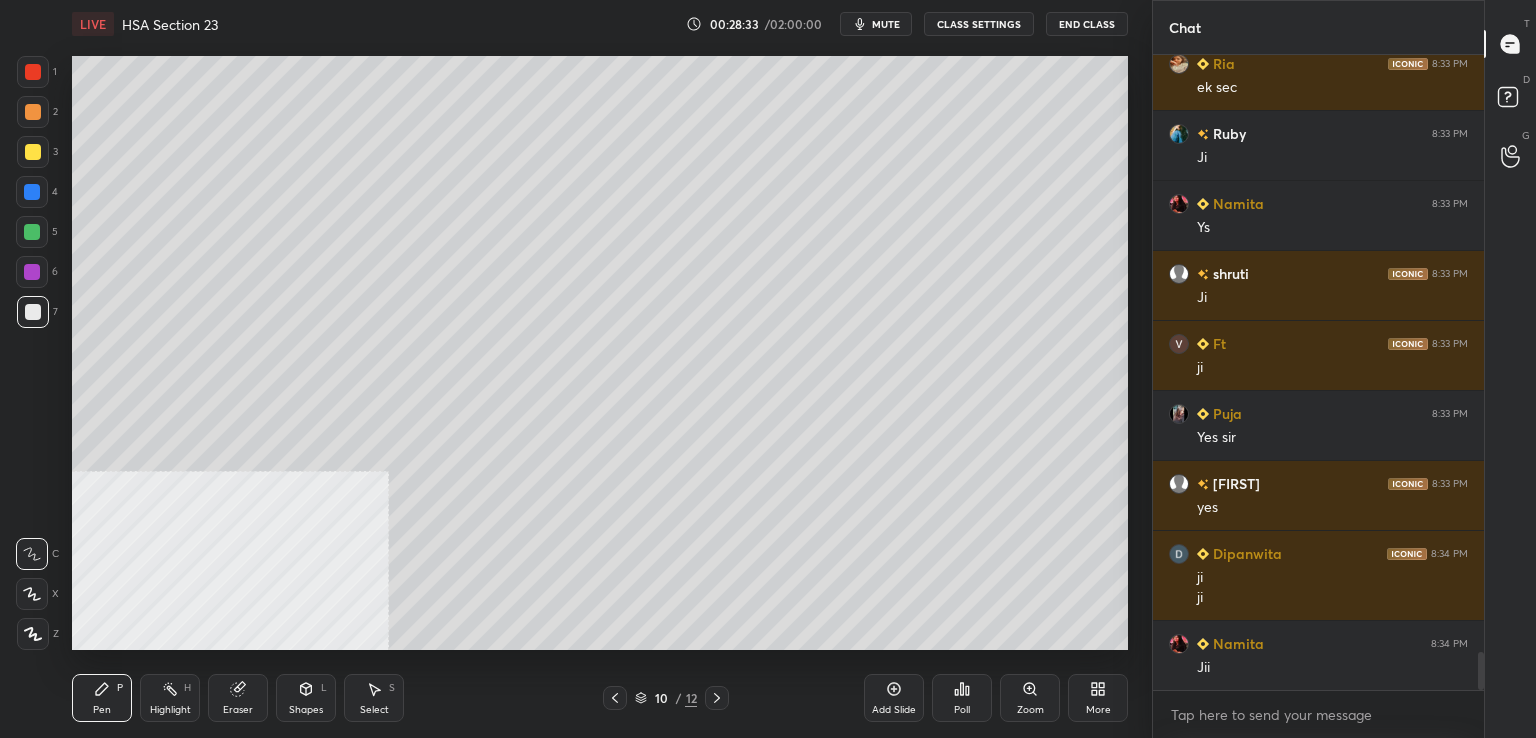 drag, startPoint x: 892, startPoint y: 694, endPoint x: 875, endPoint y: 677, distance: 24.04163 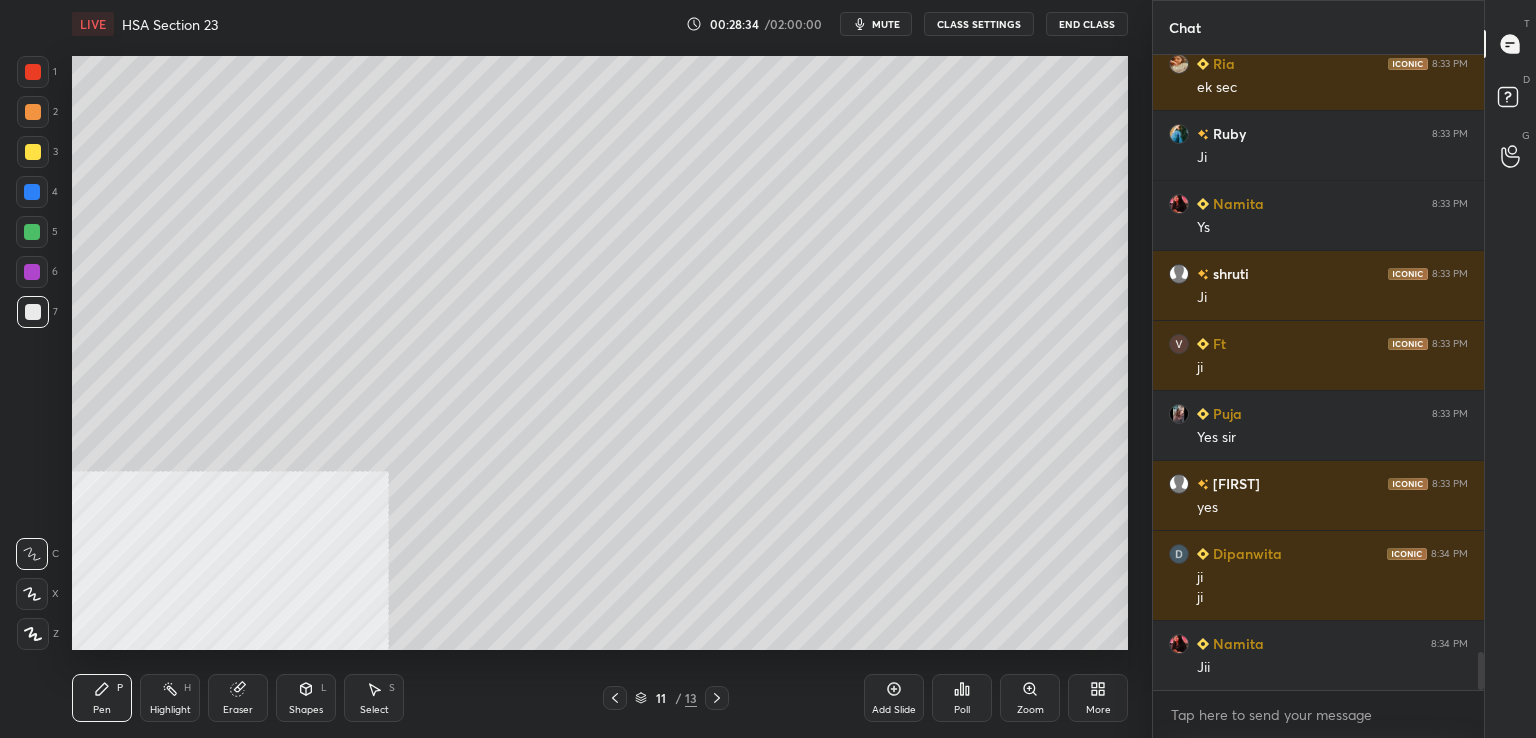 drag, startPoint x: 35, startPoint y: 70, endPoint x: 66, endPoint y: 73, distance: 31.144823 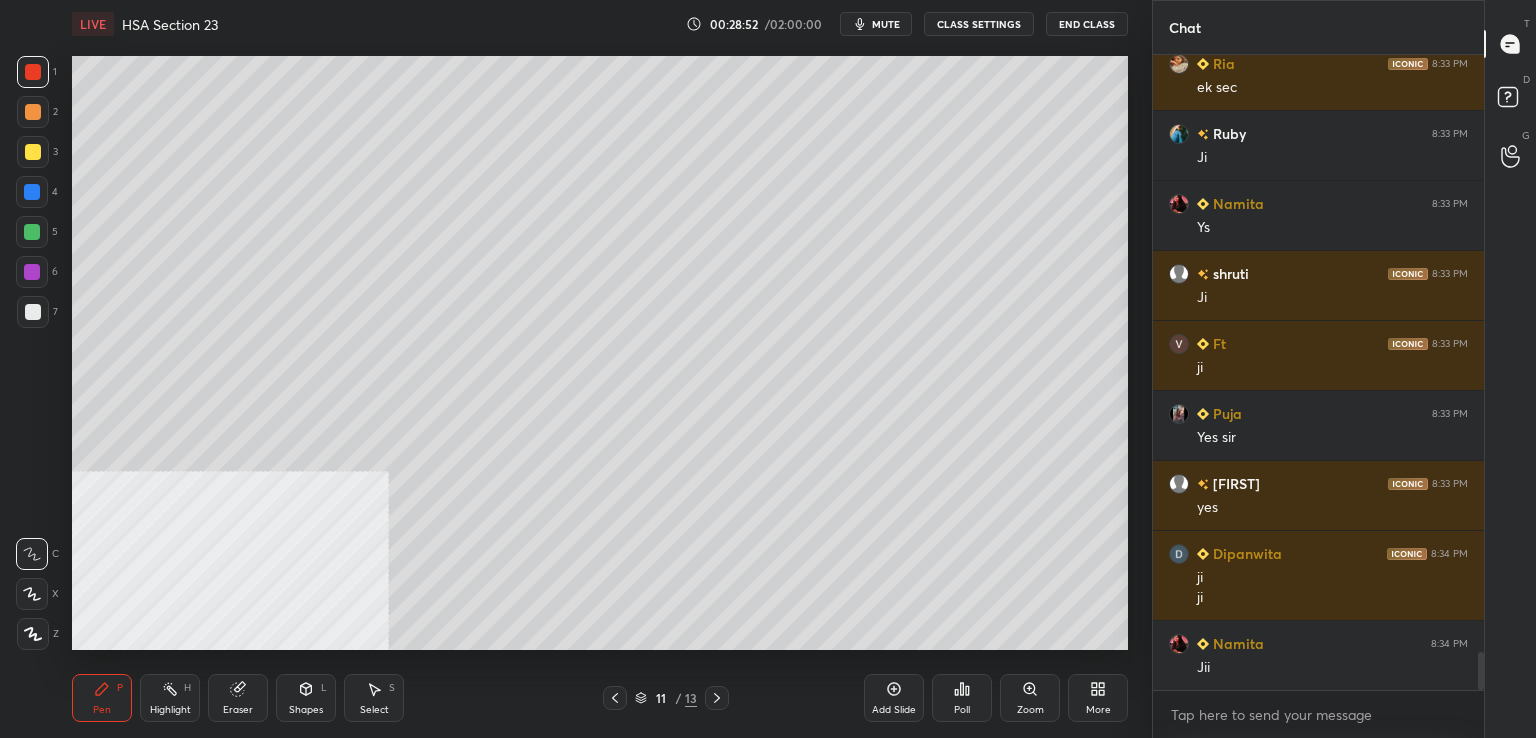 click at bounding box center [33, 312] 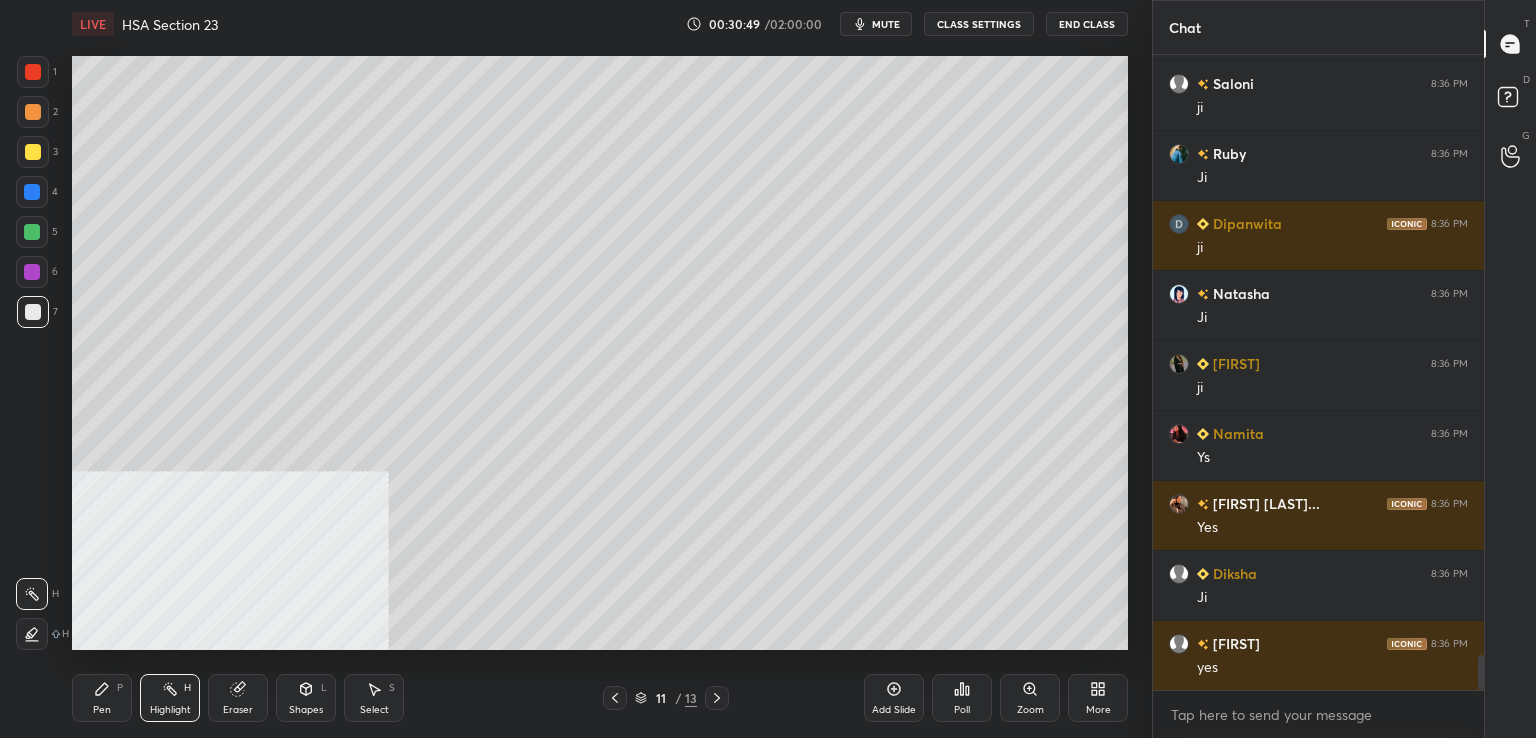 scroll, scrollTop: 11010, scrollLeft: 0, axis: vertical 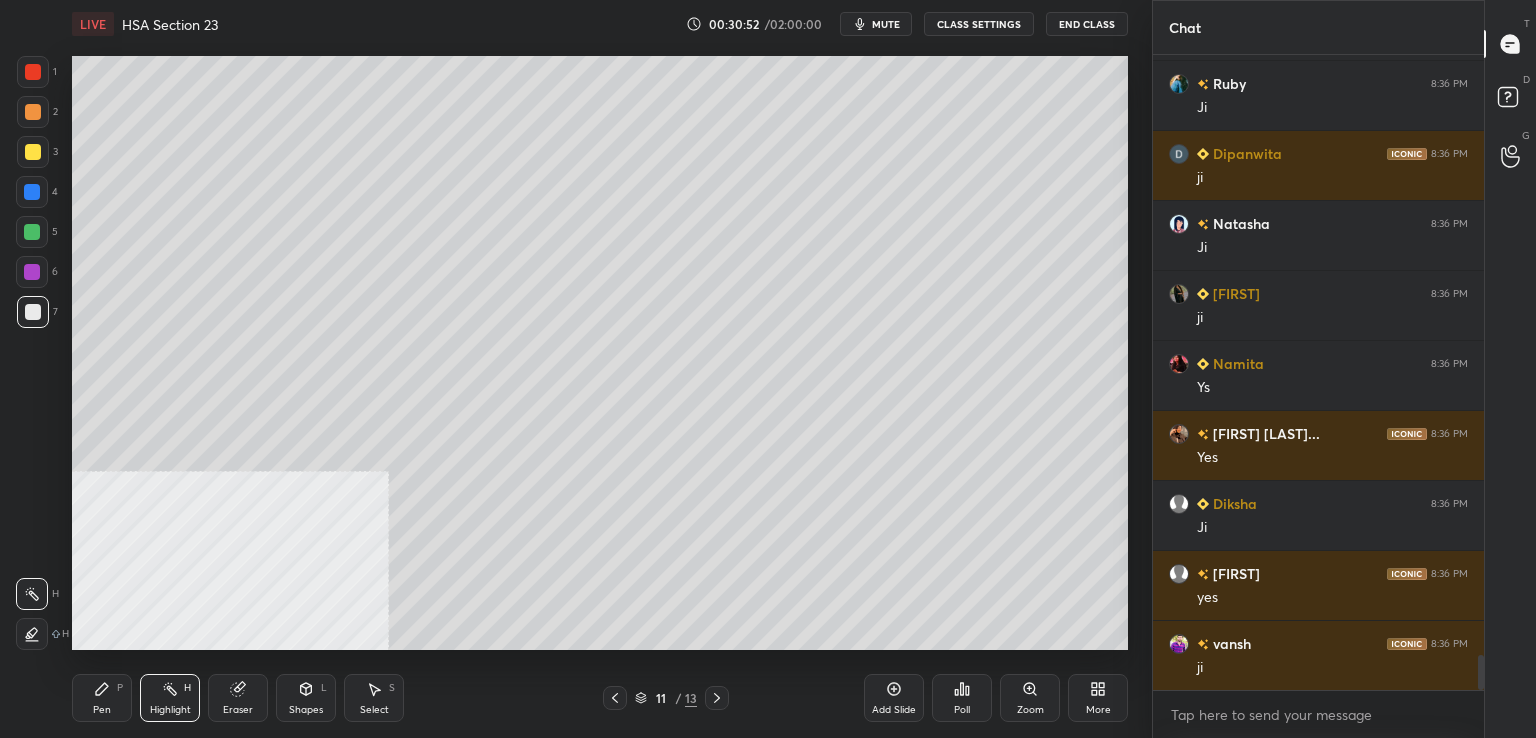 drag, startPoint x: 720, startPoint y: 697, endPoint x: 806, endPoint y: 684, distance: 86.977005 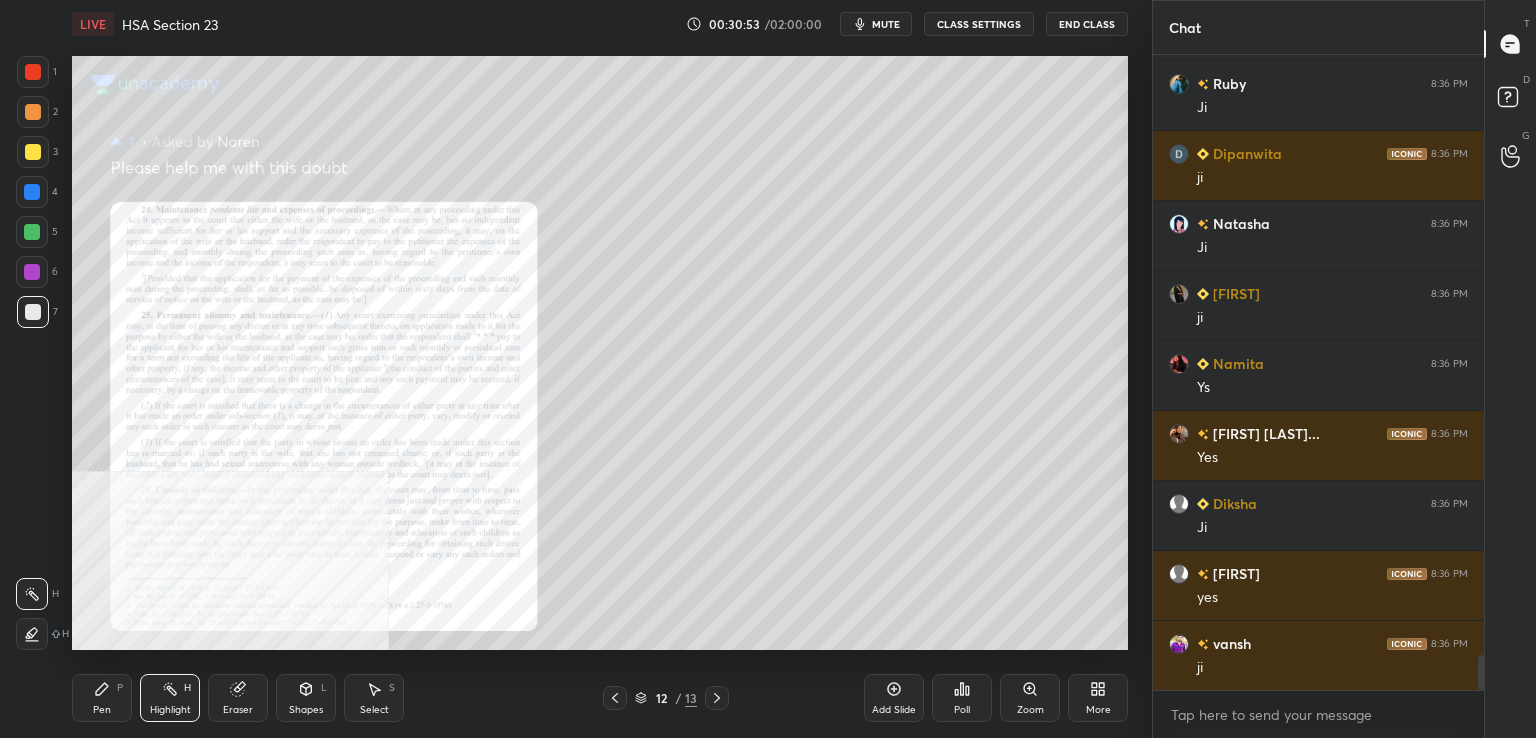 click 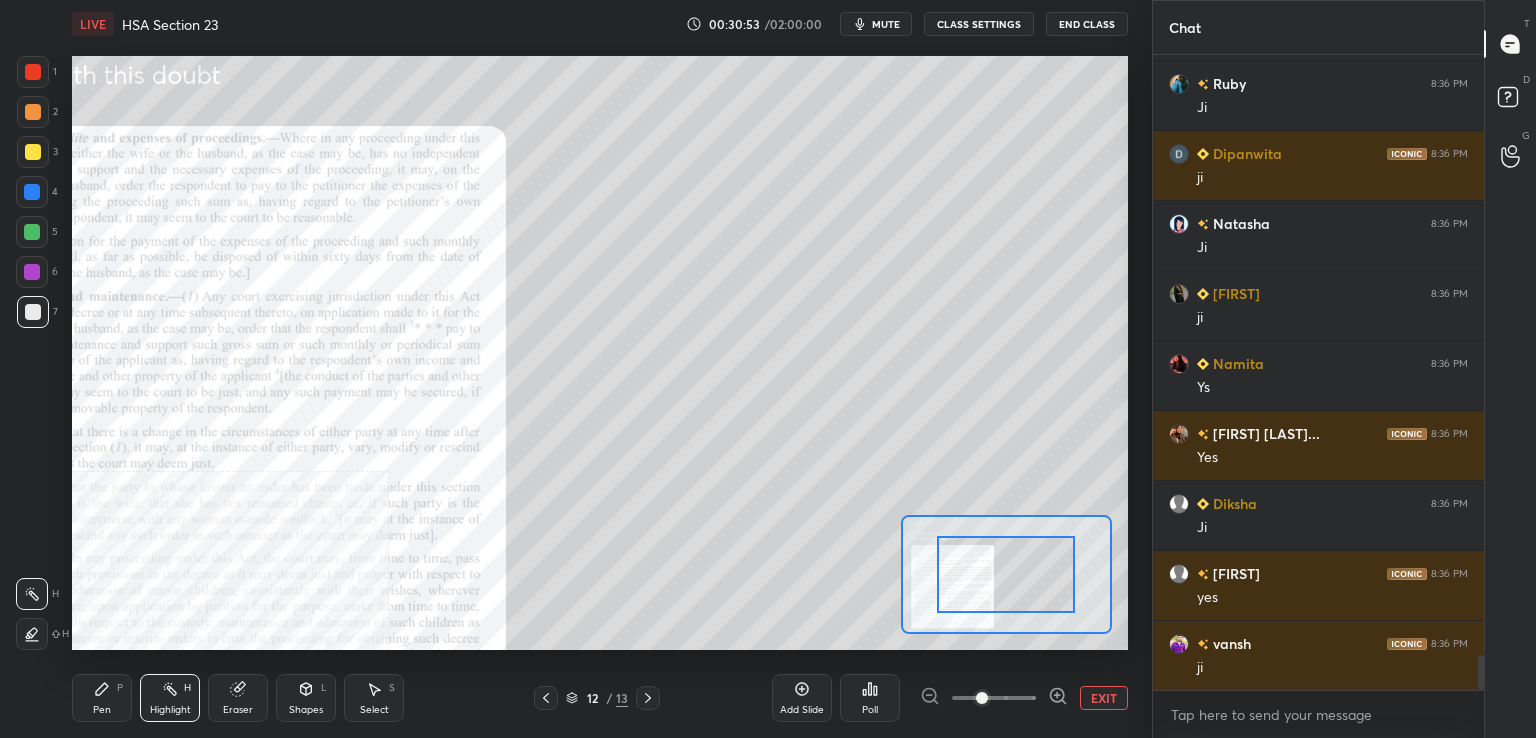click at bounding box center (994, 698) 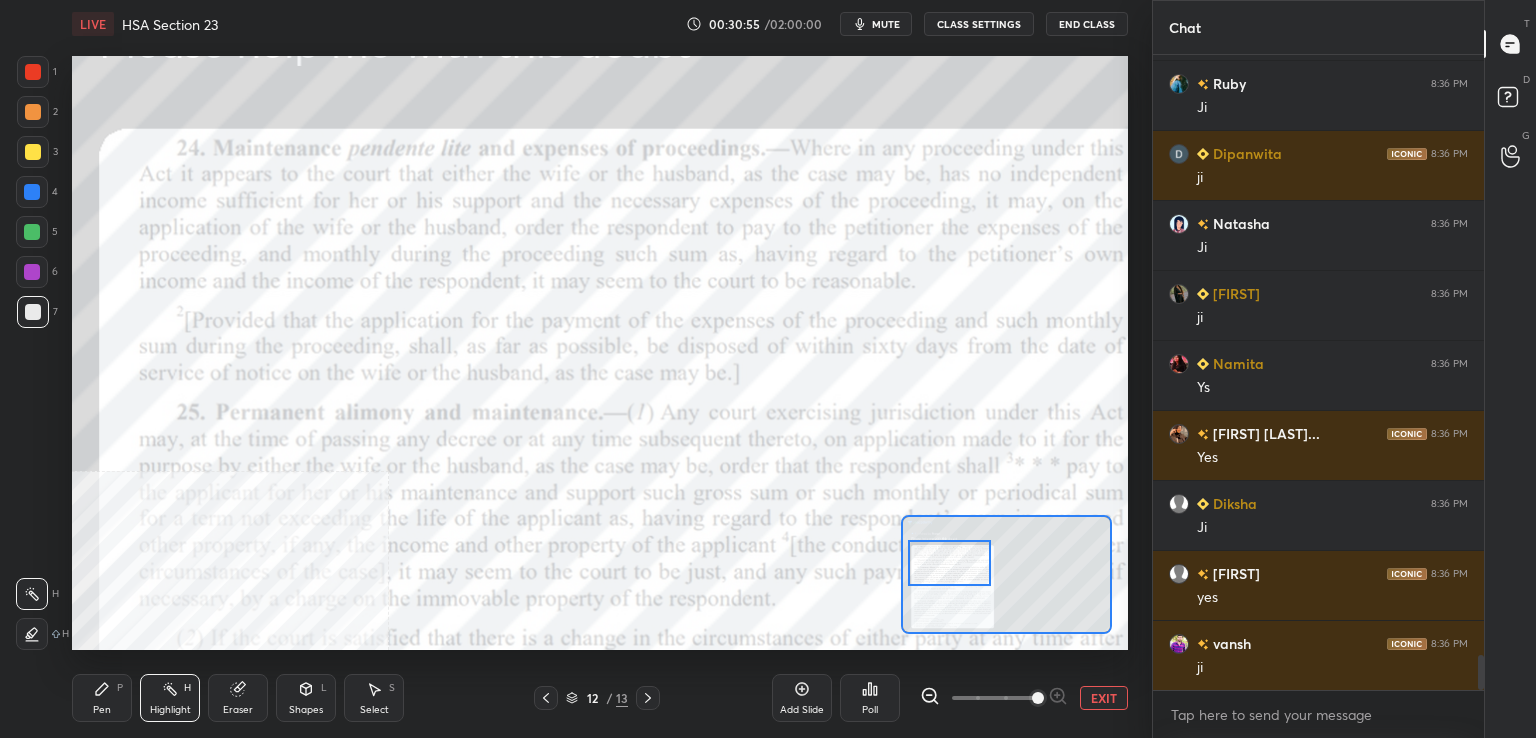 drag, startPoint x: 1009, startPoint y: 581, endPoint x: 949, endPoint y: 565, distance: 62.0967 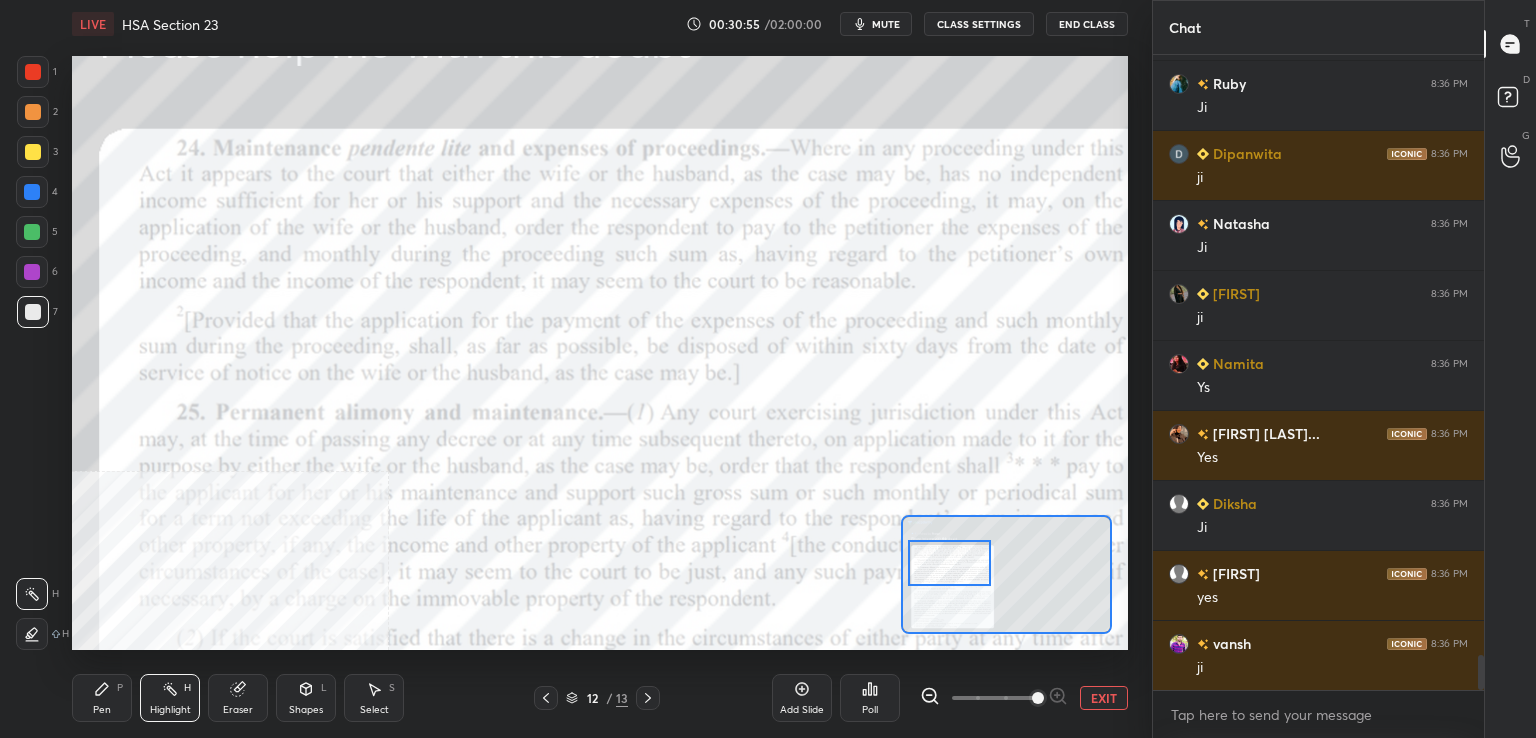 click at bounding box center [949, 563] 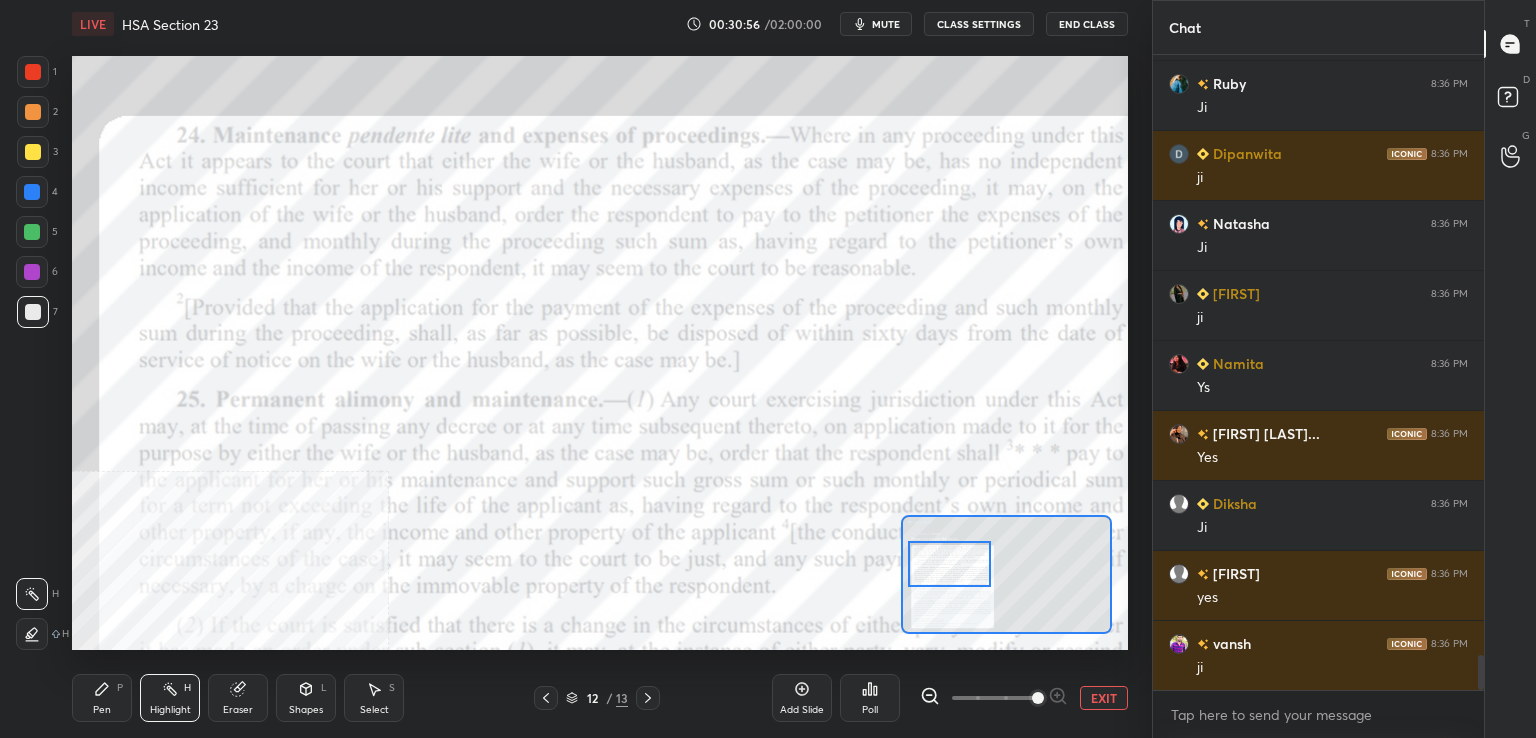 click at bounding box center [33, 72] 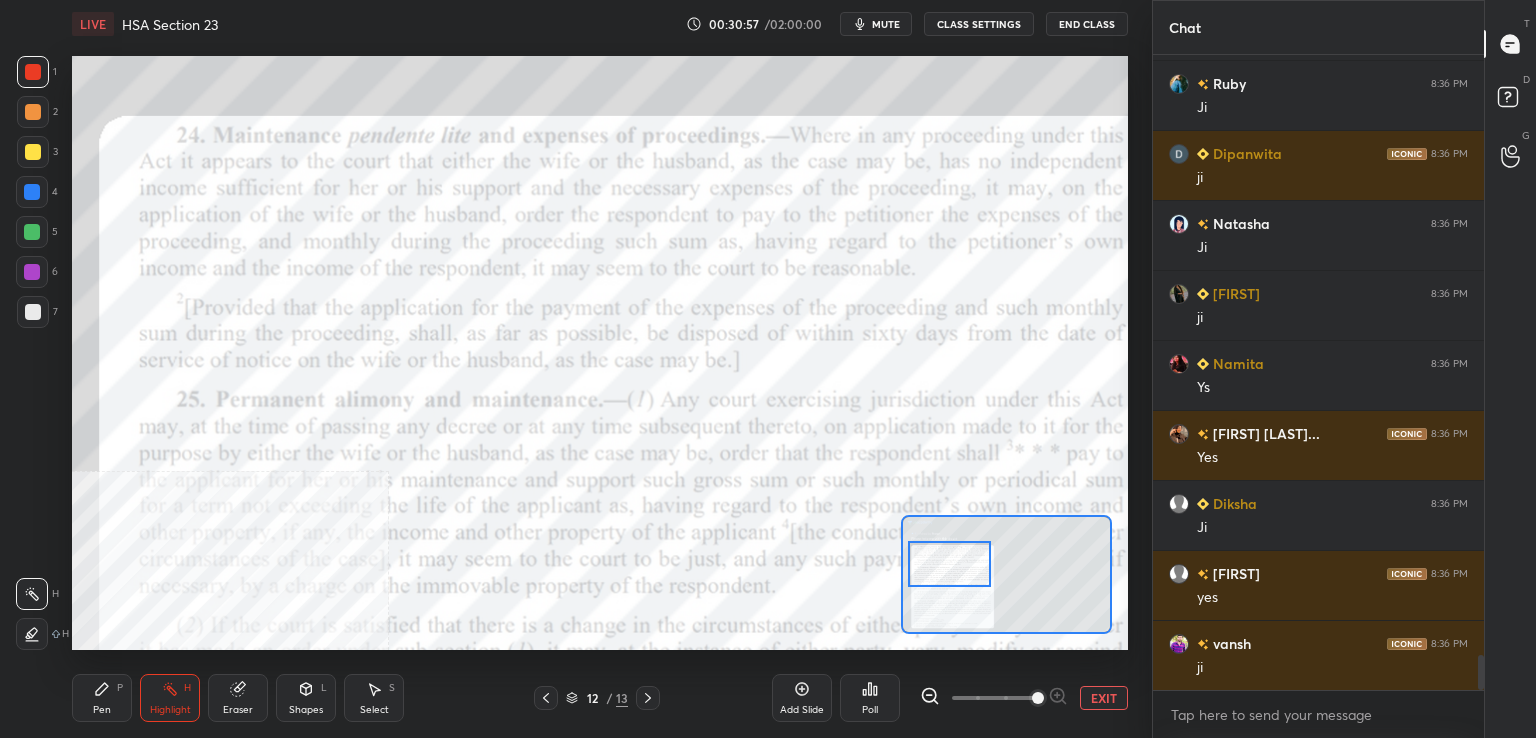 drag, startPoint x: 93, startPoint y: 691, endPoint x: 105, endPoint y: 661, distance: 32.31099 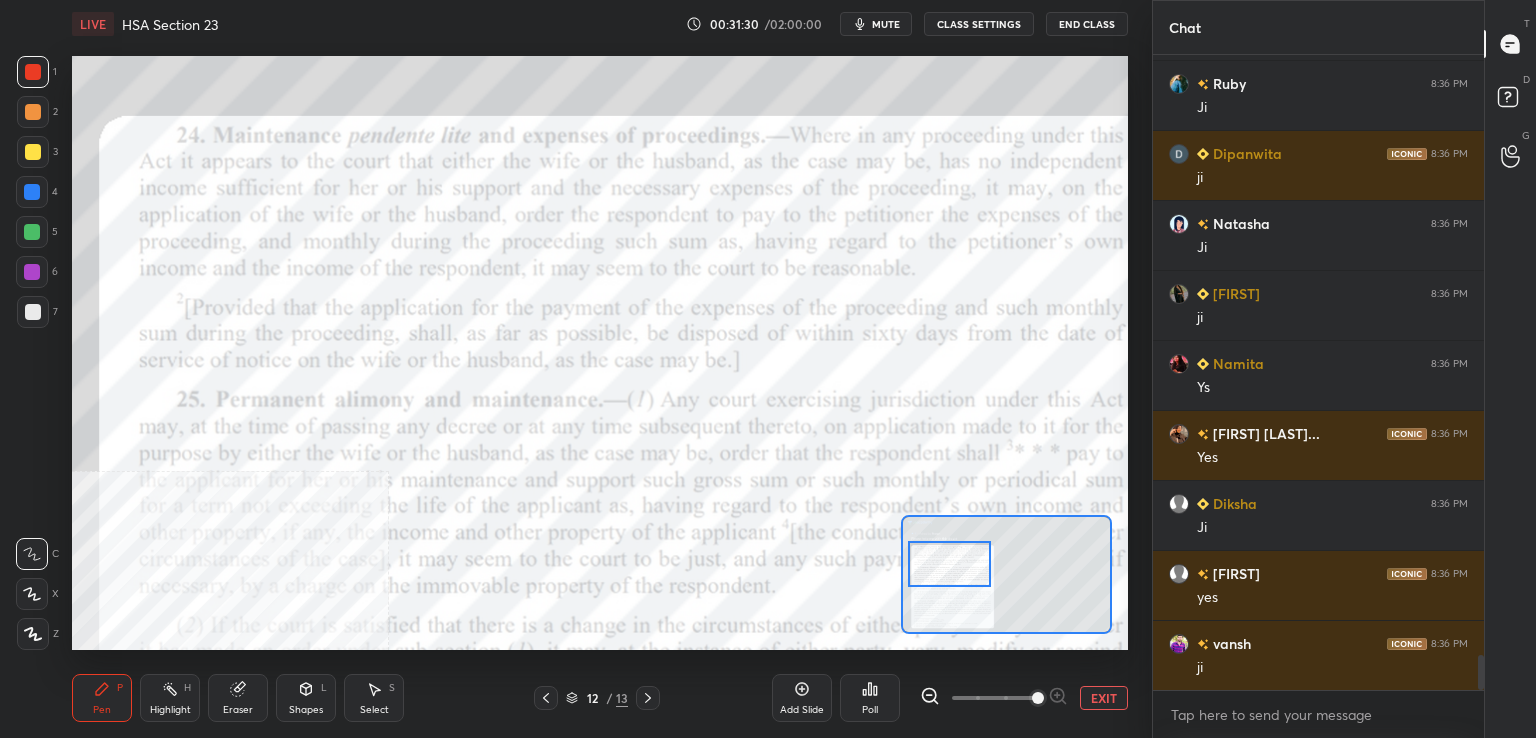 drag, startPoint x: 548, startPoint y: 701, endPoint x: 559, endPoint y: 693, distance: 13.601471 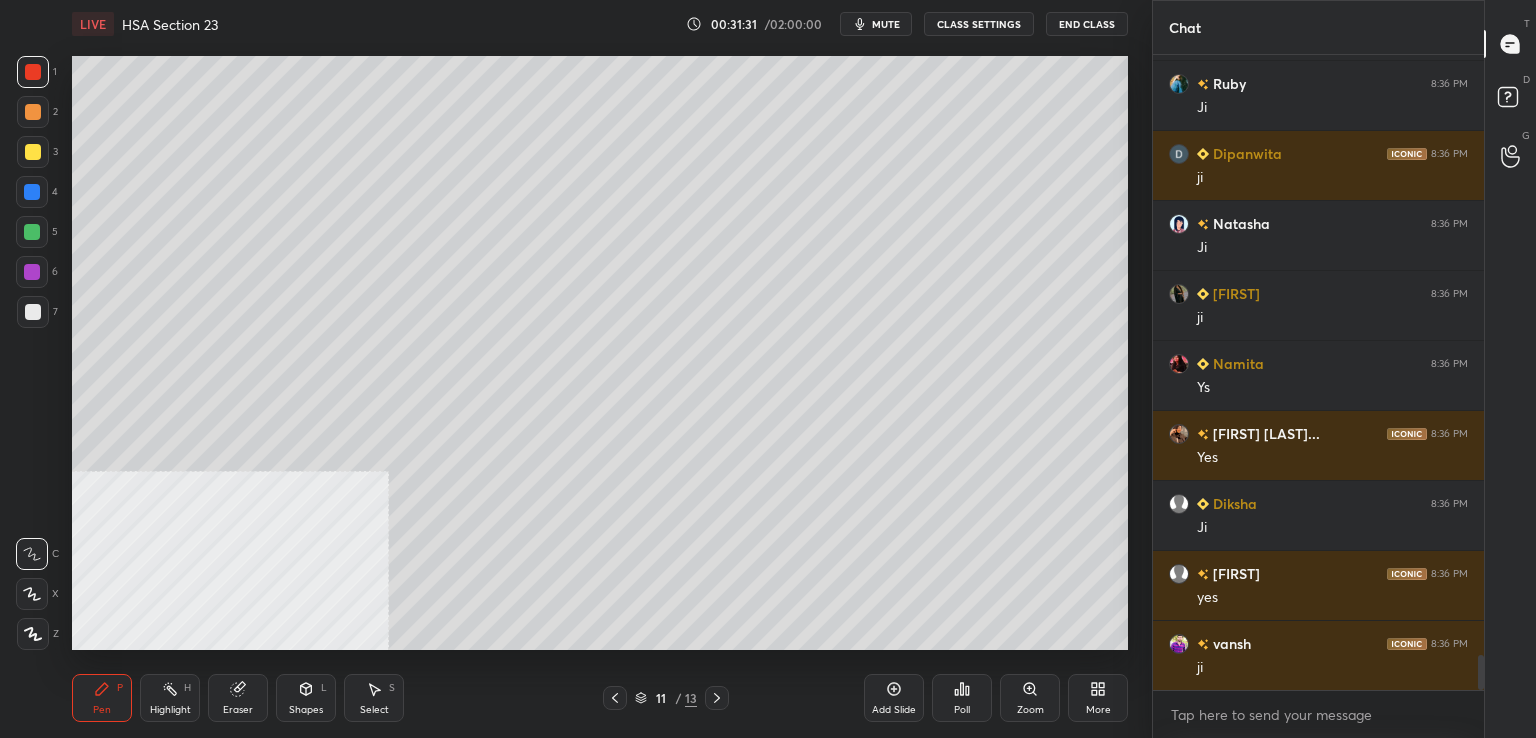 drag, startPoint x: 886, startPoint y: 692, endPoint x: 850, endPoint y: 661, distance: 47.507893 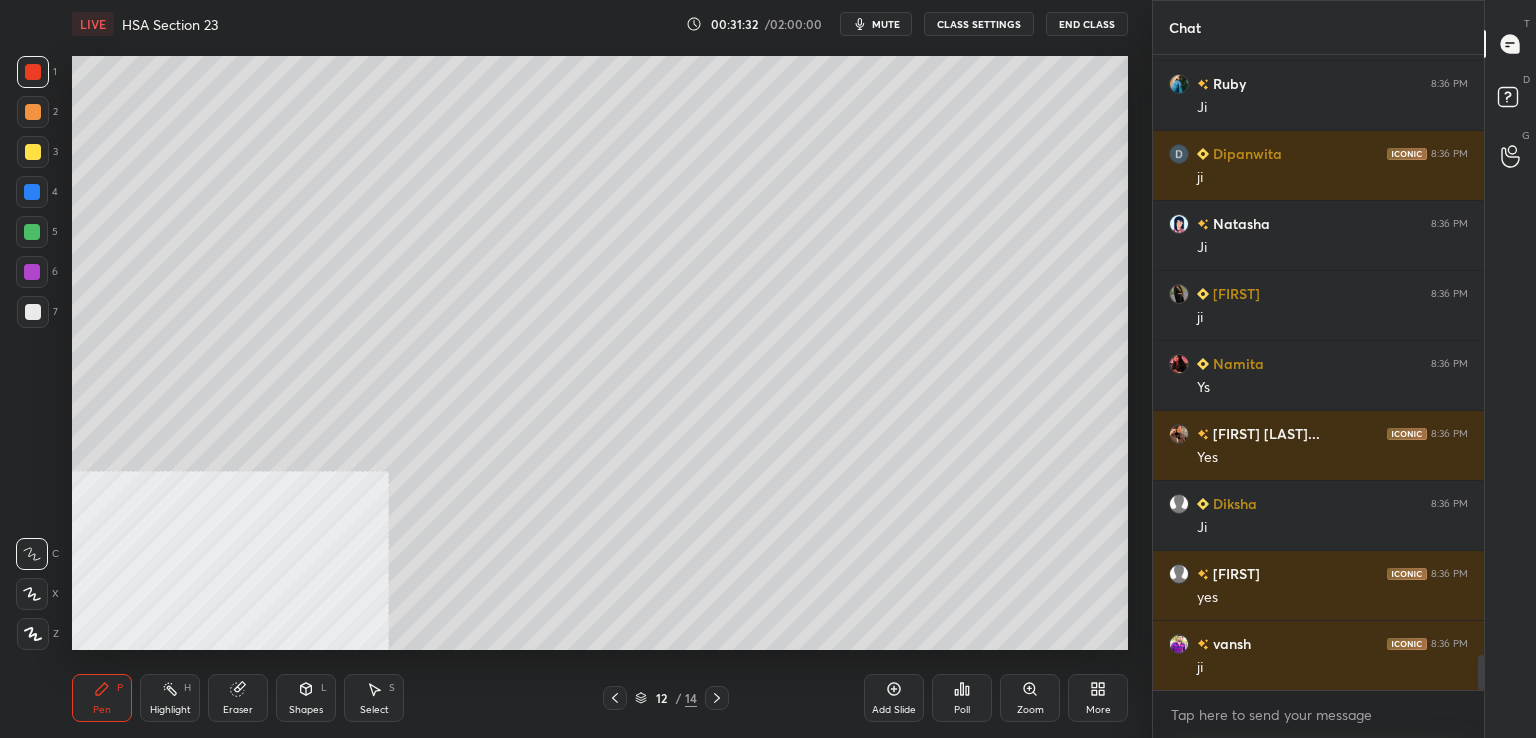 click at bounding box center (33, 312) 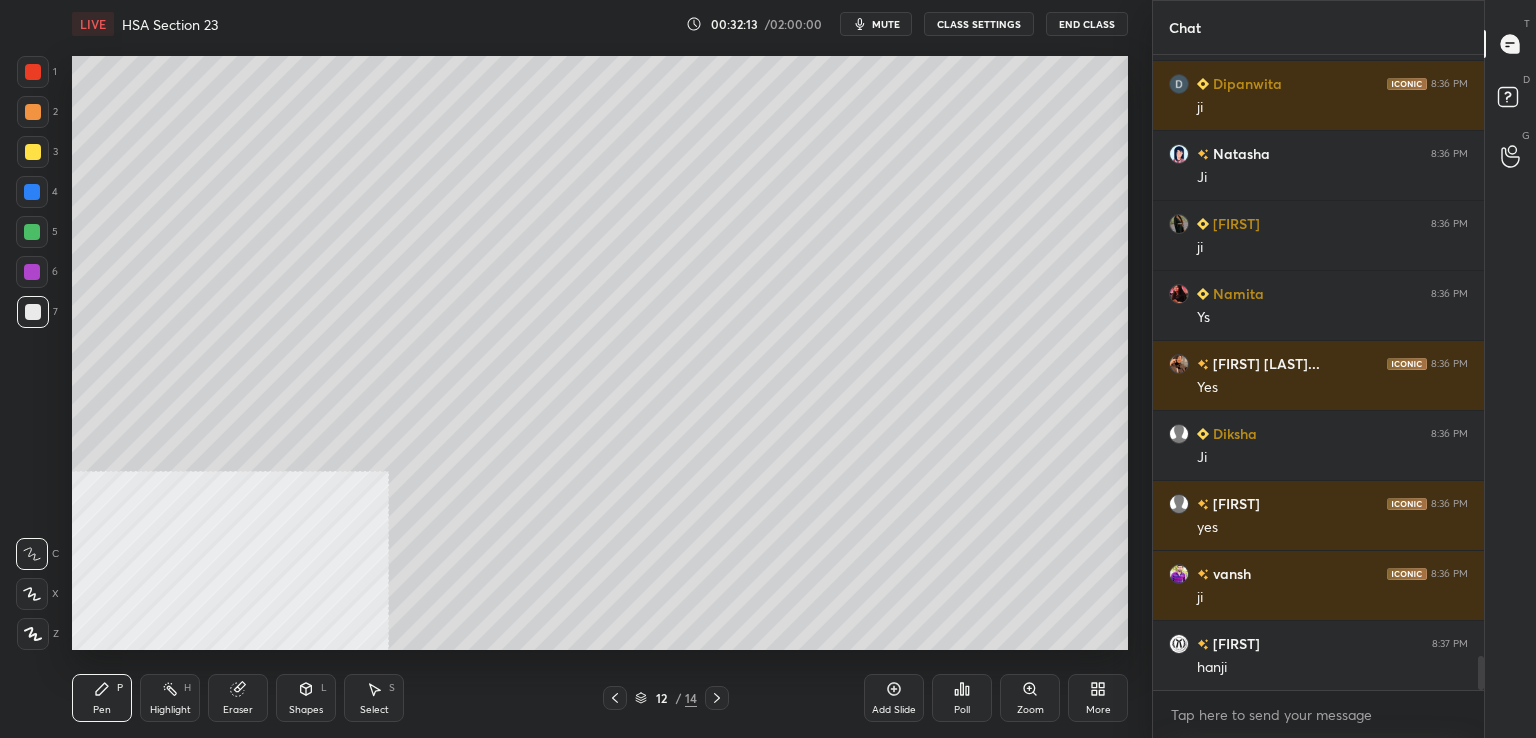 scroll, scrollTop: 11128, scrollLeft: 0, axis: vertical 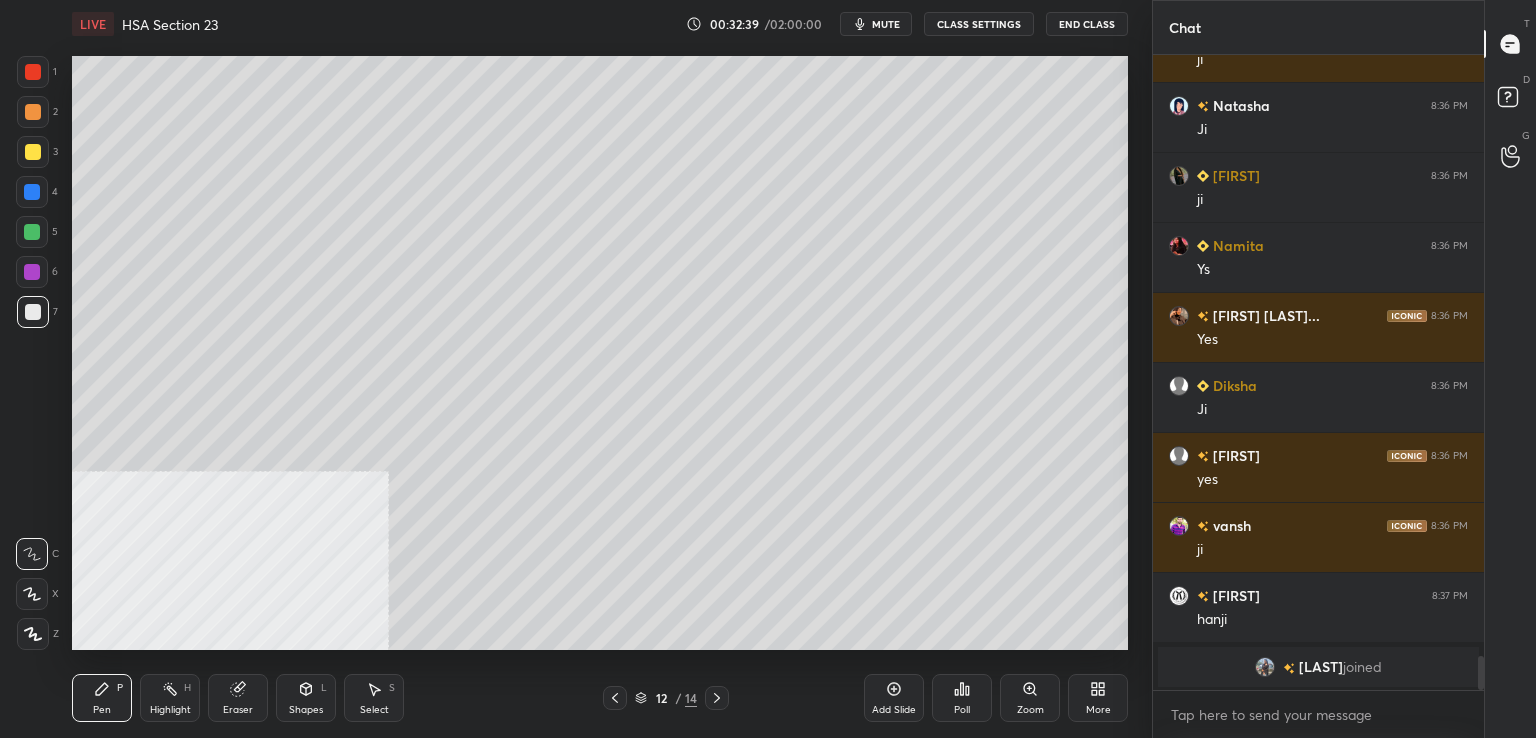 click at bounding box center [33, 152] 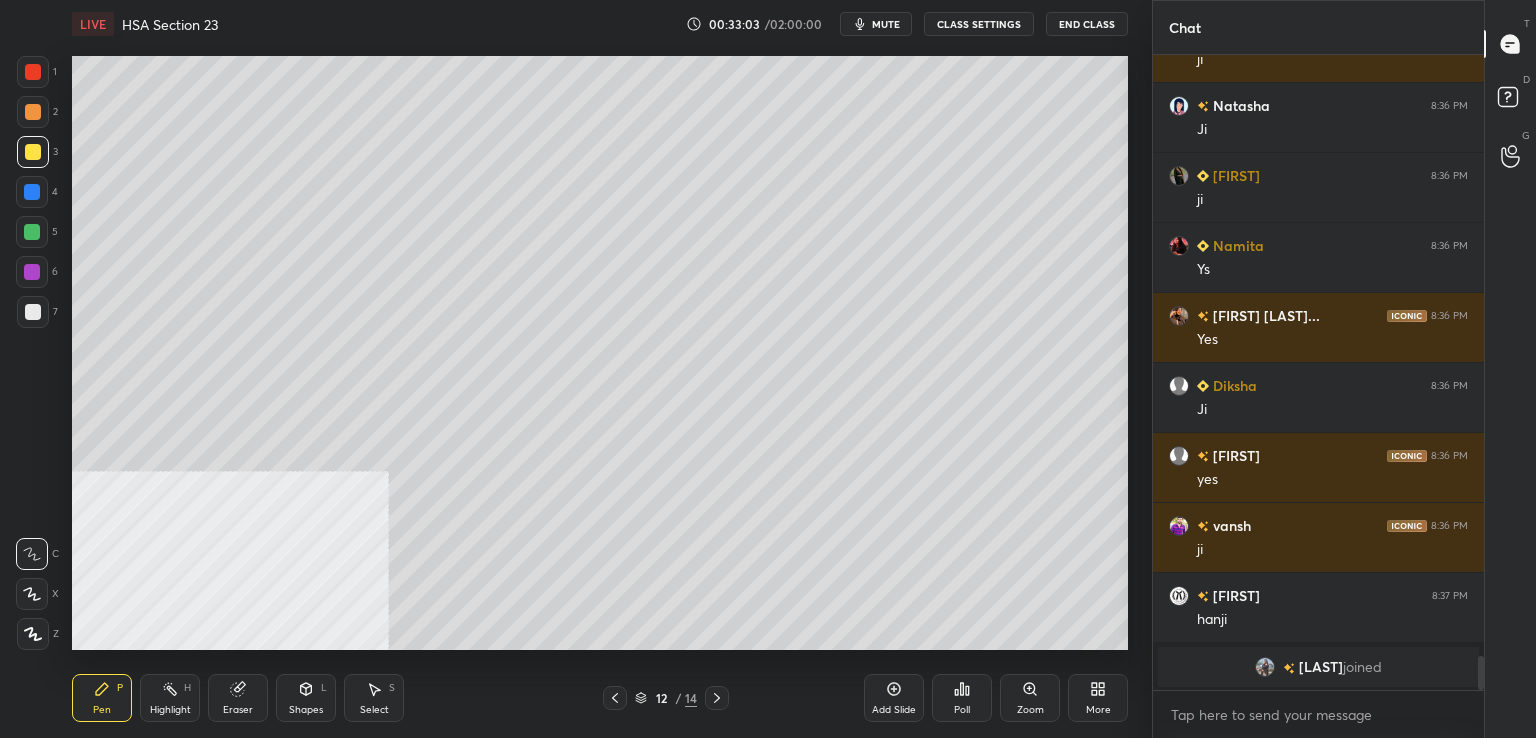 drag, startPoint x: 41, startPoint y: 318, endPoint x: 53, endPoint y: 322, distance: 12.649111 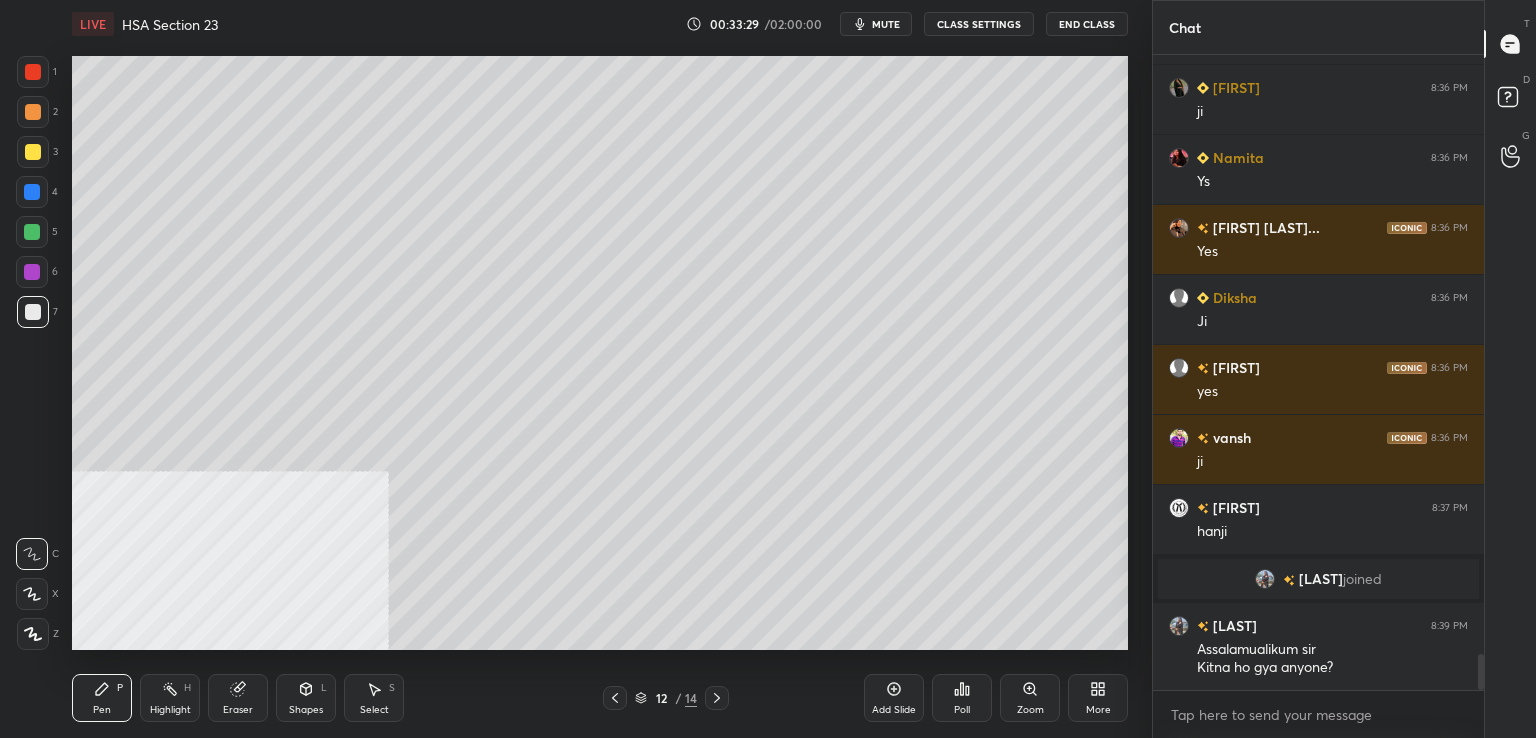 scroll, scrollTop: 10520, scrollLeft: 0, axis: vertical 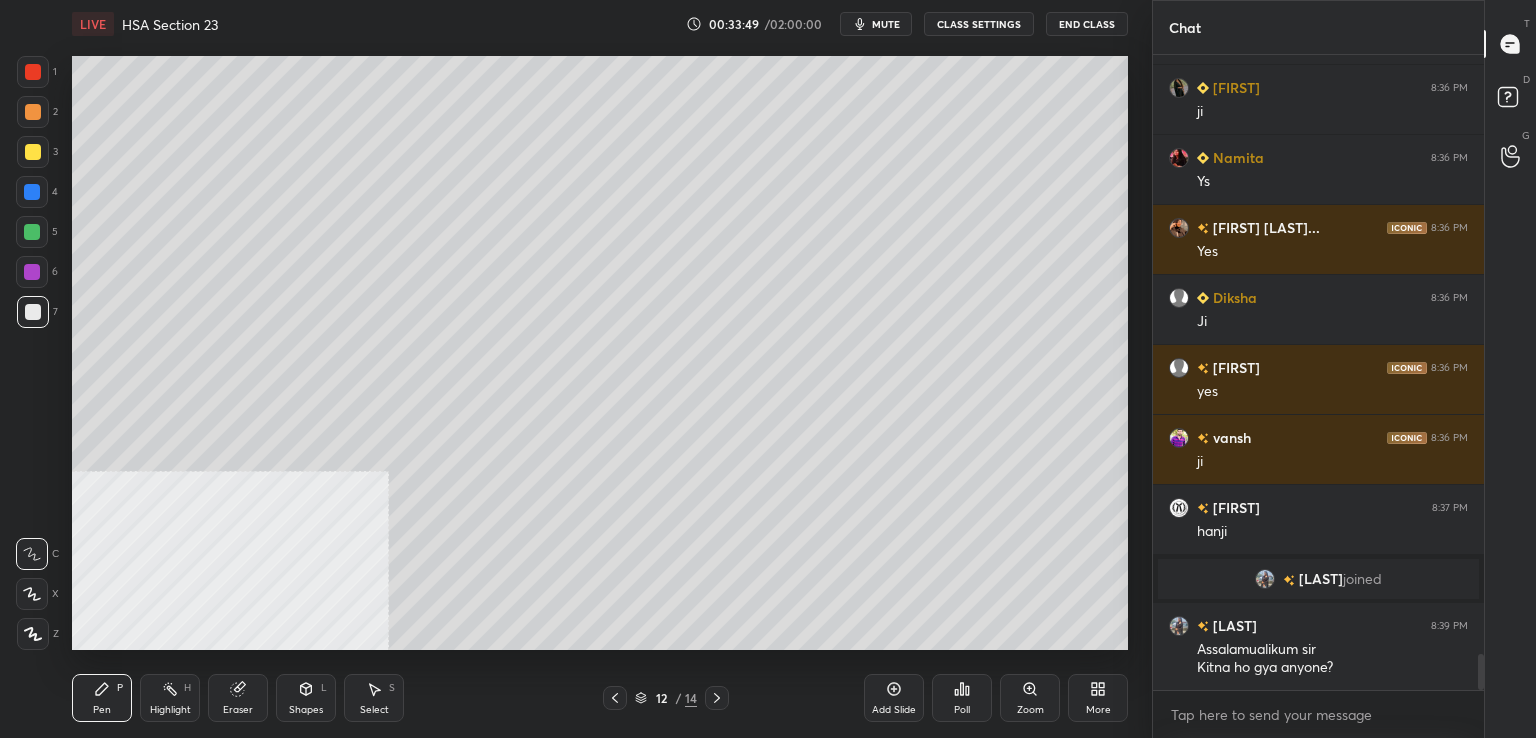 click on "mute" at bounding box center (876, 24) 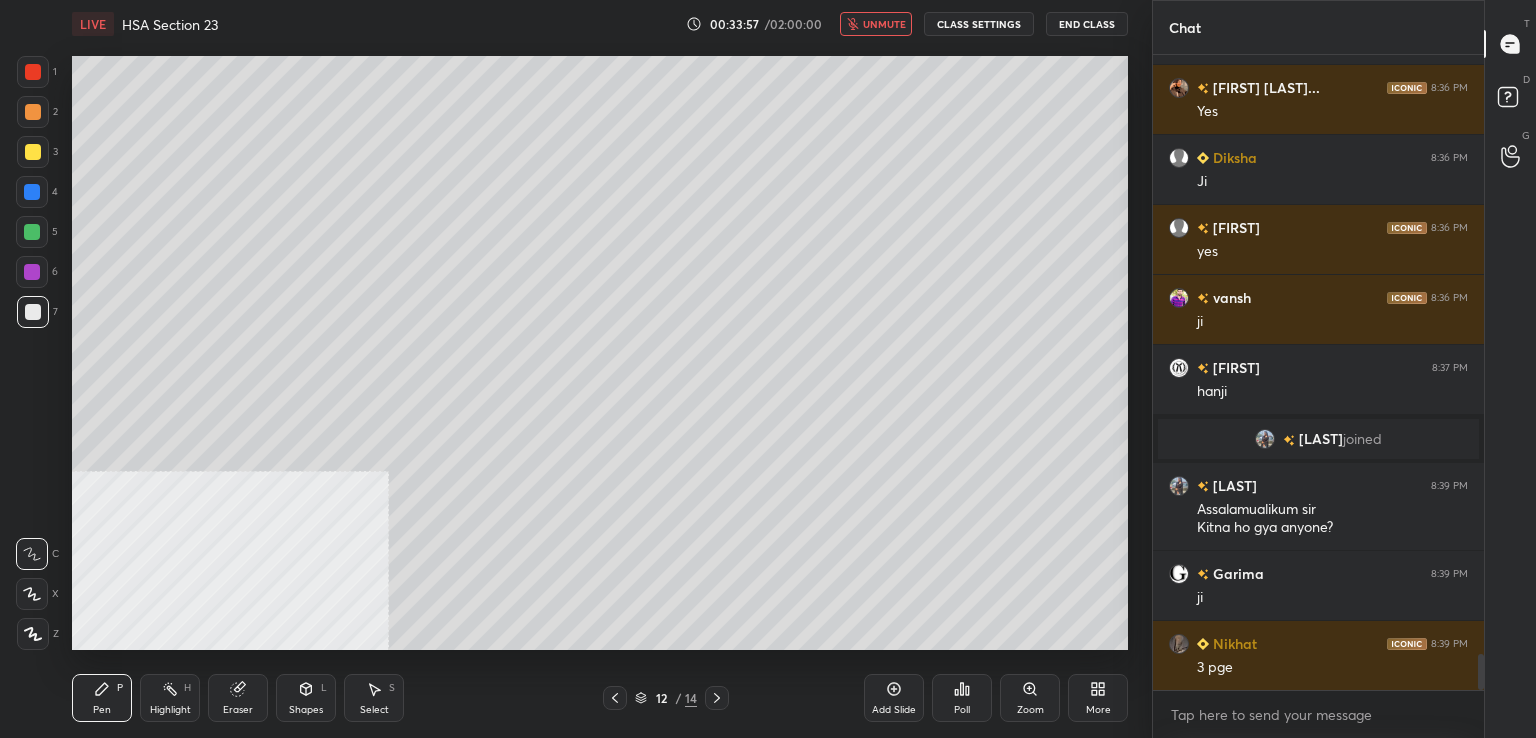 scroll, scrollTop: 10730, scrollLeft: 0, axis: vertical 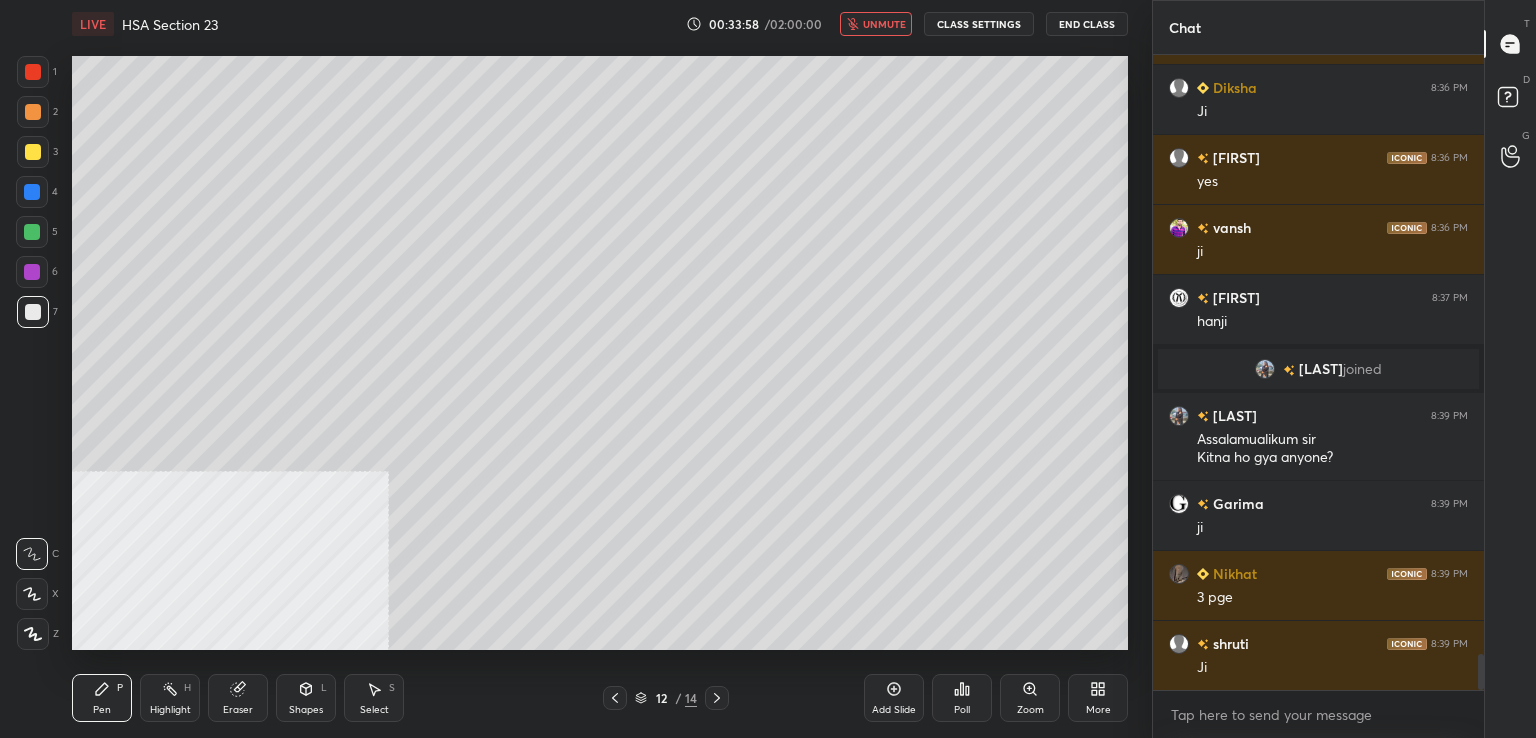 drag, startPoint x: 893, startPoint y: 21, endPoint x: 880, endPoint y: 24, distance: 13.341664 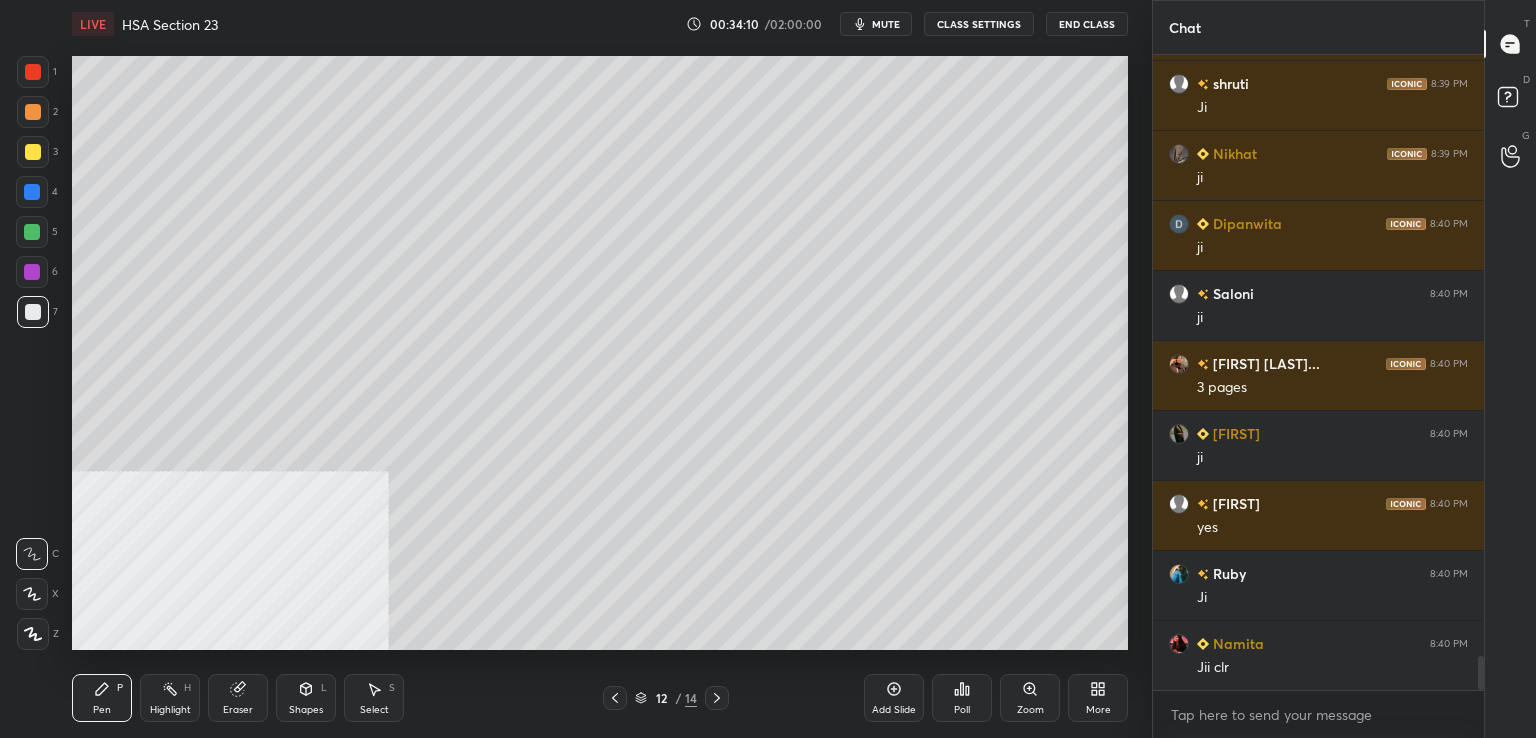 scroll, scrollTop: 11360, scrollLeft: 0, axis: vertical 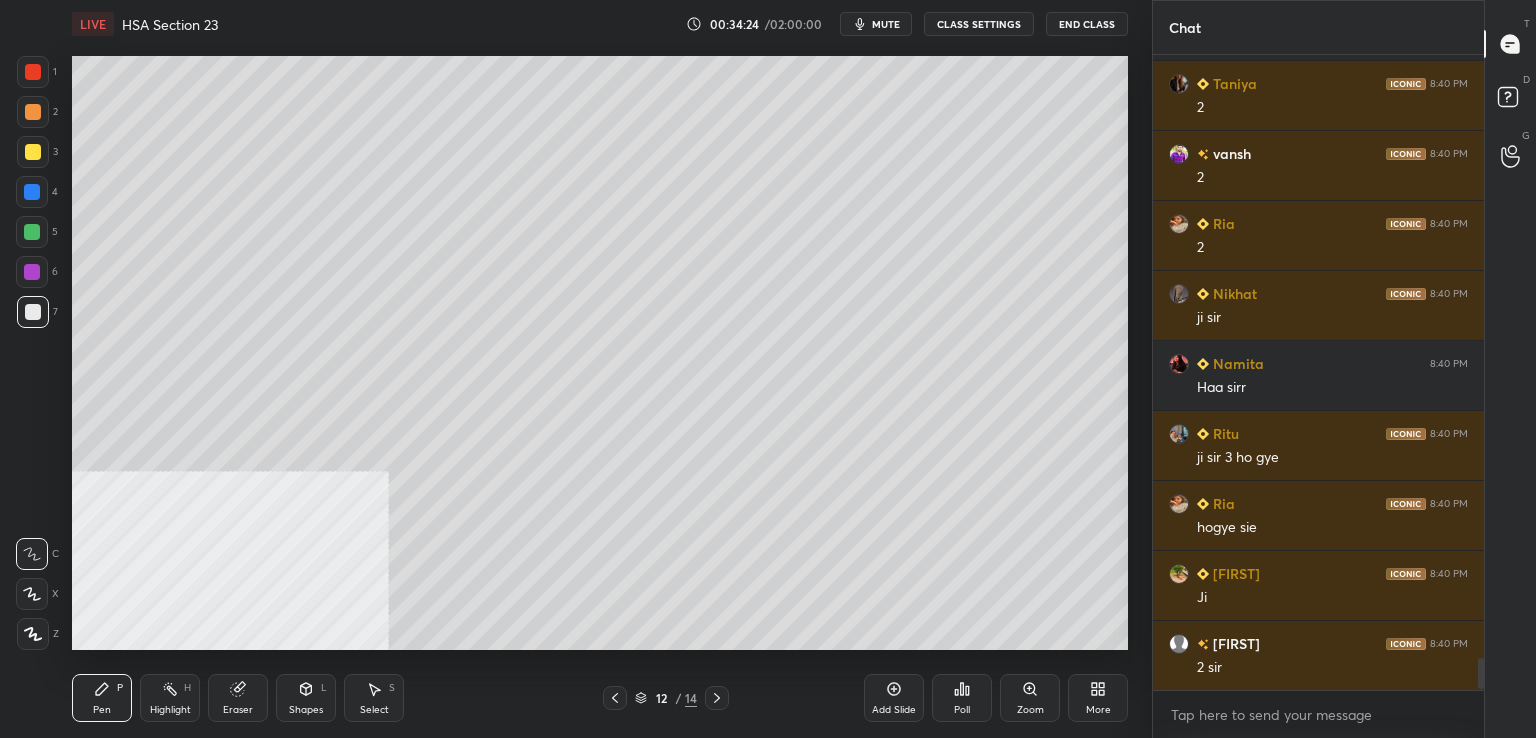 click 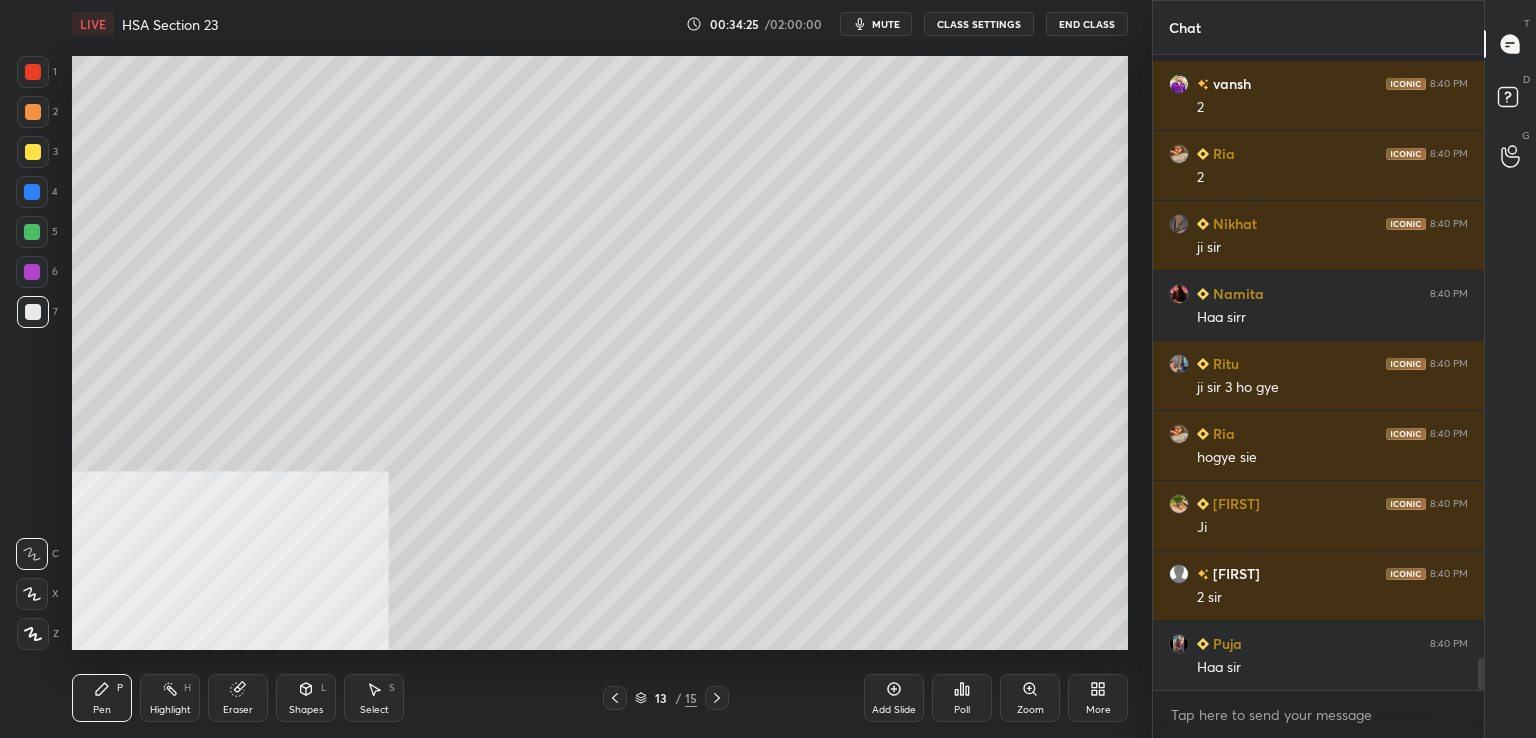 scroll, scrollTop: 12130, scrollLeft: 0, axis: vertical 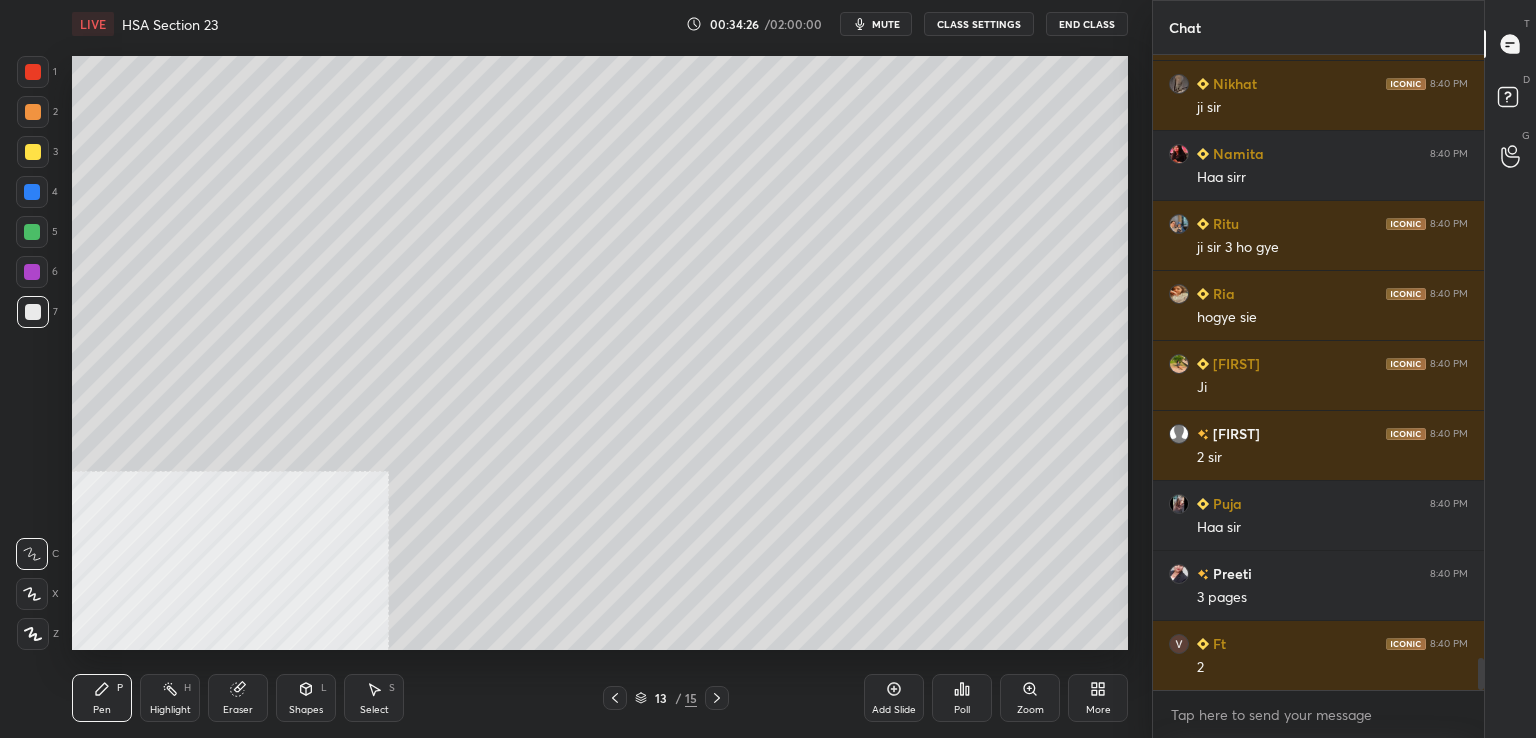 click at bounding box center (33, 72) 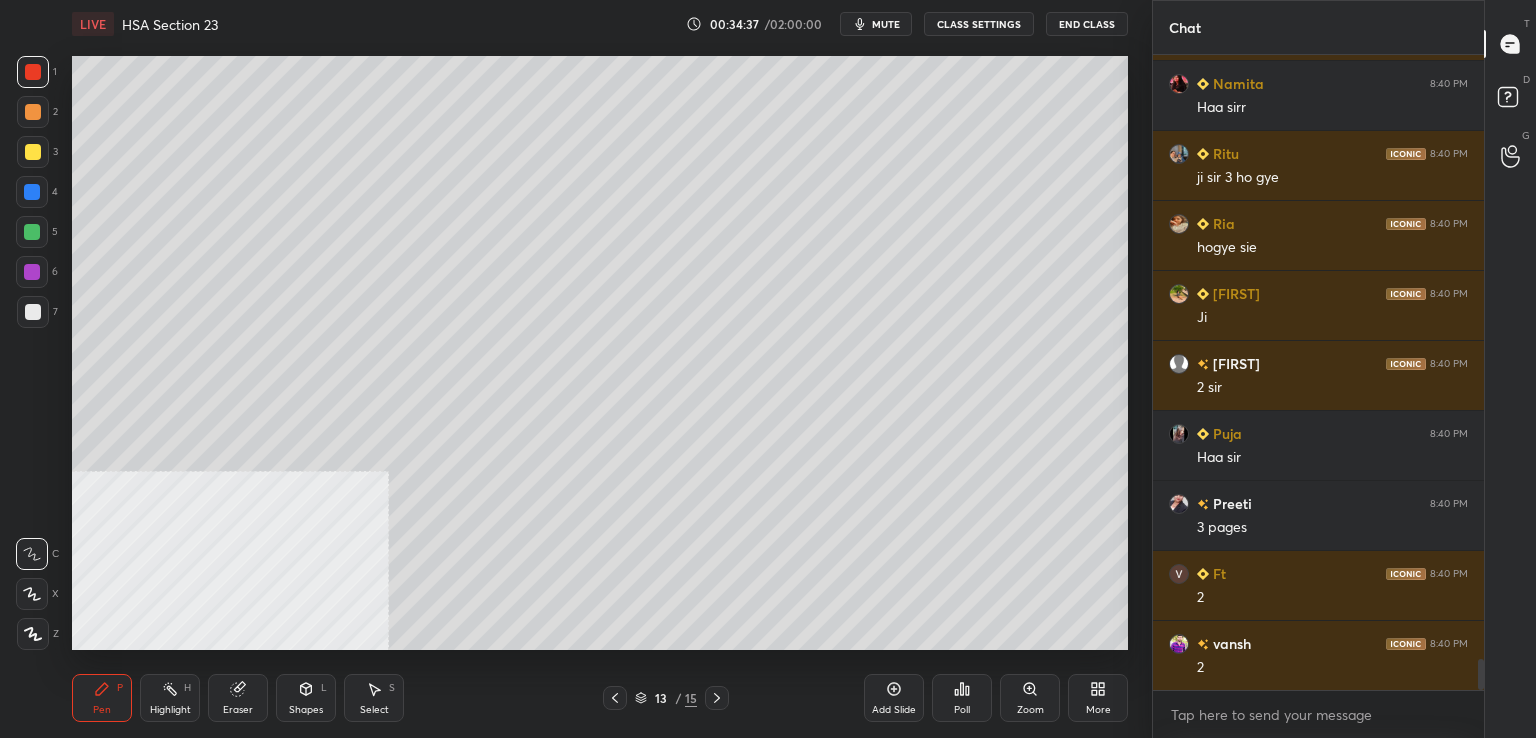 scroll, scrollTop: 12270, scrollLeft: 0, axis: vertical 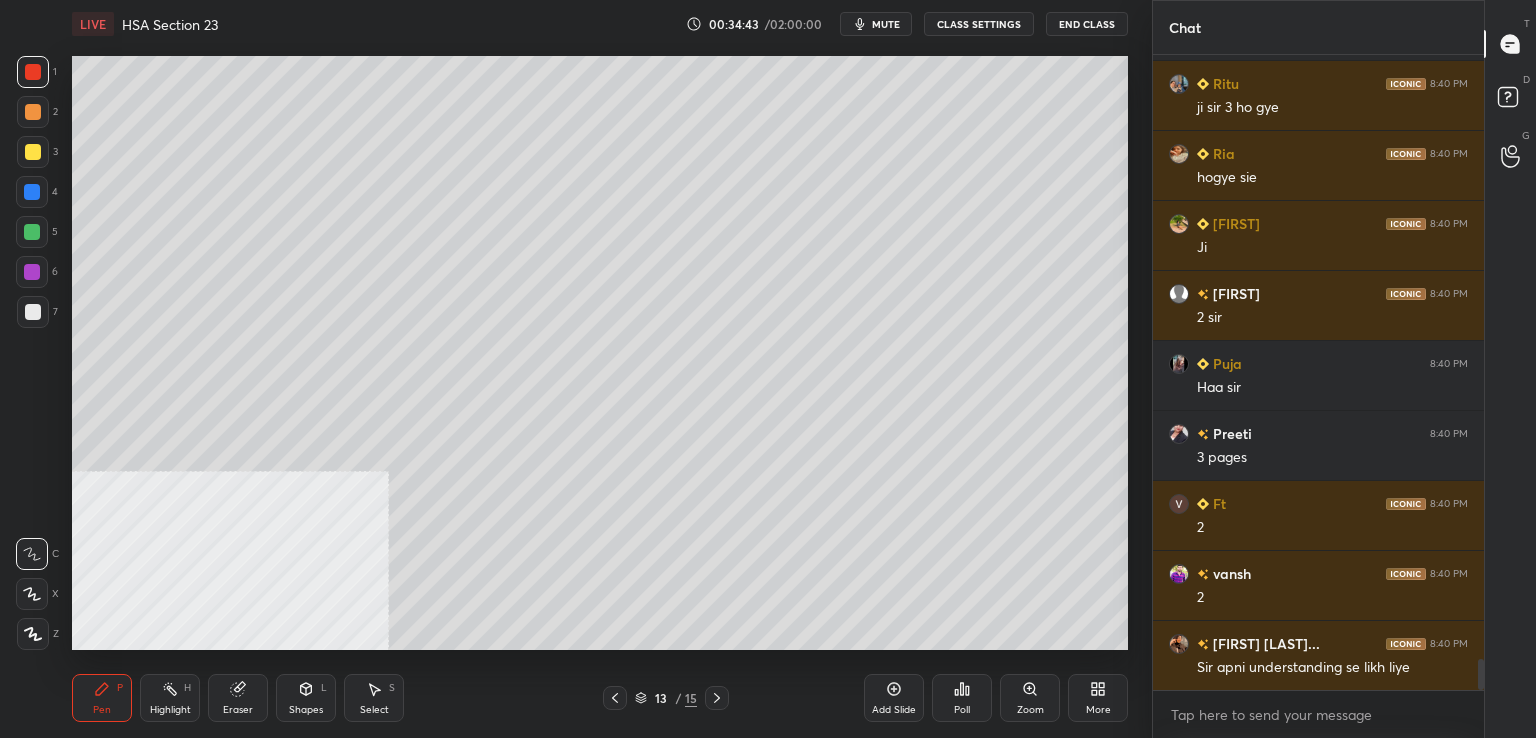 drag, startPoint x: 44, startPoint y: 306, endPoint x: 56, endPoint y: 306, distance: 12 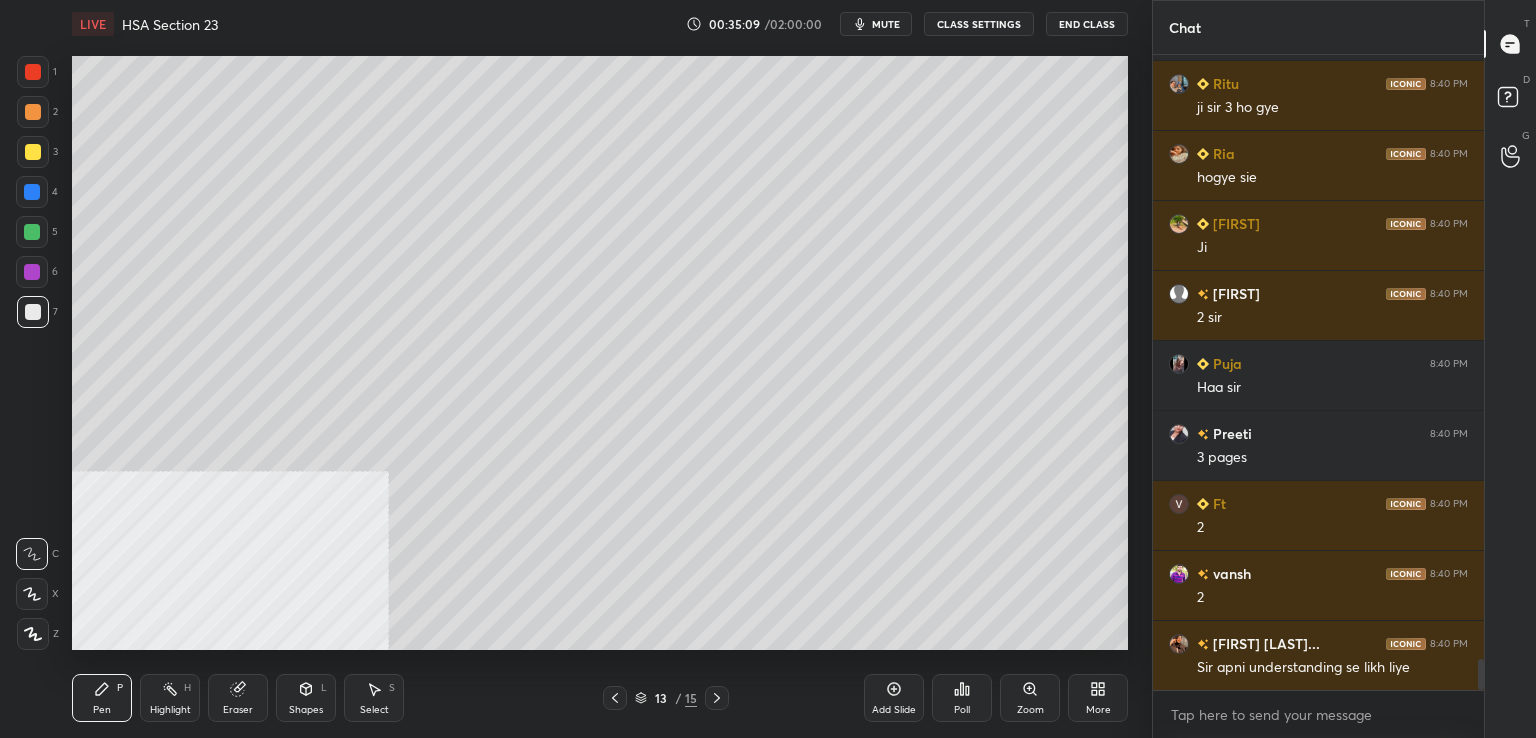 scroll, scrollTop: 589, scrollLeft: 325, axis: both 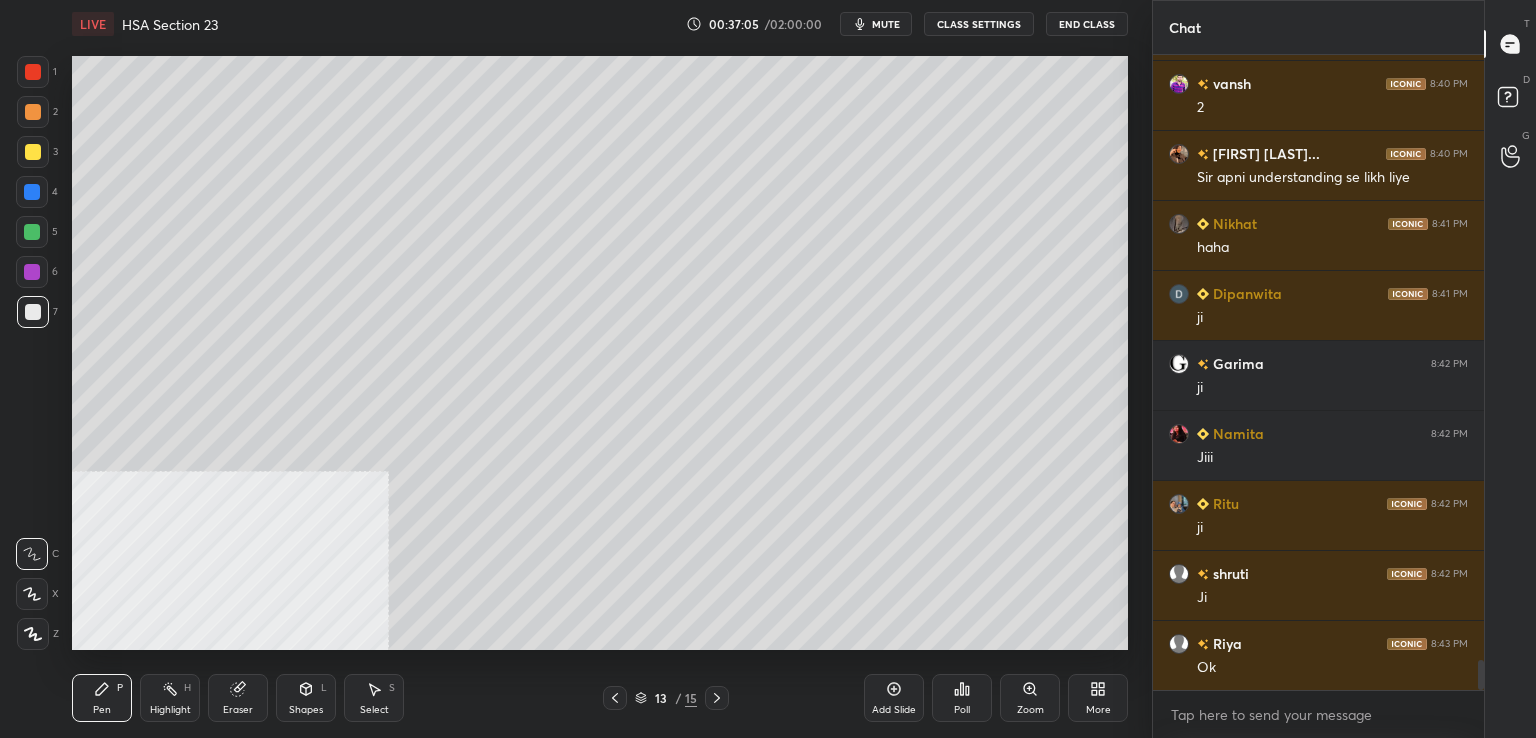 drag, startPoint x: 914, startPoint y: 693, endPoint x: 888, endPoint y: 666, distance: 37.48333 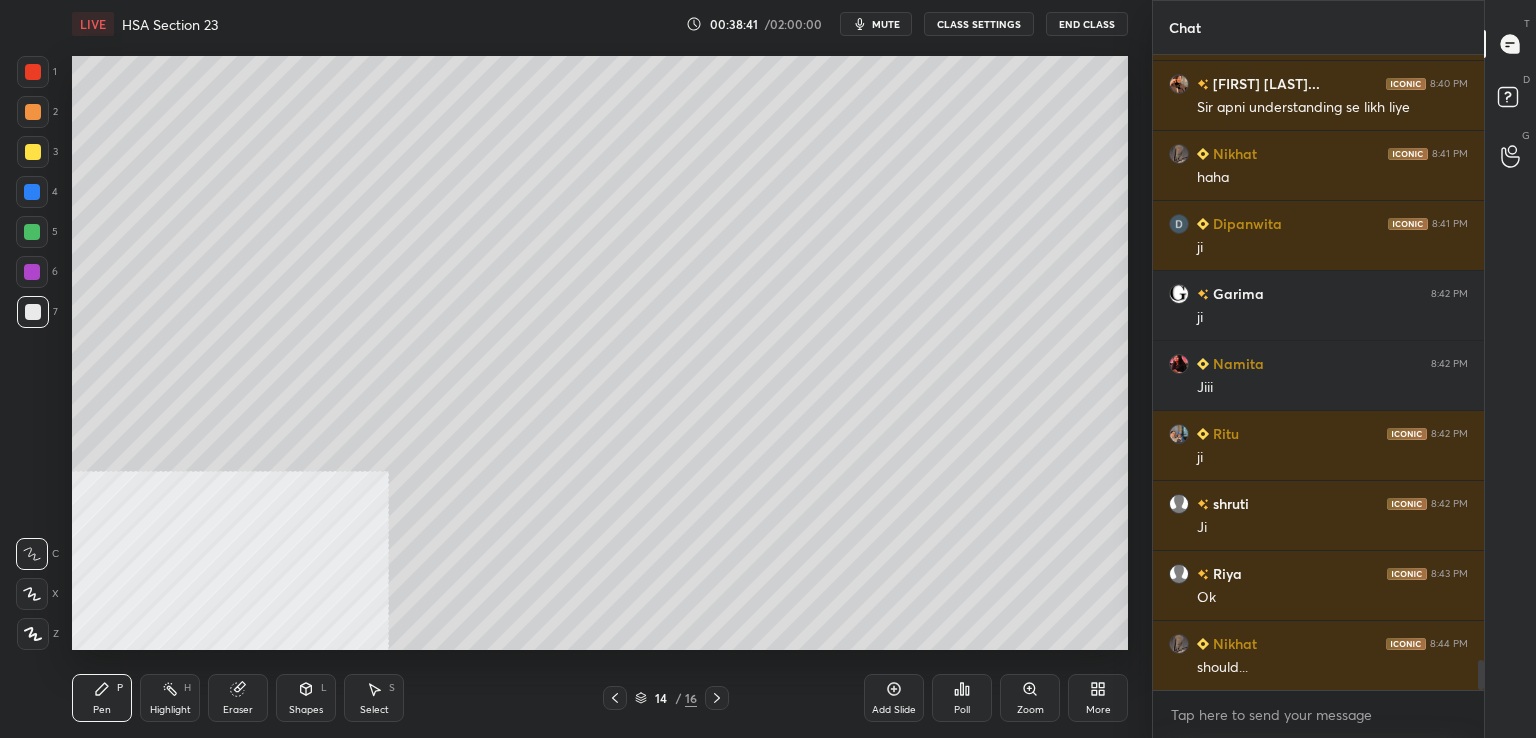 scroll, scrollTop: 12900, scrollLeft: 0, axis: vertical 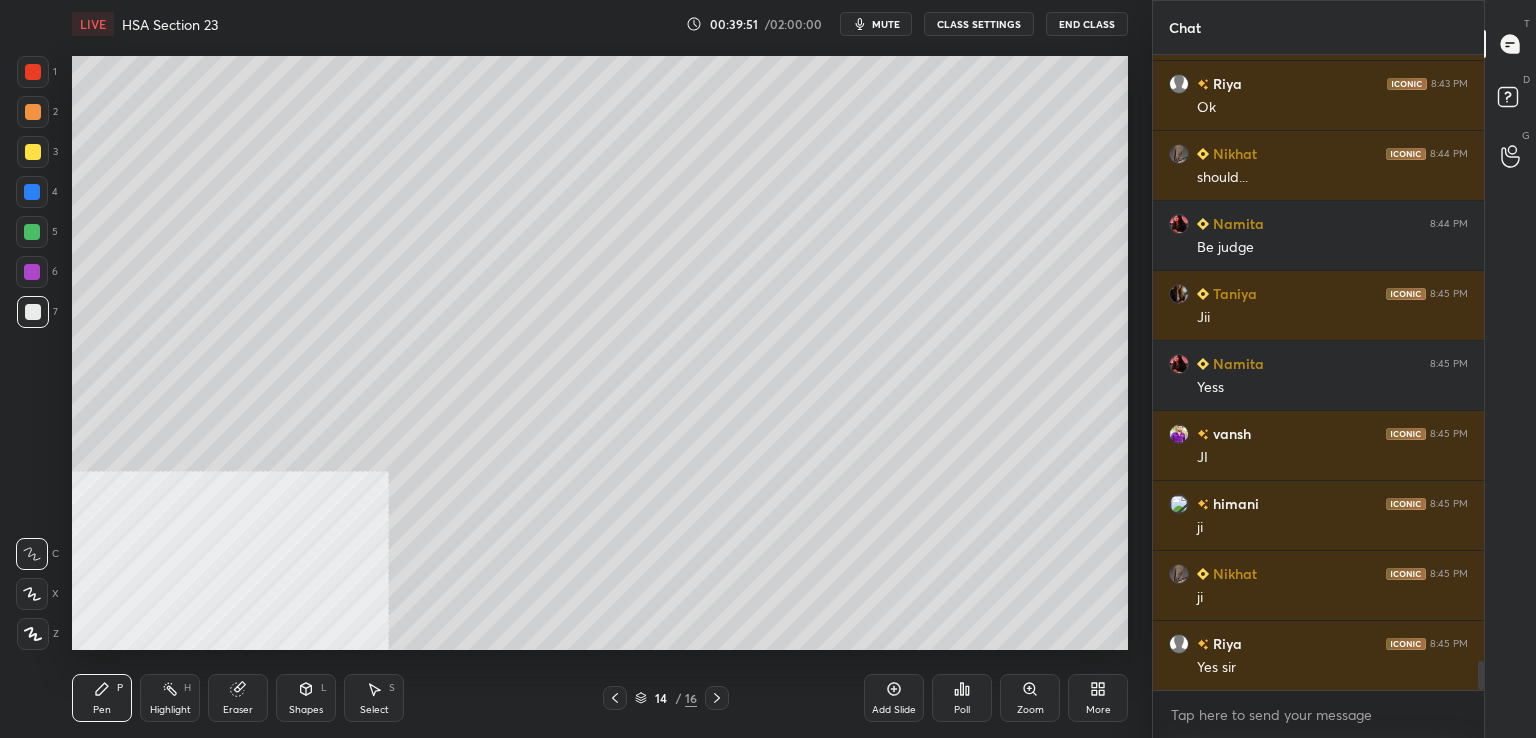 drag, startPoint x: 900, startPoint y: 694, endPoint x: 873, endPoint y: 665, distance: 39.623226 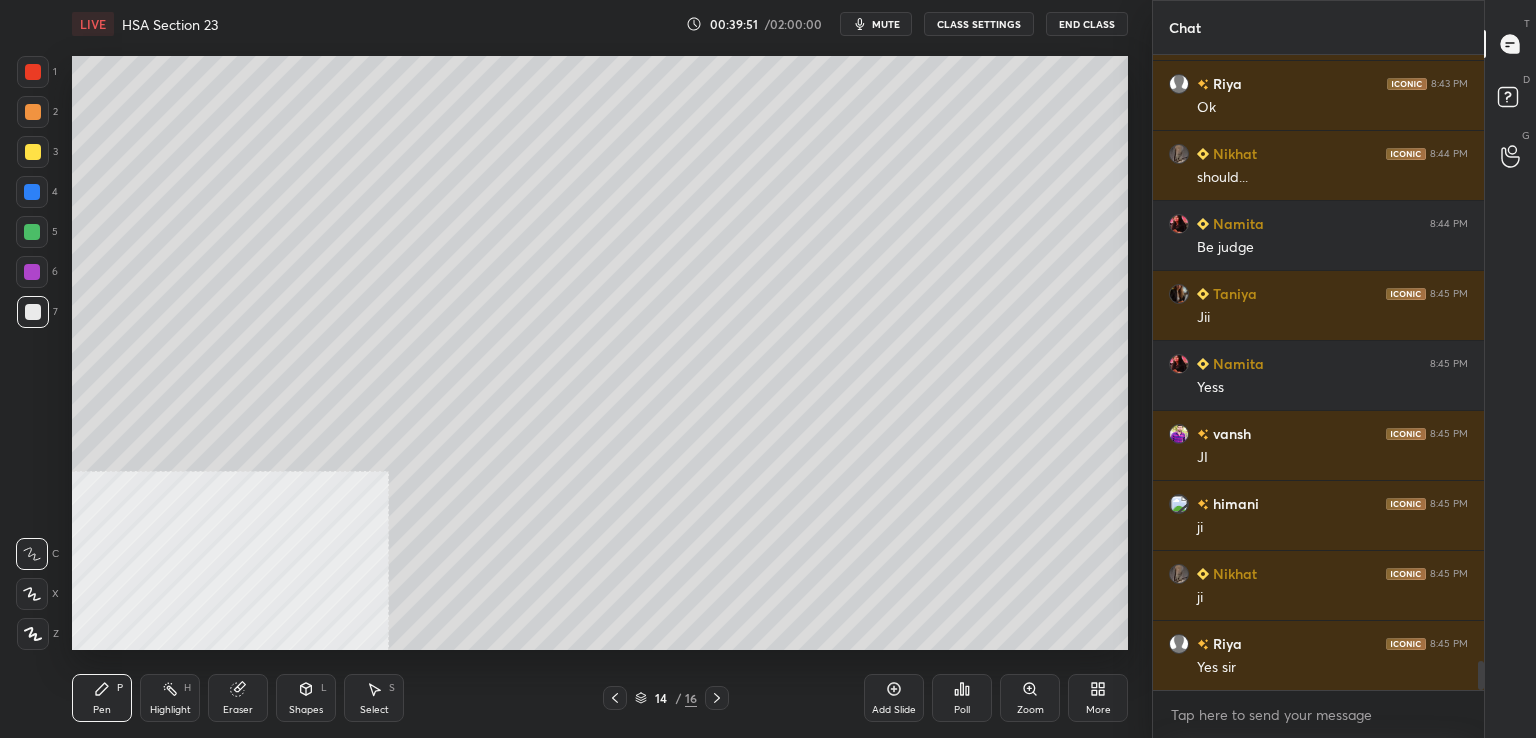click 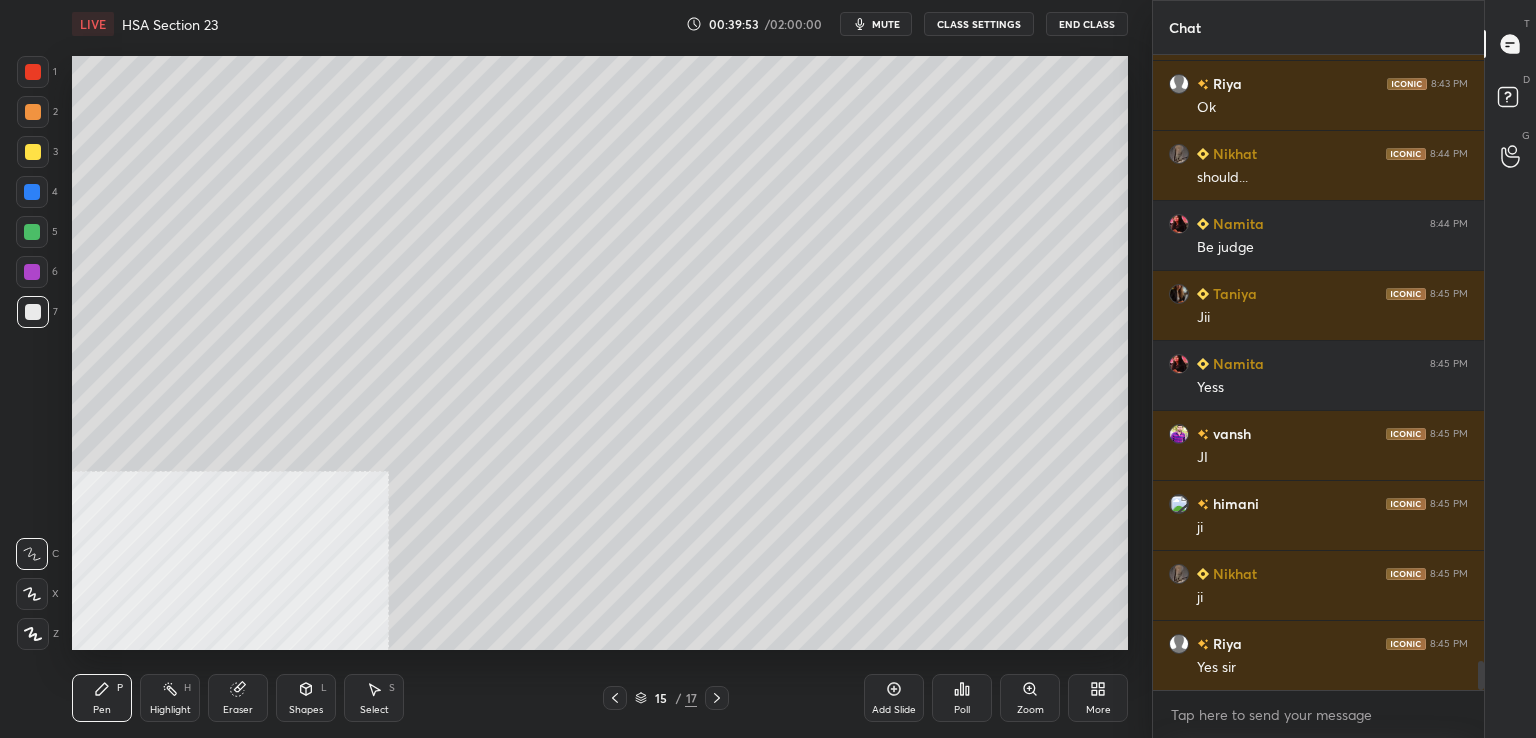 click at bounding box center (33, 312) 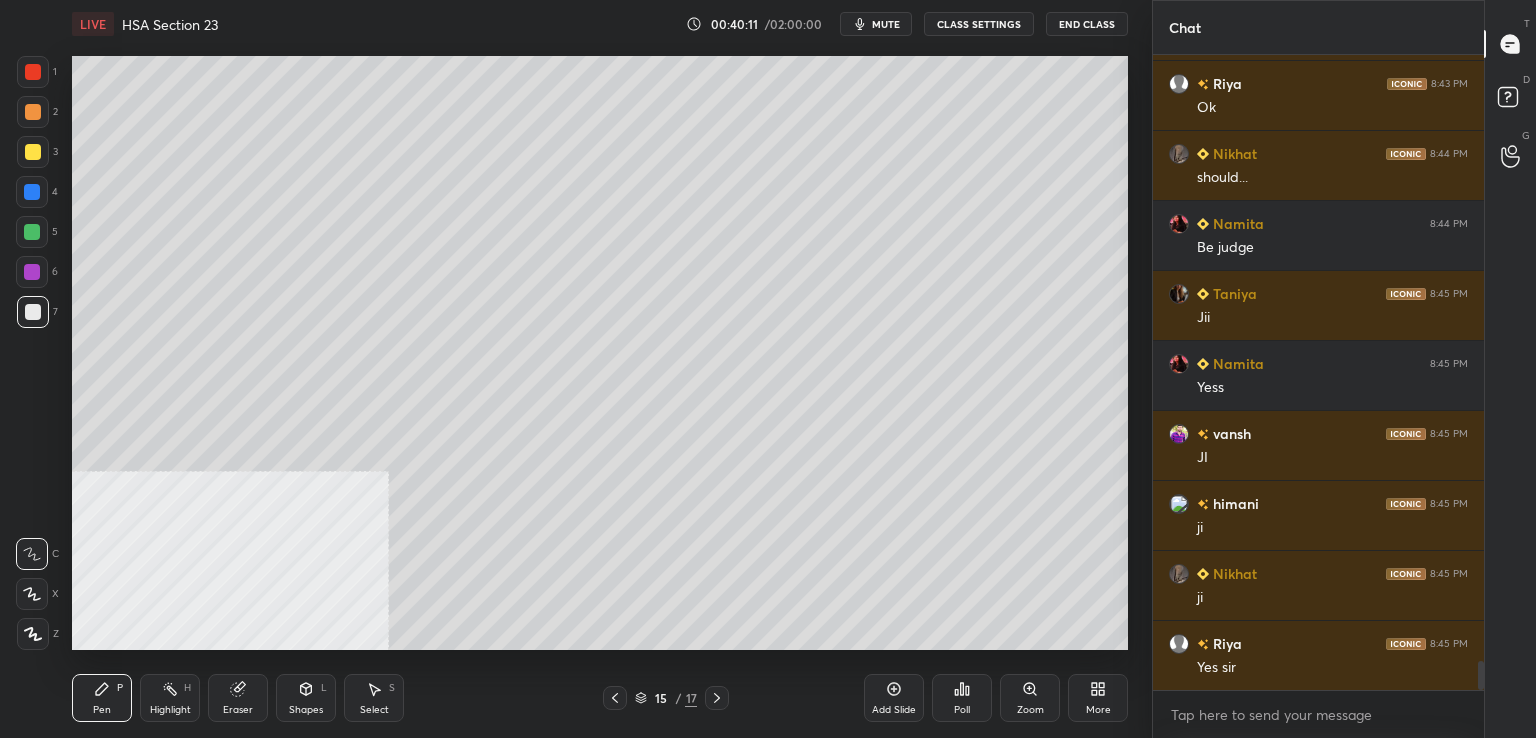 click at bounding box center [33, 312] 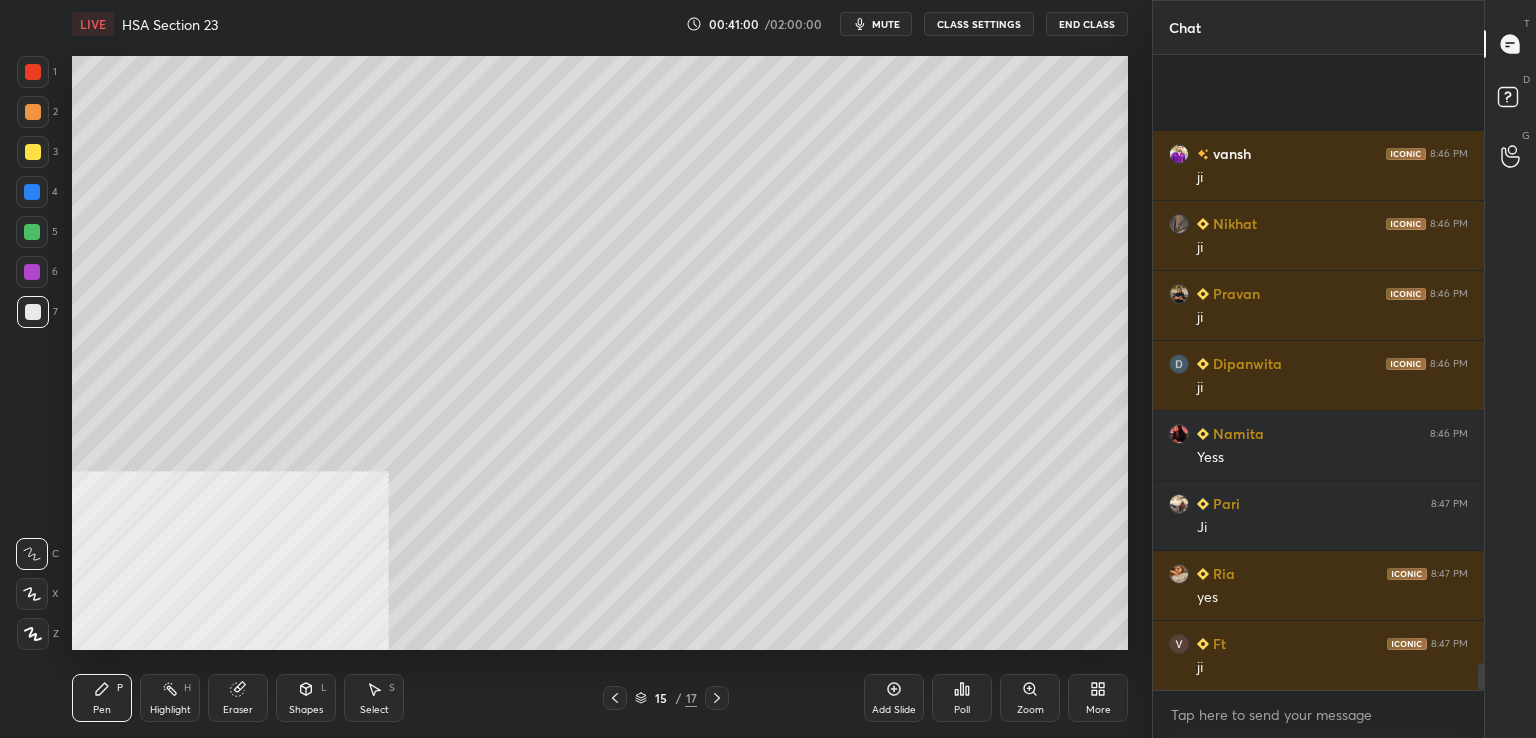 scroll, scrollTop: 14160, scrollLeft: 0, axis: vertical 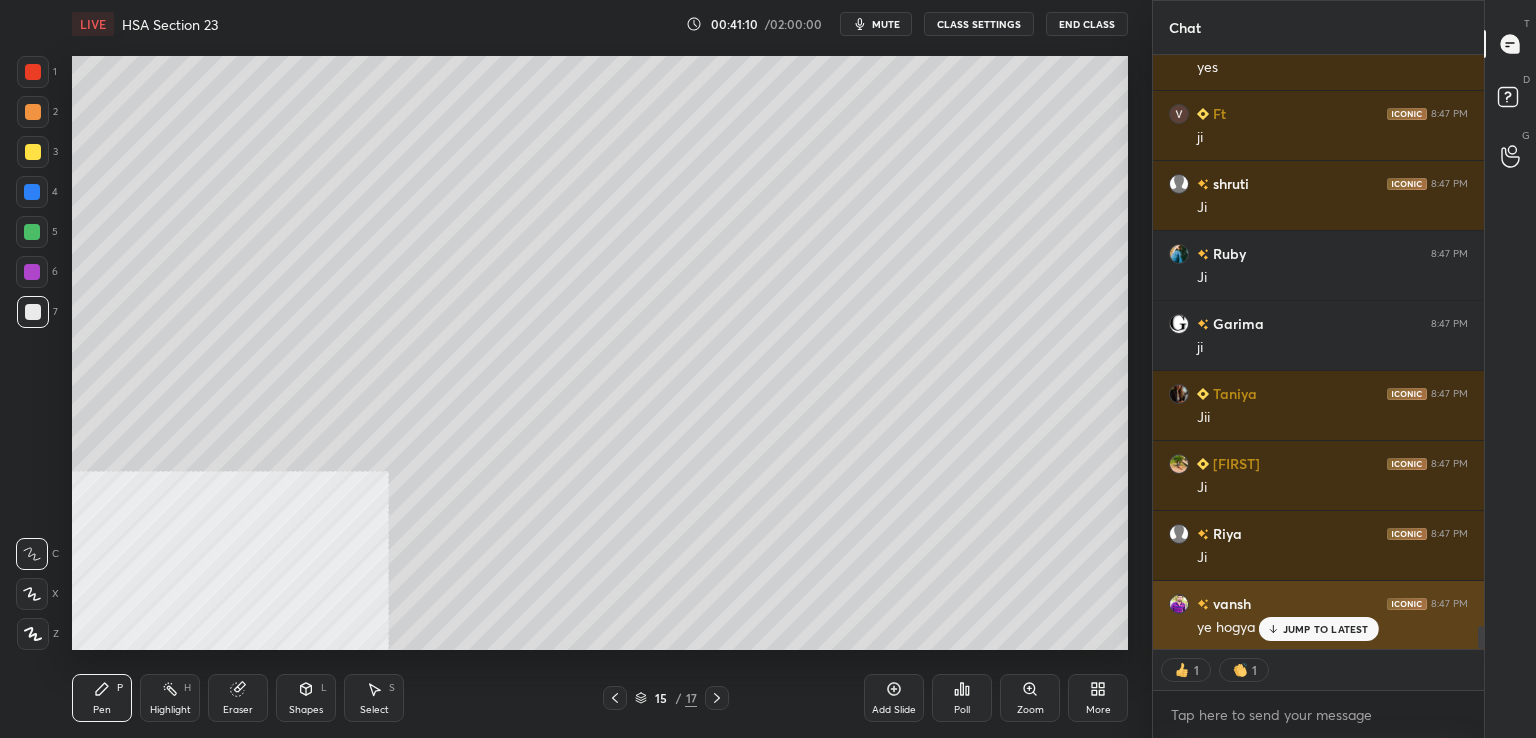 click on "JUMP TO LATEST" at bounding box center (1326, 629) 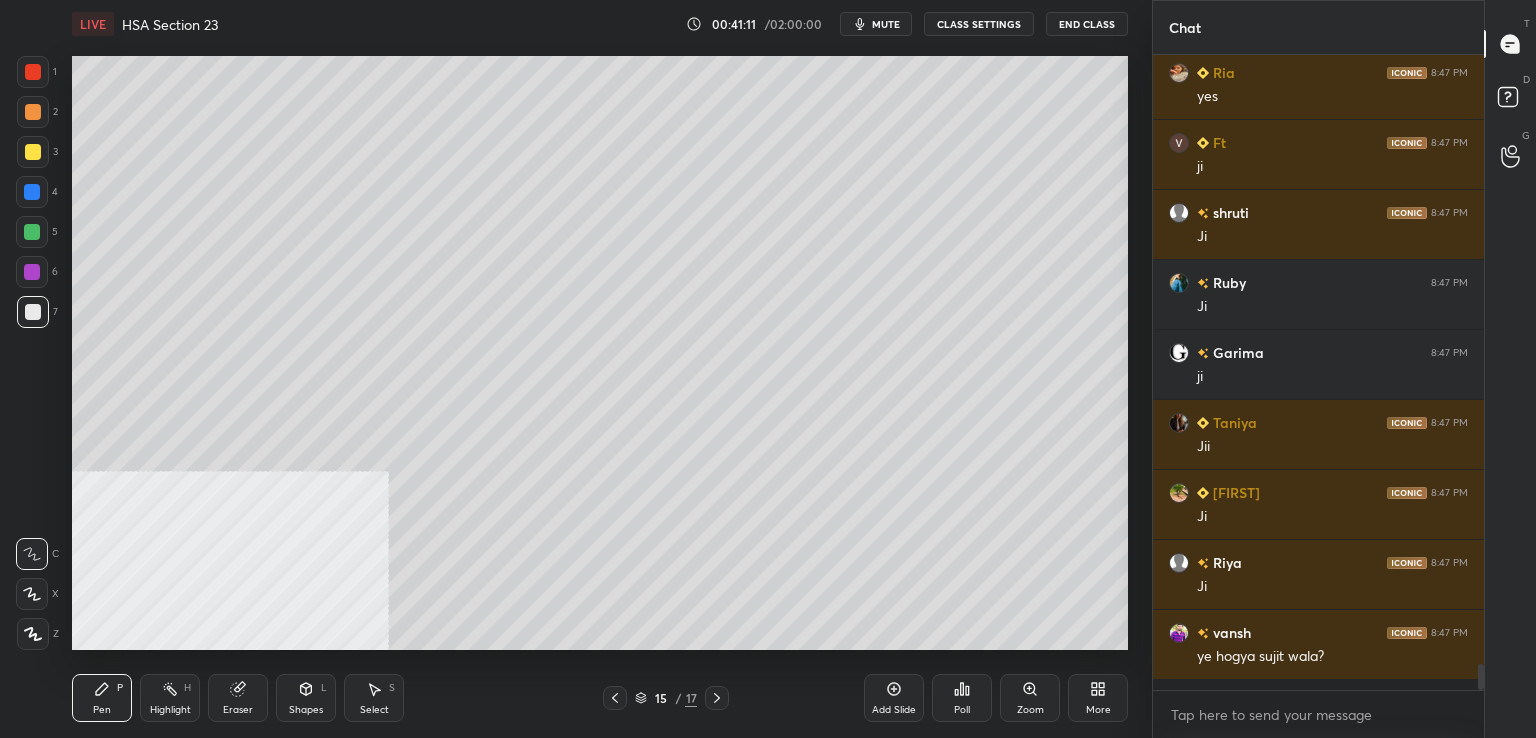 scroll, scrollTop: 6, scrollLeft: 6, axis: both 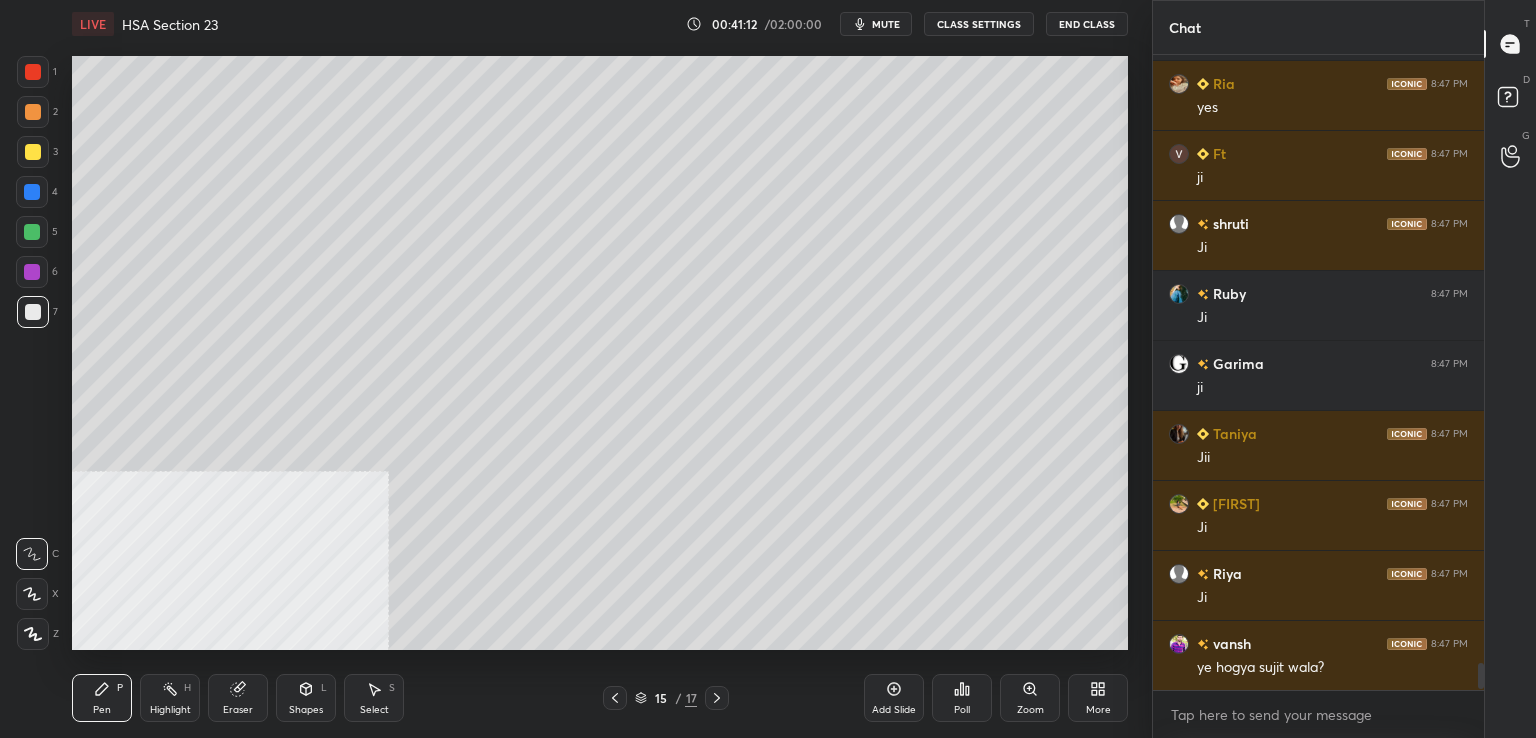 drag, startPoint x: 30, startPoint y: 318, endPoint x: 17, endPoint y: 315, distance: 13.341664 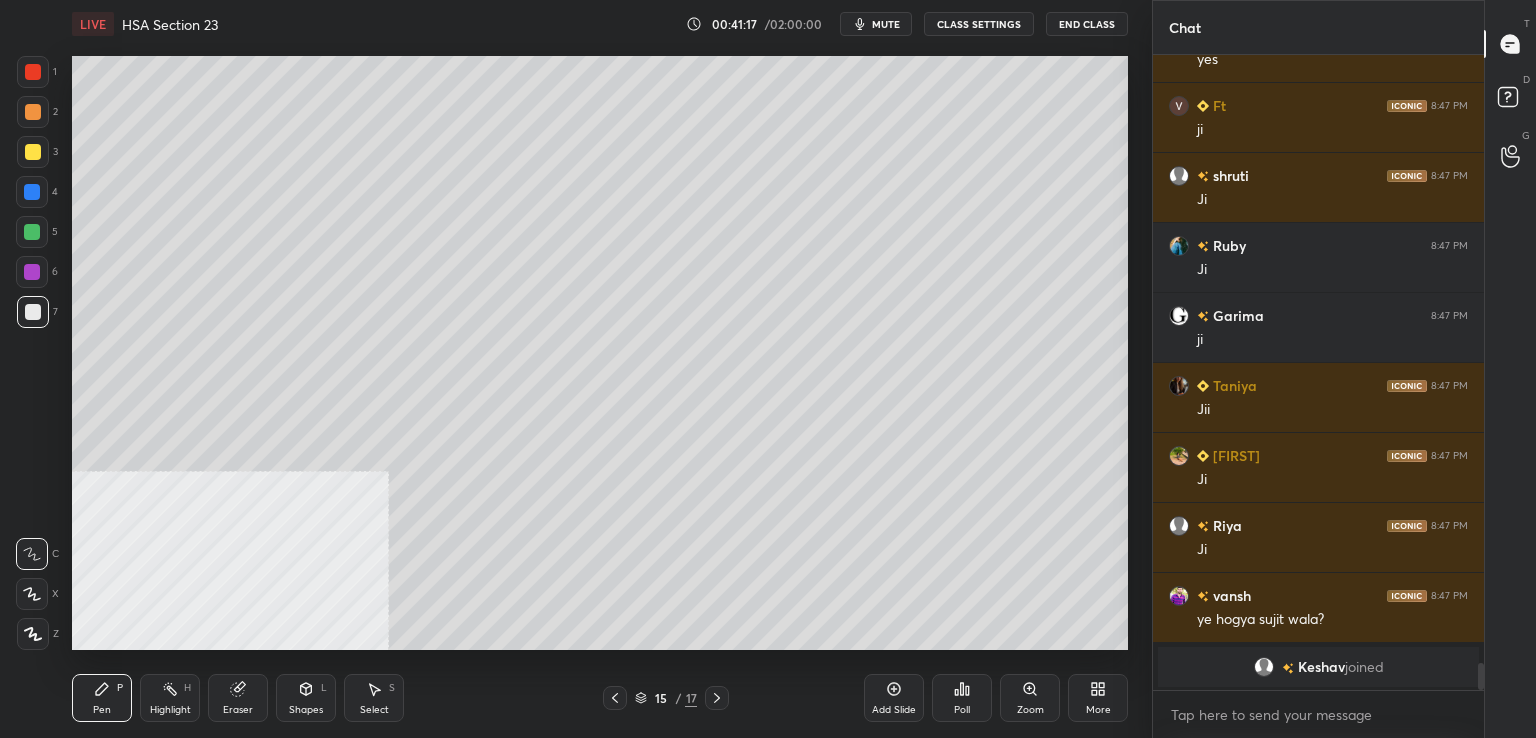 scroll, scrollTop: 13382, scrollLeft: 0, axis: vertical 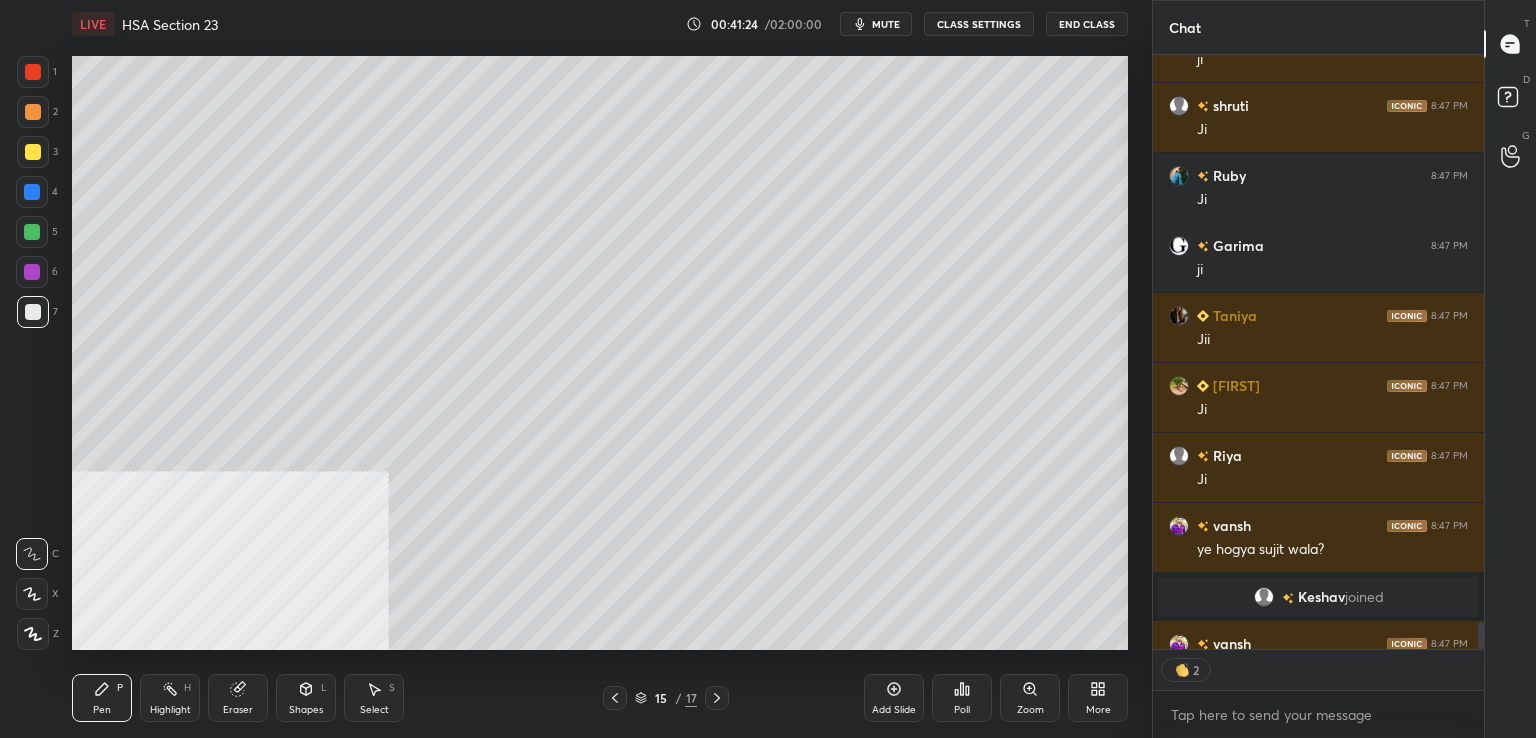 click on "Add Slide" at bounding box center (894, 698) 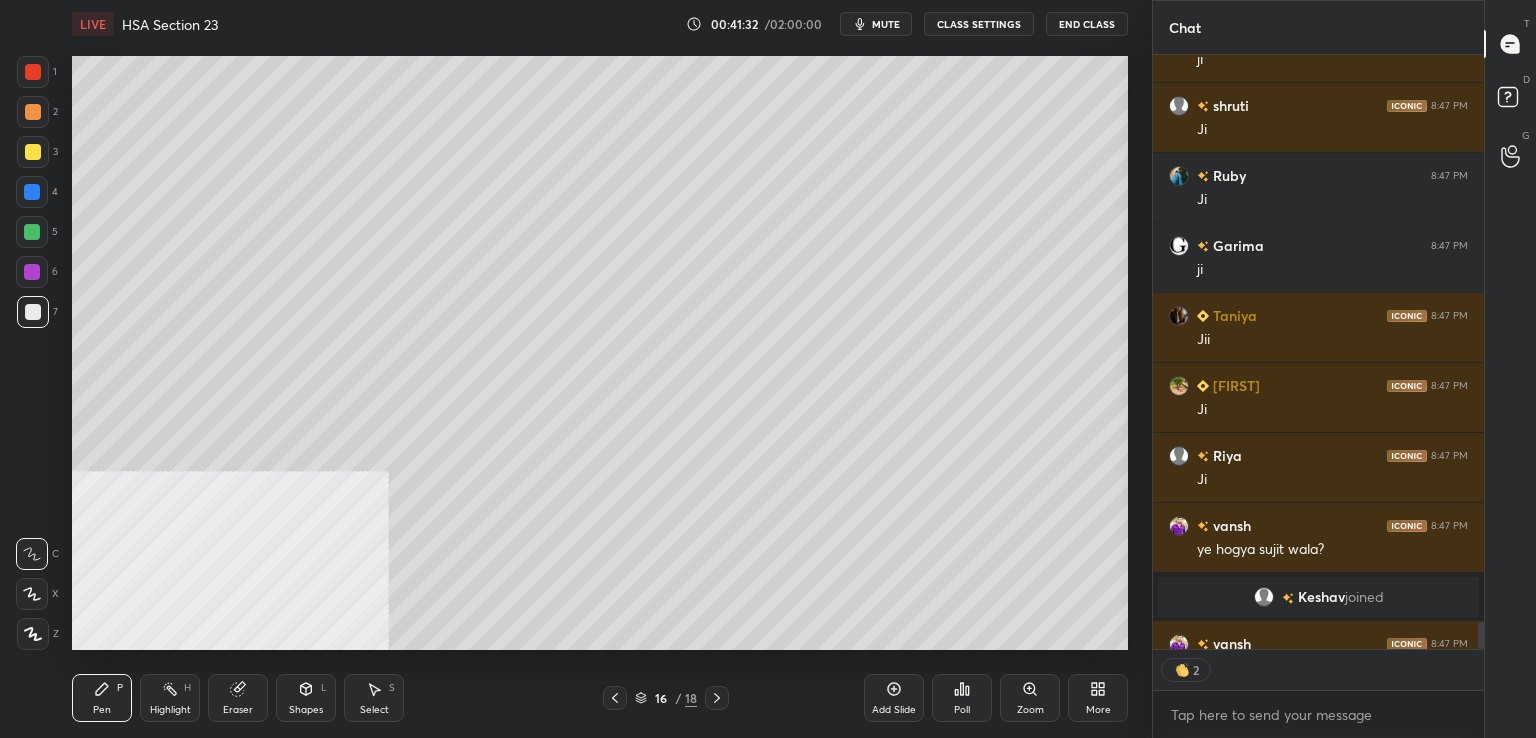 scroll, scrollTop: 6, scrollLeft: 6, axis: both 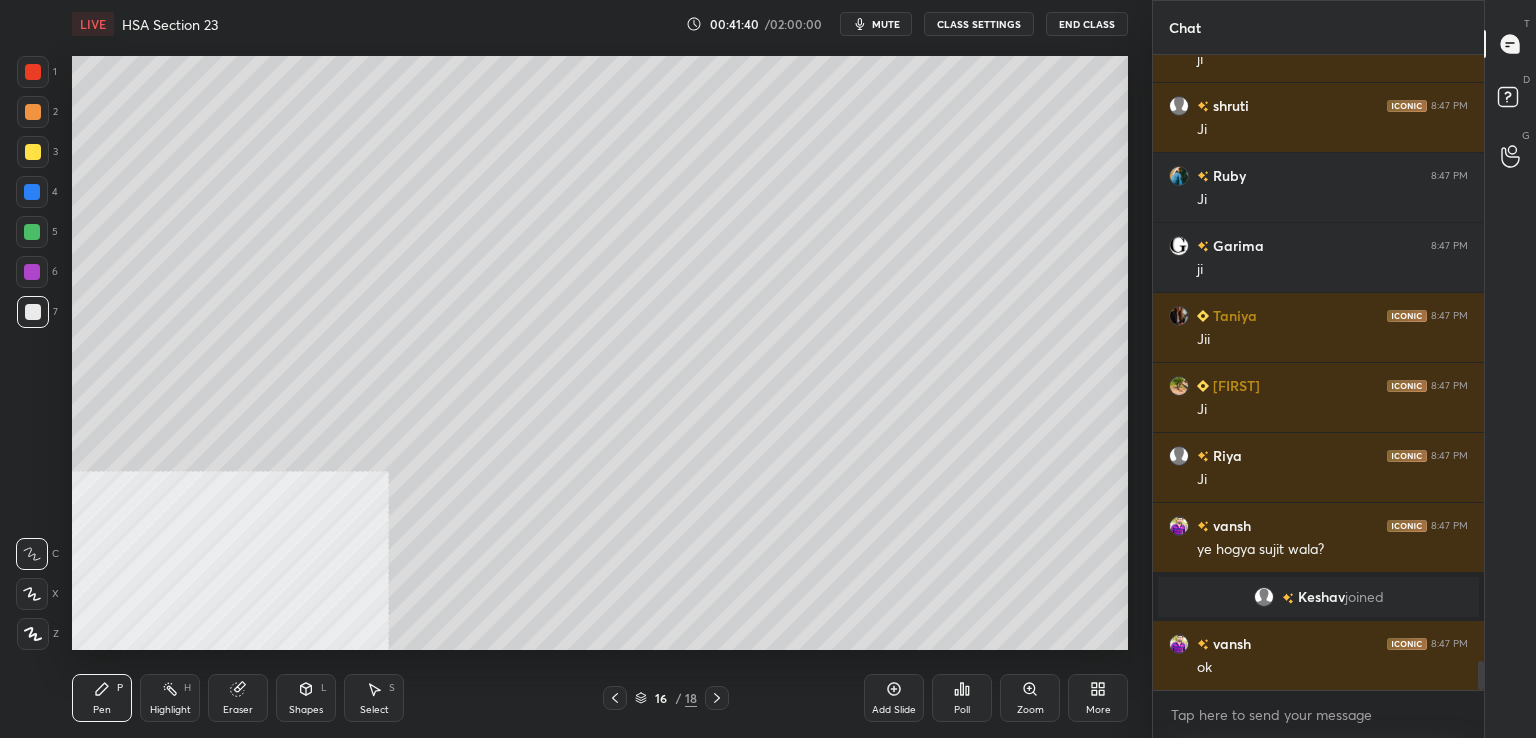 drag, startPoint x: 33, startPoint y: 321, endPoint x: 63, endPoint y: 315, distance: 30.594116 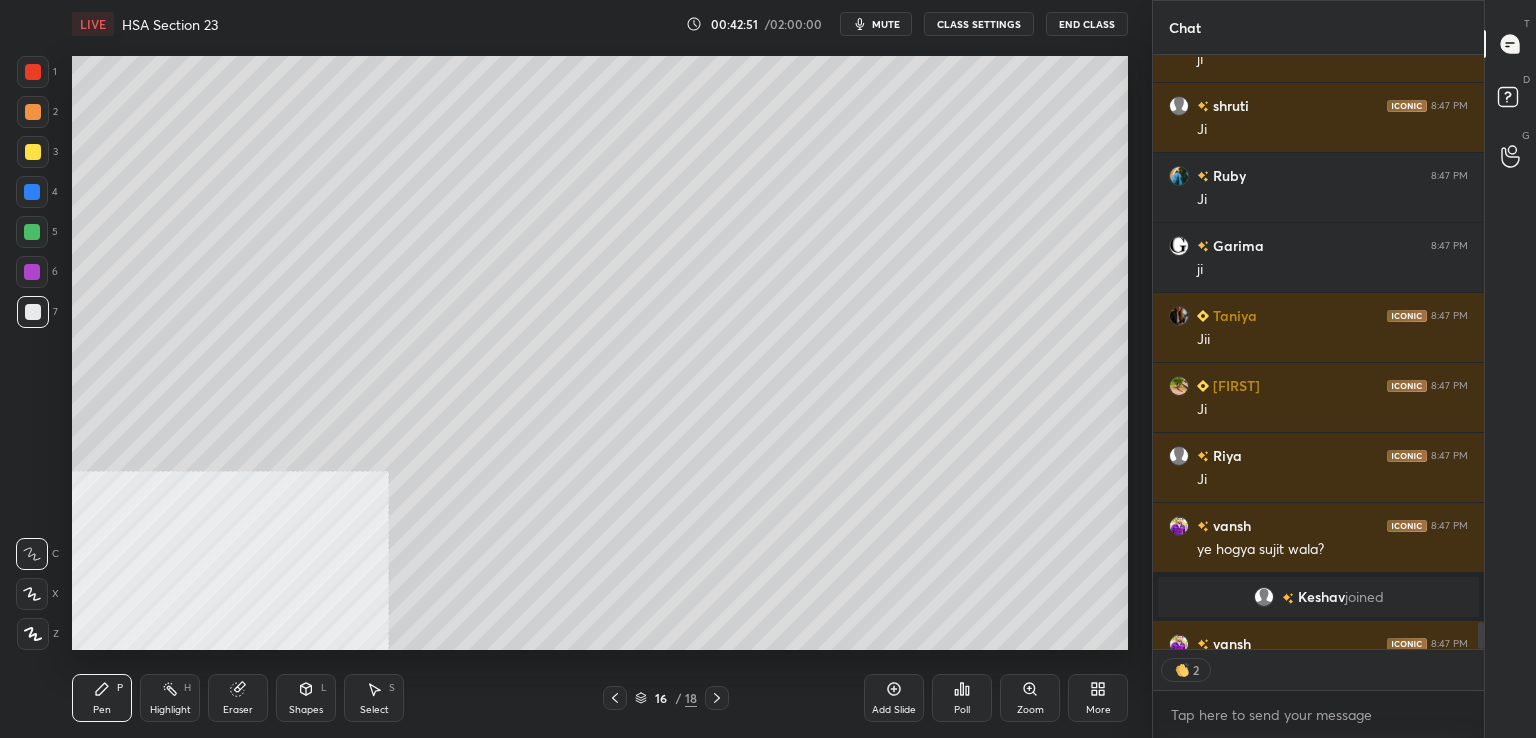 scroll, scrollTop: 589, scrollLeft: 325, axis: both 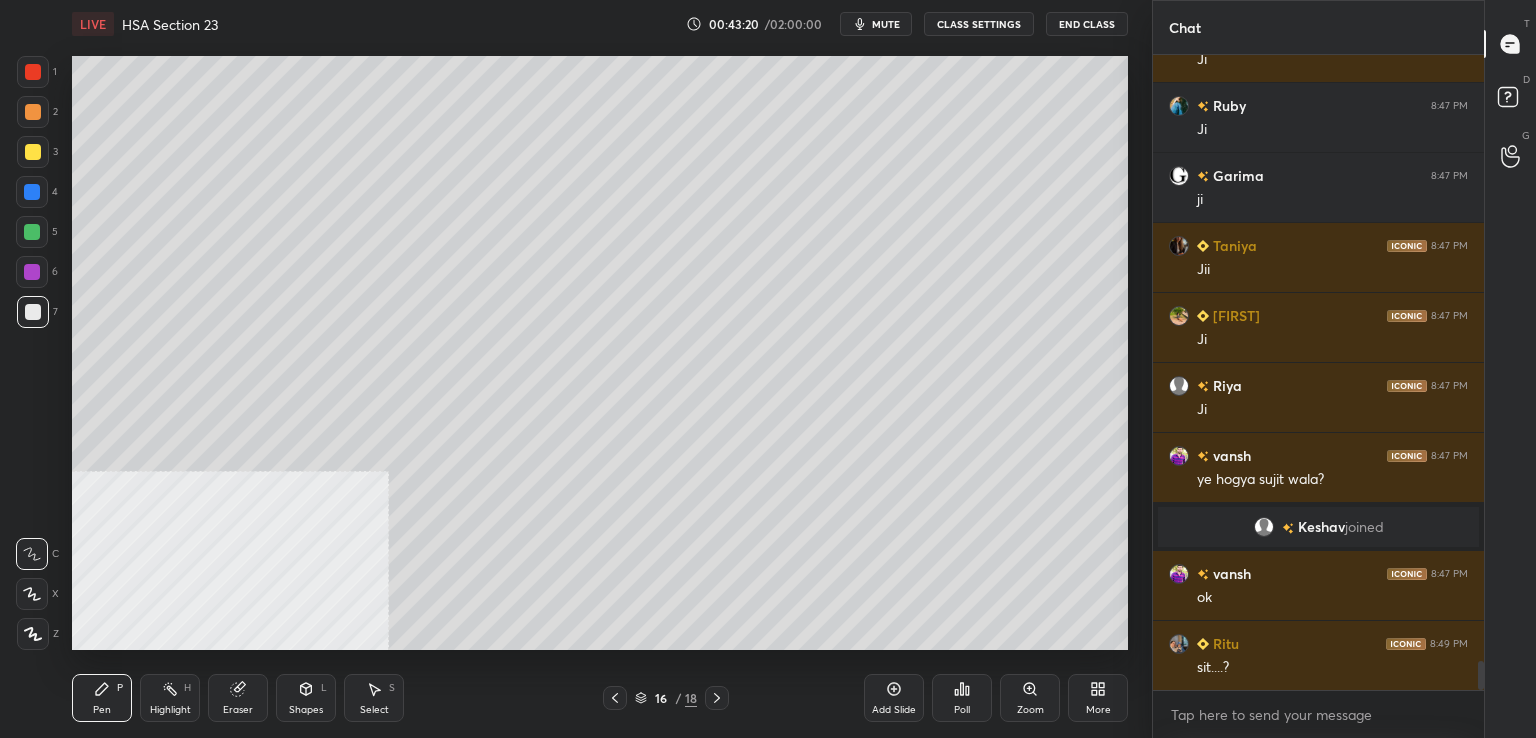 click on "Eraser" at bounding box center [238, 698] 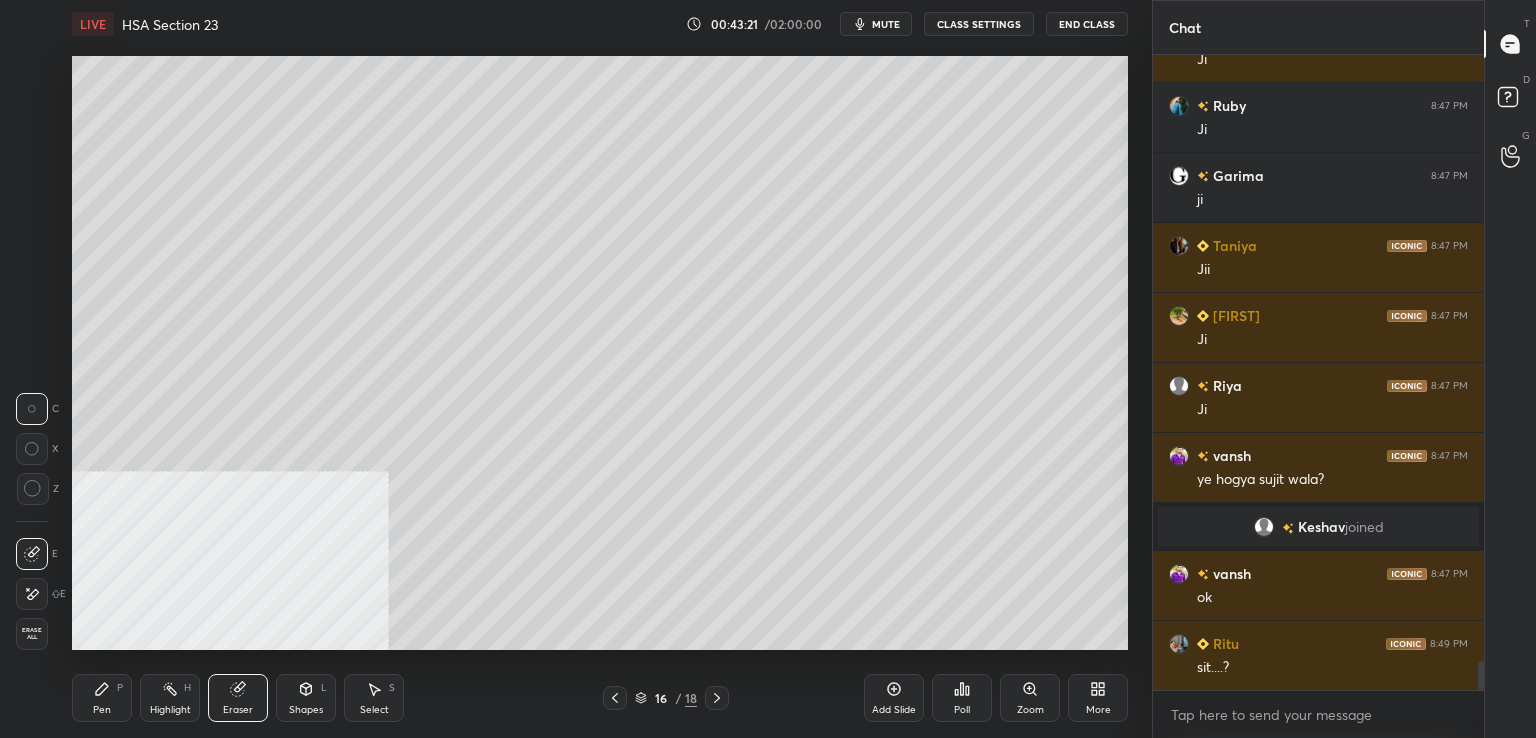 scroll, scrollTop: 589, scrollLeft: 325, axis: both 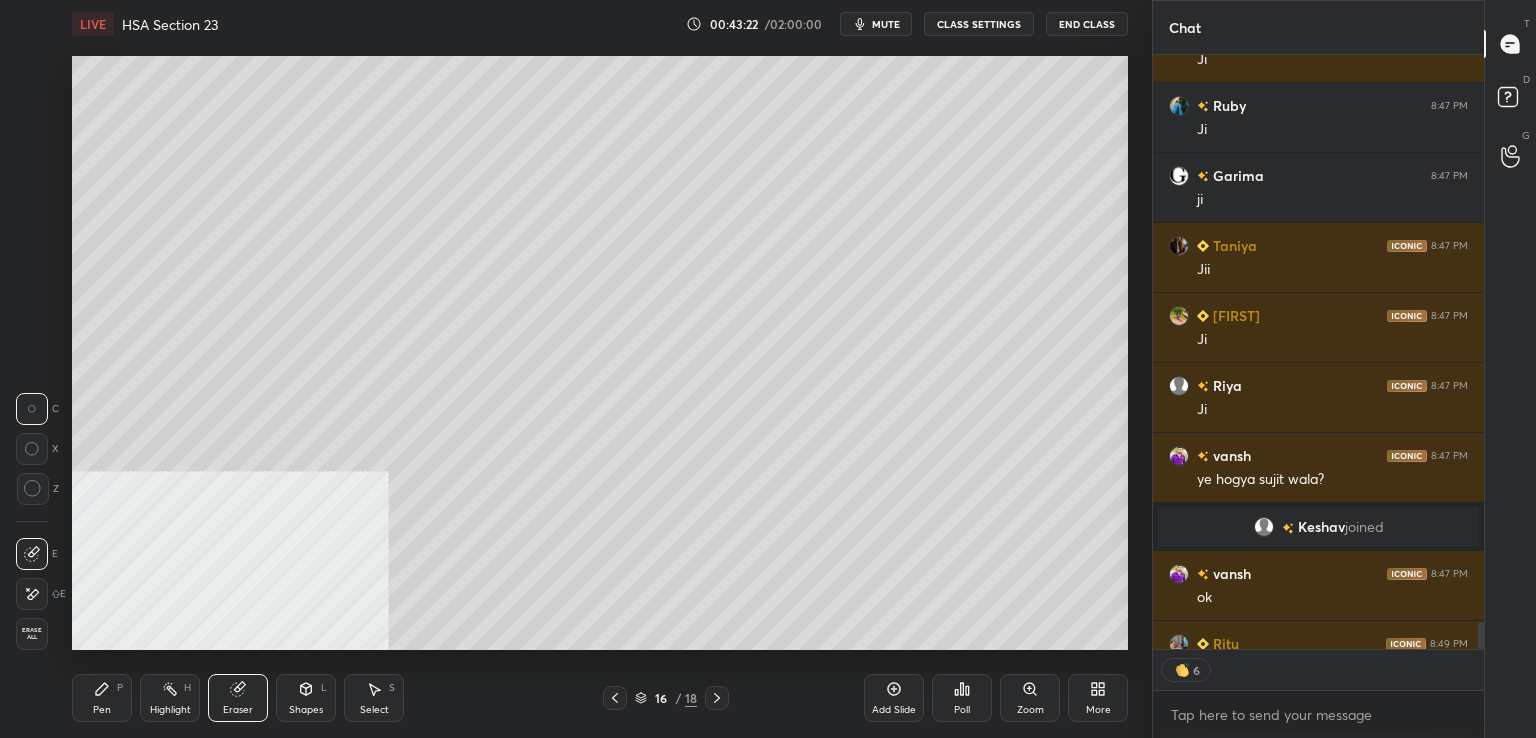 click on "Pen P" at bounding box center (102, 698) 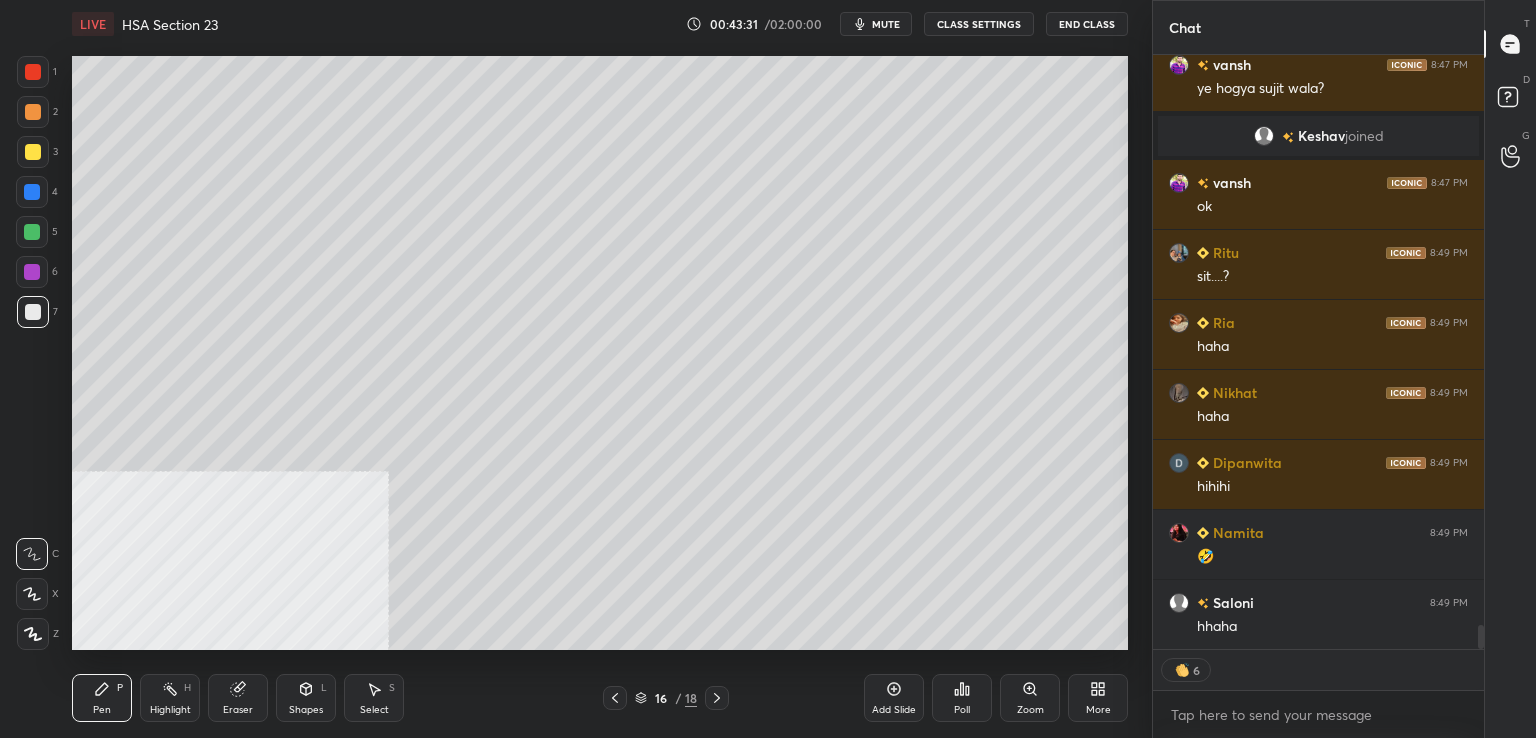 scroll, scrollTop: 13912, scrollLeft: 0, axis: vertical 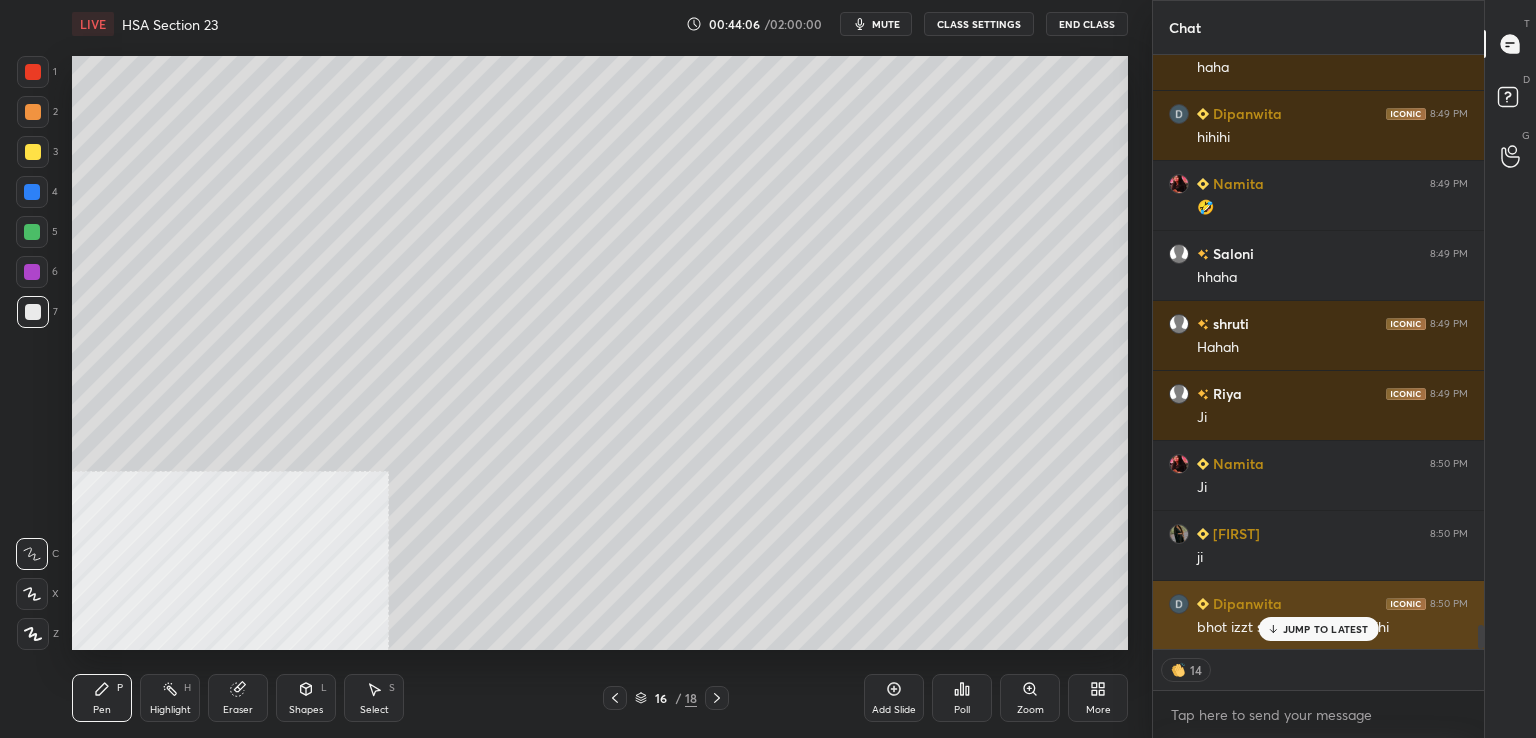click on "JUMP TO LATEST" at bounding box center (1318, 629) 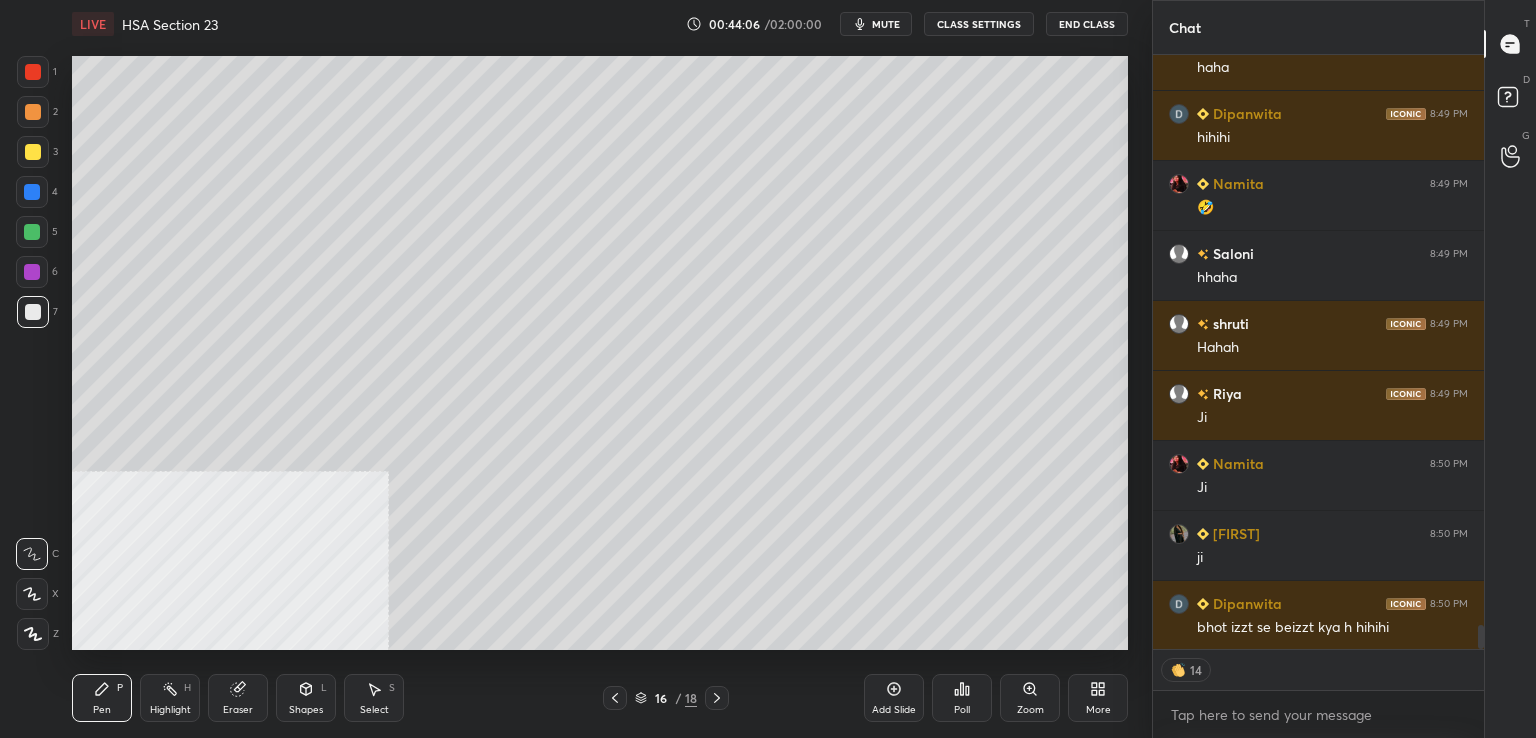 scroll, scrollTop: 14263, scrollLeft: 0, axis: vertical 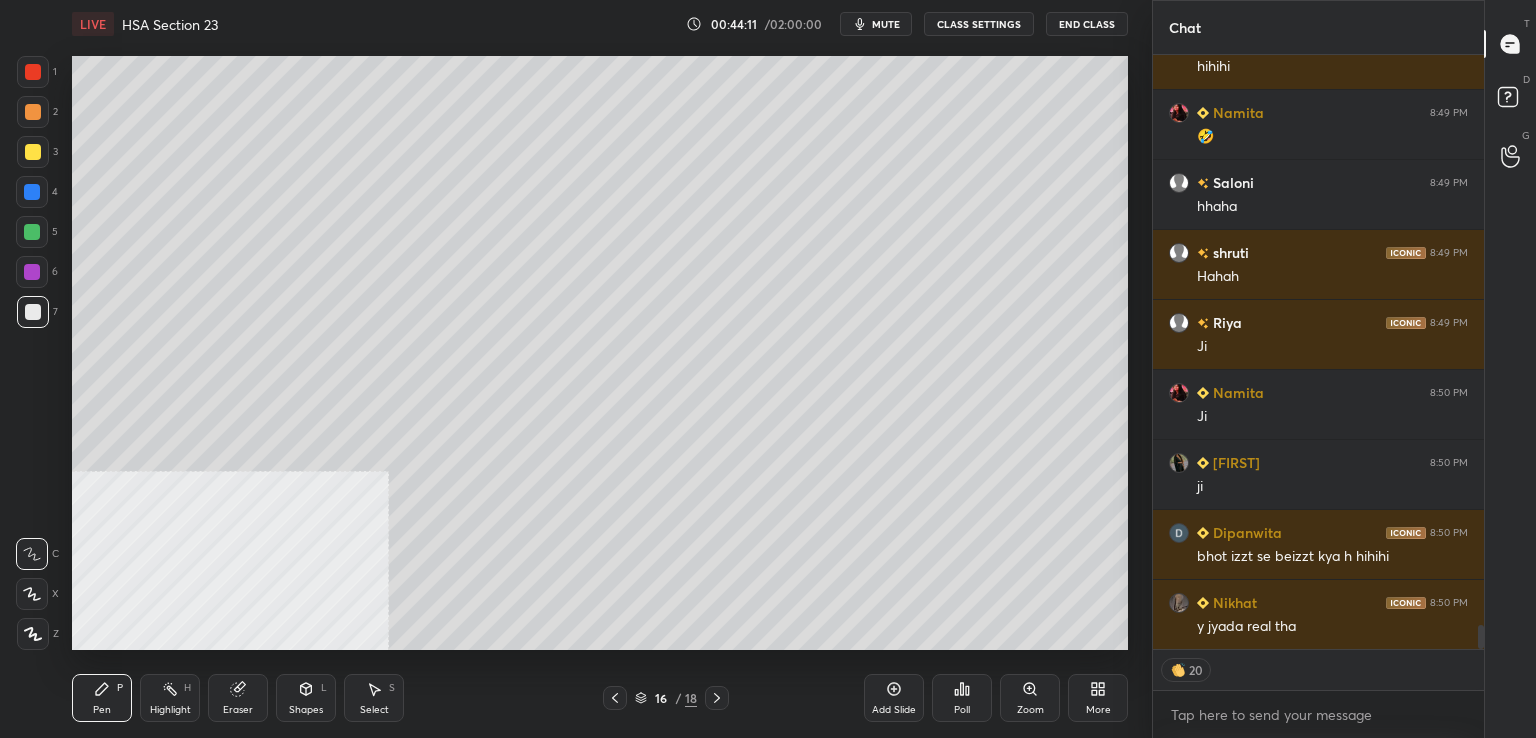 click 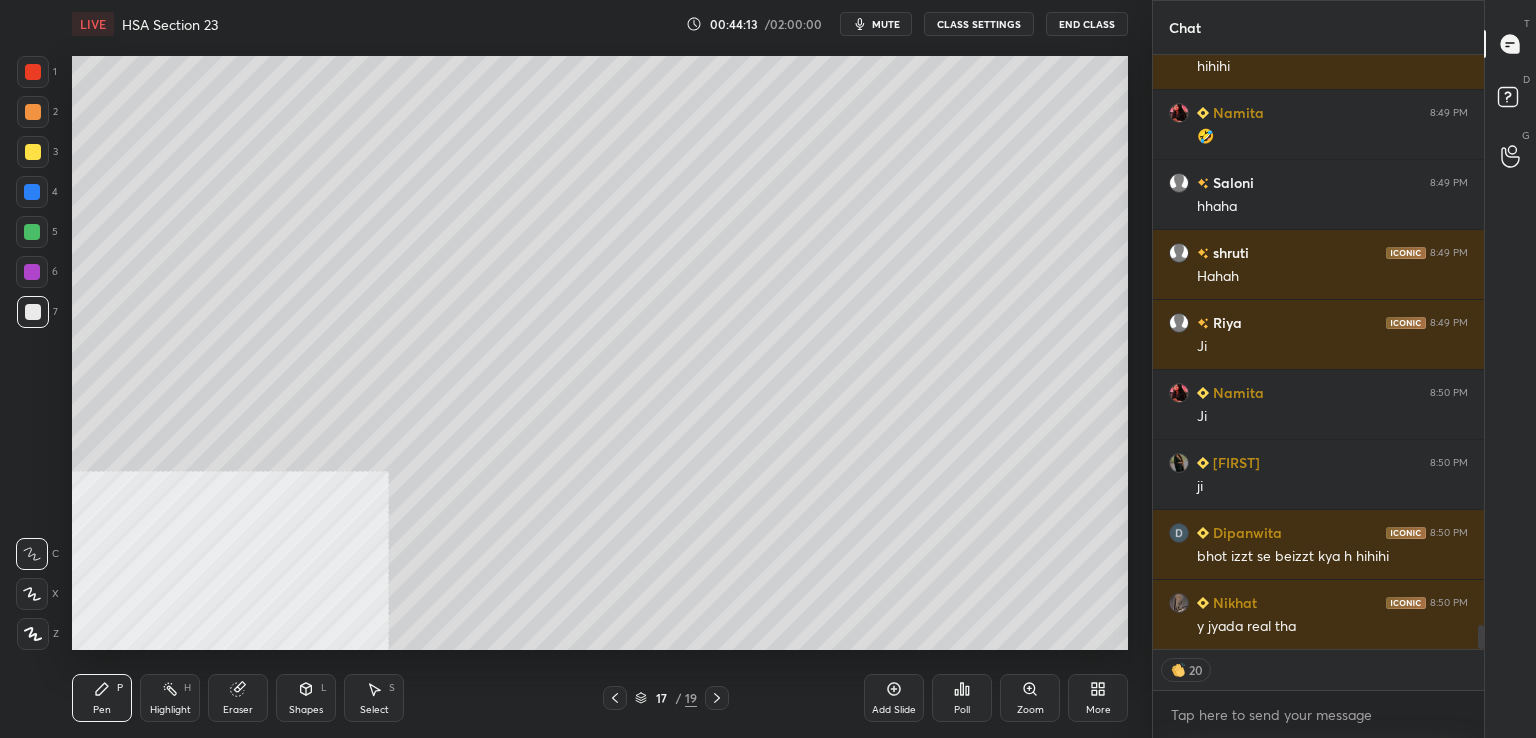 click at bounding box center (33, 72) 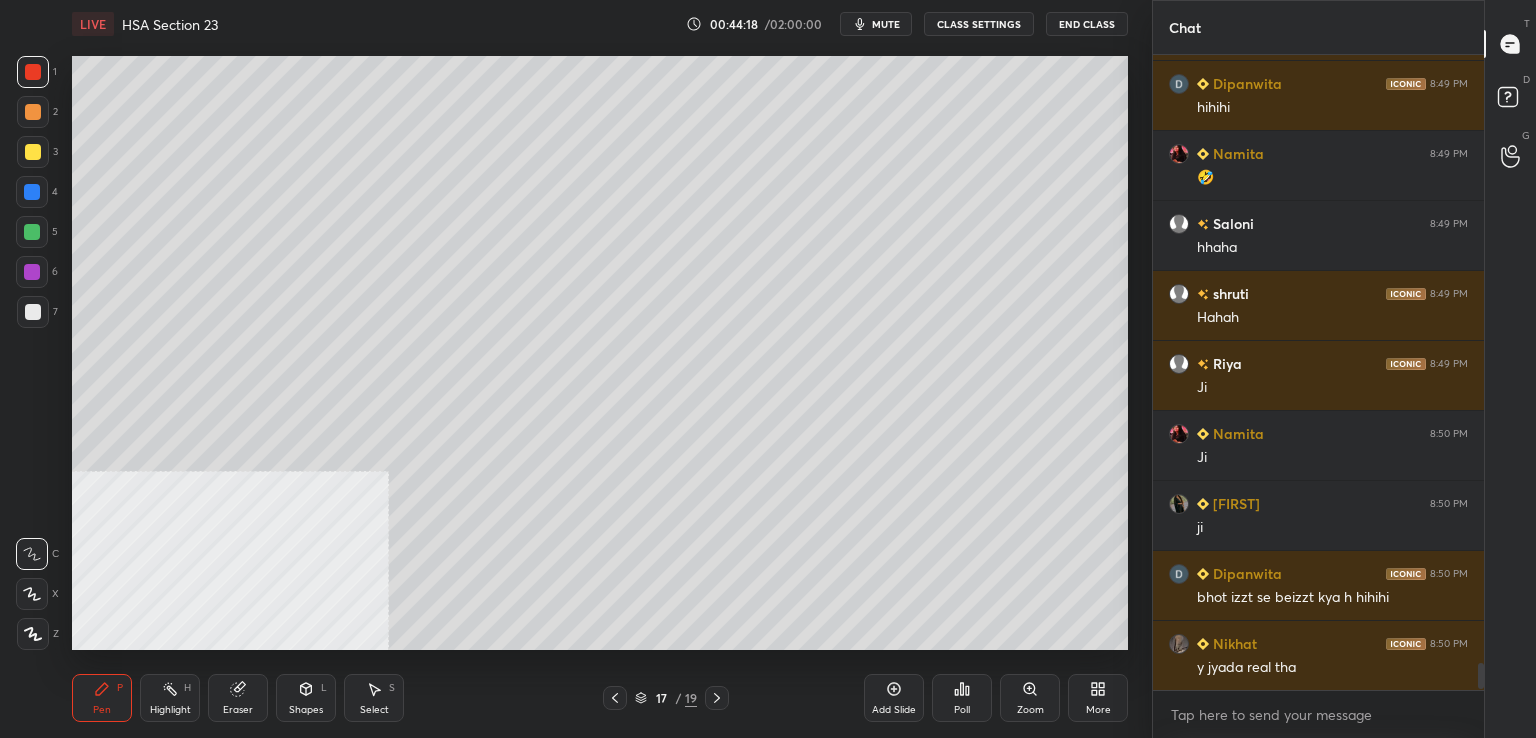 scroll, scrollTop: 6, scrollLeft: 6, axis: both 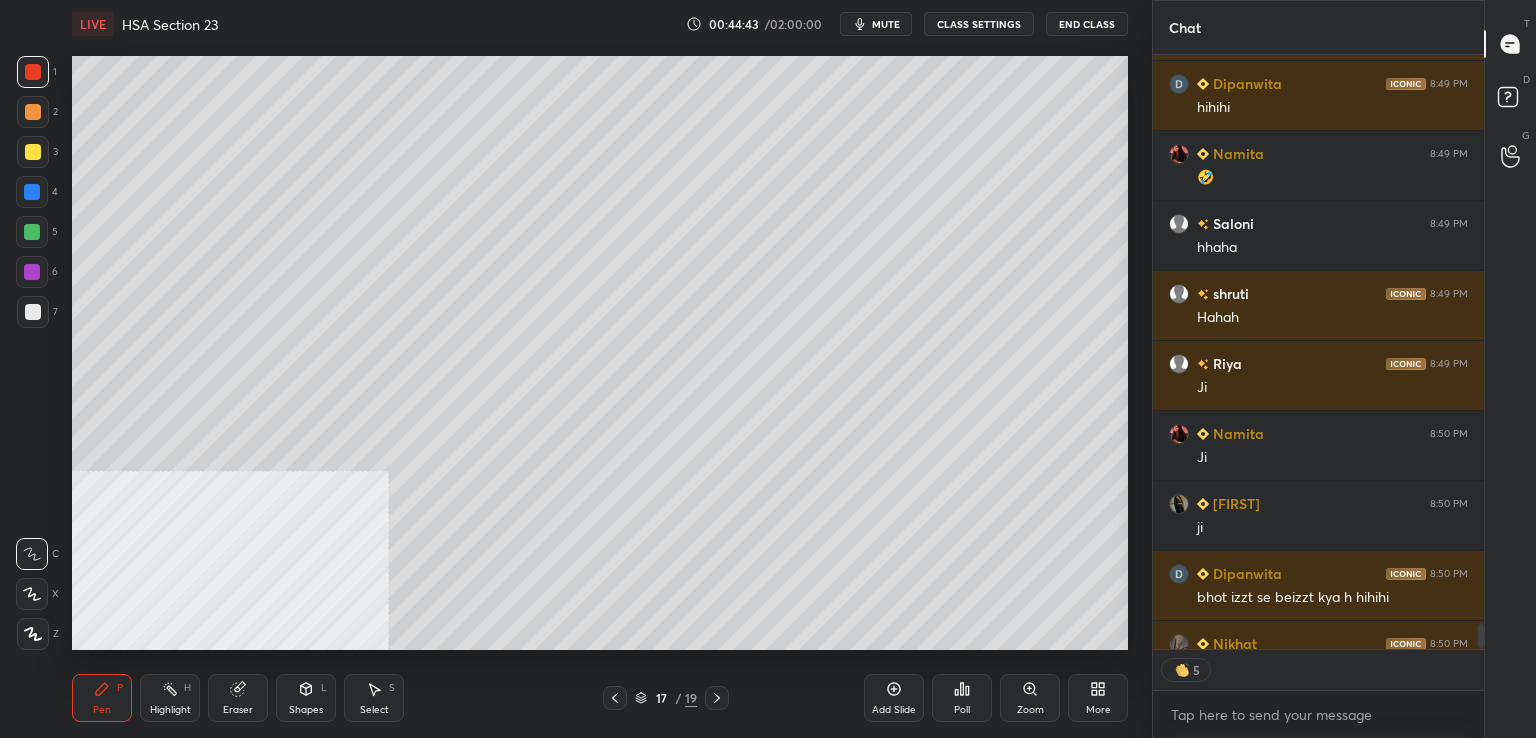 click on "mute" at bounding box center [886, 24] 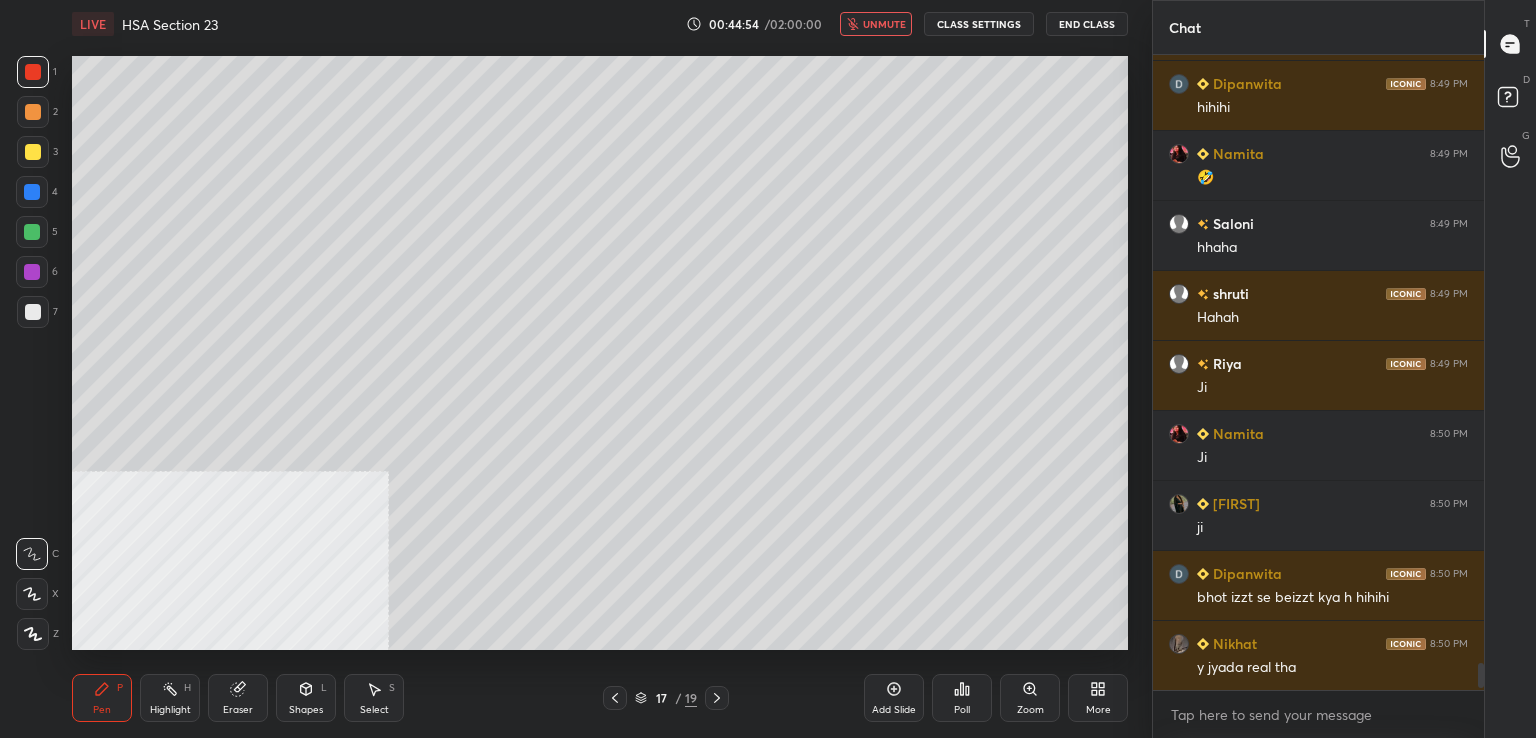 scroll, scrollTop: 14222, scrollLeft: 0, axis: vertical 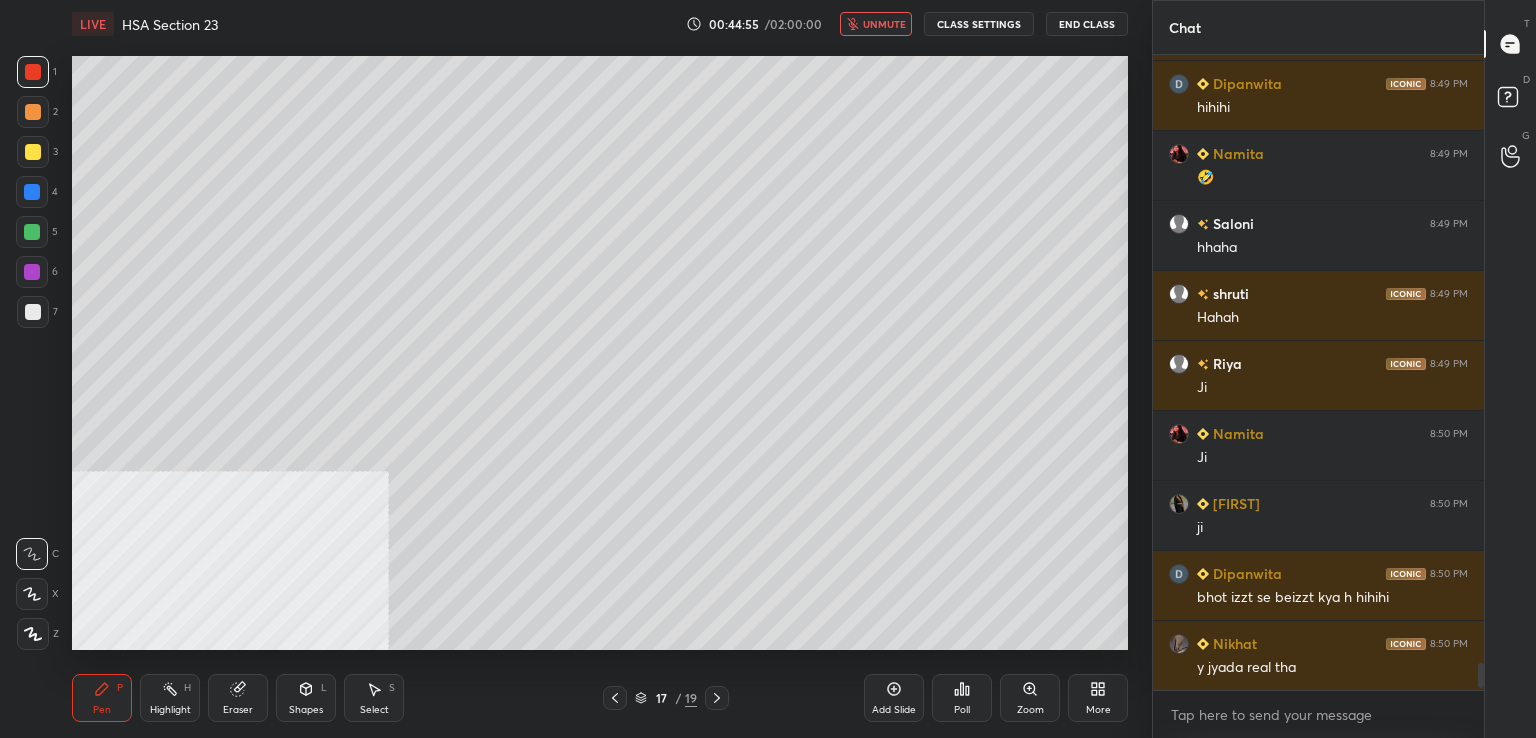 click on "unmute" at bounding box center [876, 24] 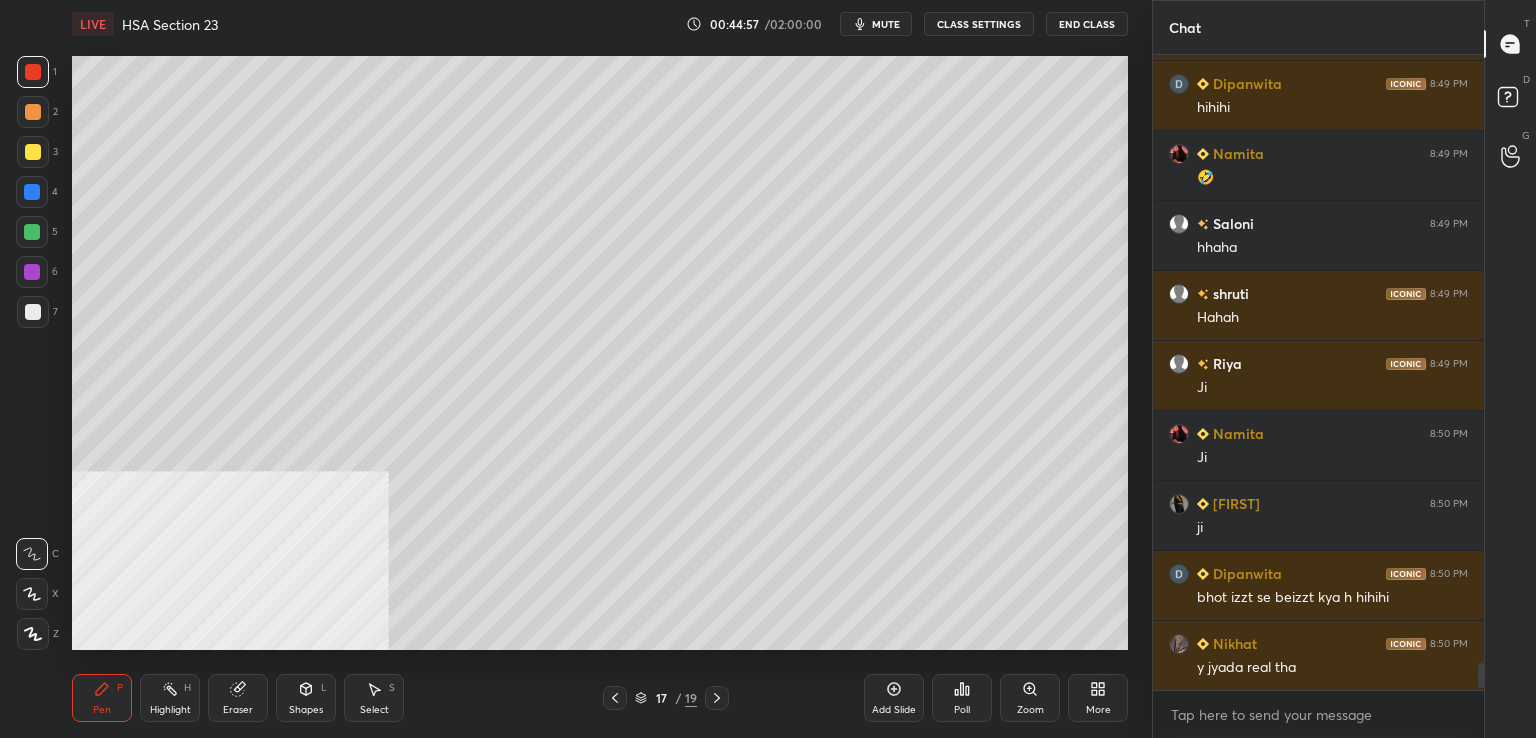 click at bounding box center [33, 312] 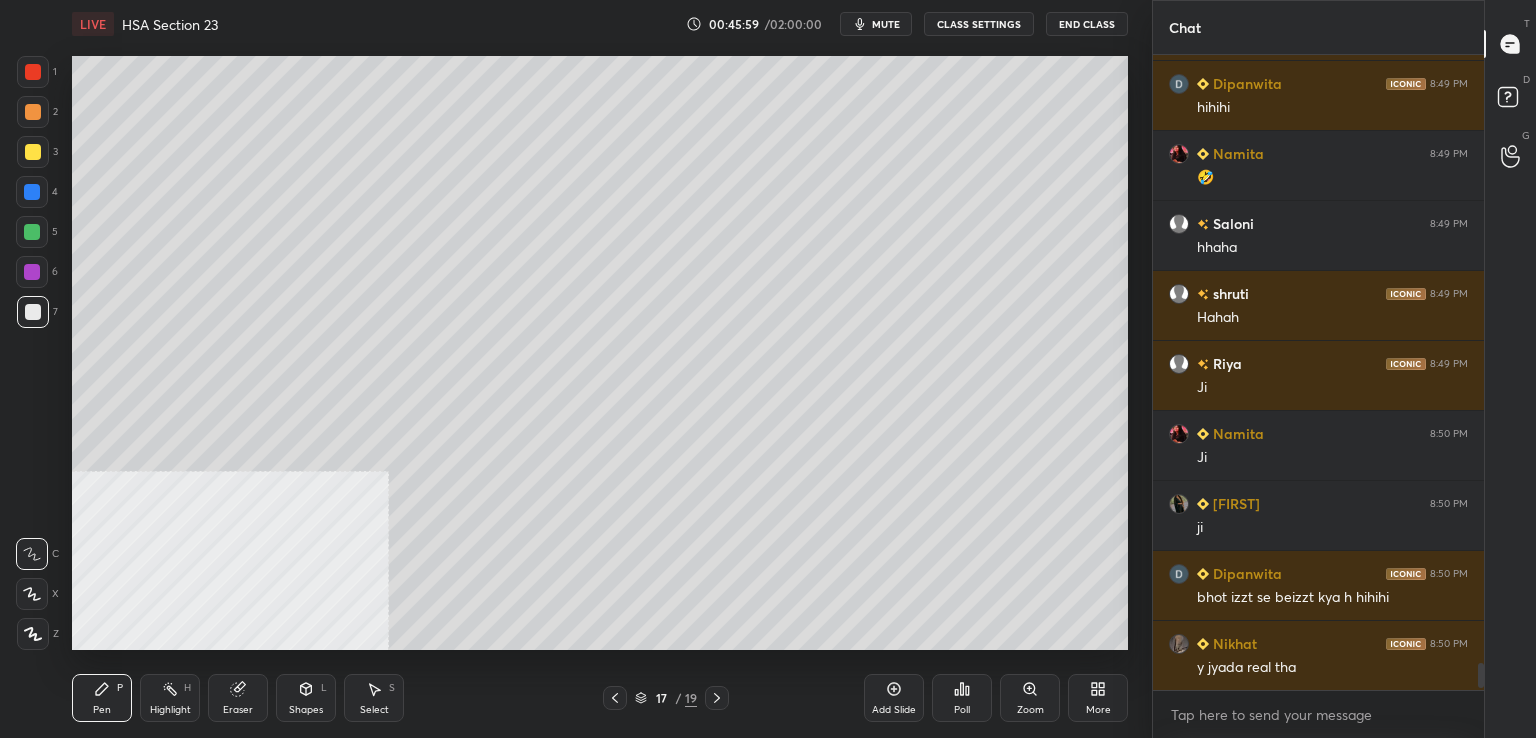 drag, startPoint x: 891, startPoint y: 18, endPoint x: 884, endPoint y: 28, distance: 12.206555 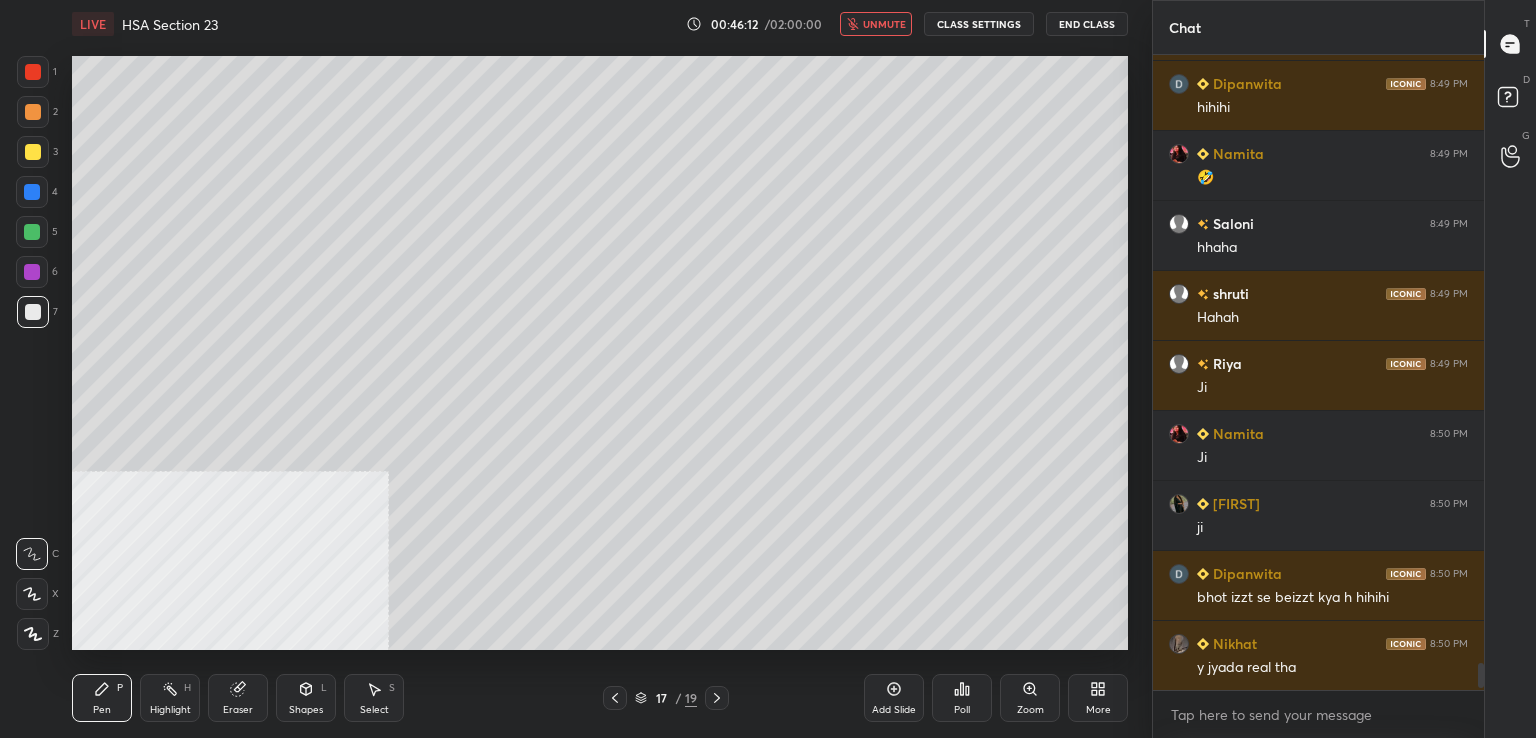 click on "unmute" at bounding box center [884, 24] 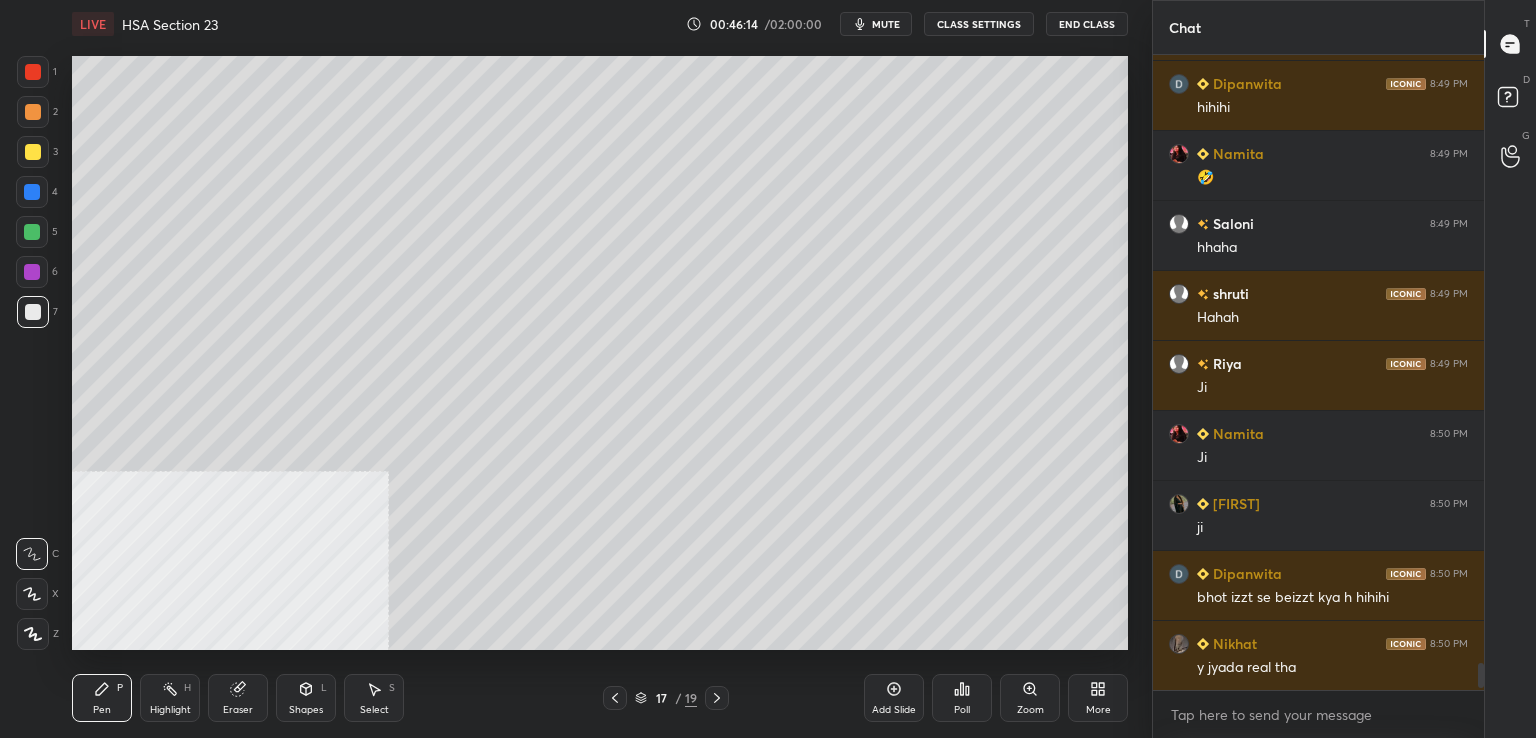 click on "mute" at bounding box center [886, 24] 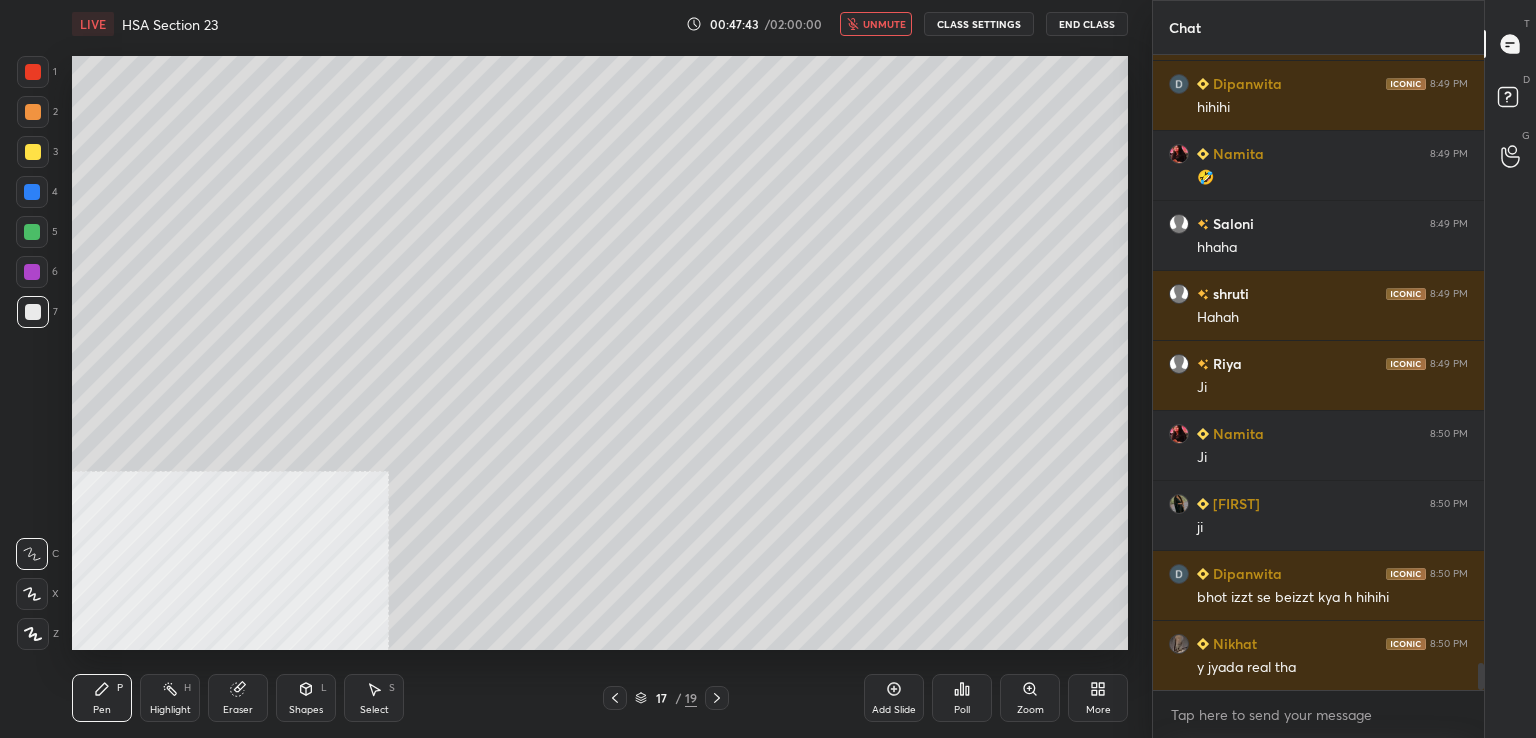 click on "unmute" at bounding box center (884, 24) 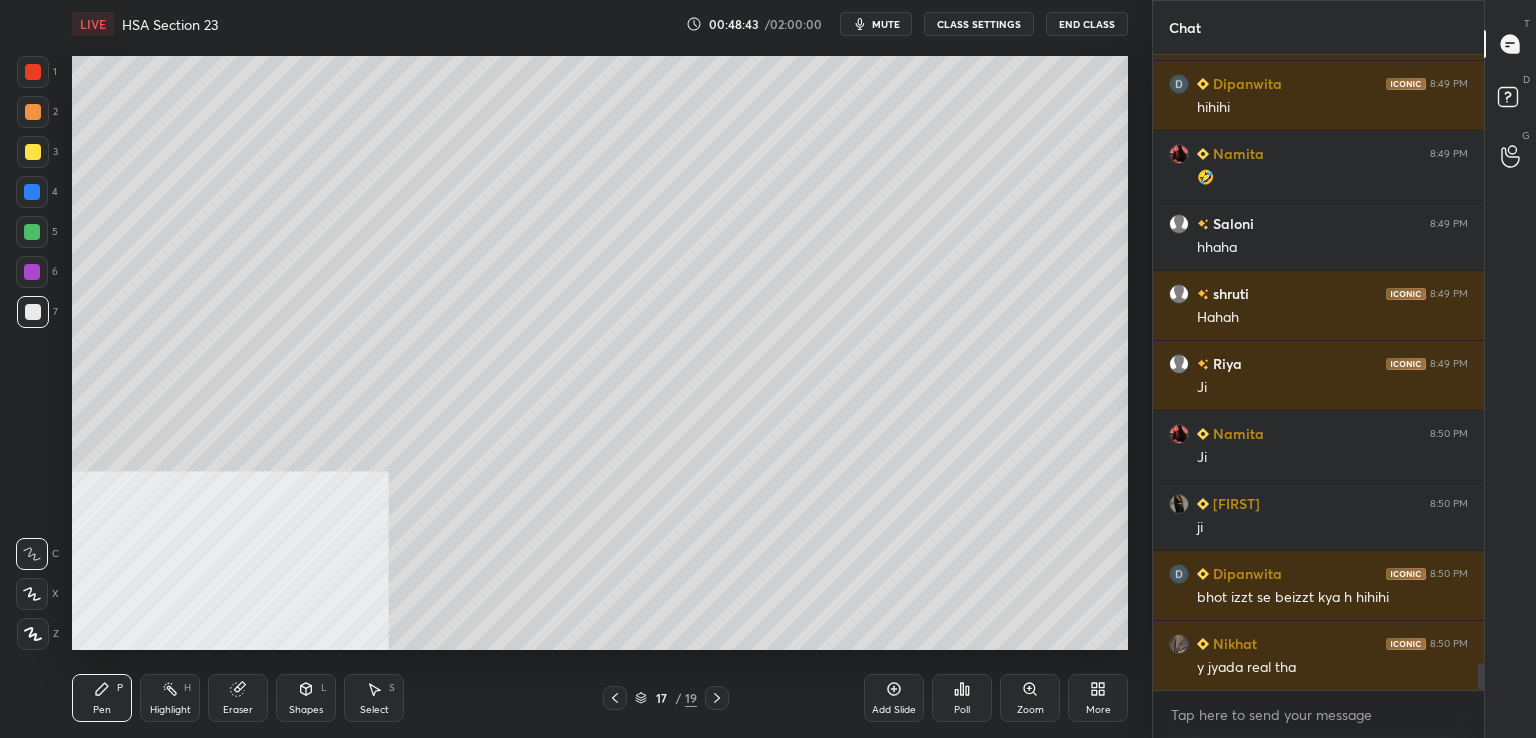 scroll, scrollTop: 14292, scrollLeft: 0, axis: vertical 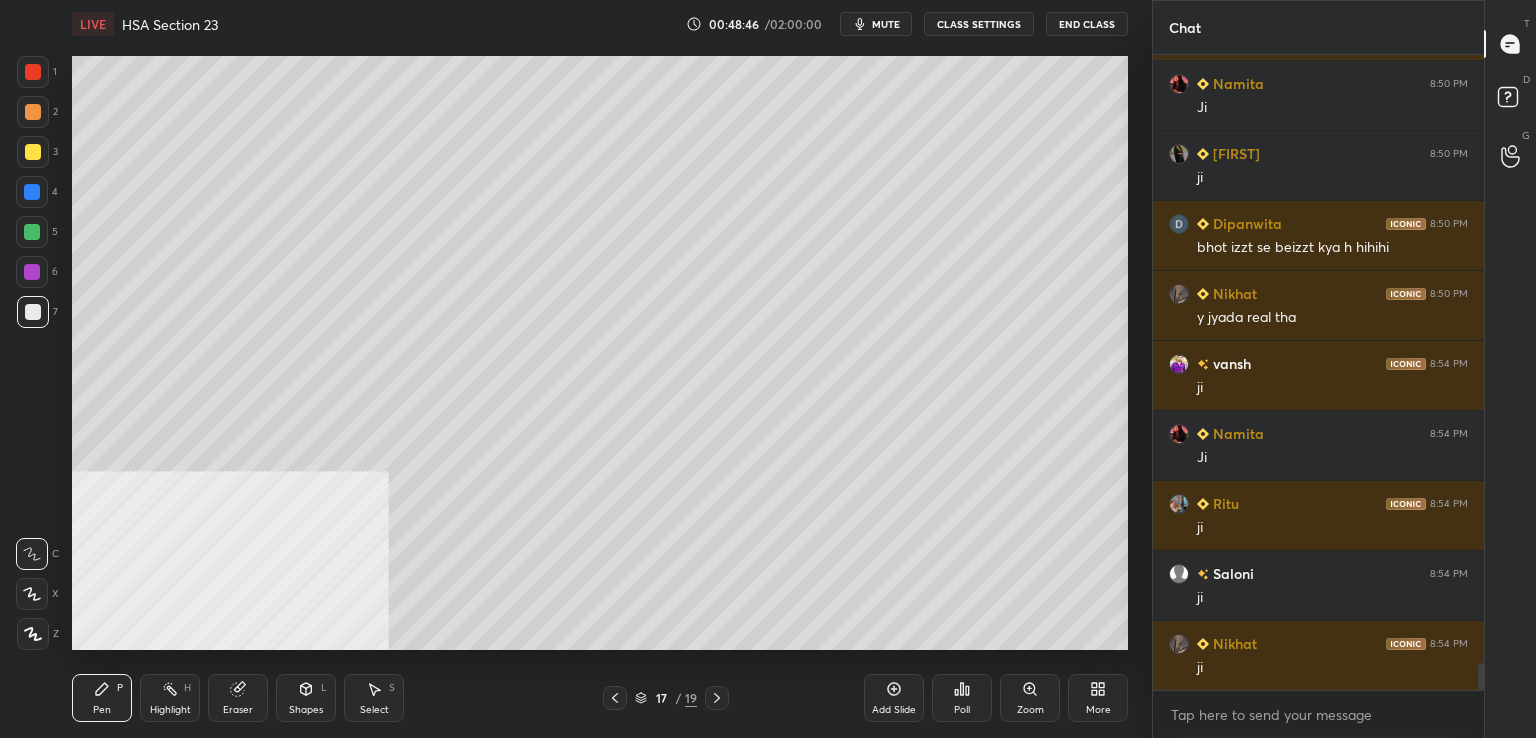drag, startPoint x: 892, startPoint y: 691, endPoint x: 885, endPoint y: 677, distance: 15.652476 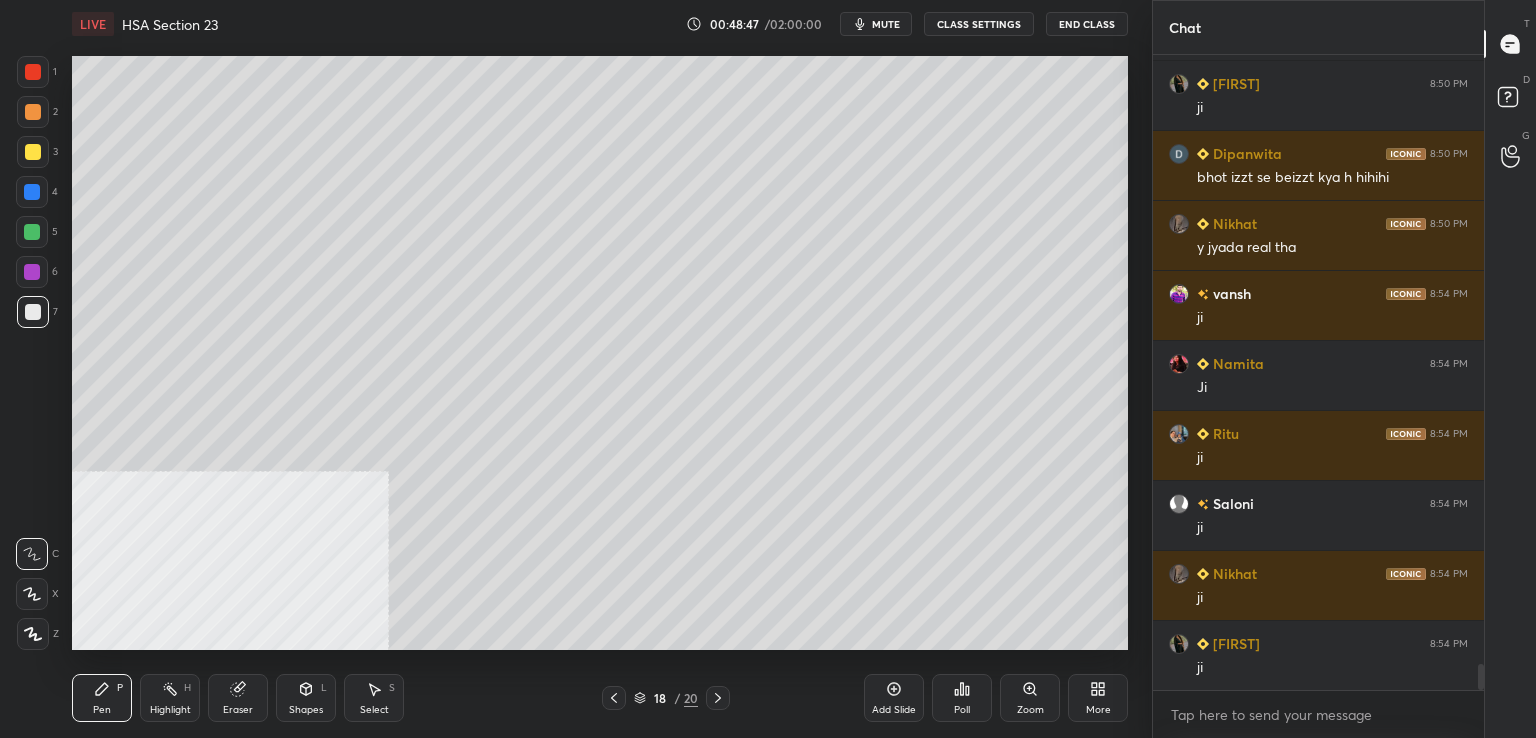 scroll, scrollTop: 14782, scrollLeft: 0, axis: vertical 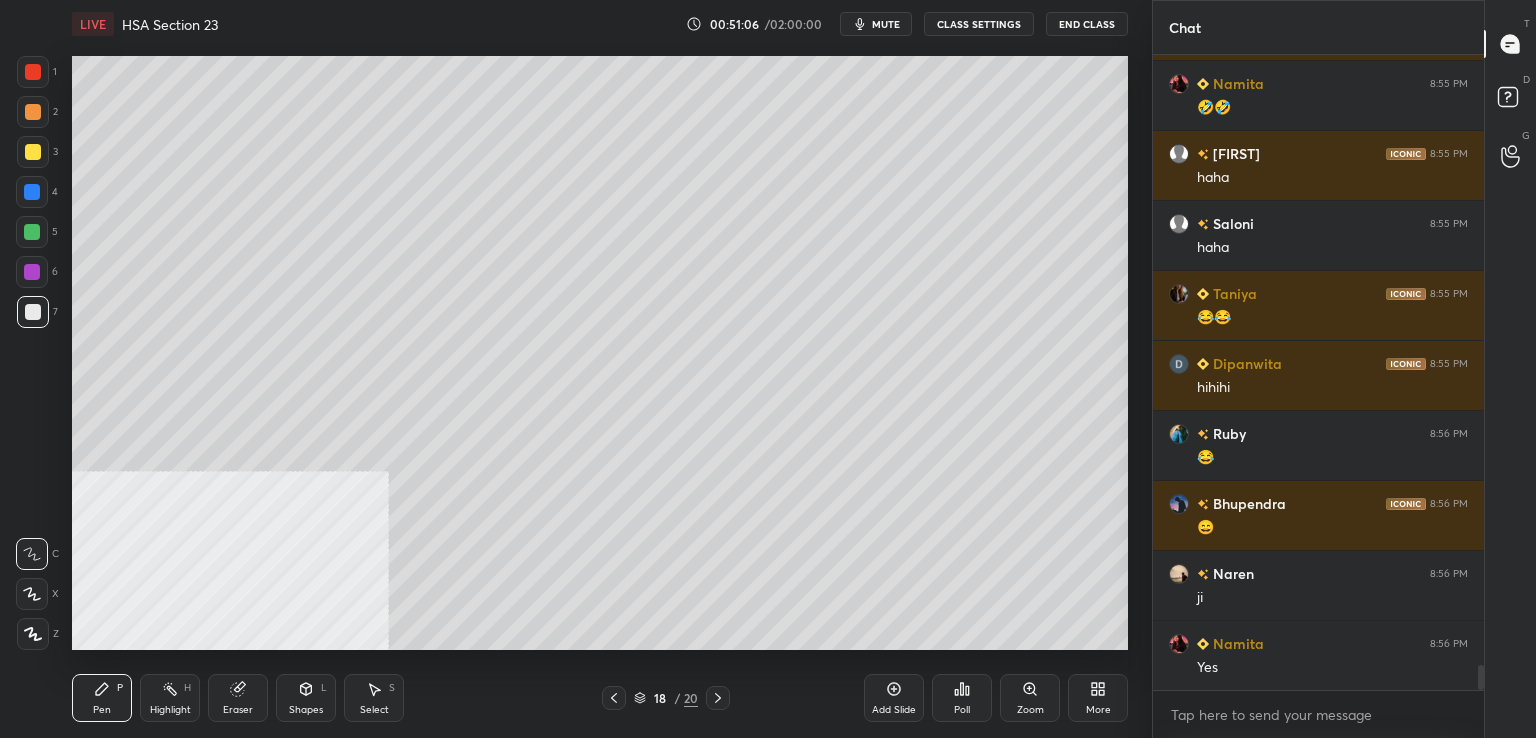 click at bounding box center [32, 232] 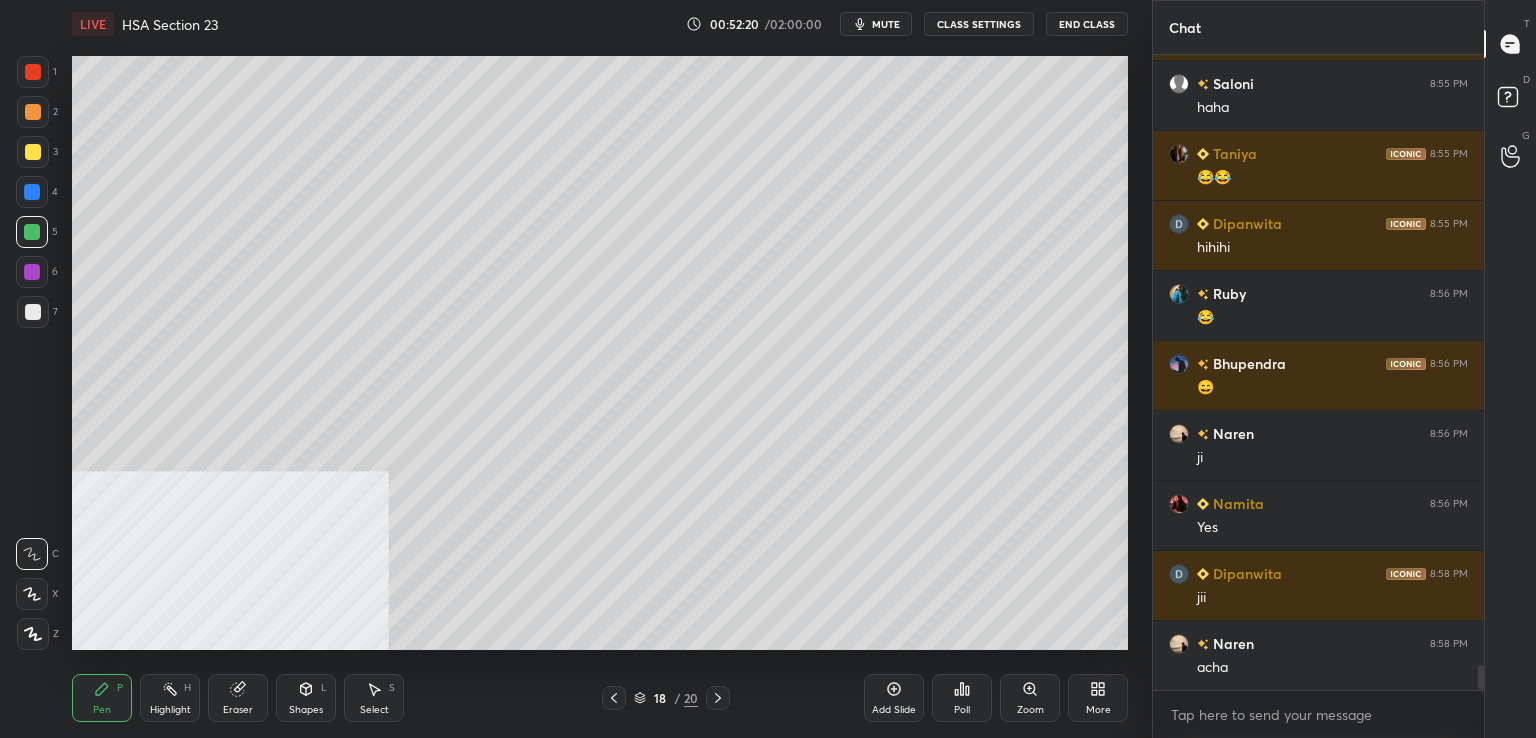 scroll, scrollTop: 15762, scrollLeft: 0, axis: vertical 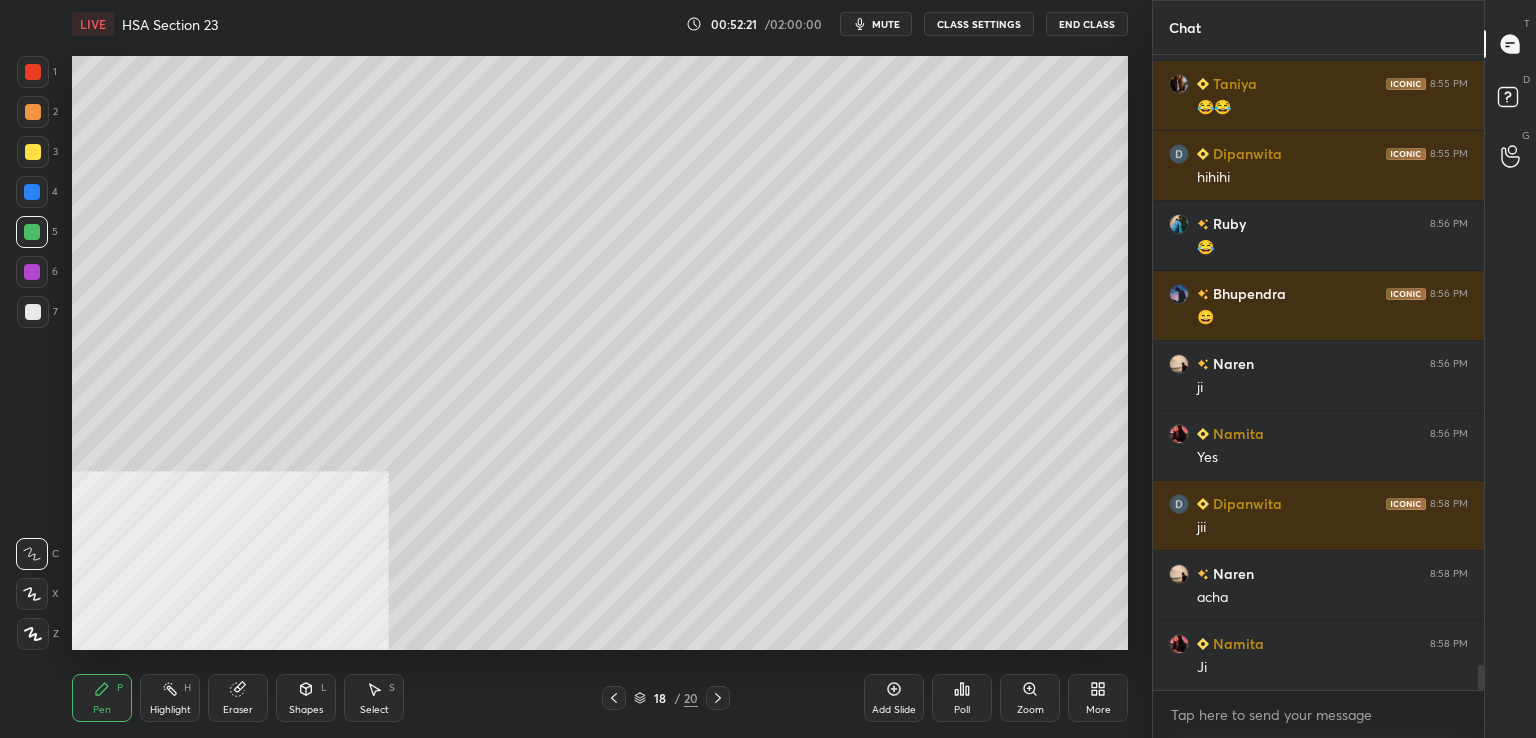 drag, startPoint x: 32, startPoint y: 73, endPoint x: 44, endPoint y: 81, distance: 14.422205 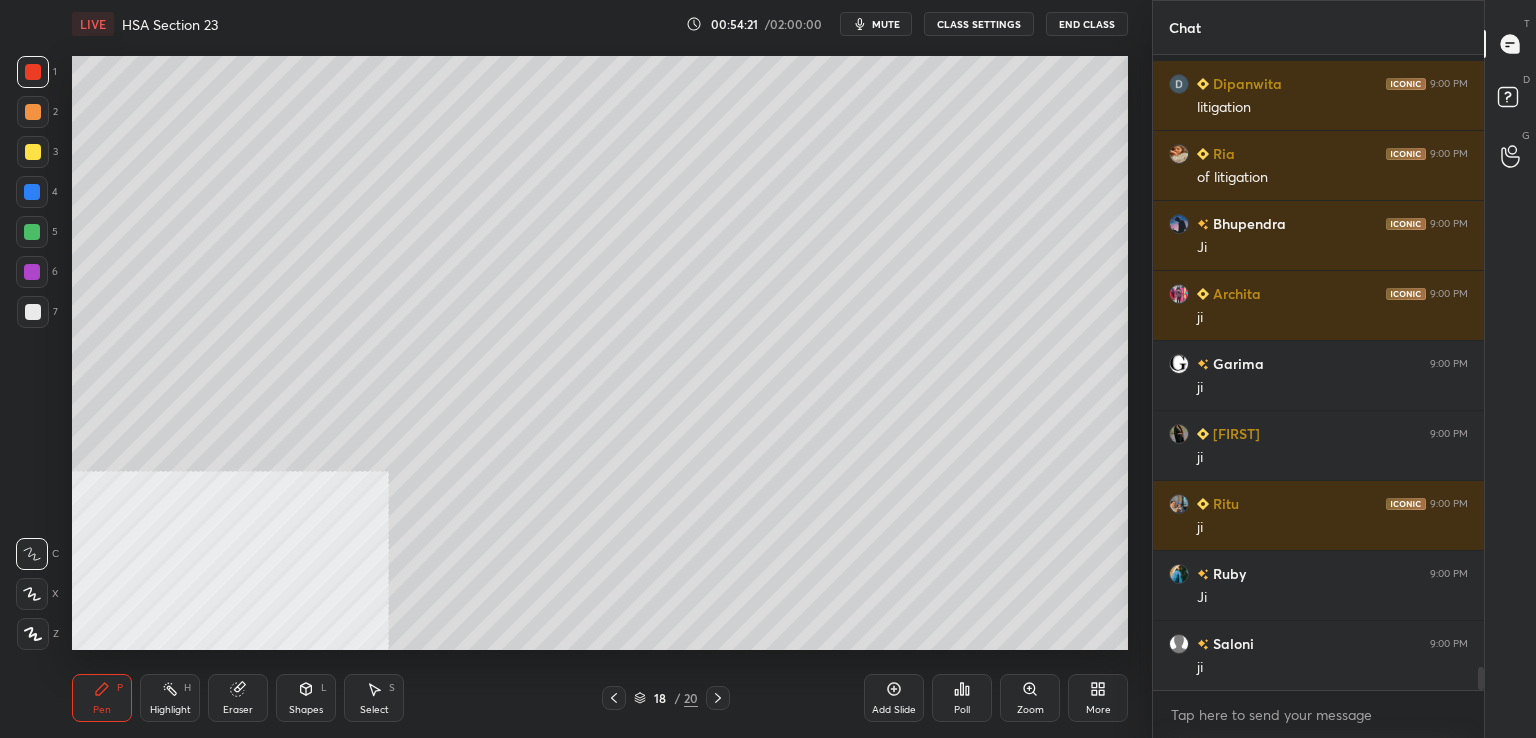 scroll, scrollTop: 17022, scrollLeft: 0, axis: vertical 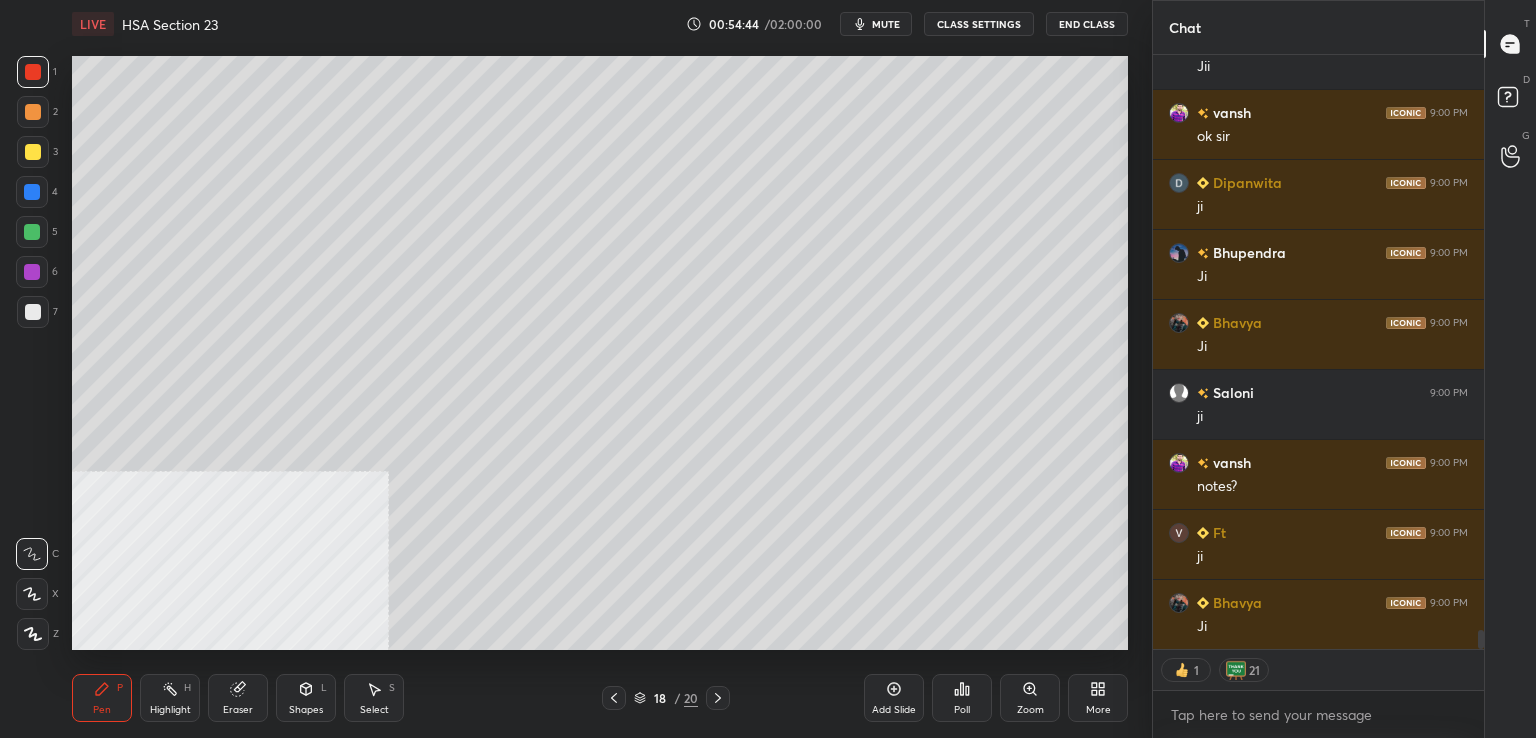drag, startPoint x: 897, startPoint y: 689, endPoint x: 876, endPoint y: 652, distance: 42.544094 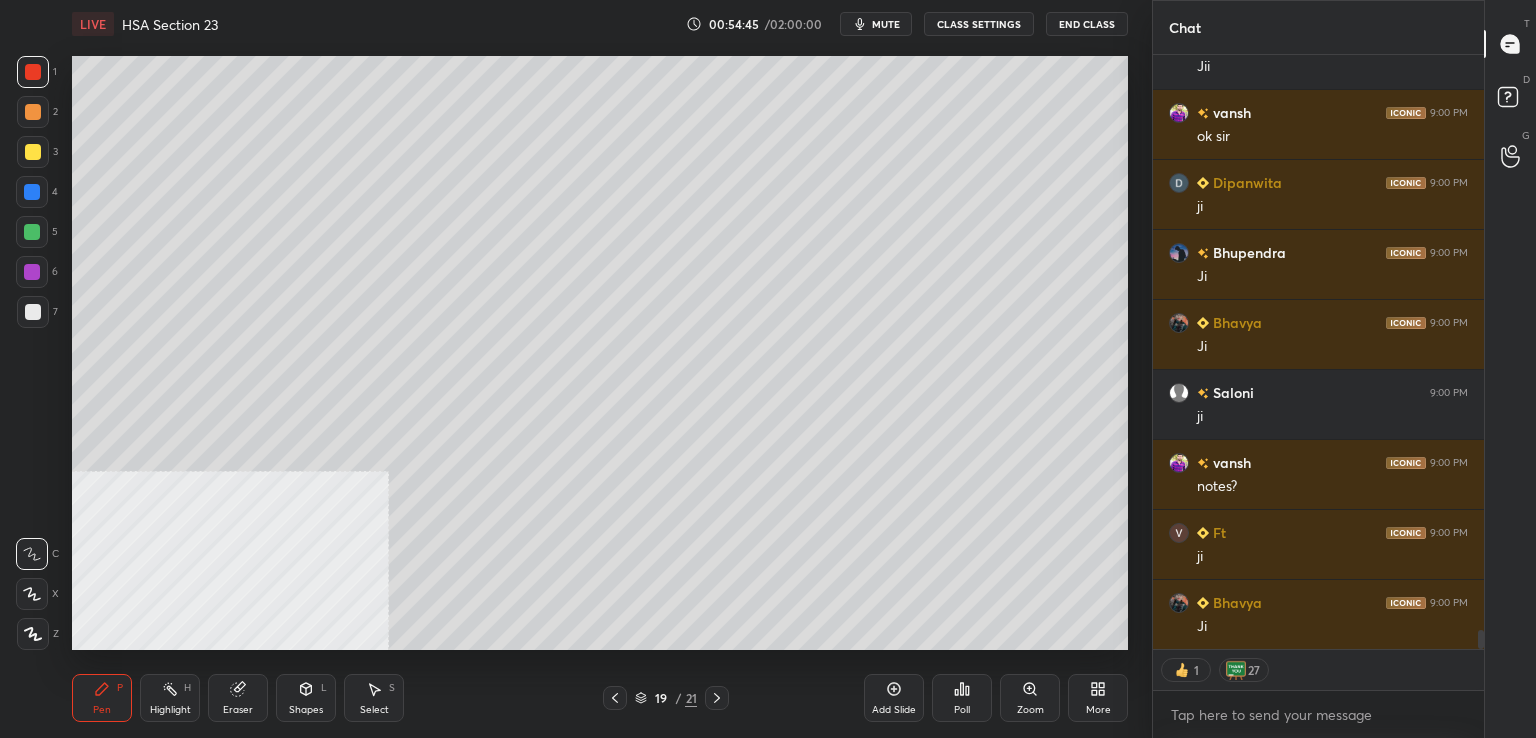 drag, startPoint x: 28, startPoint y: 189, endPoint x: 65, endPoint y: 173, distance: 40.311287 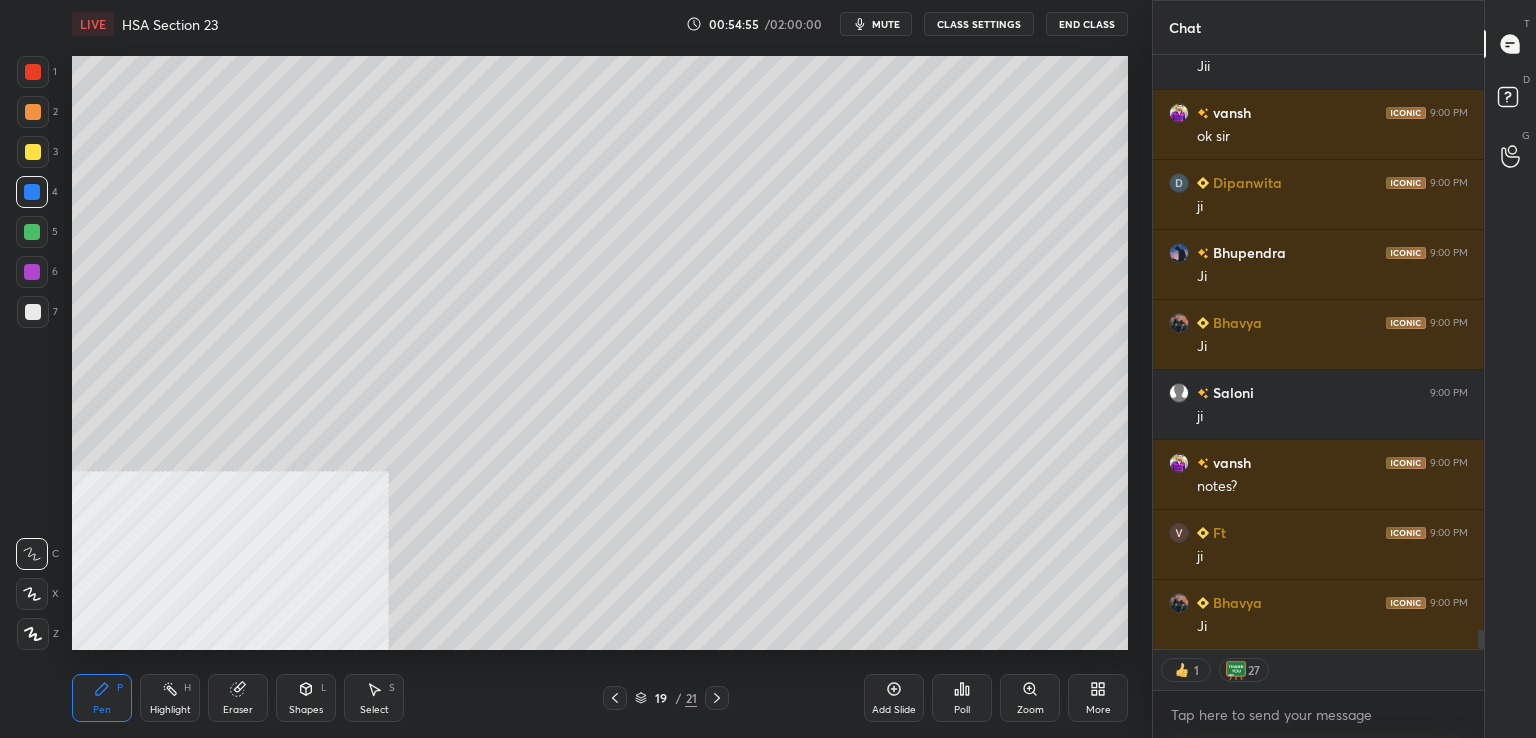 scroll, scrollTop: 6, scrollLeft: 6, axis: both 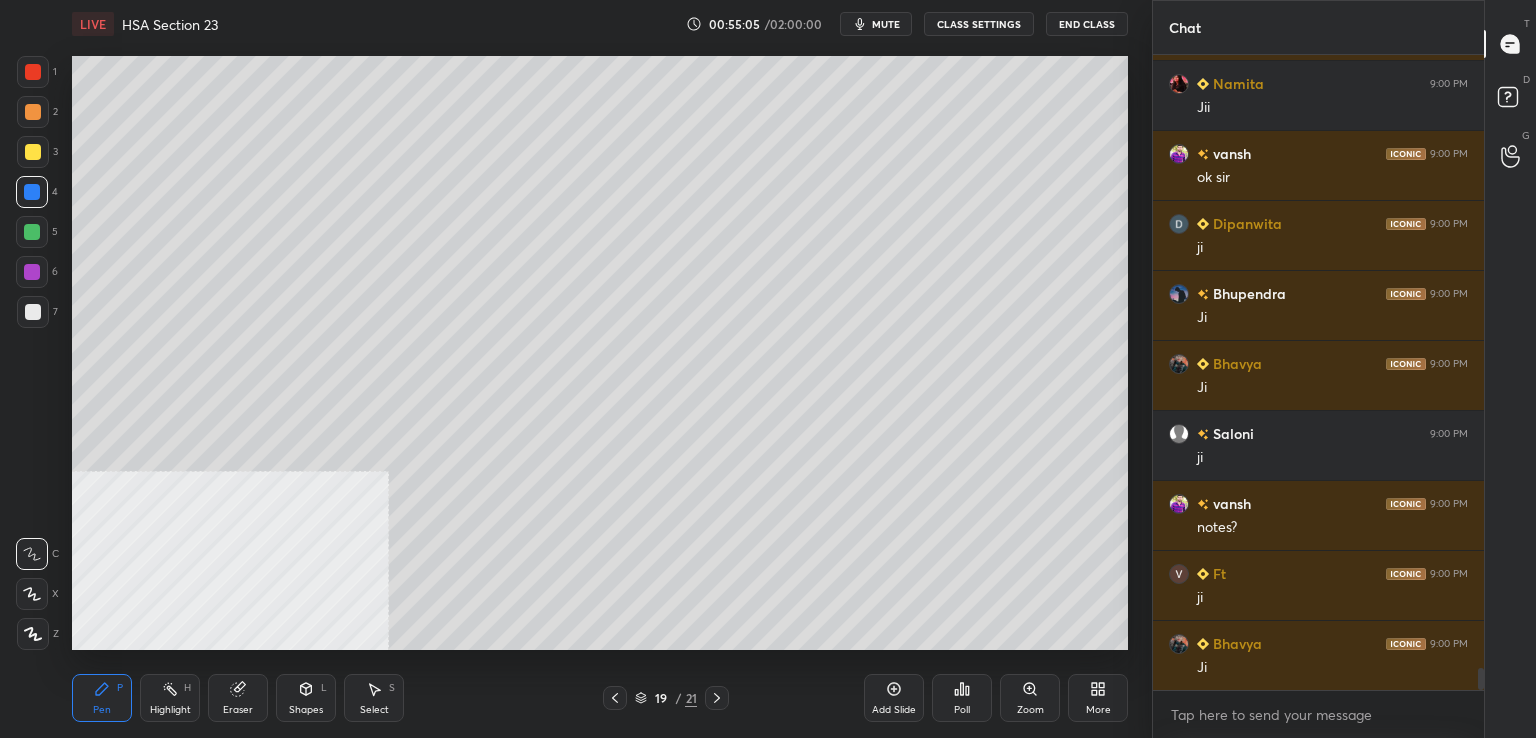click at bounding box center (33, 312) 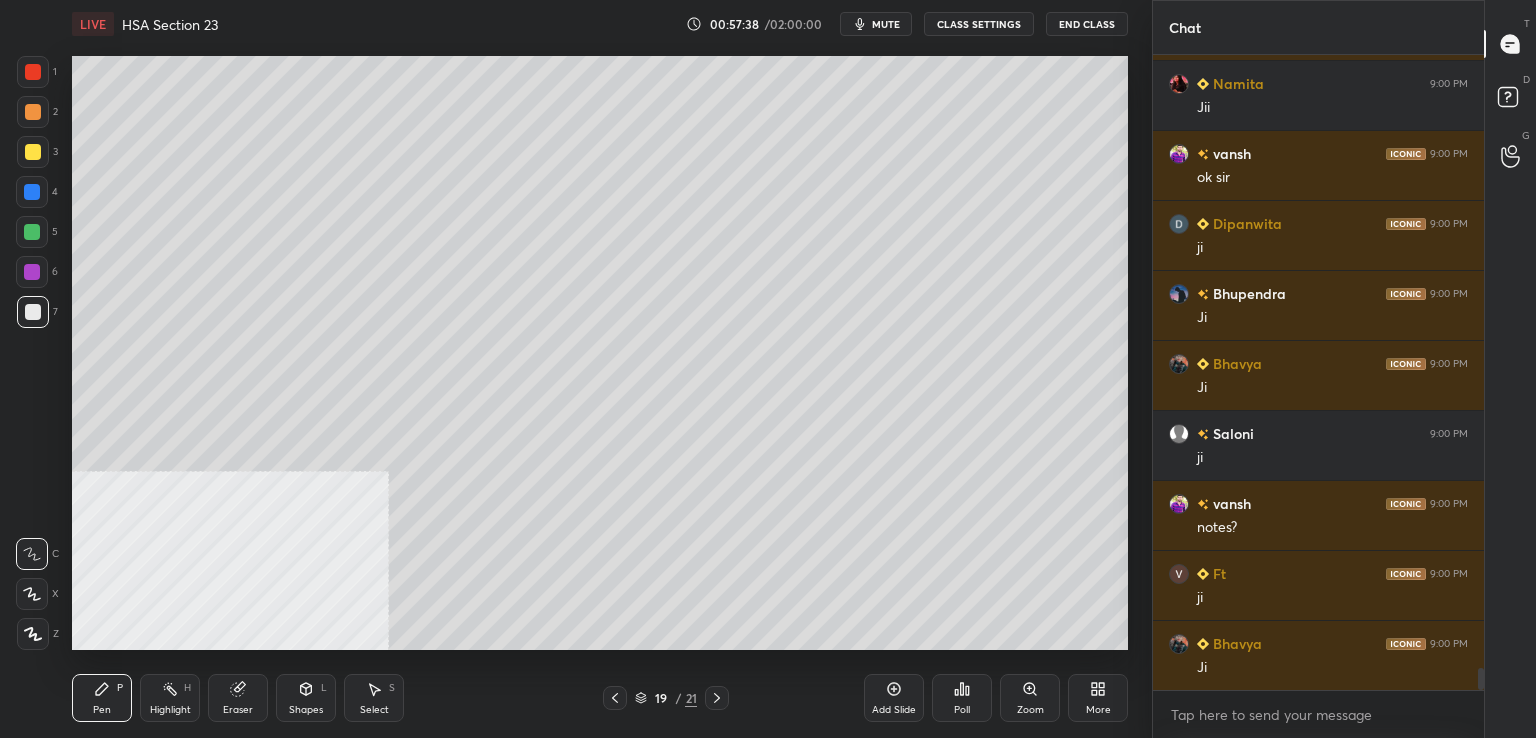 drag, startPoint x: 26, startPoint y: 81, endPoint x: 36, endPoint y: 80, distance: 10.049875 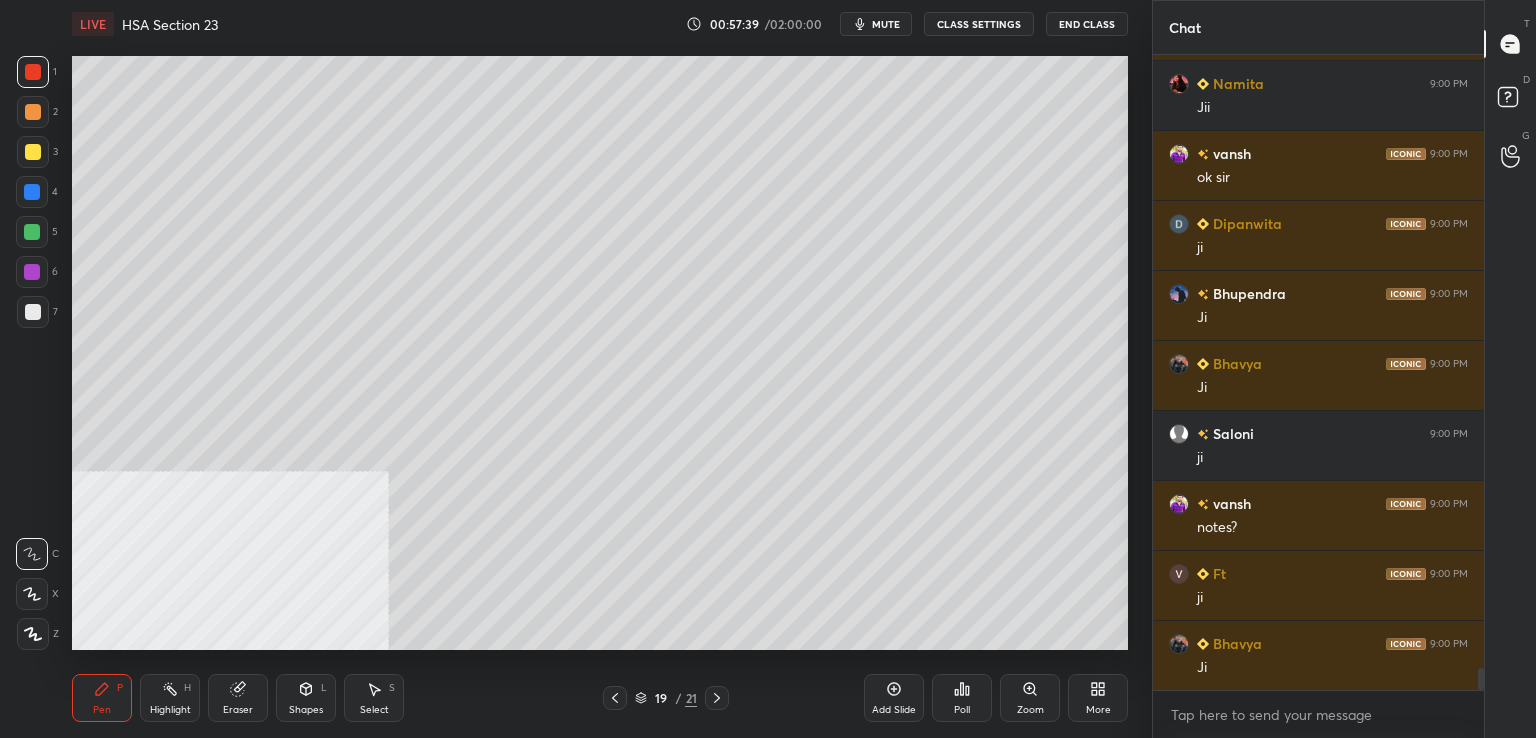 drag, startPoint x: 896, startPoint y: 686, endPoint x: 891, endPoint y: 677, distance: 10.29563 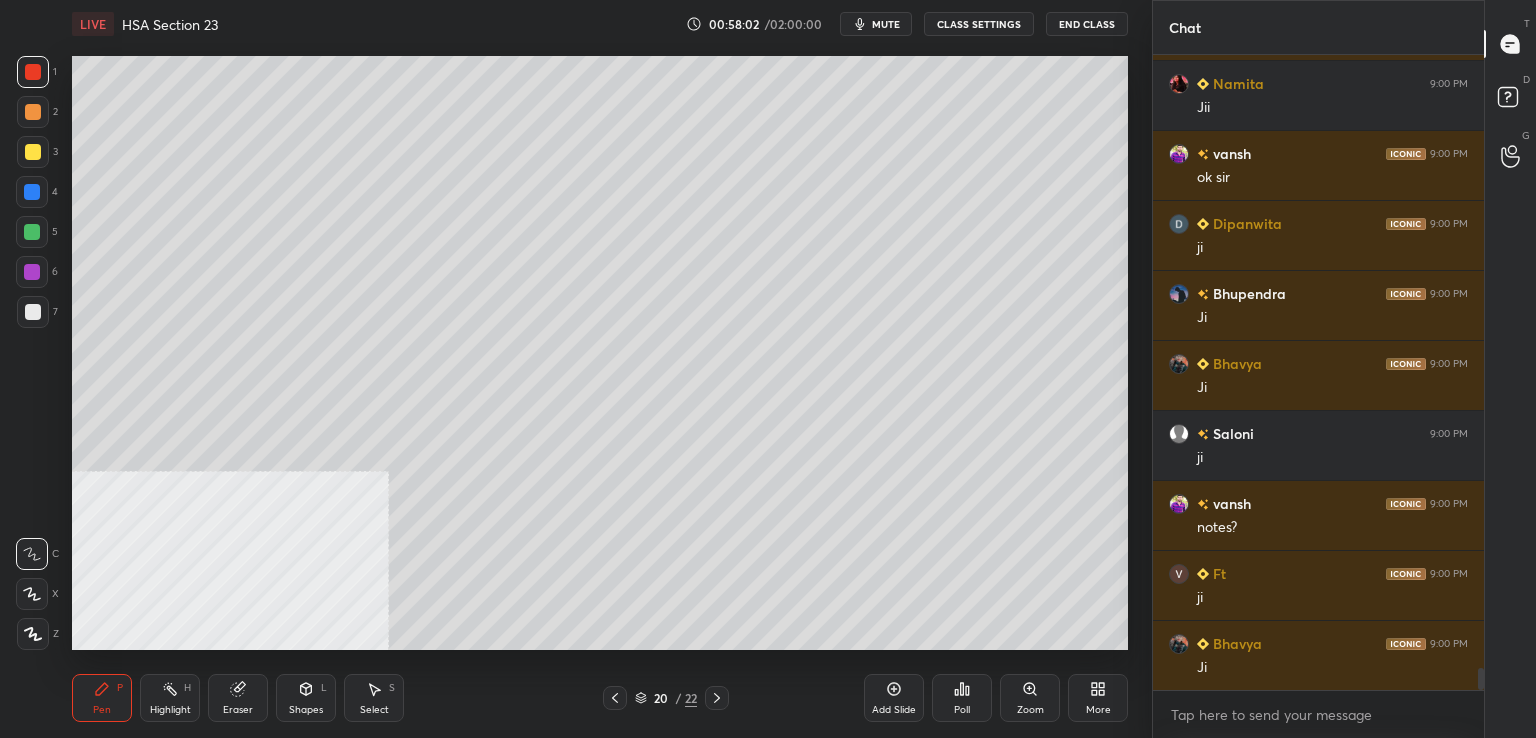 click at bounding box center [33, 312] 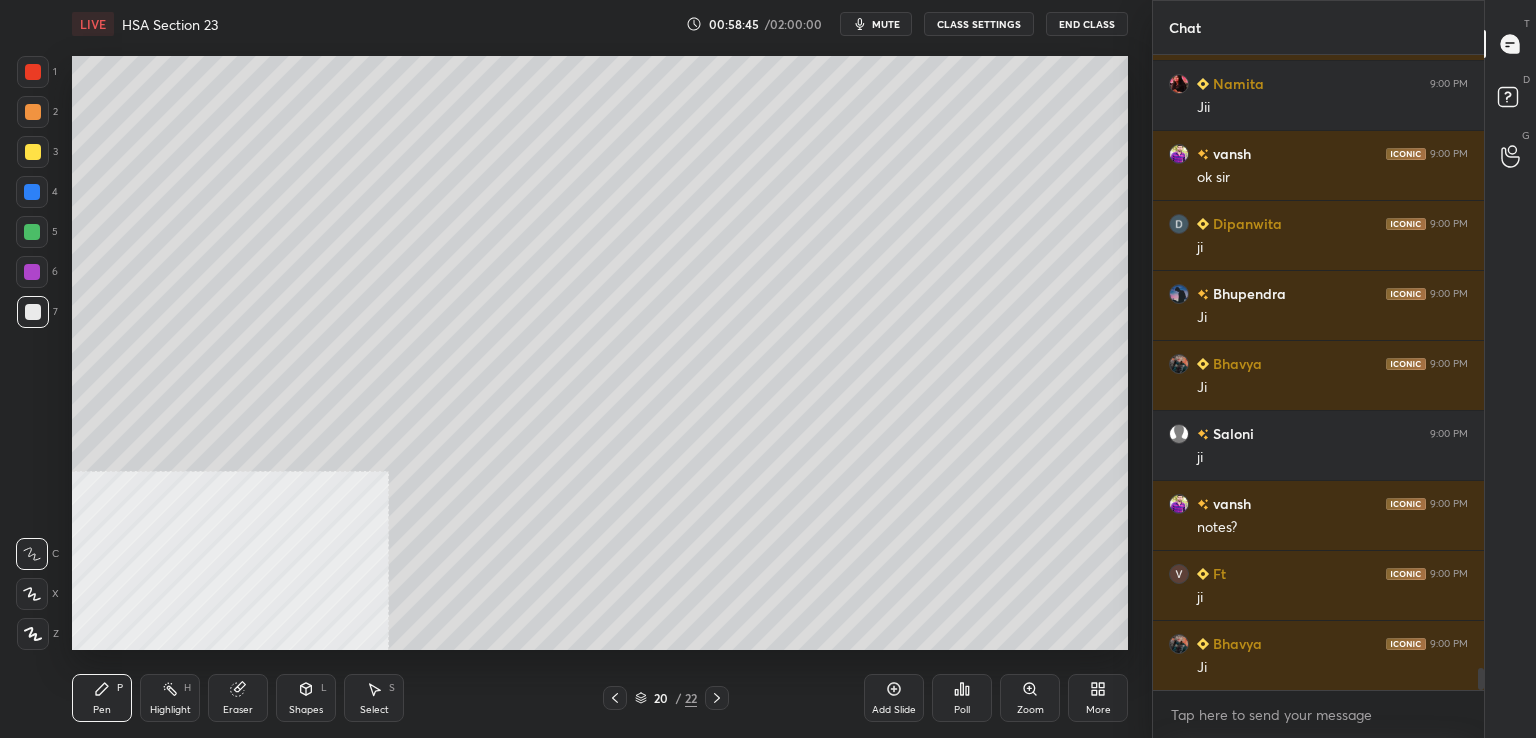 scroll, scrollTop: 18072, scrollLeft: 0, axis: vertical 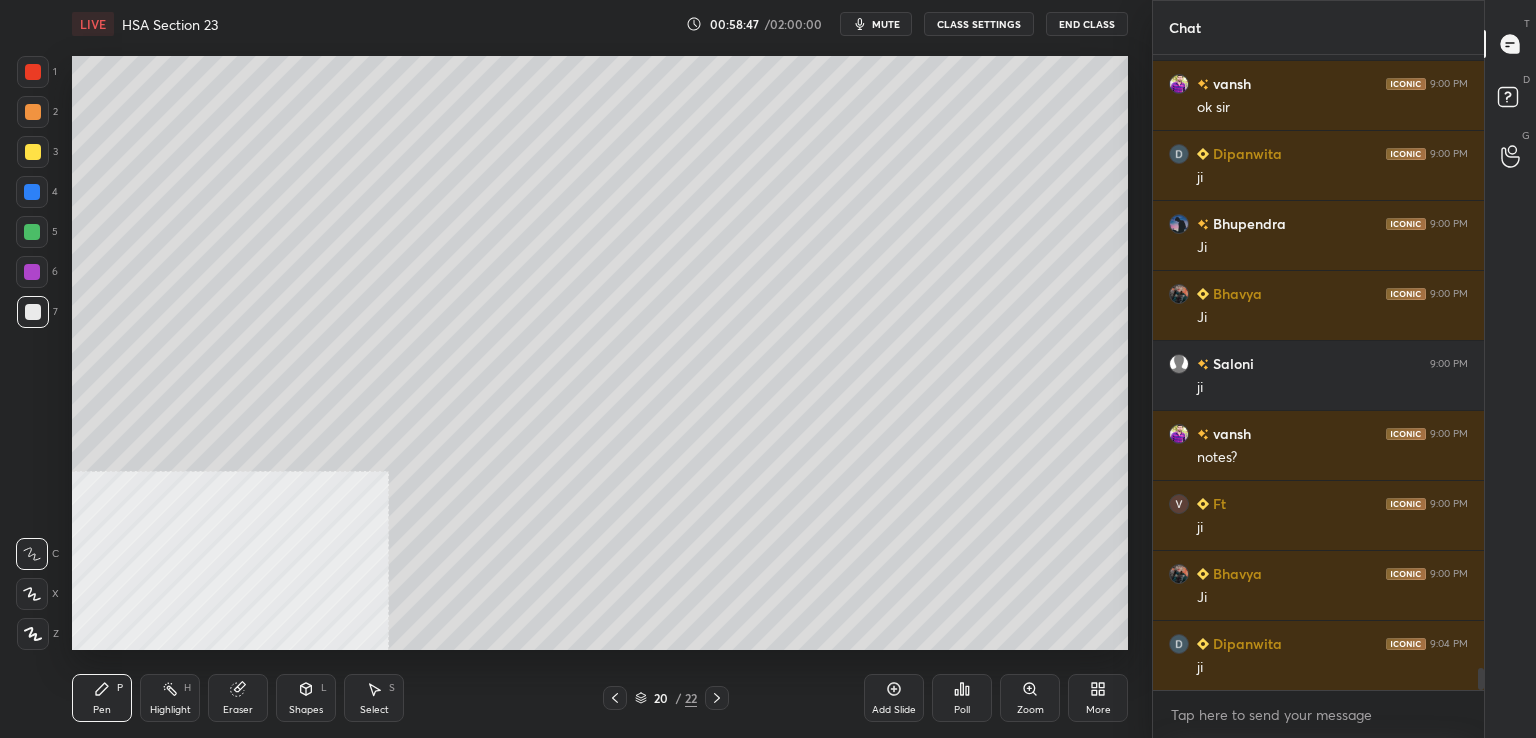 click 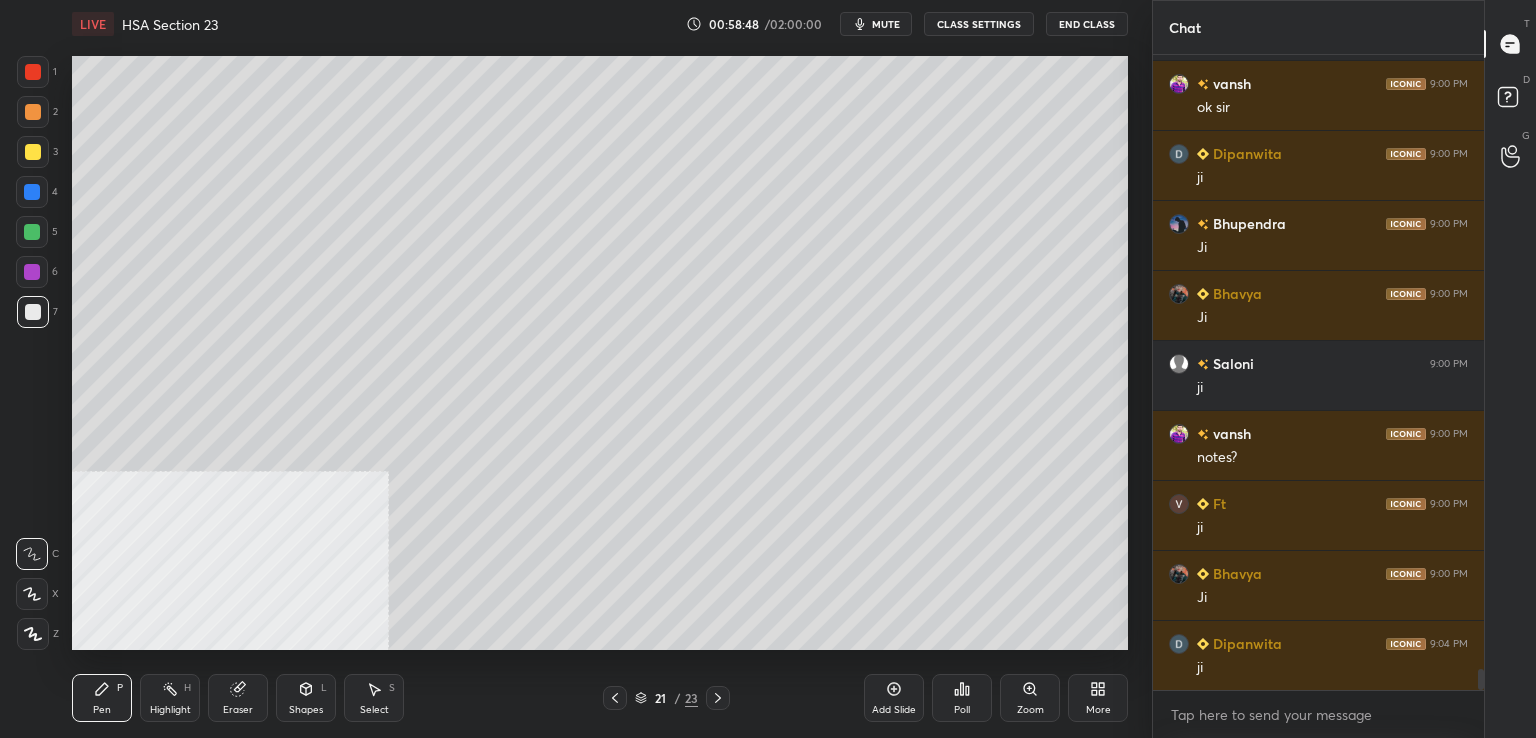 scroll, scrollTop: 18142, scrollLeft: 0, axis: vertical 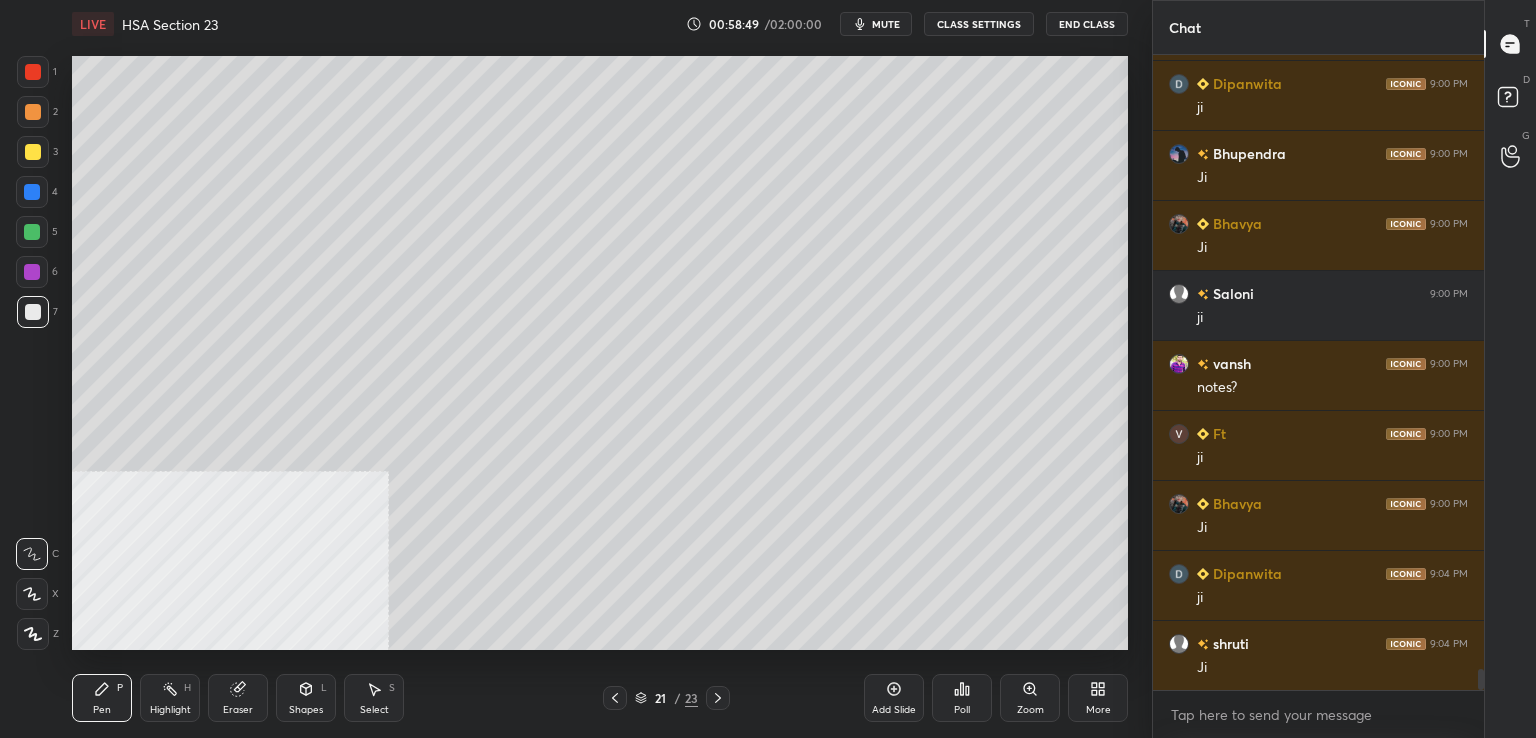 click at bounding box center [33, 152] 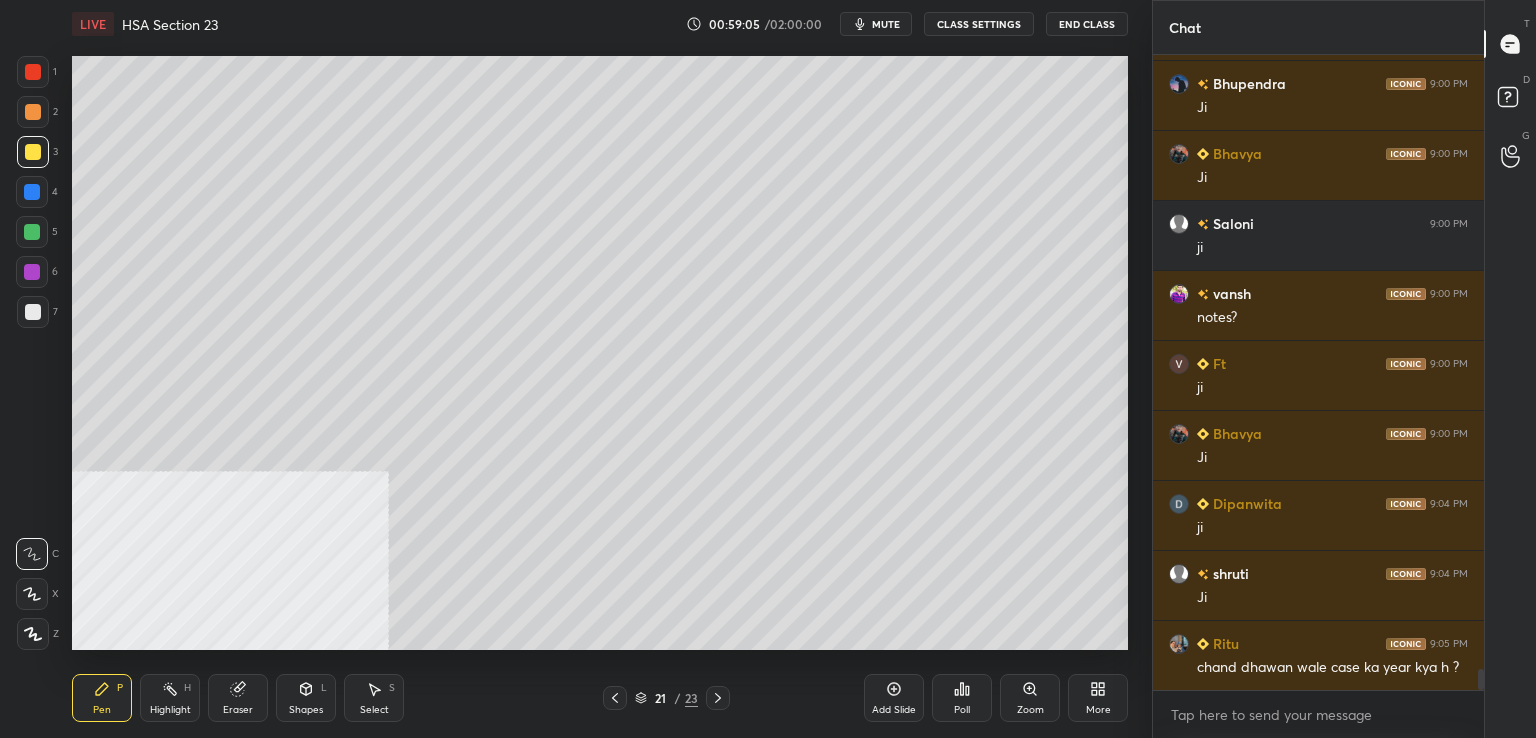 scroll, scrollTop: 18282, scrollLeft: 0, axis: vertical 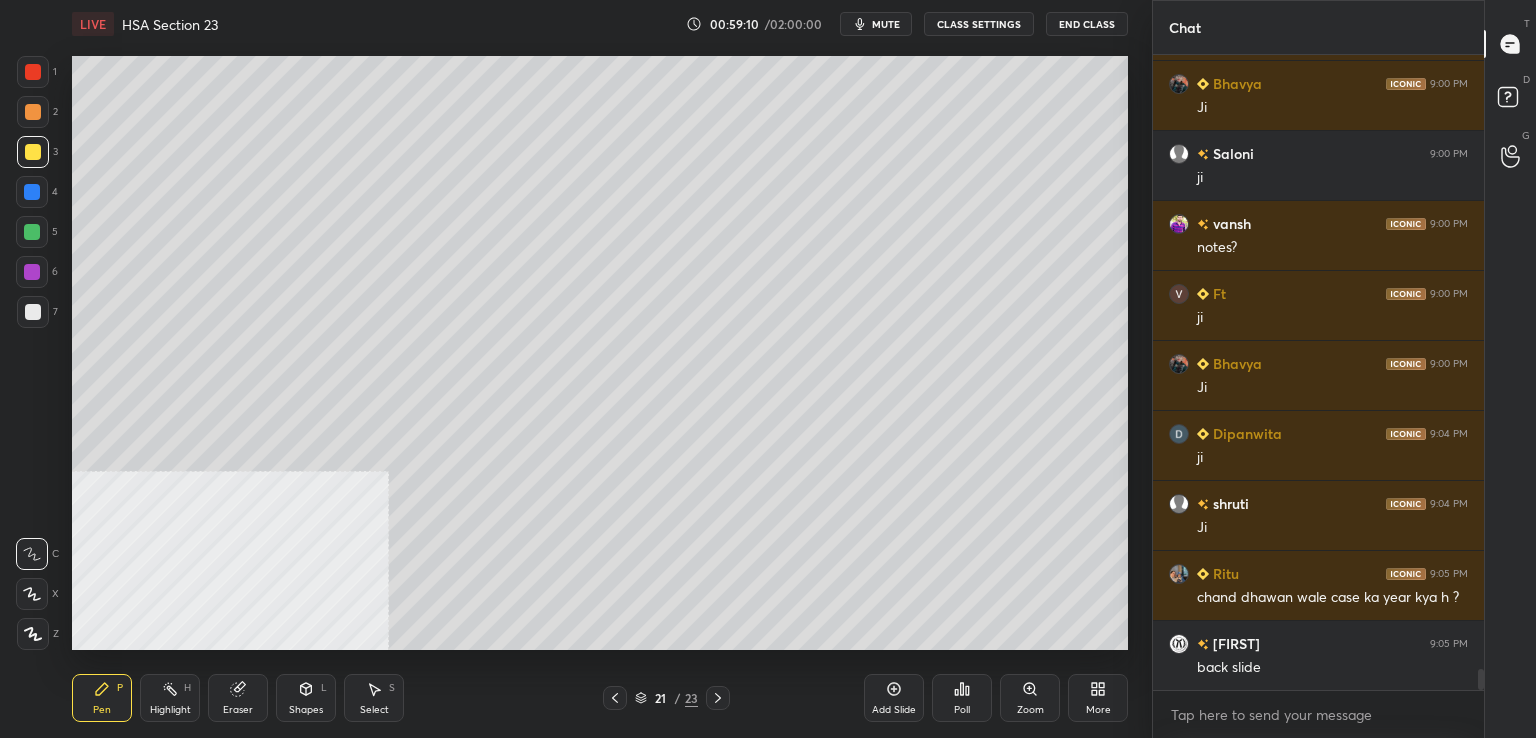 click 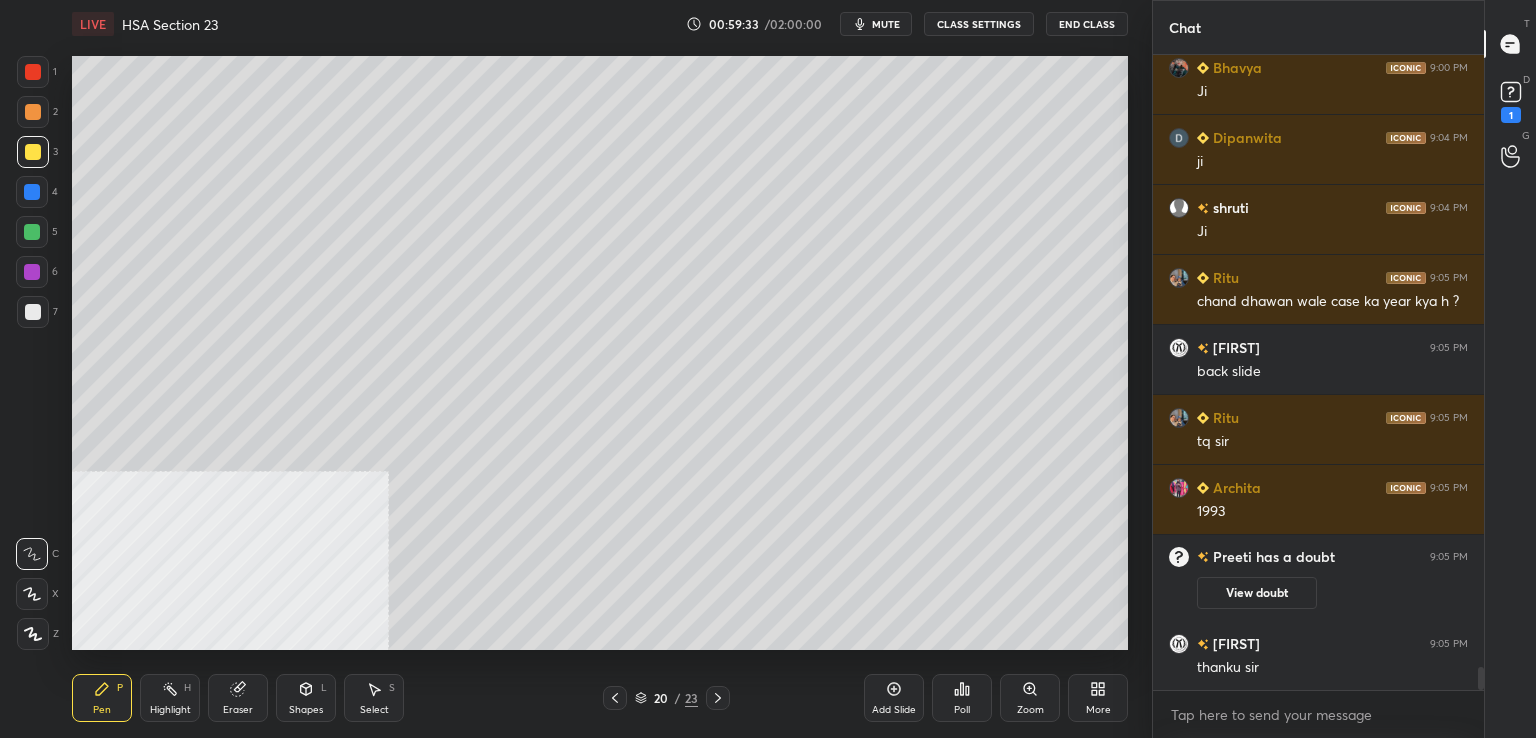scroll, scrollTop: 17190, scrollLeft: 0, axis: vertical 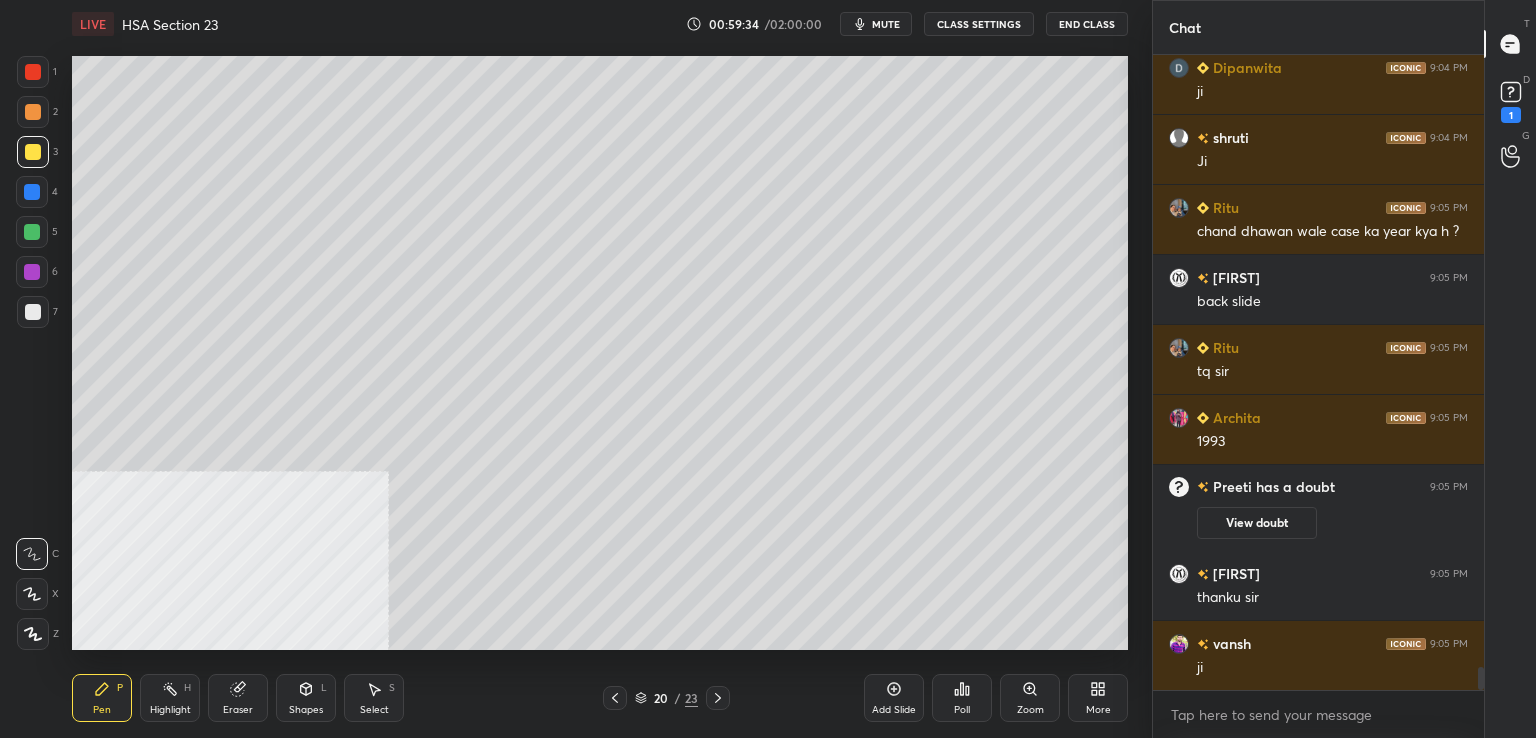 drag, startPoint x: 722, startPoint y: 702, endPoint x: 707, endPoint y: 701, distance: 15.033297 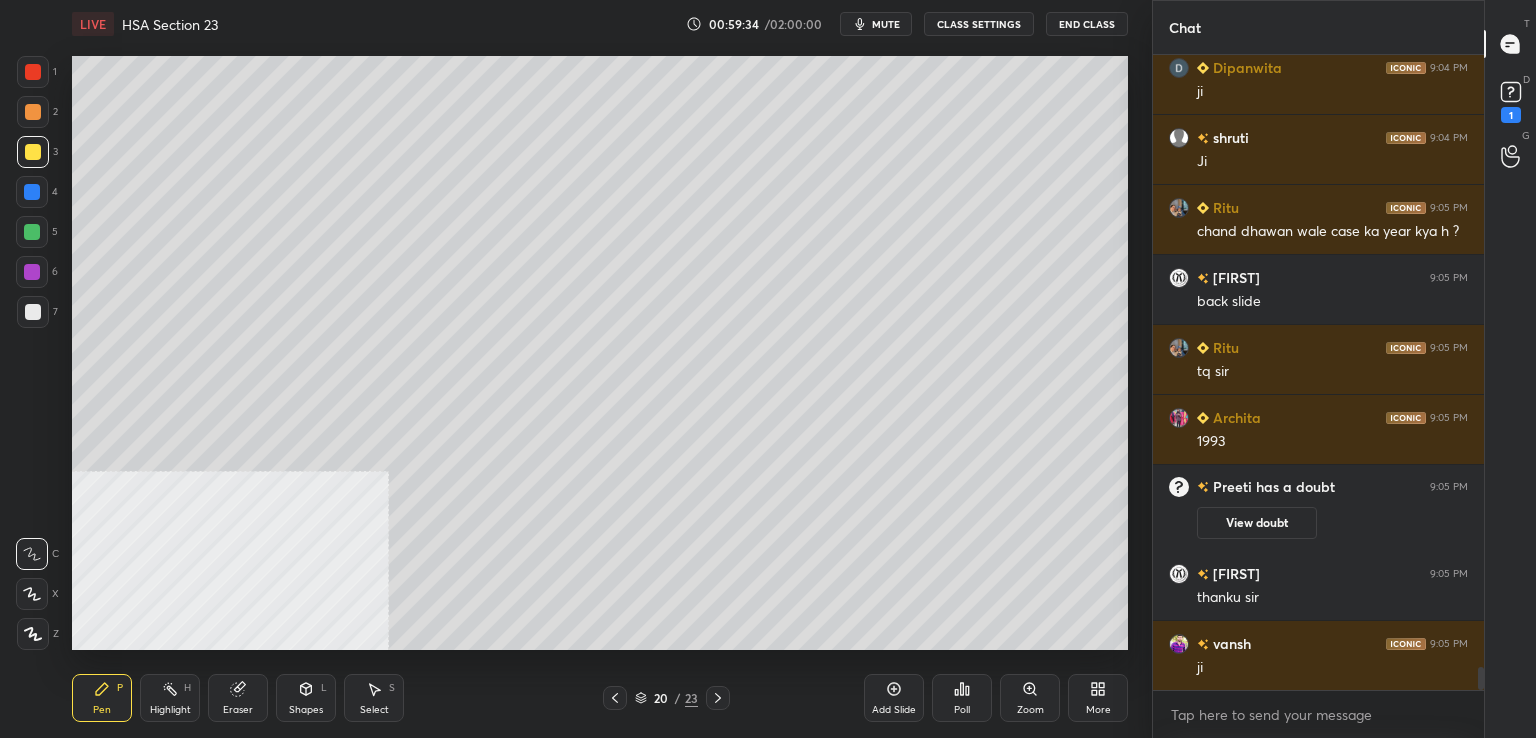 click 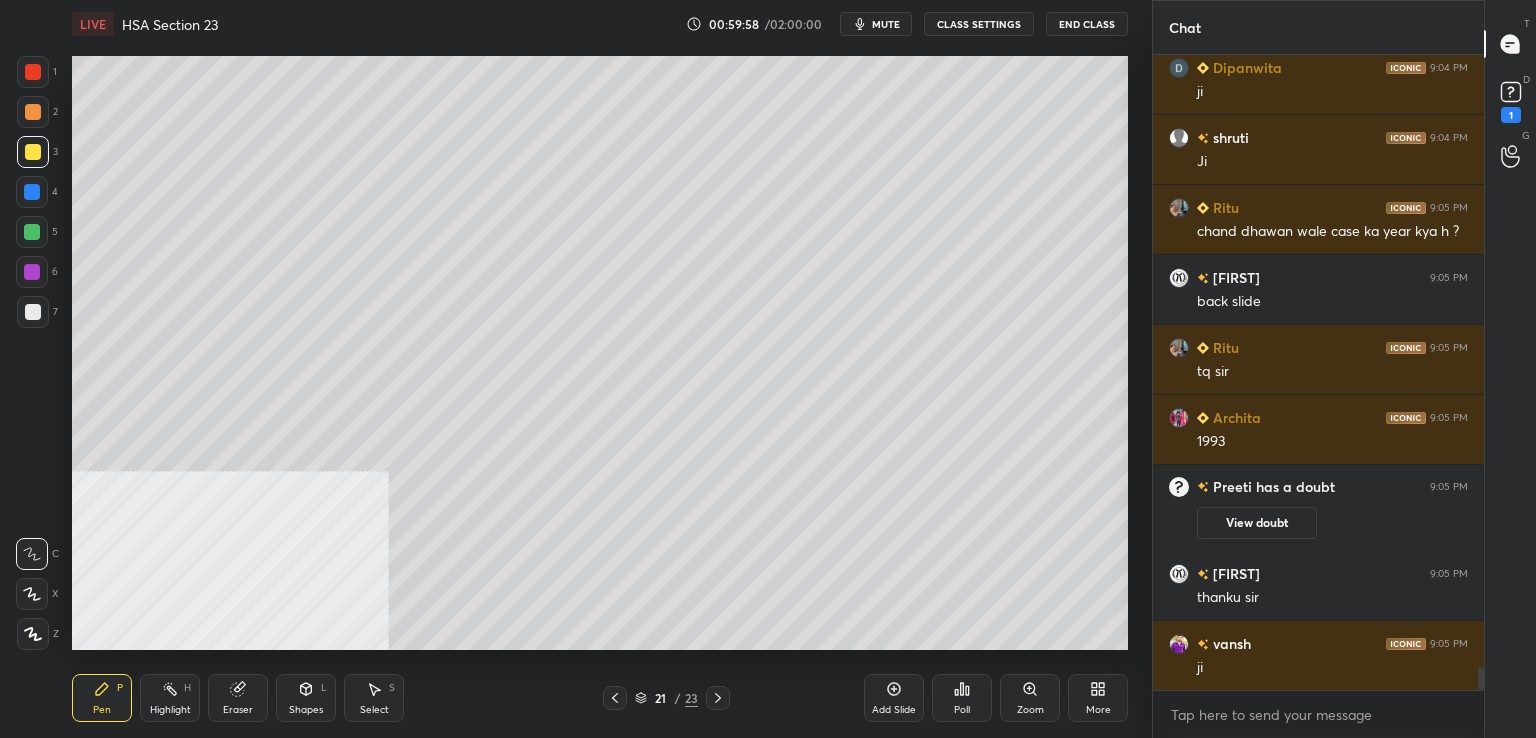 click at bounding box center [33, 312] 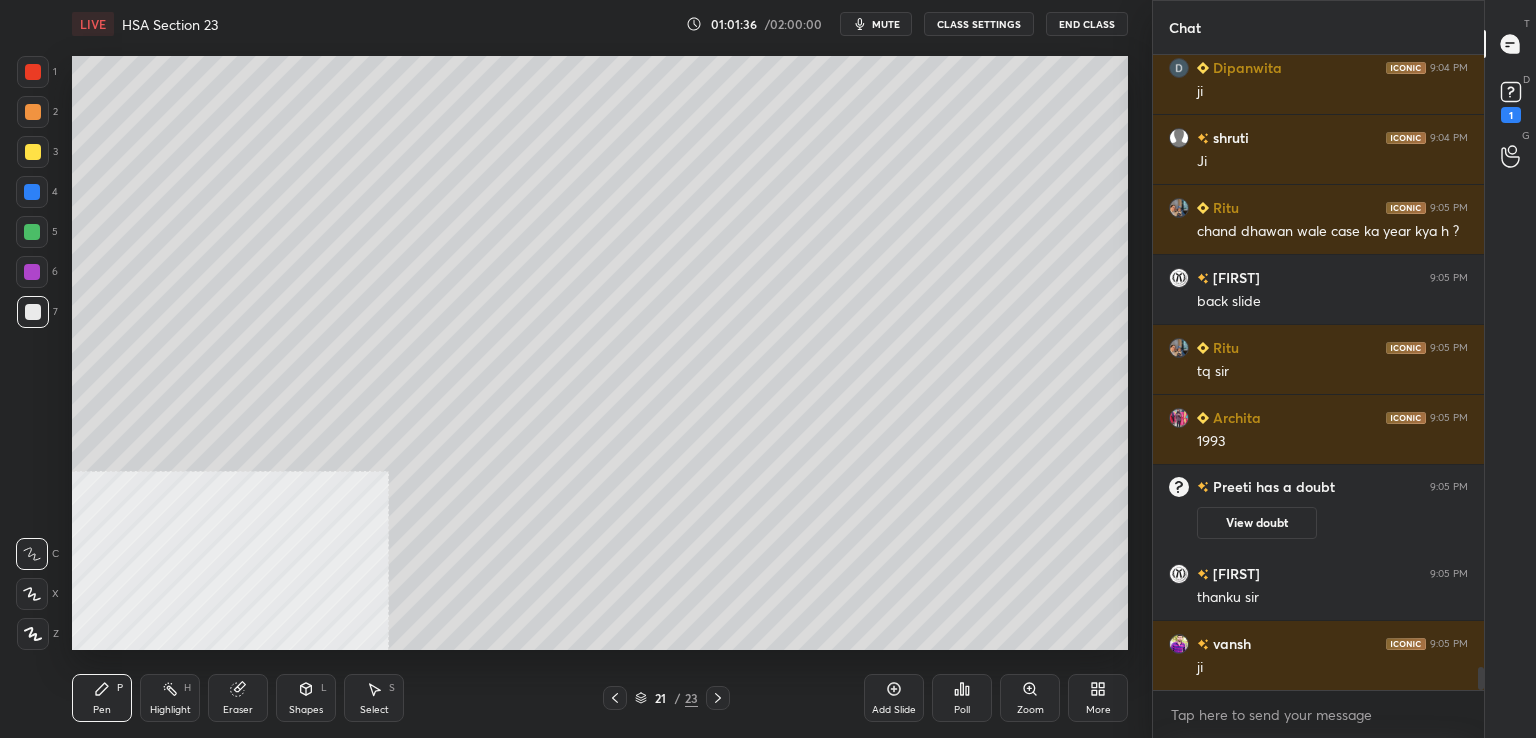 scroll, scrollTop: 589, scrollLeft: 325, axis: both 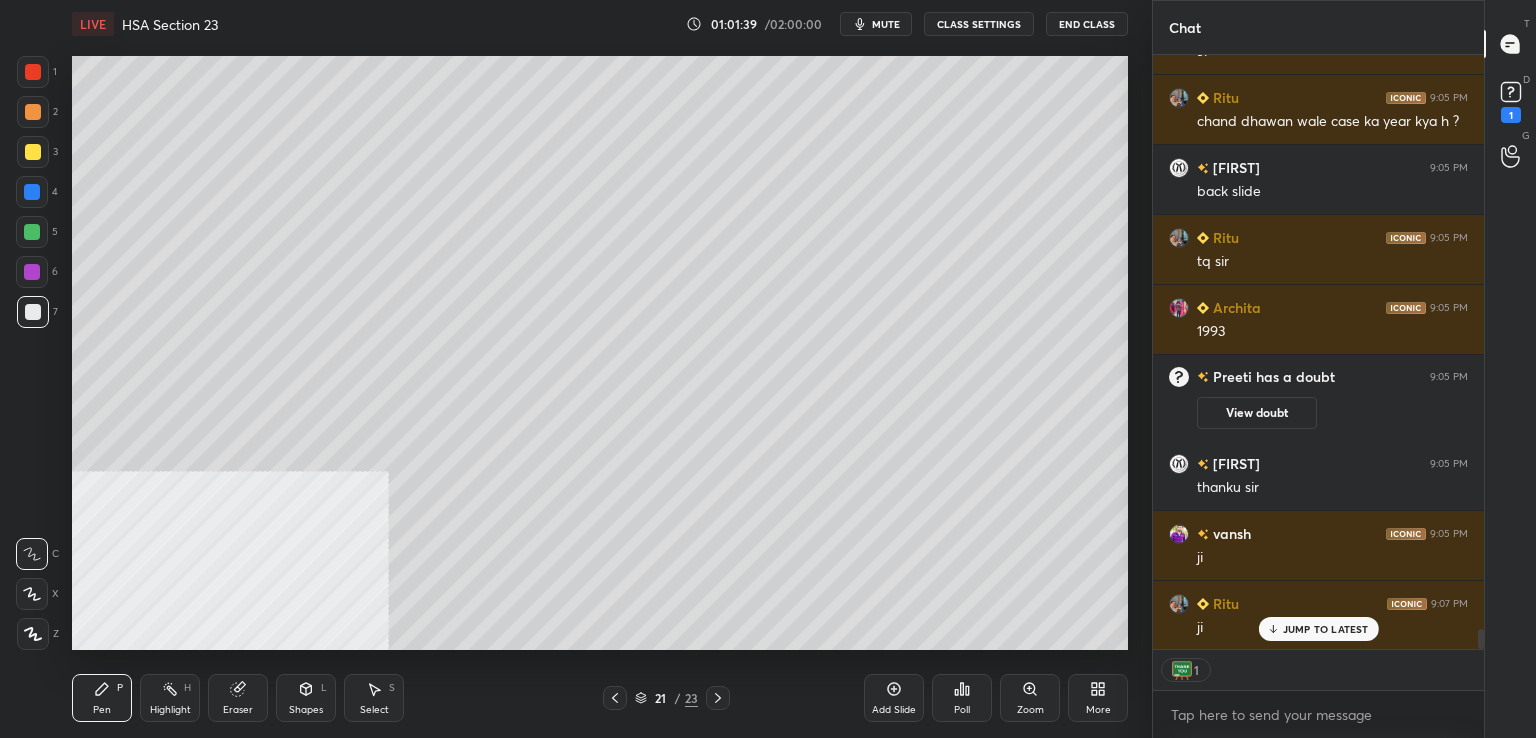 click 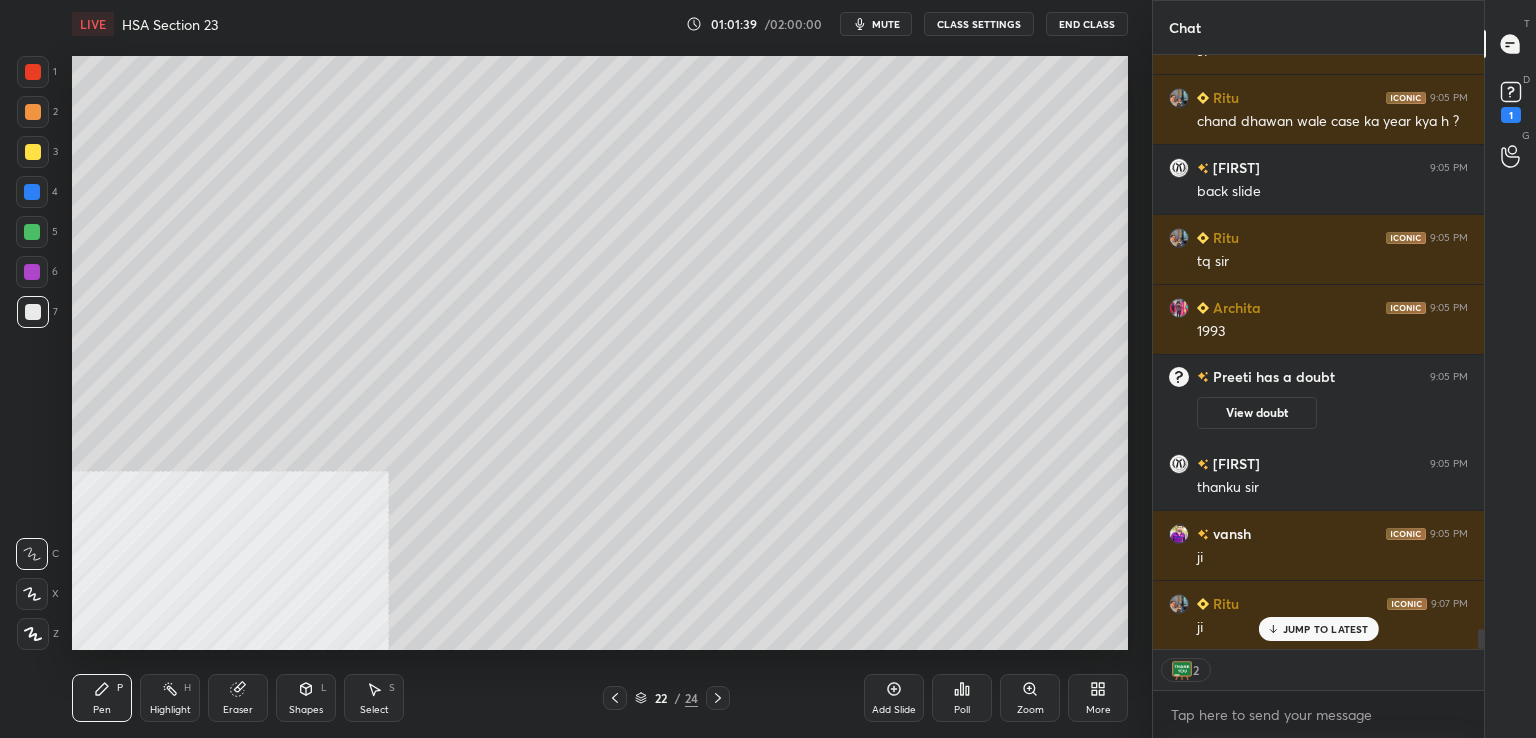 scroll, scrollTop: 17440, scrollLeft: 0, axis: vertical 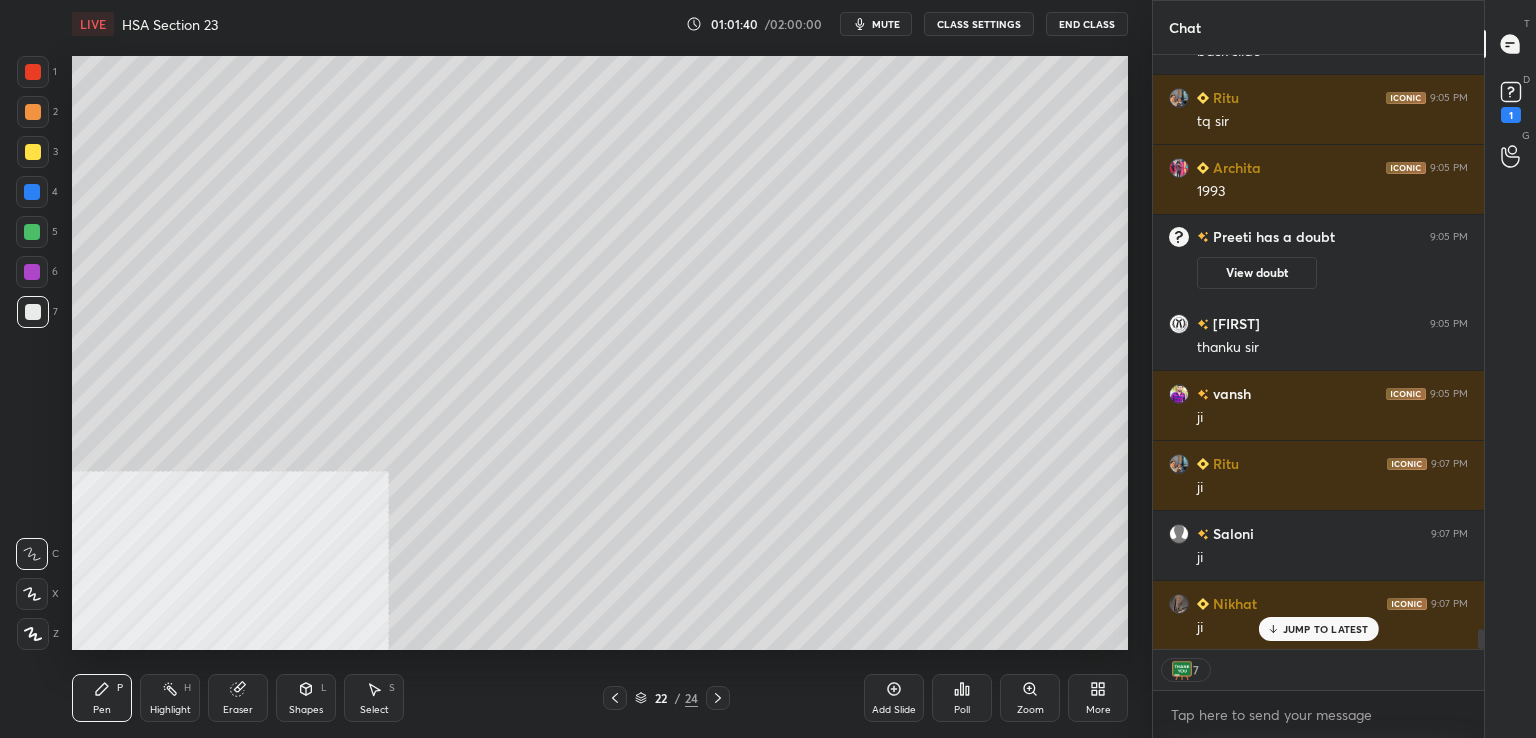 drag, startPoint x: 38, startPoint y: 198, endPoint x: 68, endPoint y: 187, distance: 31.95309 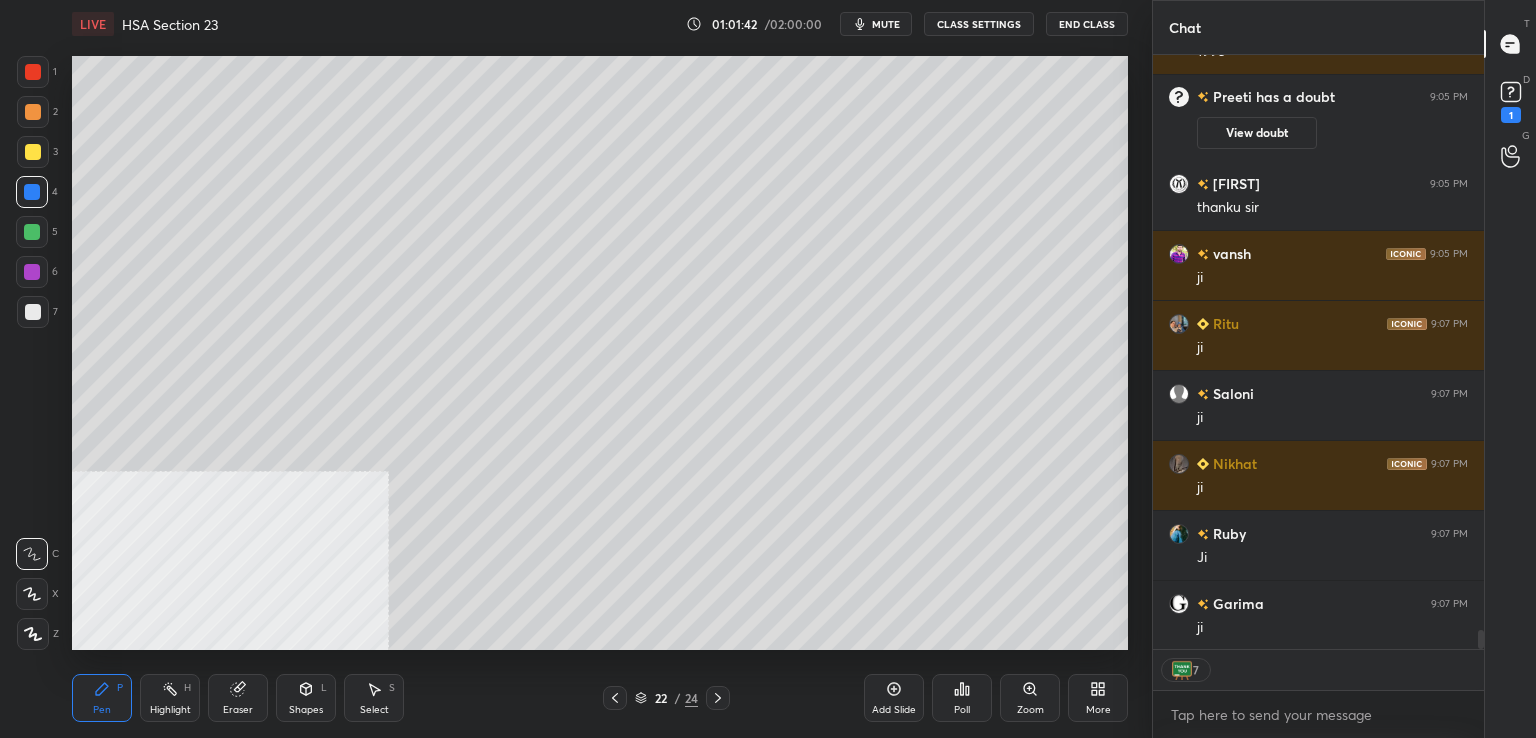 scroll, scrollTop: 17651, scrollLeft: 0, axis: vertical 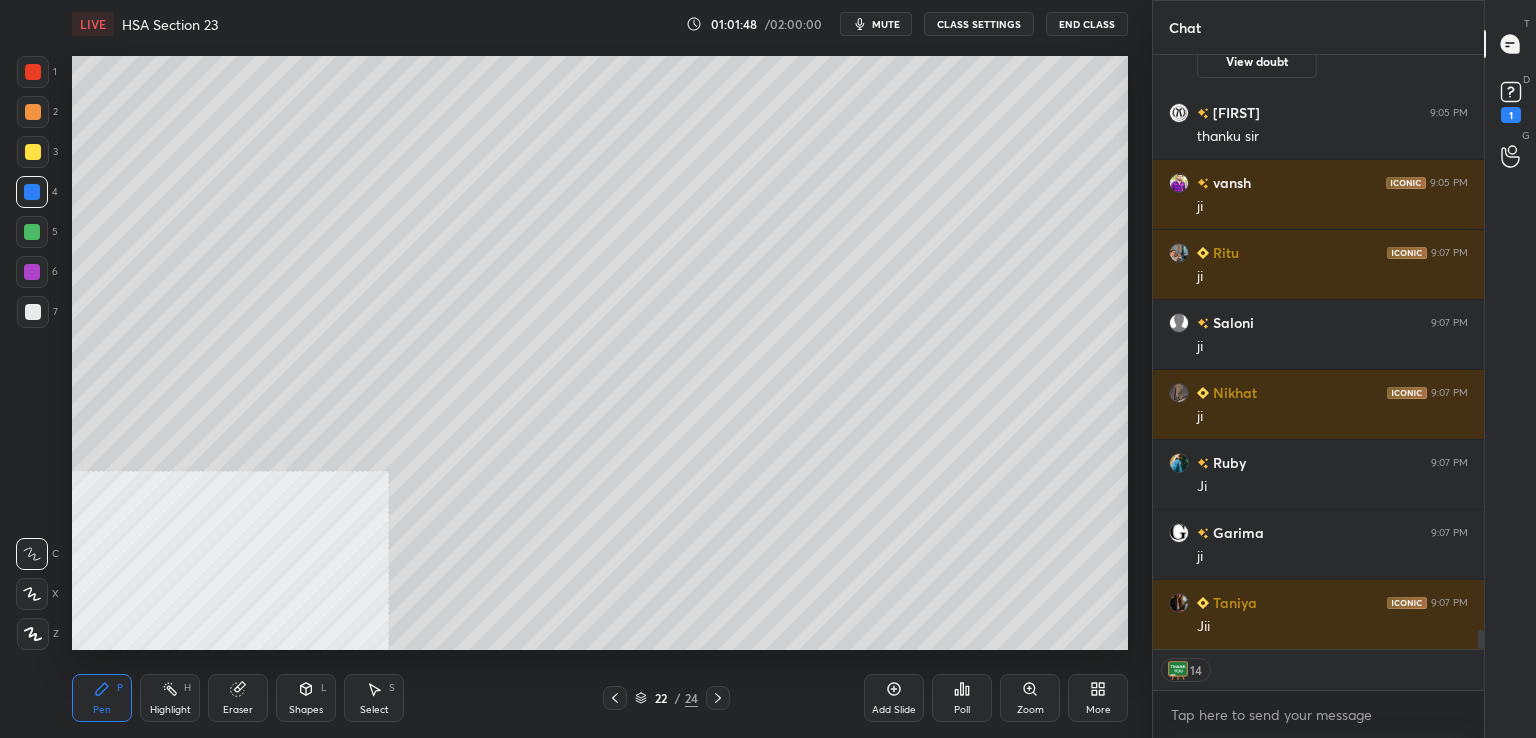 drag, startPoint x: 300, startPoint y: 701, endPoint x: 281, endPoint y: 681, distance: 27.58623 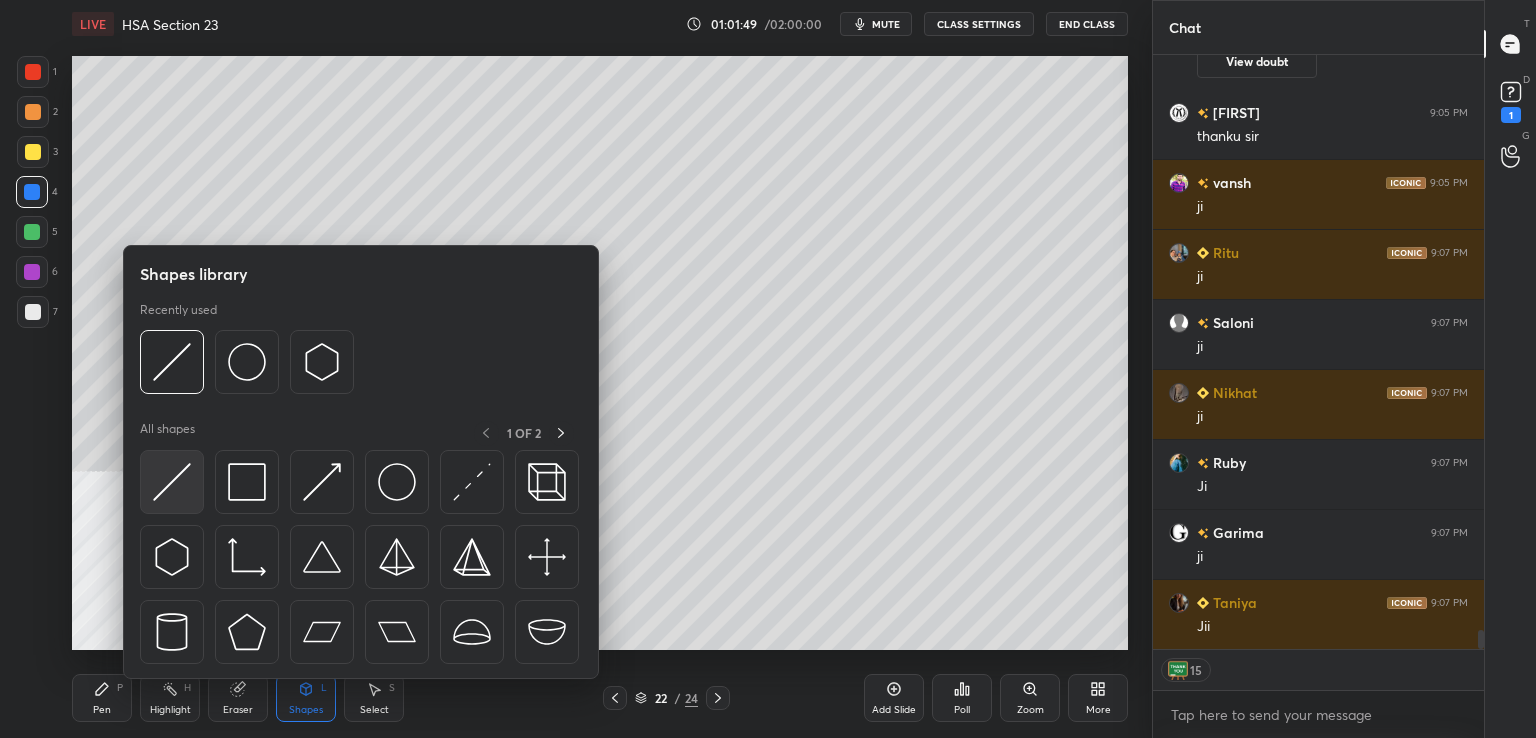 click at bounding box center (172, 482) 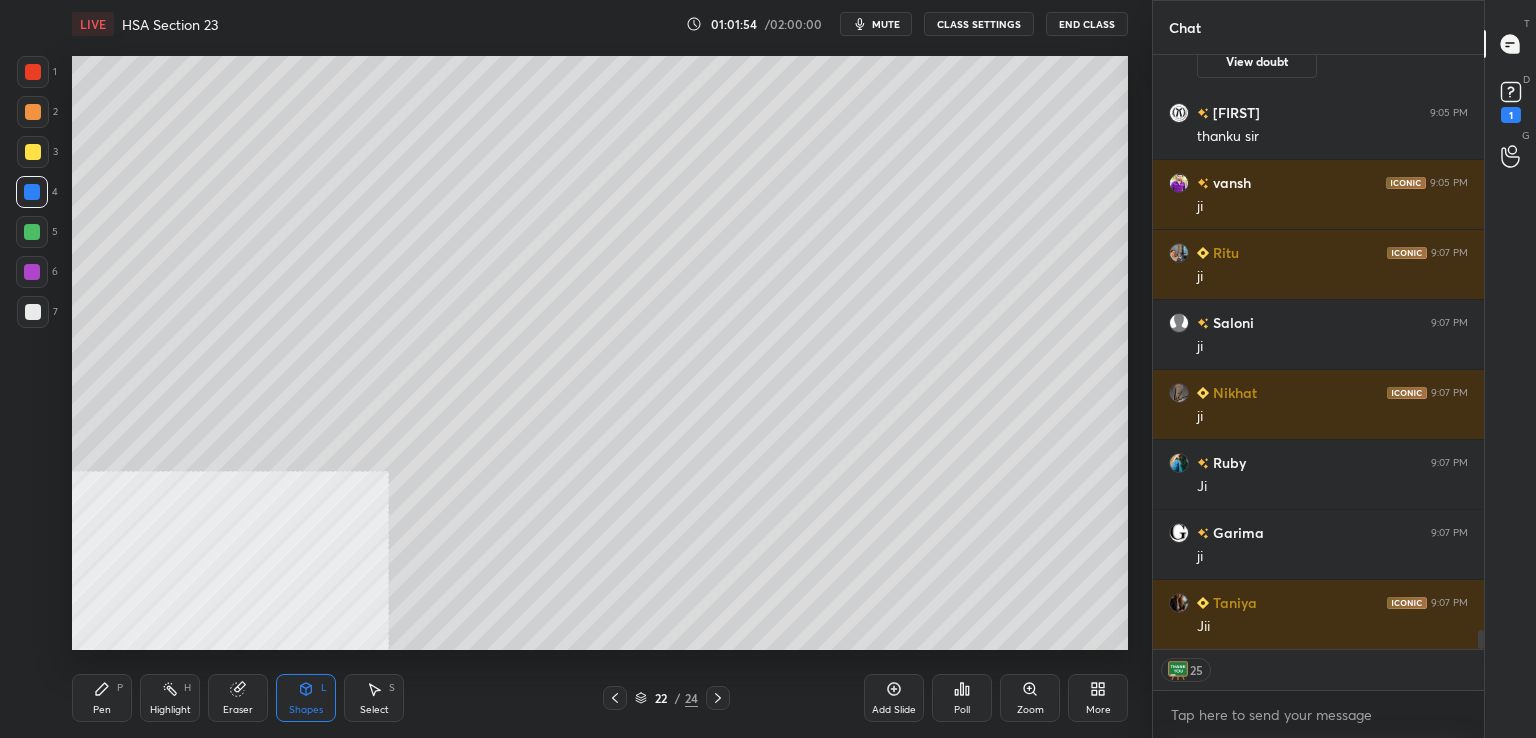 click 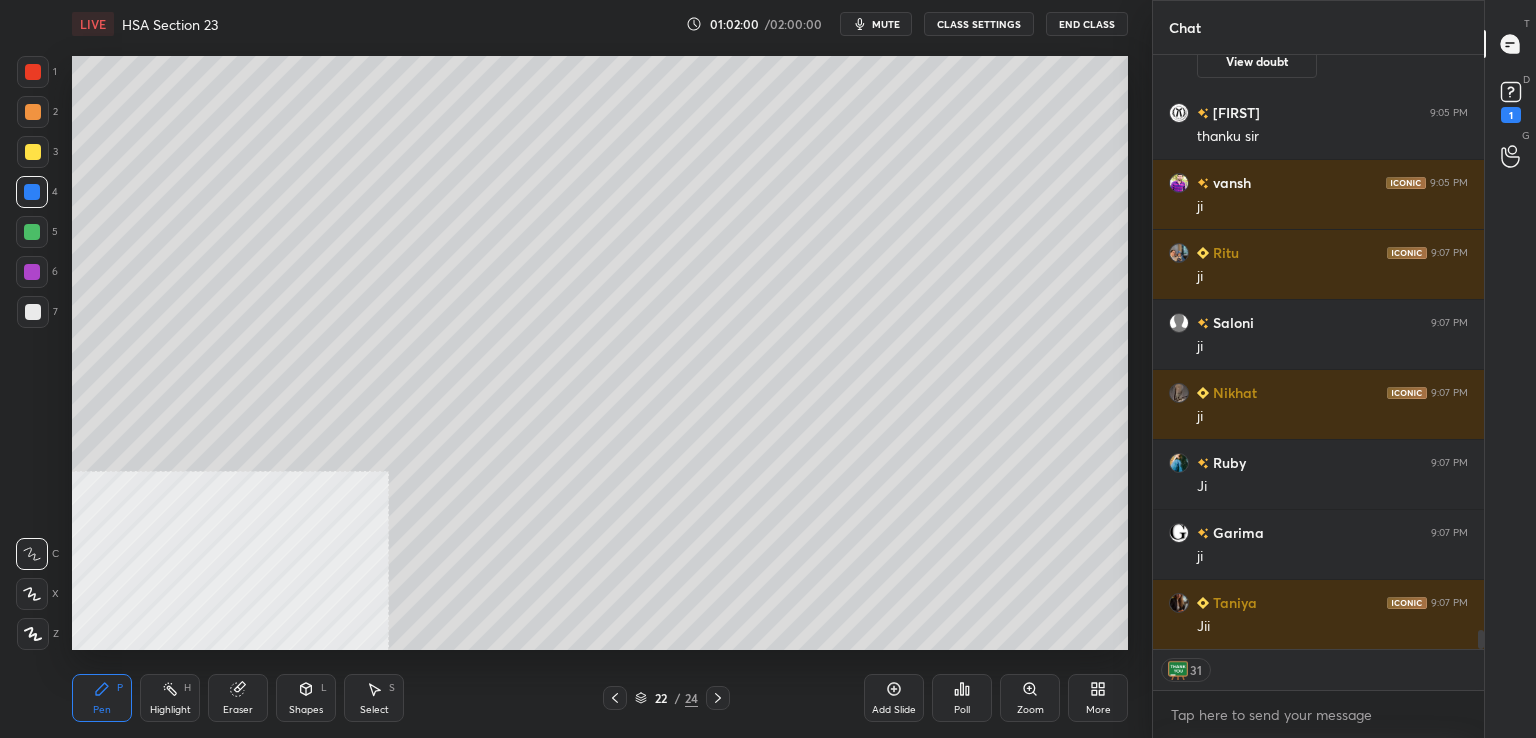 scroll, scrollTop: 17720, scrollLeft: 0, axis: vertical 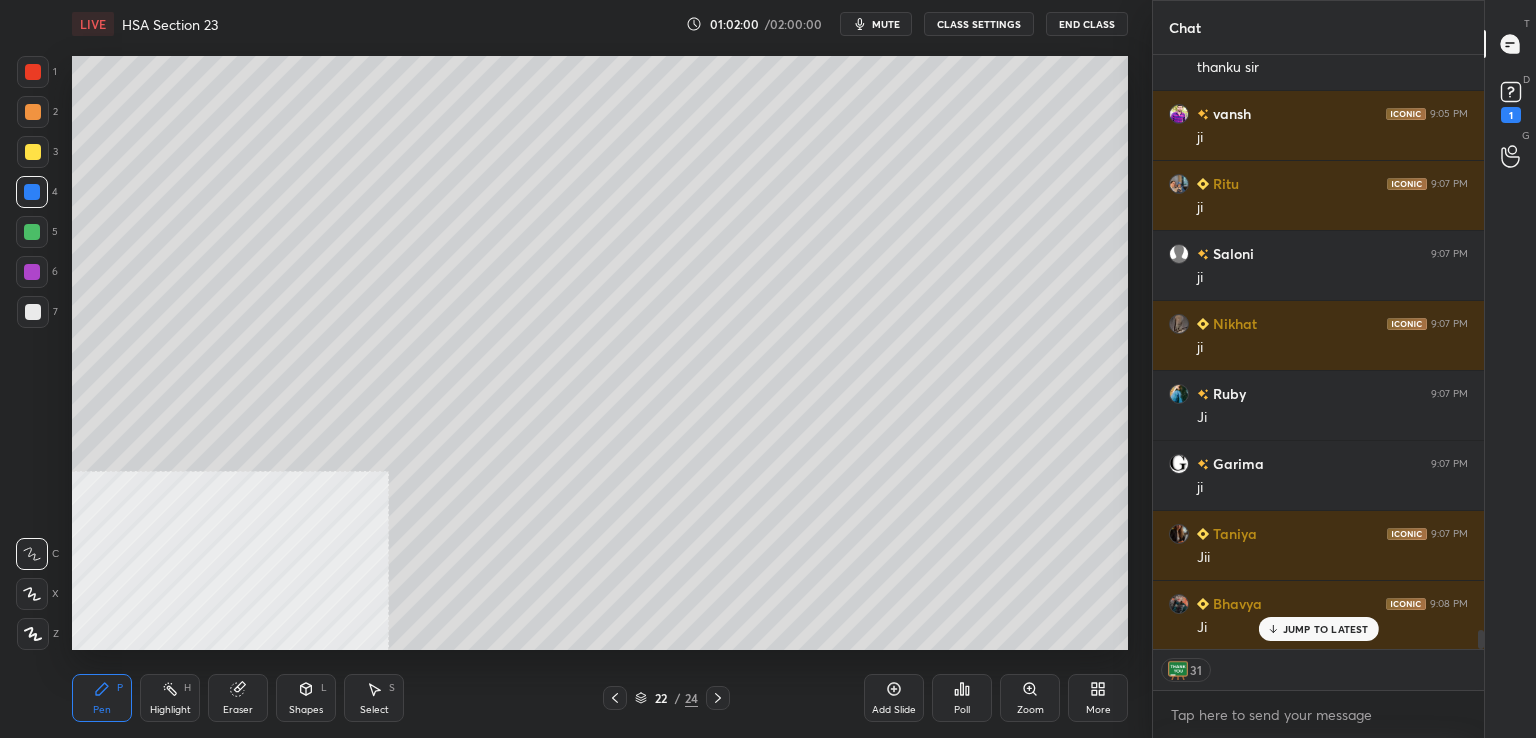 drag, startPoint x: 35, startPoint y: 320, endPoint x: 62, endPoint y: 298, distance: 34.828148 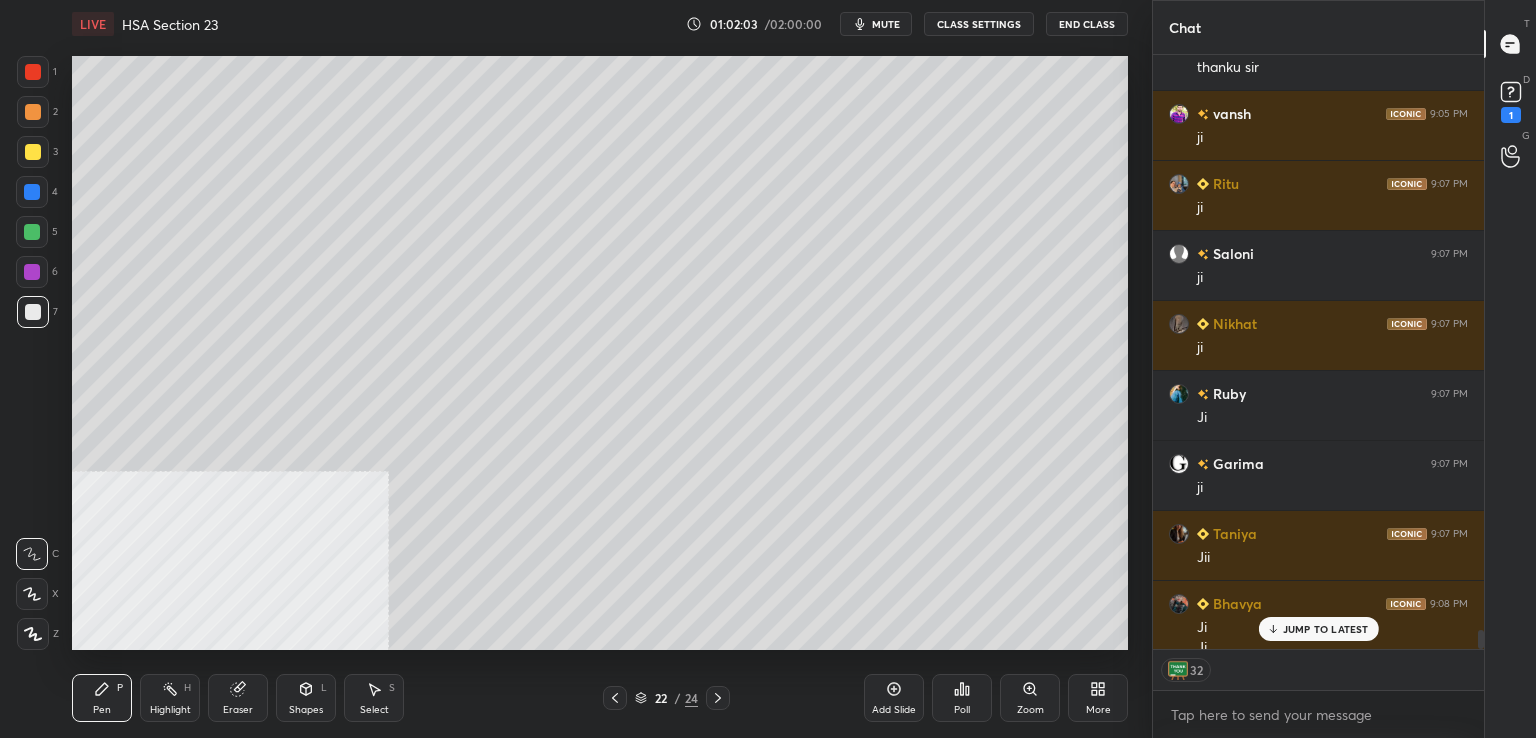 scroll, scrollTop: 17740, scrollLeft: 0, axis: vertical 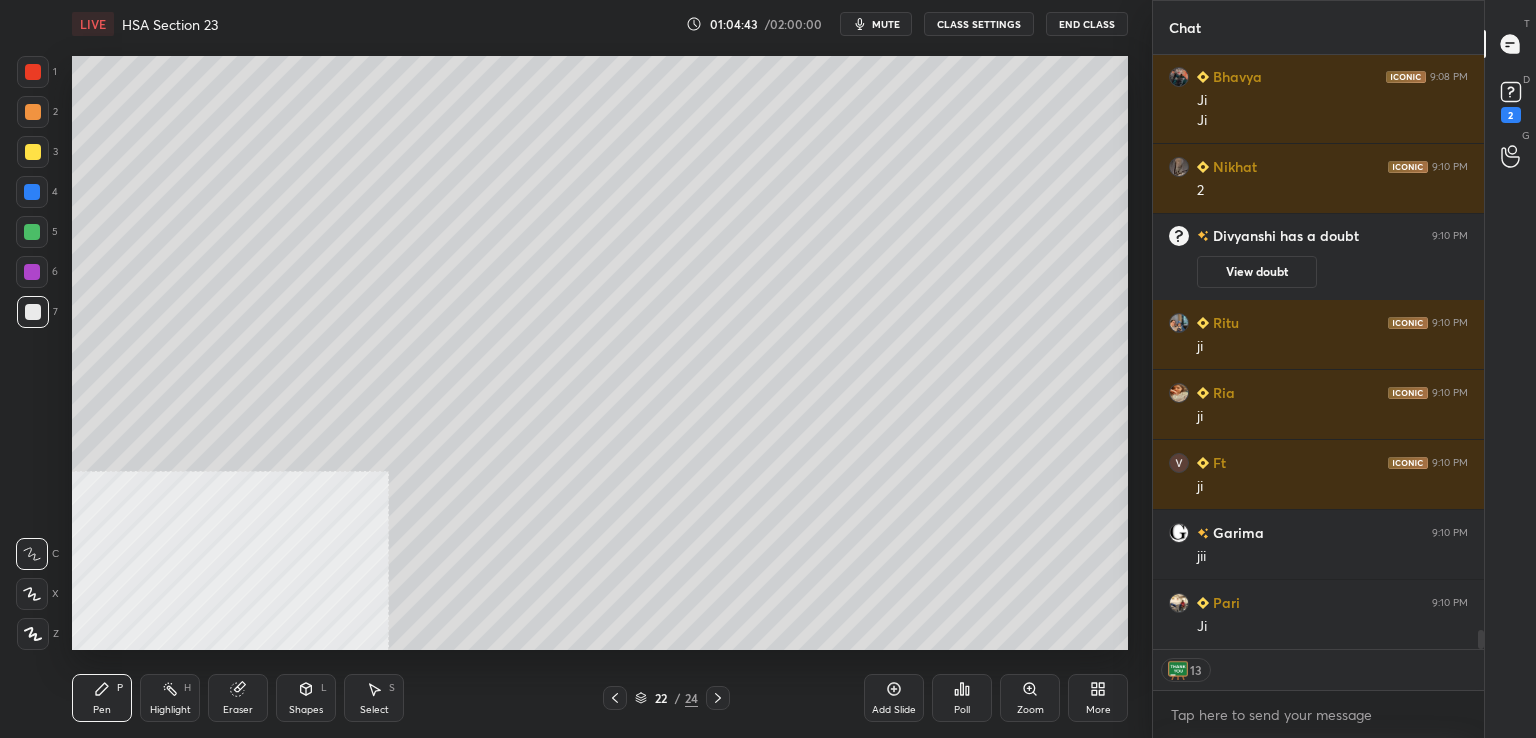 drag, startPoint x: 718, startPoint y: 701, endPoint x: 730, endPoint y: 693, distance: 14.422205 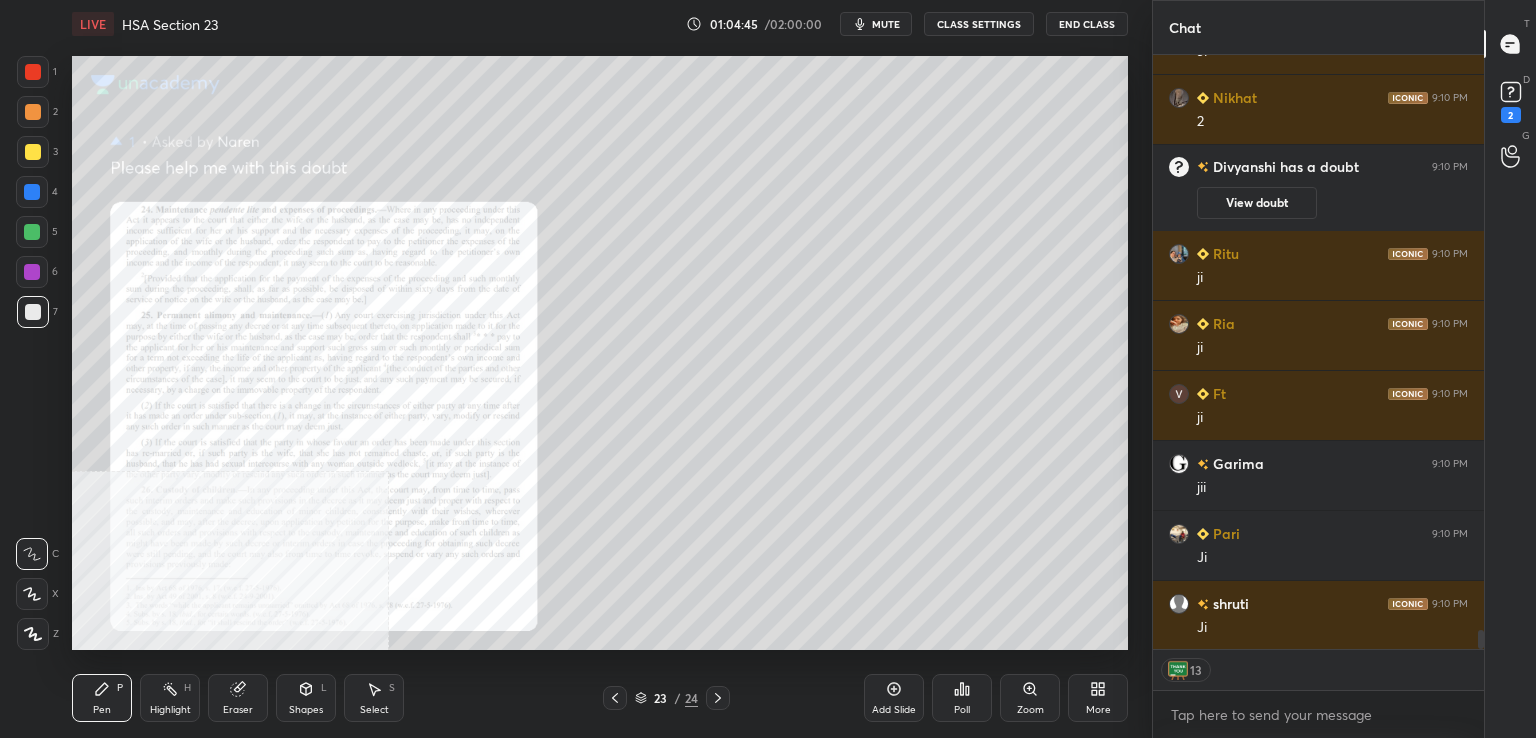 click 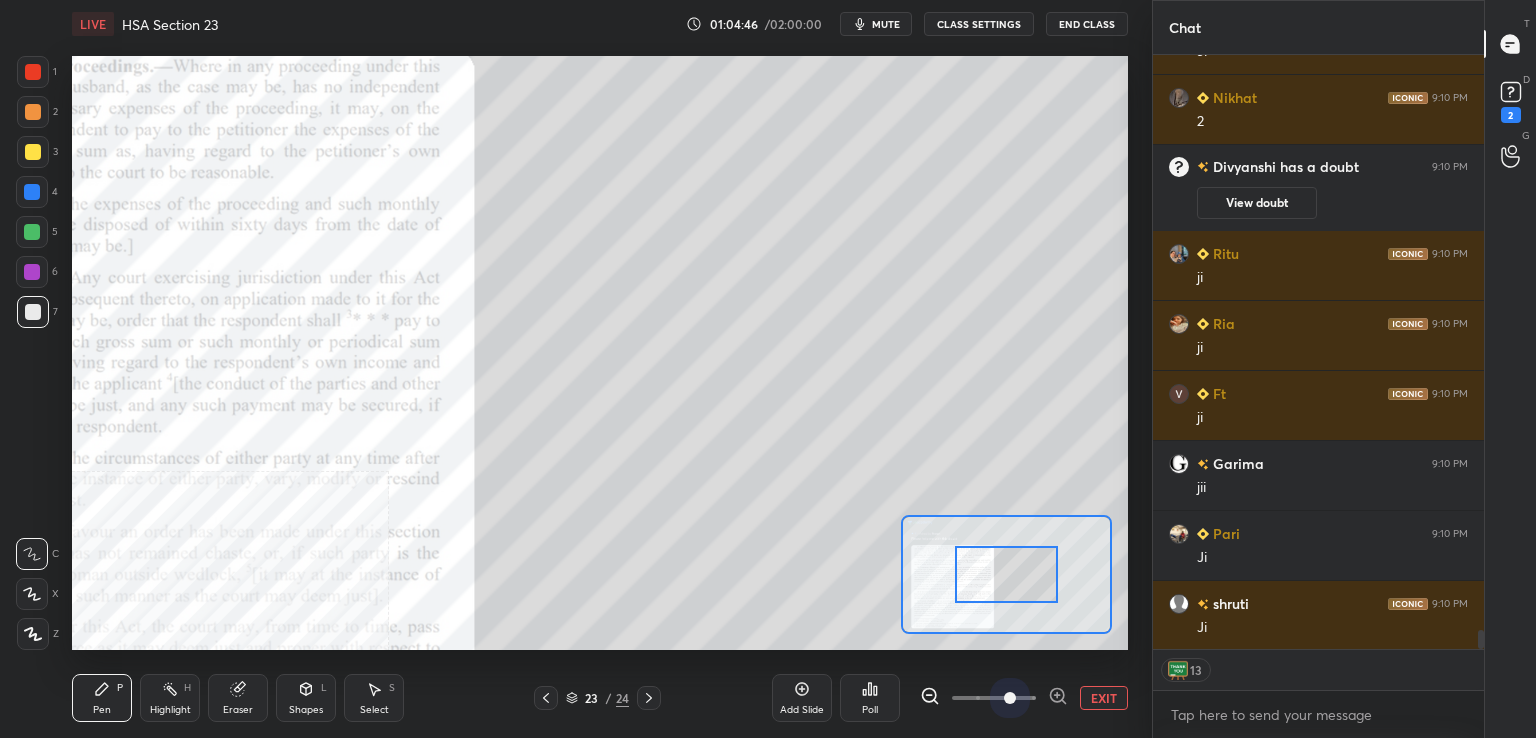 click at bounding box center (994, 698) 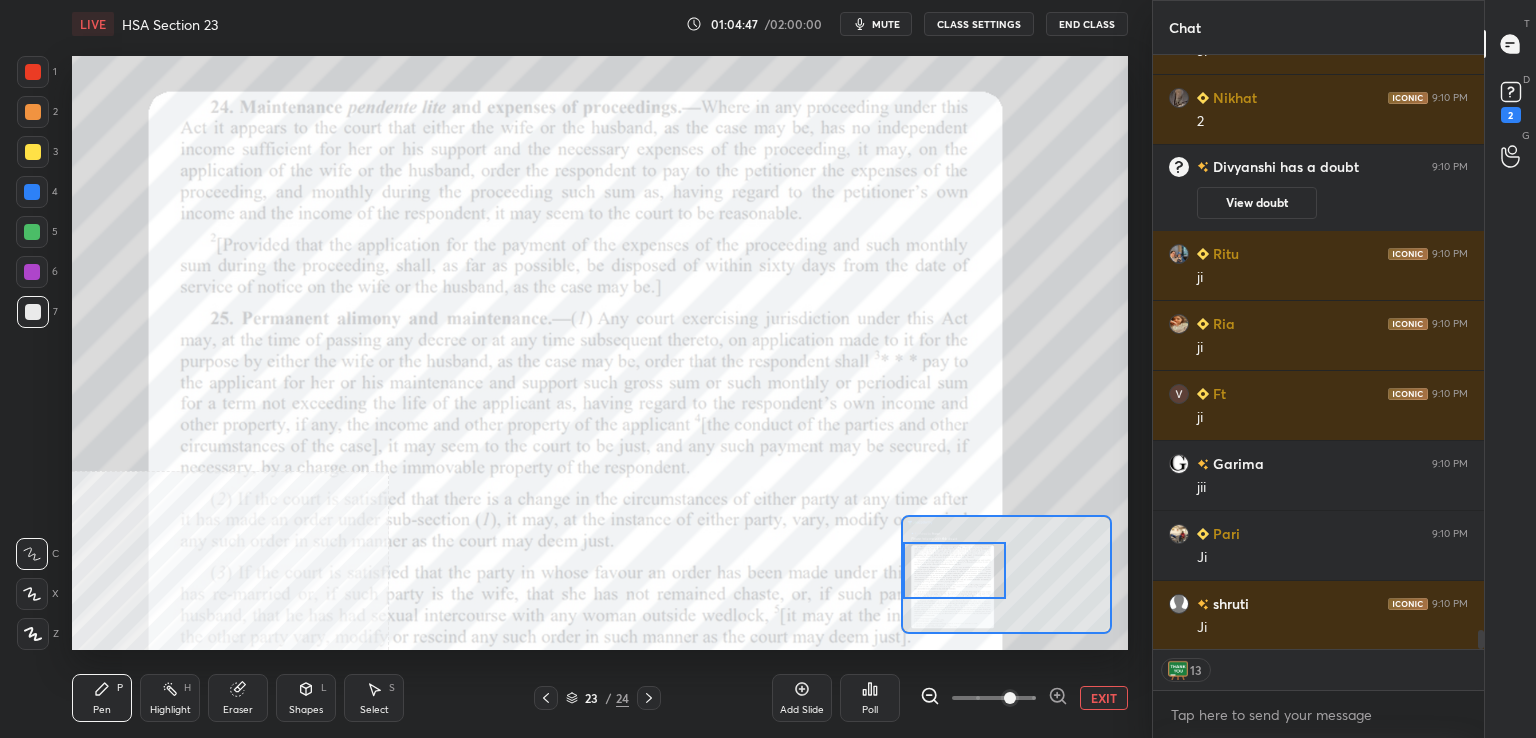 drag, startPoint x: 1004, startPoint y: 574, endPoint x: 912, endPoint y: 579, distance: 92.13577 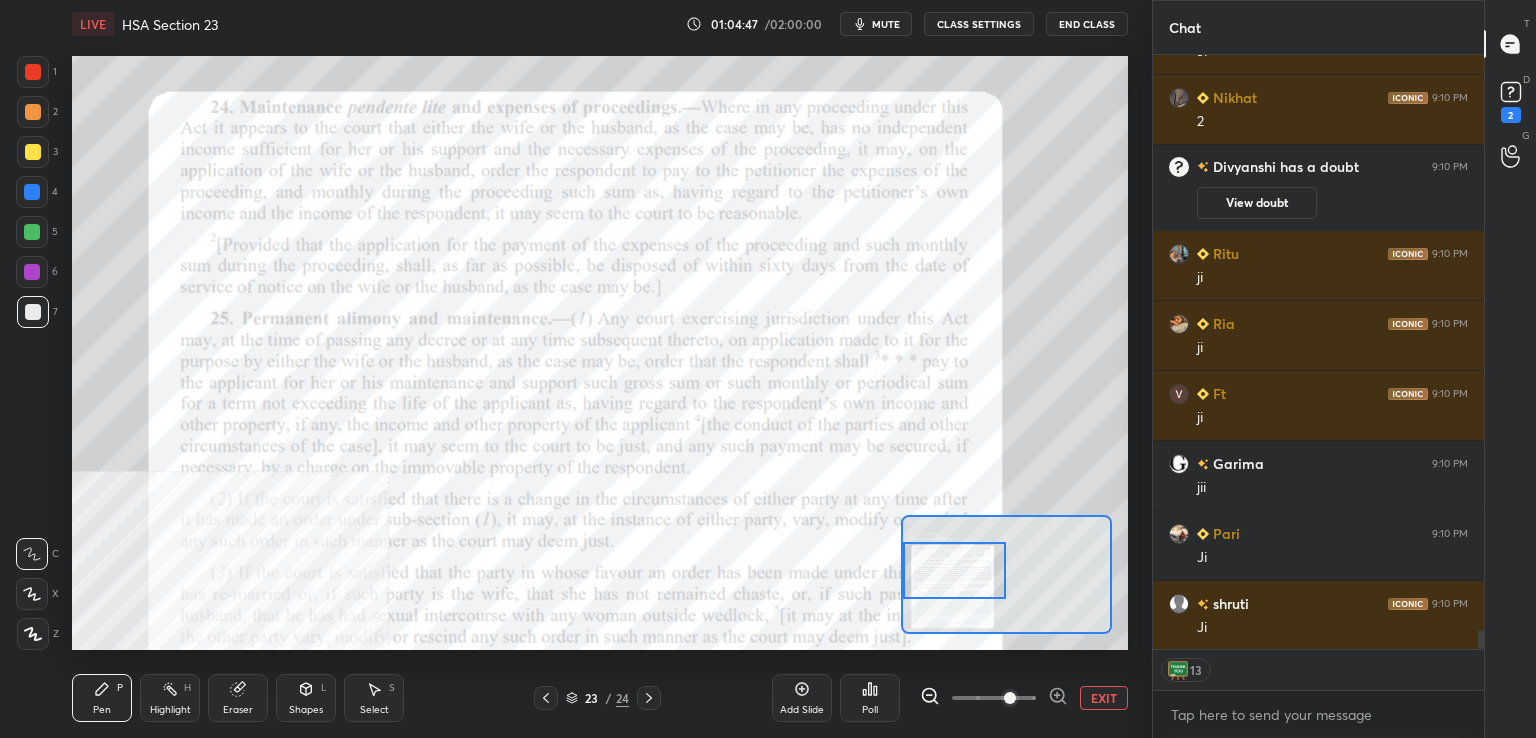click at bounding box center (955, 570) 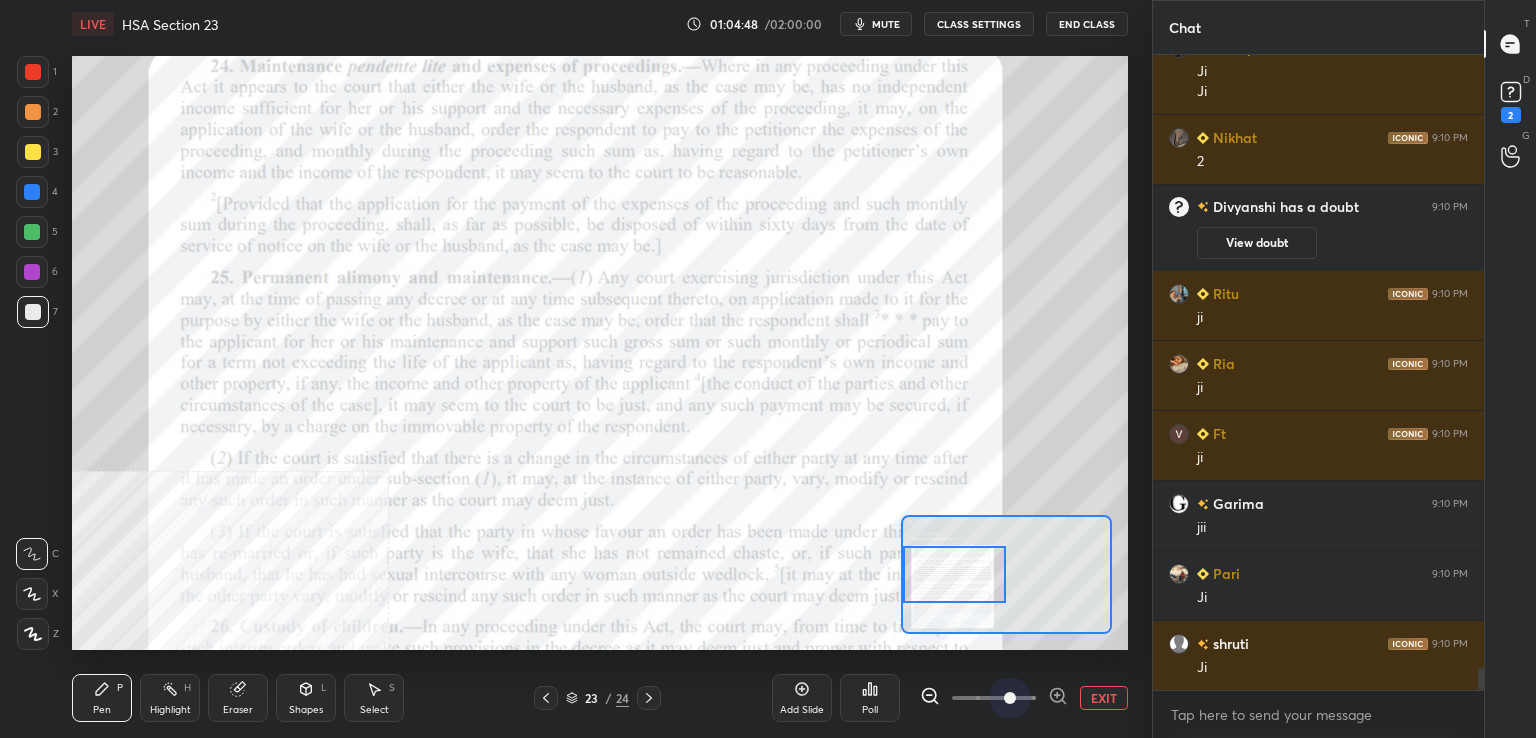 drag, startPoint x: 1017, startPoint y: 701, endPoint x: 1029, endPoint y: 683, distance: 21.633308 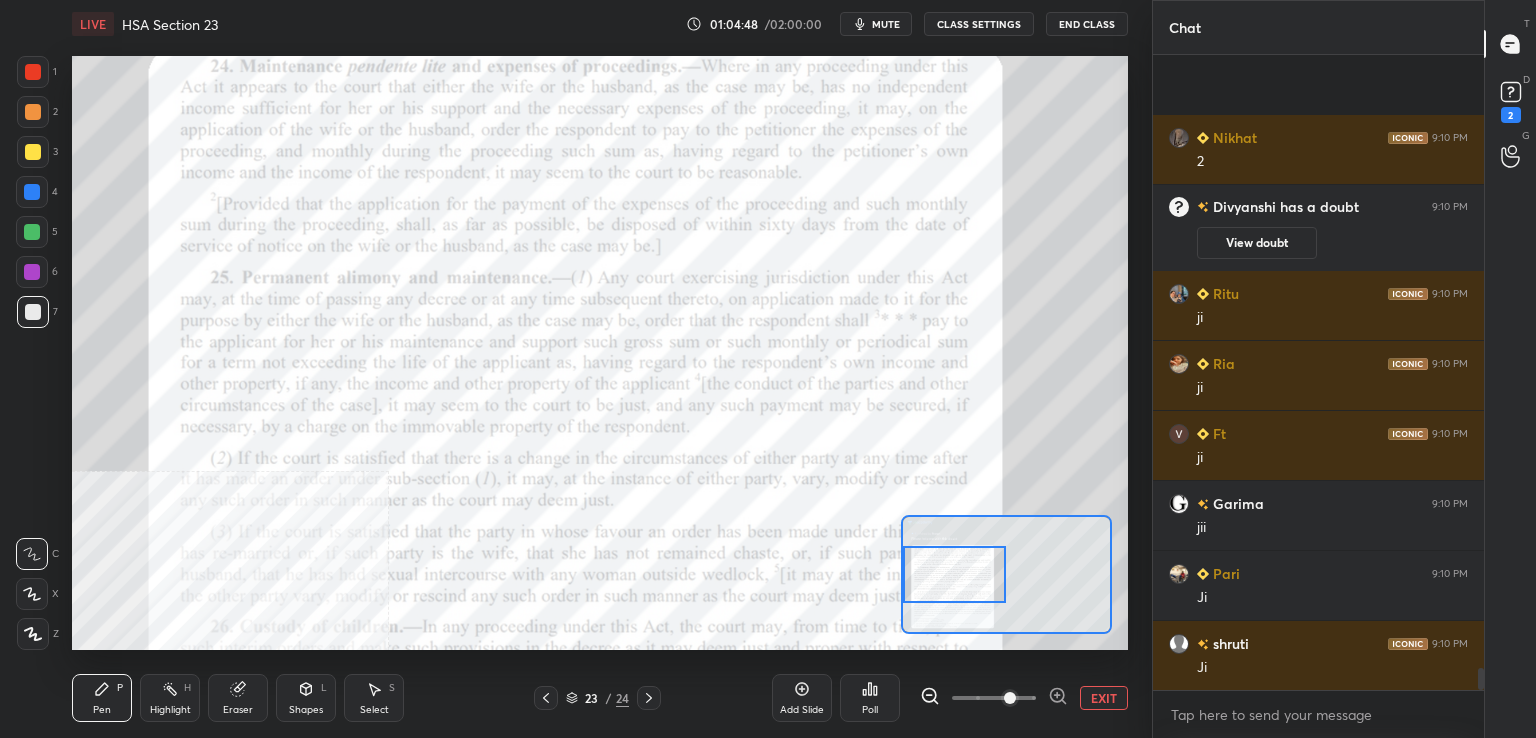 scroll, scrollTop: 18136, scrollLeft: 0, axis: vertical 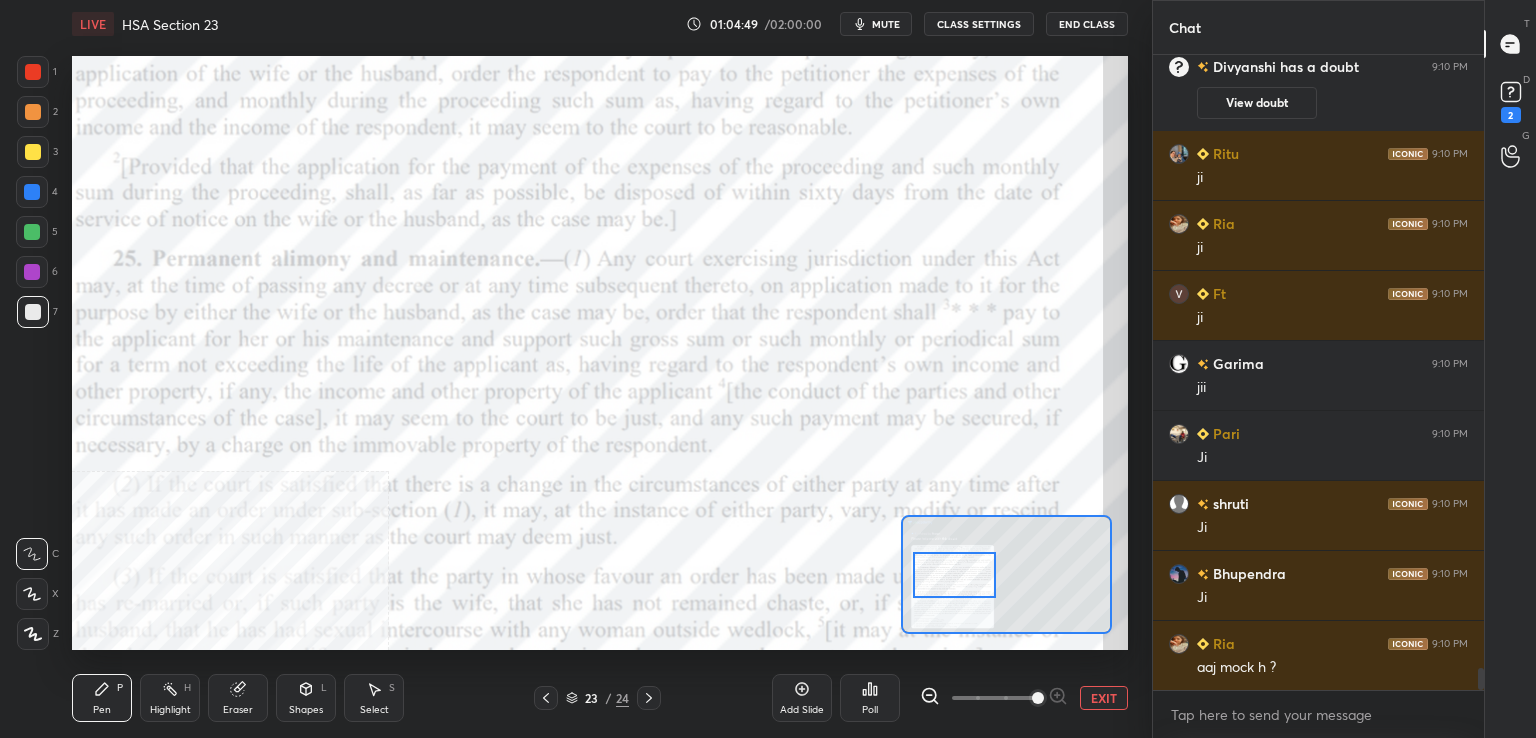 click at bounding box center [1038, 698] 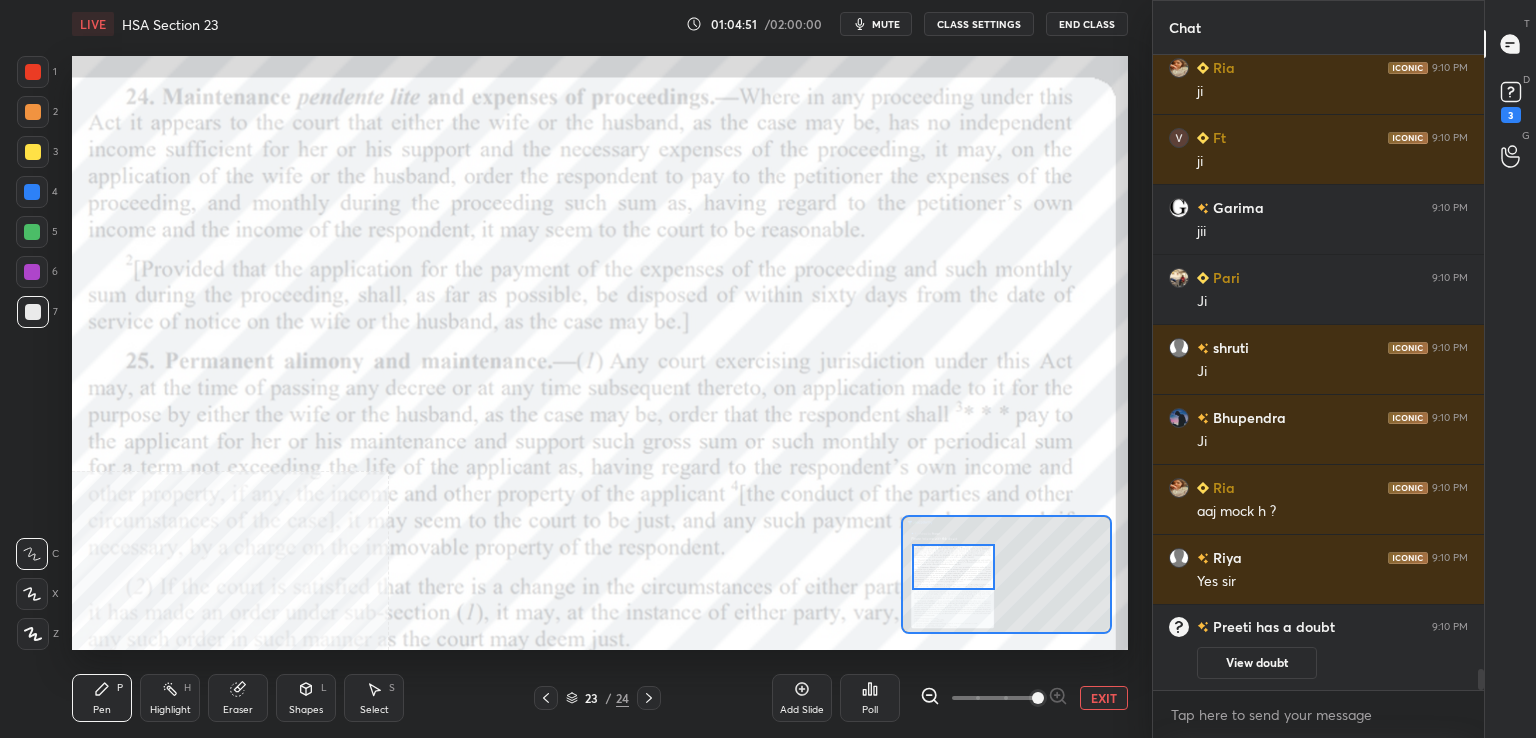 scroll, scrollTop: 18206, scrollLeft: 0, axis: vertical 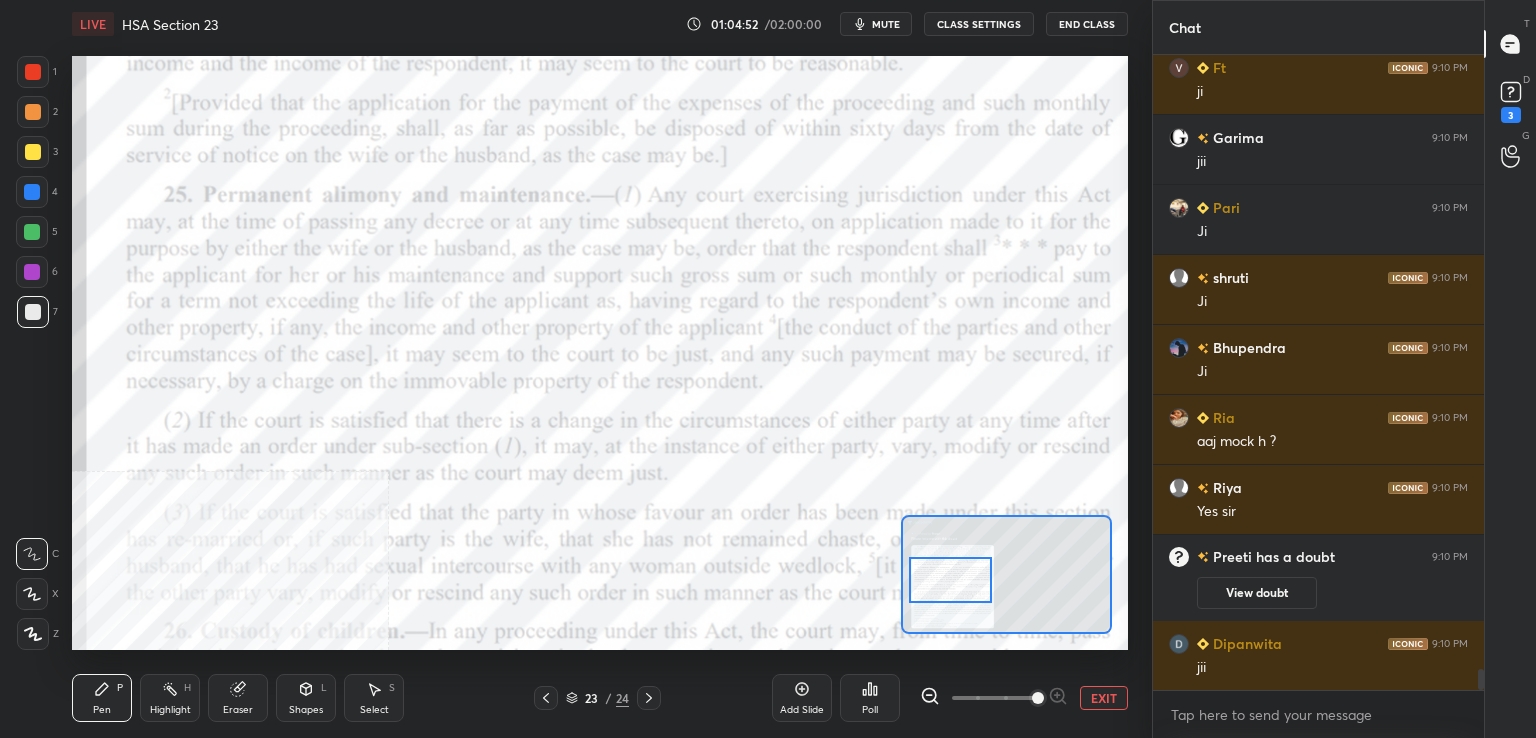 click at bounding box center (950, 580) 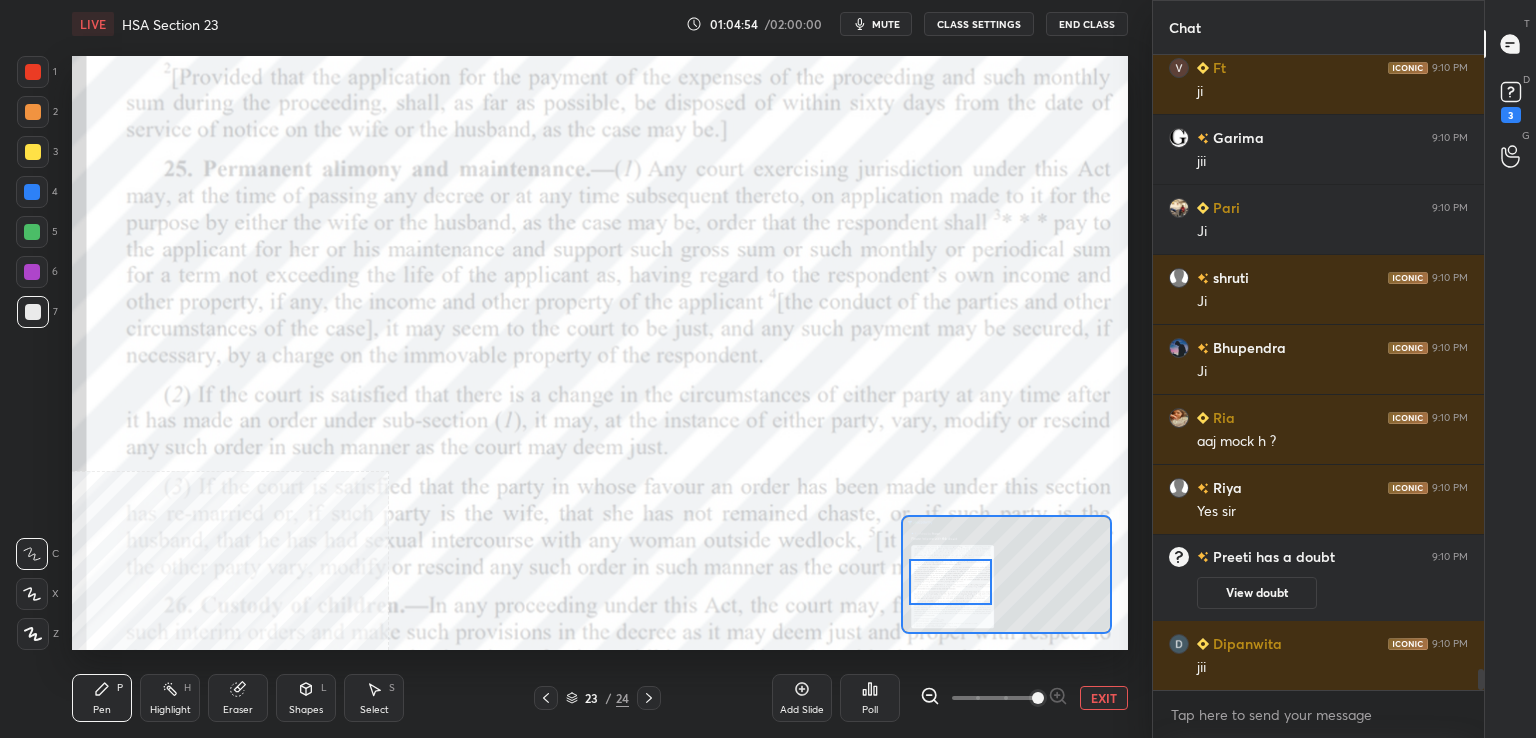 click at bounding box center (33, 72) 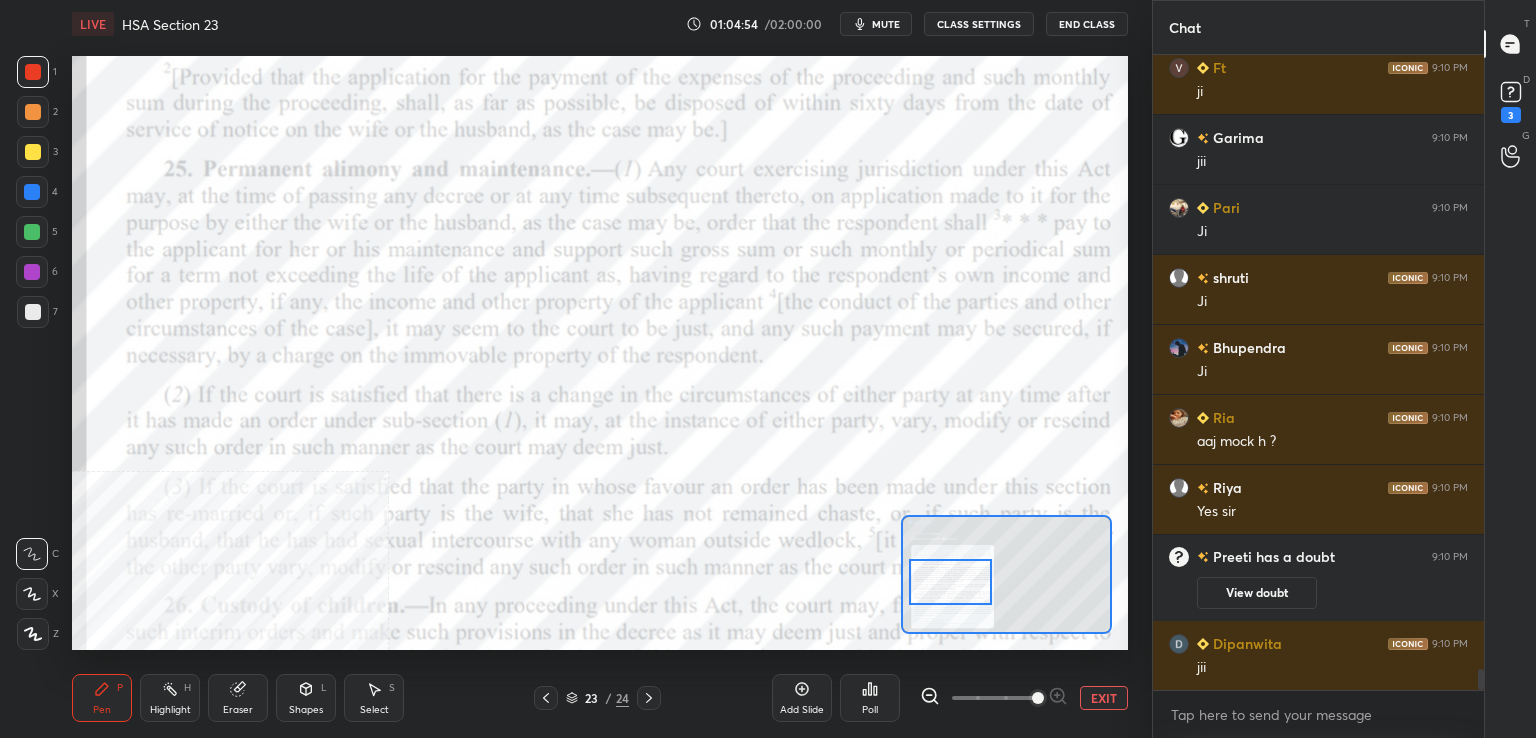 scroll, scrollTop: 18276, scrollLeft: 0, axis: vertical 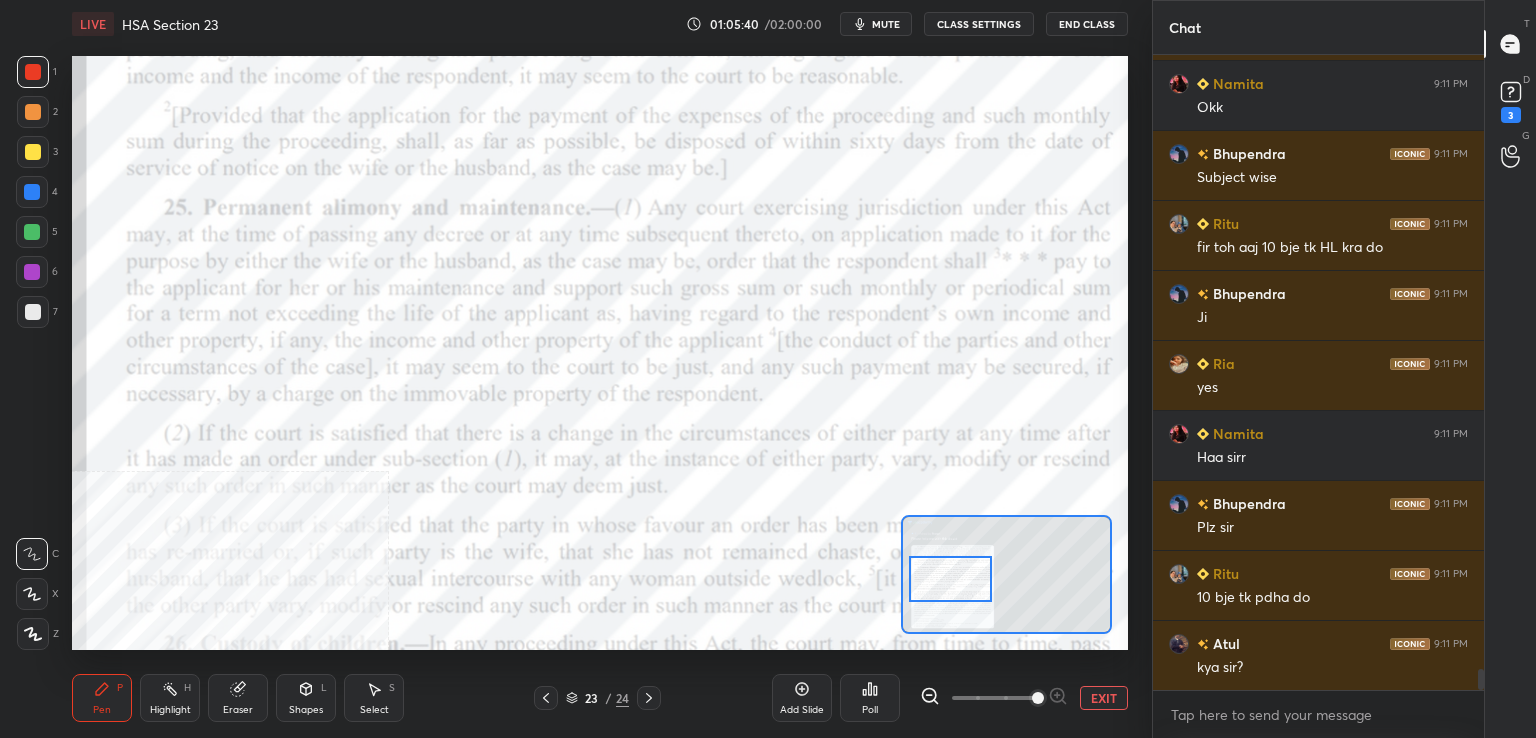 click at bounding box center (950, 579) 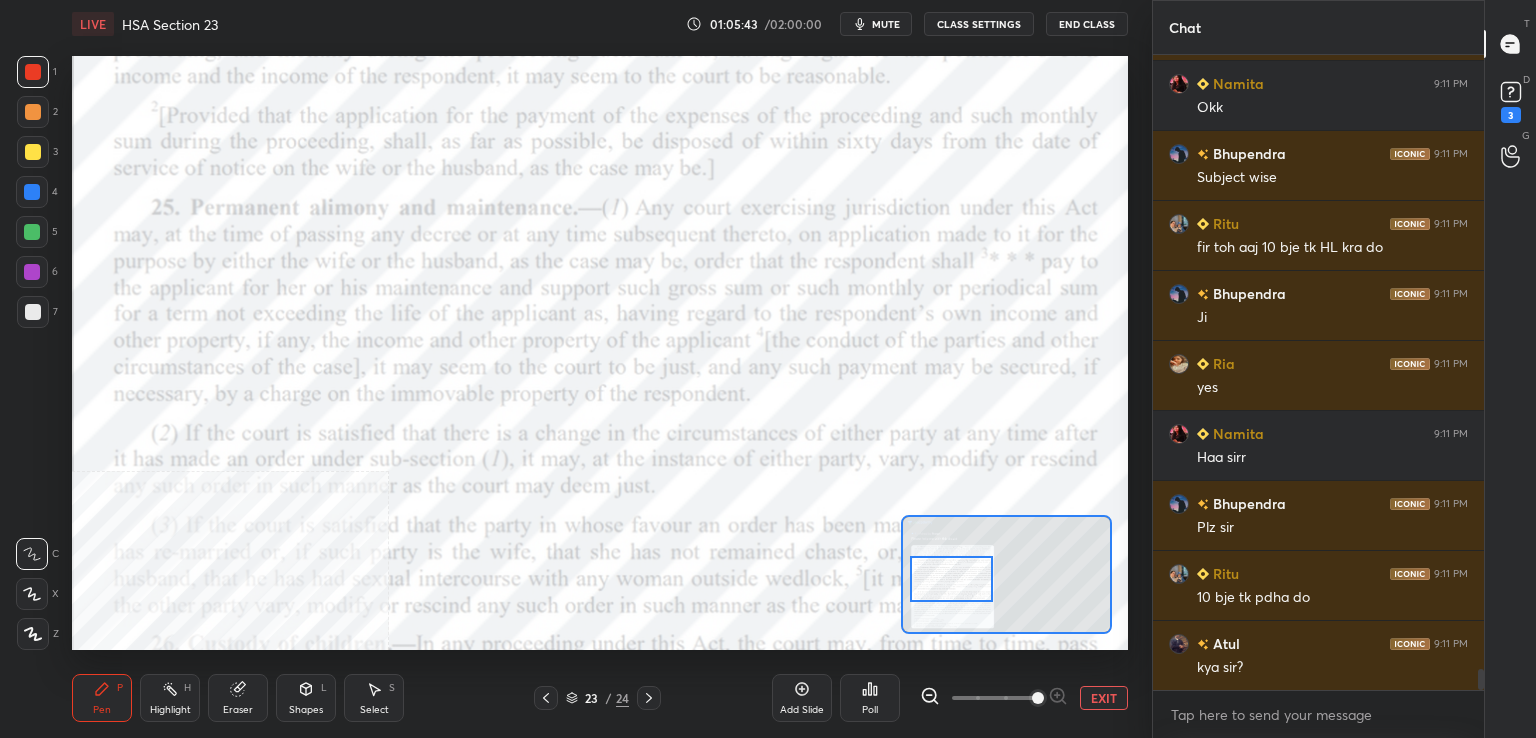 click on "Highlight H" at bounding box center [170, 698] 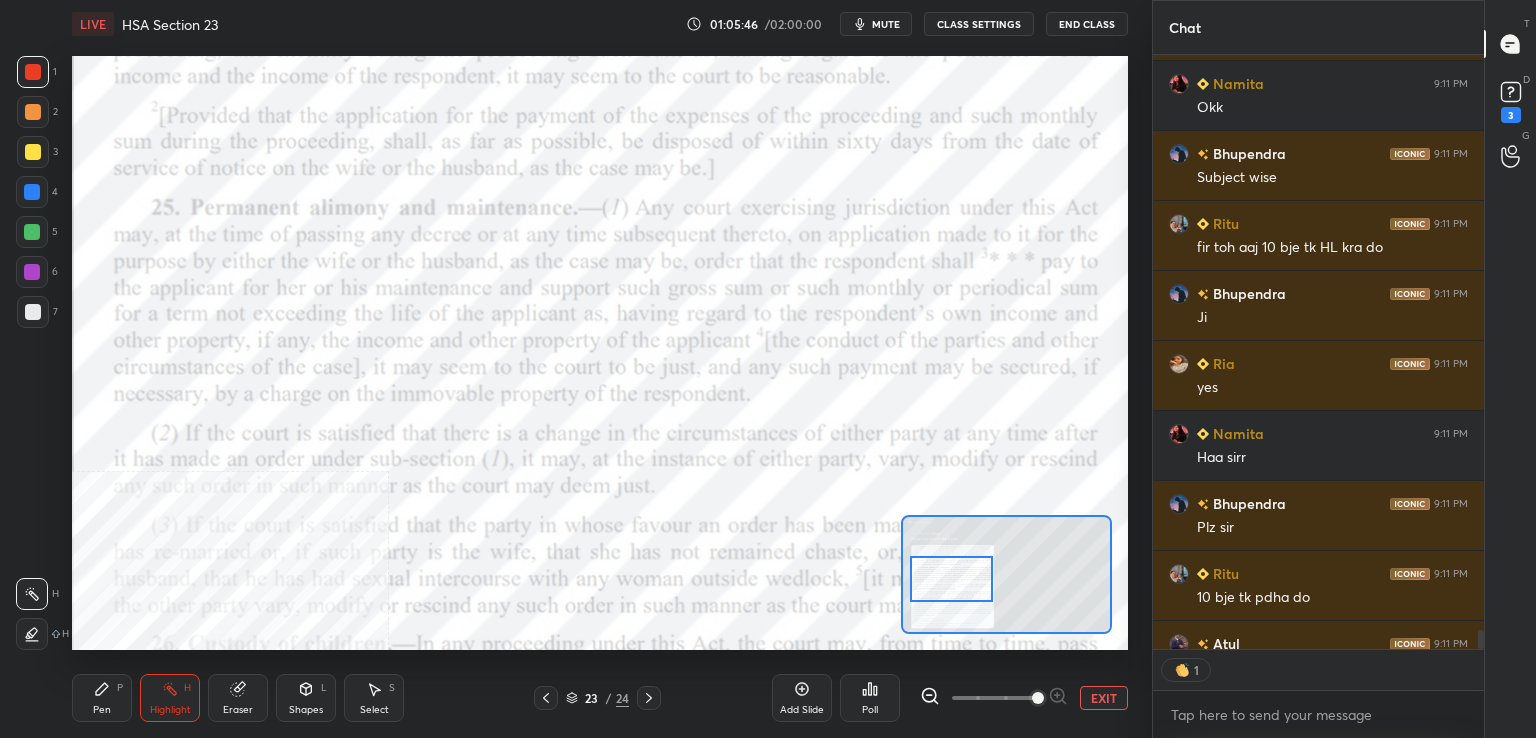 scroll, scrollTop: 589, scrollLeft: 325, axis: both 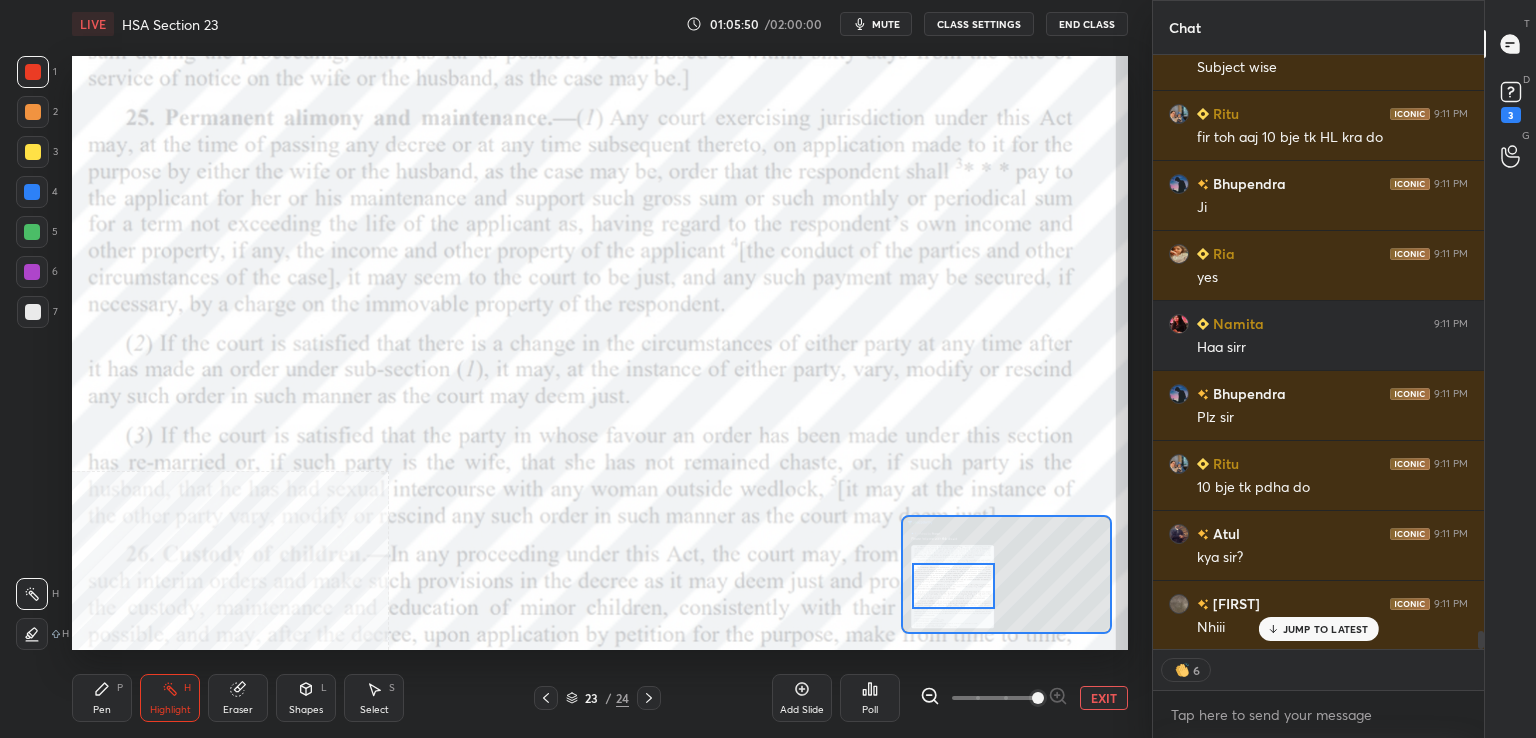 click at bounding box center [953, 586] 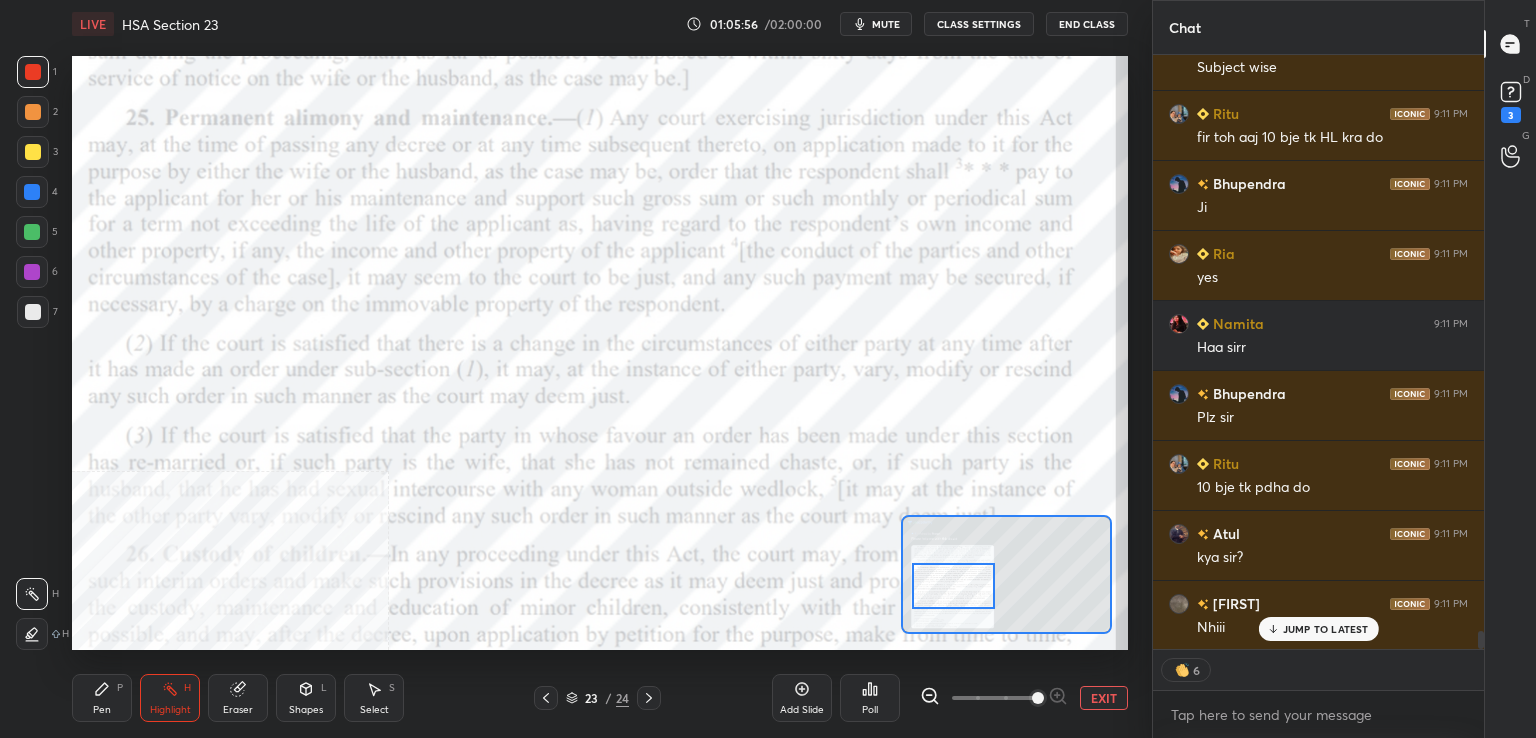 scroll, scrollTop: 19087, scrollLeft: 0, axis: vertical 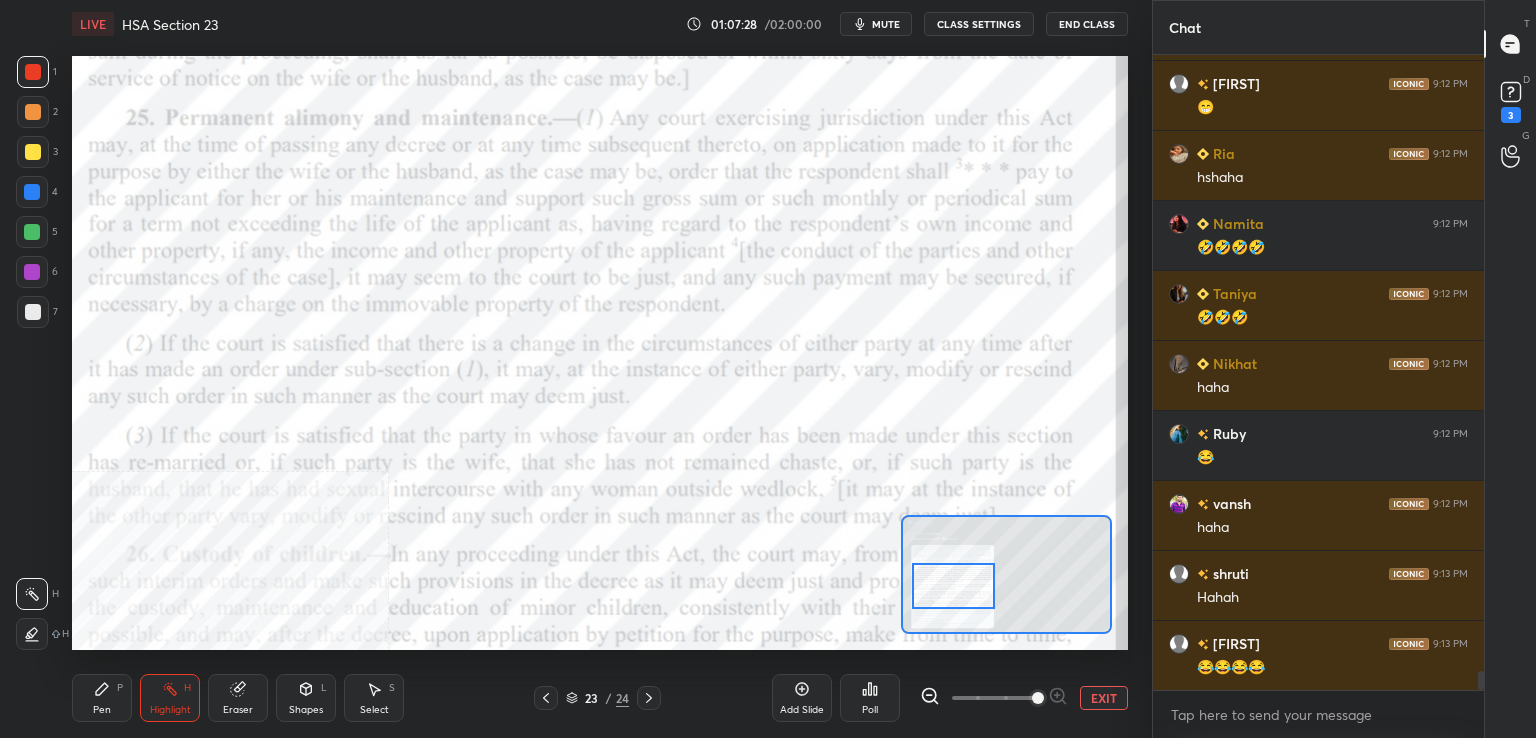 drag, startPoint x: 110, startPoint y: 696, endPoint x: 273, endPoint y: 677, distance: 164.10362 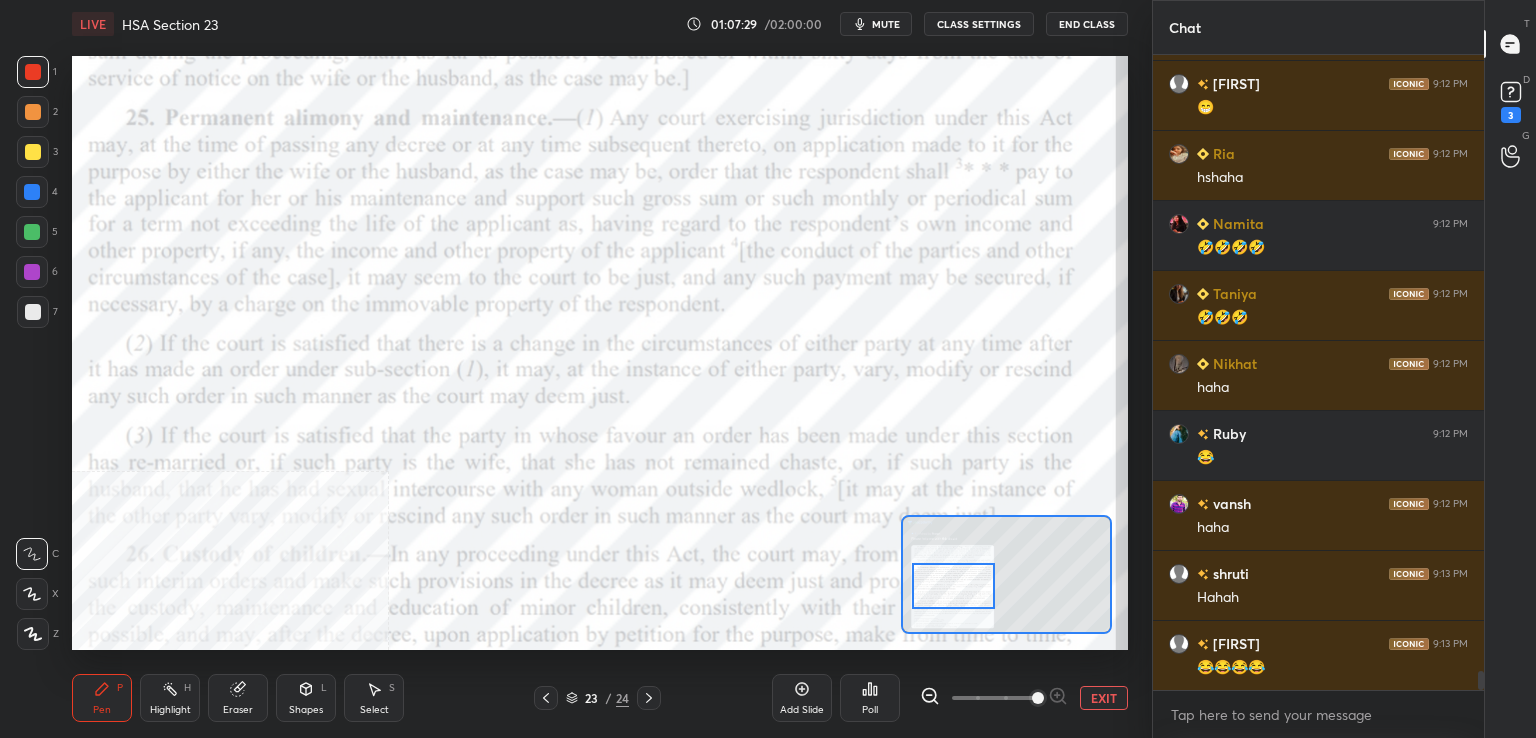 drag, startPoint x: 543, startPoint y: 701, endPoint x: 603, endPoint y: 681, distance: 63.245552 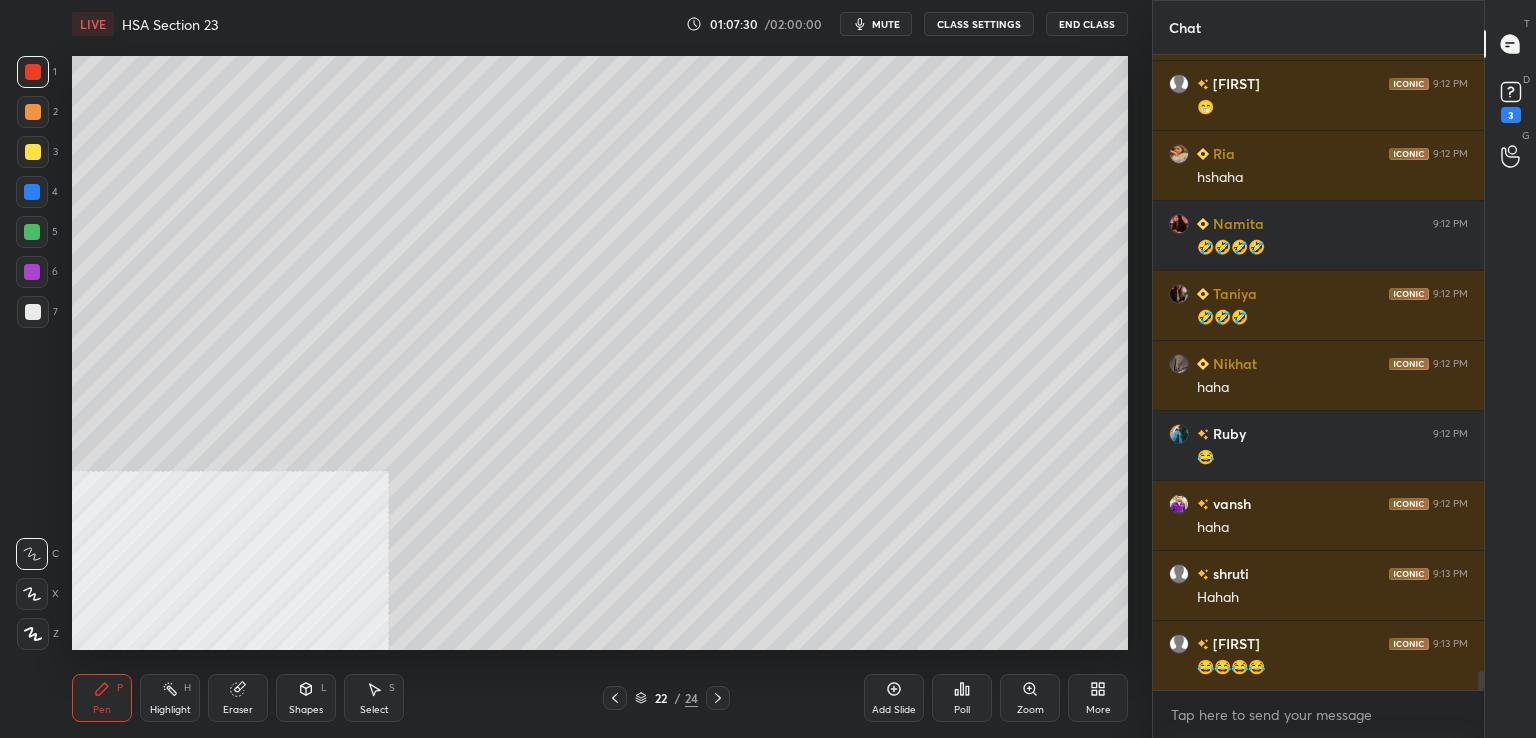 drag, startPoint x: 887, startPoint y: 685, endPoint x: 876, endPoint y: 648, distance: 38.600517 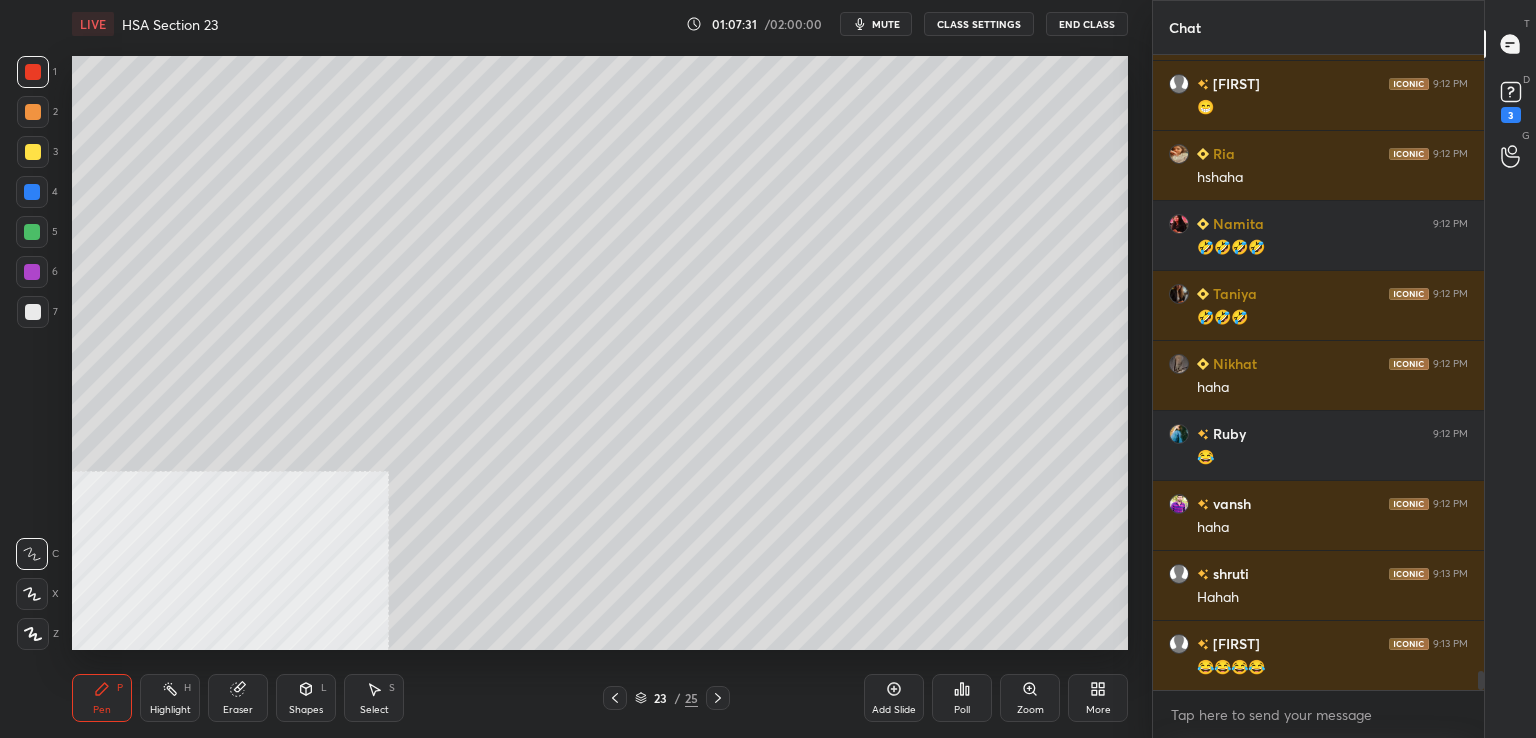 drag, startPoint x: 31, startPoint y: 309, endPoint x: 71, endPoint y: 297, distance: 41.761227 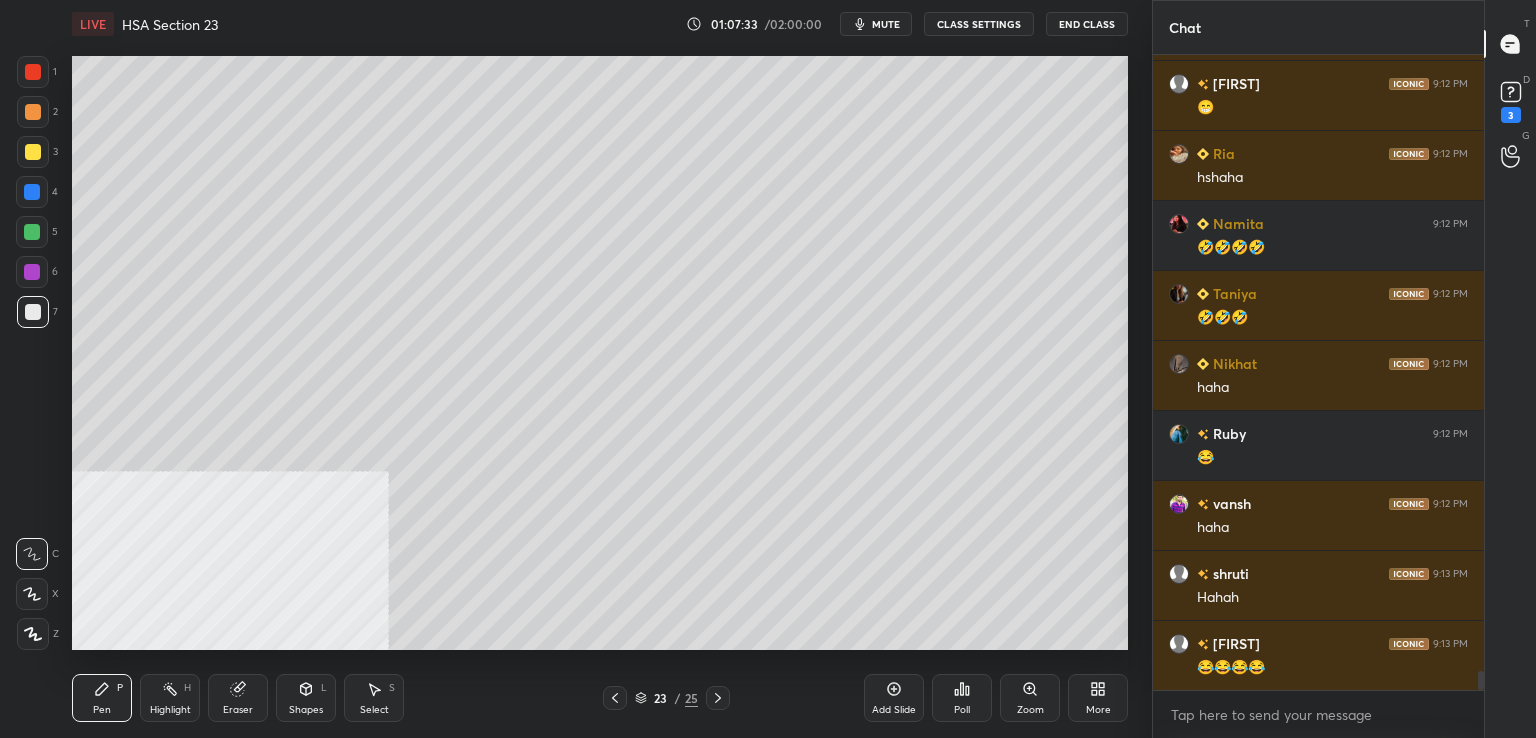 scroll, scrollTop: 20236, scrollLeft: 0, axis: vertical 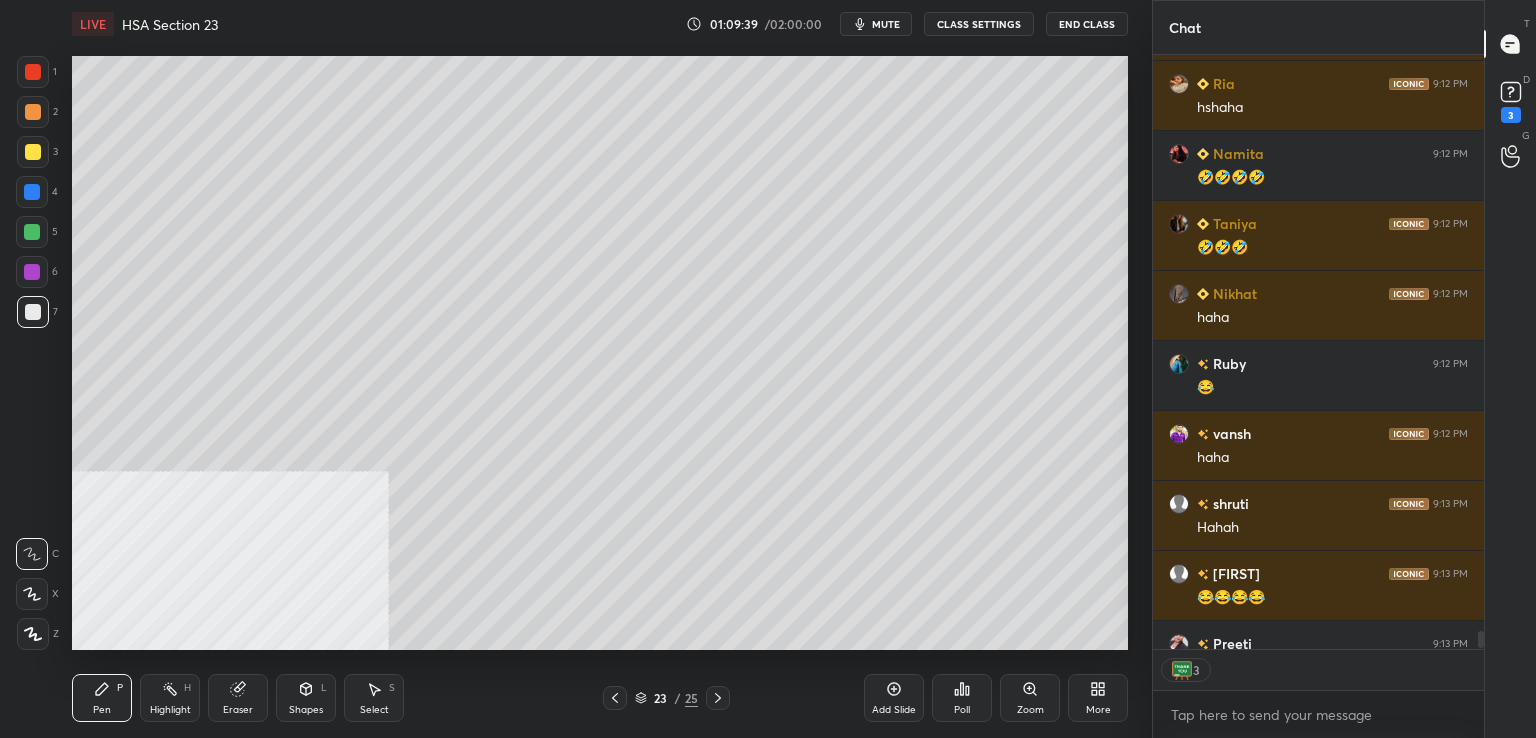 click at bounding box center (33, 112) 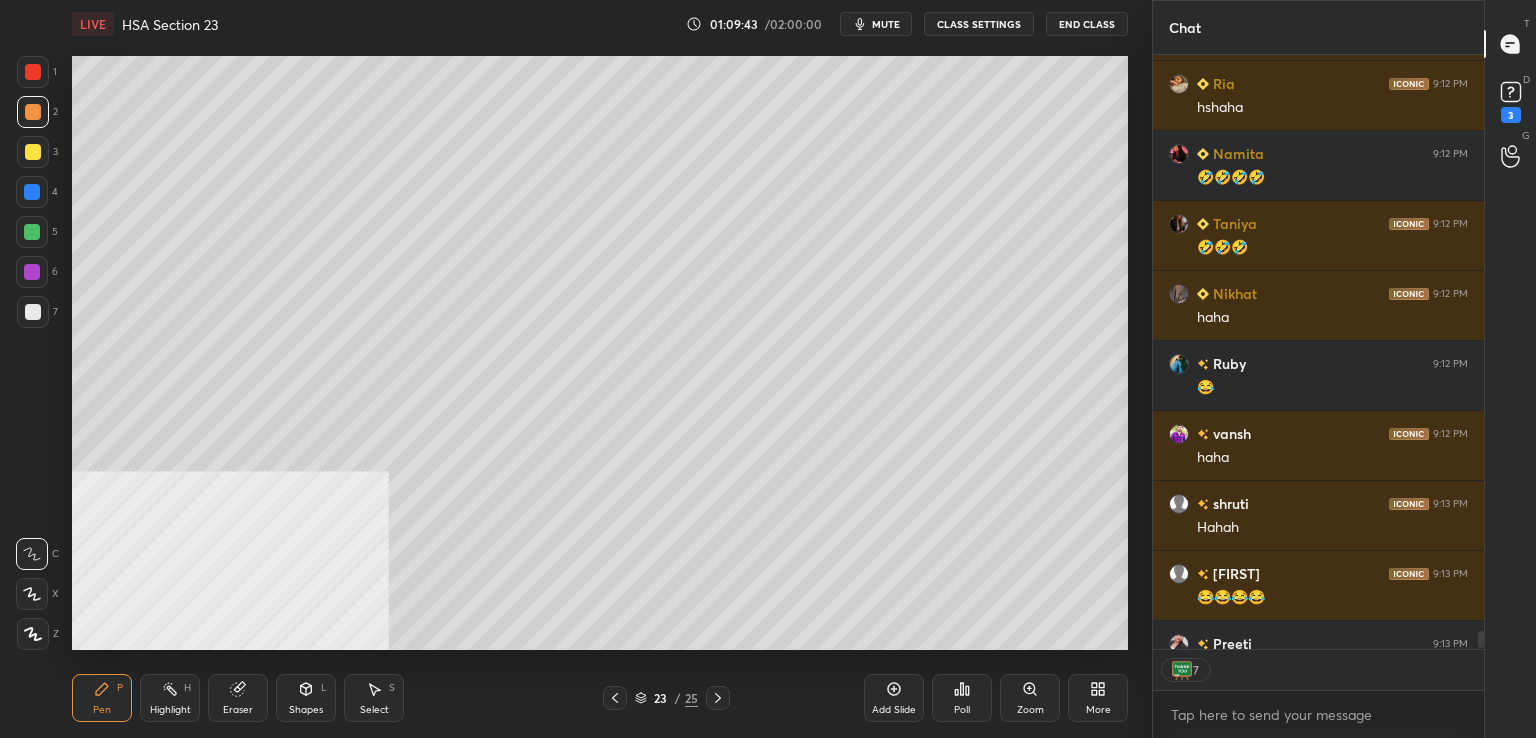 scroll, scrollTop: 20347, scrollLeft: 0, axis: vertical 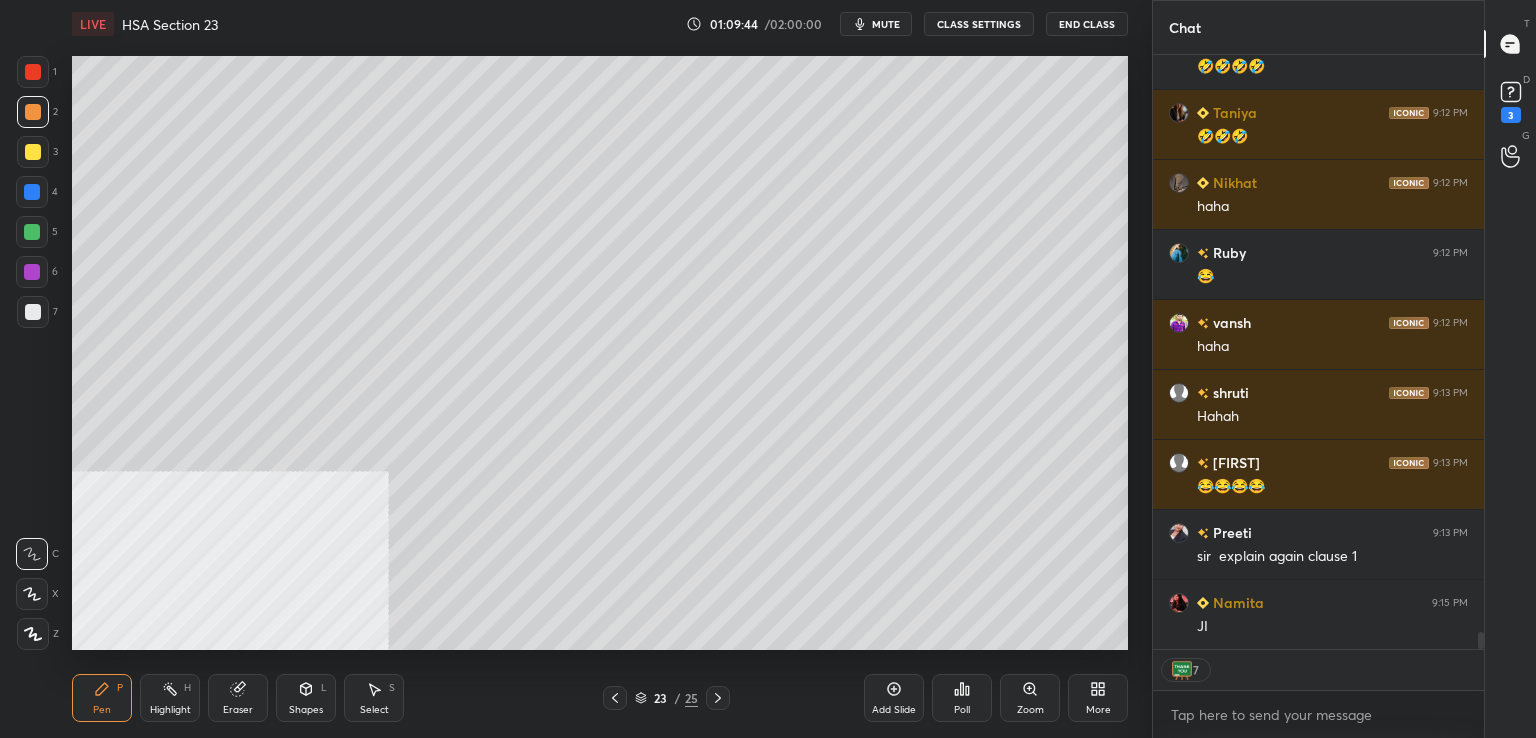 drag, startPoint x: 894, startPoint y: 694, endPoint x: 868, endPoint y: 653, distance: 48.548943 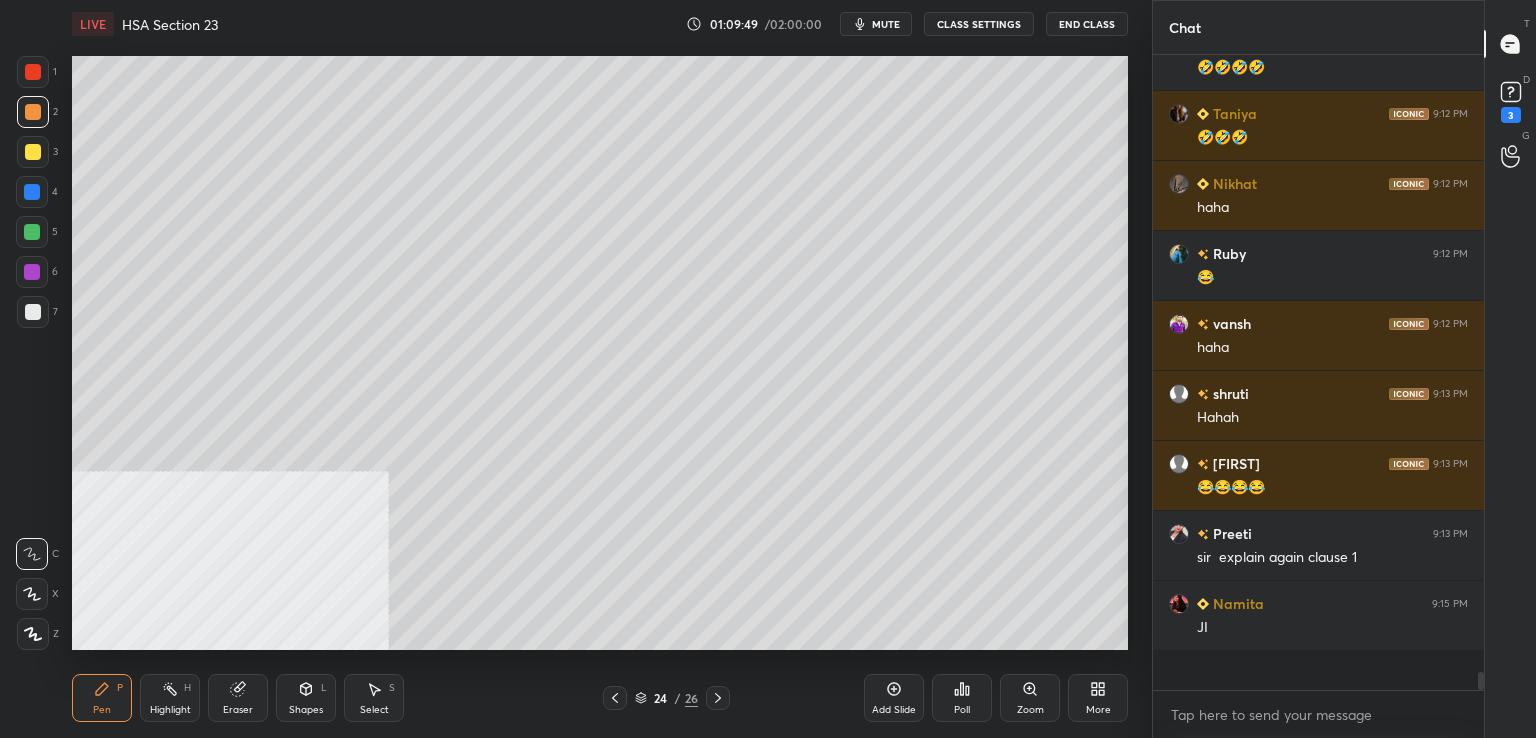 scroll, scrollTop: 6, scrollLeft: 6, axis: both 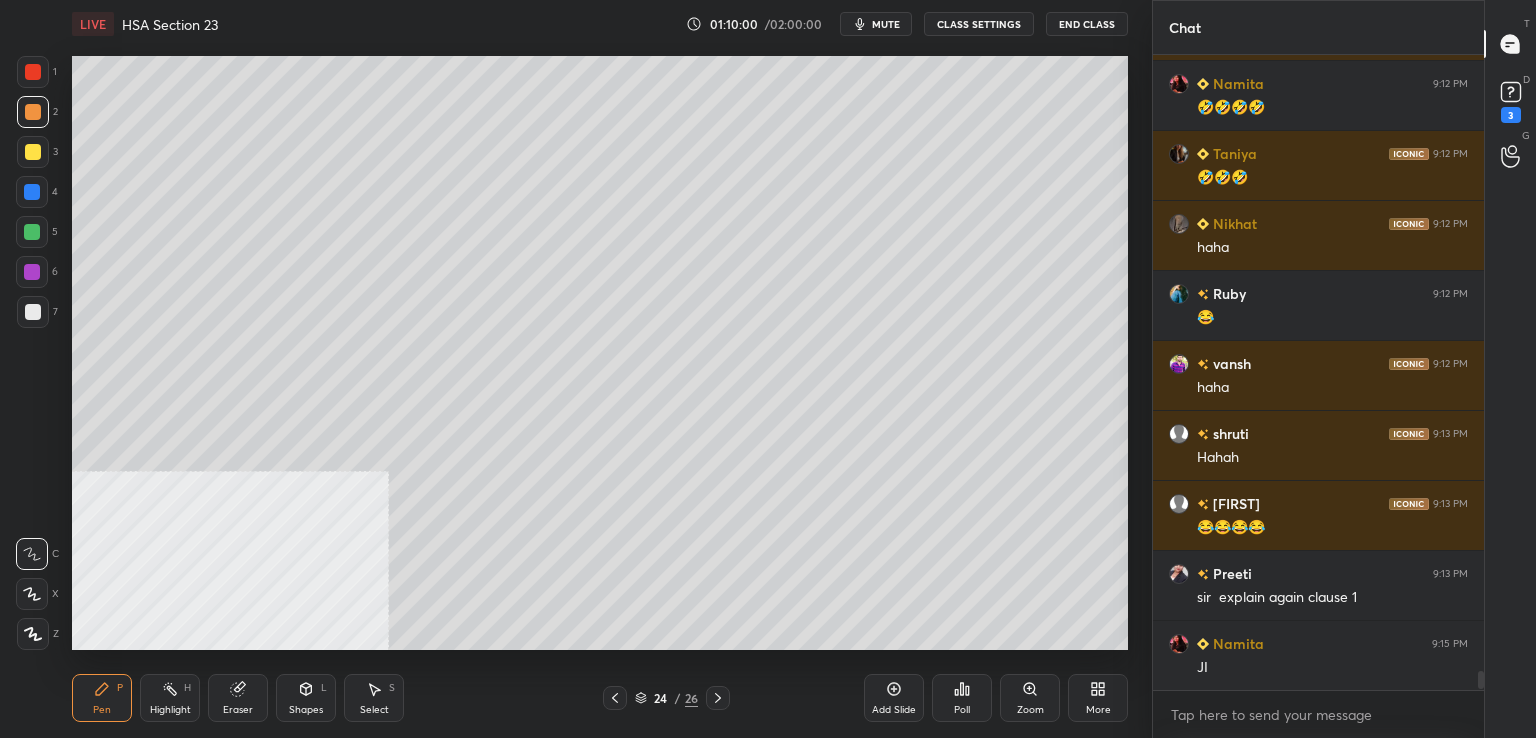 drag, startPoint x: 21, startPoint y: 311, endPoint x: 46, endPoint y: 306, distance: 25.495098 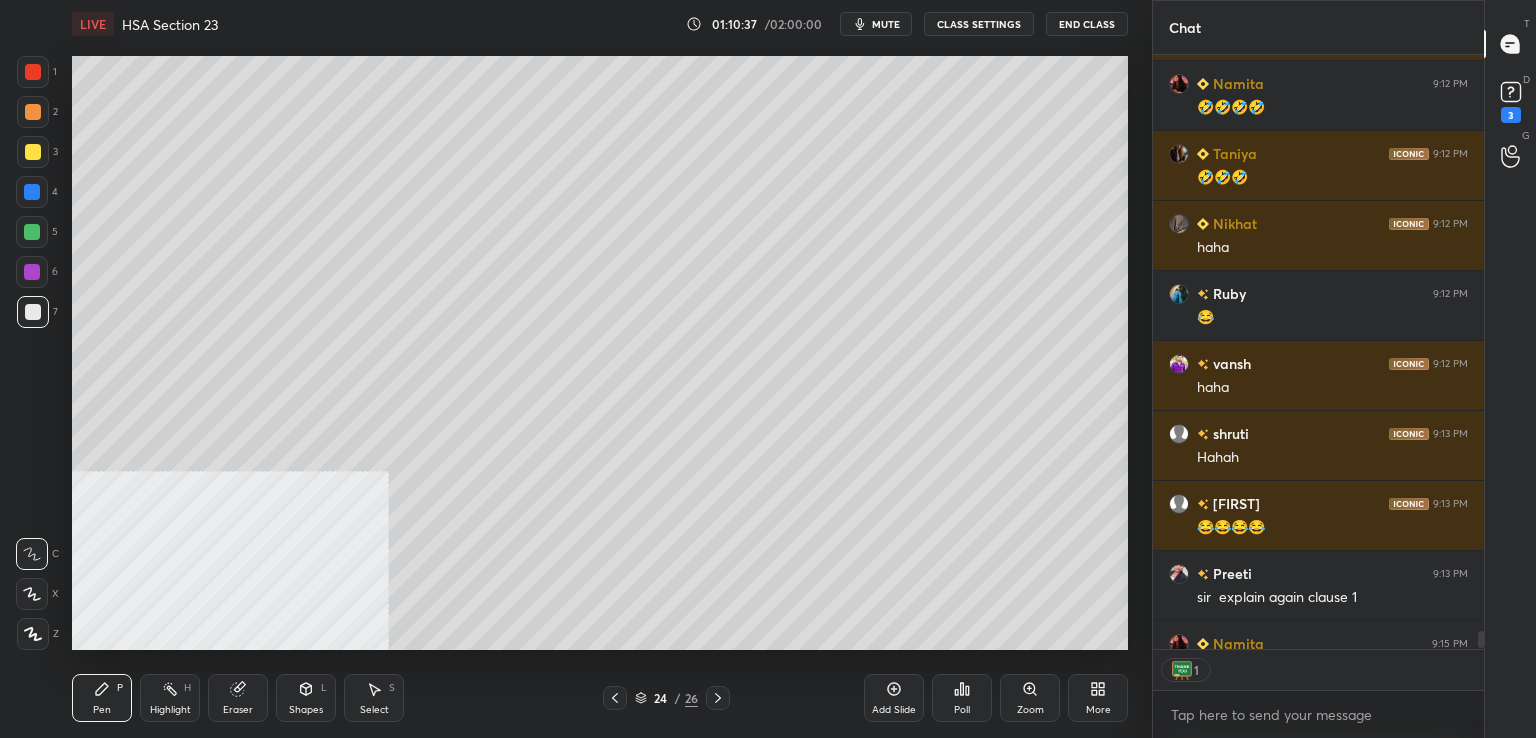 scroll, scrollTop: 589, scrollLeft: 325, axis: both 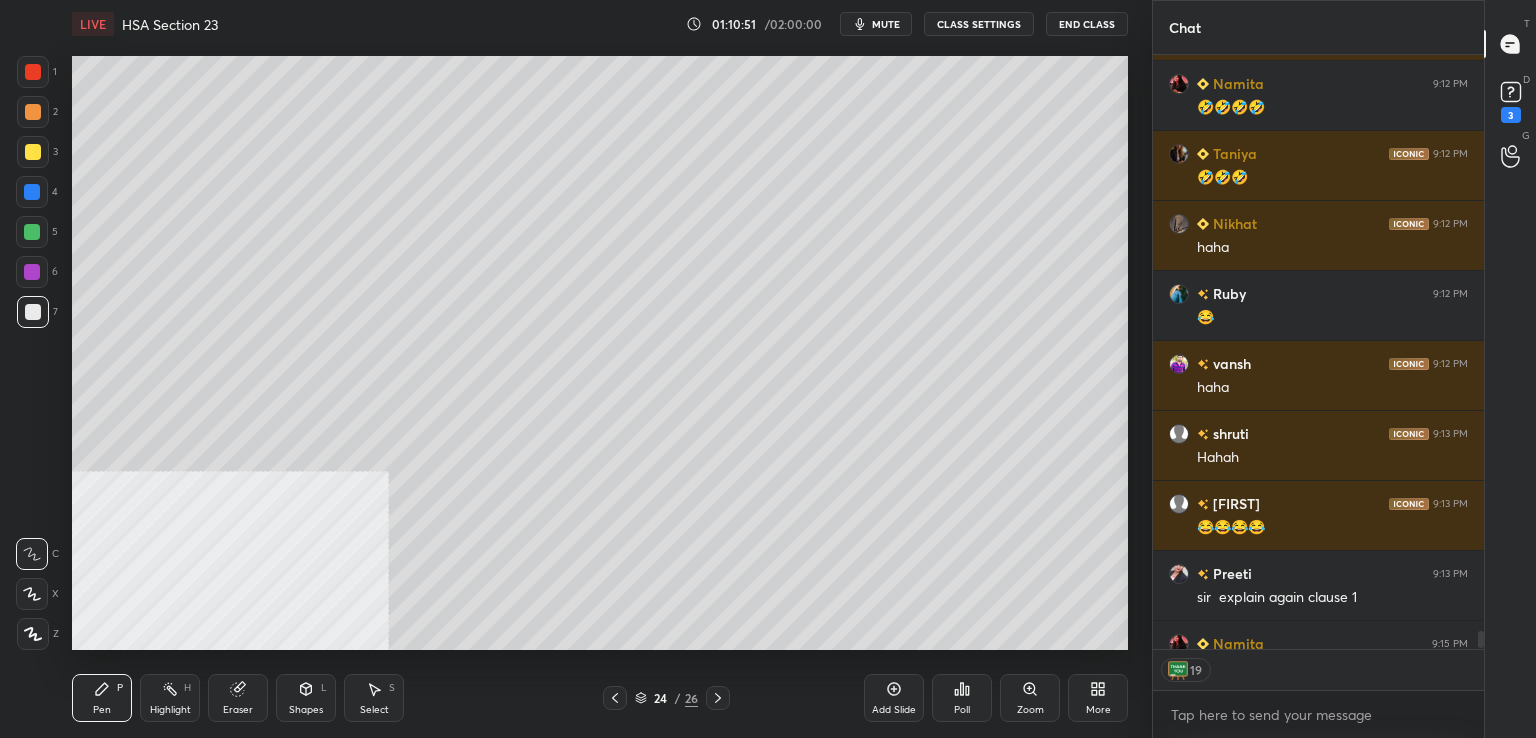 drag, startPoint x: 27, startPoint y: 73, endPoint x: 62, endPoint y: 89, distance: 38.483765 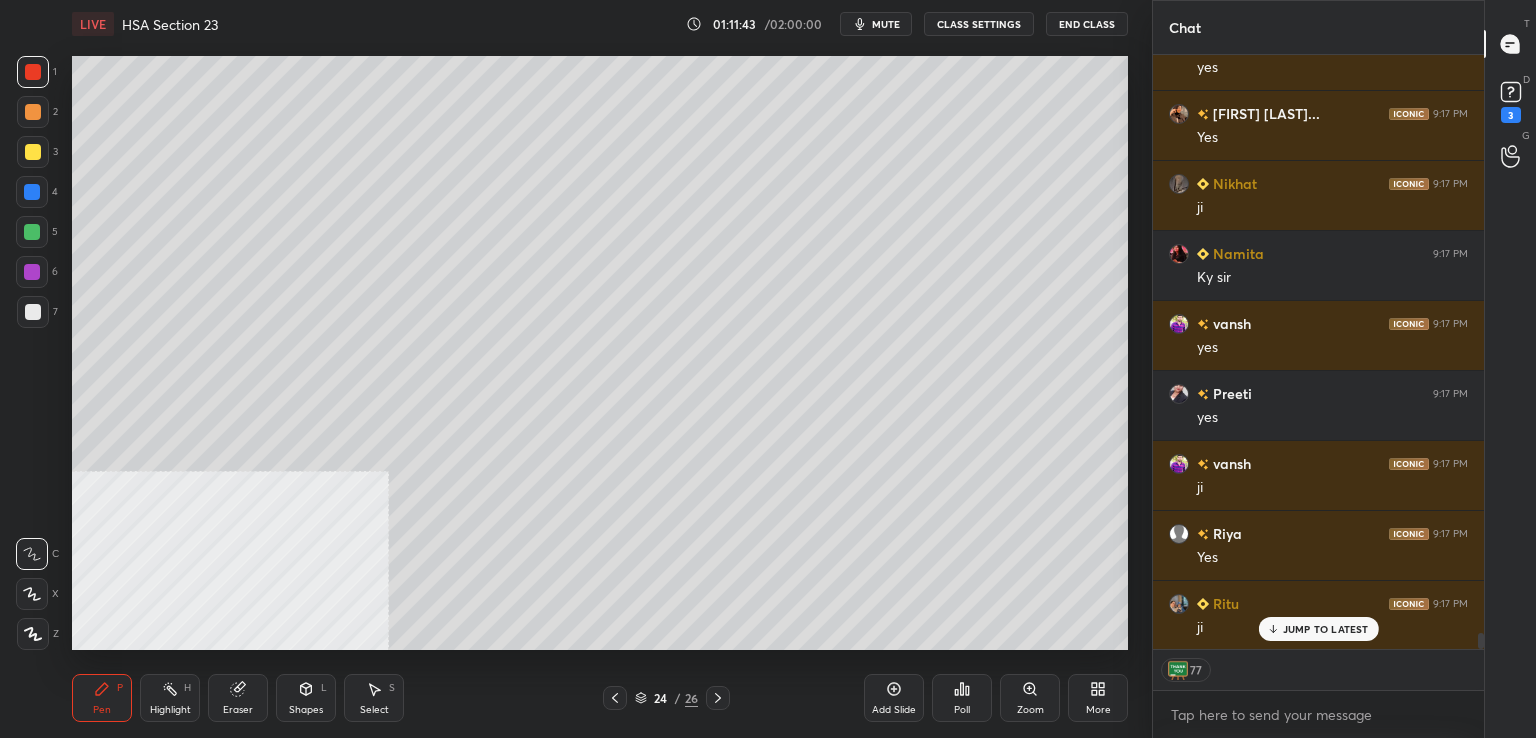 scroll, scrollTop: 21047, scrollLeft: 0, axis: vertical 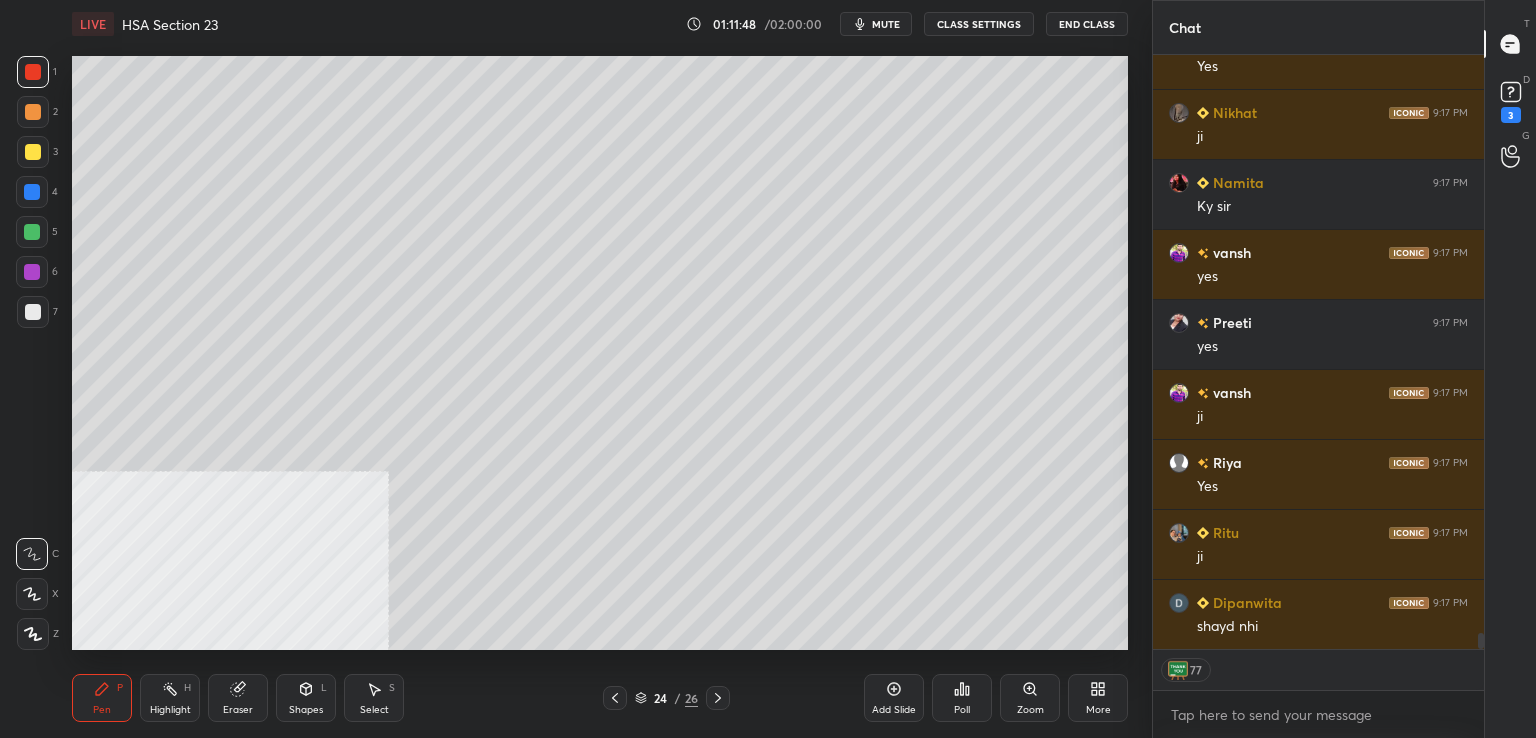 click 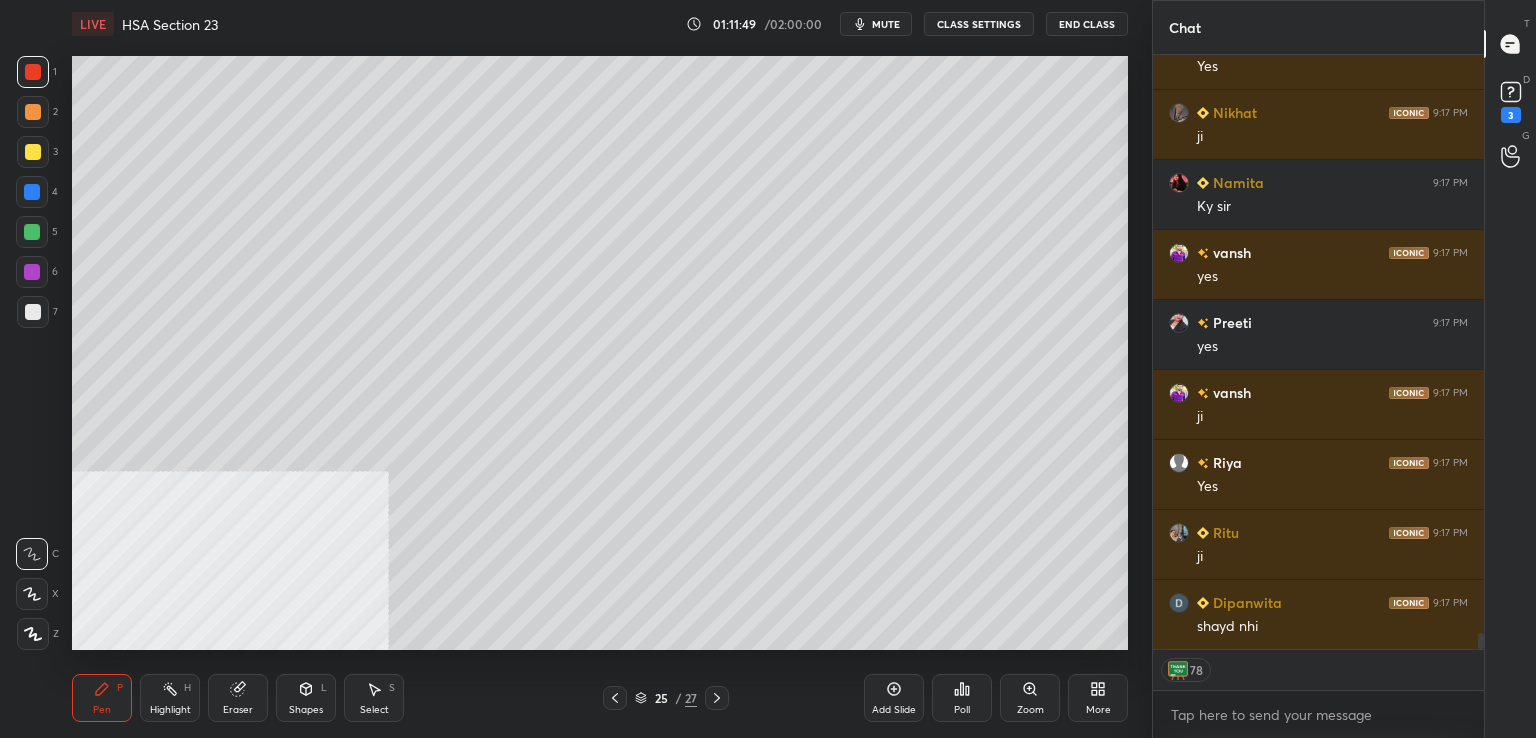 drag, startPoint x: 36, startPoint y: 194, endPoint x: 54, endPoint y: 185, distance: 20.12461 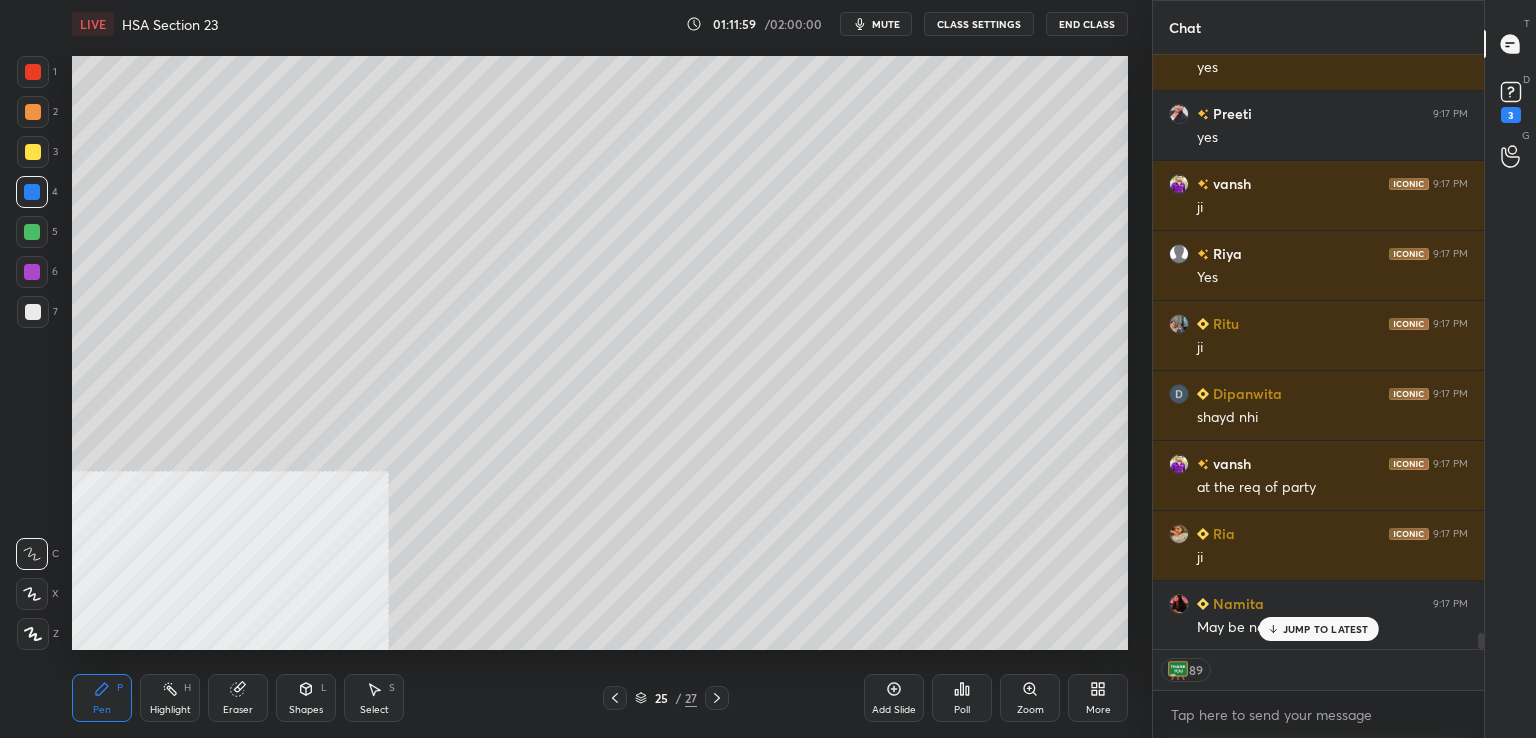 scroll, scrollTop: 21327, scrollLeft: 0, axis: vertical 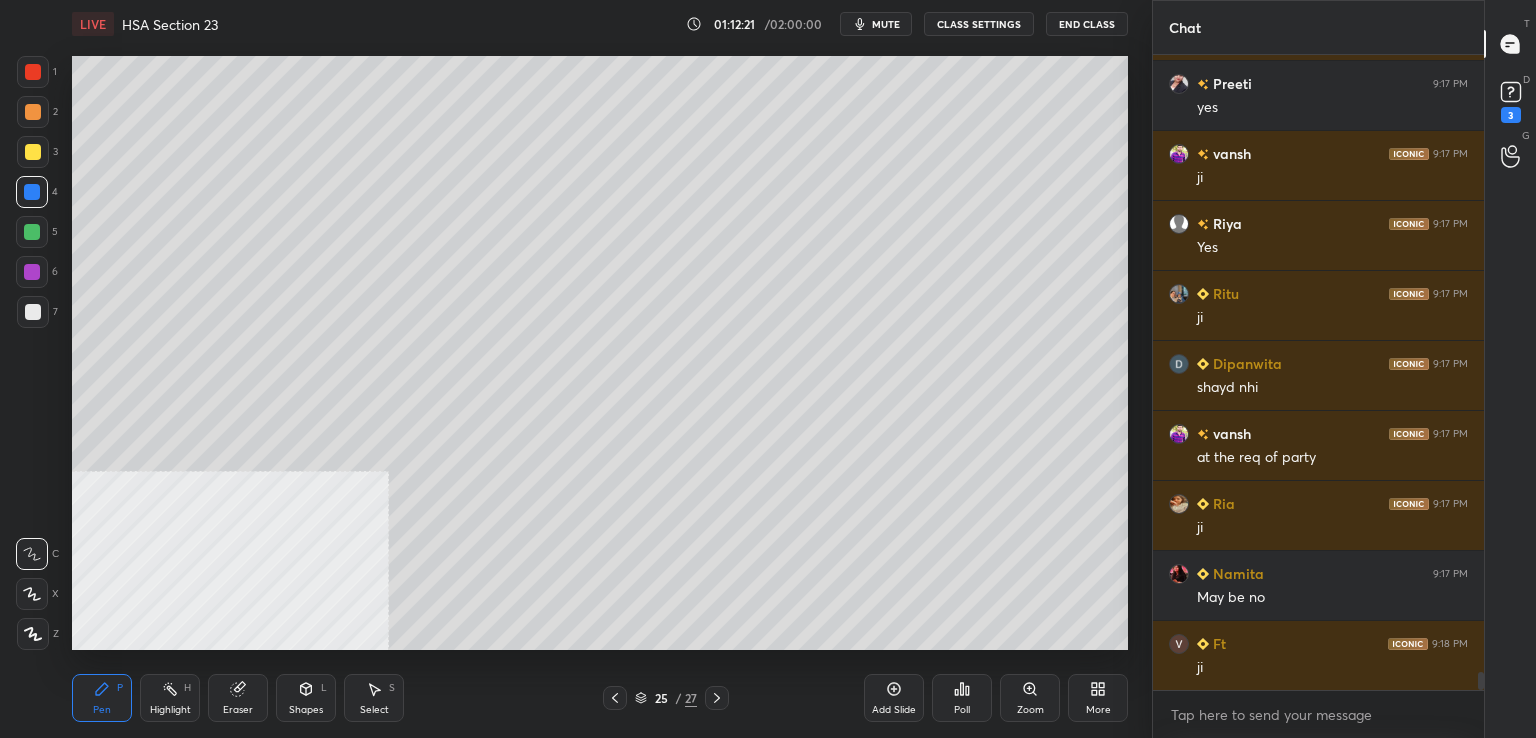 drag, startPoint x: 40, startPoint y: 309, endPoint x: 55, endPoint y: 304, distance: 15.811388 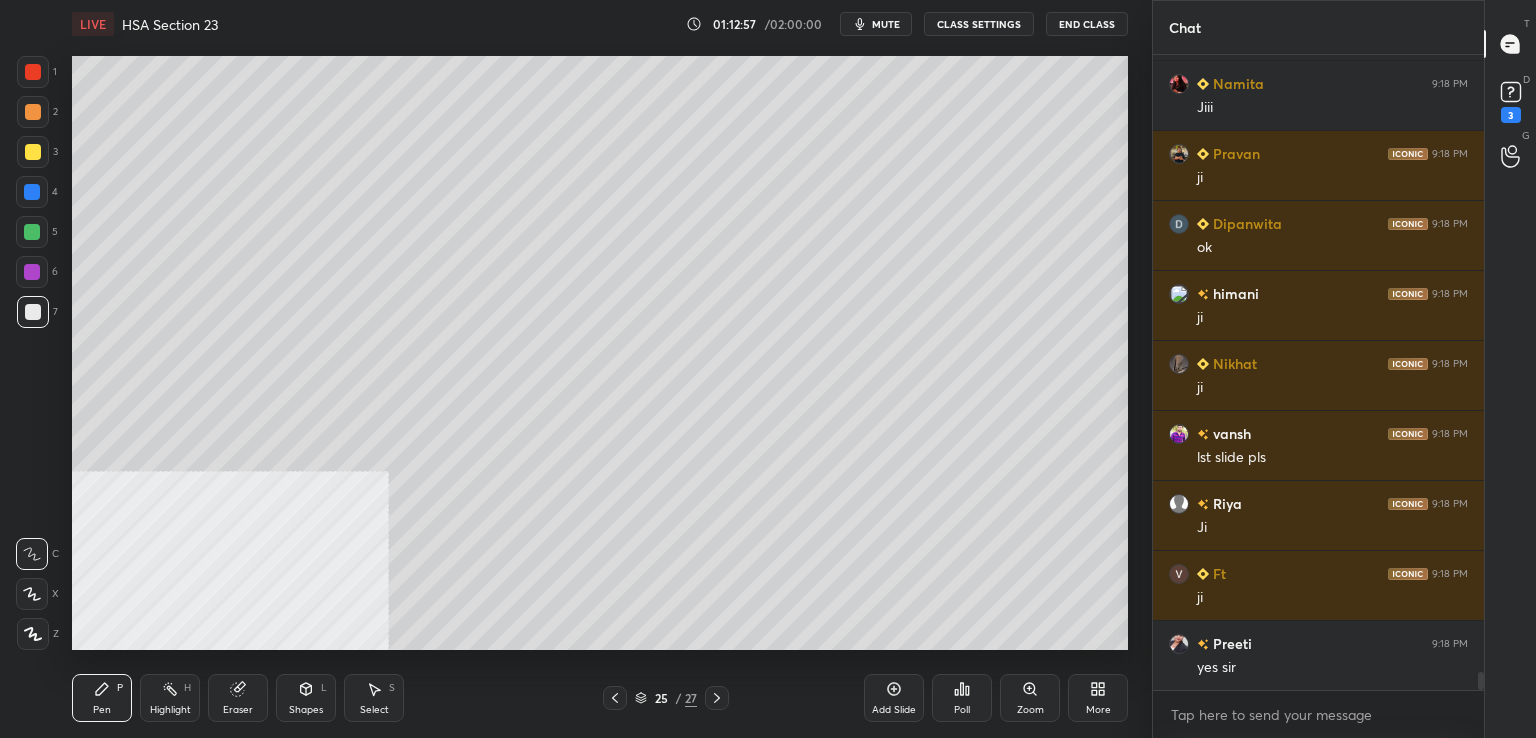 scroll, scrollTop: 22266, scrollLeft: 0, axis: vertical 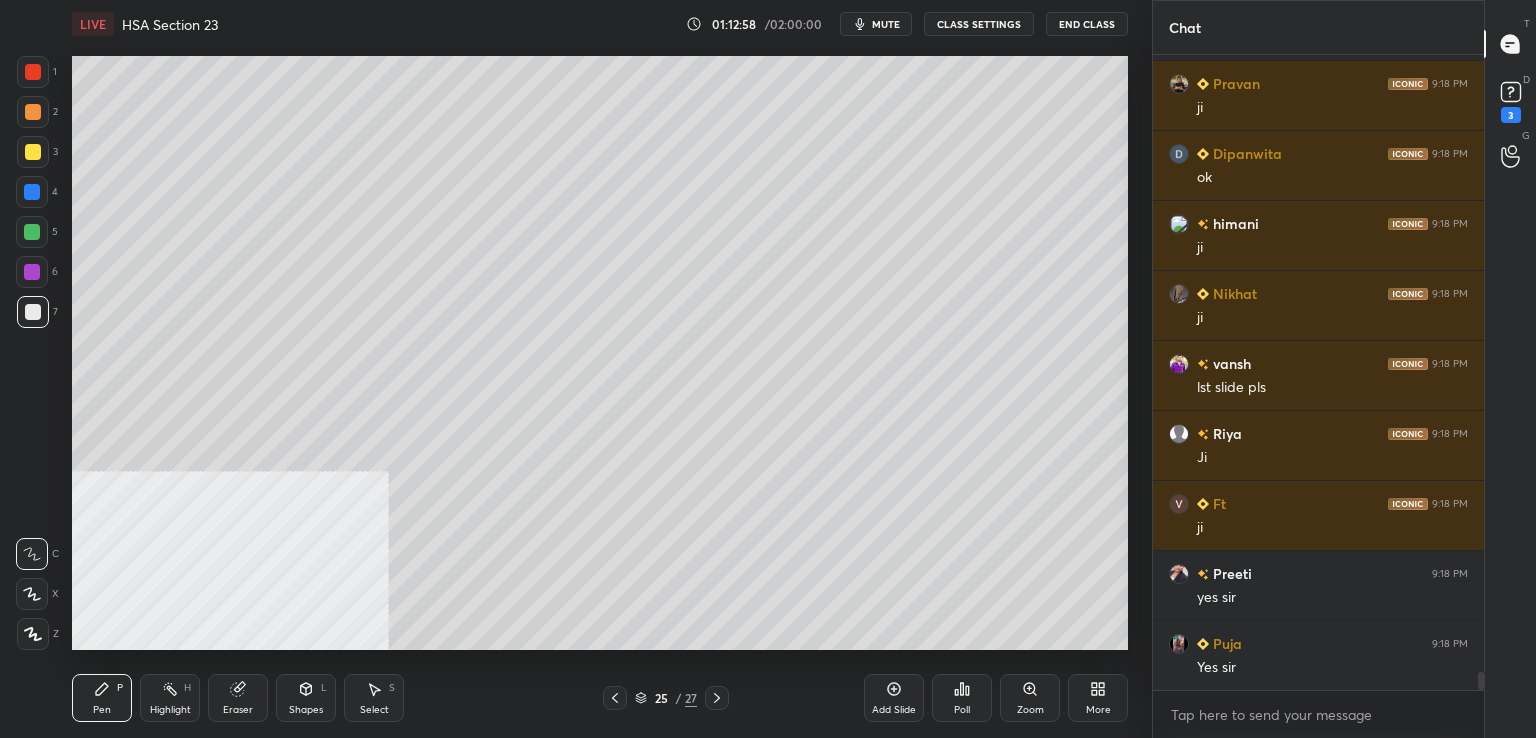 click 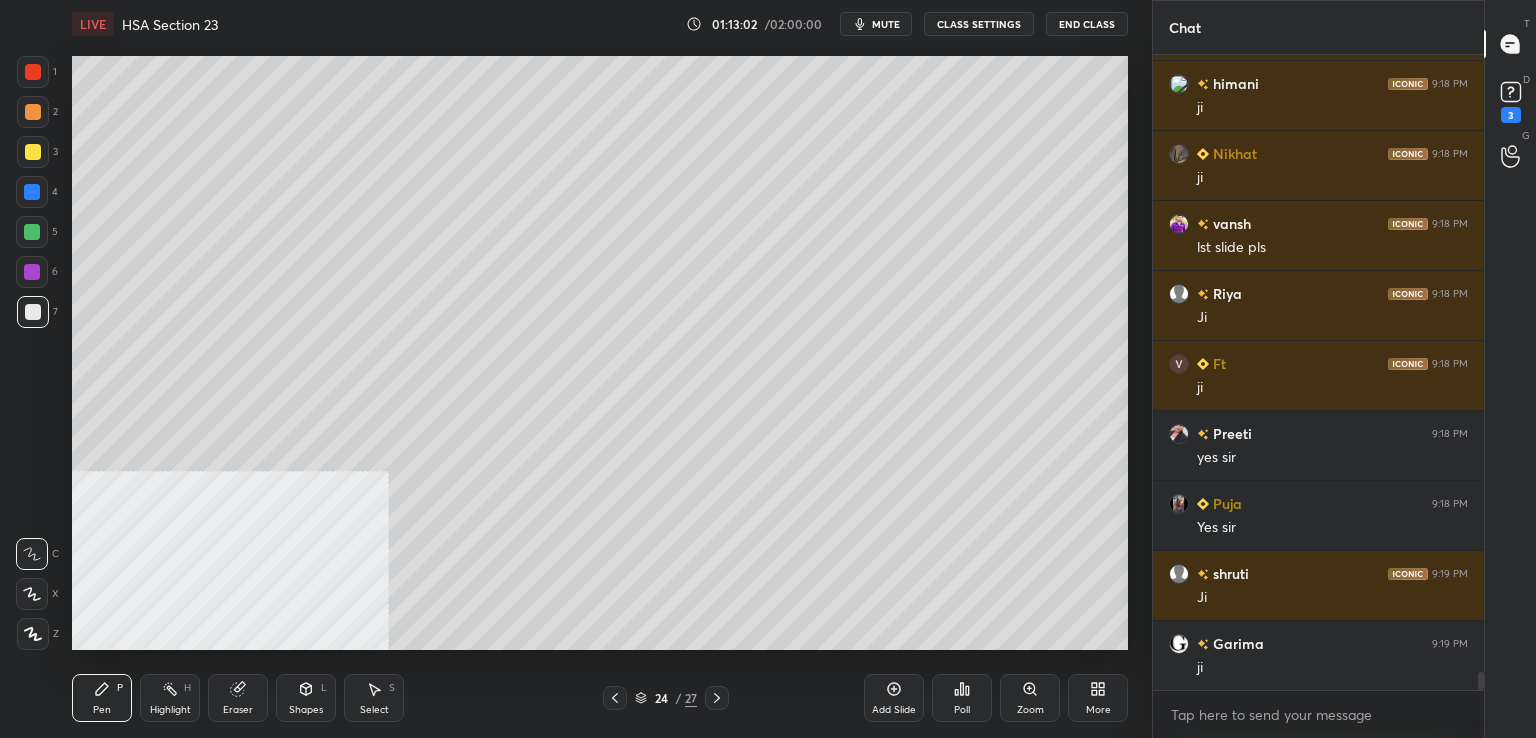 scroll, scrollTop: 22476, scrollLeft: 0, axis: vertical 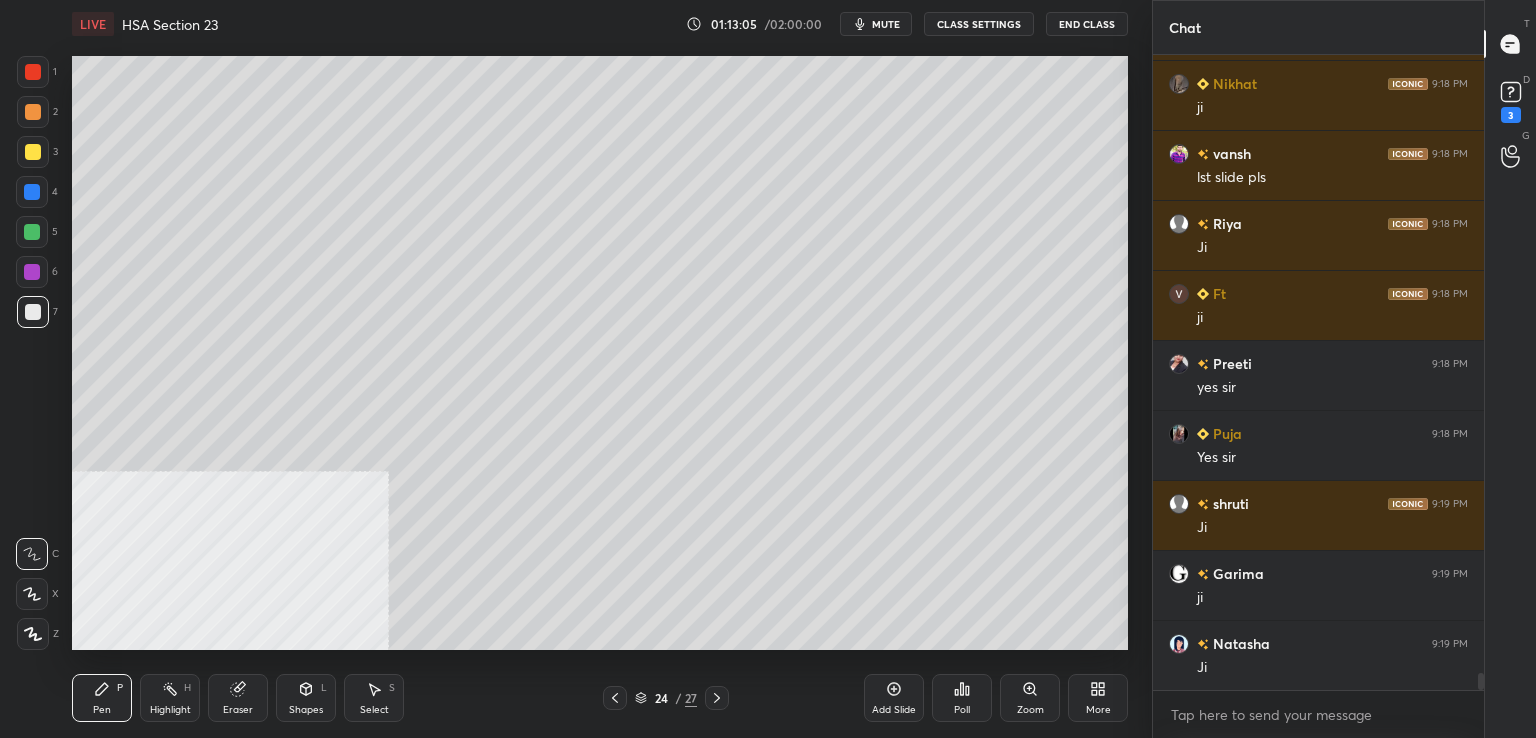 click 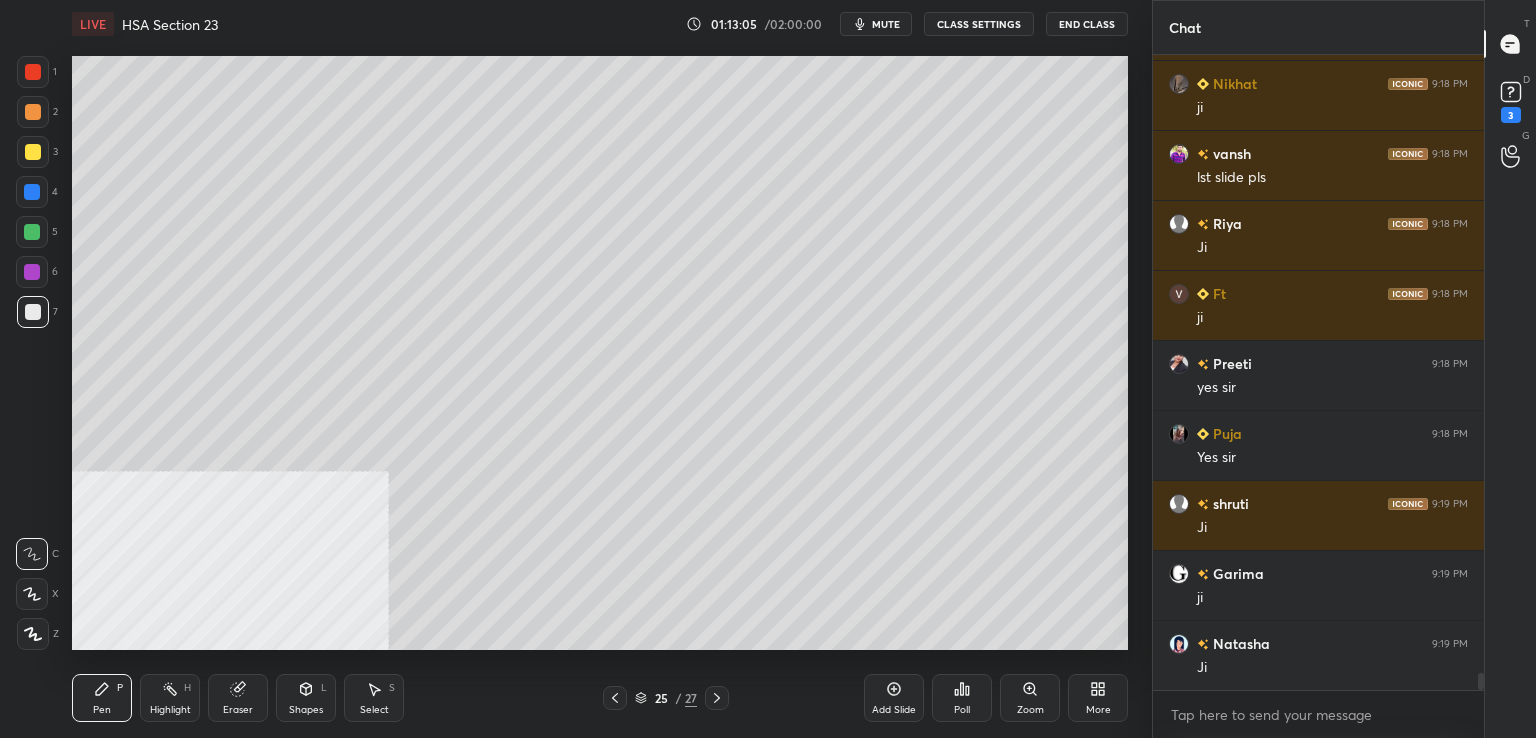 scroll, scrollTop: 589, scrollLeft: 325, axis: both 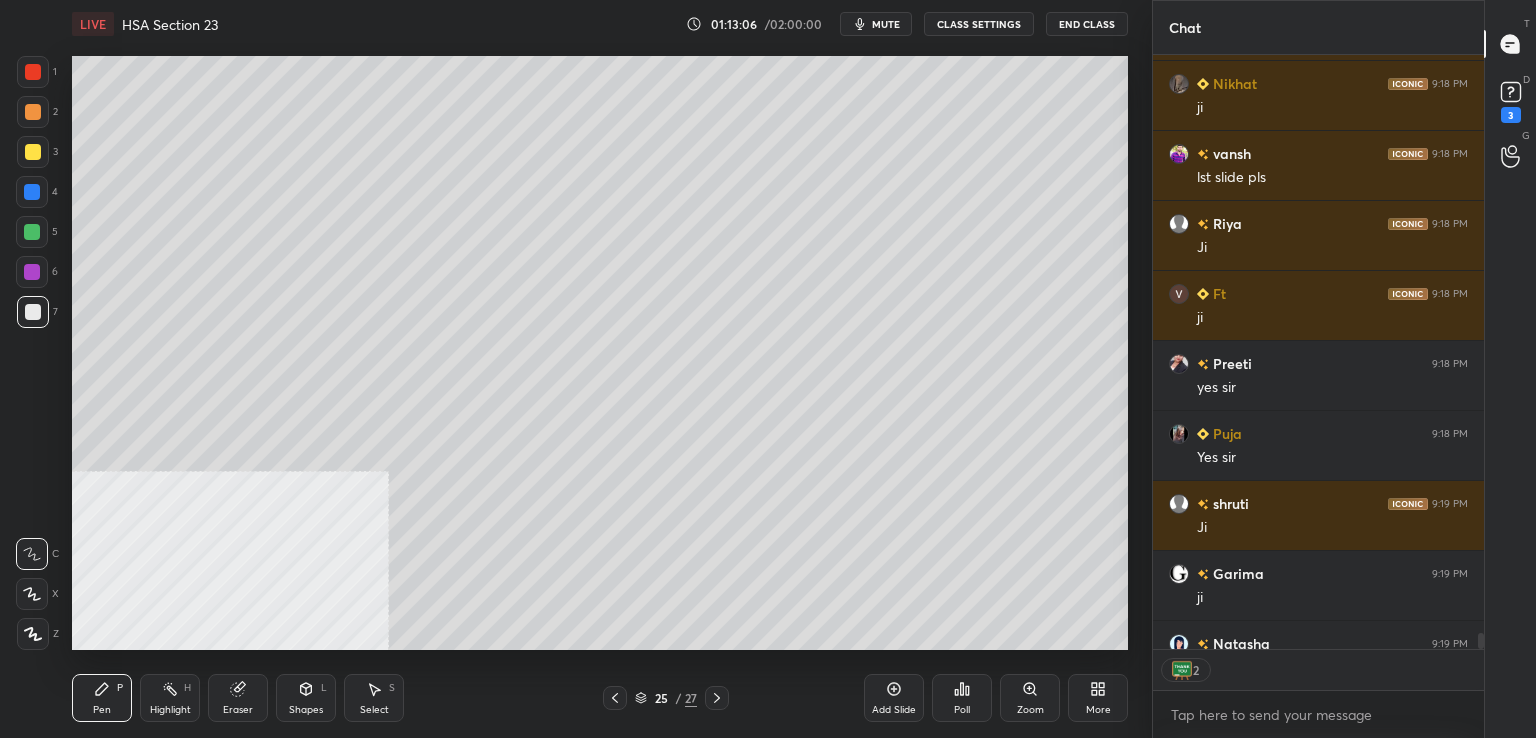 click 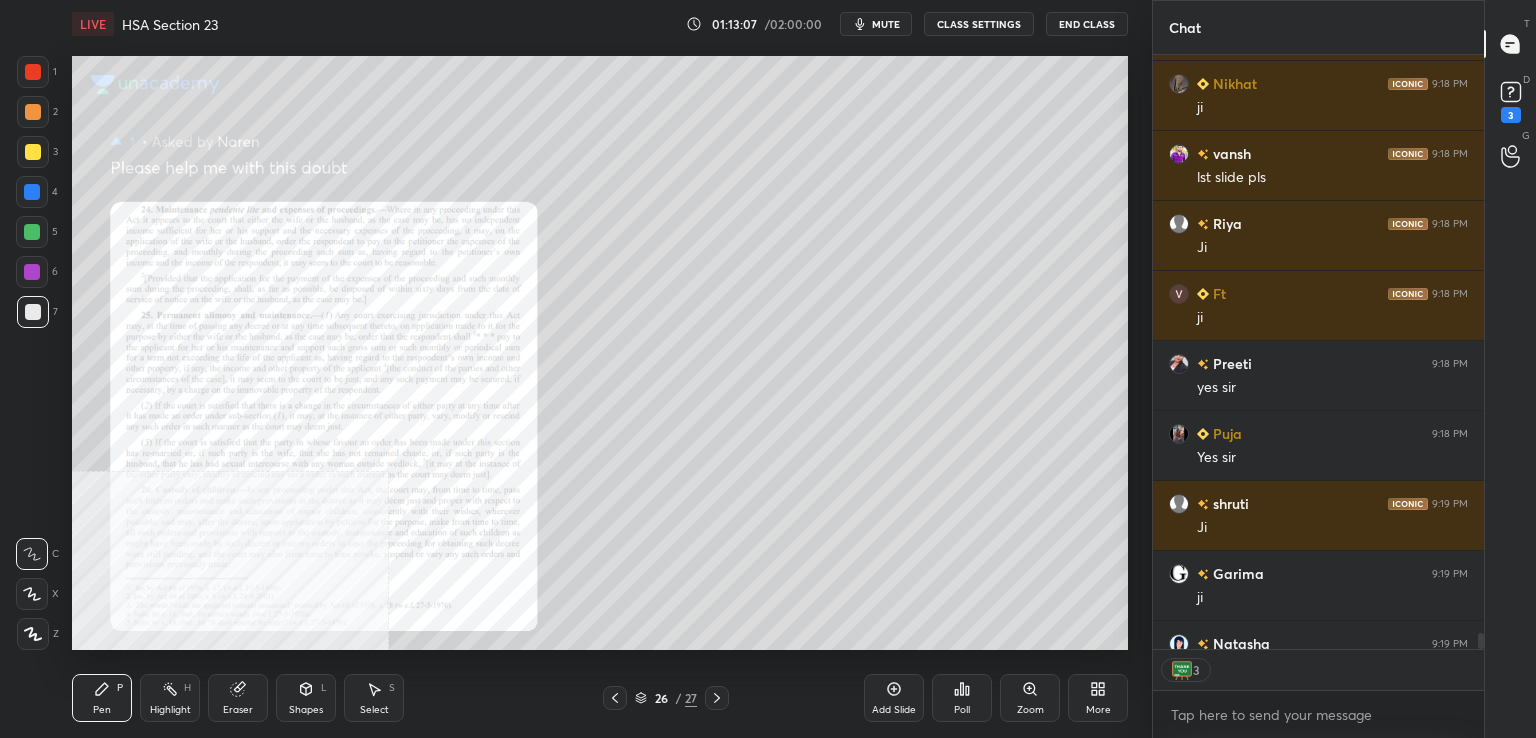 click on "Zoom" at bounding box center [1030, 698] 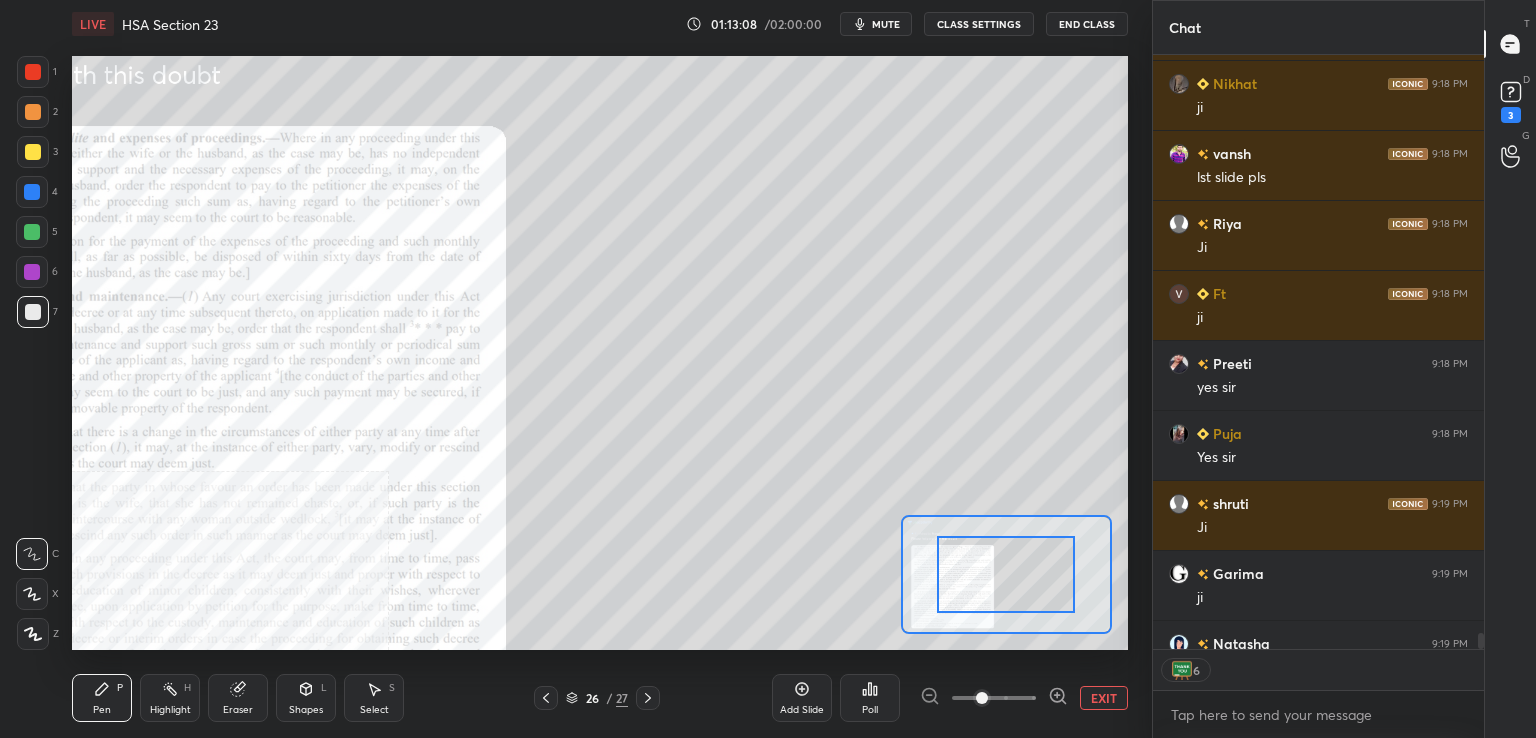 click at bounding box center [994, 698] 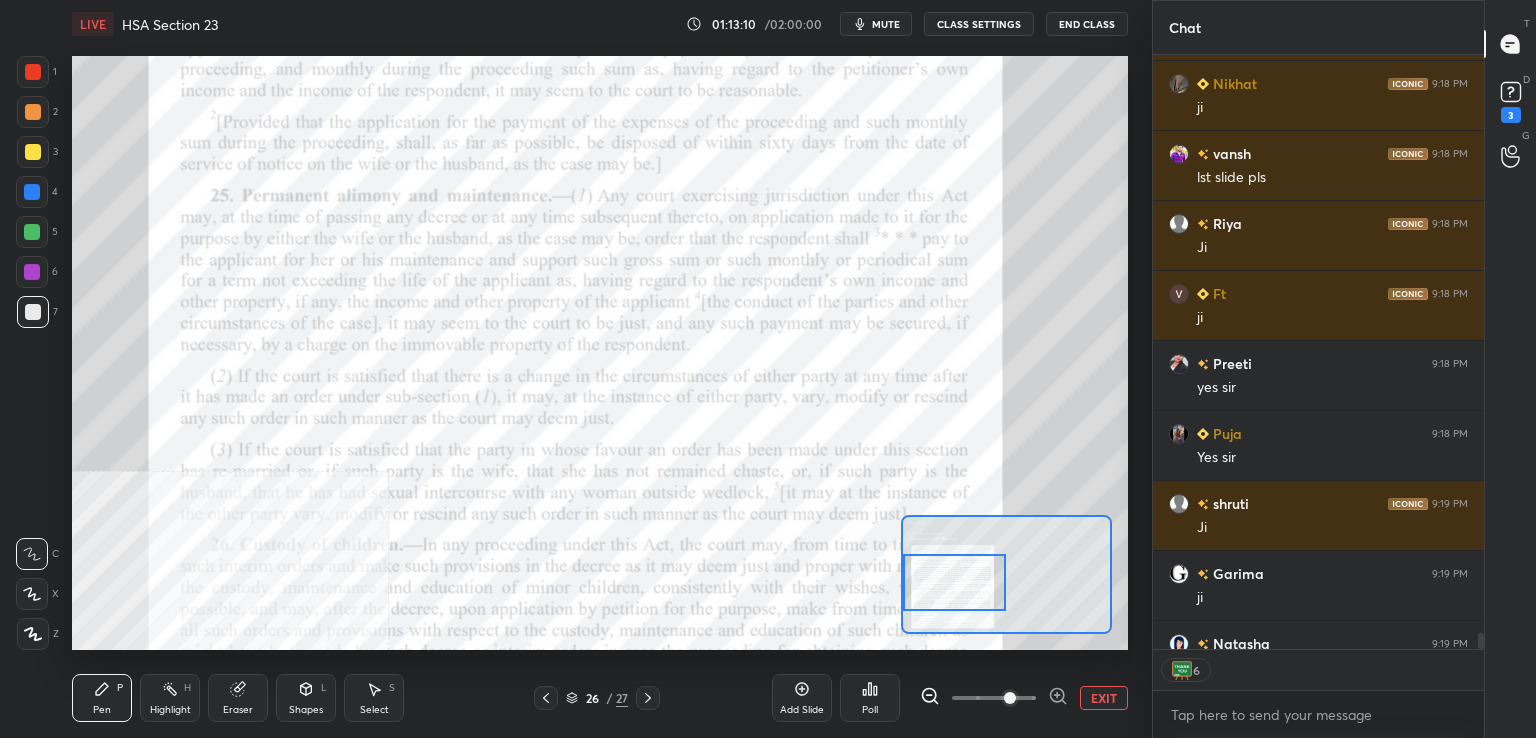 drag, startPoint x: 1025, startPoint y: 573, endPoint x: 964, endPoint y: 583, distance: 61.81424 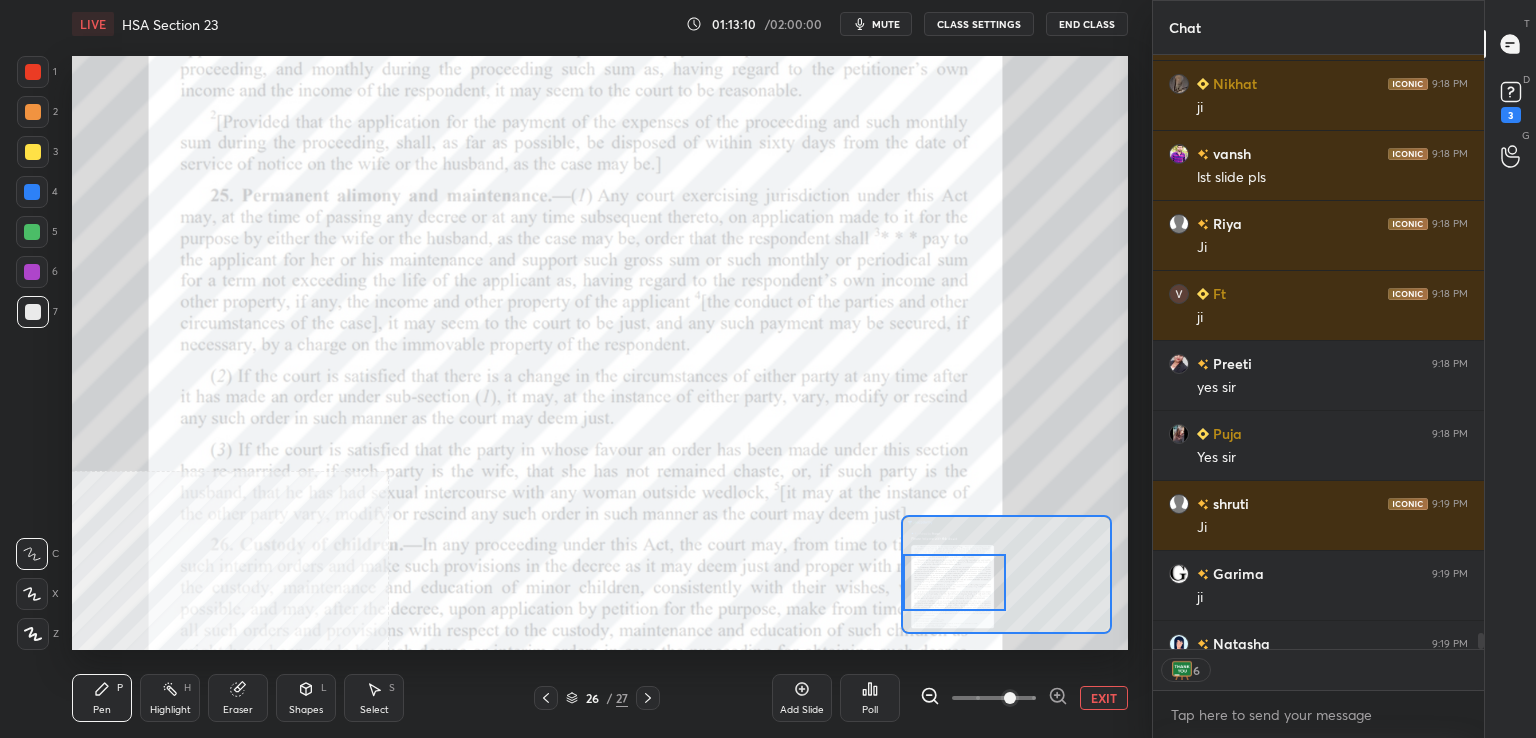 click at bounding box center (955, 582) 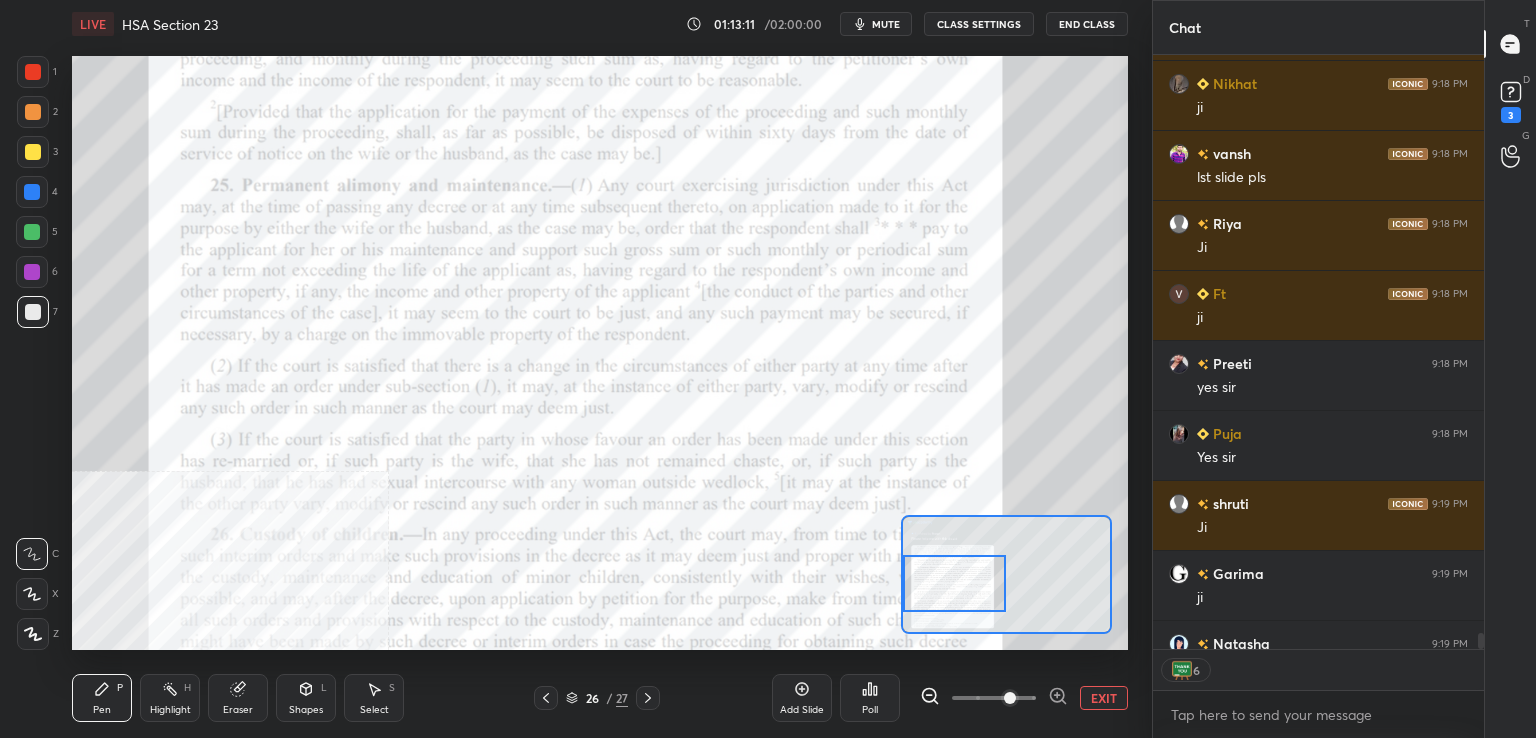 click at bounding box center (994, 698) 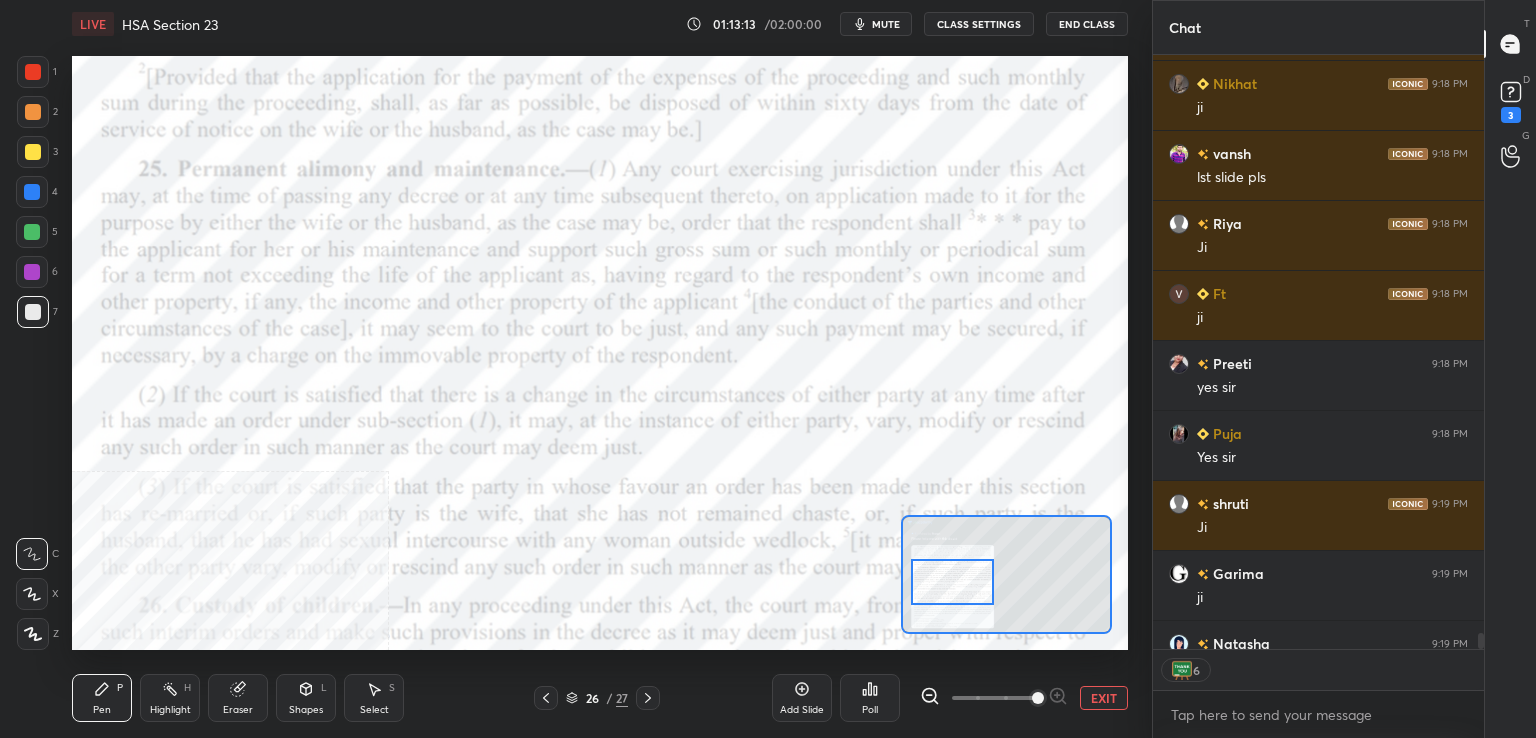 click at bounding box center (952, 582) 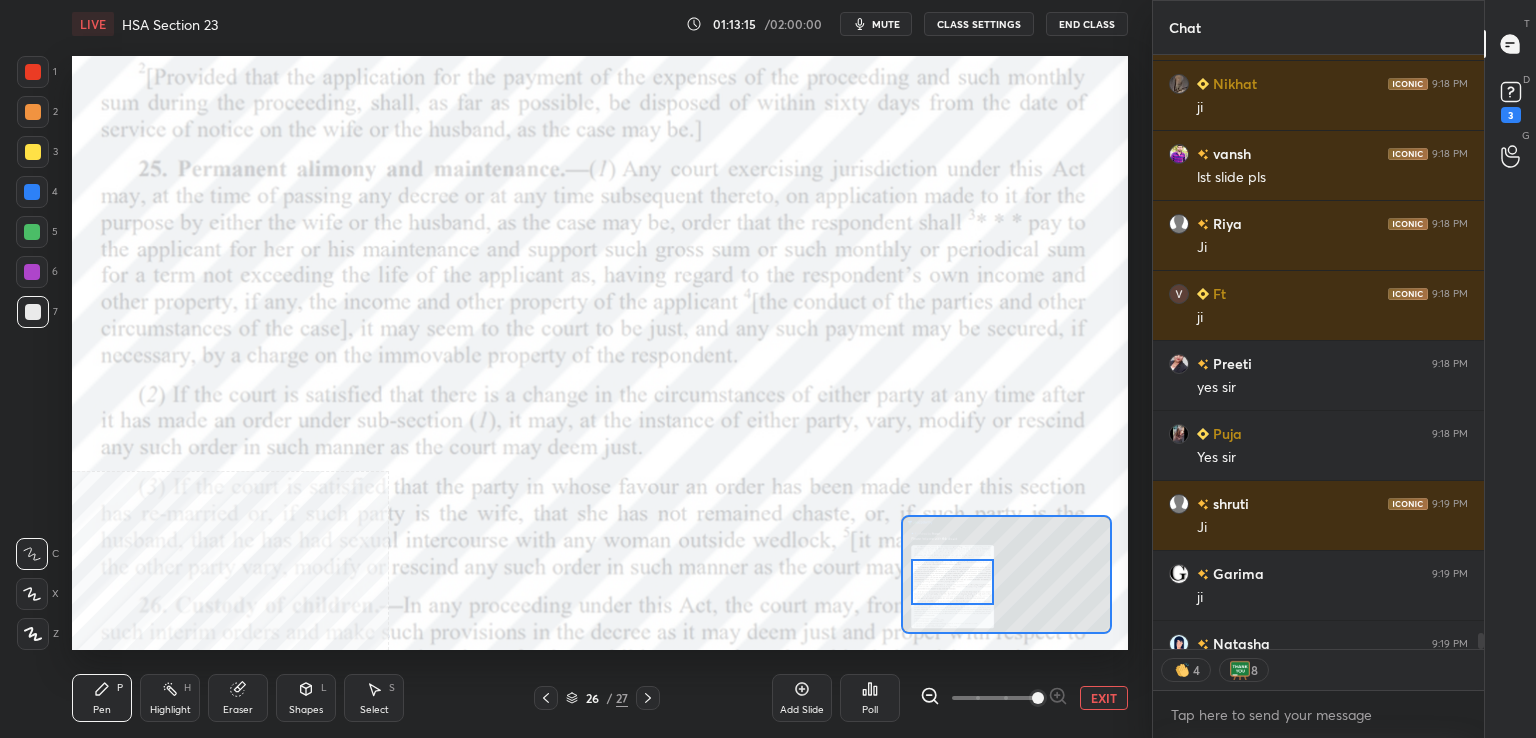 click at bounding box center (33, 72) 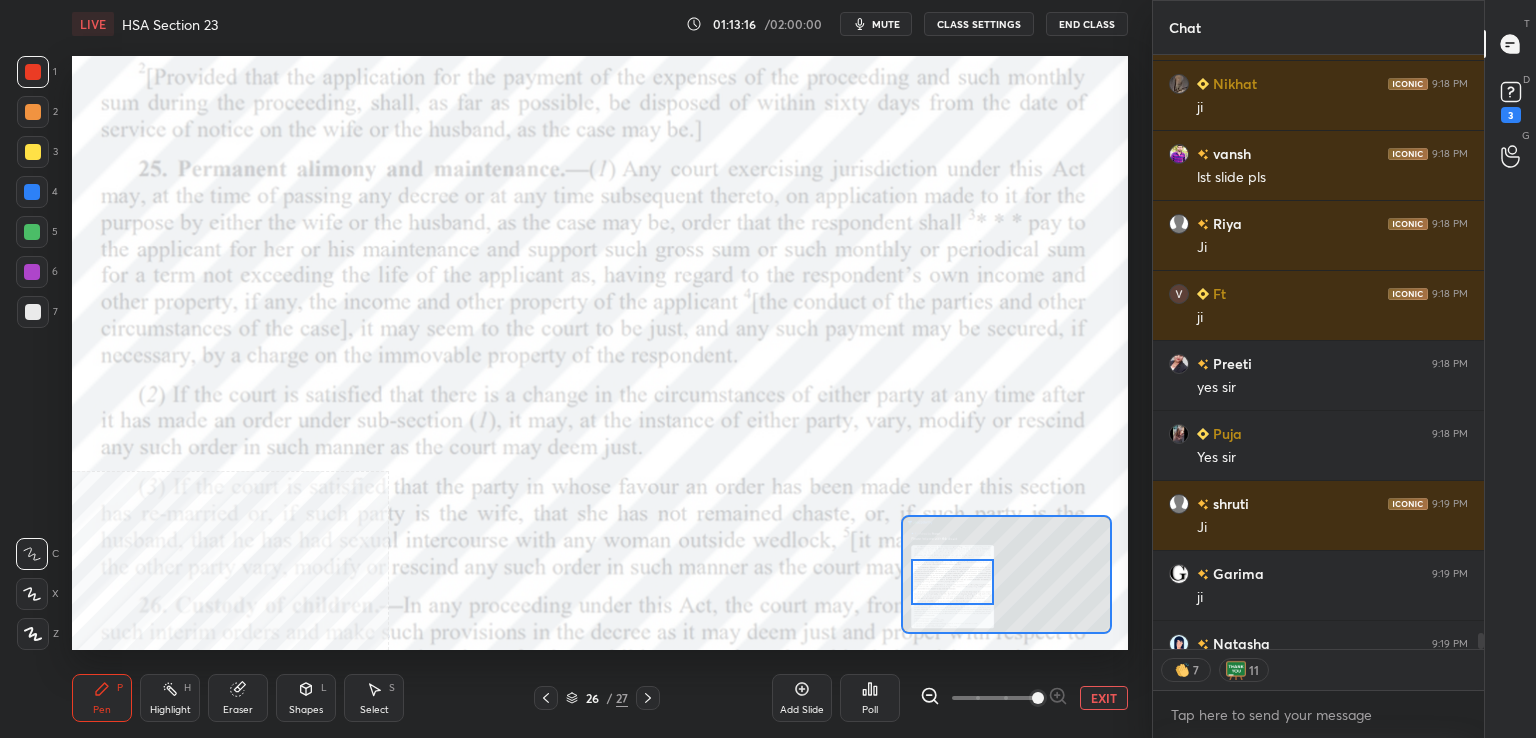 click on "Highlight H" at bounding box center [170, 698] 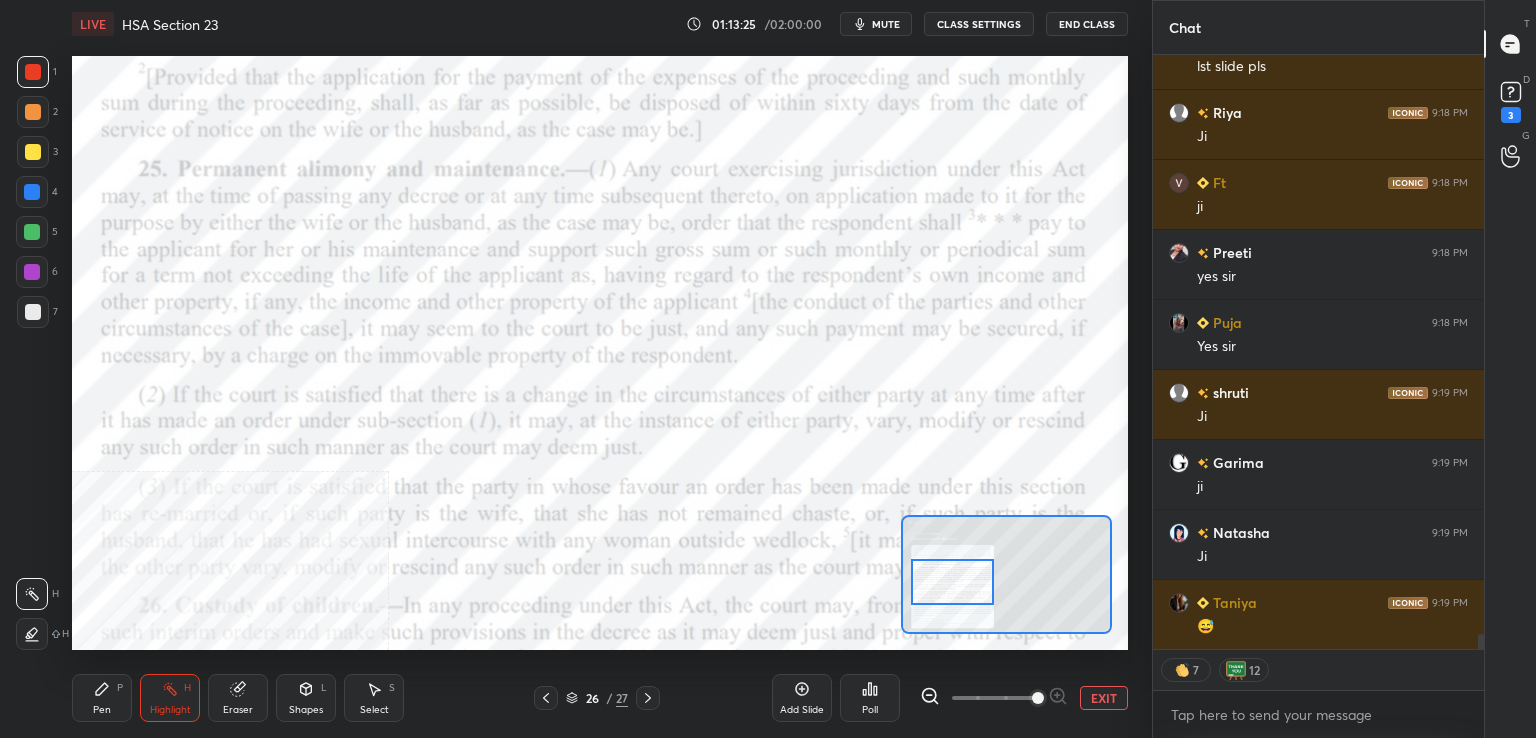 scroll, scrollTop: 22672, scrollLeft: 0, axis: vertical 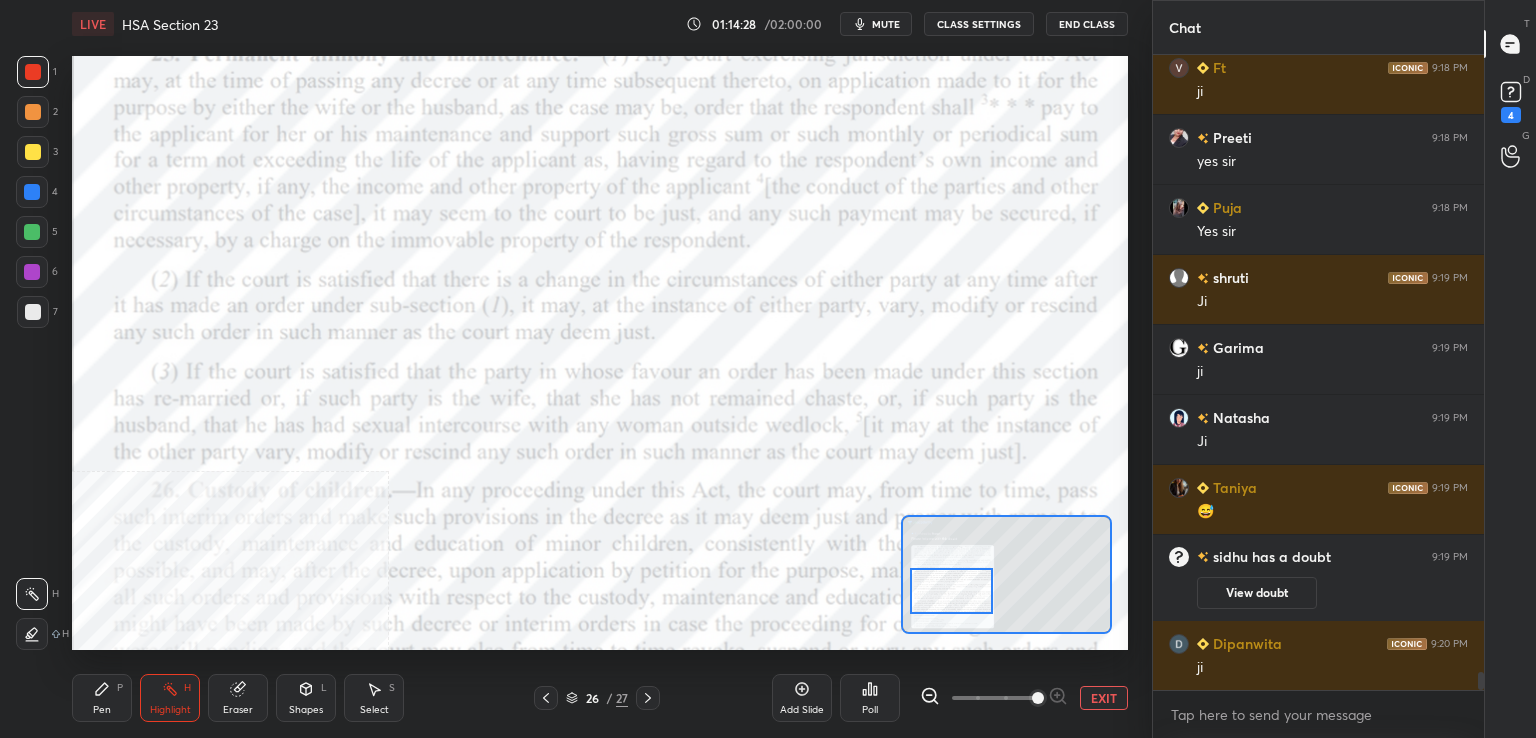 drag, startPoint x: 955, startPoint y: 574, endPoint x: 957, endPoint y: 584, distance: 10.198039 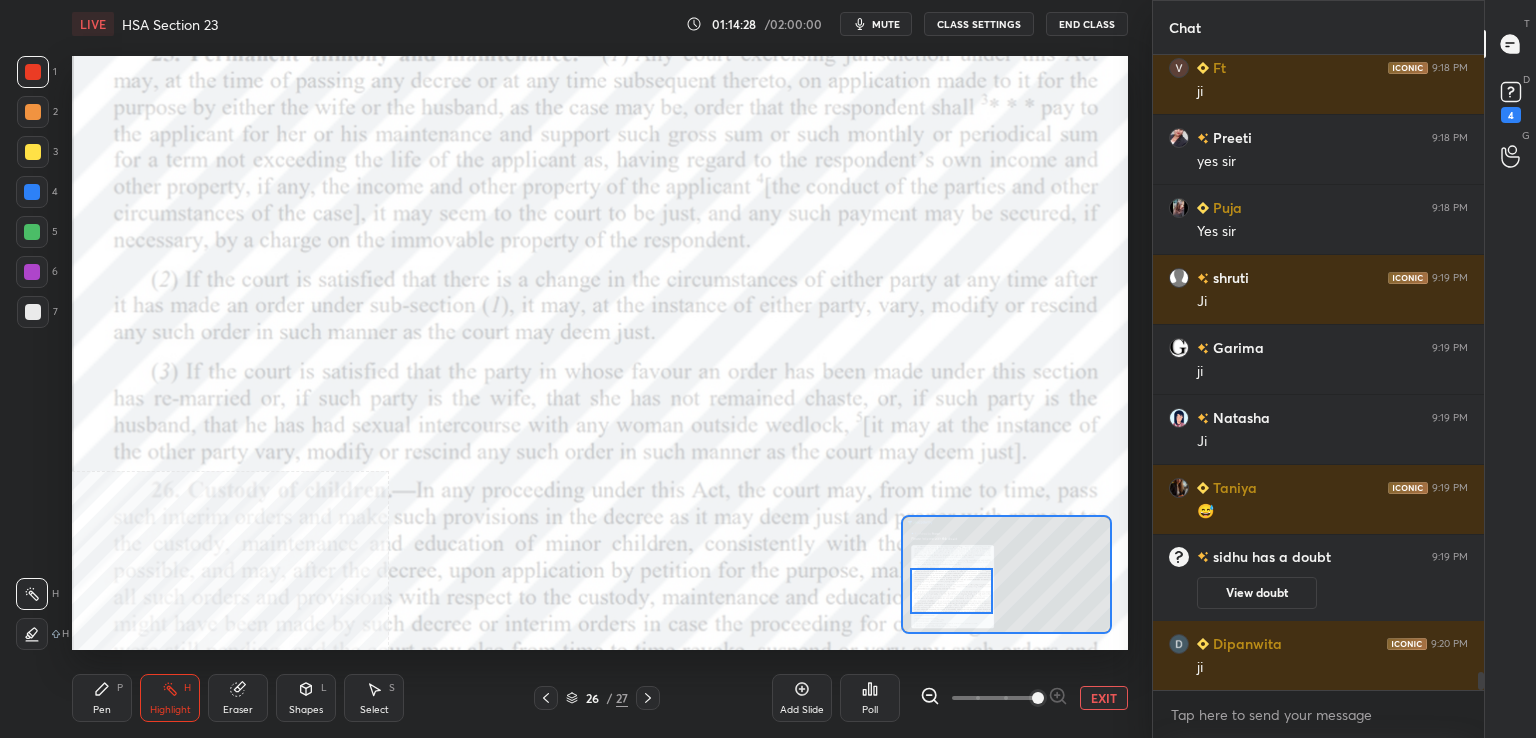 click at bounding box center (951, 591) 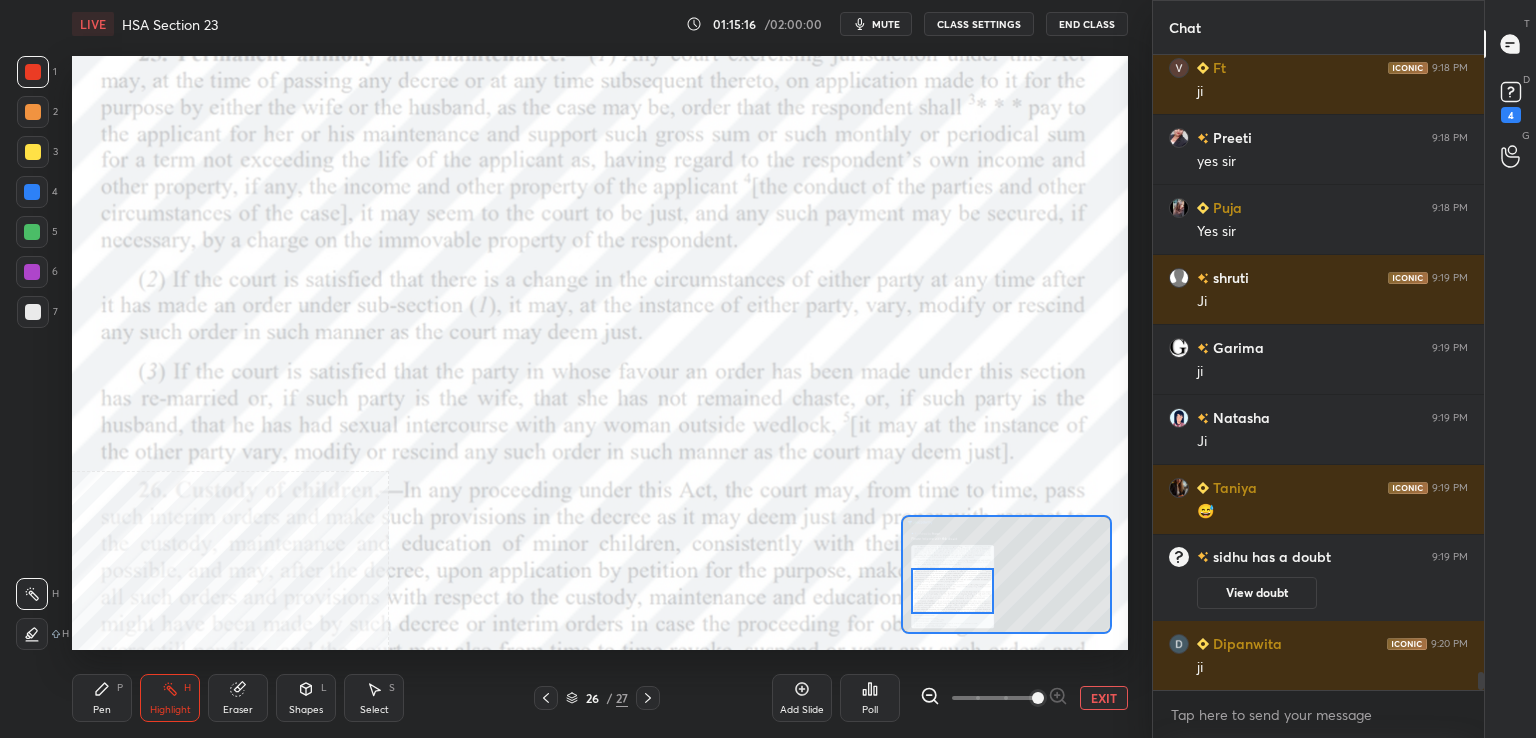 scroll, scrollTop: 21400, scrollLeft: 0, axis: vertical 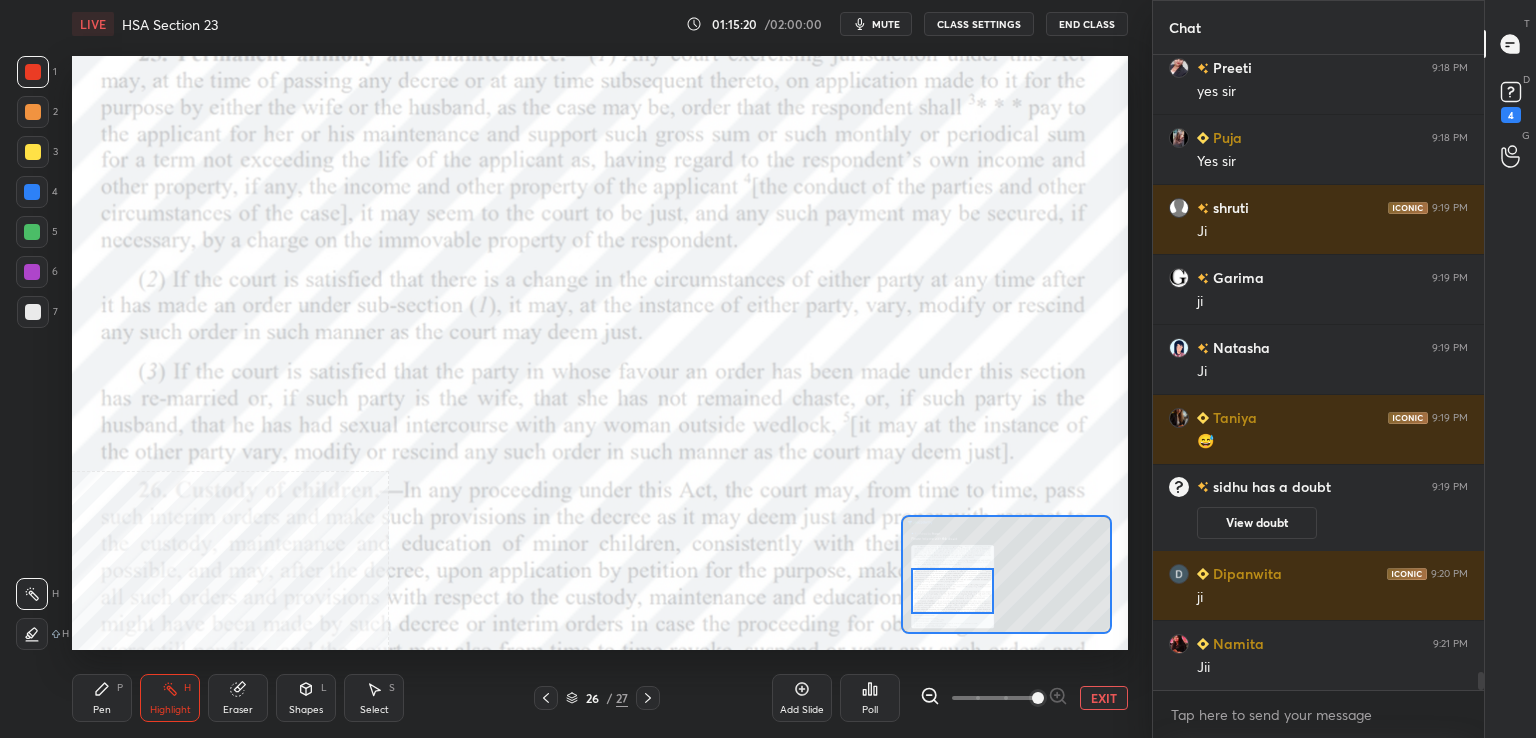 click at bounding box center (33, 72) 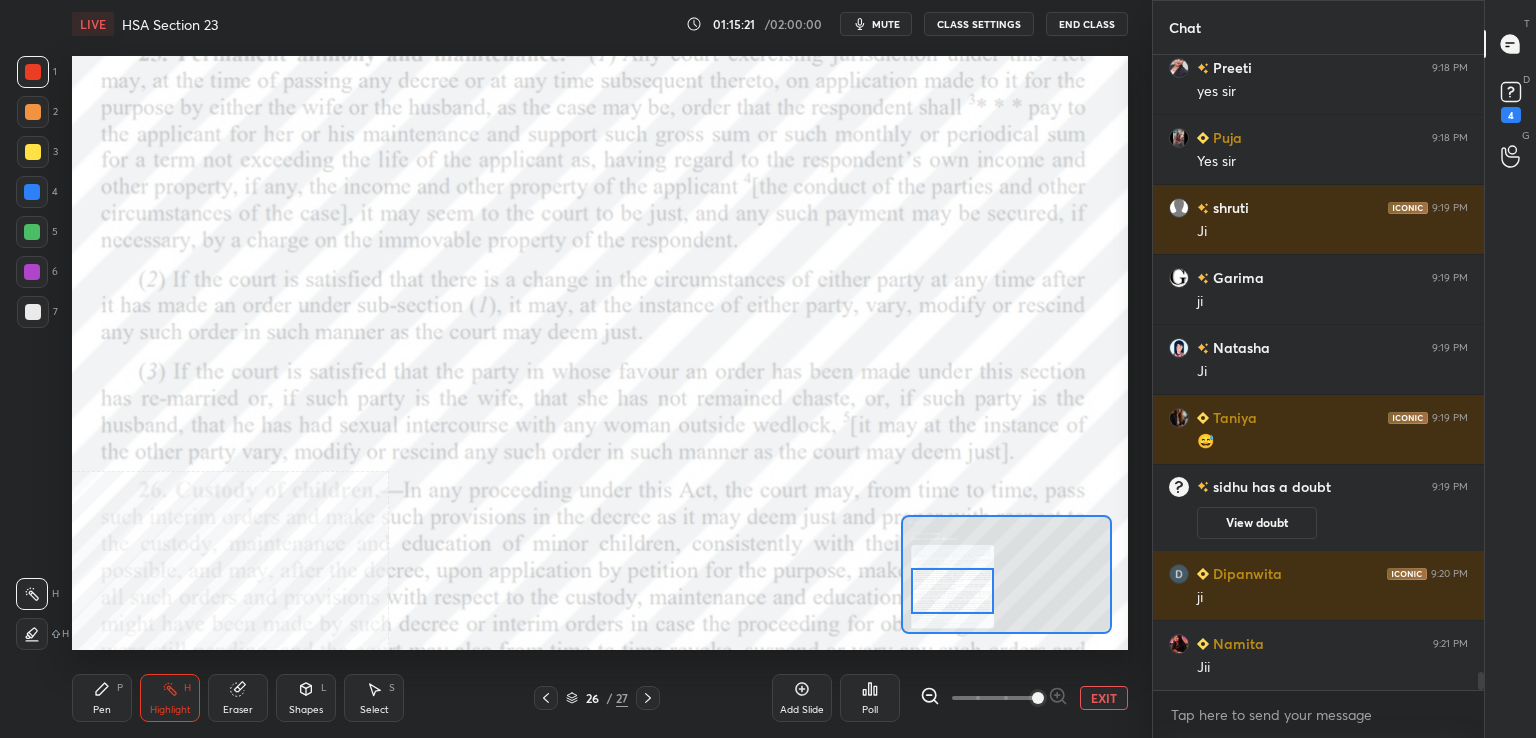 drag, startPoint x: 112, startPoint y: 706, endPoint x: 163, endPoint y: 659, distance: 69.354164 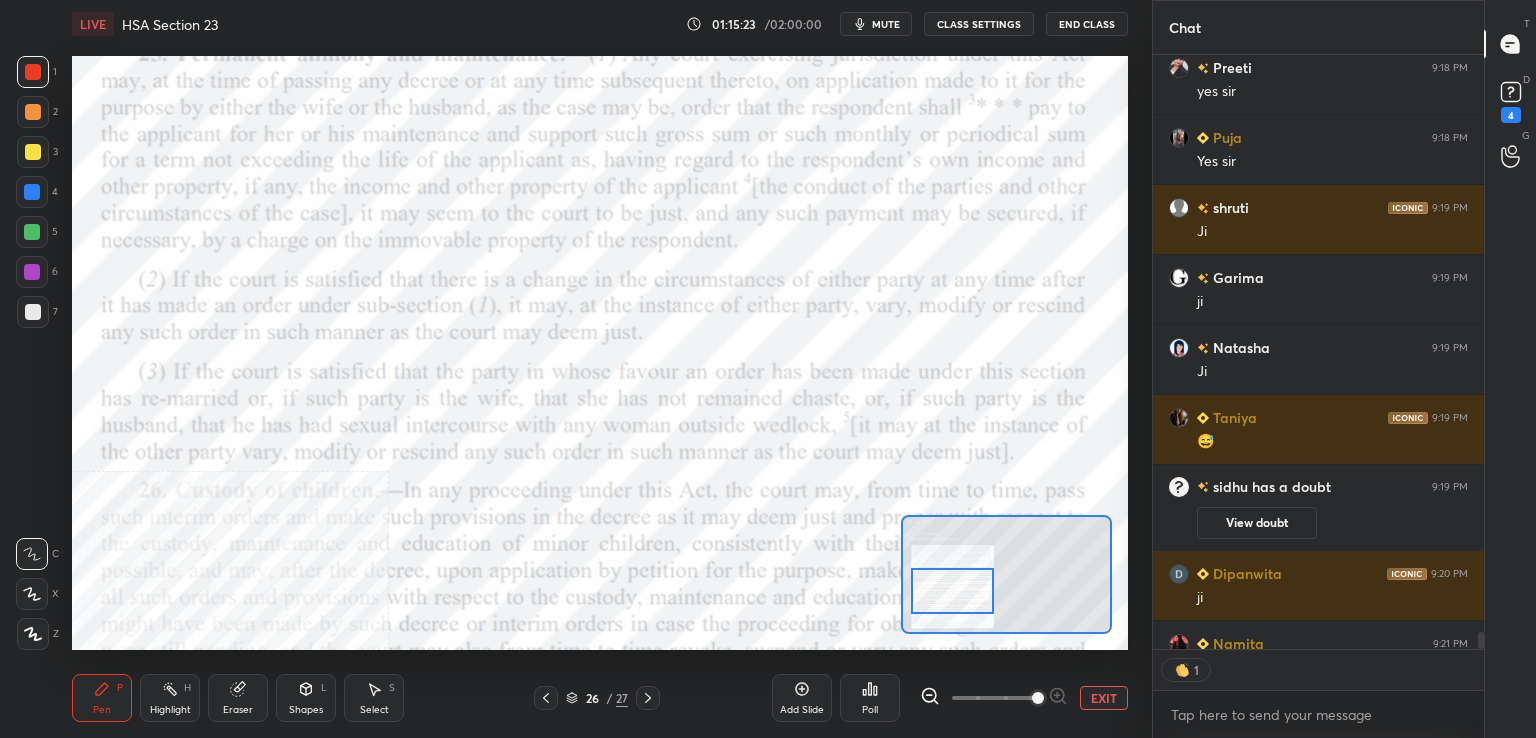 scroll, scrollTop: 589, scrollLeft: 325, axis: both 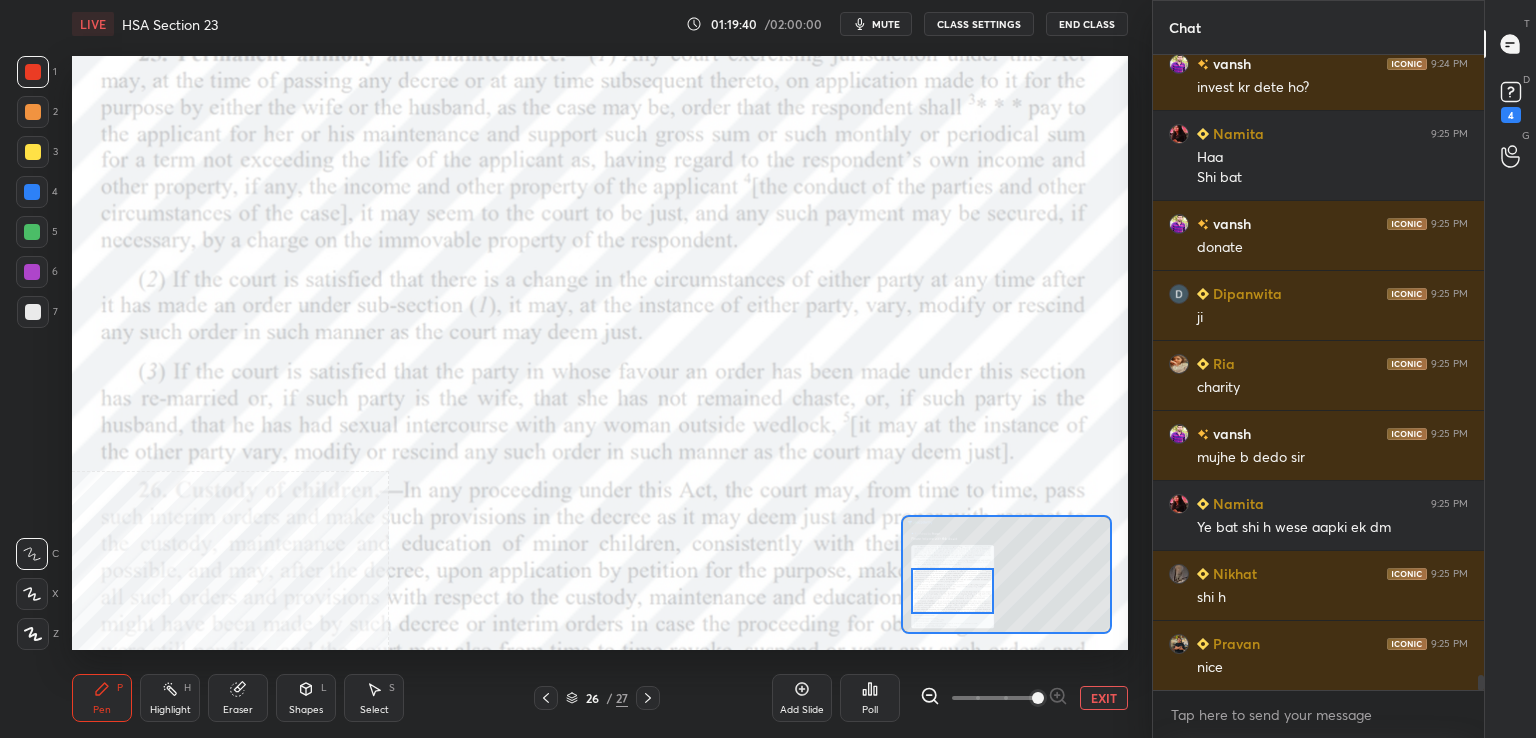 drag, startPoint x: 34, startPoint y: 72, endPoint x: 20, endPoint y: 73, distance: 14.035668 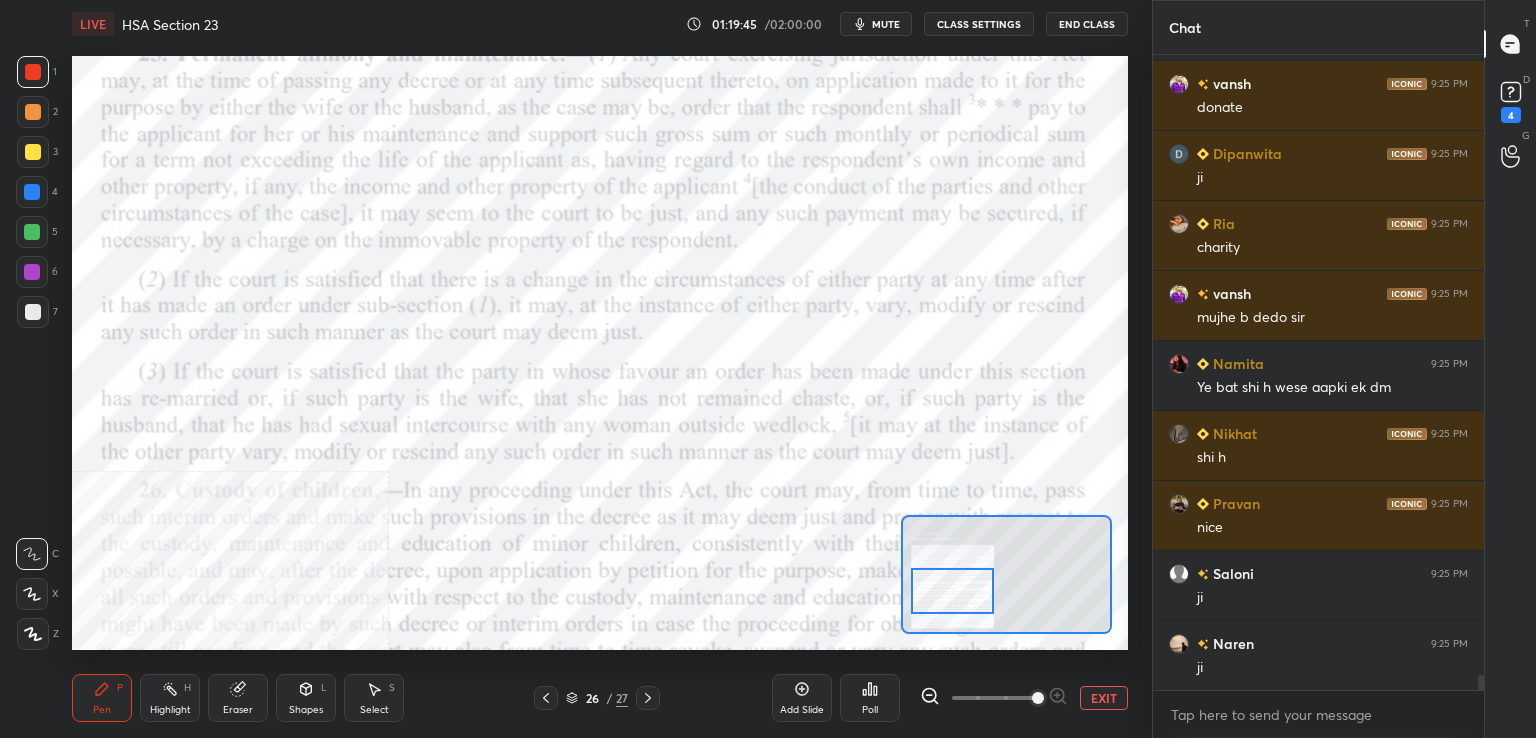 scroll, scrollTop: 26358, scrollLeft: 0, axis: vertical 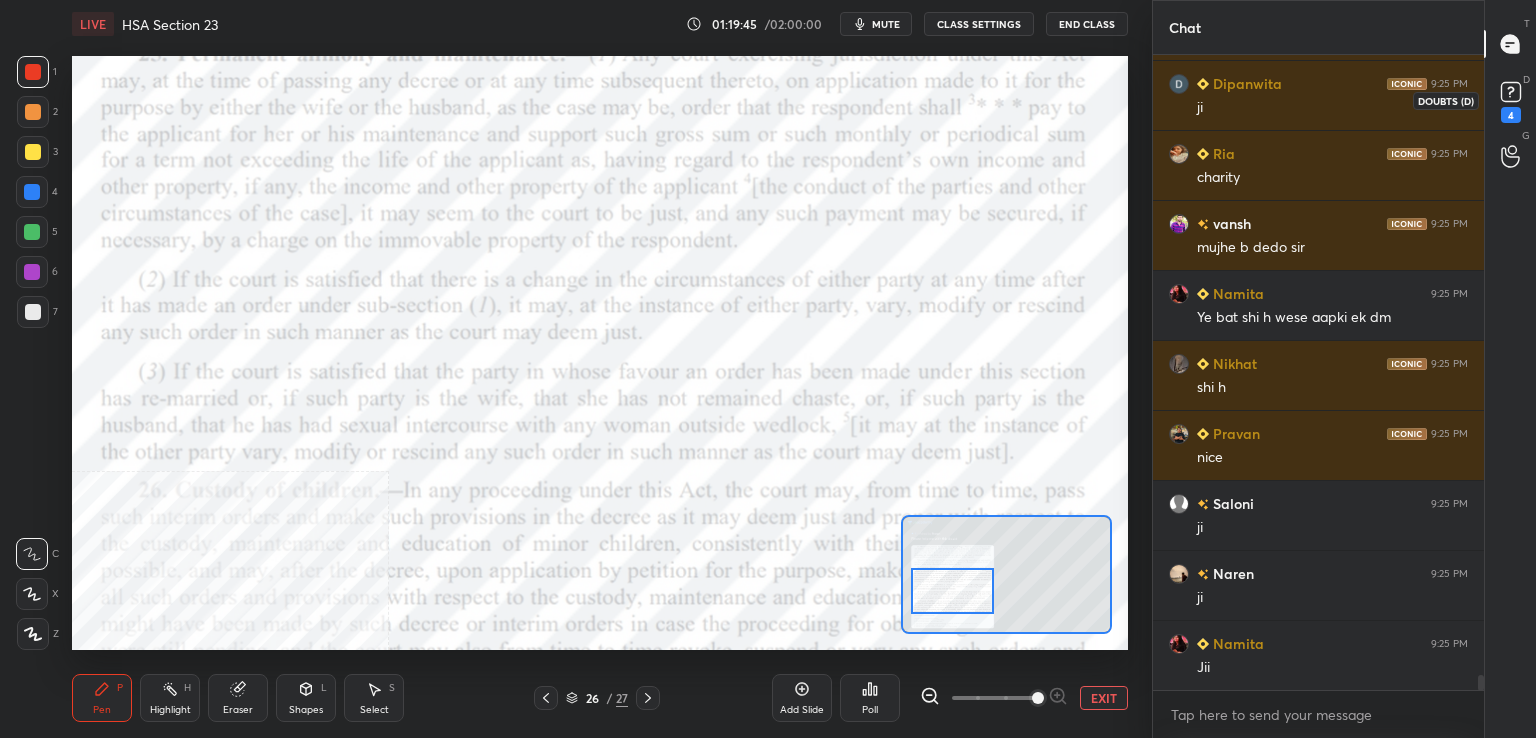click on "4" at bounding box center [1511, 115] 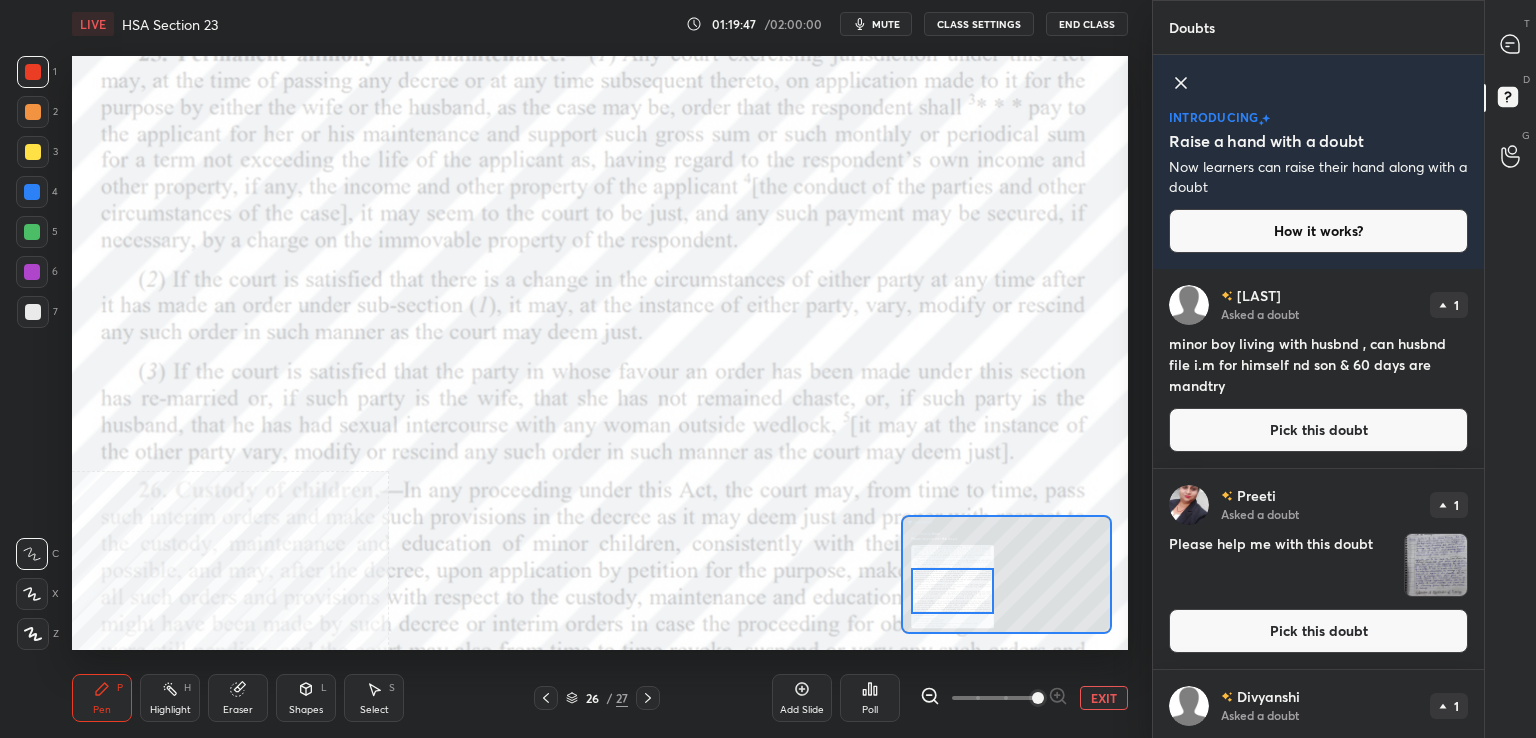 click on "Pick this doubt" at bounding box center (1318, 430) 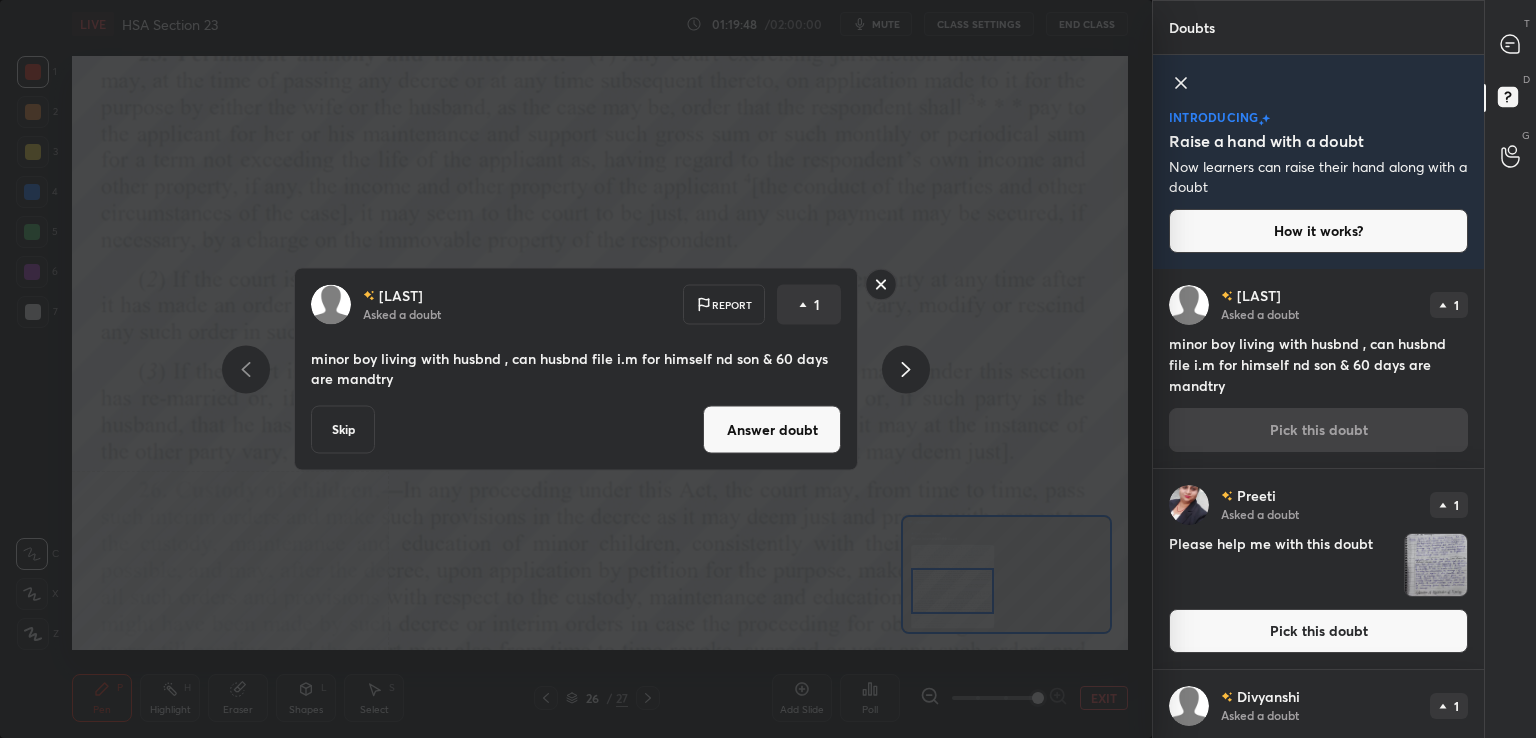 click on "Answer doubt" at bounding box center (772, 430) 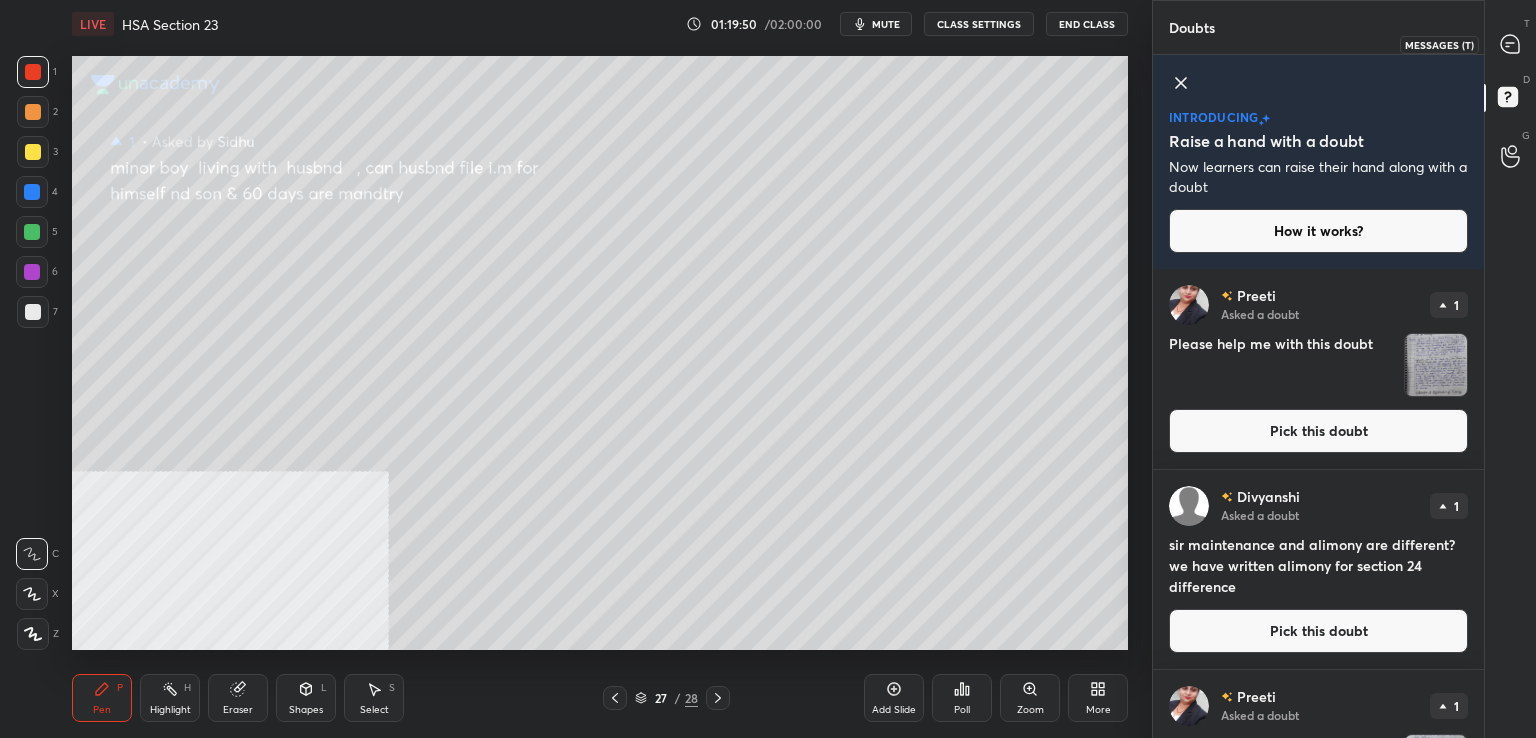 drag, startPoint x: 1515, startPoint y: 34, endPoint x: 1471, endPoint y: 43, distance: 44.911022 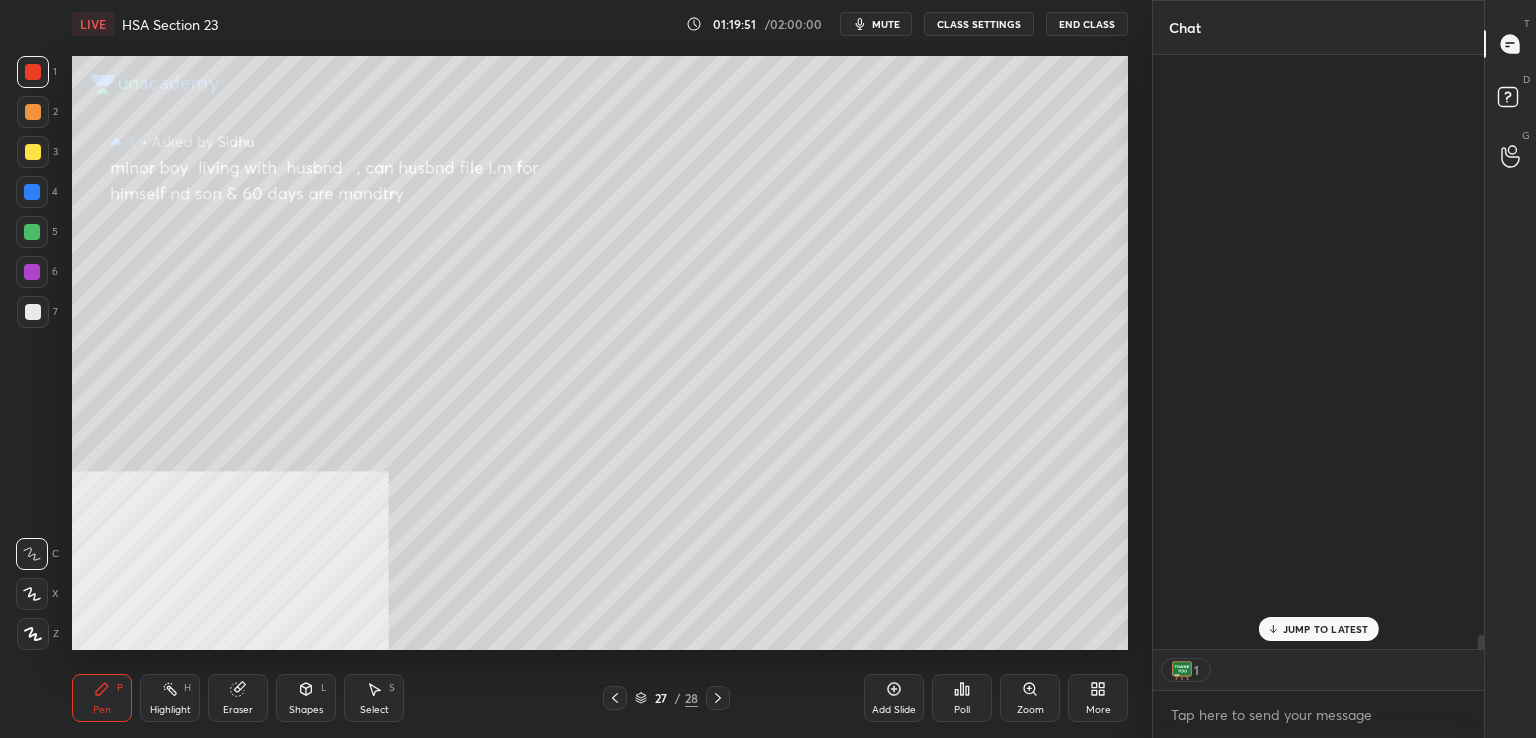 scroll, scrollTop: 26840, scrollLeft: 0, axis: vertical 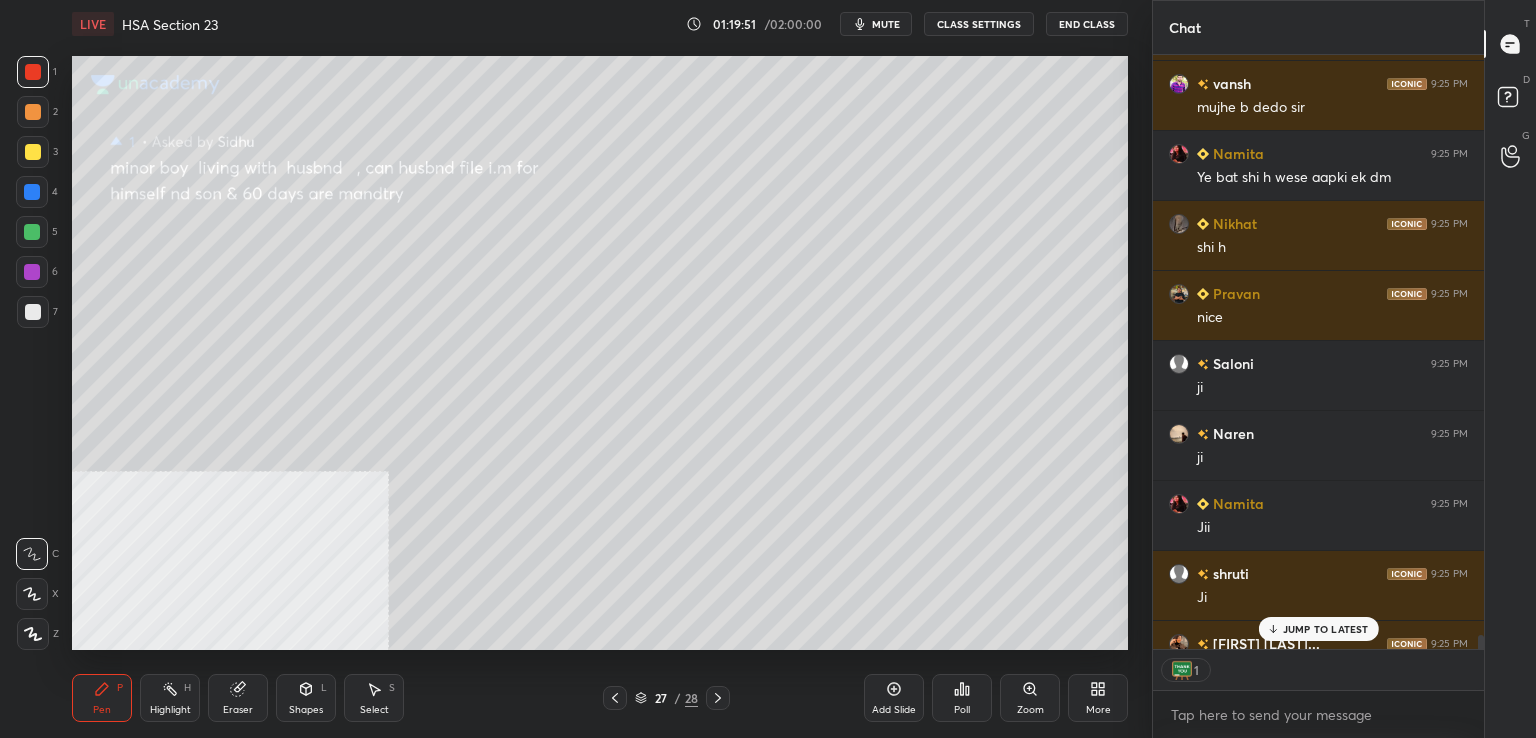 click at bounding box center [33, 152] 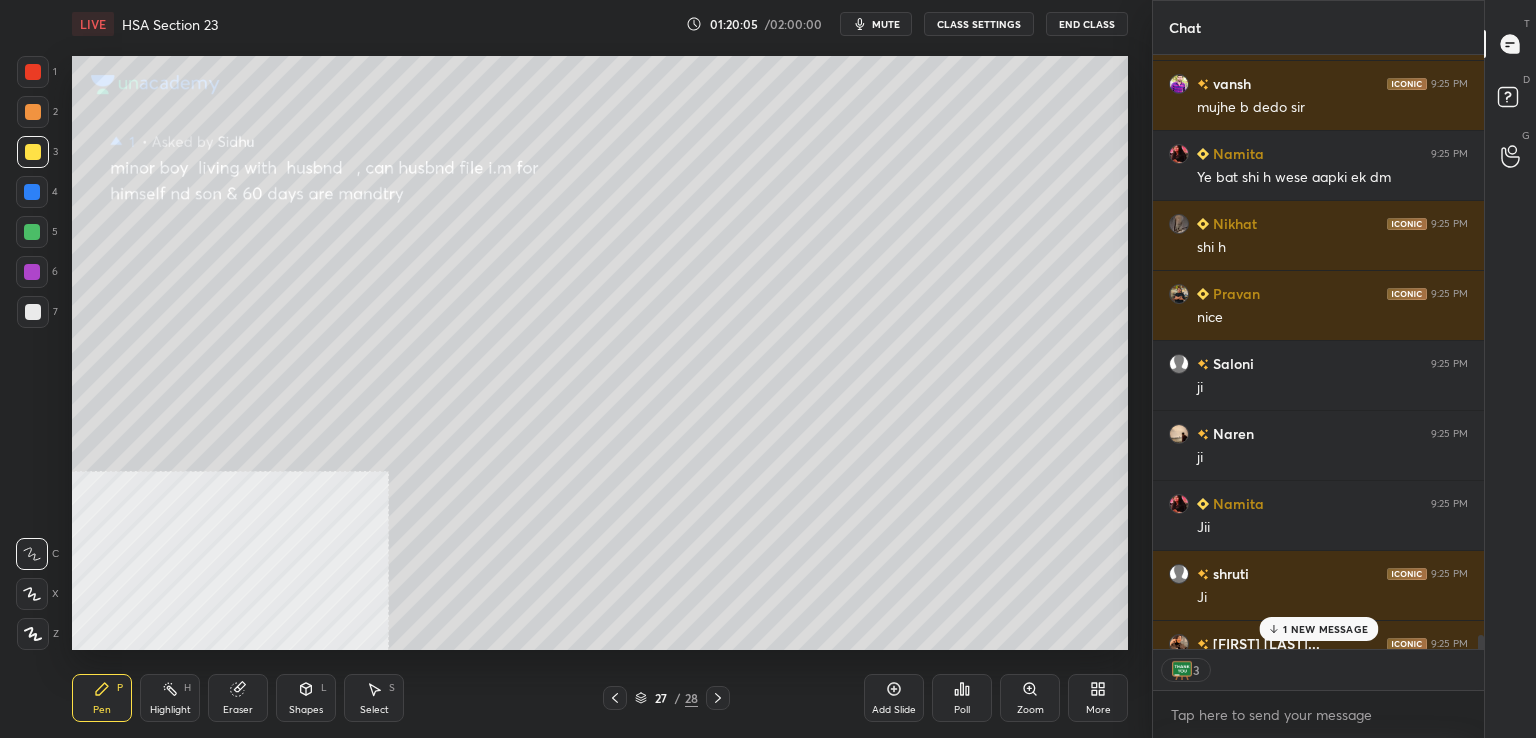 drag, startPoint x: 1301, startPoint y: 627, endPoint x: 1284, endPoint y: 627, distance: 17 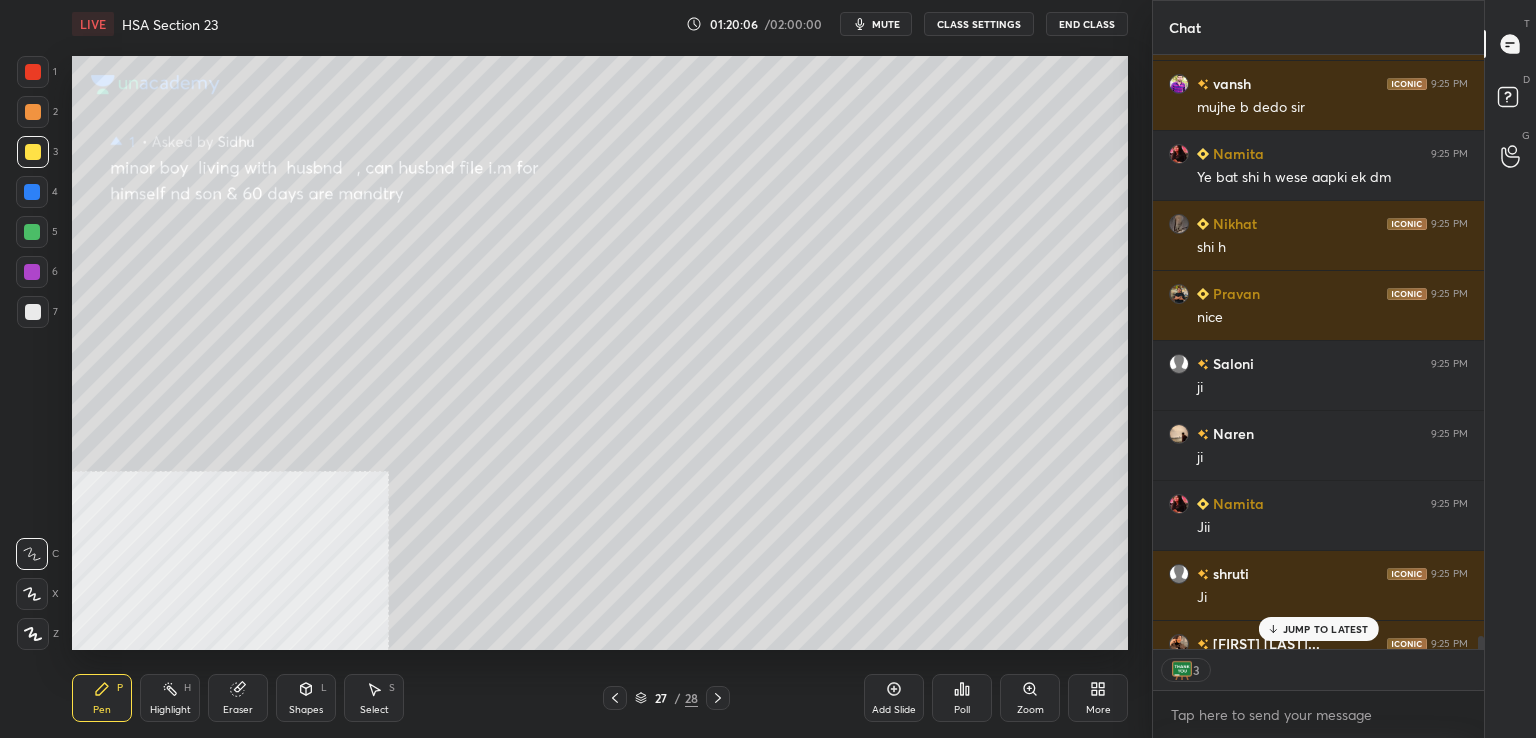 scroll, scrollTop: 26968, scrollLeft: 0, axis: vertical 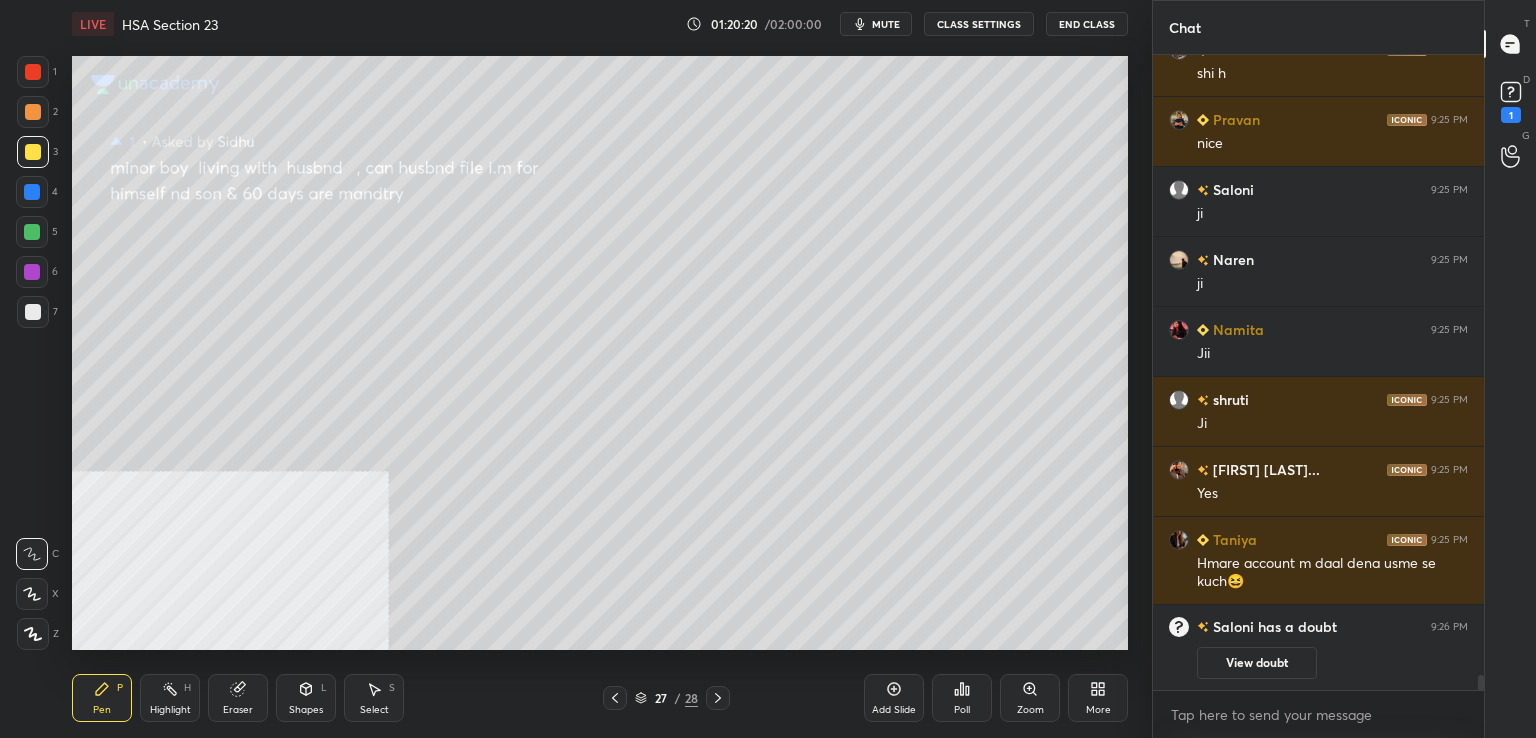 drag, startPoint x: 1480, startPoint y: 641, endPoint x: 1448, endPoint y: 658, distance: 36.23534 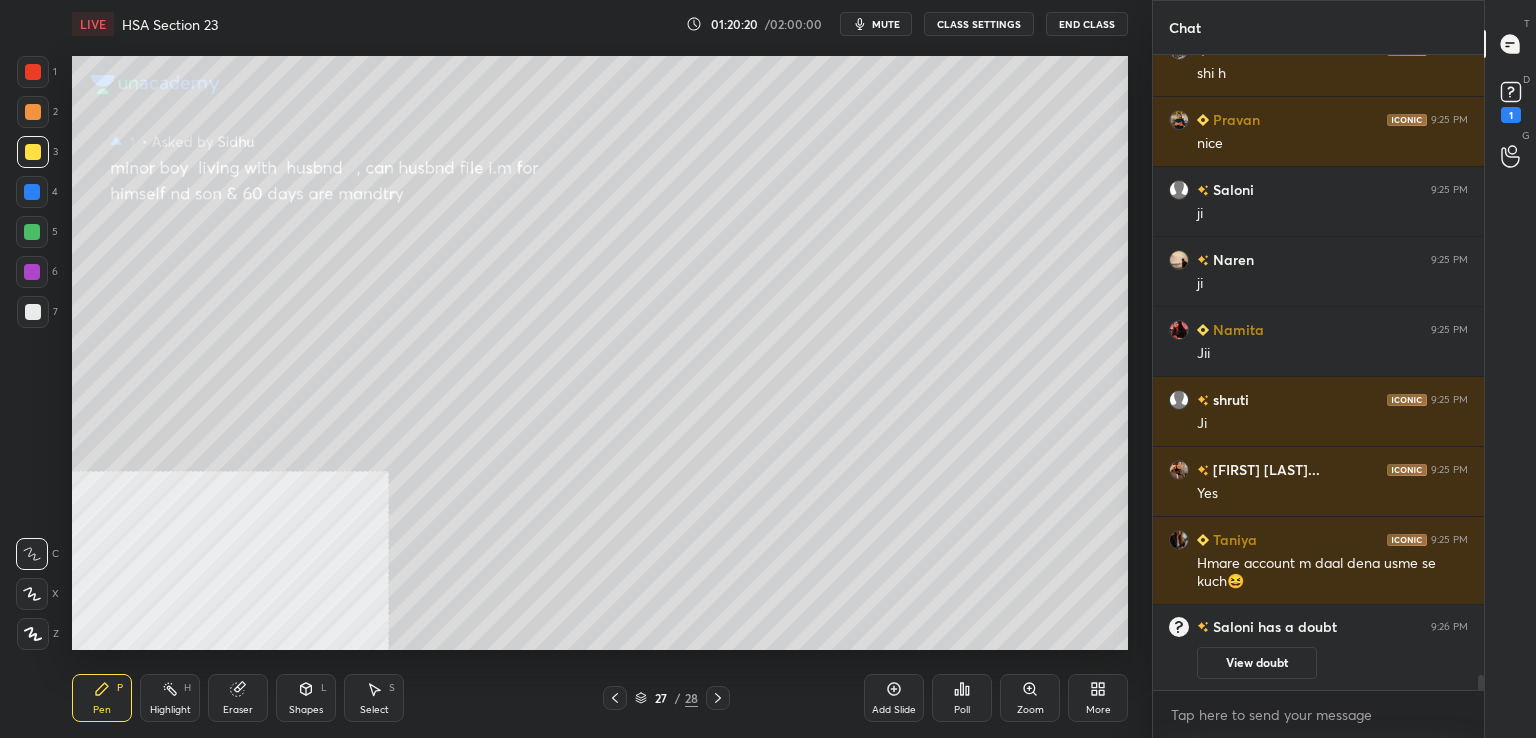 click at bounding box center [1478, 372] 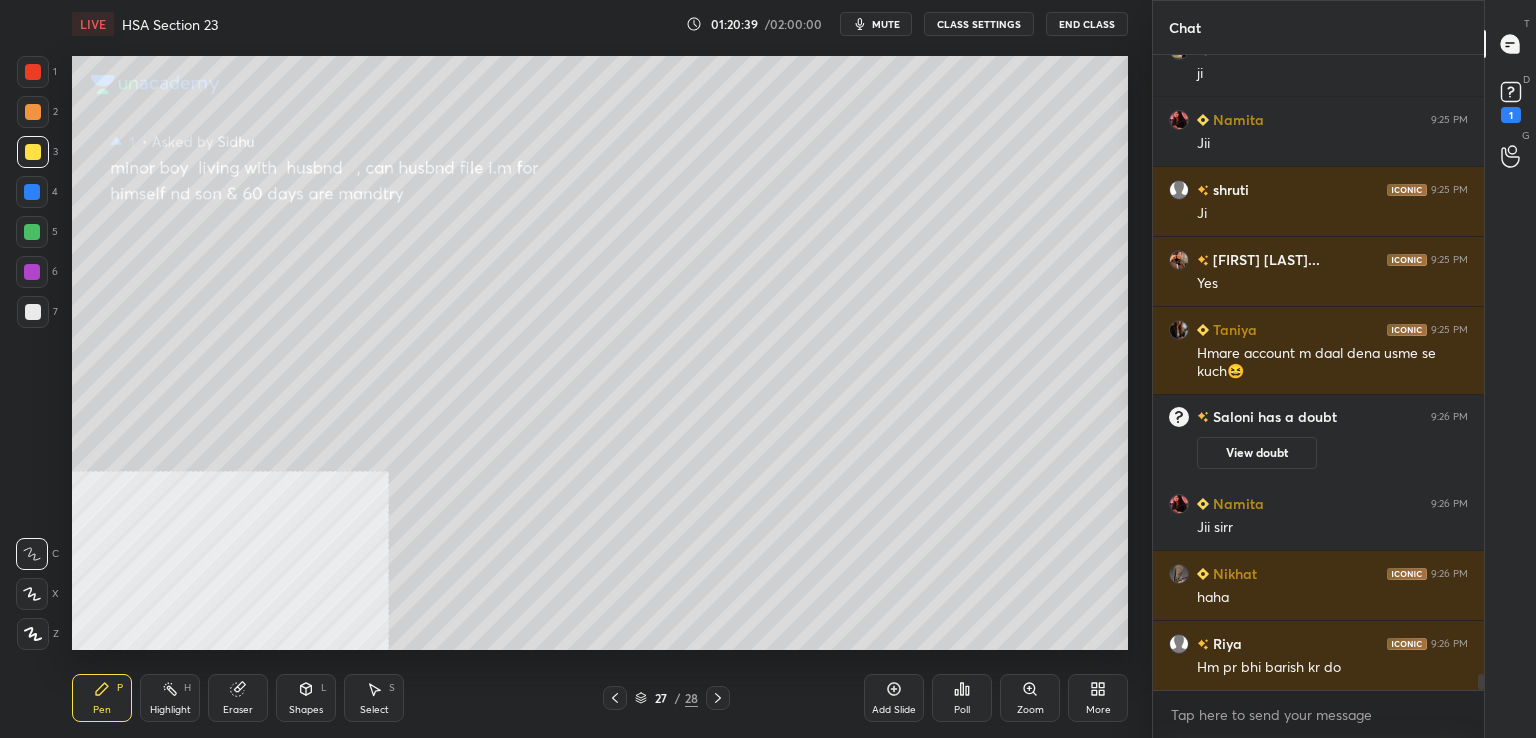scroll, scrollTop: 25348, scrollLeft: 0, axis: vertical 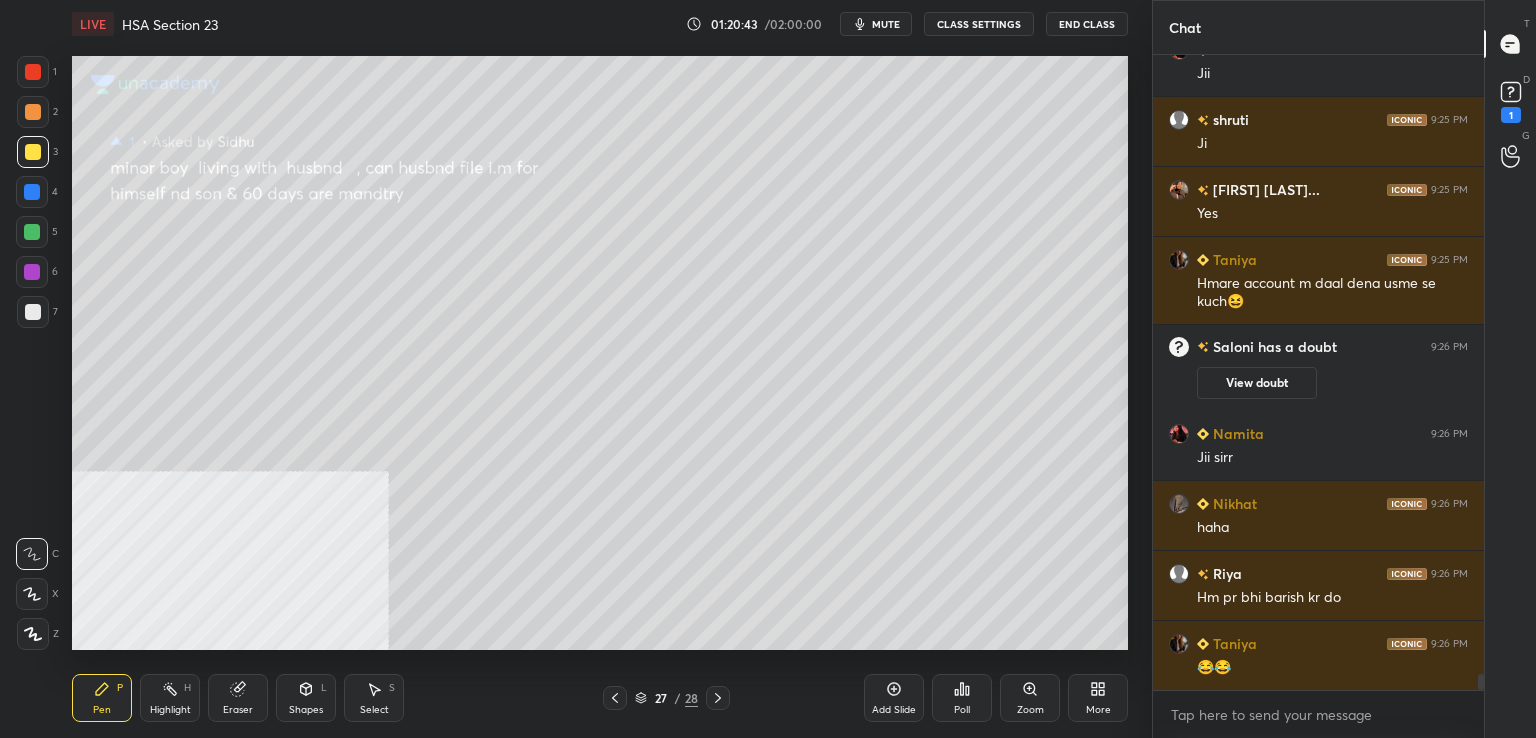 click at bounding box center (32, 232) 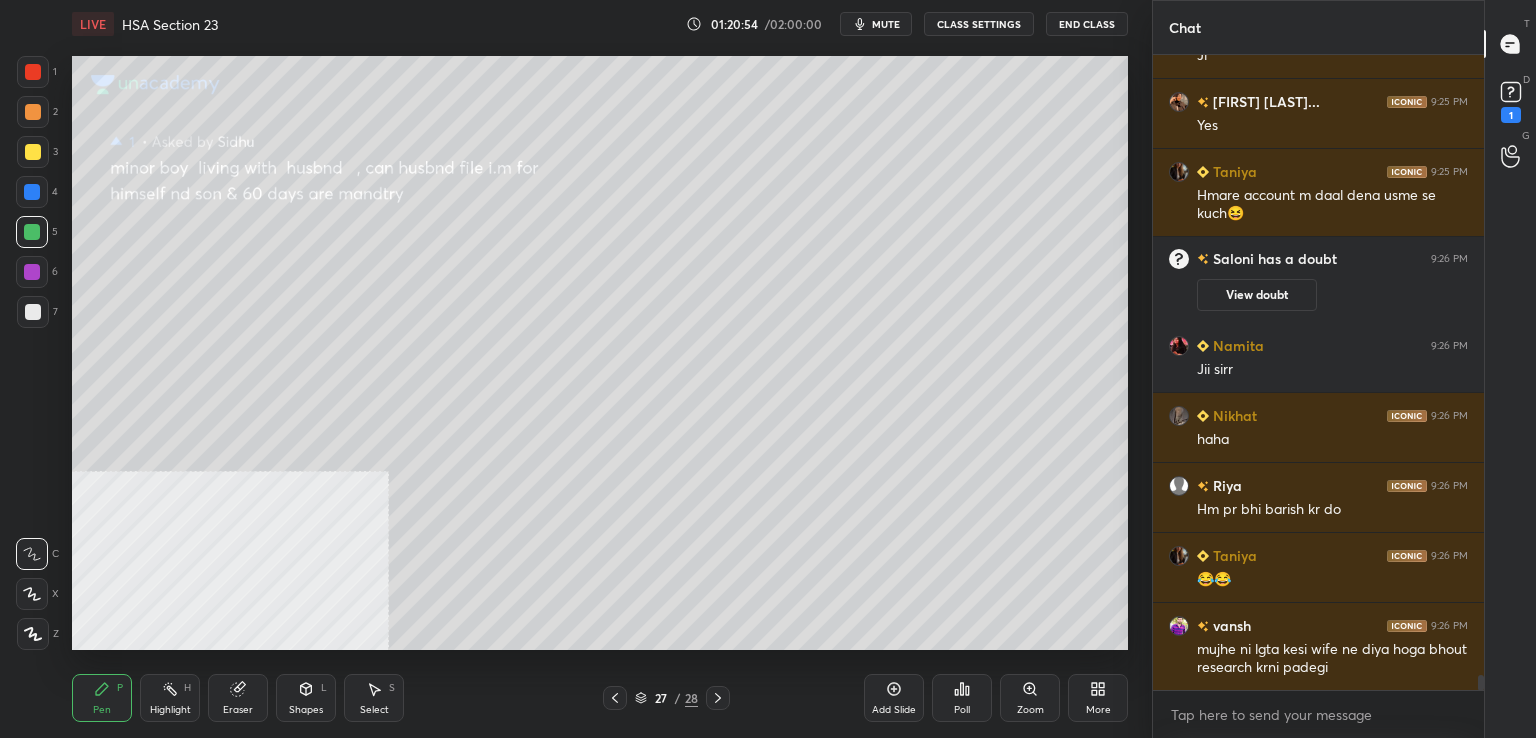 scroll, scrollTop: 25506, scrollLeft: 0, axis: vertical 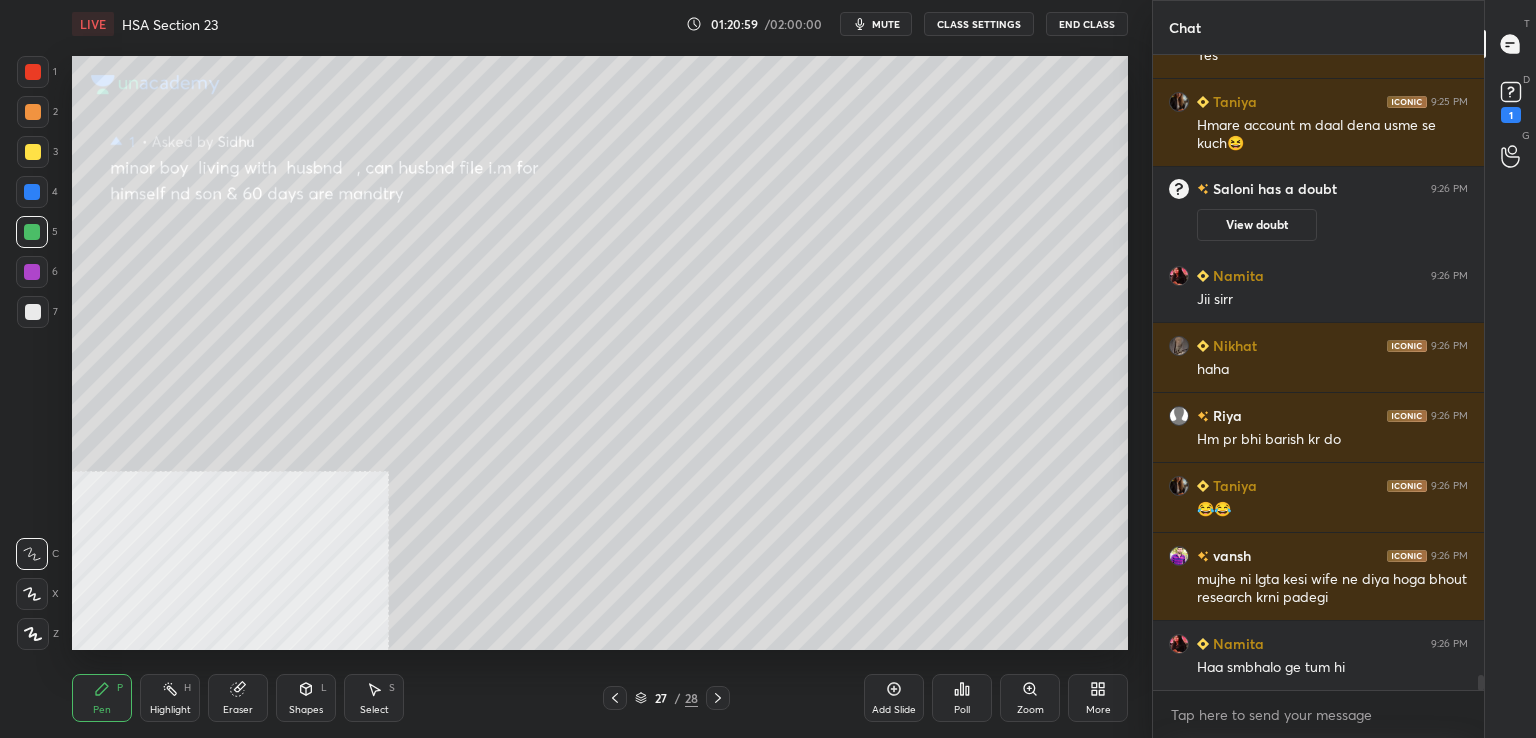 drag, startPoint x: 31, startPoint y: 193, endPoint x: 68, endPoint y: 209, distance: 40.311287 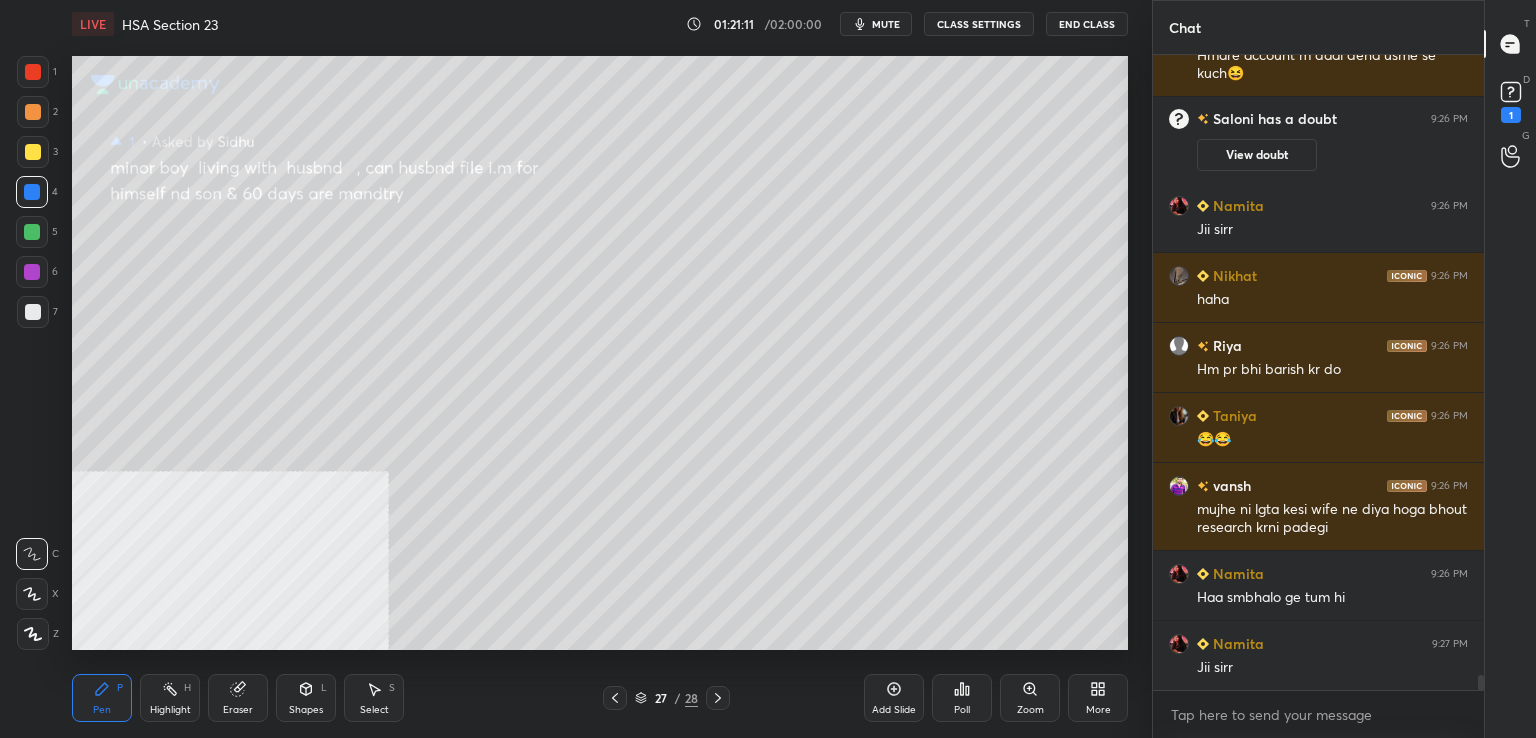 scroll, scrollTop: 25646, scrollLeft: 0, axis: vertical 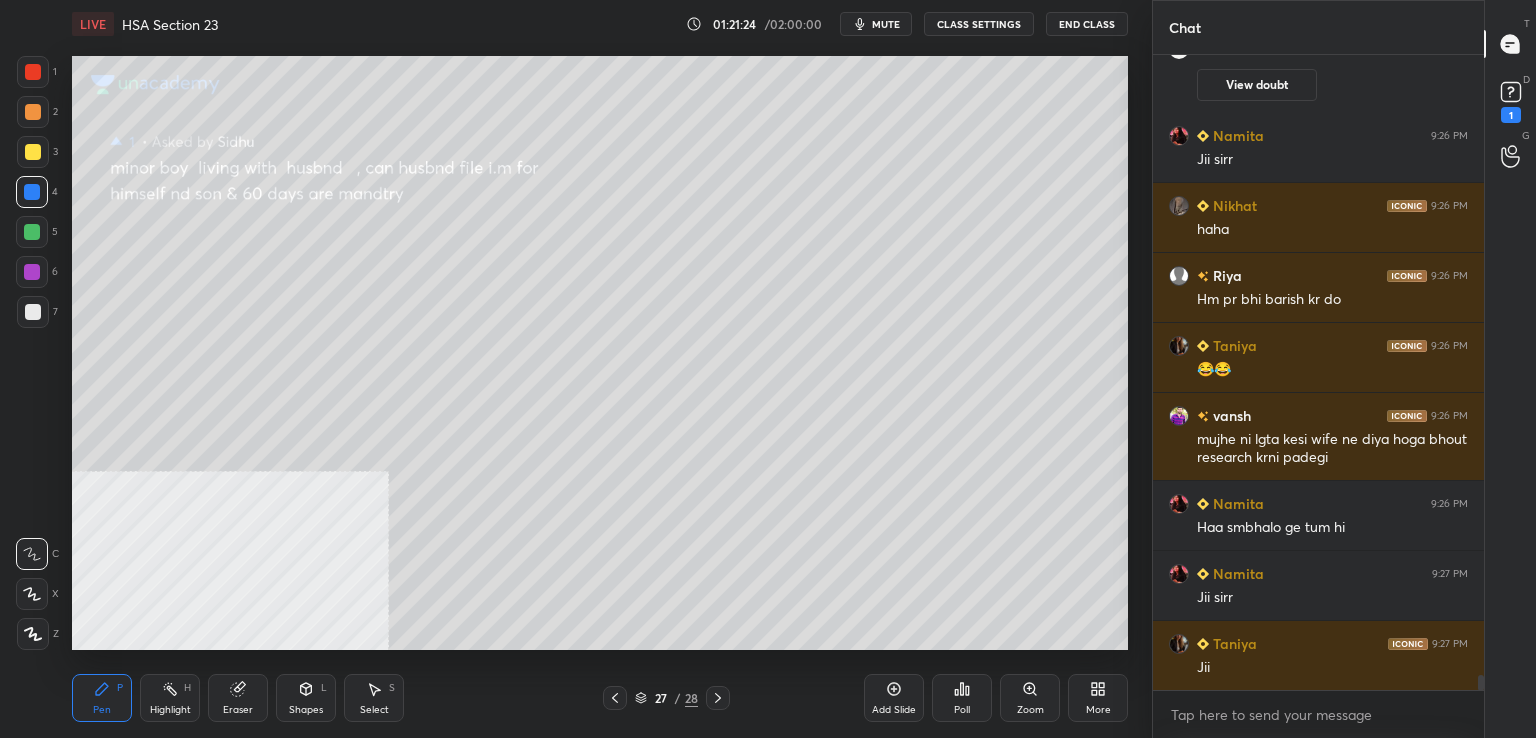 click at bounding box center [33, 312] 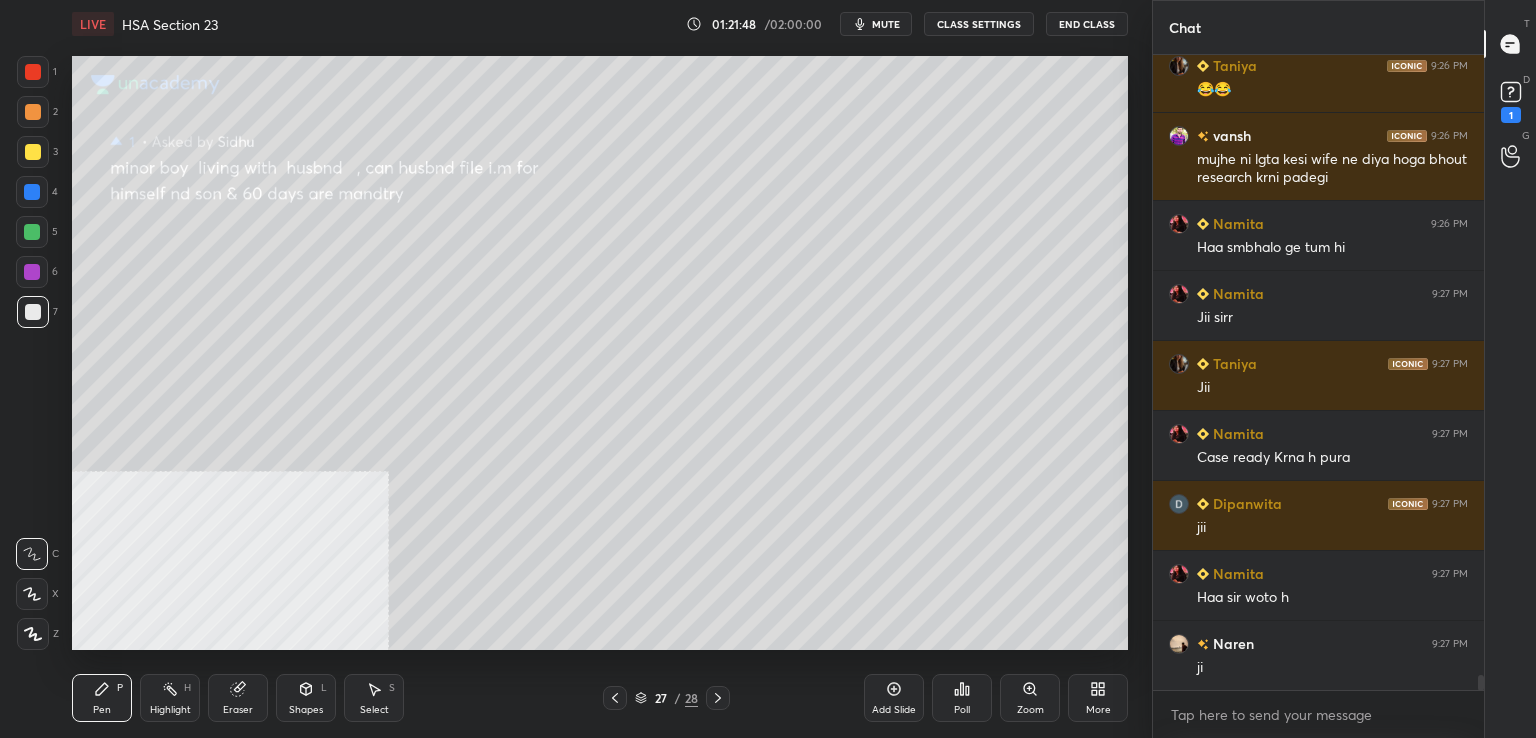scroll, scrollTop: 25996, scrollLeft: 0, axis: vertical 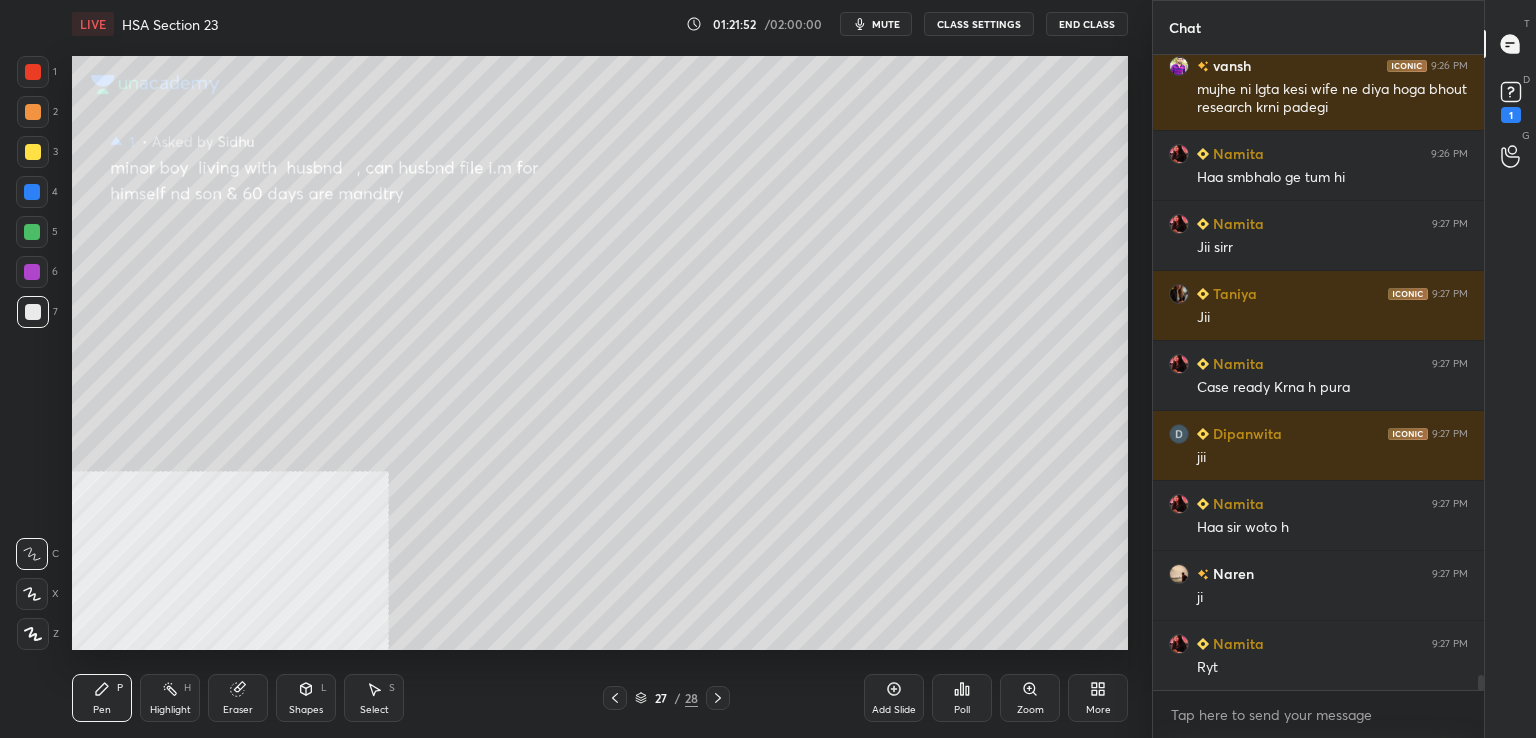 click at bounding box center [33, 312] 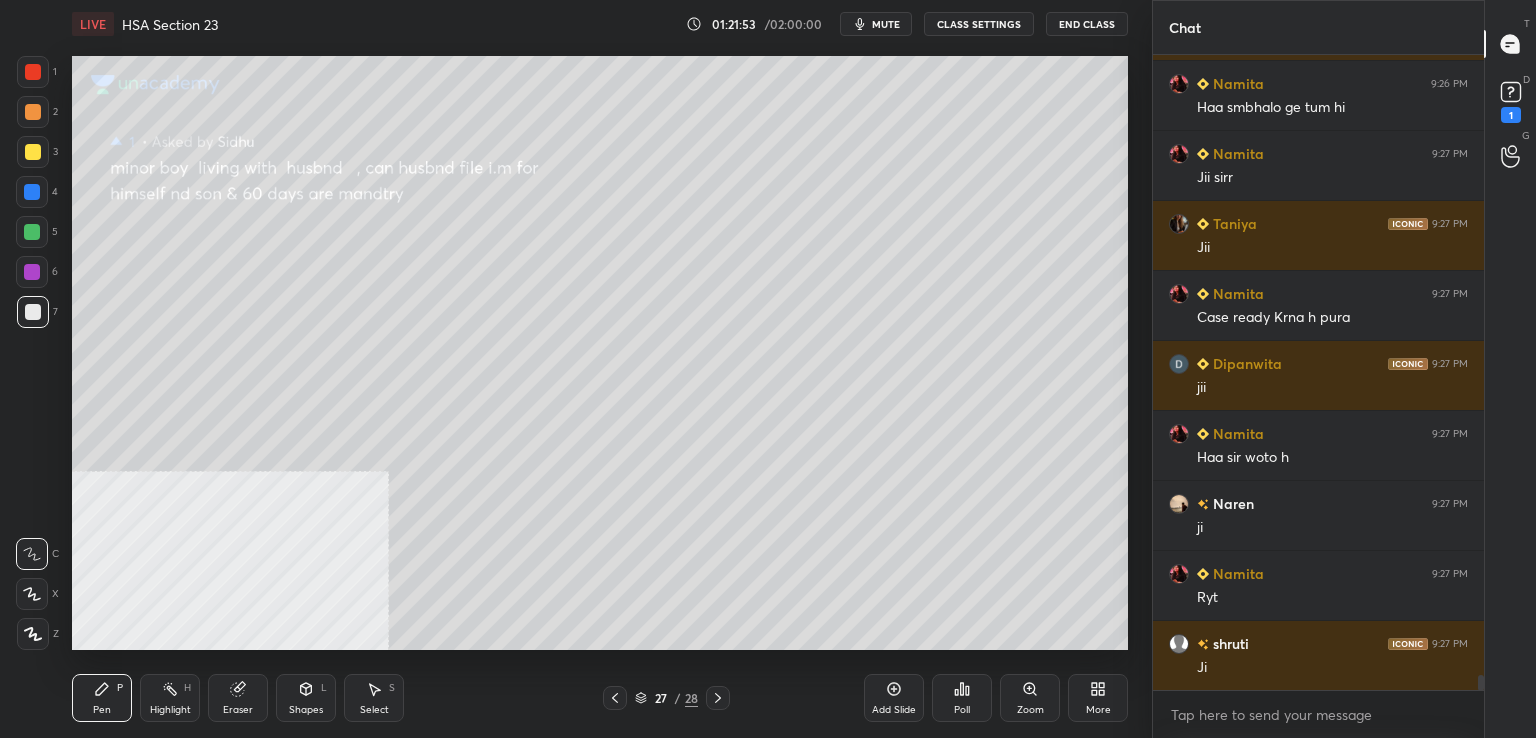 scroll, scrollTop: 26136, scrollLeft: 0, axis: vertical 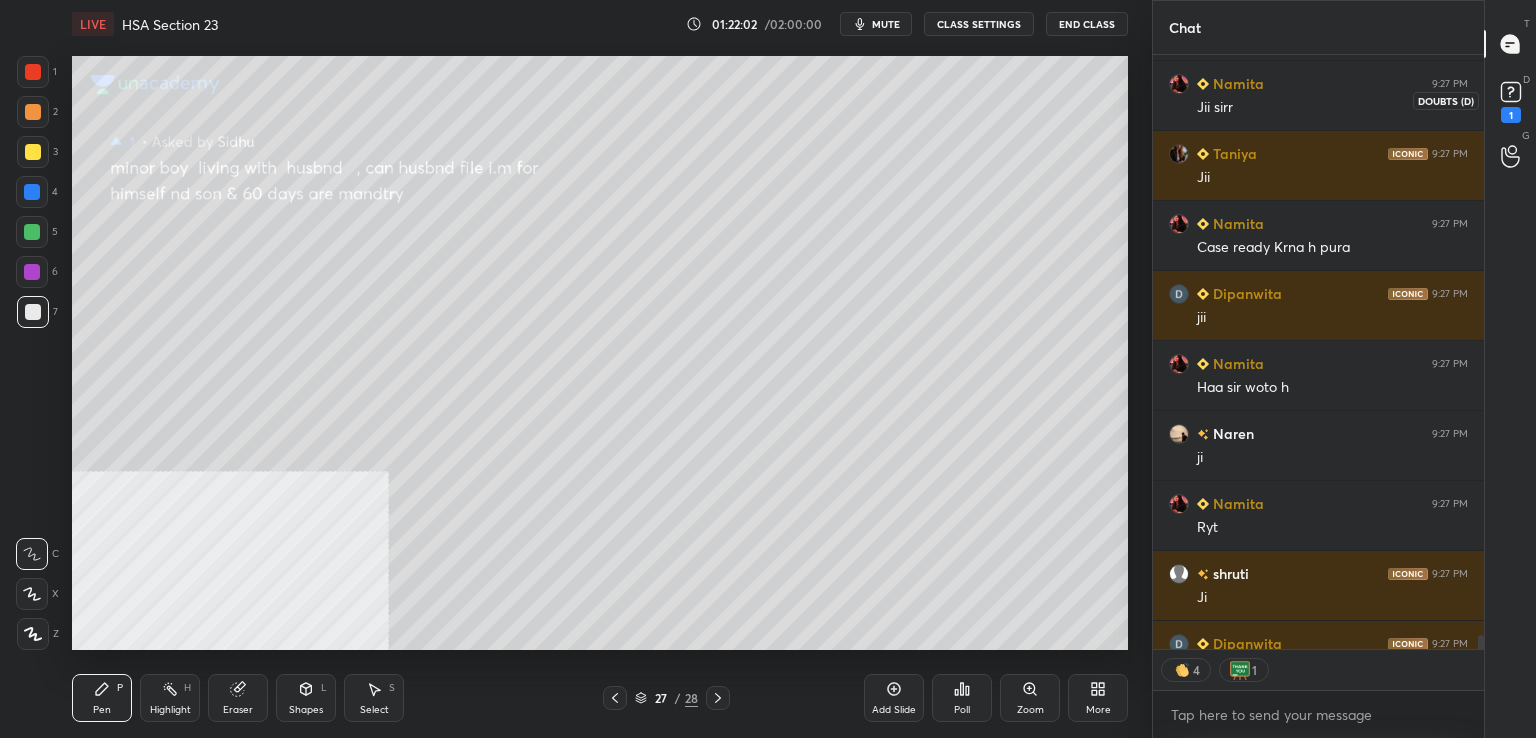 drag, startPoint x: 1511, startPoint y: 109, endPoint x: 1500, endPoint y: 121, distance: 16.27882 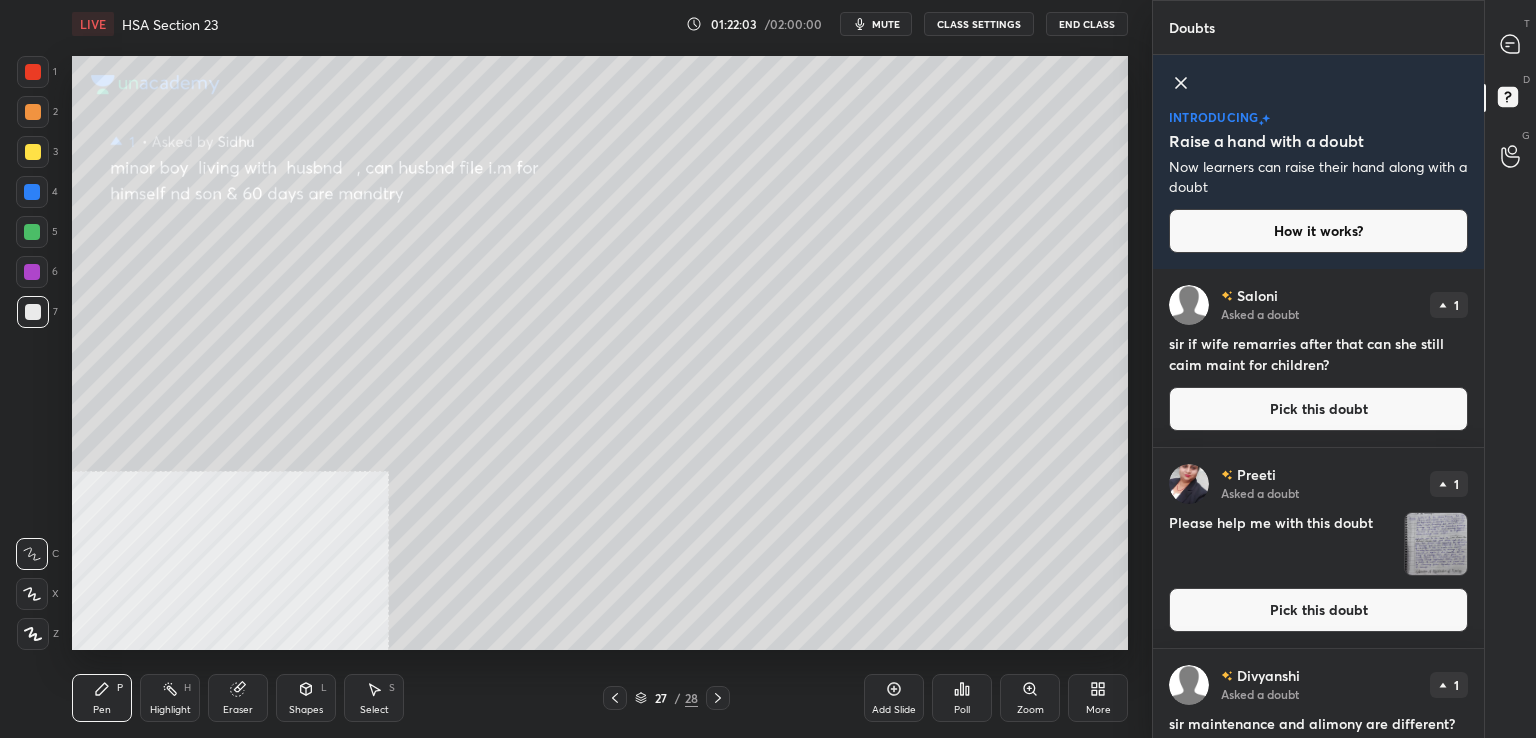 drag, startPoint x: 1292, startPoint y: 410, endPoint x: 1285, endPoint y: 401, distance: 11.401754 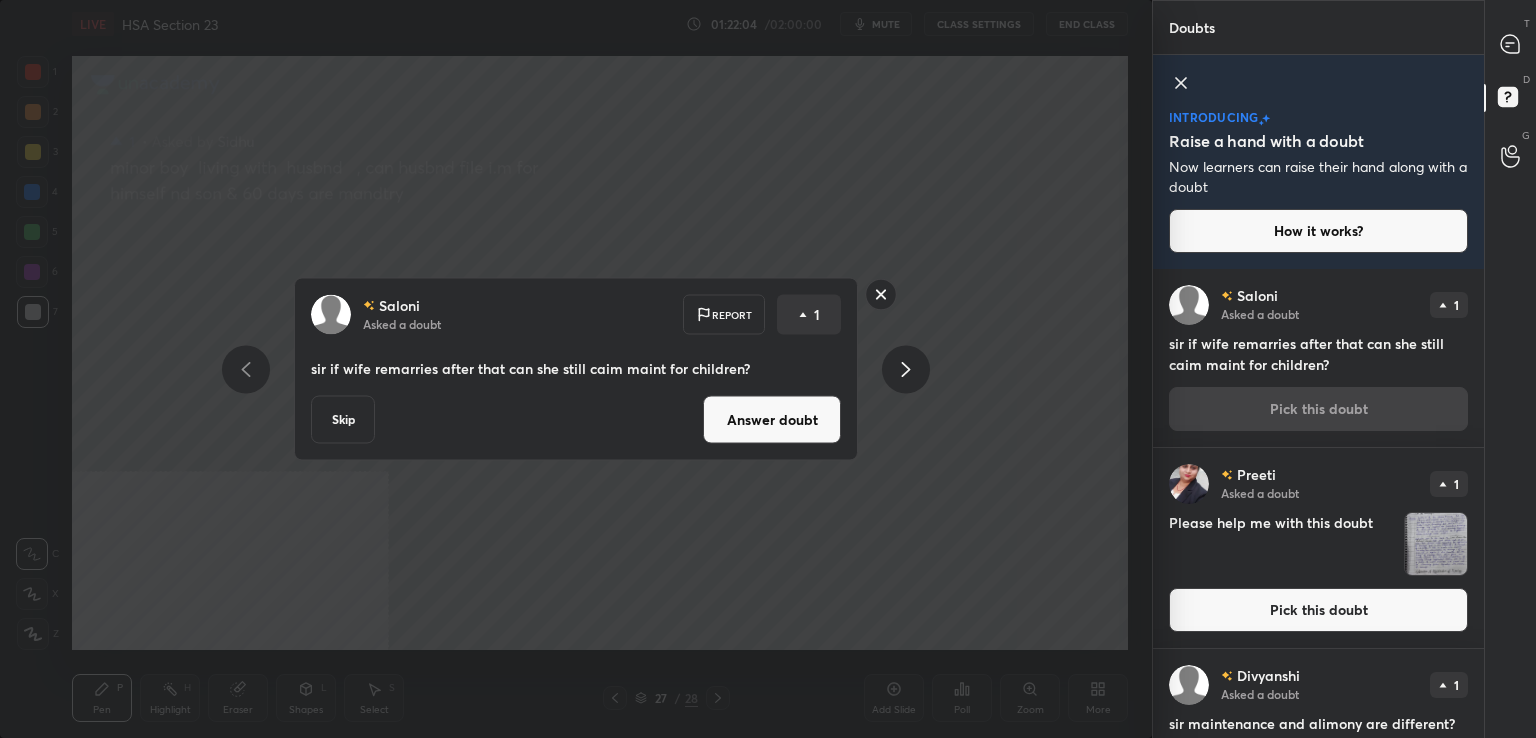 click on "Answer doubt" at bounding box center (772, 420) 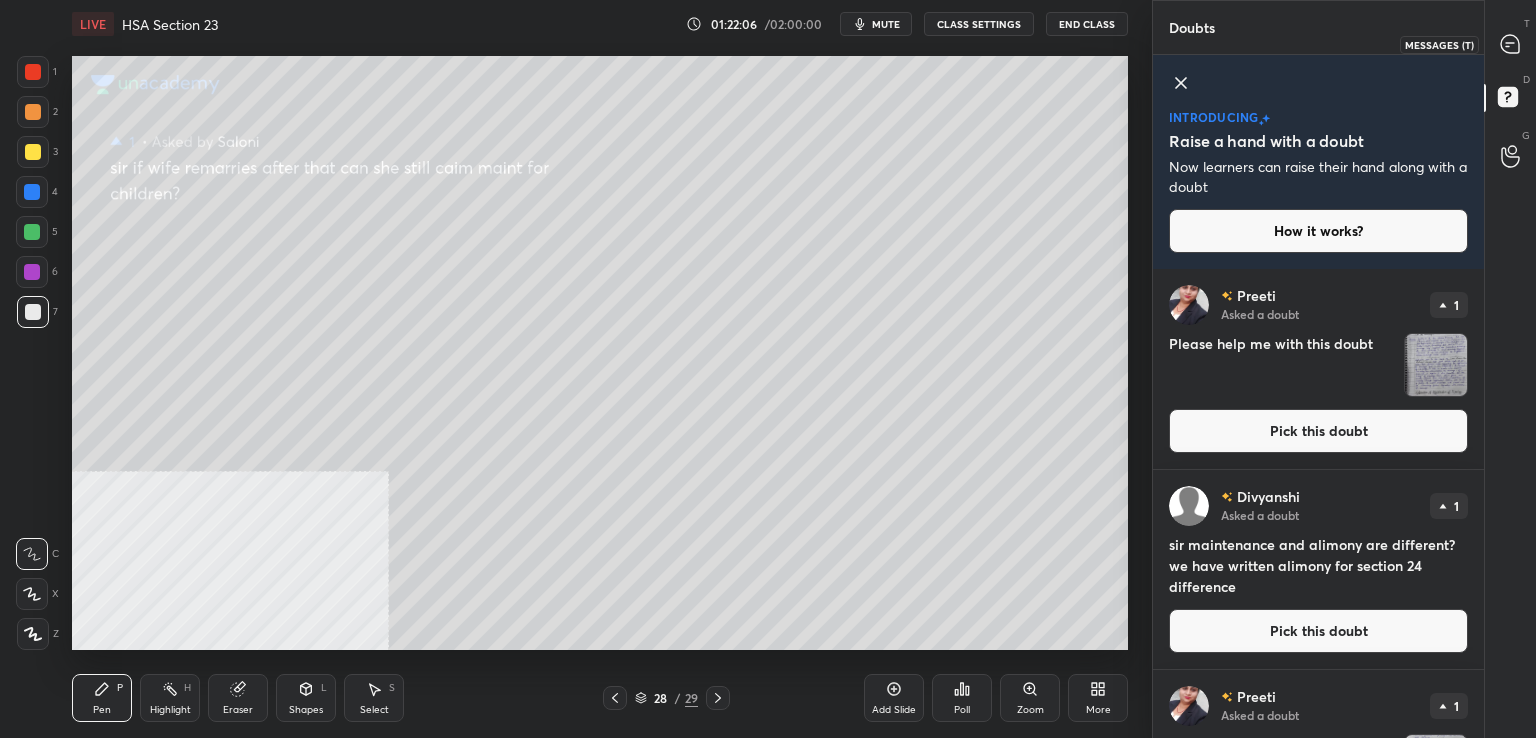 drag, startPoint x: 1517, startPoint y: 41, endPoint x: 1480, endPoint y: 38, distance: 37.12142 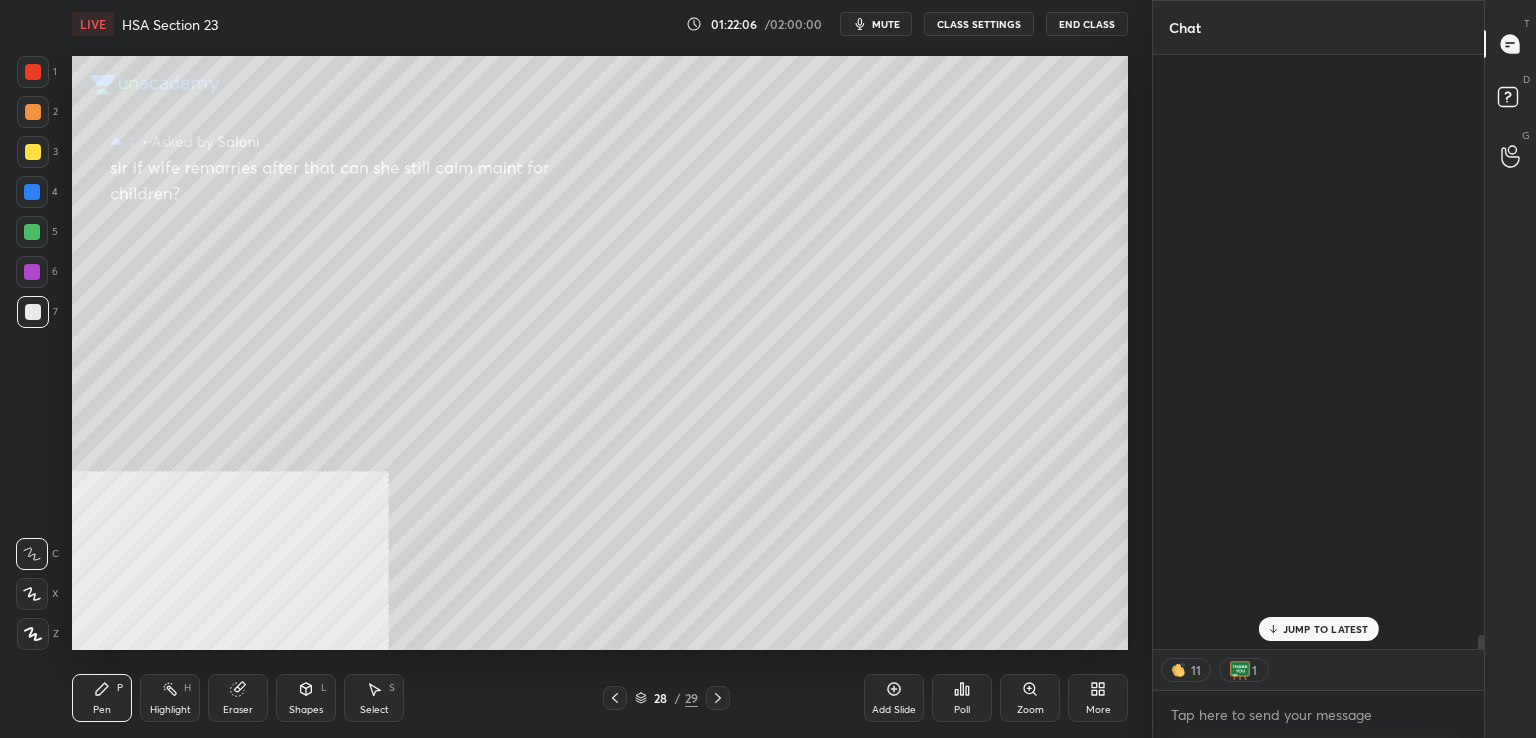 scroll, scrollTop: 26619, scrollLeft: 0, axis: vertical 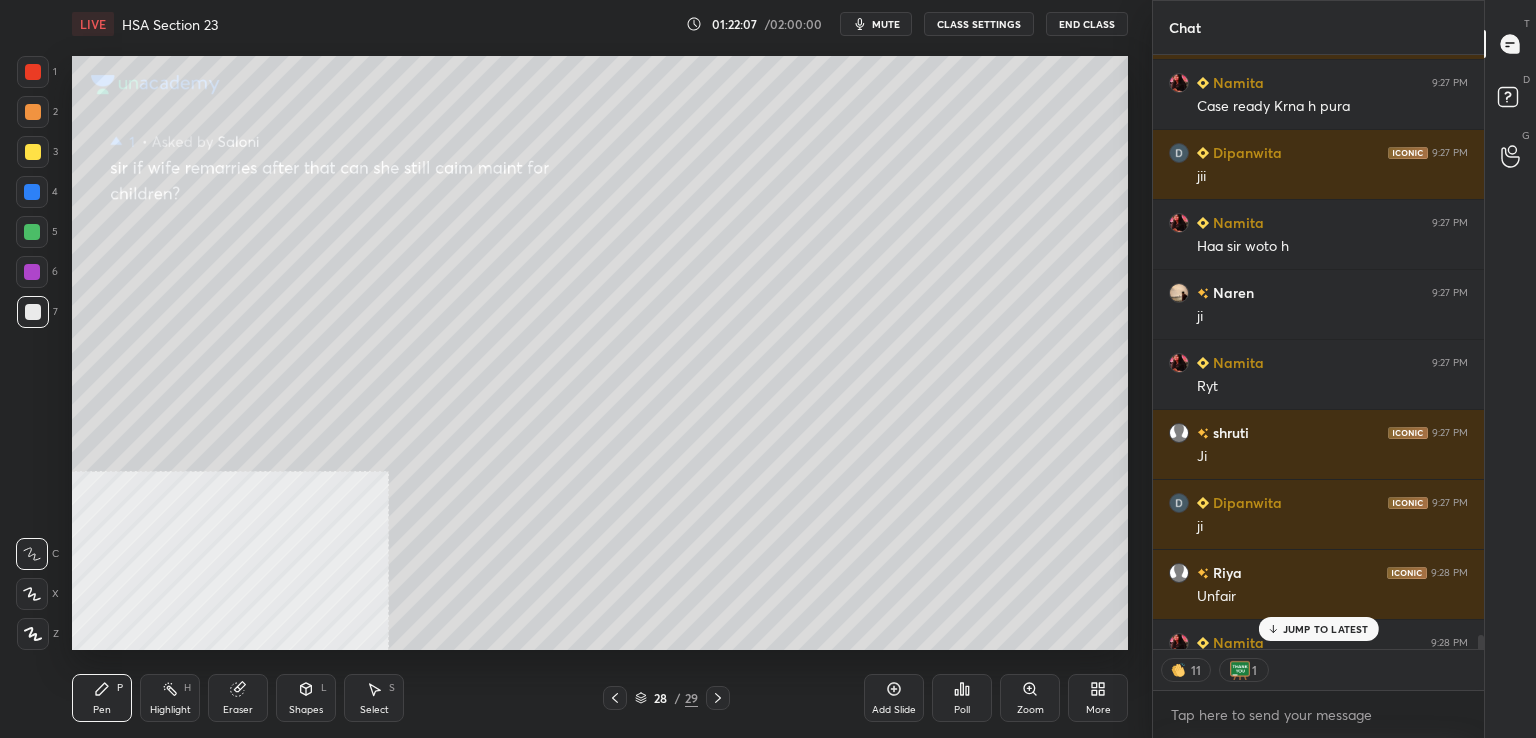 click at bounding box center (33, 152) 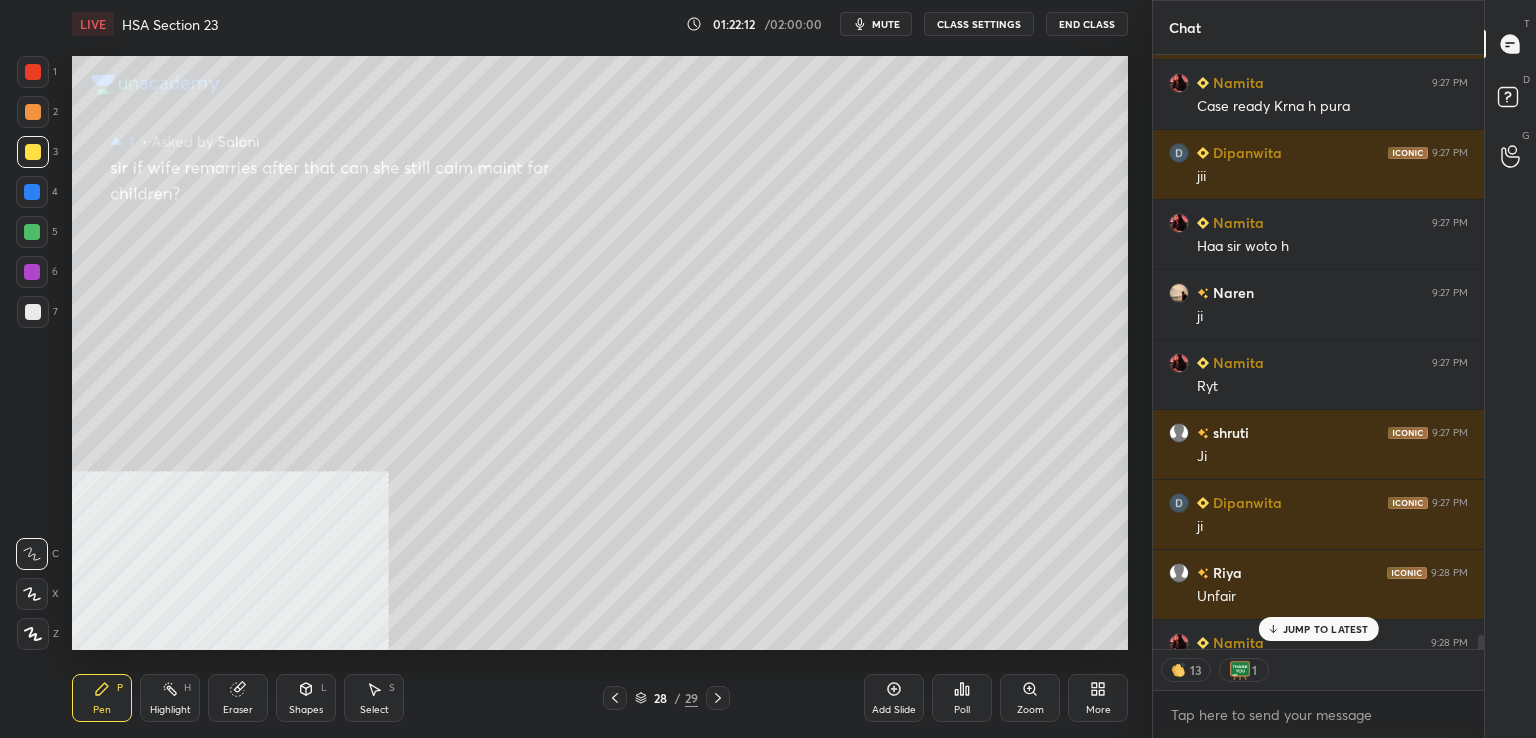 drag, startPoint x: 1288, startPoint y: 621, endPoint x: 1256, endPoint y: 623, distance: 32.06244 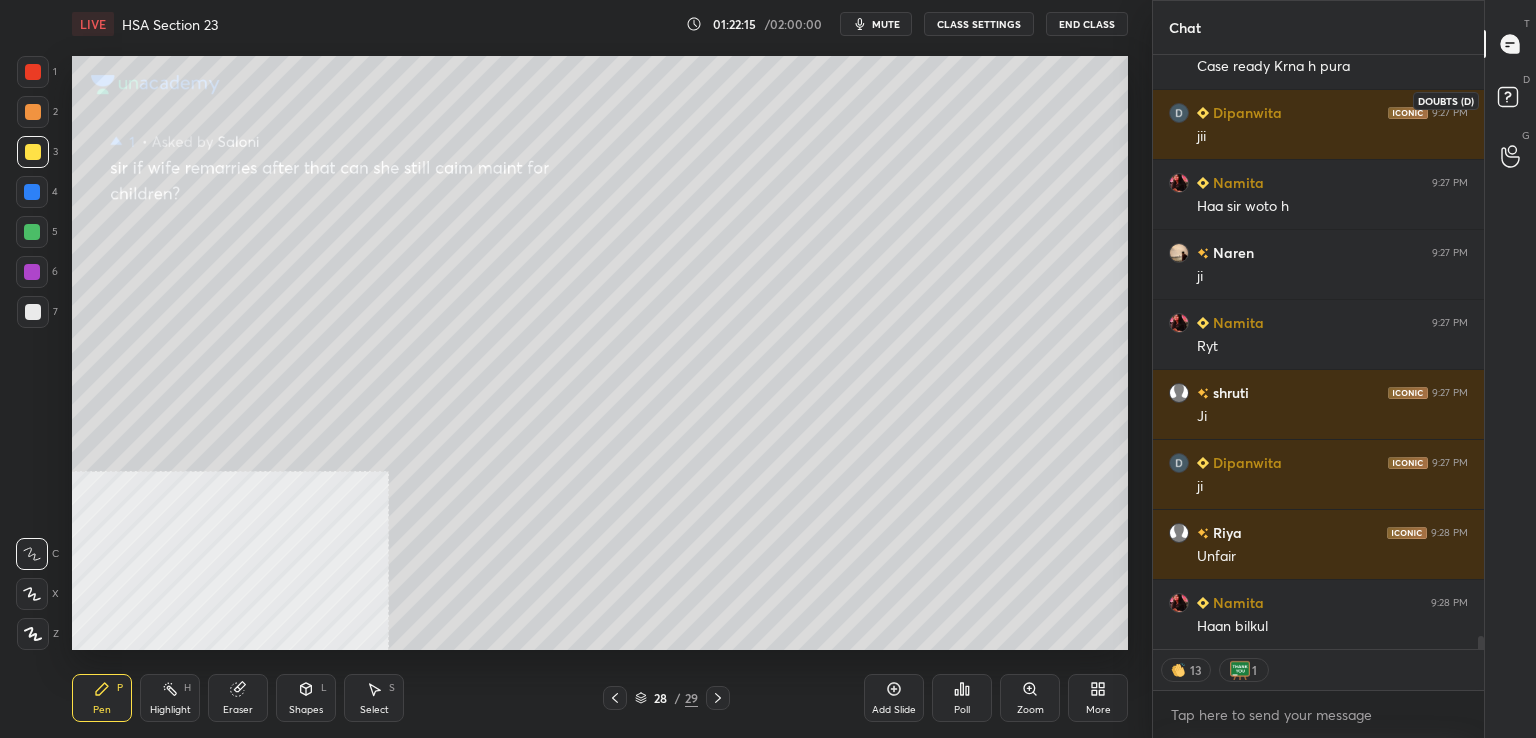 scroll, scrollTop: 26728, scrollLeft: 0, axis: vertical 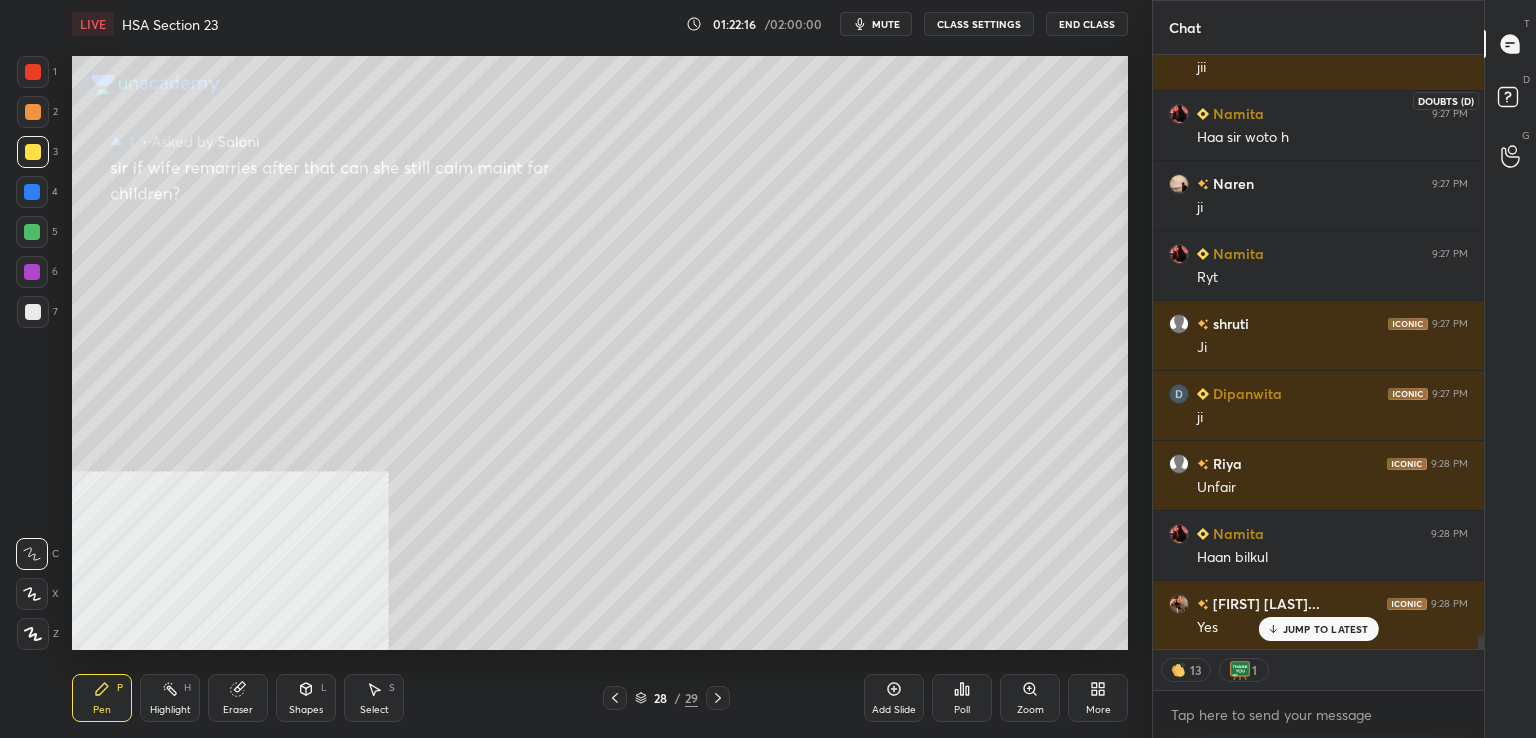 click 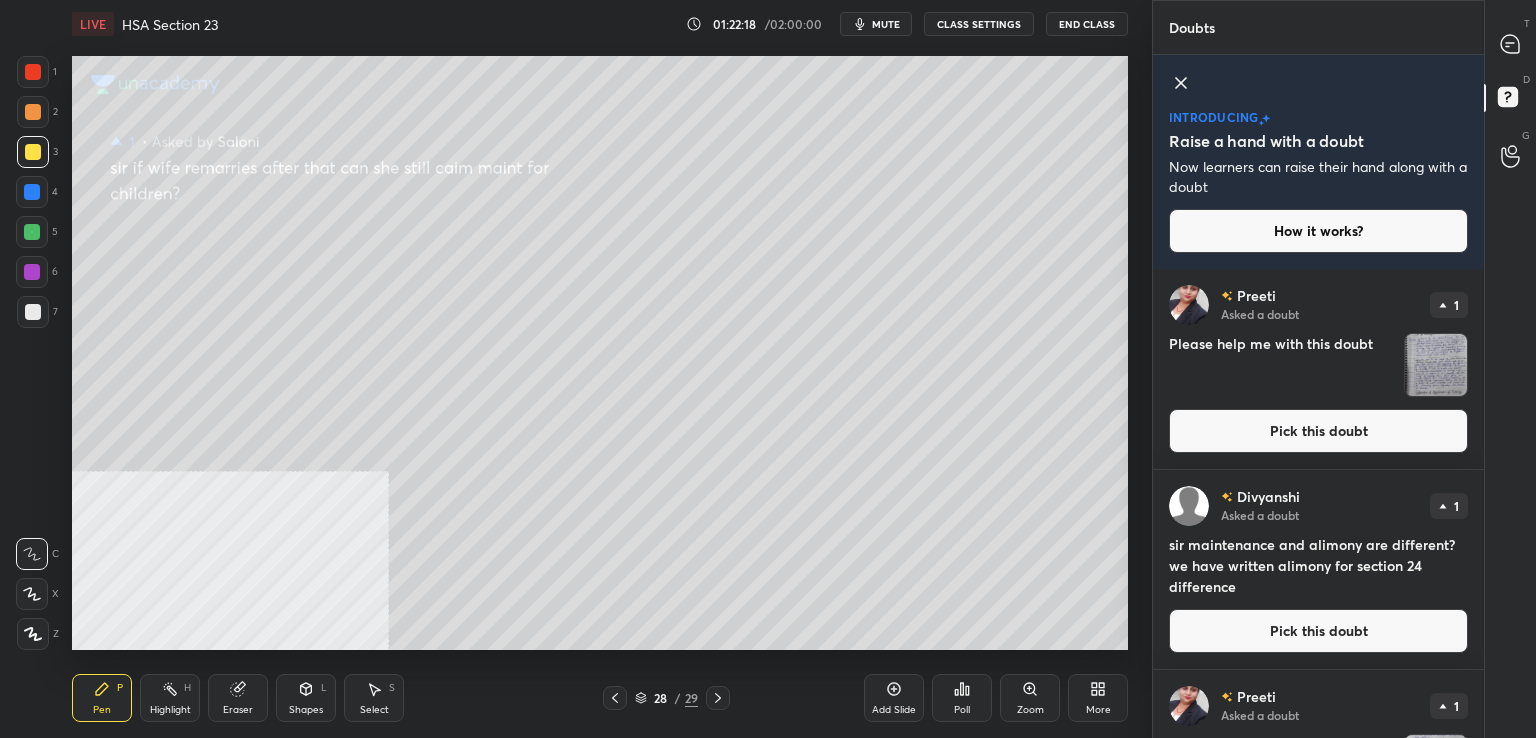 drag, startPoint x: 1254, startPoint y: 644, endPoint x: 1189, endPoint y: 568, distance: 100.005 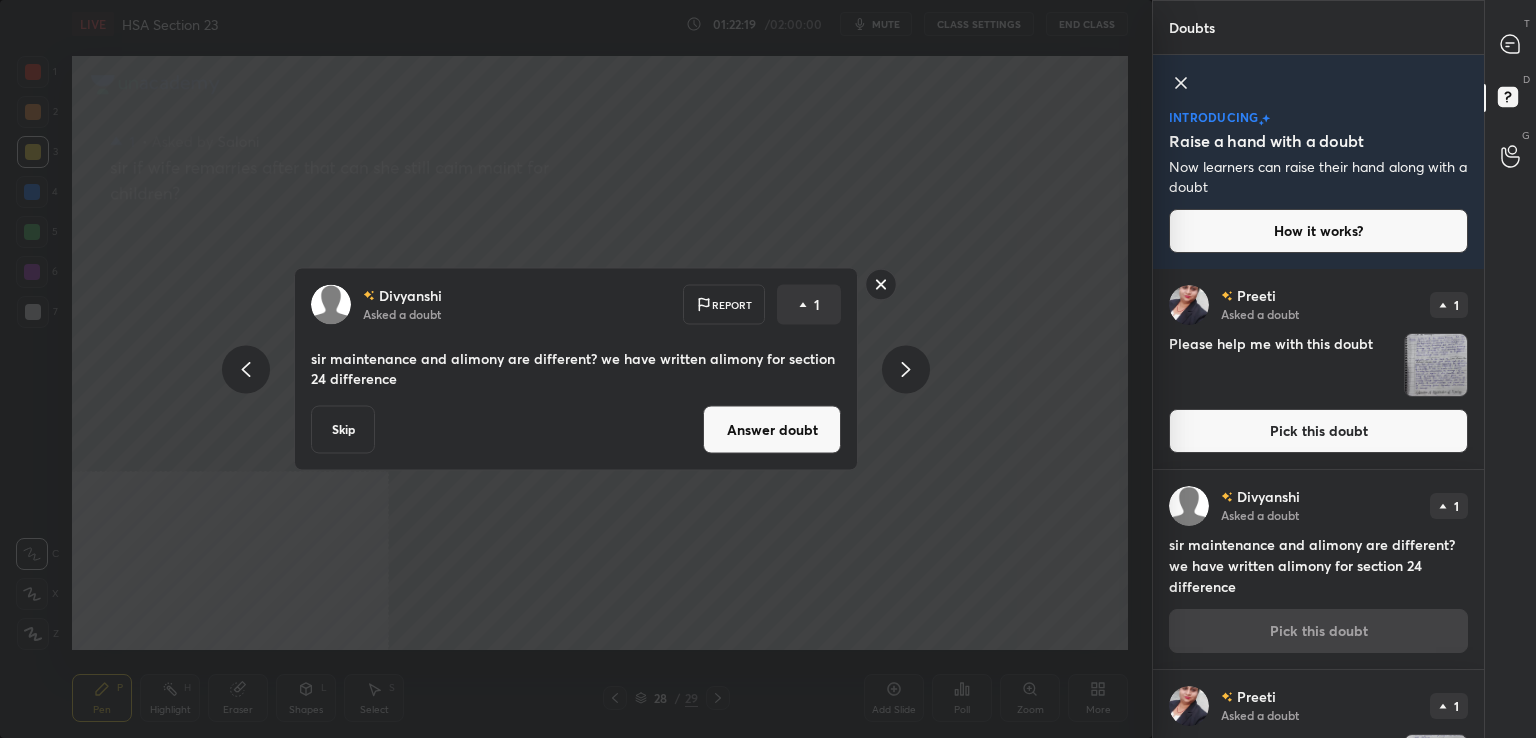 click on "Answer doubt" at bounding box center (772, 430) 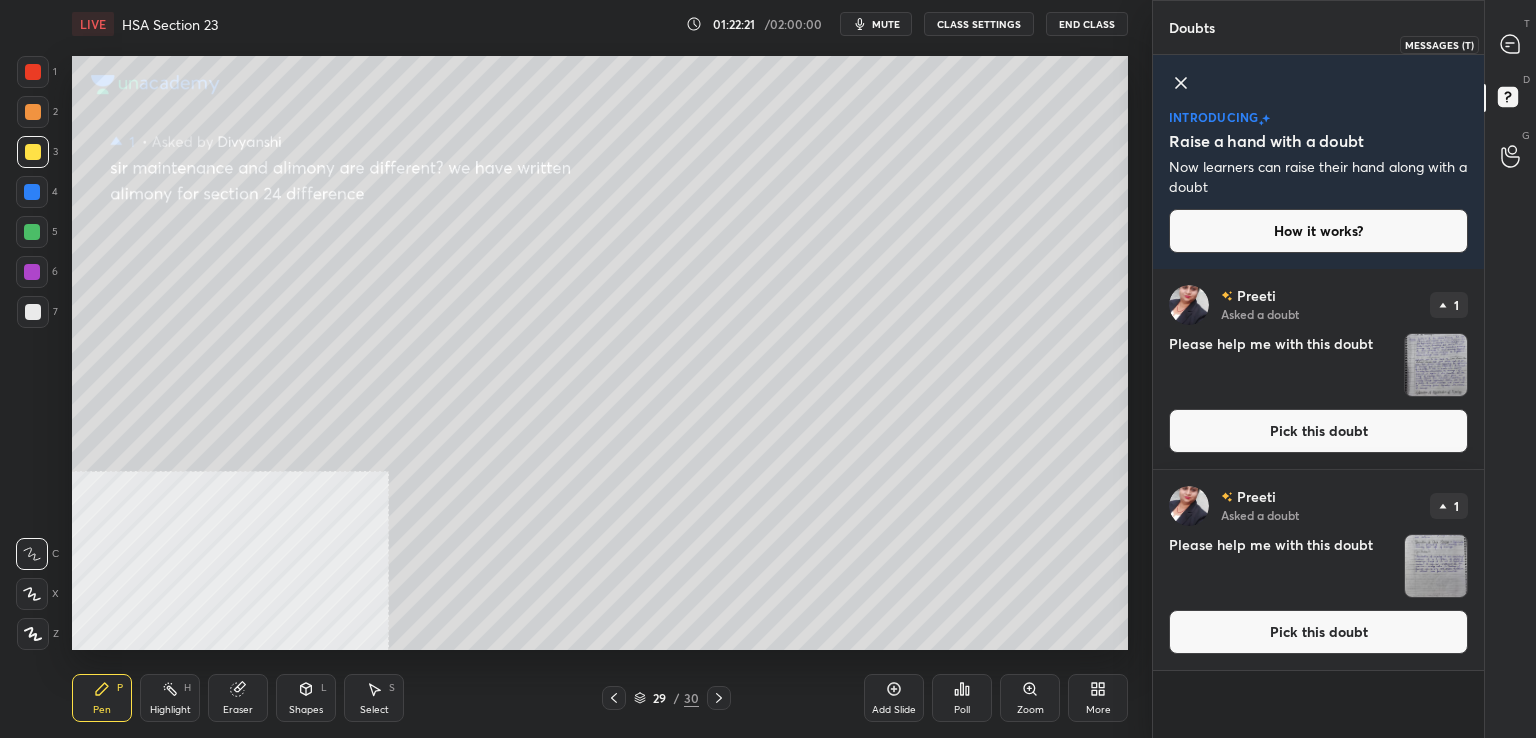 drag, startPoint x: 1504, startPoint y: 38, endPoint x: 1491, endPoint y: 40, distance: 13.152946 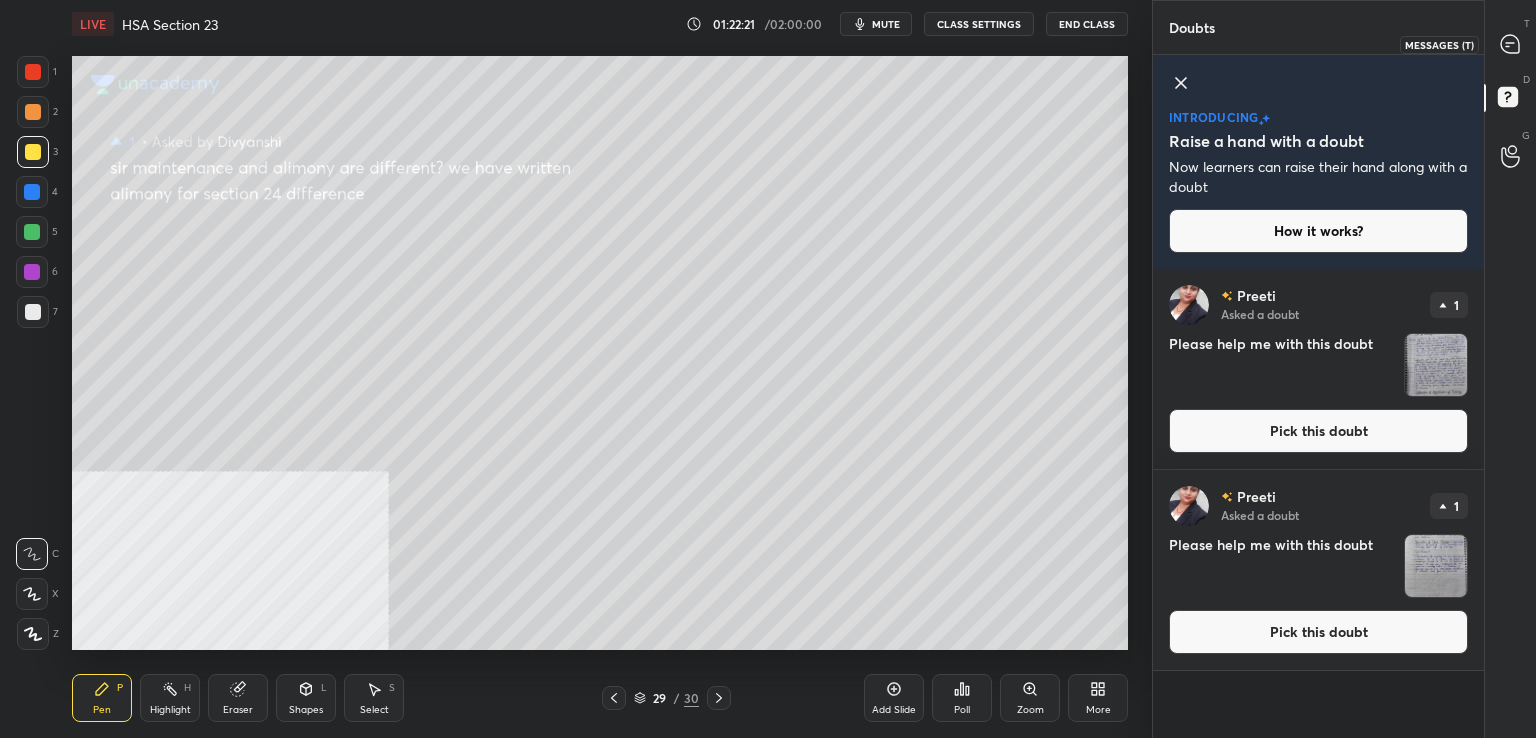 click 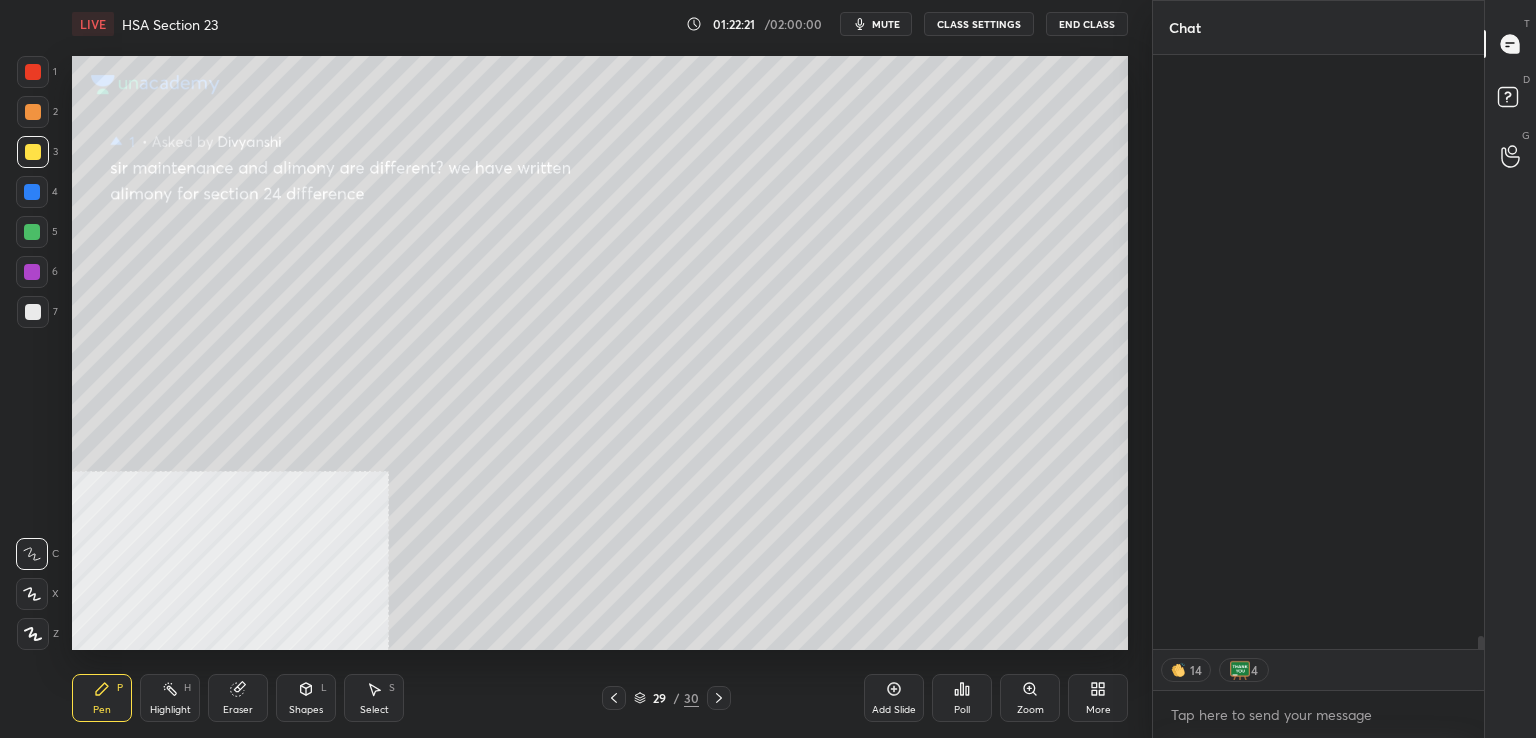 scroll, scrollTop: 26679, scrollLeft: 0, axis: vertical 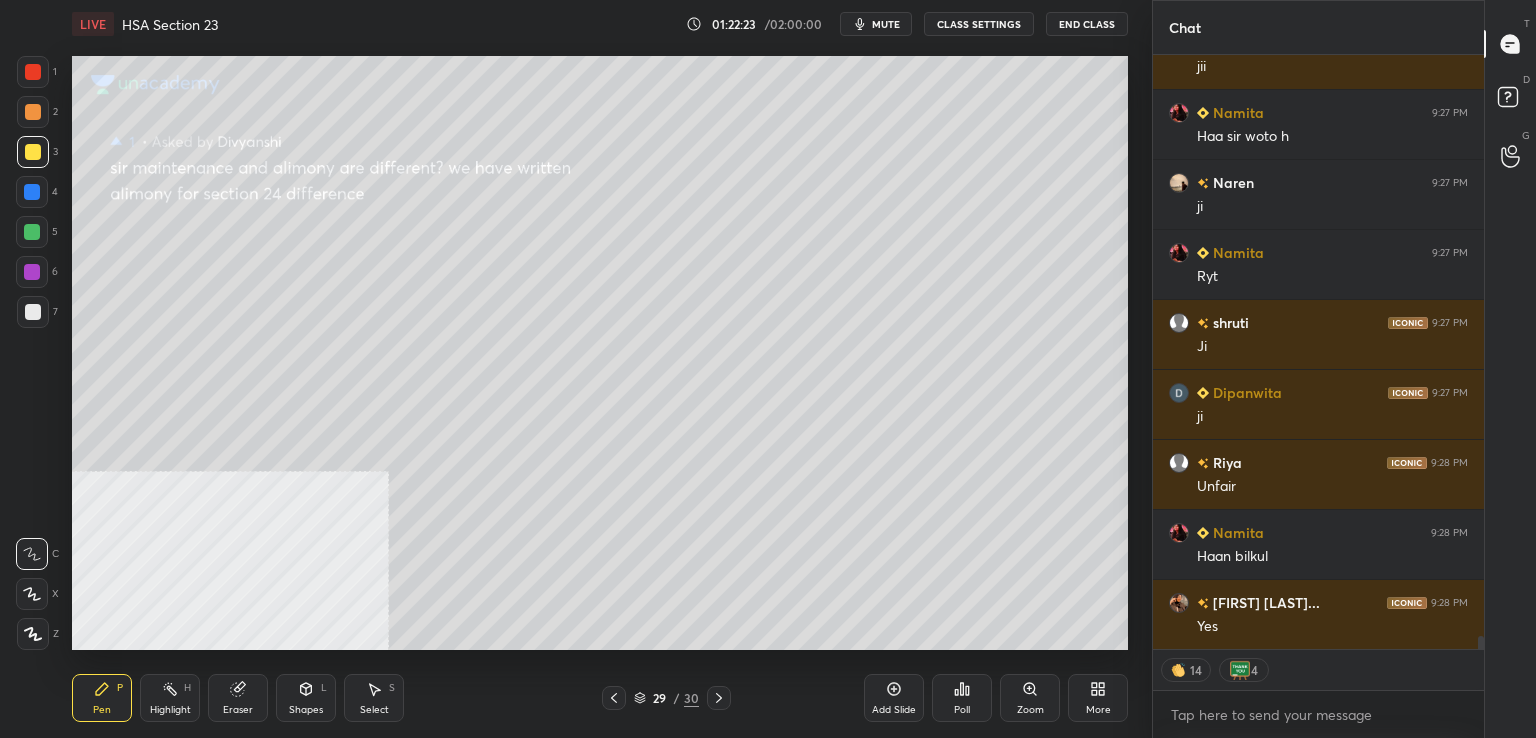 click at bounding box center (33, 72) 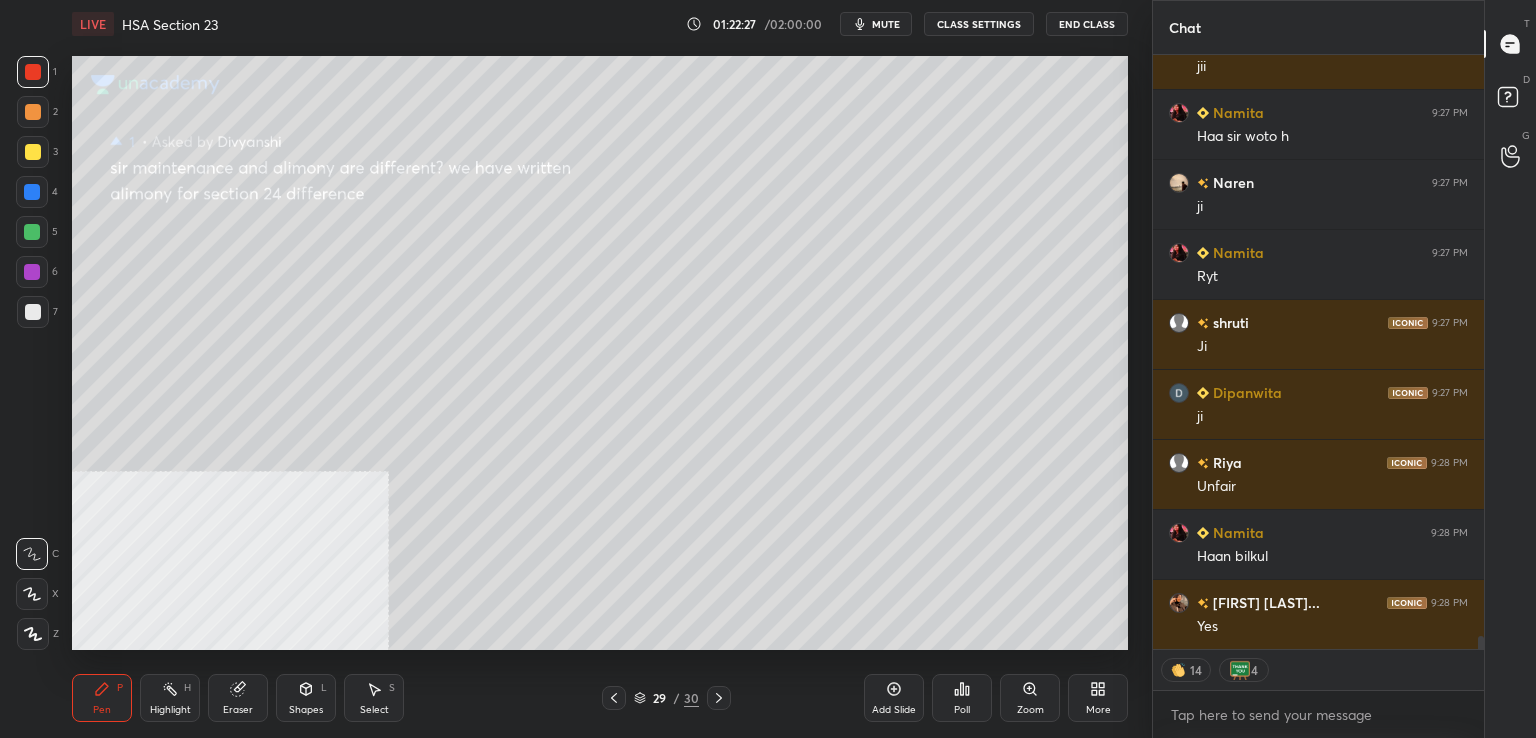 click at bounding box center (33, 152) 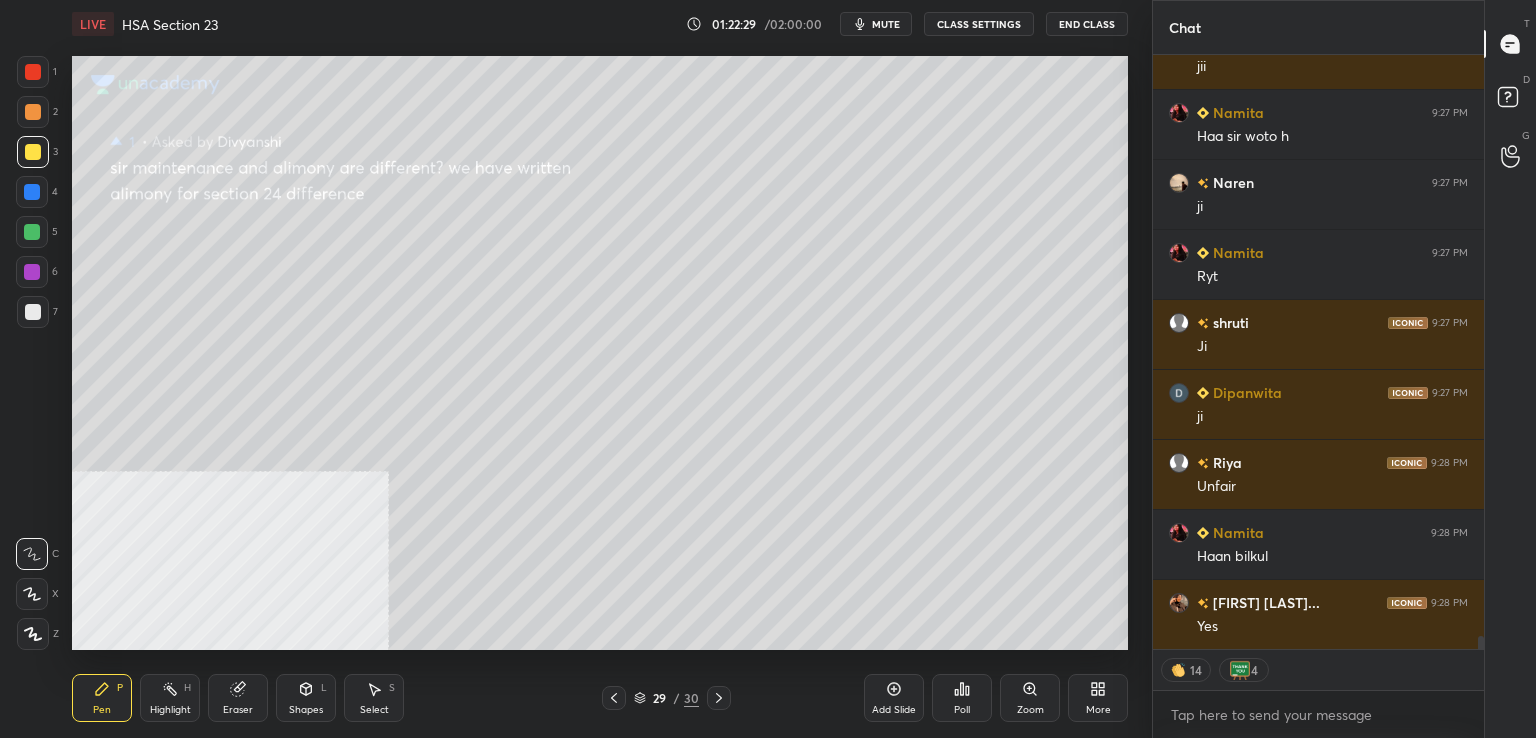 scroll, scrollTop: 26699, scrollLeft: 0, axis: vertical 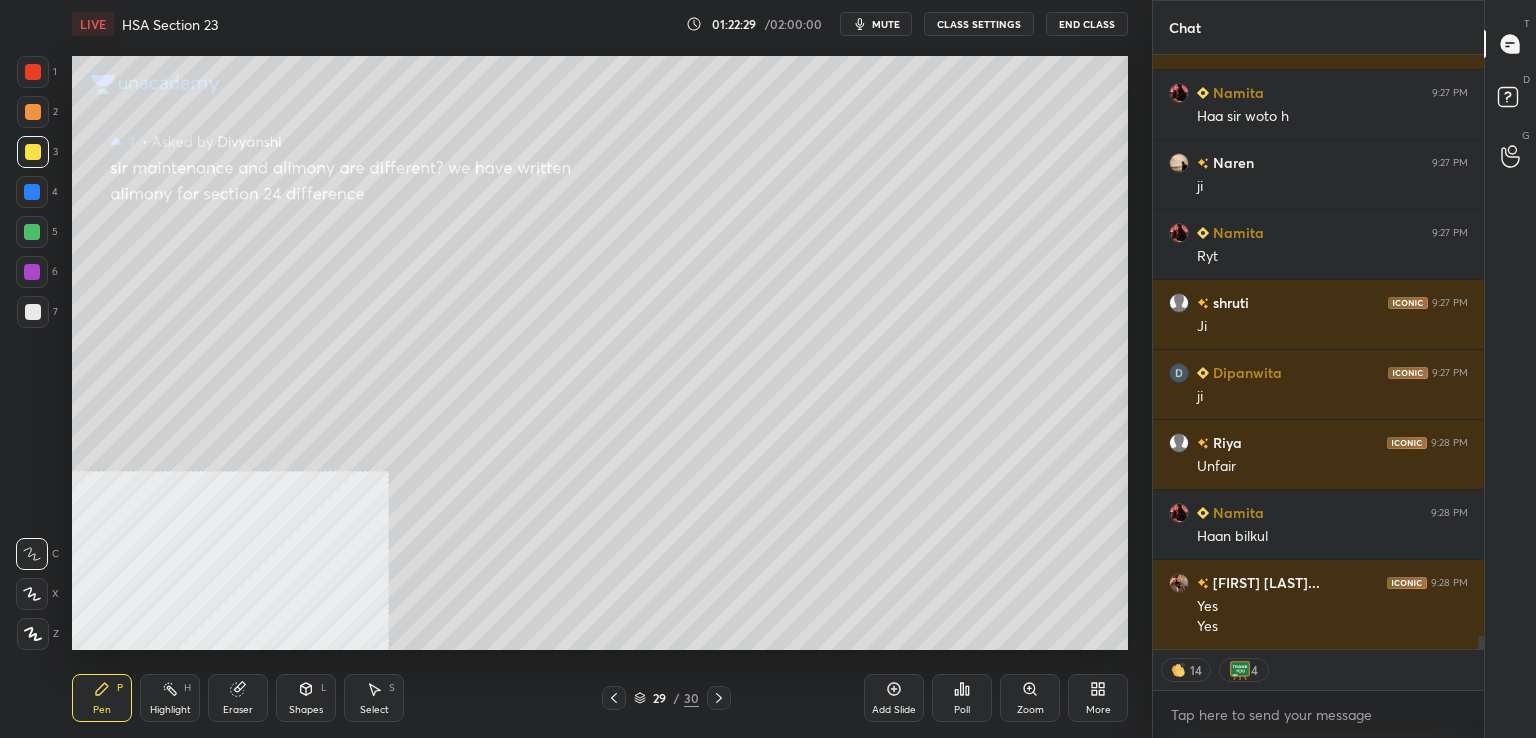 drag, startPoint x: 38, startPoint y: 80, endPoint x: 65, endPoint y: 92, distance: 29.546574 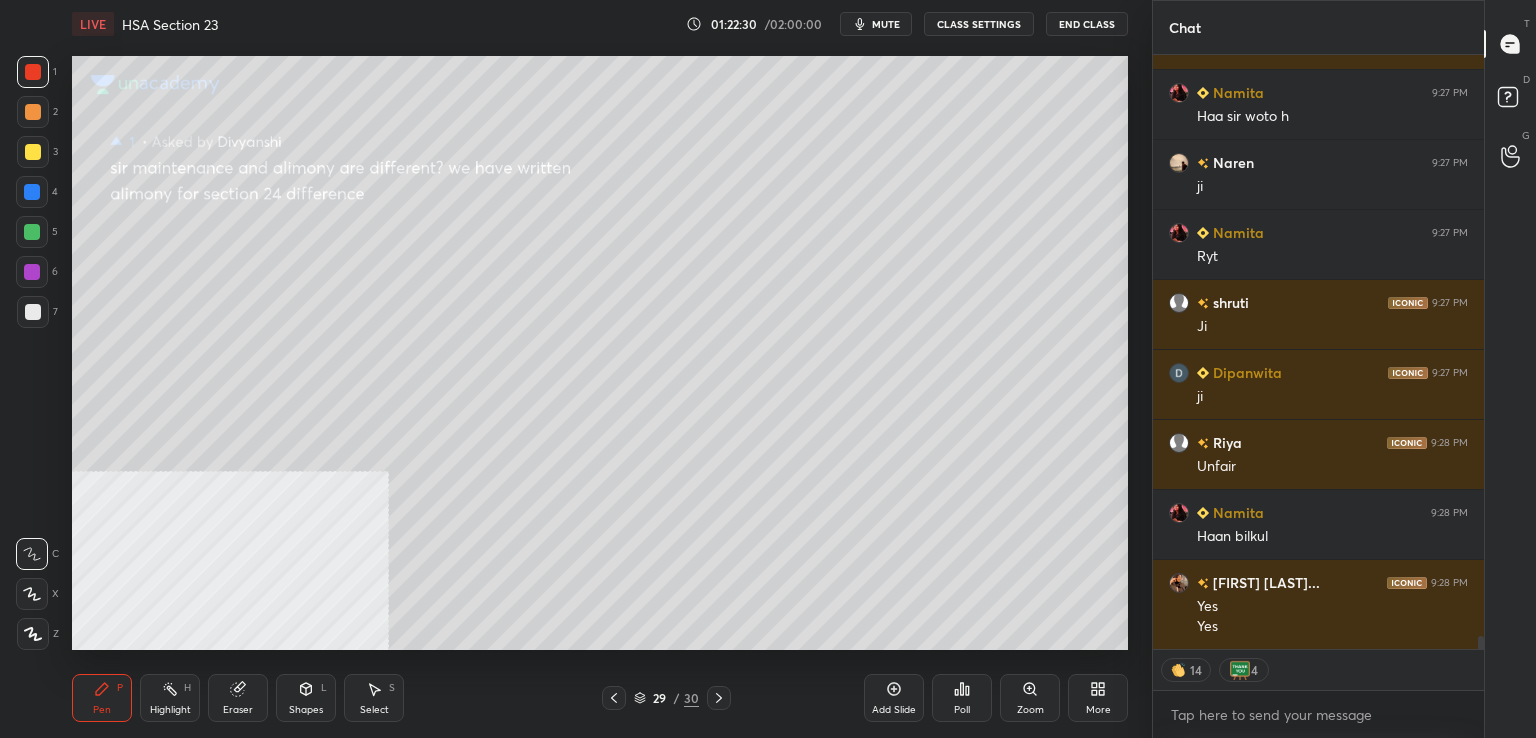 scroll, scrollTop: 6, scrollLeft: 6, axis: both 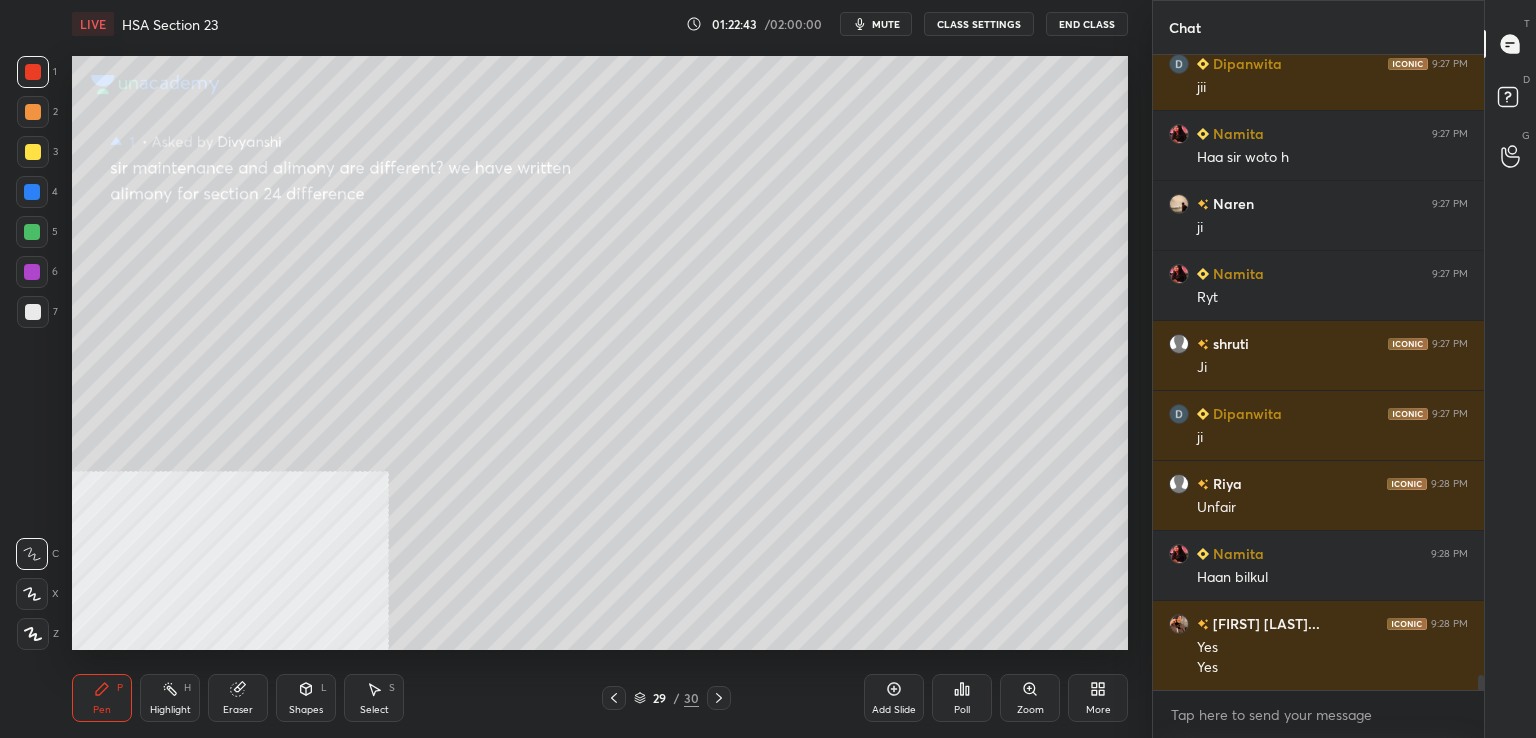 click at bounding box center [32, 272] 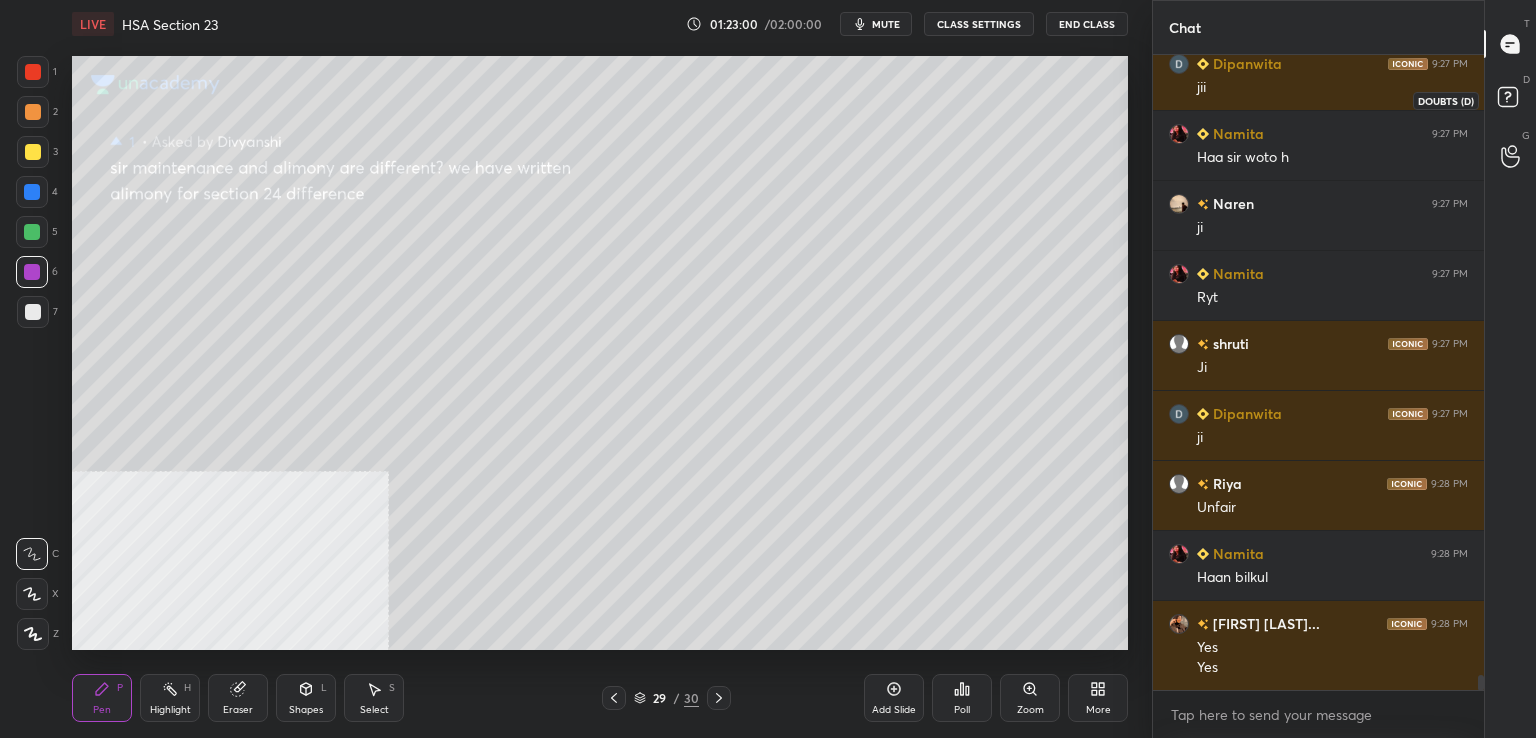 click 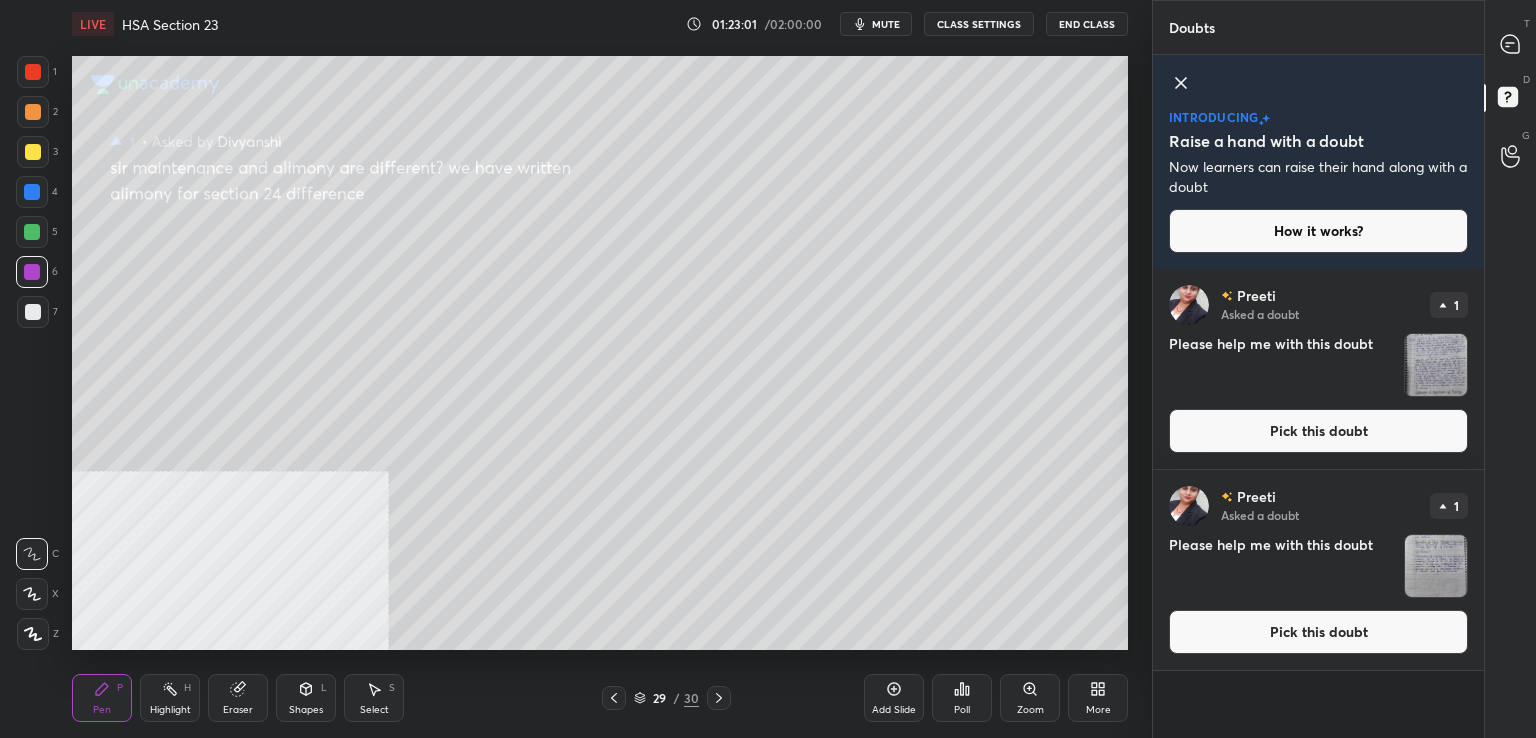 drag, startPoint x: 1287, startPoint y: 438, endPoint x: 1275, endPoint y: 437, distance: 12.0415945 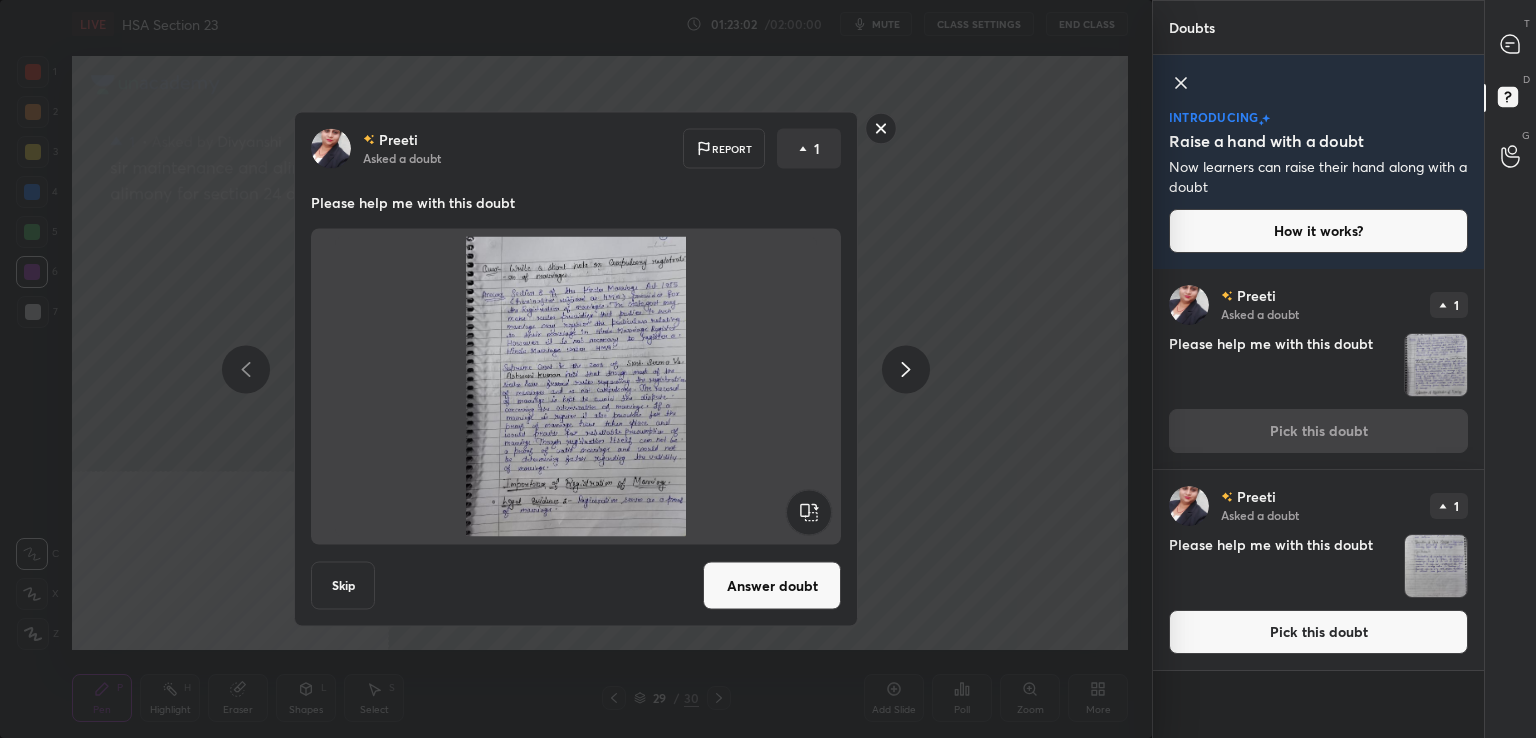 click 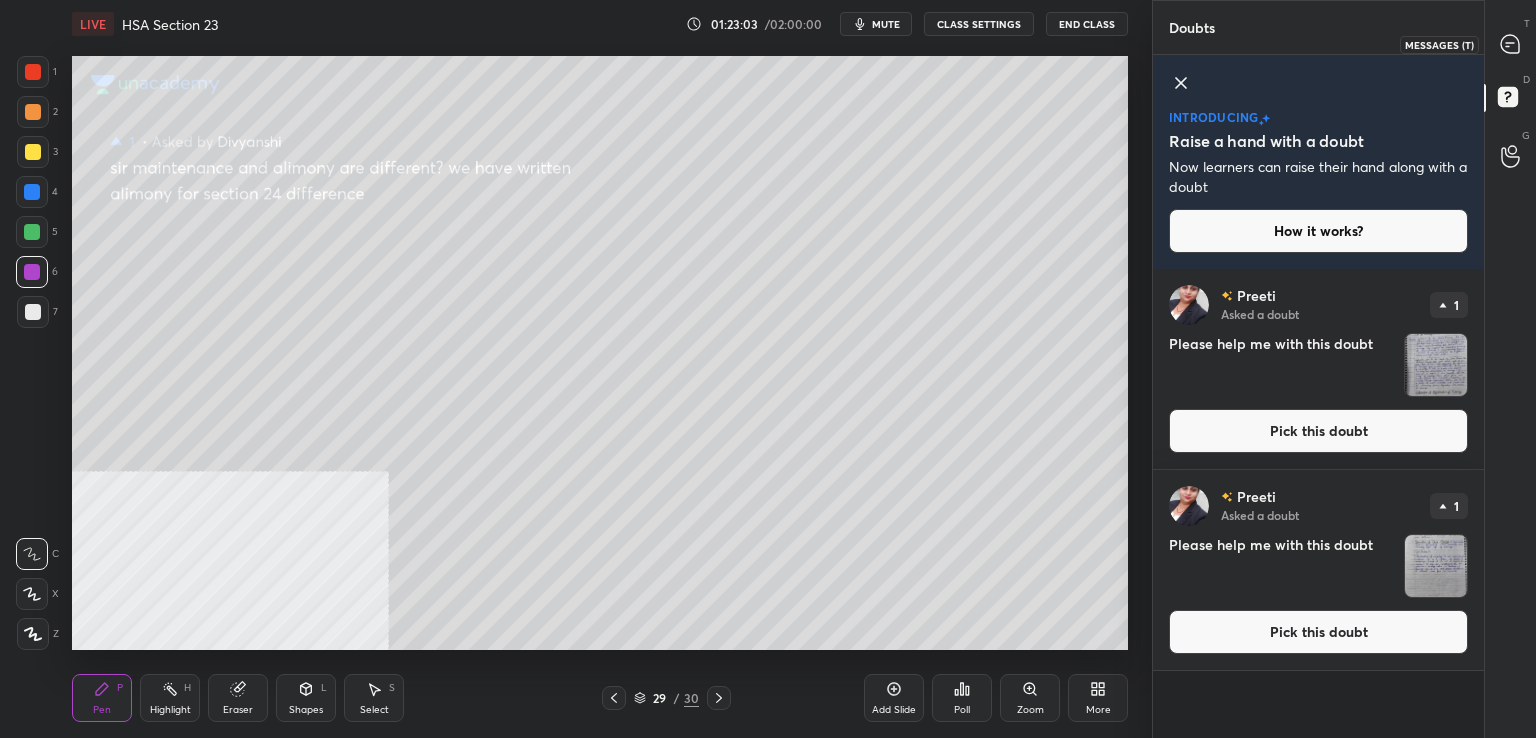 drag, startPoint x: 1516, startPoint y: 36, endPoint x: 1492, endPoint y: 55, distance: 30.610456 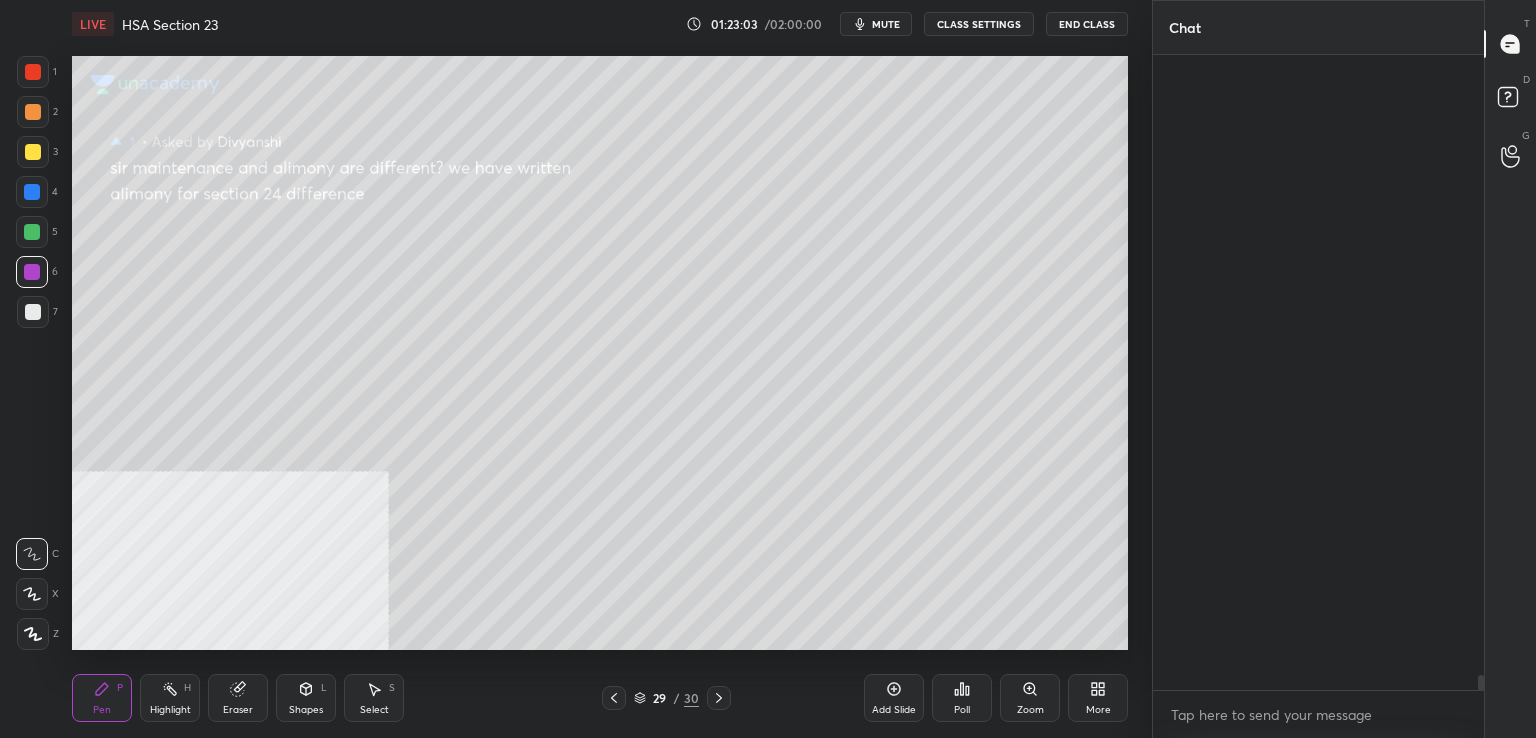 scroll, scrollTop: 26658, scrollLeft: 0, axis: vertical 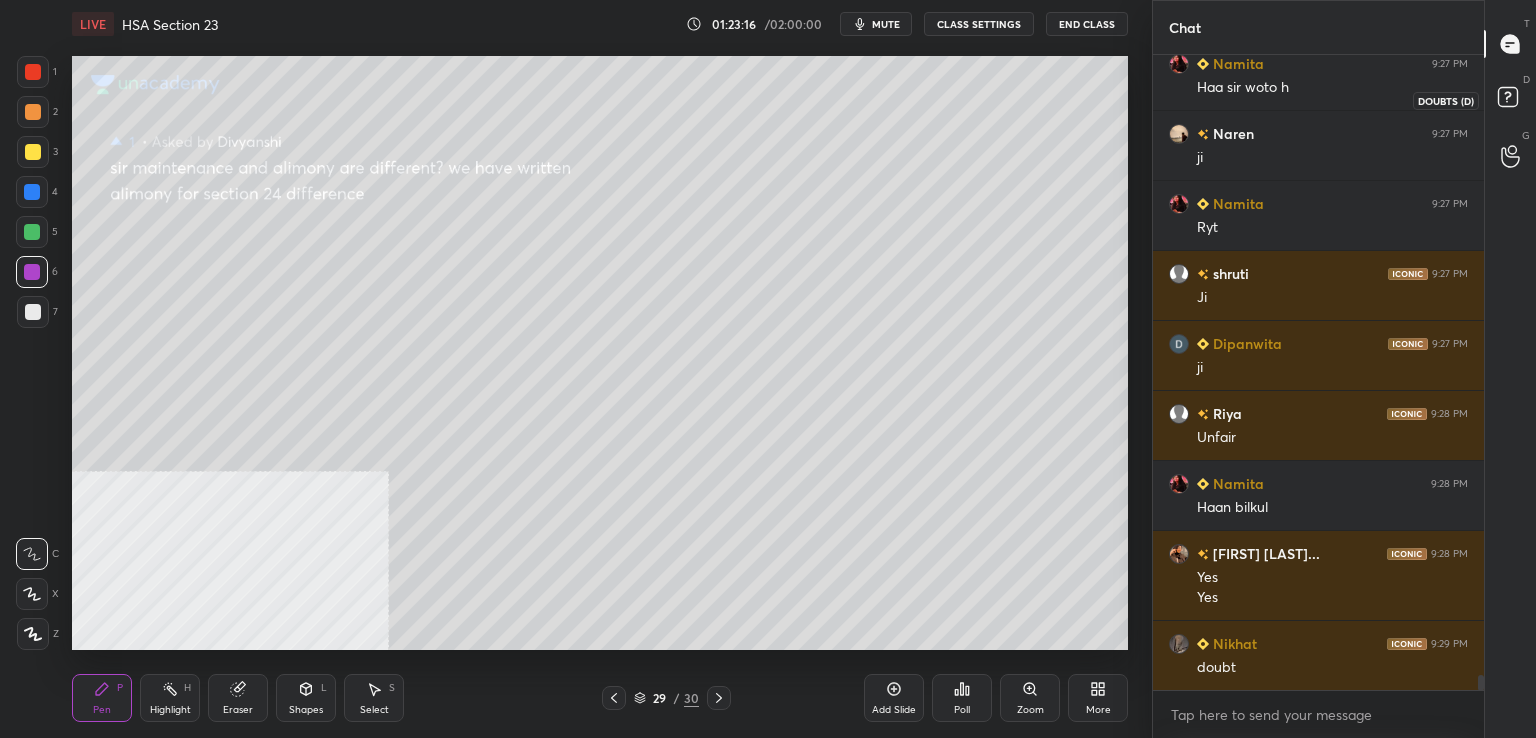 drag, startPoint x: 1509, startPoint y: 102, endPoint x: 1445, endPoint y: 204, distance: 120.41595 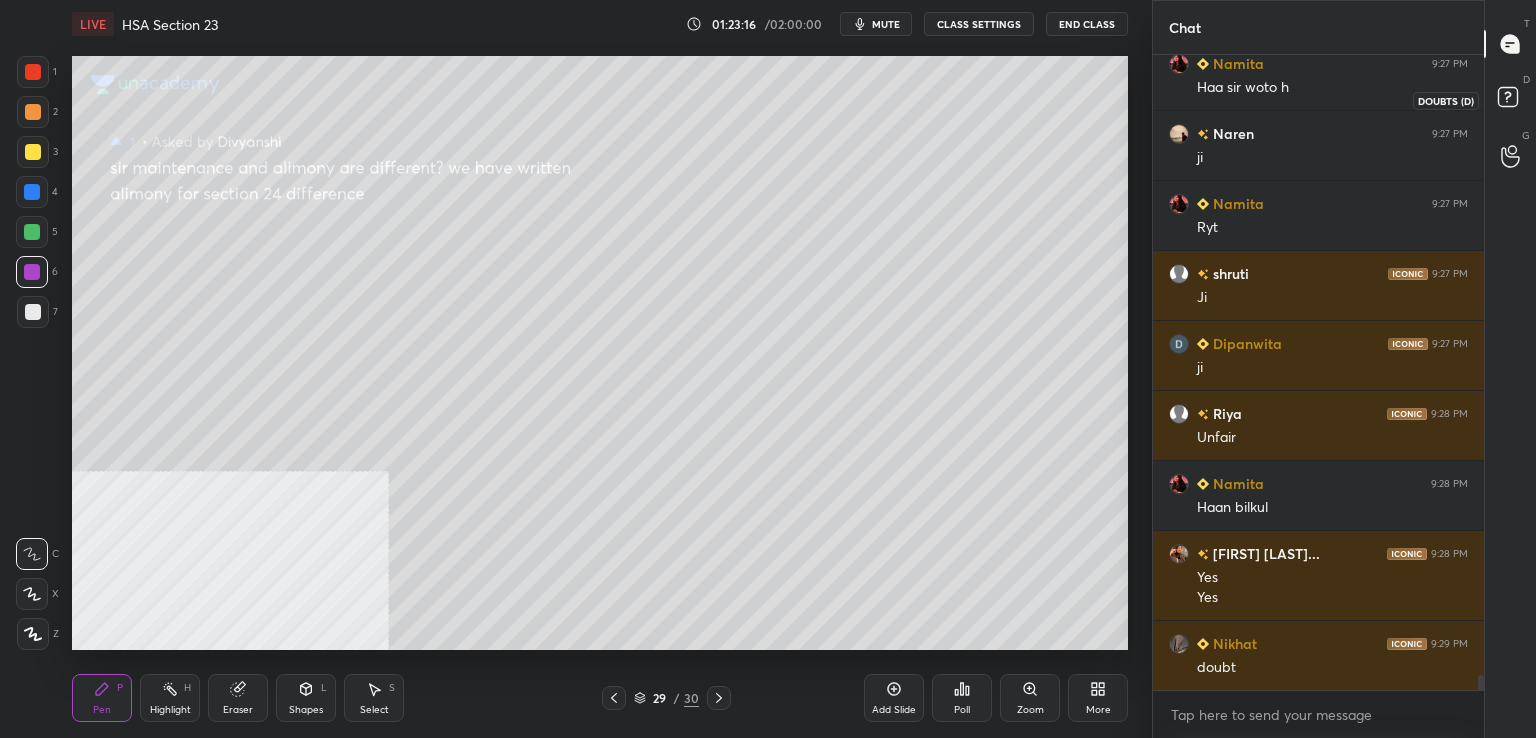 click 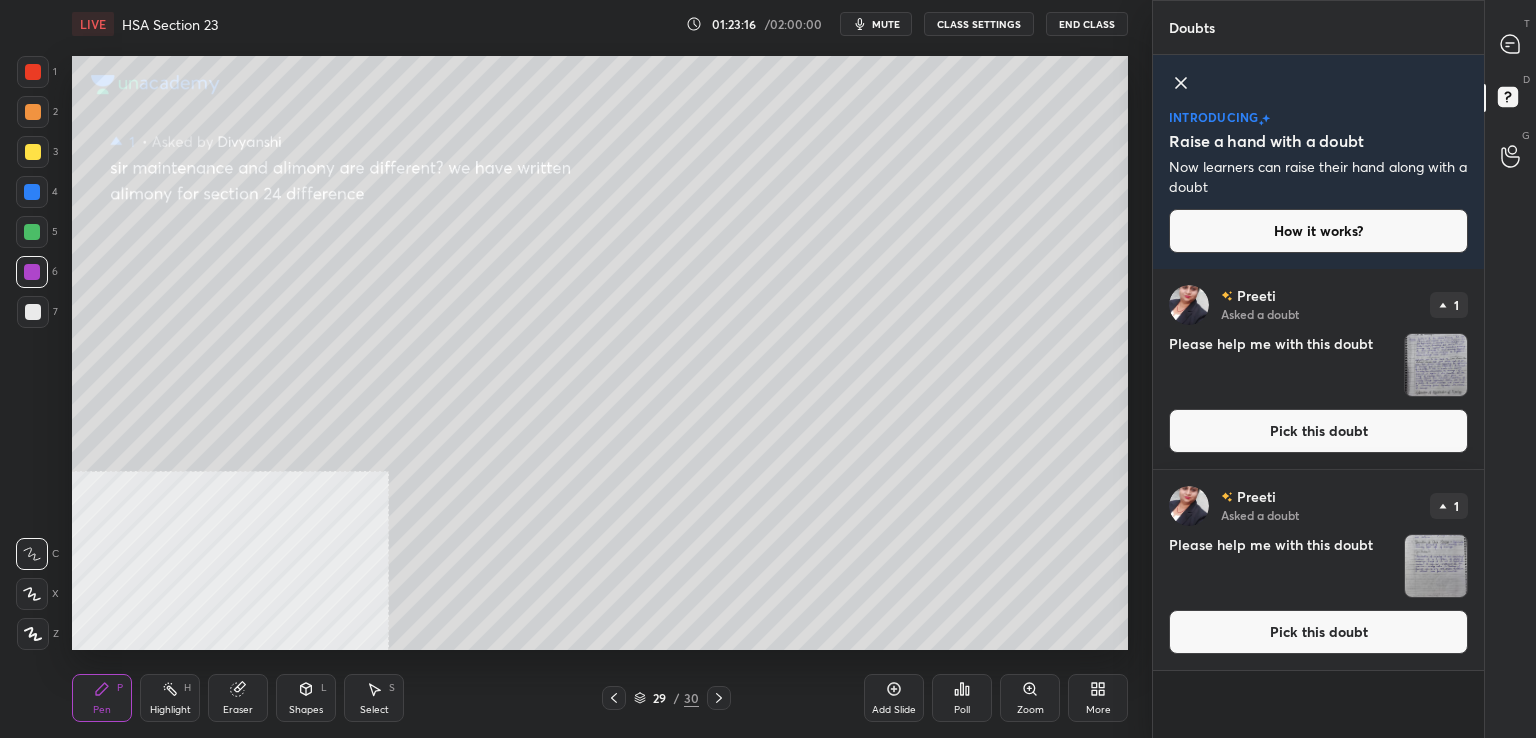 drag, startPoint x: 1296, startPoint y: 433, endPoint x: 1248, endPoint y: 432, distance: 48.010414 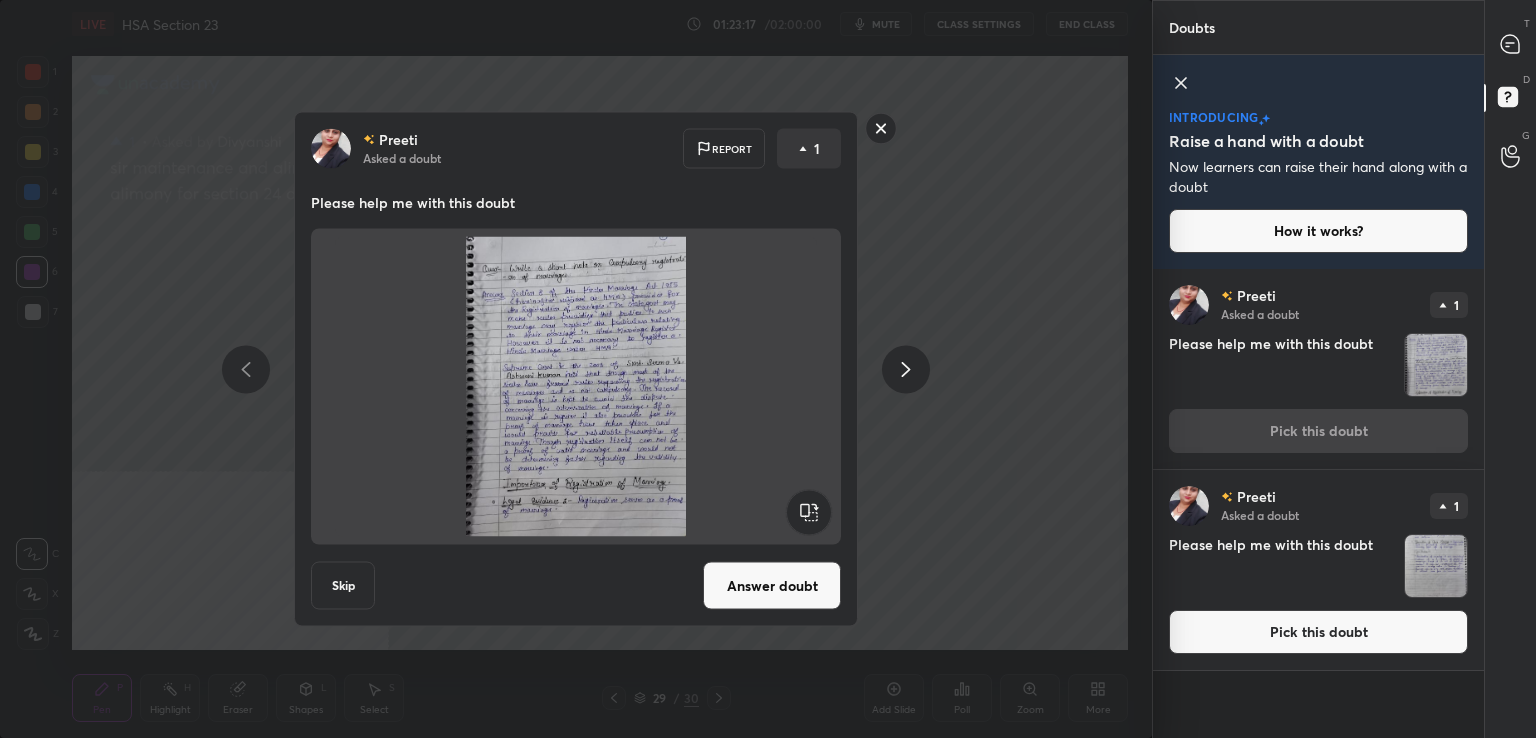 click on "Answer doubt" at bounding box center [772, 586] 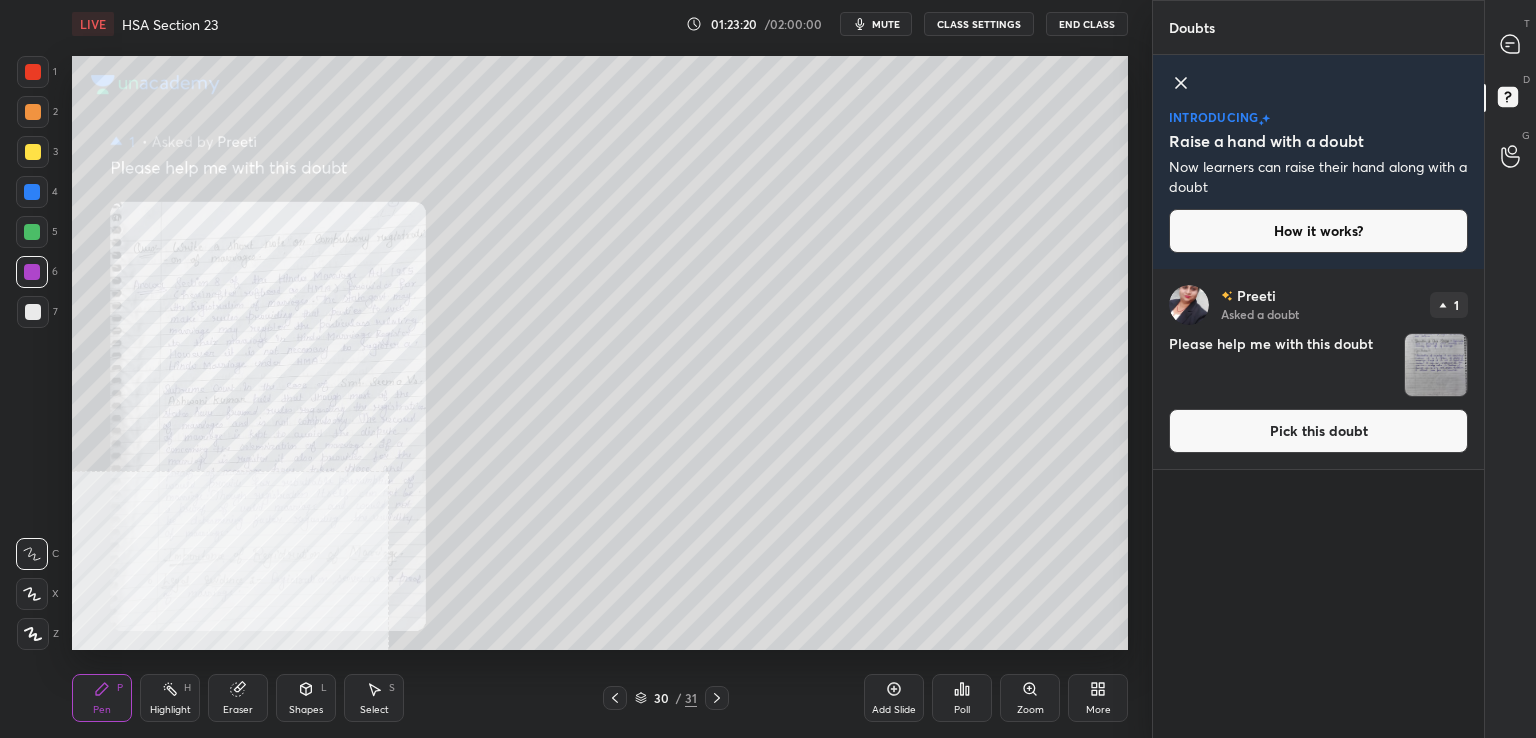 drag, startPoint x: 1260, startPoint y: 414, endPoint x: 1236, endPoint y: 414, distance: 24 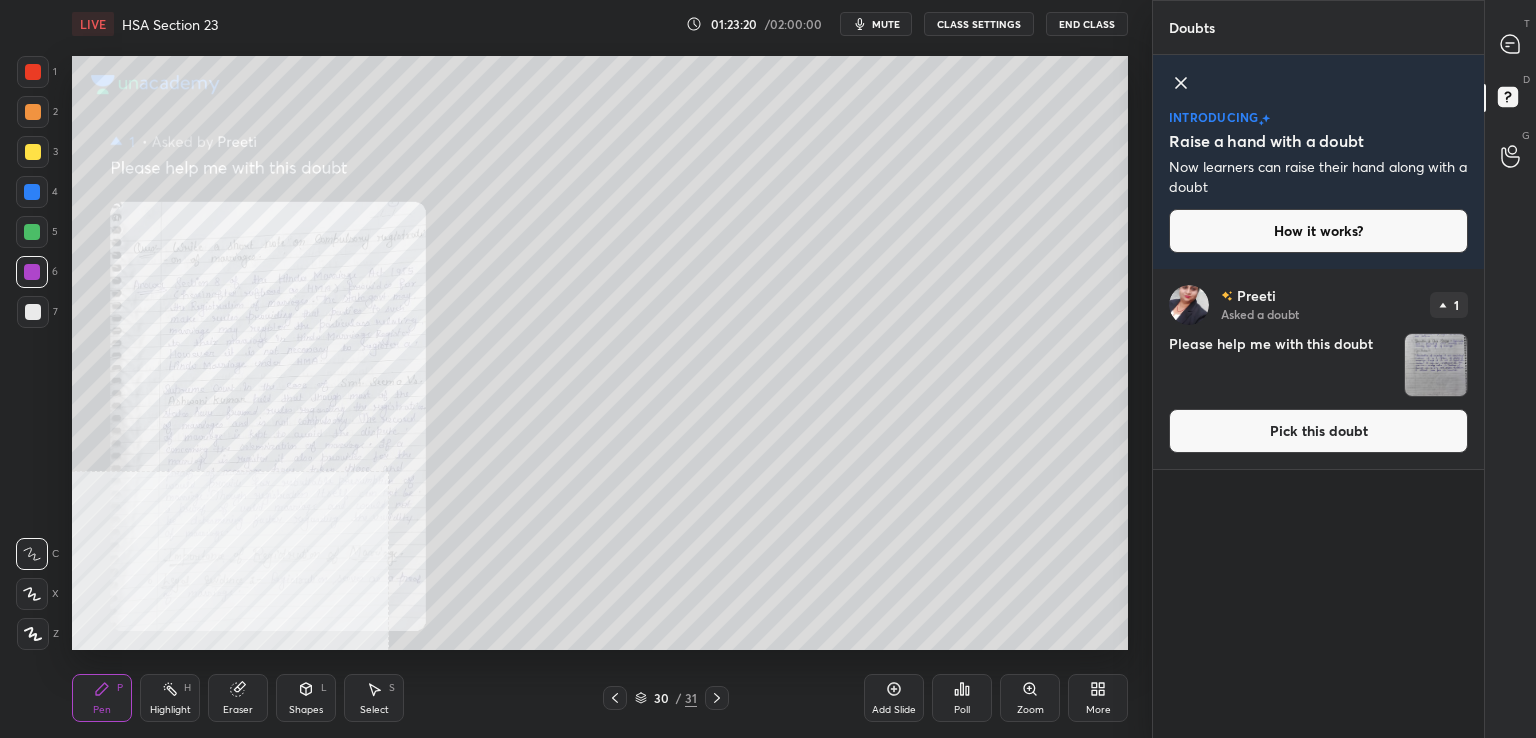 click on "Pick this doubt" at bounding box center (1318, 431) 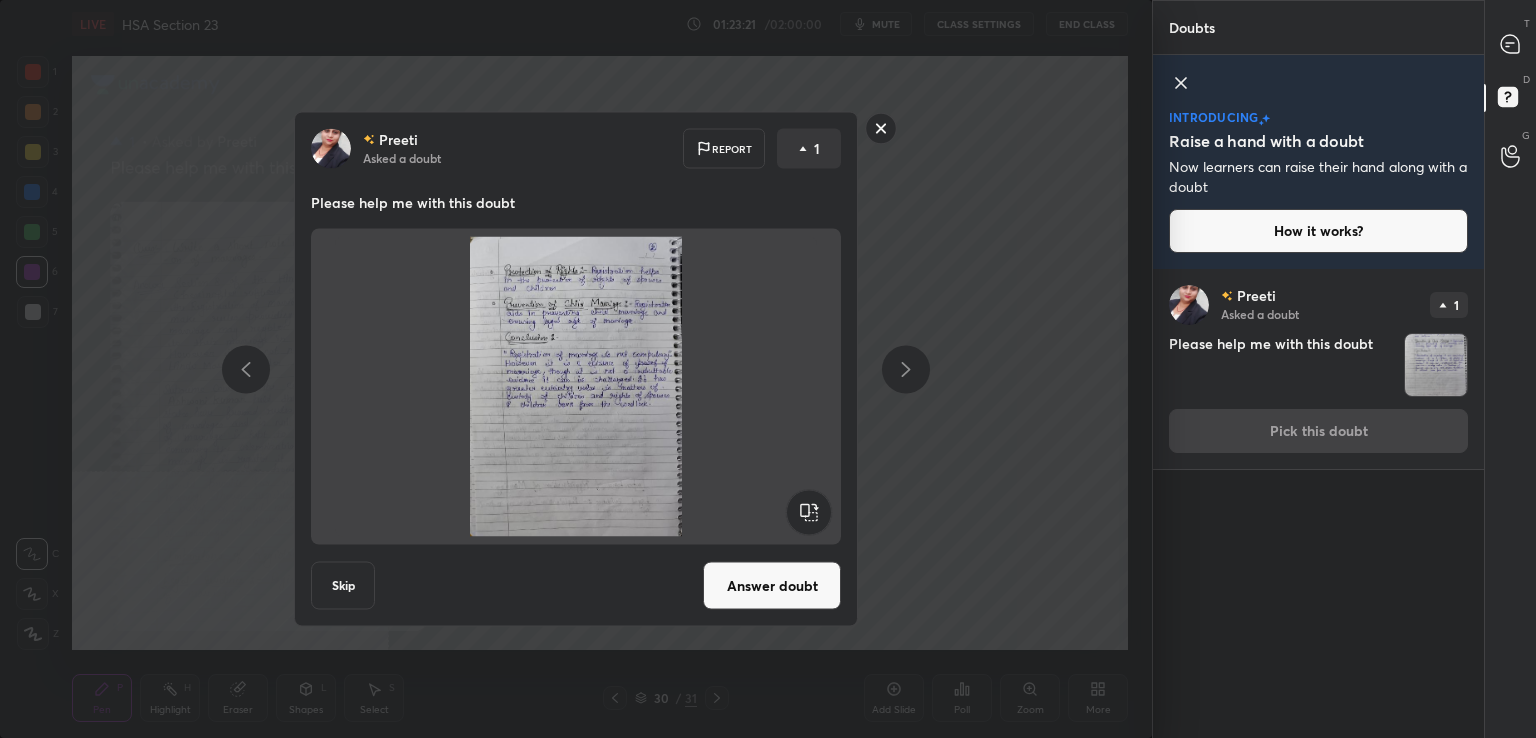 click on "Answer doubt" at bounding box center [772, 586] 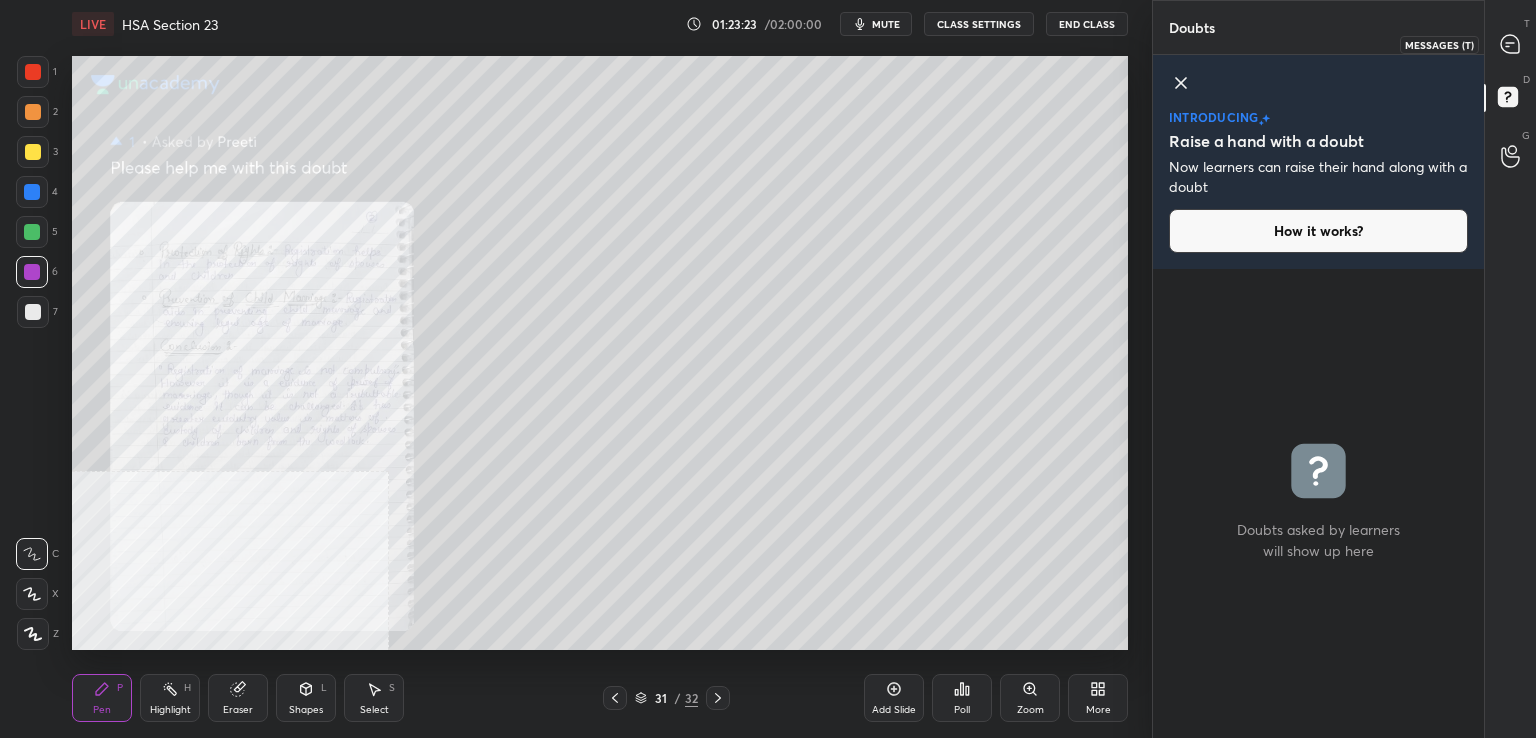 drag, startPoint x: 1518, startPoint y: 39, endPoint x: 1497, endPoint y: 56, distance: 27.018513 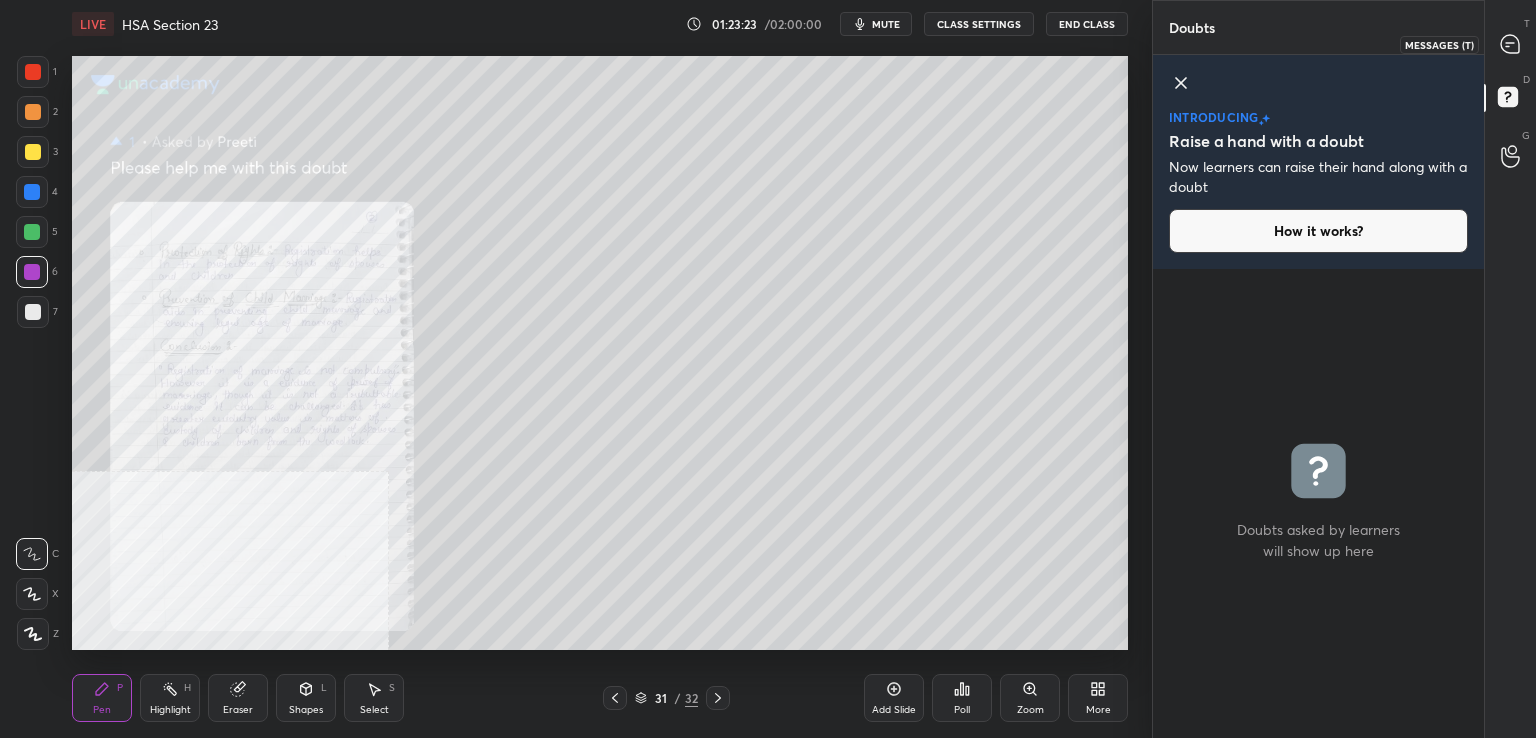 click 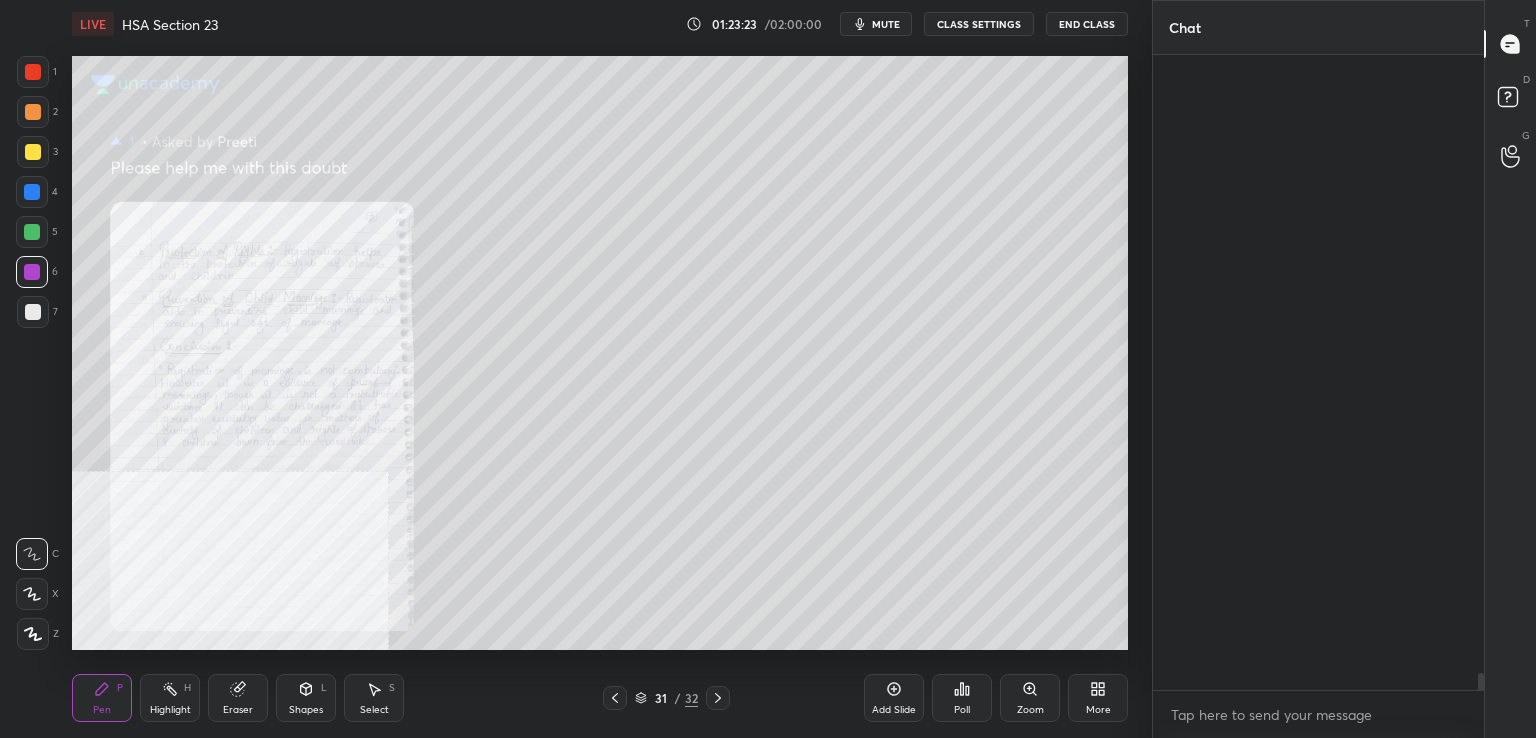 scroll, scrollTop: 26928, scrollLeft: 0, axis: vertical 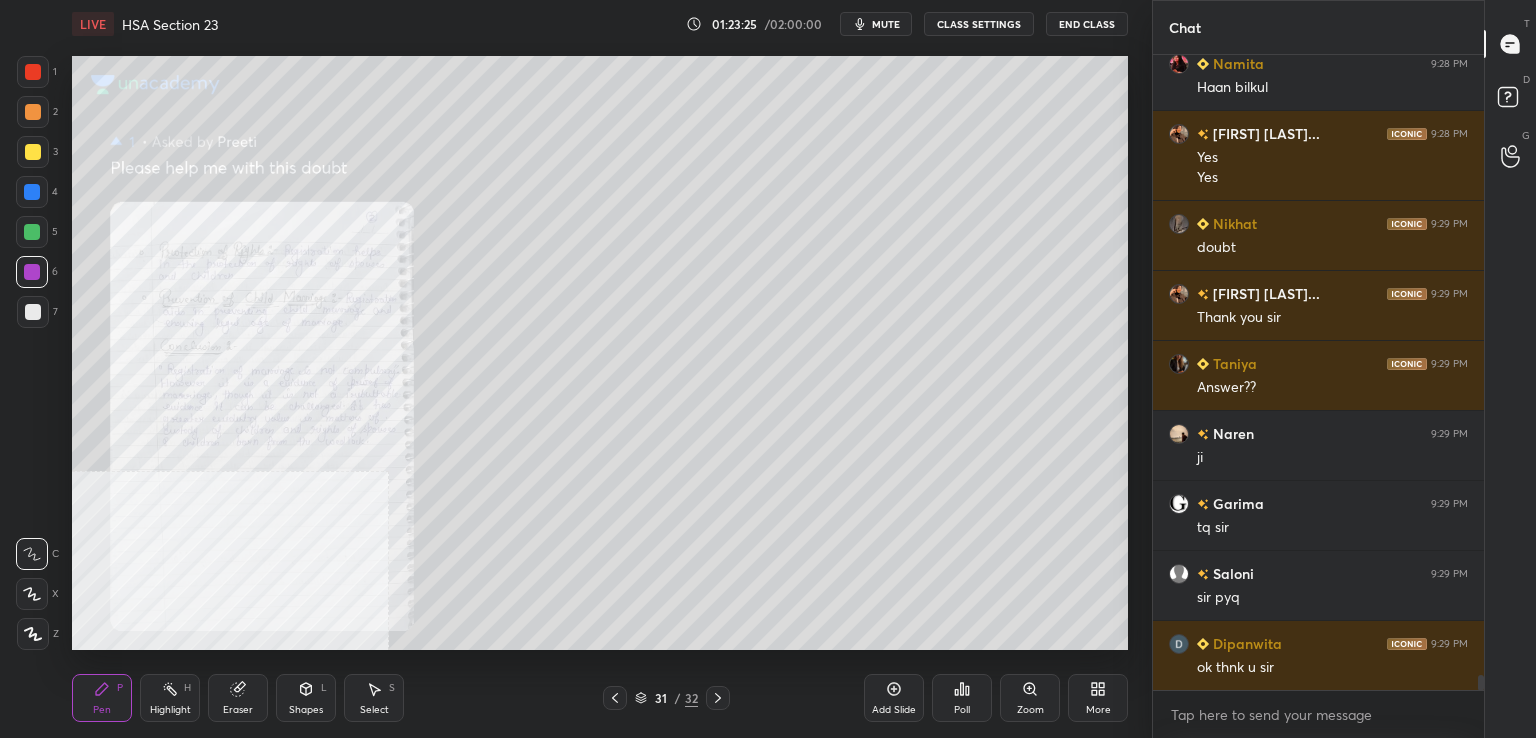 drag, startPoint x: 1480, startPoint y: 677, endPoint x: 1476, endPoint y: 694, distance: 17.464249 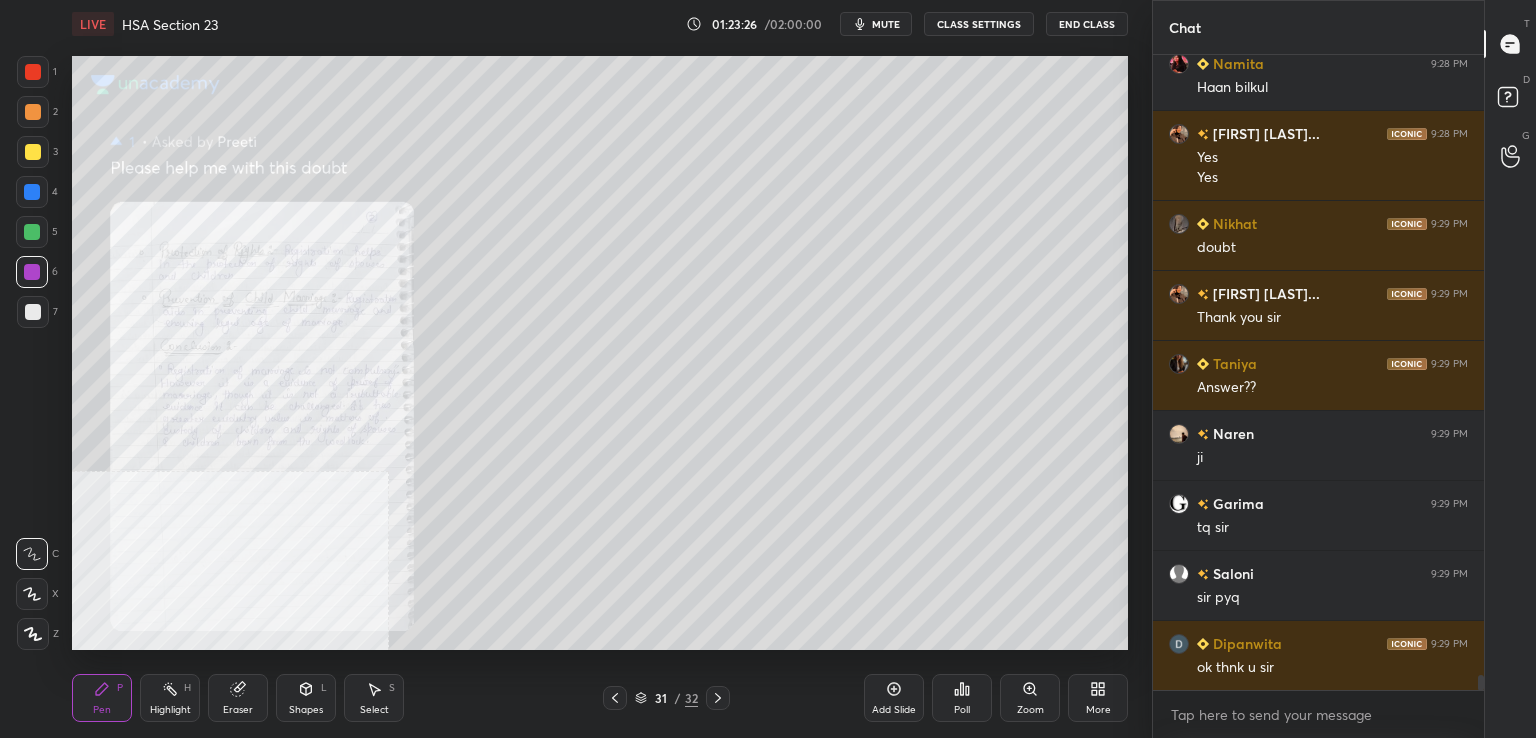 click 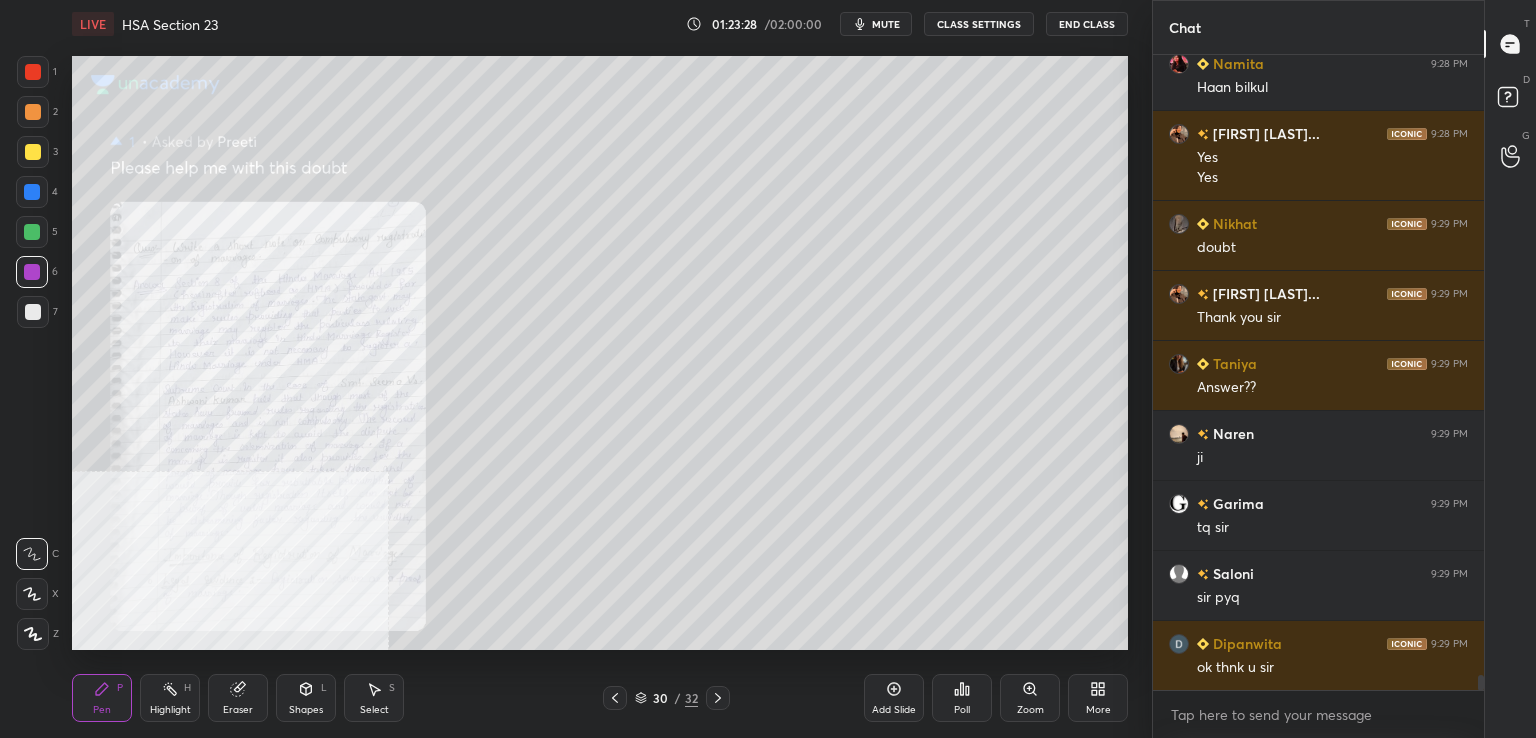 click 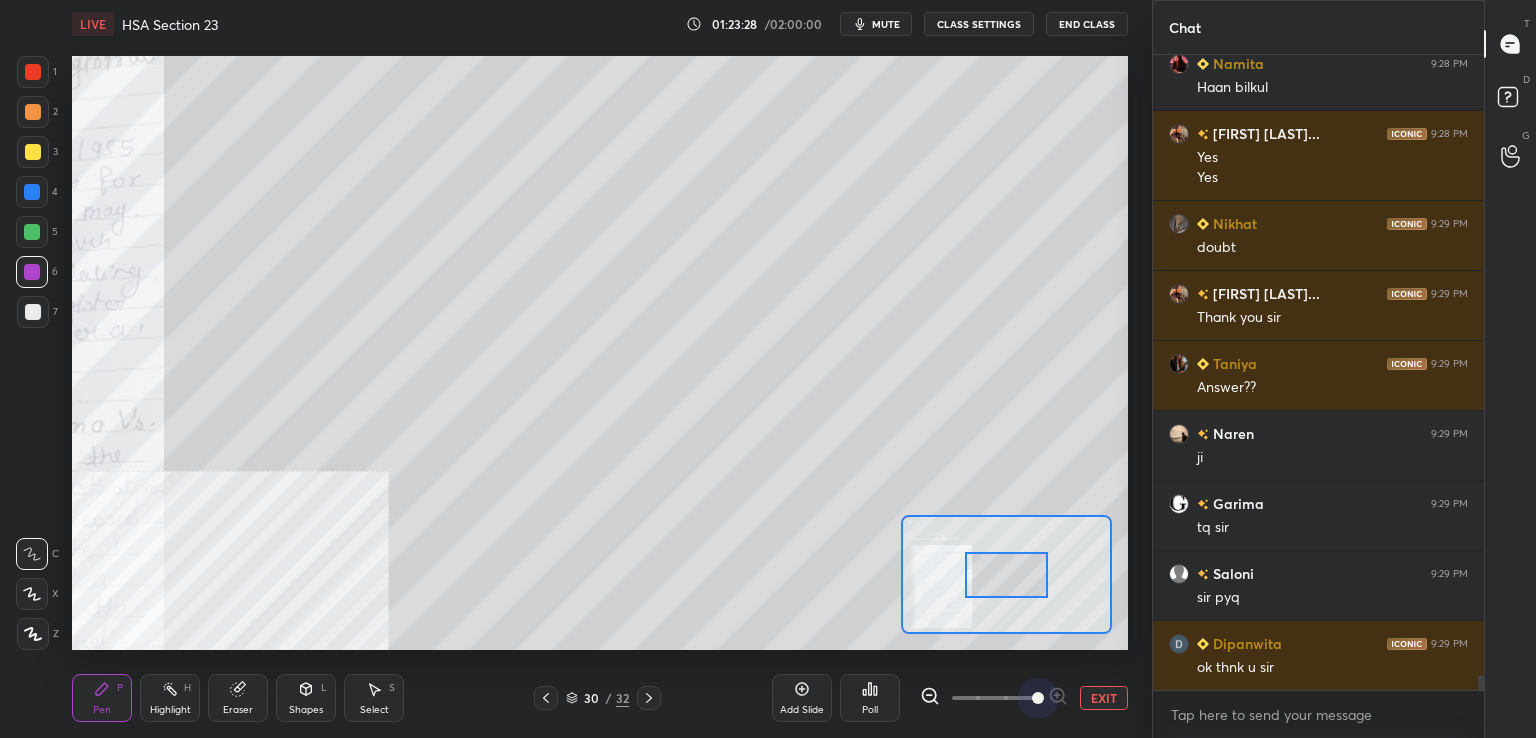 click at bounding box center [994, 698] 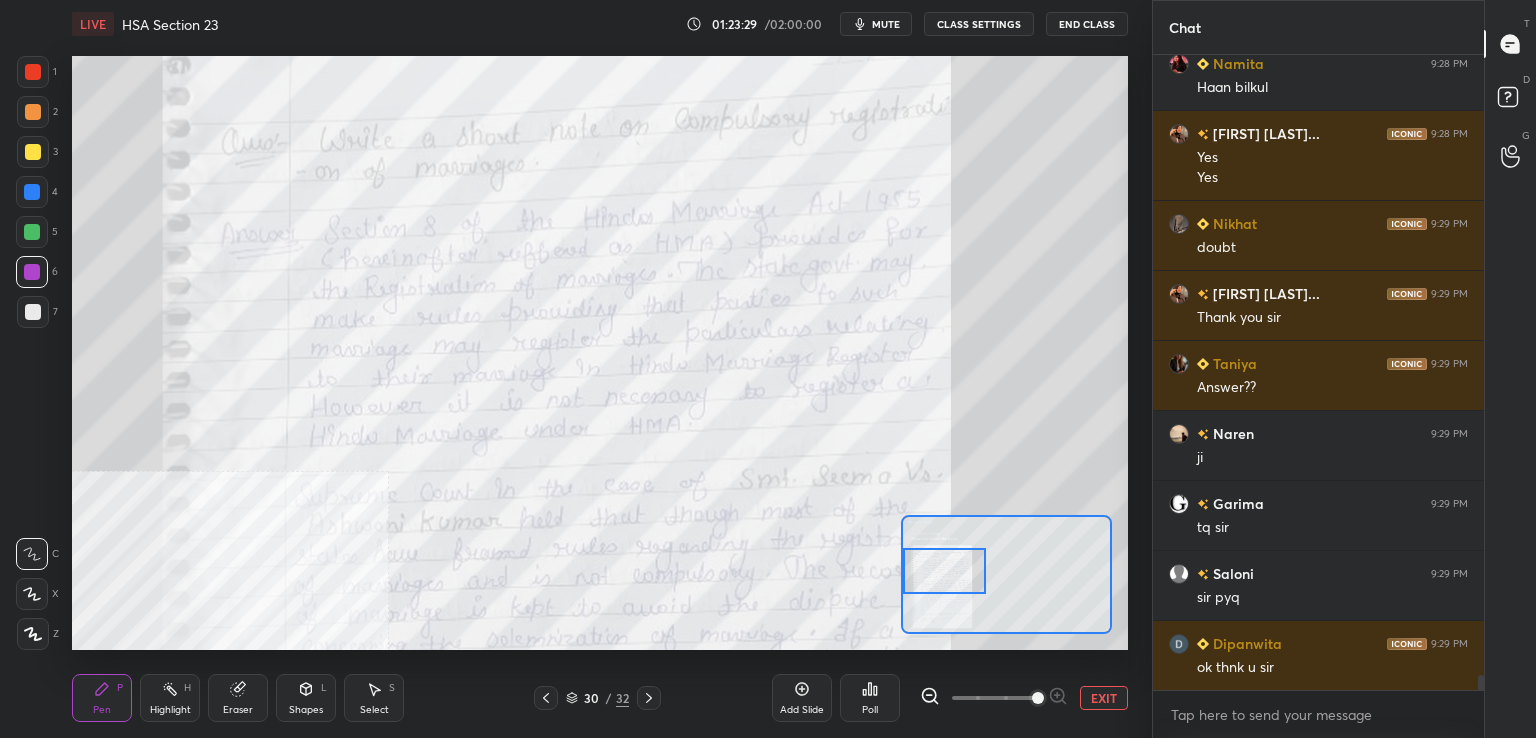 drag, startPoint x: 992, startPoint y: 575, endPoint x: 936, endPoint y: 573, distance: 56.0357 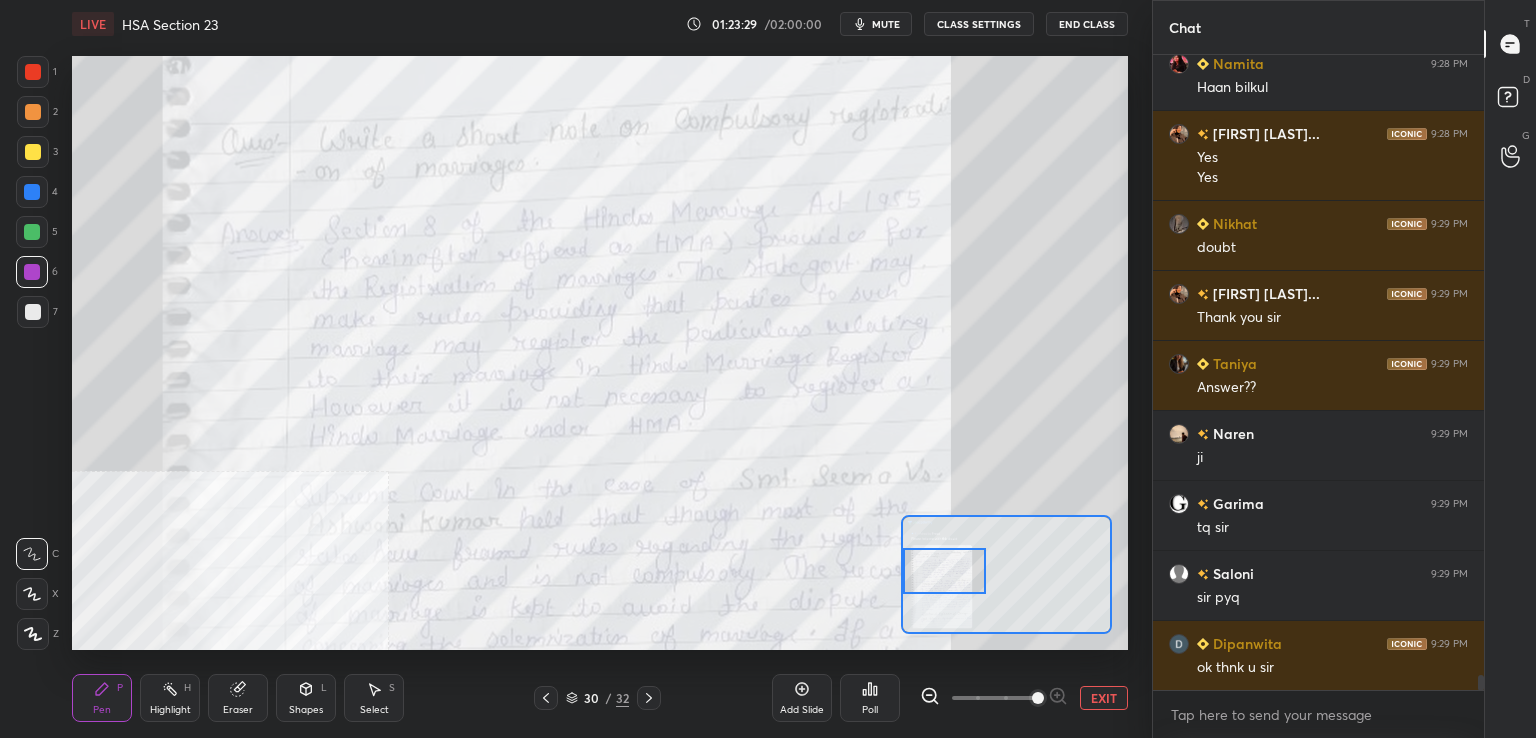 click at bounding box center [944, 571] 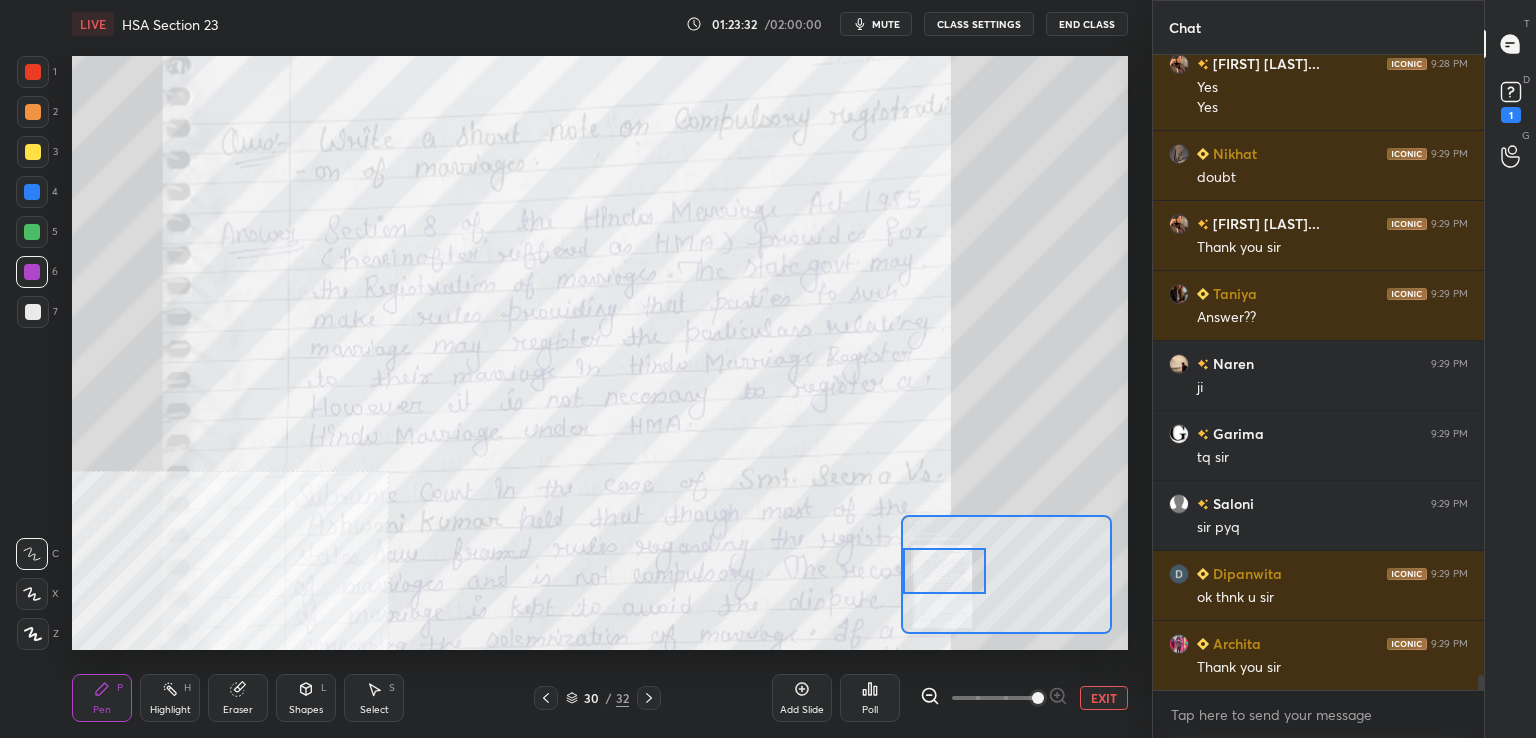 scroll, scrollTop: 27204, scrollLeft: 0, axis: vertical 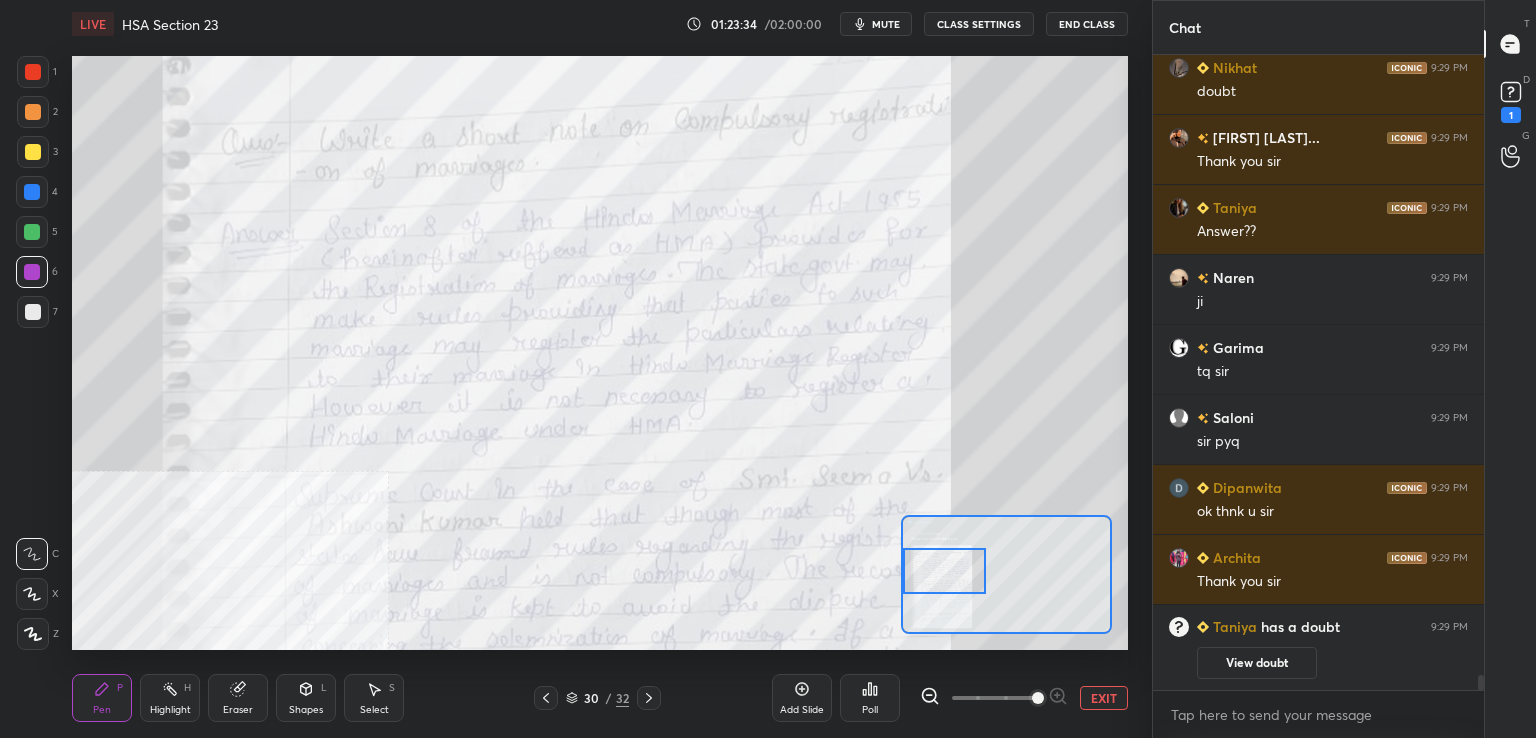 drag, startPoint x: 32, startPoint y: 68, endPoint x: 46, endPoint y: 79, distance: 17.804493 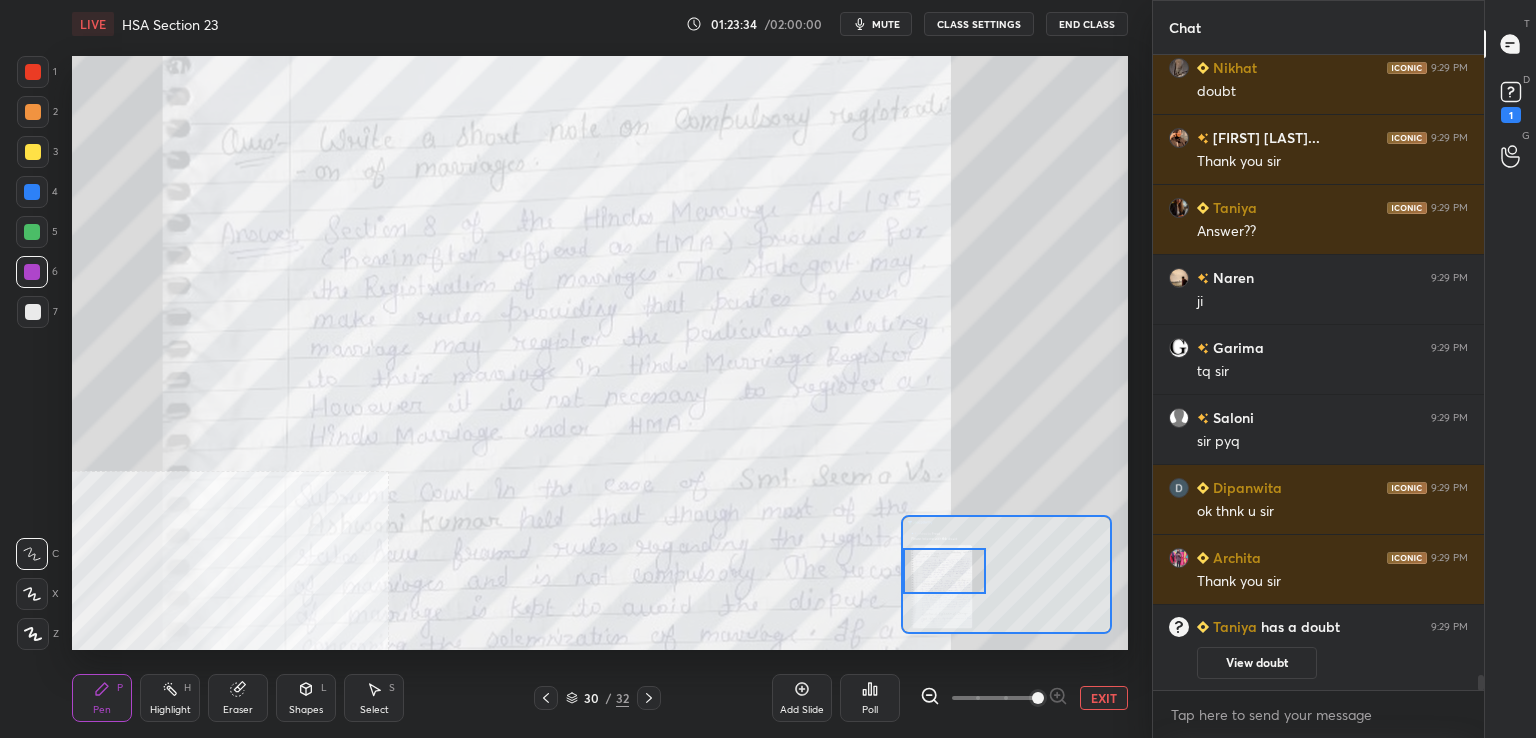click at bounding box center (33, 72) 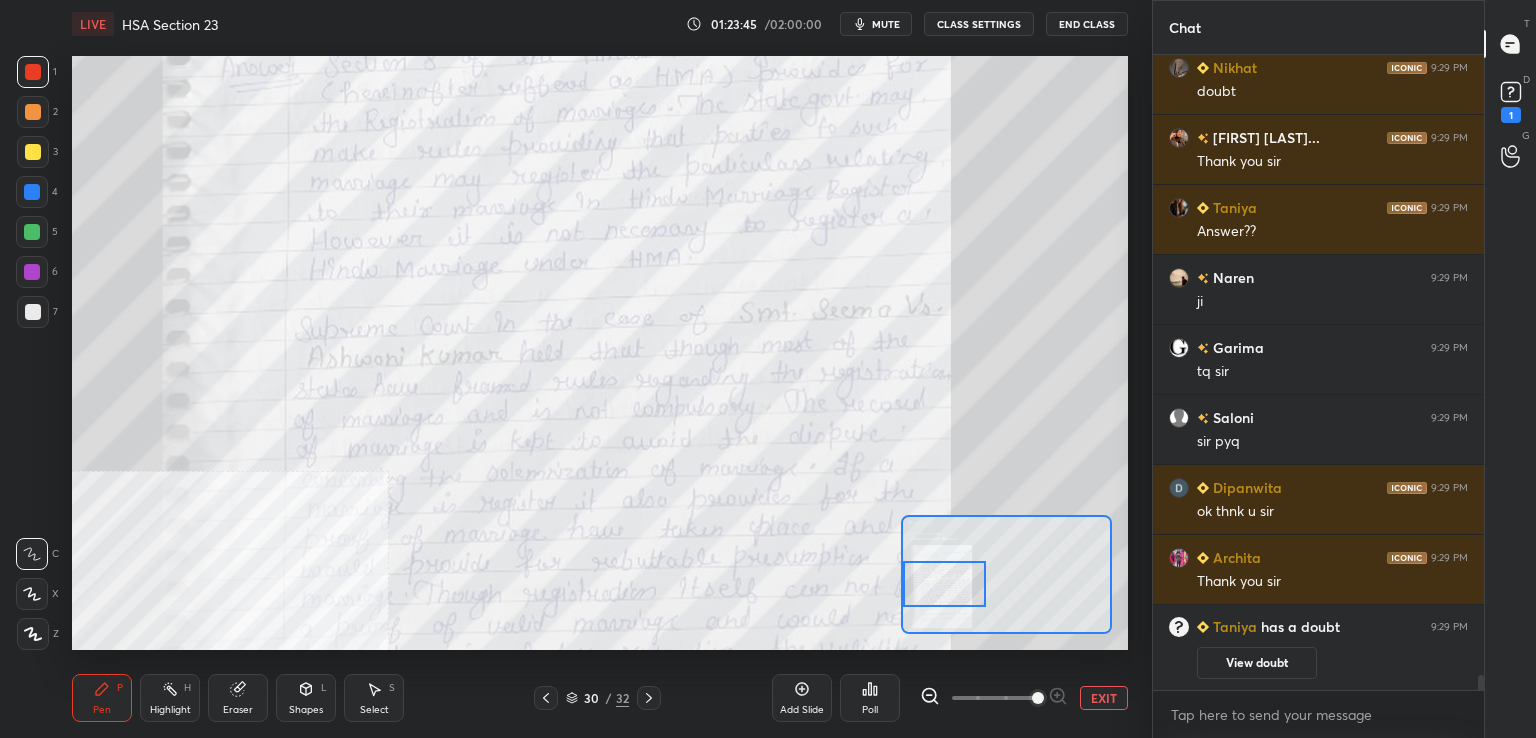 drag, startPoint x: 928, startPoint y: 569, endPoint x: 925, endPoint y: 582, distance: 13.341664 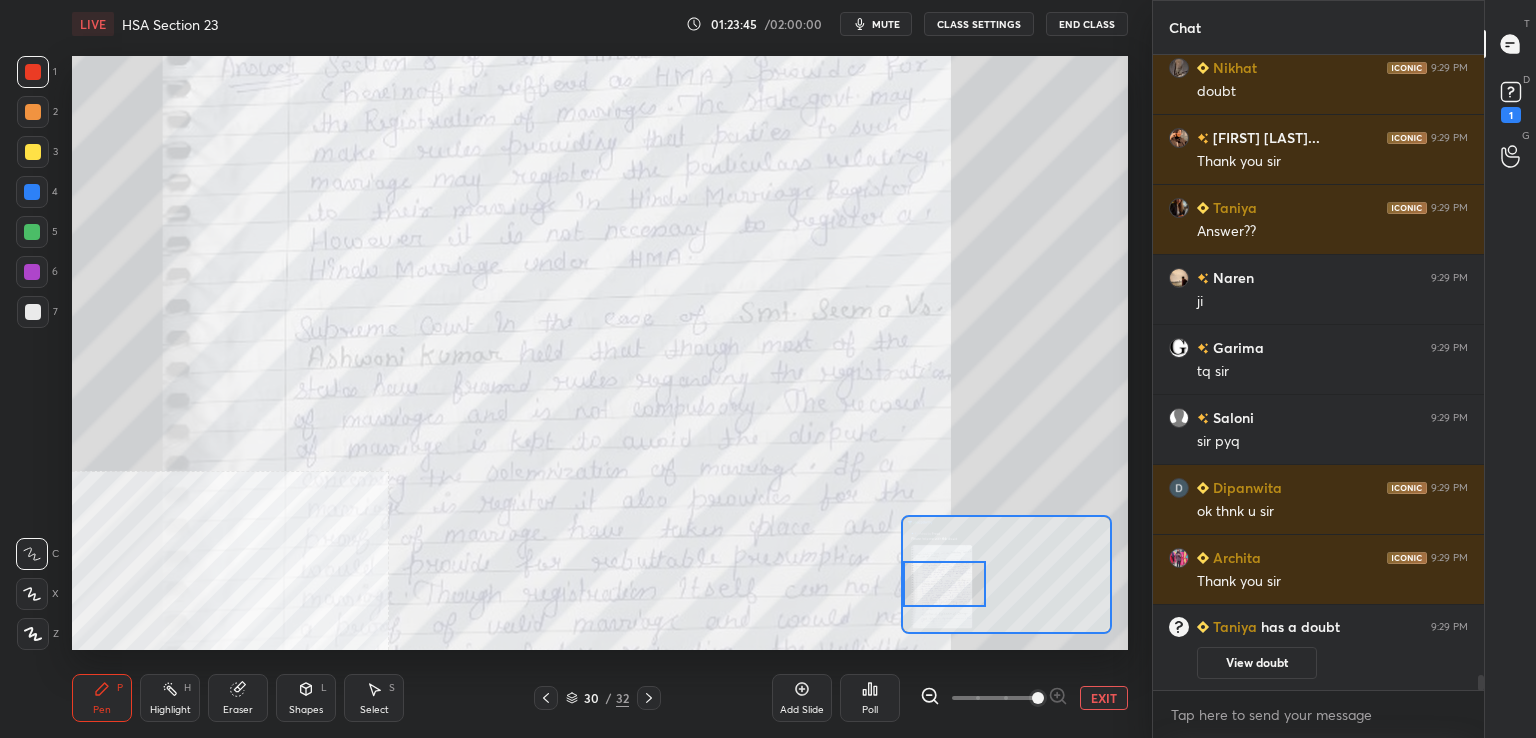 click at bounding box center [944, 584] 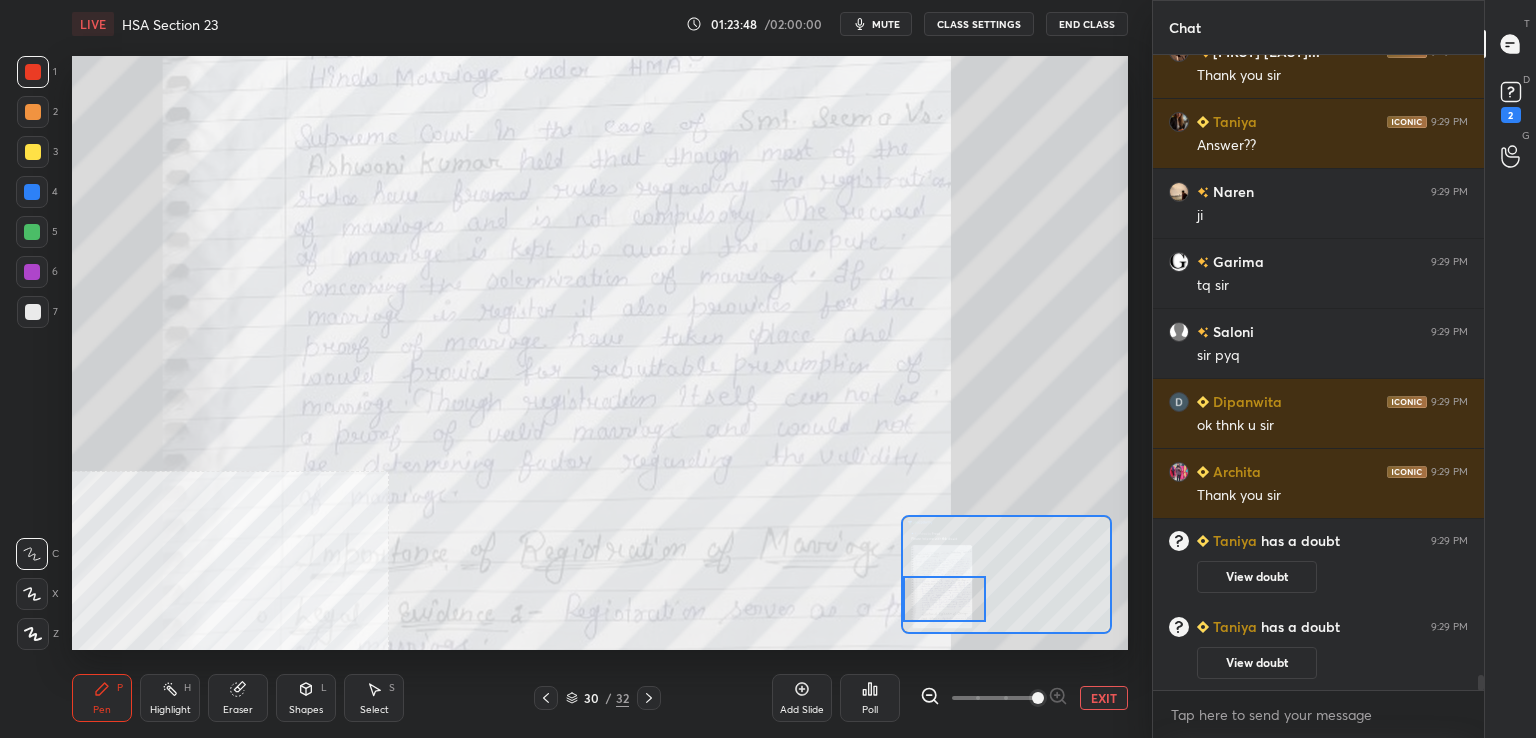scroll, scrollTop: 26286, scrollLeft: 0, axis: vertical 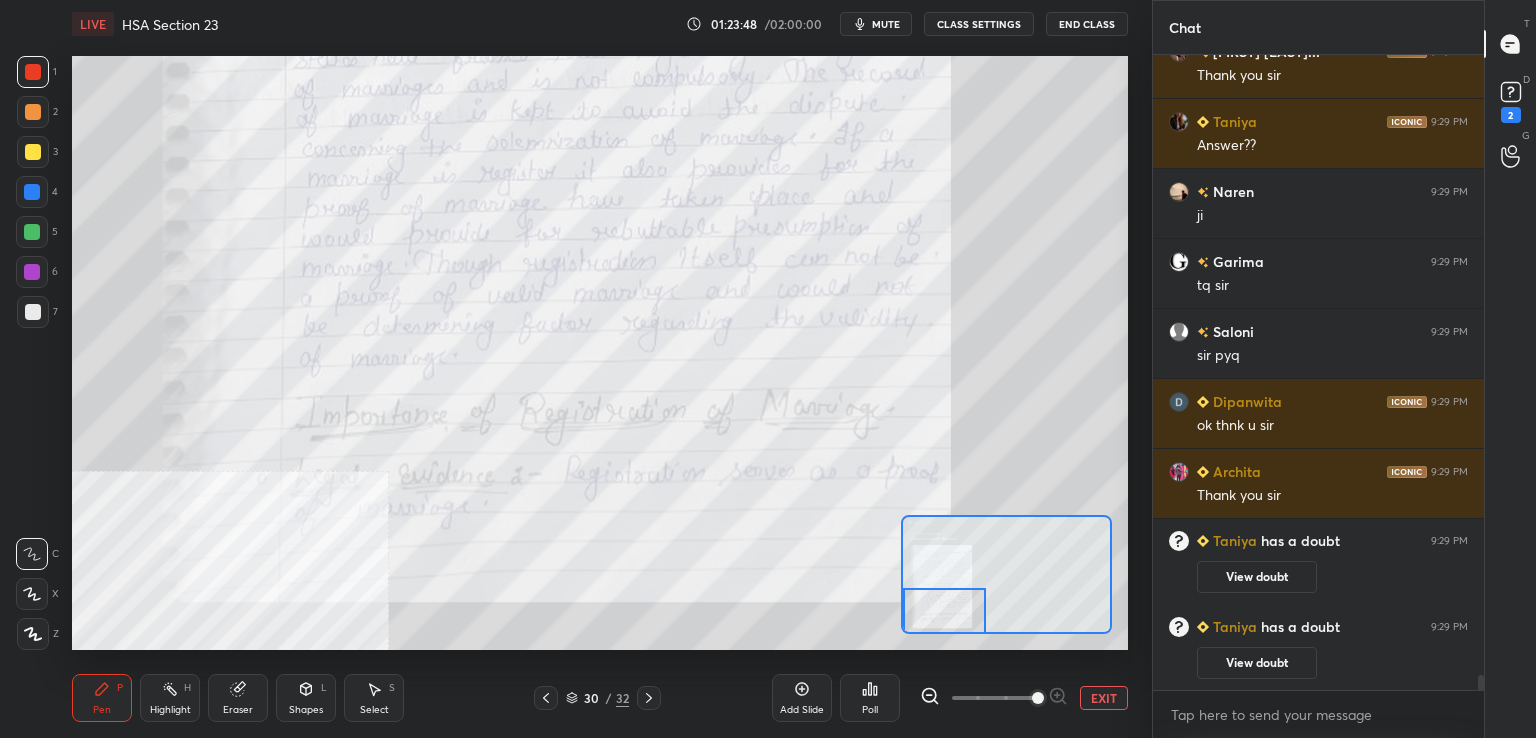 drag, startPoint x: 931, startPoint y: 577, endPoint x: 925, endPoint y: 589, distance: 13.416408 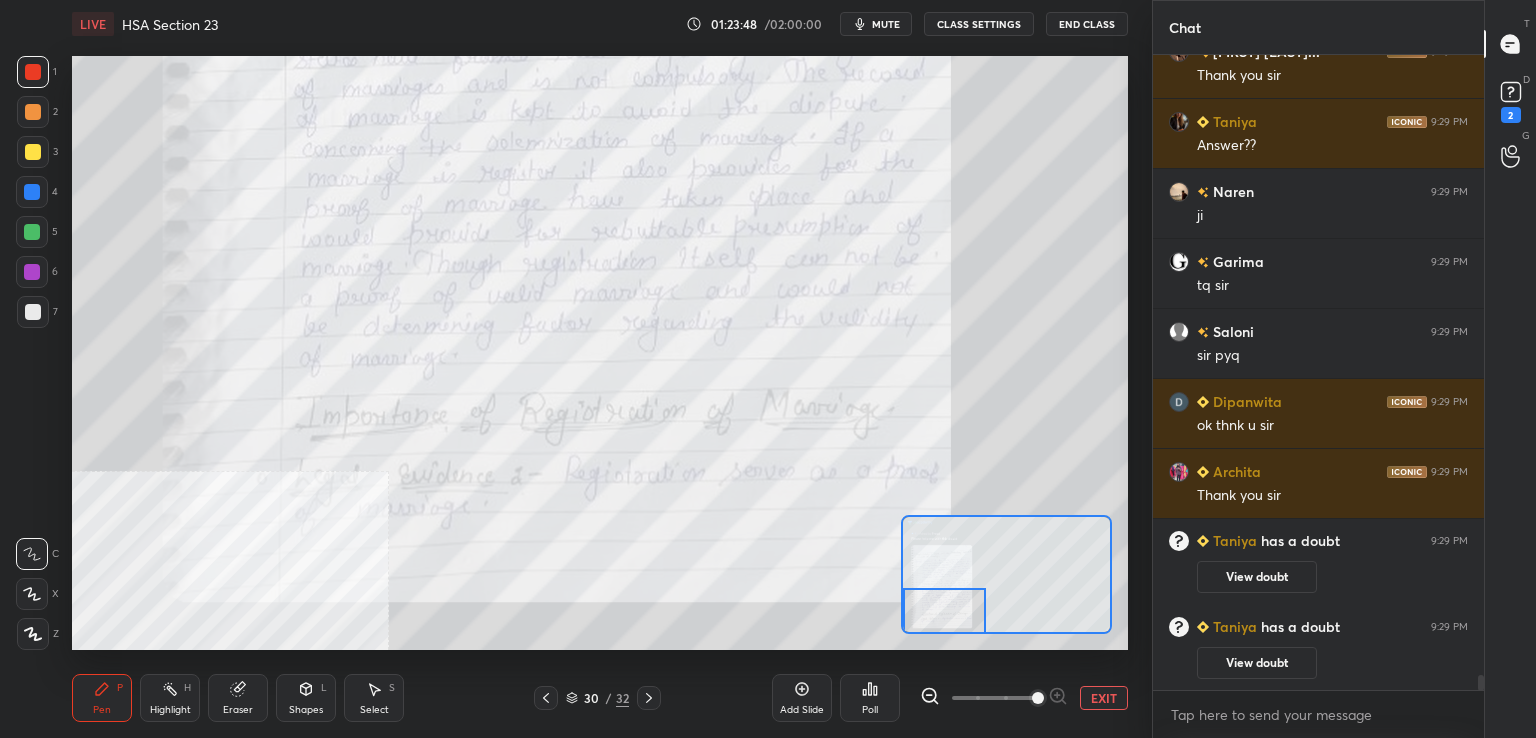 click at bounding box center (944, 611) 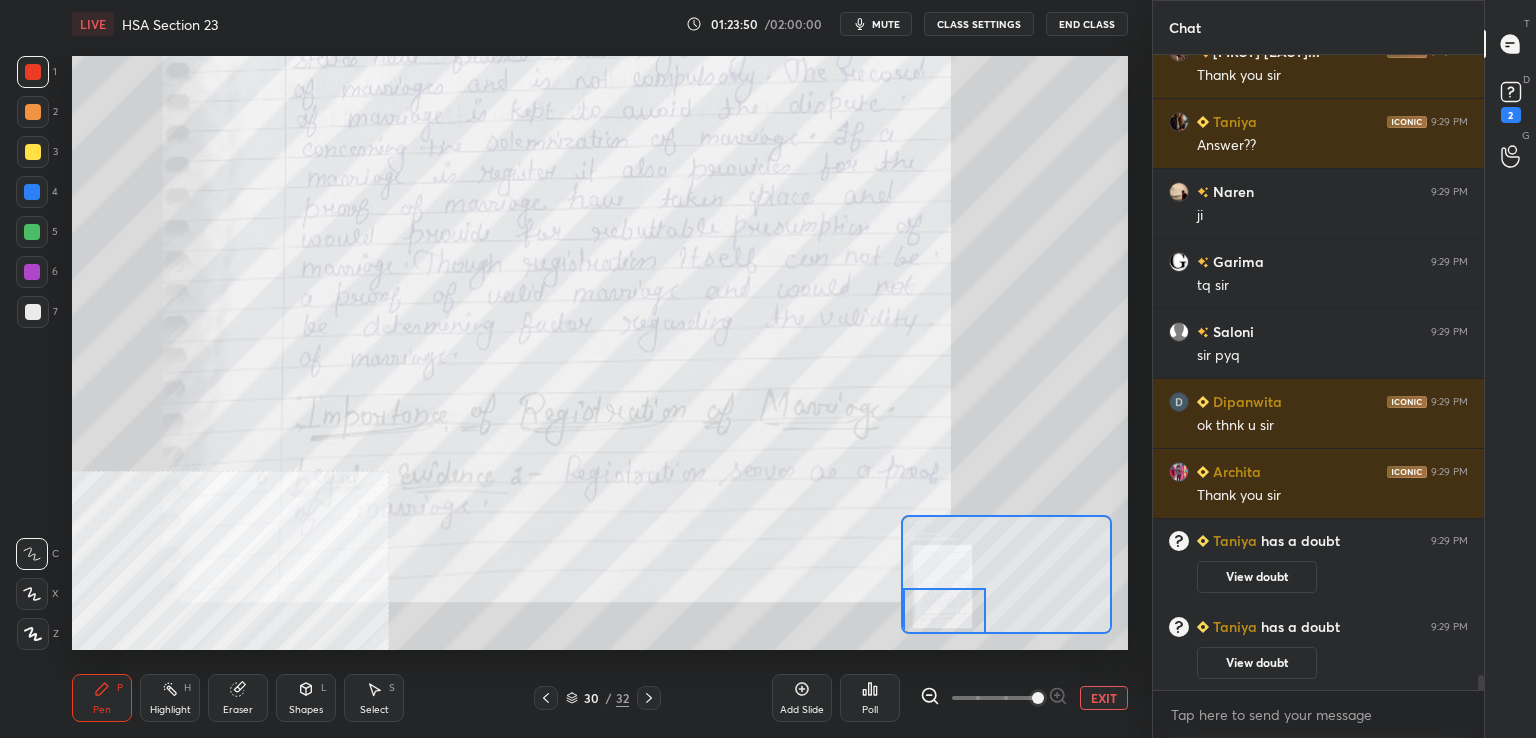 click at bounding box center [649, 698] 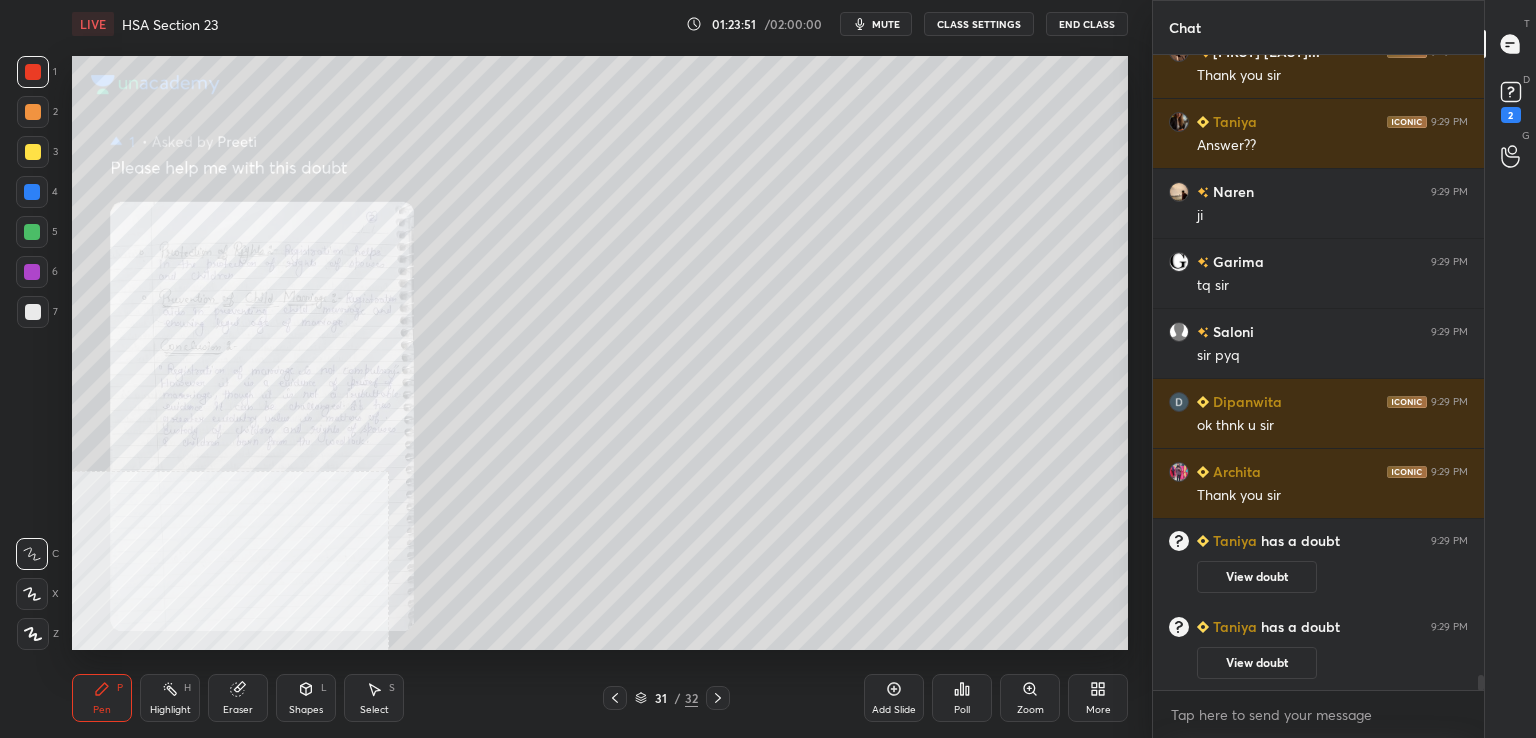 click 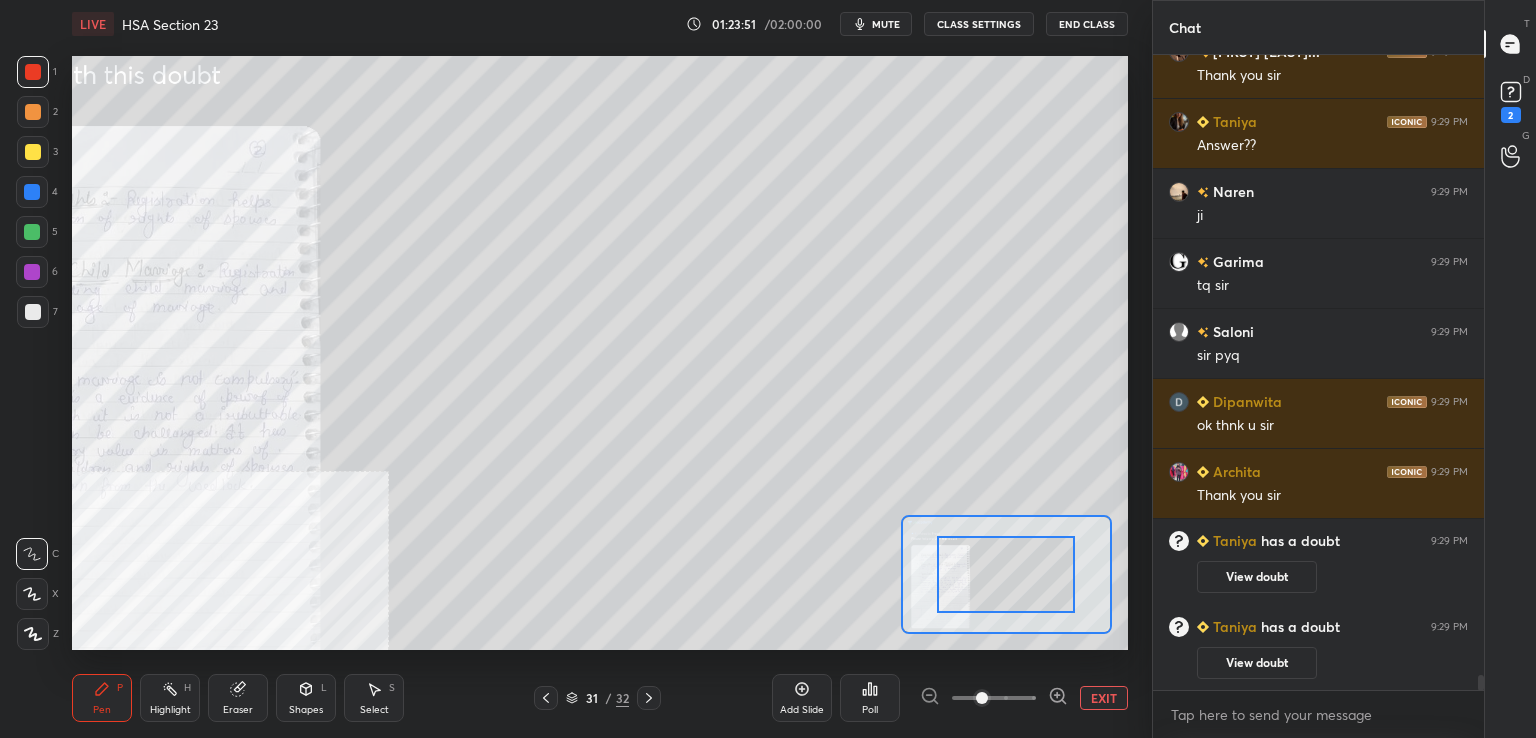 click at bounding box center [994, 698] 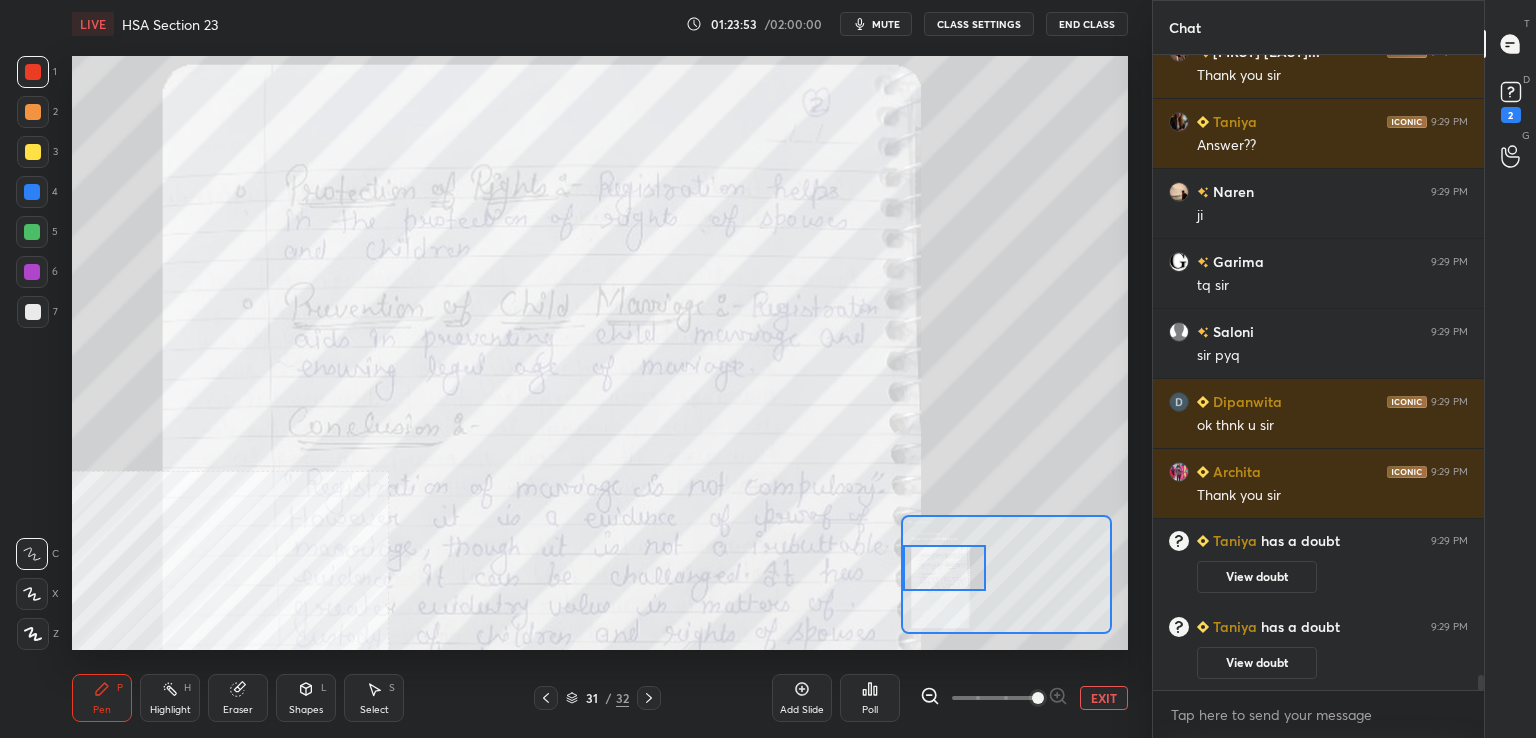 drag, startPoint x: 1025, startPoint y: 580, endPoint x: 934, endPoint y: 573, distance: 91.26884 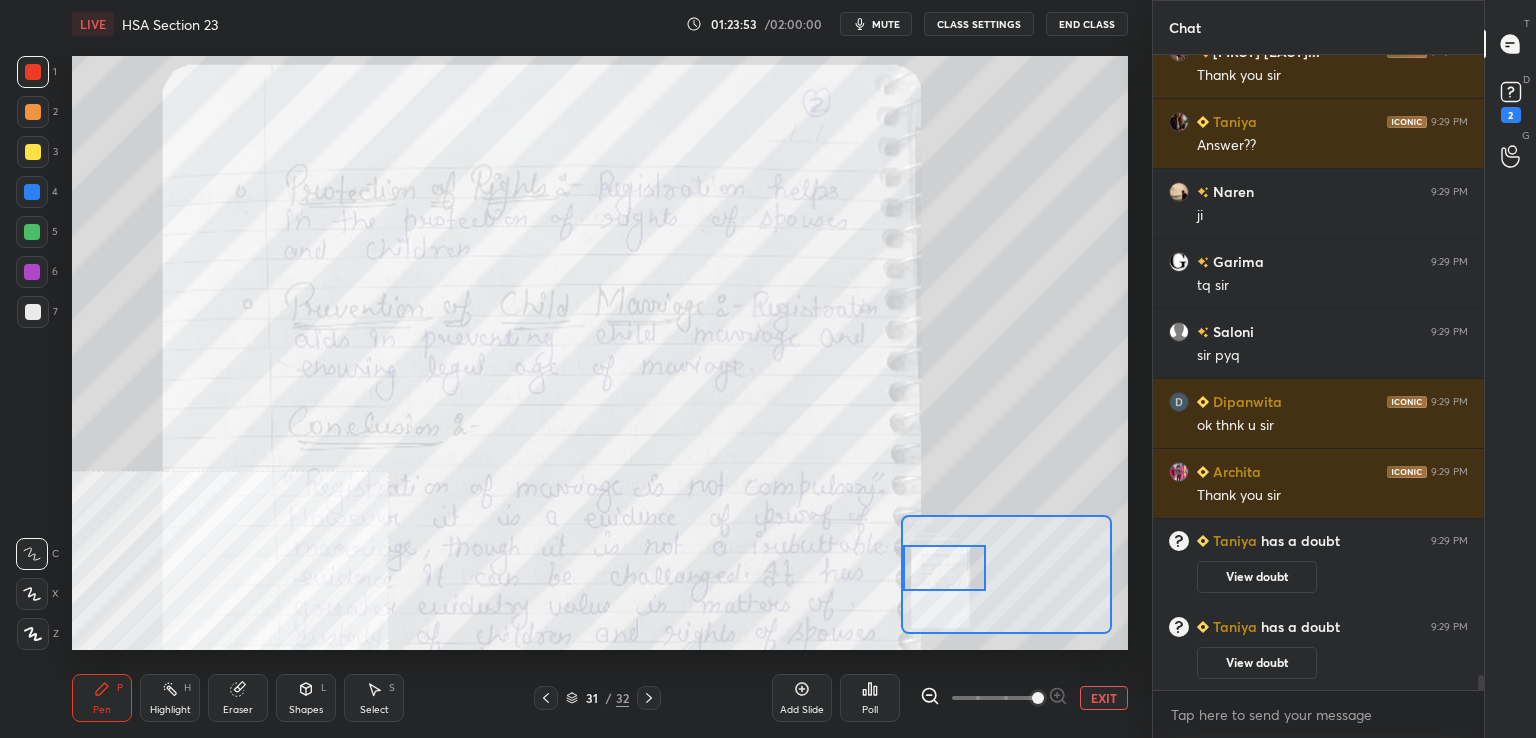 click at bounding box center (944, 568) 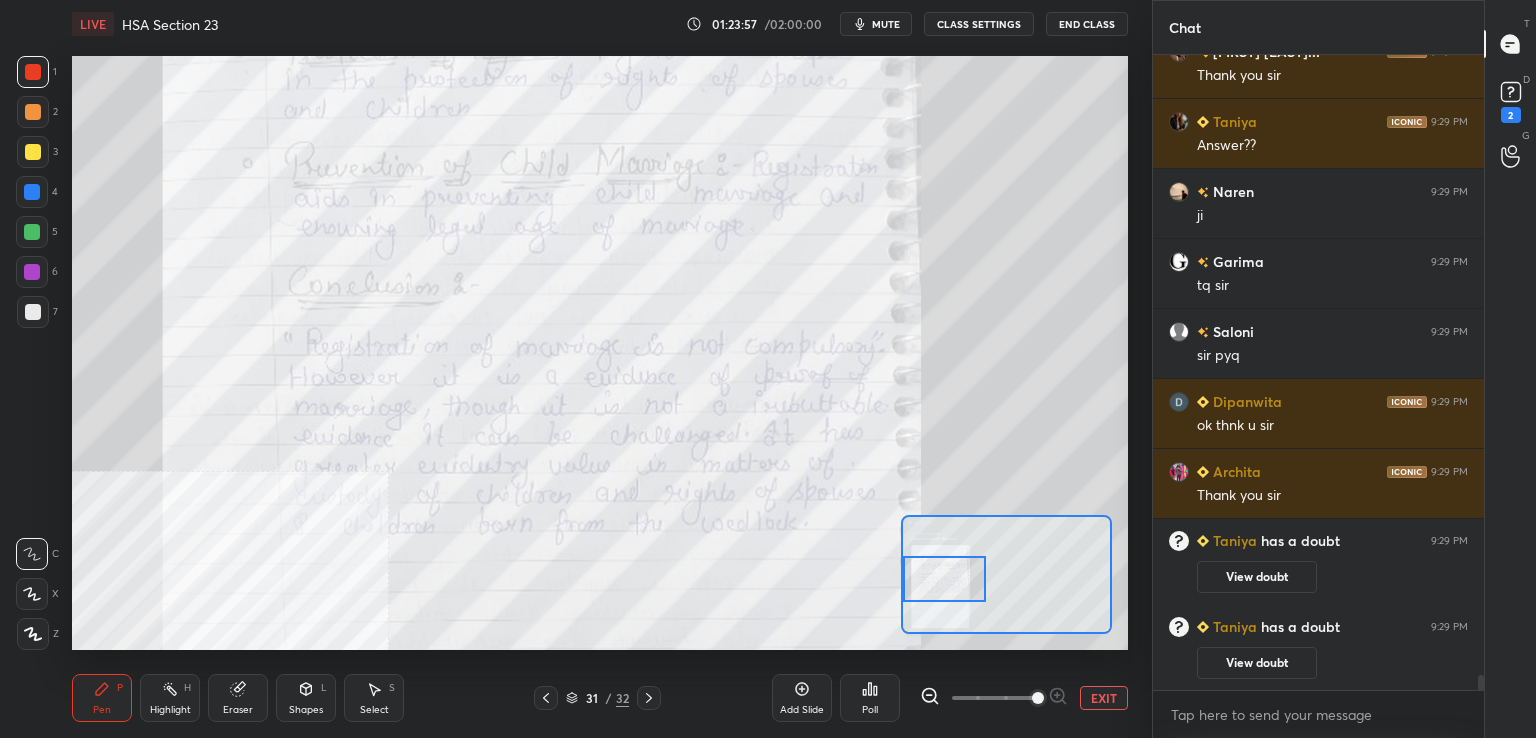 drag, startPoint x: 969, startPoint y: 569, endPoint x: 968, endPoint y: 583, distance: 14.035668 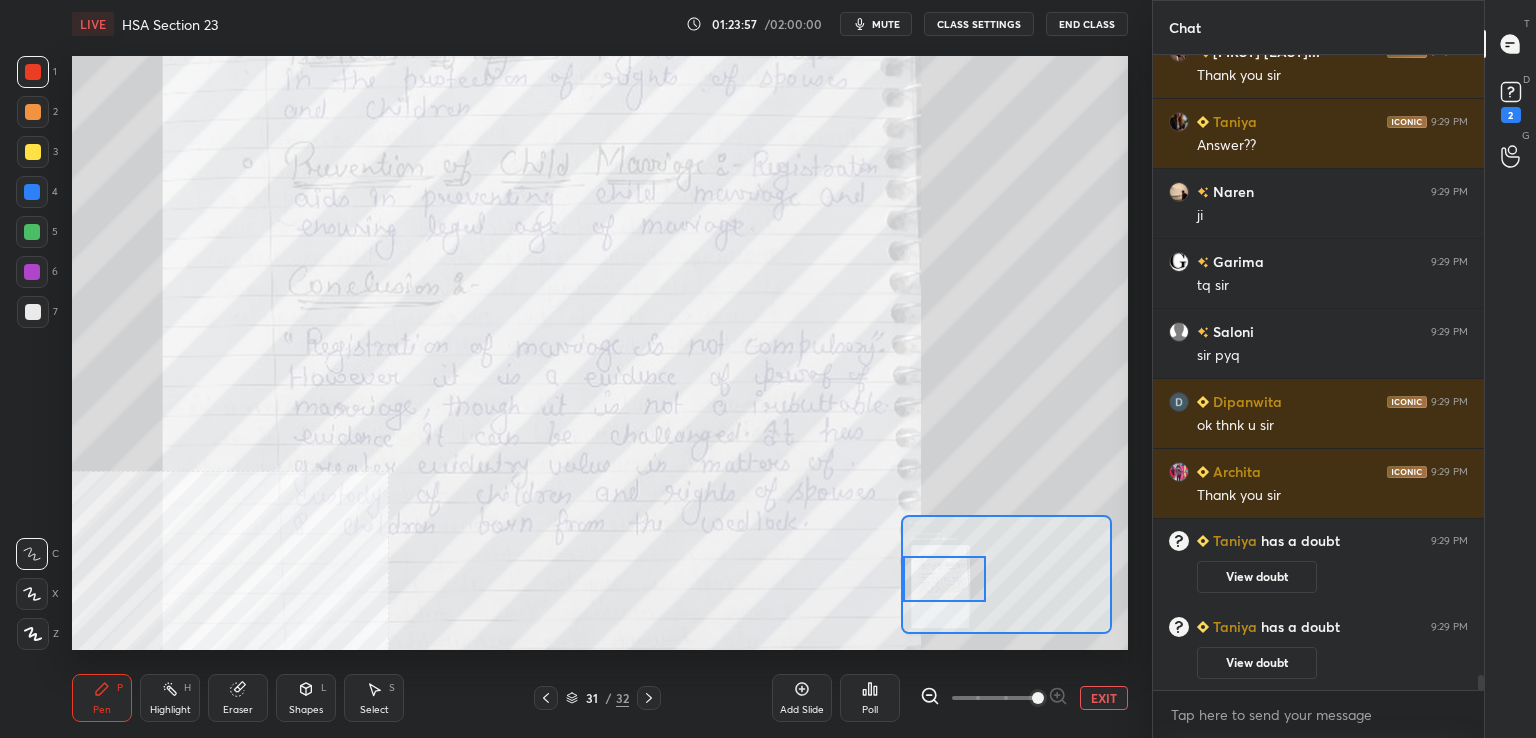 click at bounding box center [944, 579] 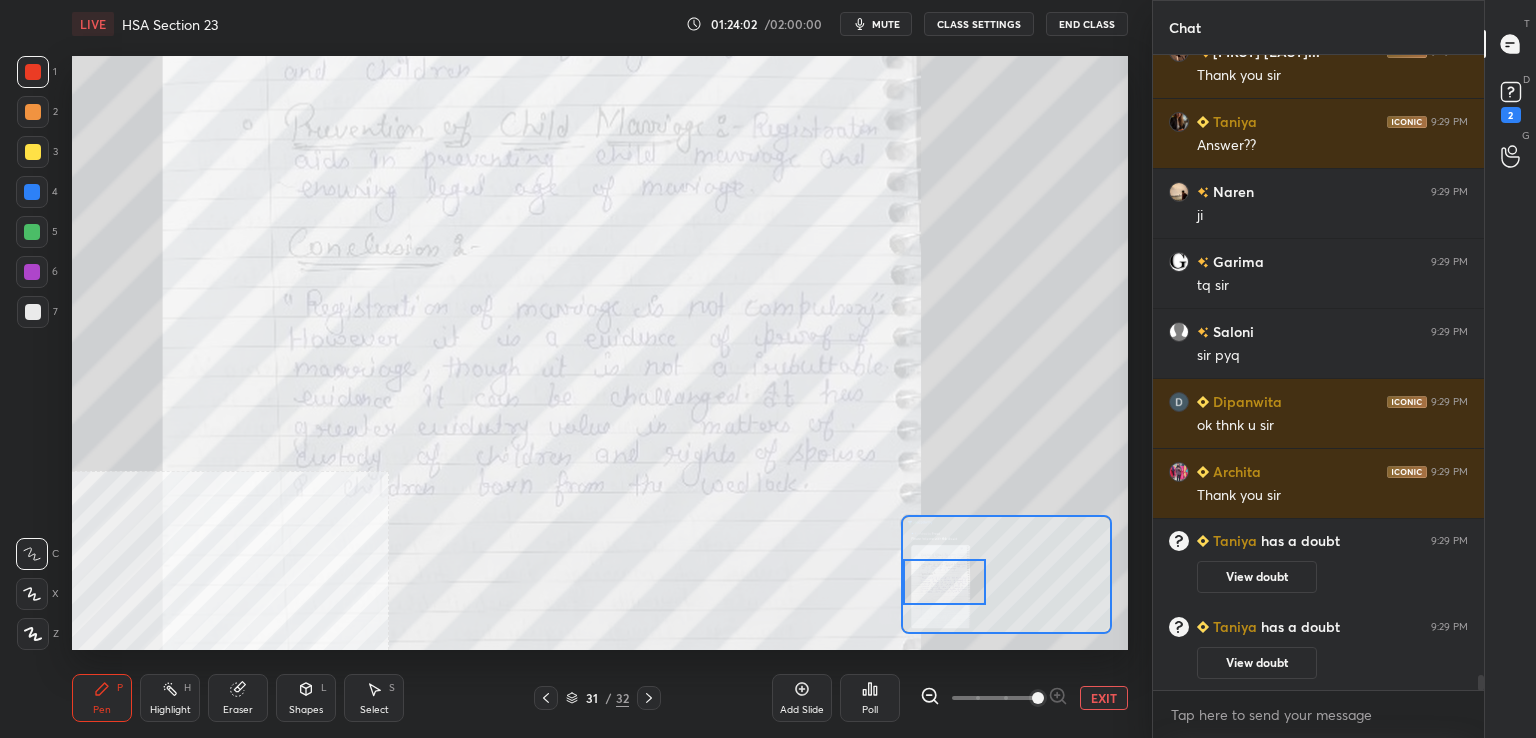 scroll, scrollTop: 26372, scrollLeft: 0, axis: vertical 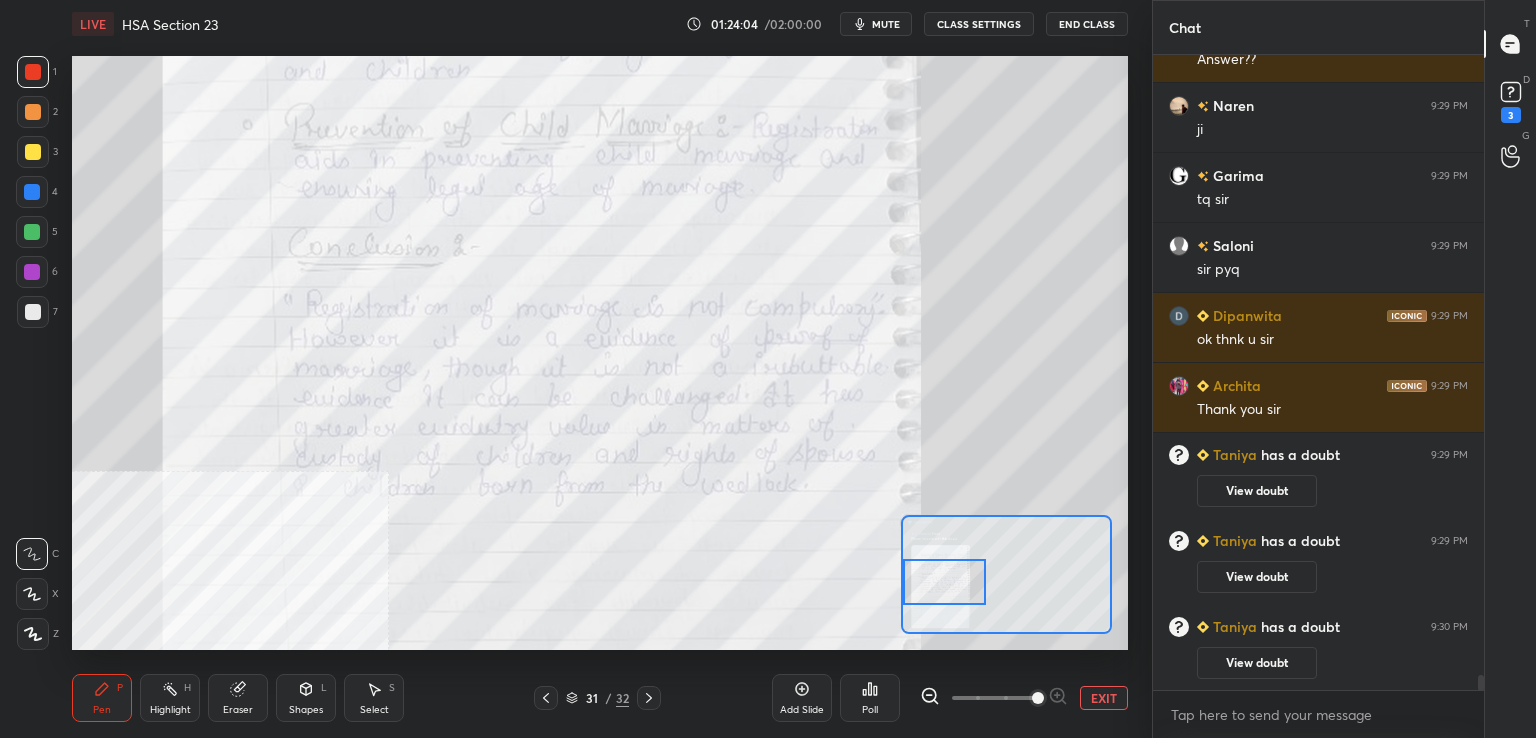 drag, startPoint x: 1100, startPoint y: 697, endPoint x: 1113, endPoint y: 651, distance: 47.801674 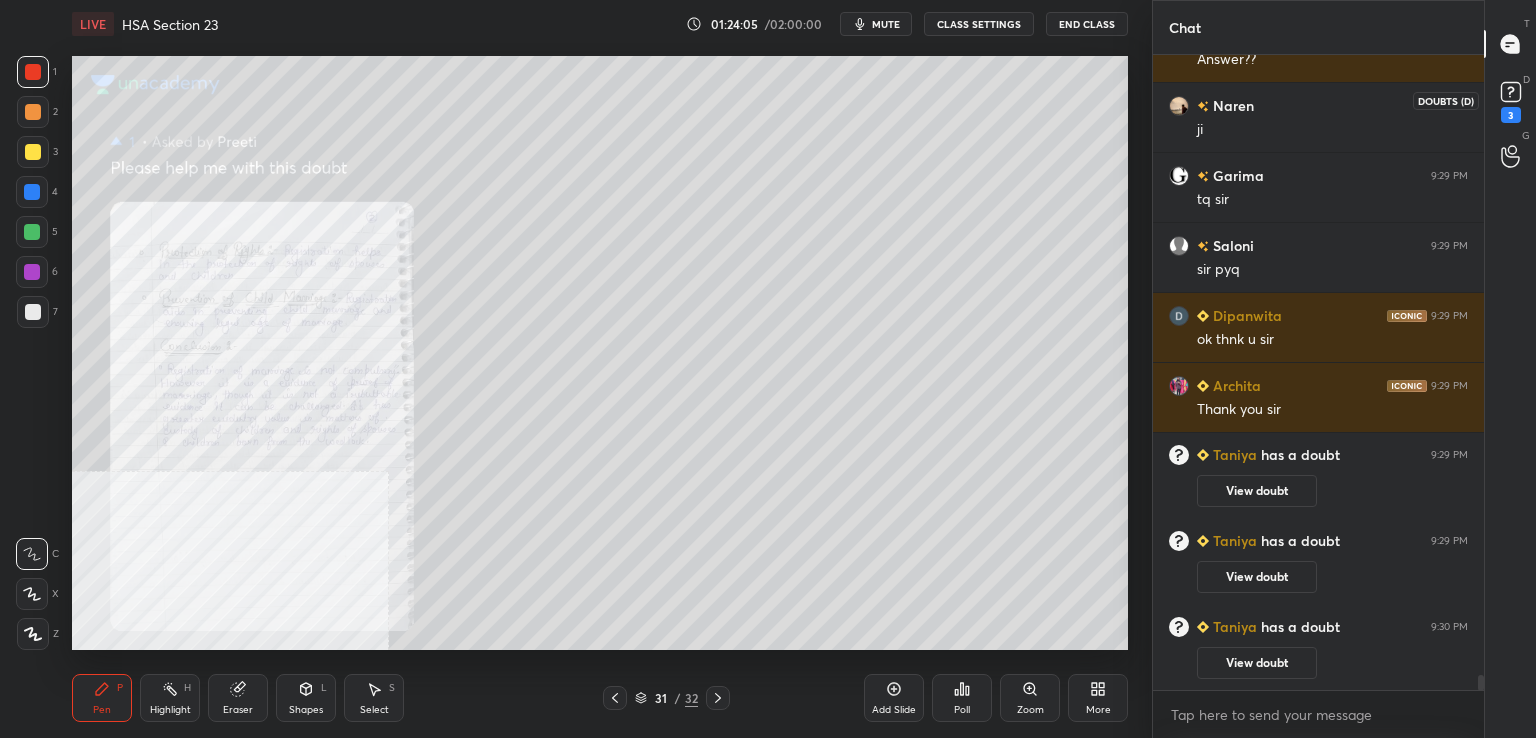 click 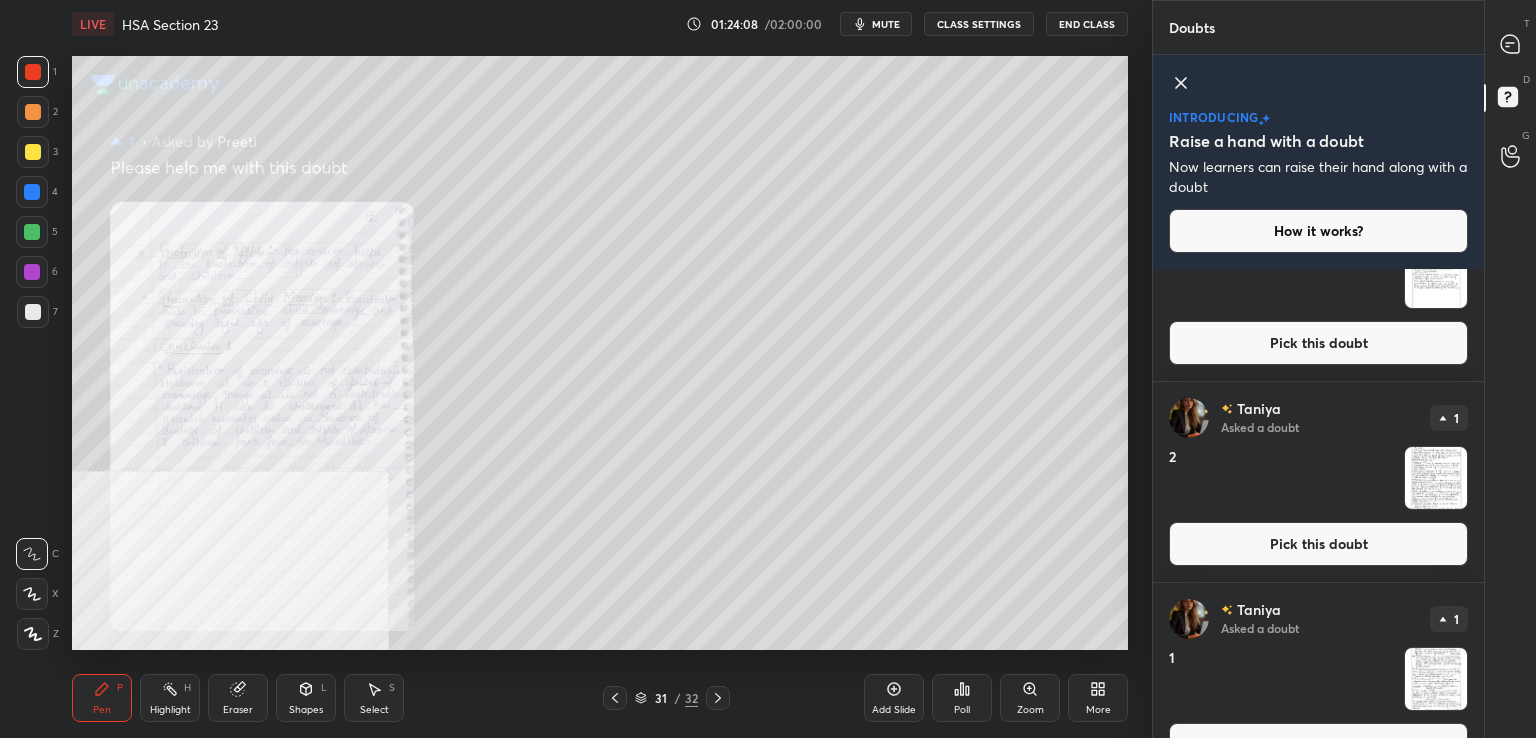 scroll, scrollTop: 134, scrollLeft: 0, axis: vertical 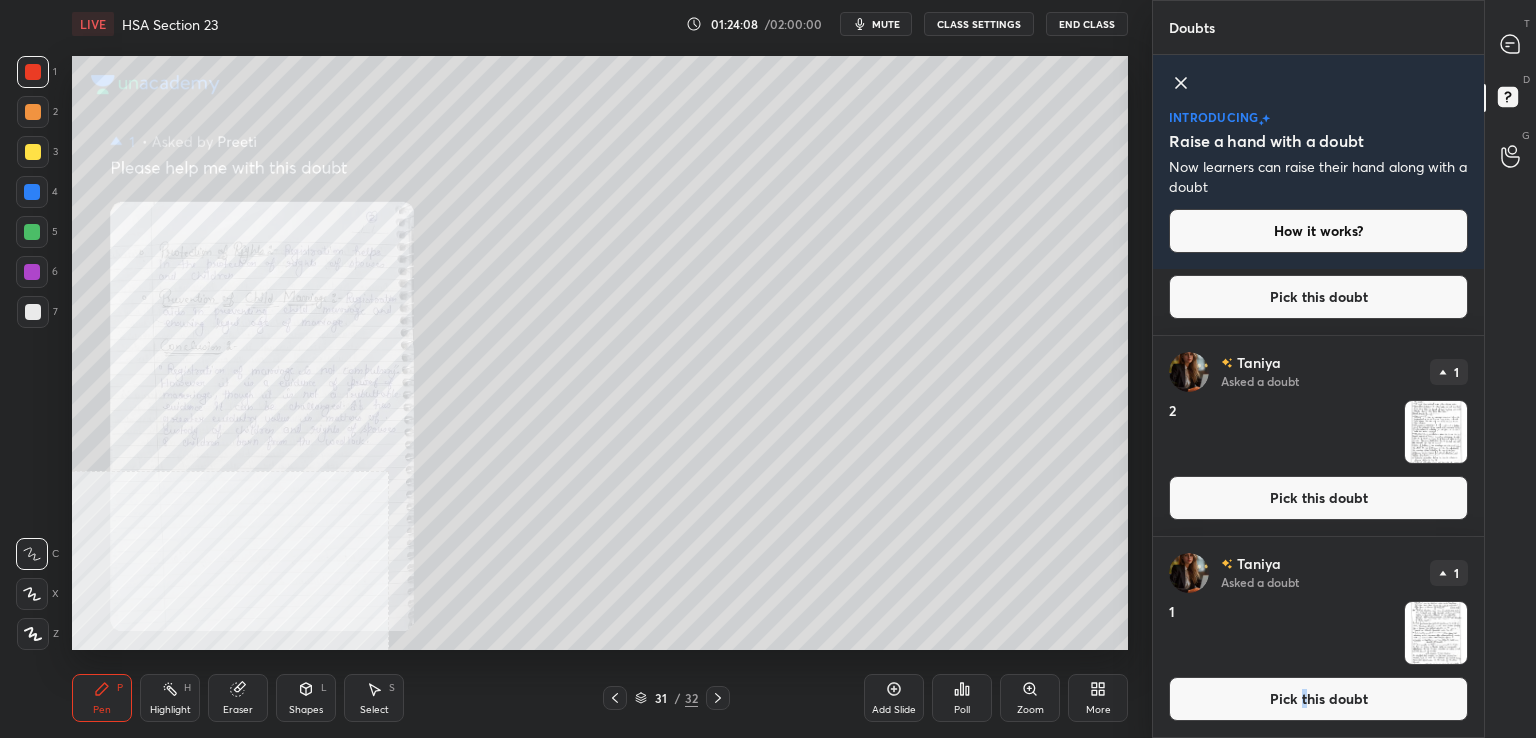 drag, startPoint x: 1301, startPoint y: 696, endPoint x: 1273, endPoint y: 691, distance: 28.442924 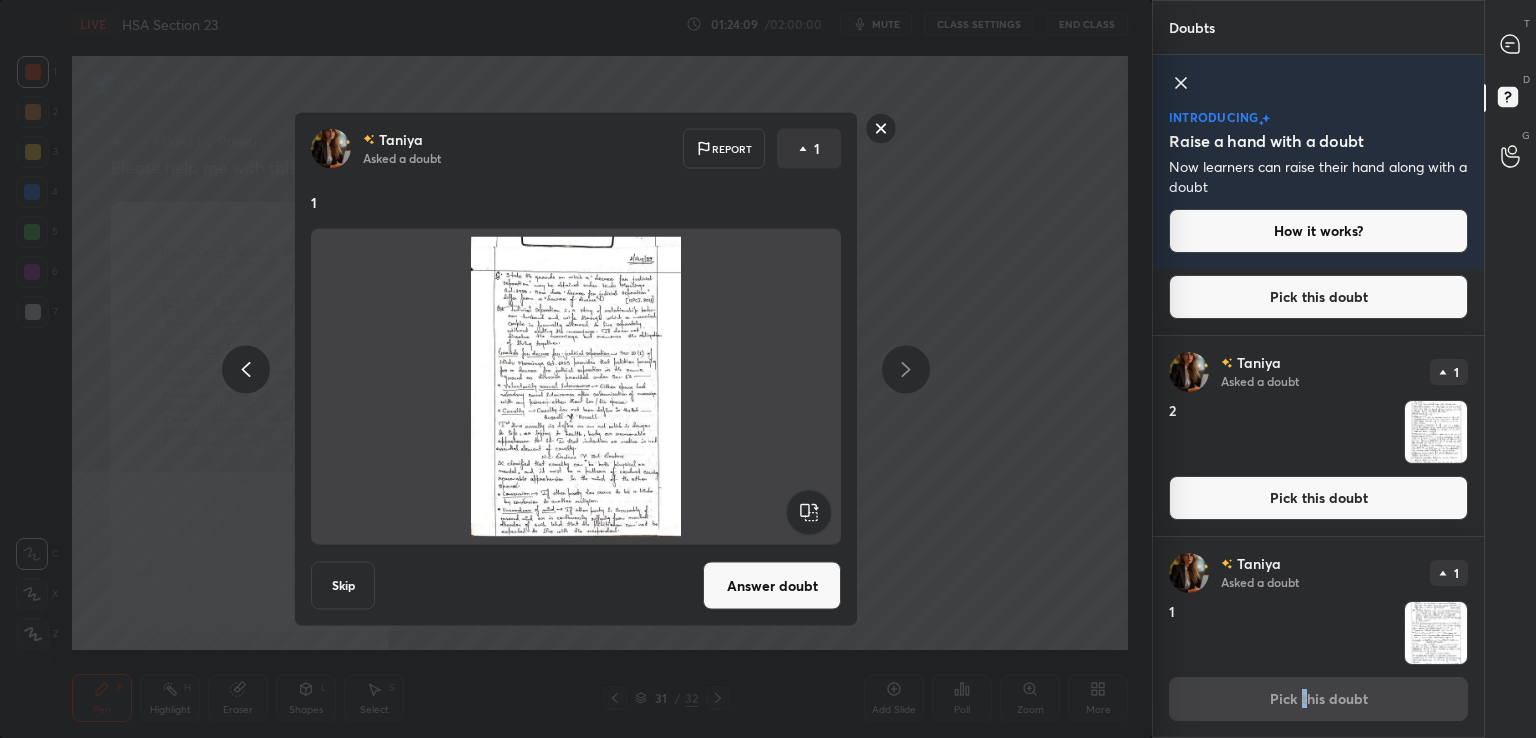 drag, startPoint x: 797, startPoint y: 574, endPoint x: 812, endPoint y: 572, distance: 15.132746 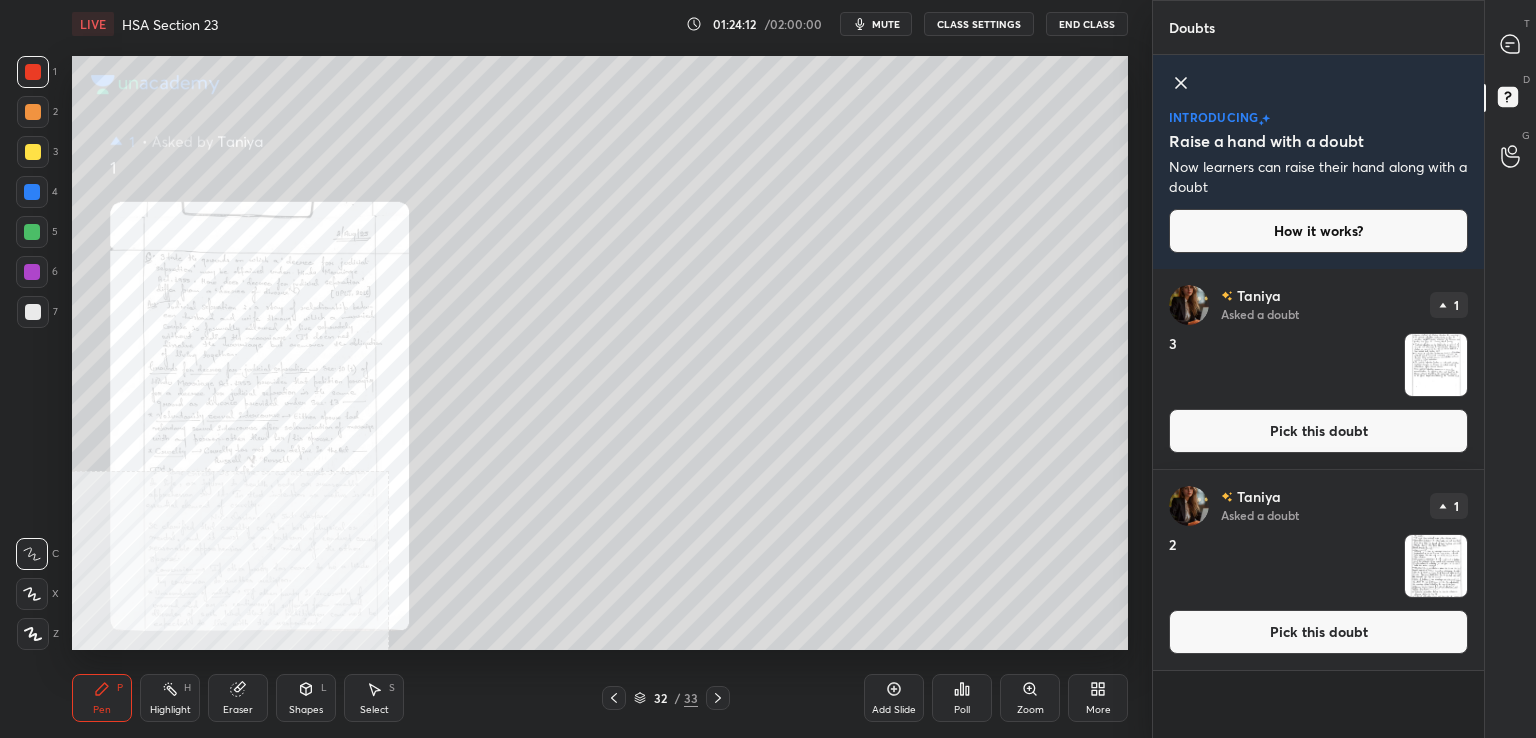 drag, startPoint x: 1269, startPoint y: 626, endPoint x: 1203, endPoint y: 618, distance: 66.48308 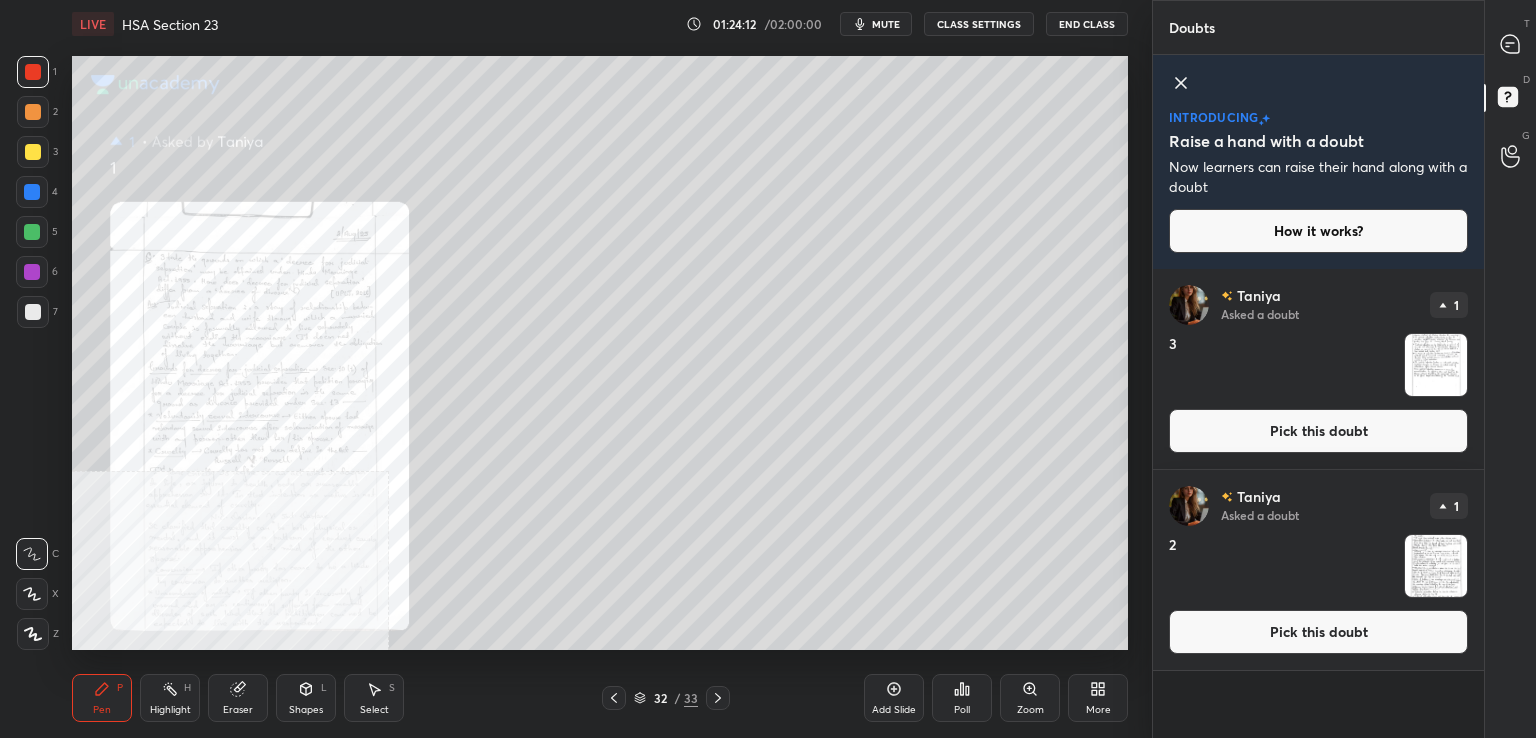 click on "Pick this doubt" at bounding box center (1318, 632) 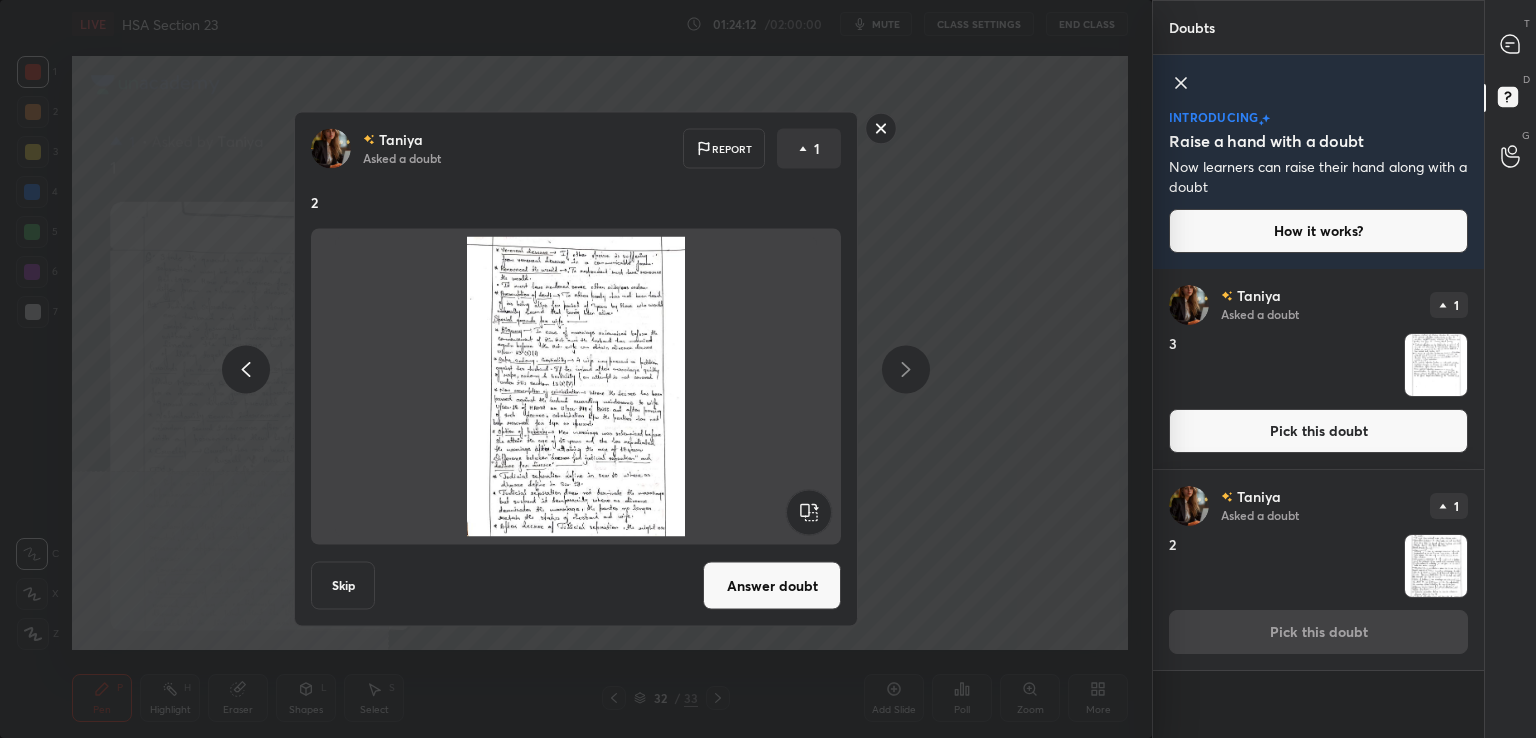 click on "Answer doubt" at bounding box center [772, 586] 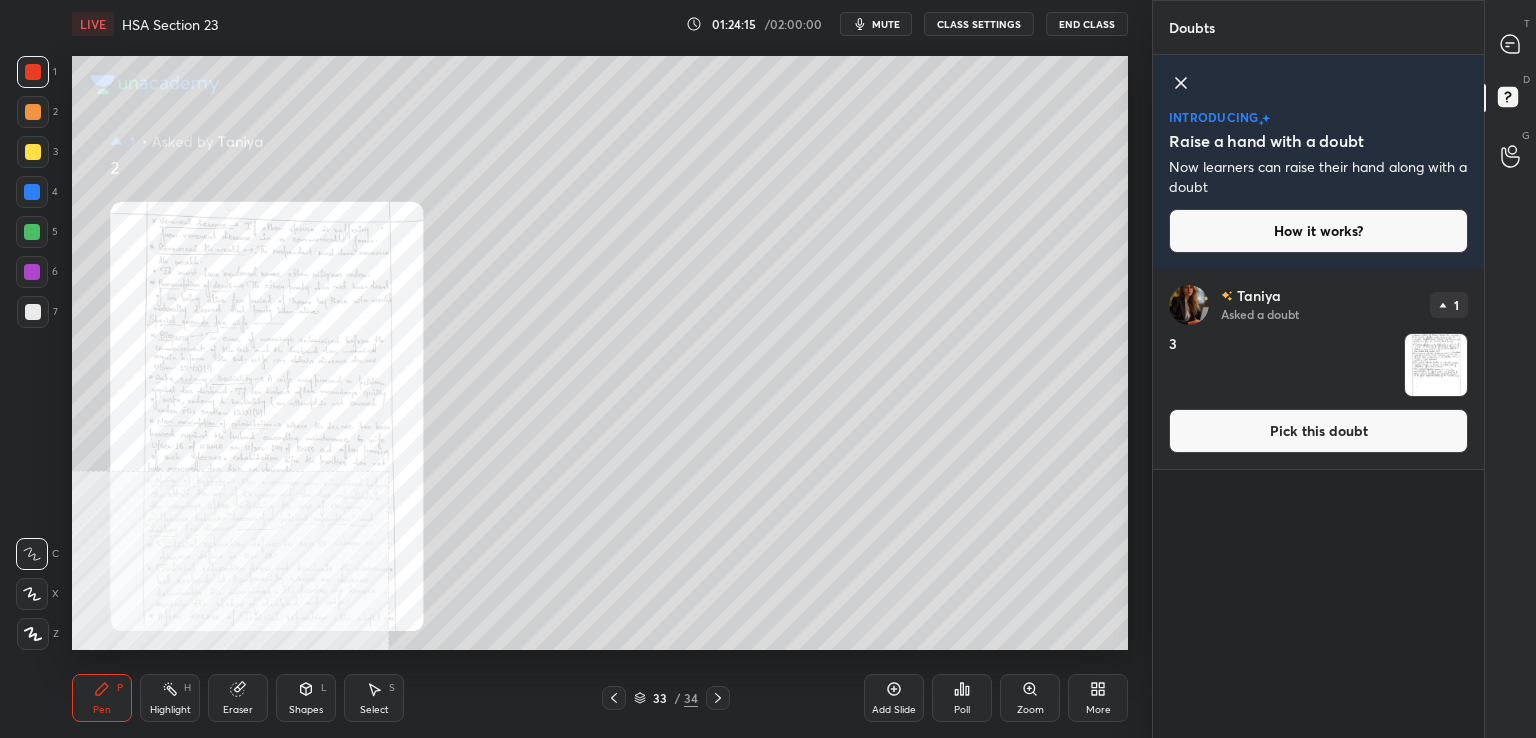 drag, startPoint x: 1250, startPoint y: 420, endPoint x: 1155, endPoint y: 433, distance: 95.885345 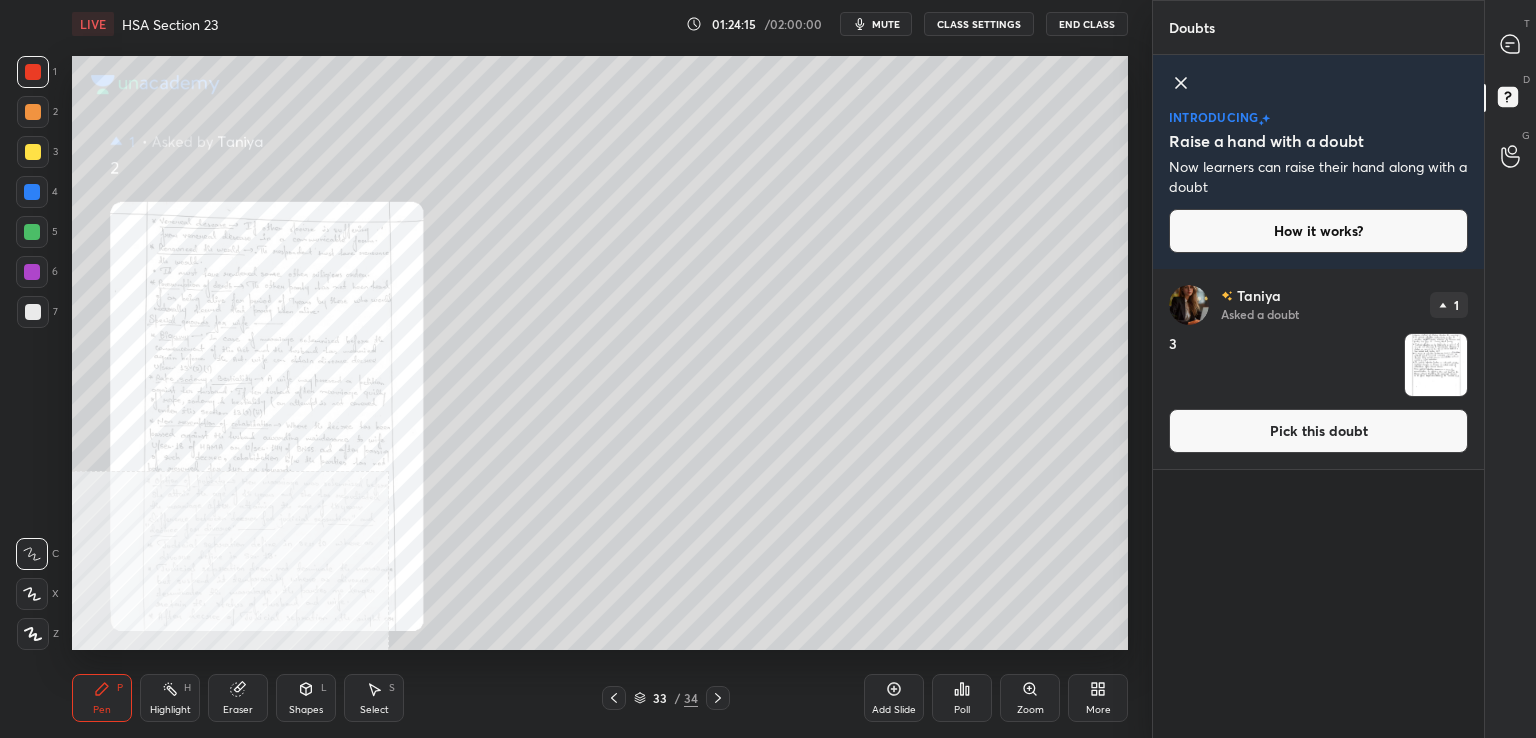 click on "Pick this doubt" at bounding box center [1318, 431] 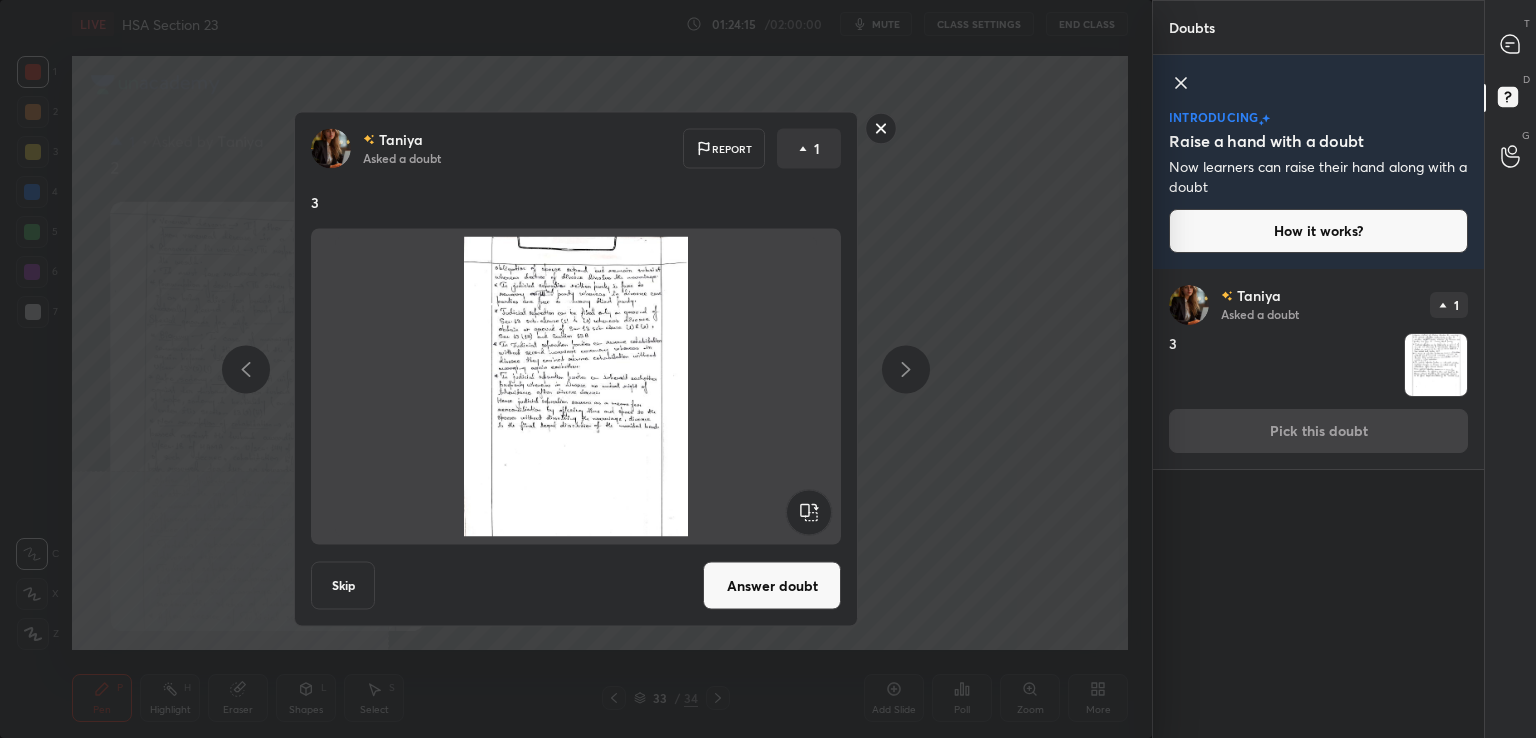 click on "Answer doubt" at bounding box center (772, 586) 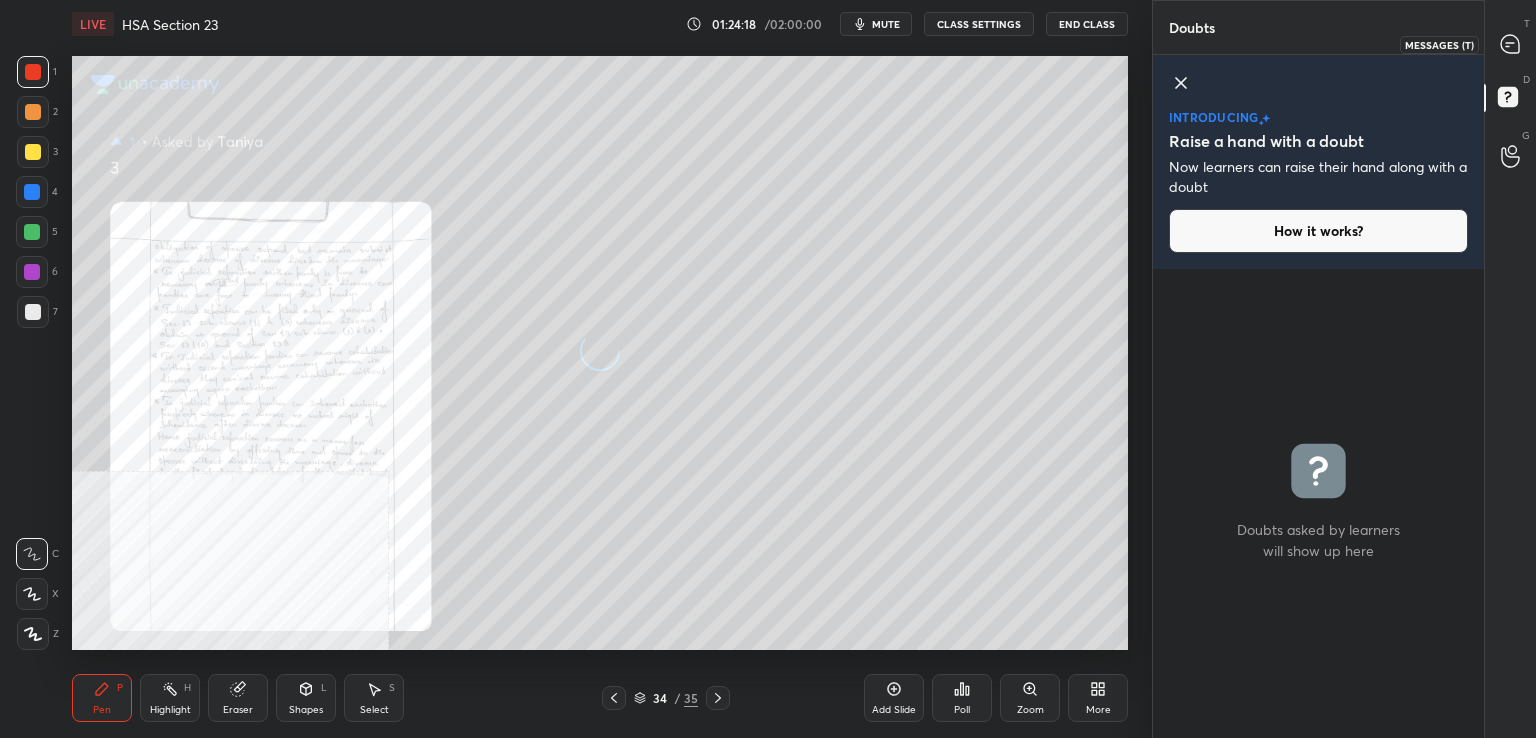 drag, startPoint x: 1515, startPoint y: 41, endPoint x: 1501, endPoint y: 47, distance: 15.231546 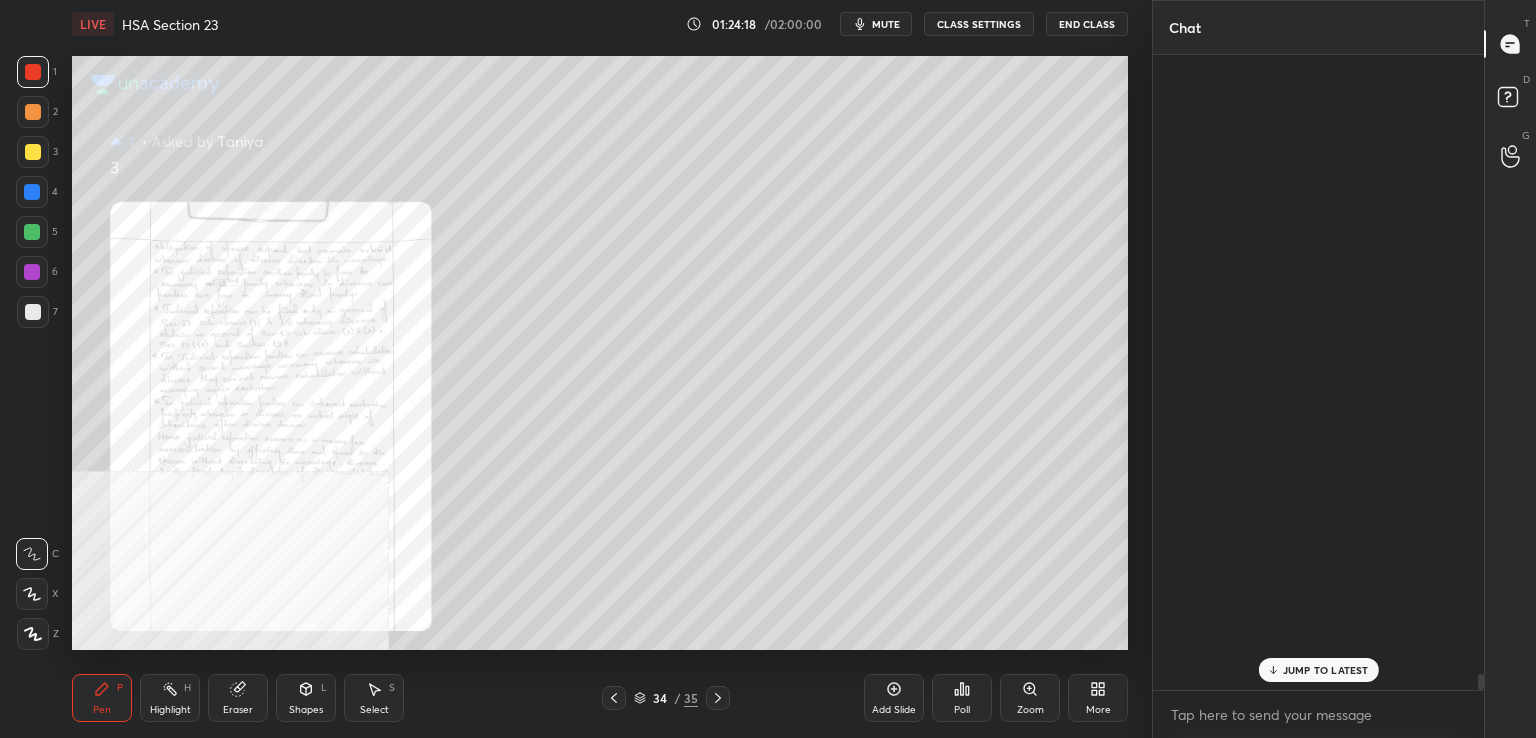 scroll, scrollTop: 26646, scrollLeft: 0, axis: vertical 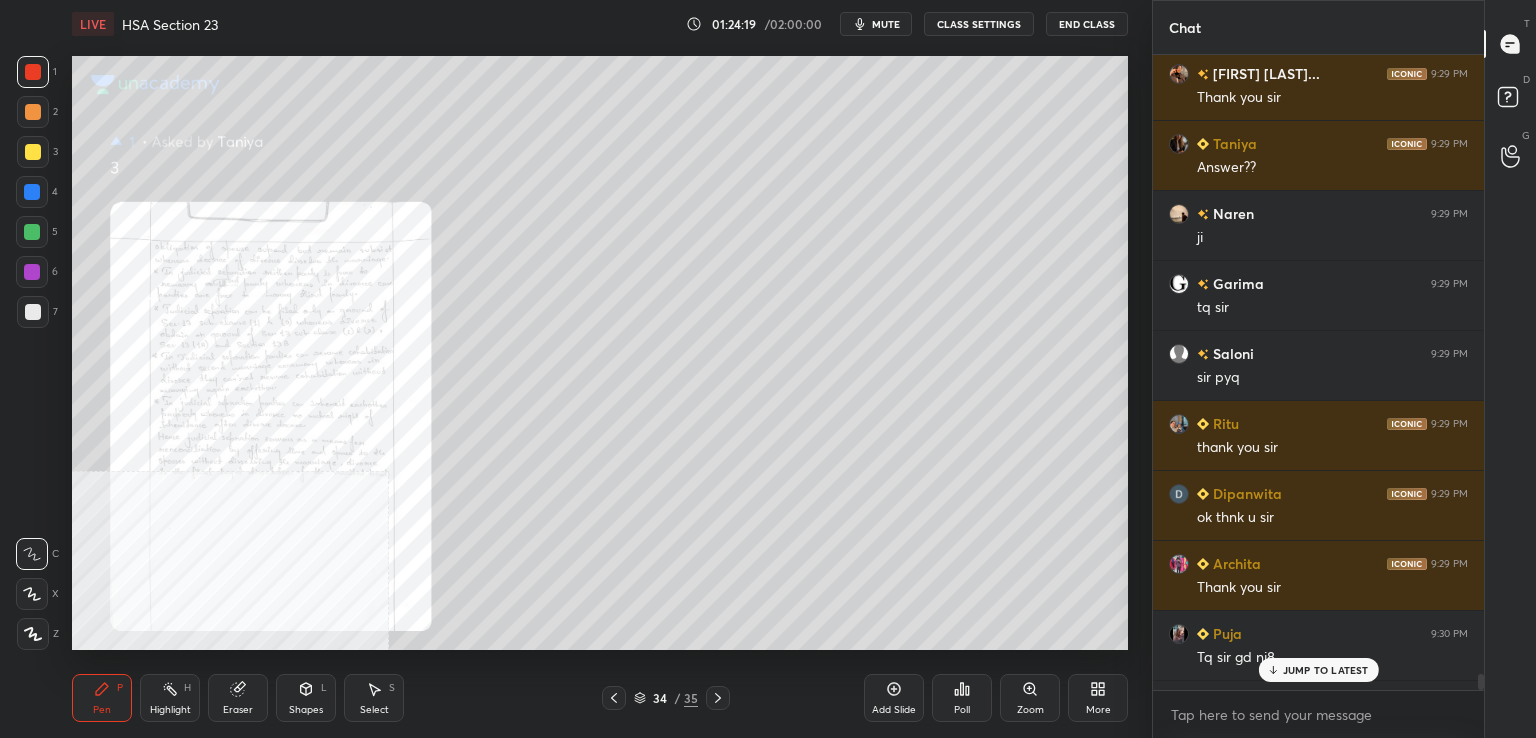 drag, startPoint x: 1310, startPoint y: 669, endPoint x: 1185, endPoint y: 676, distance: 125.19585 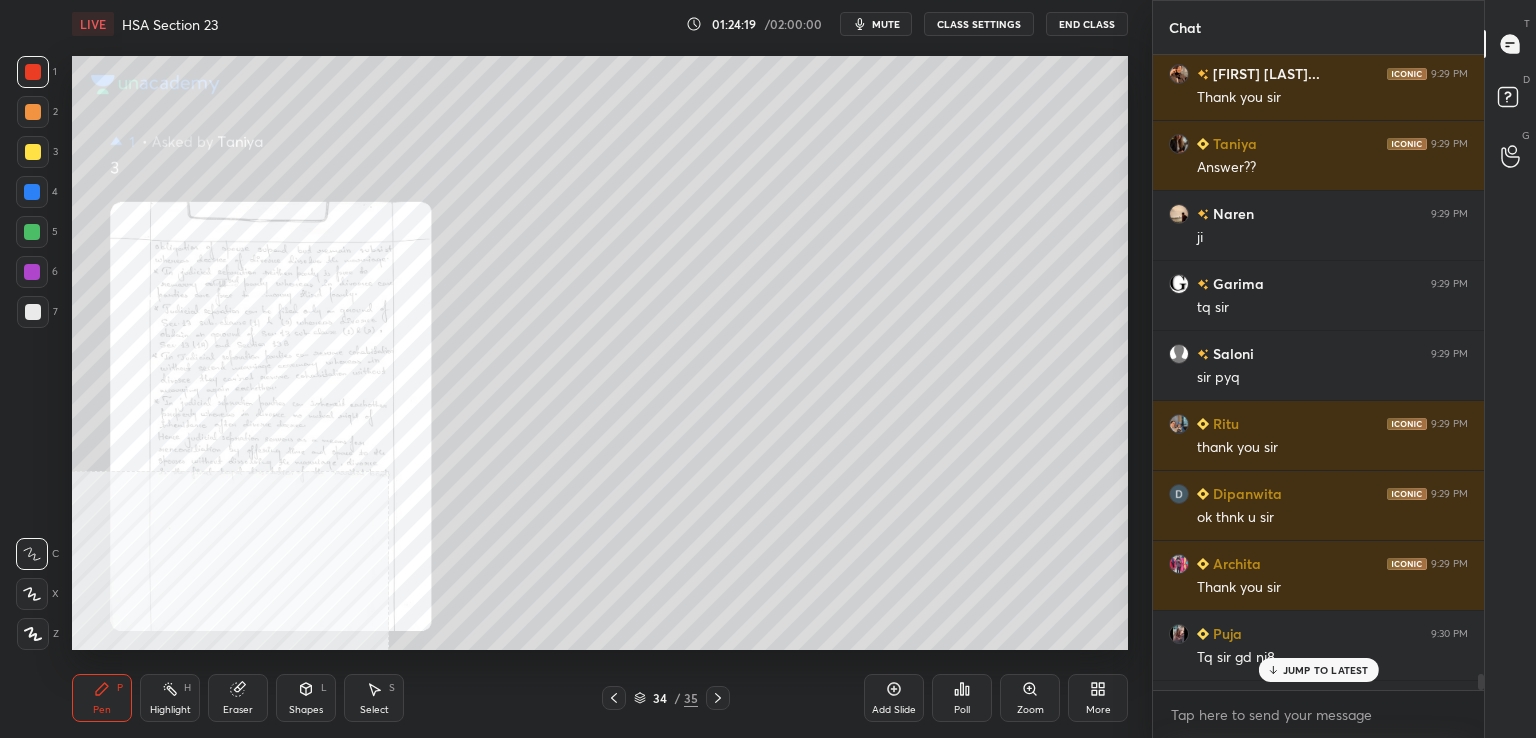 click on "JUMP TO LATEST" at bounding box center (1326, 670) 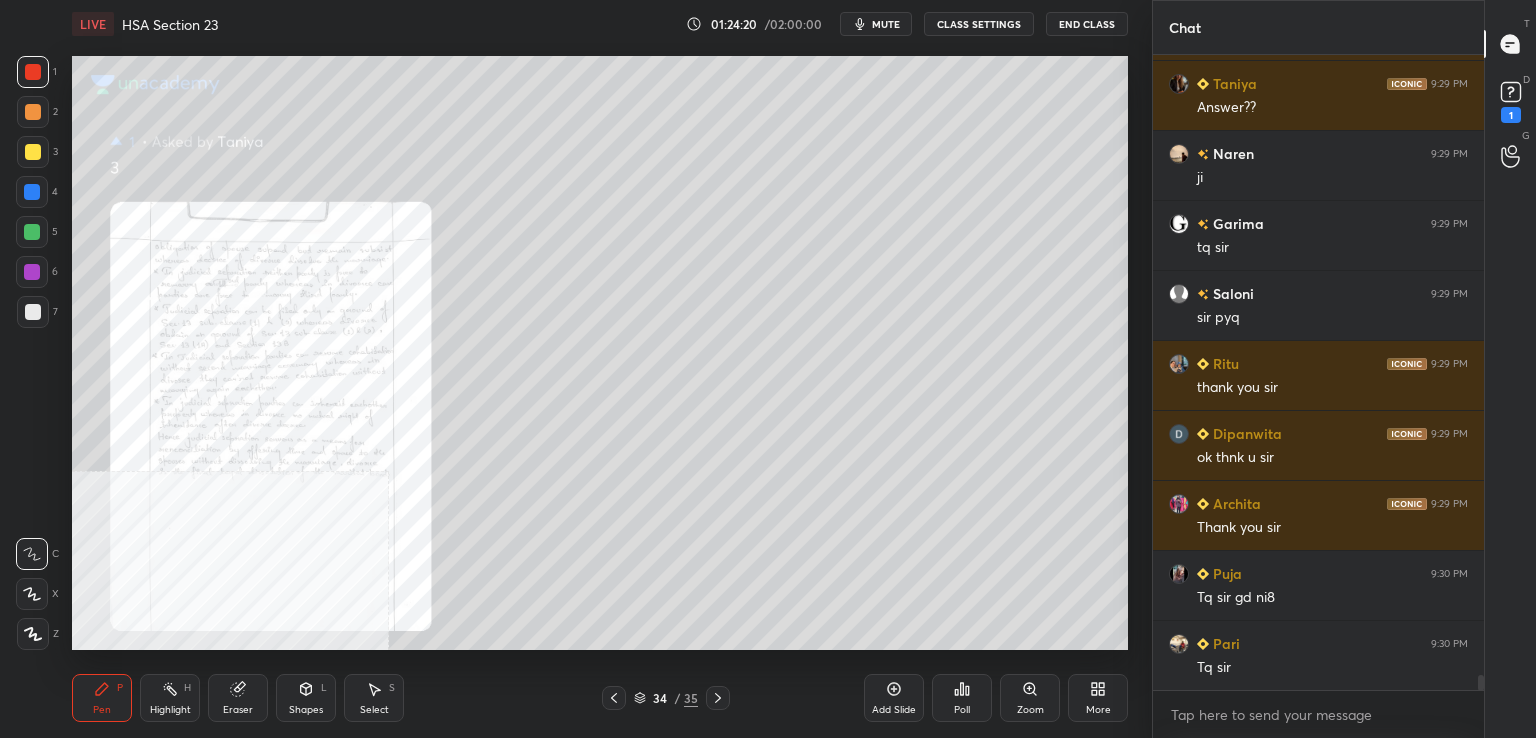 click 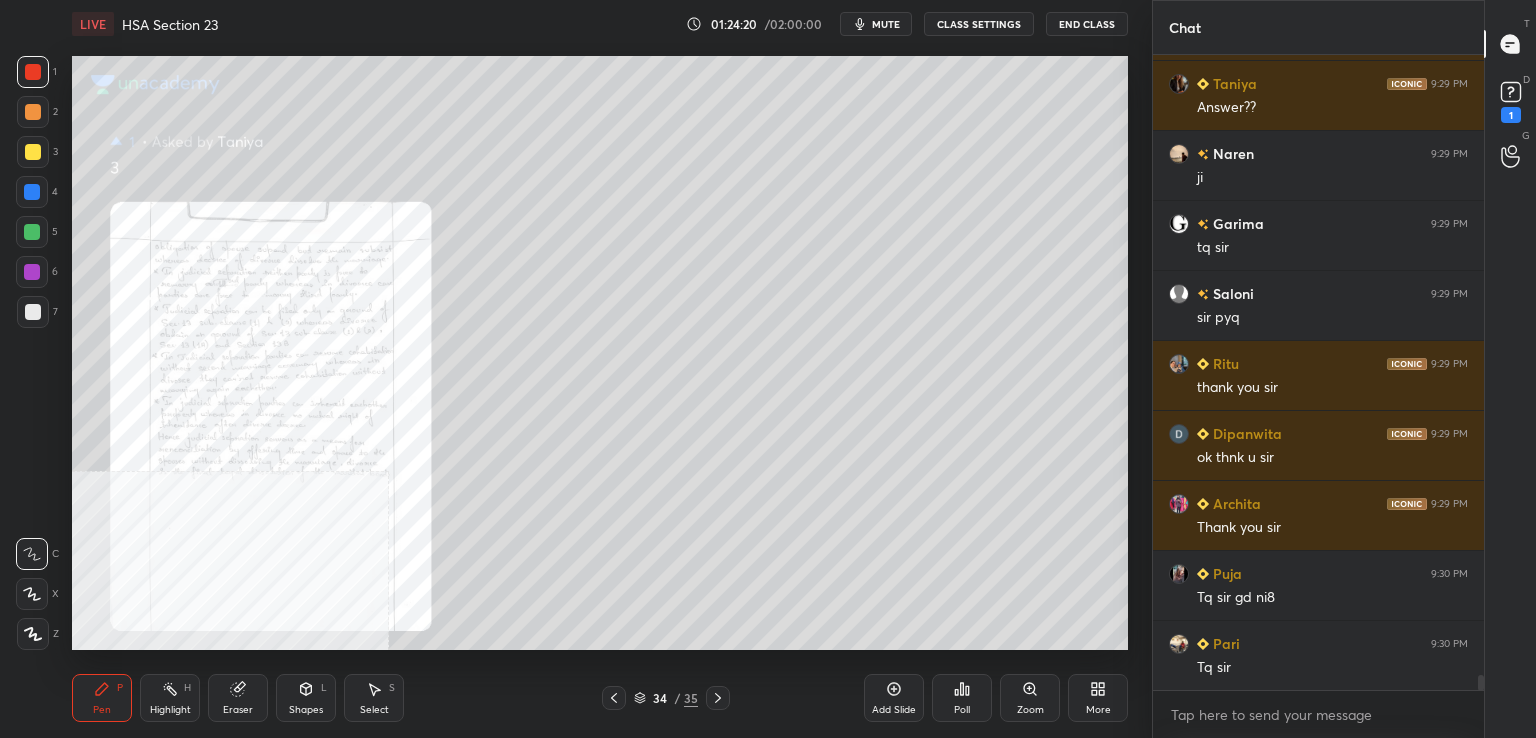 scroll, scrollTop: 26776, scrollLeft: 0, axis: vertical 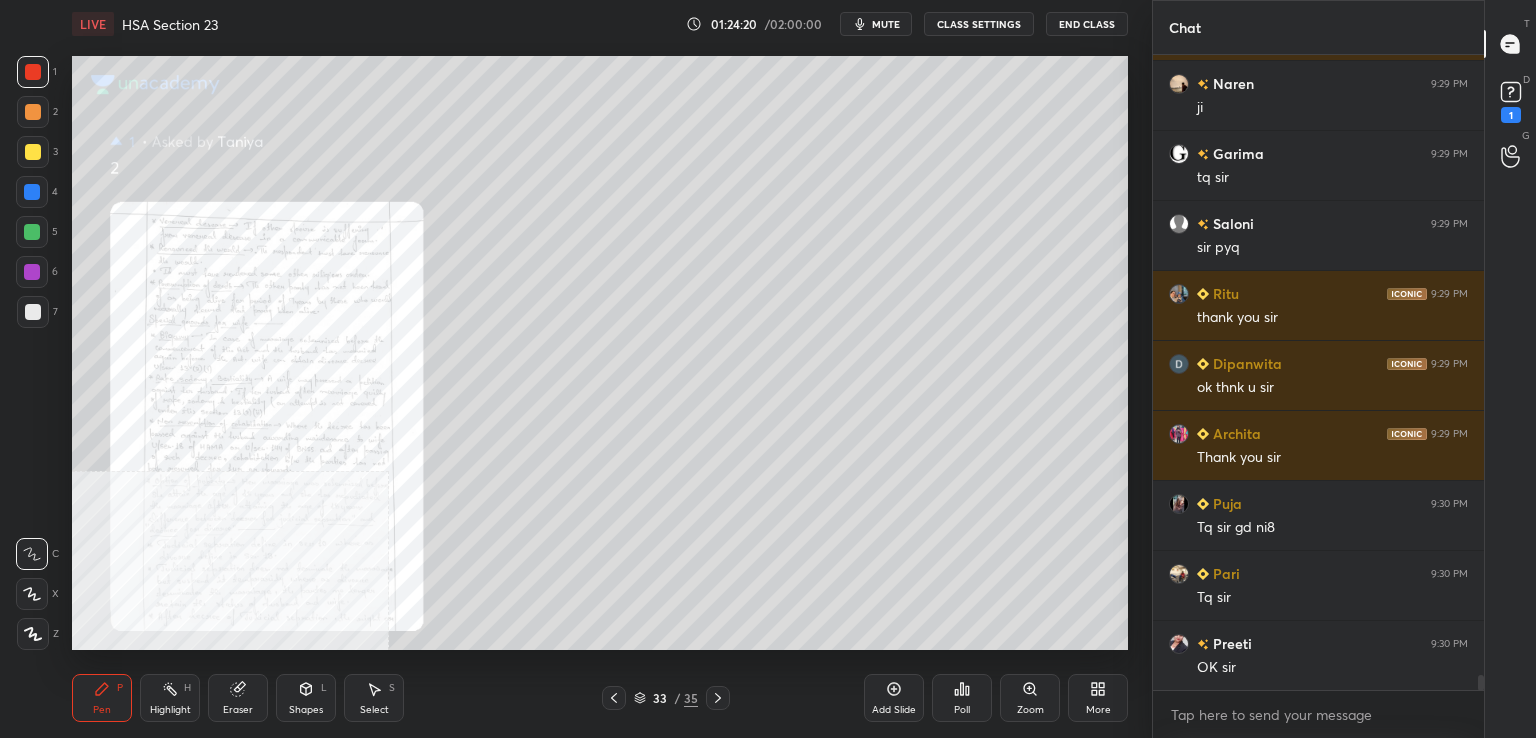 click 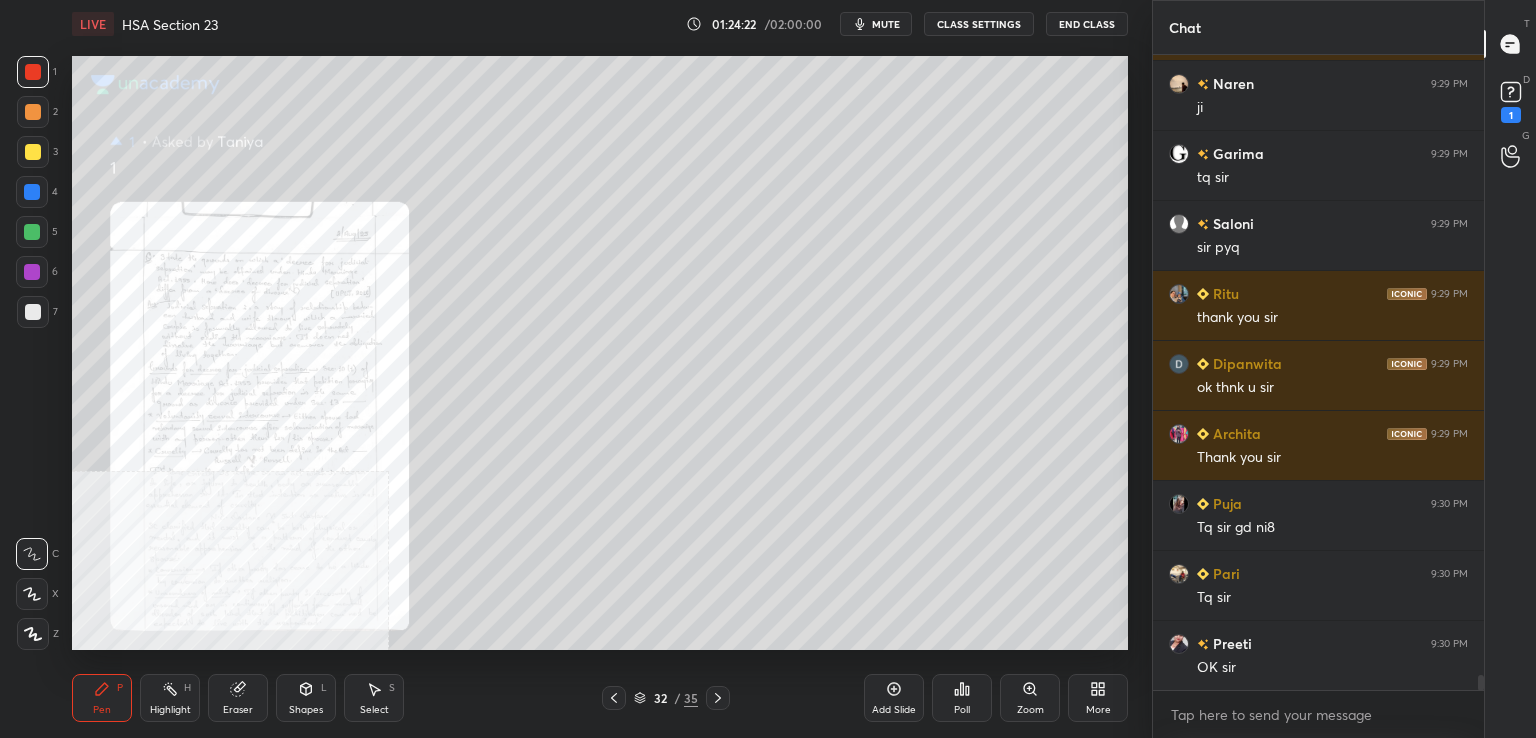 click 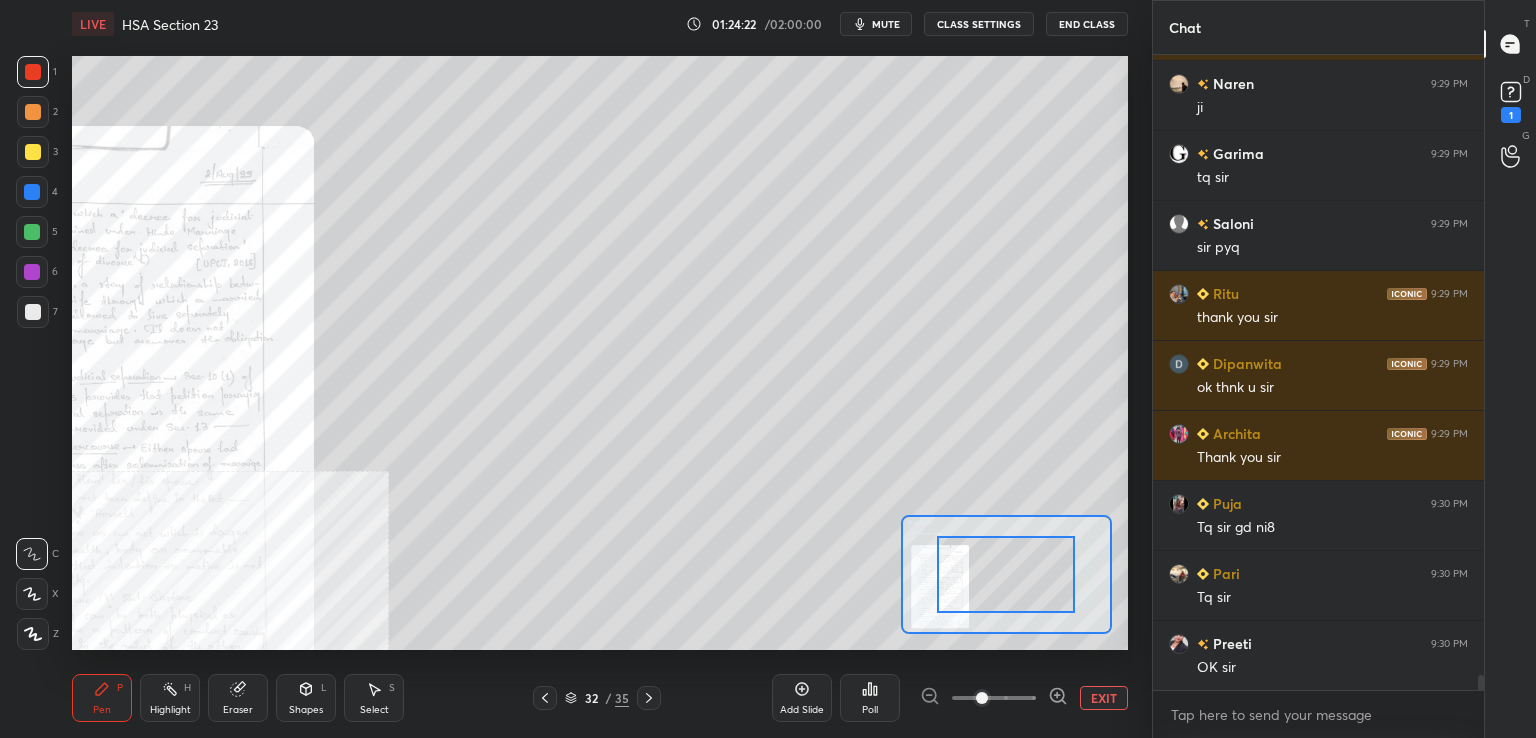 click at bounding box center (994, 698) 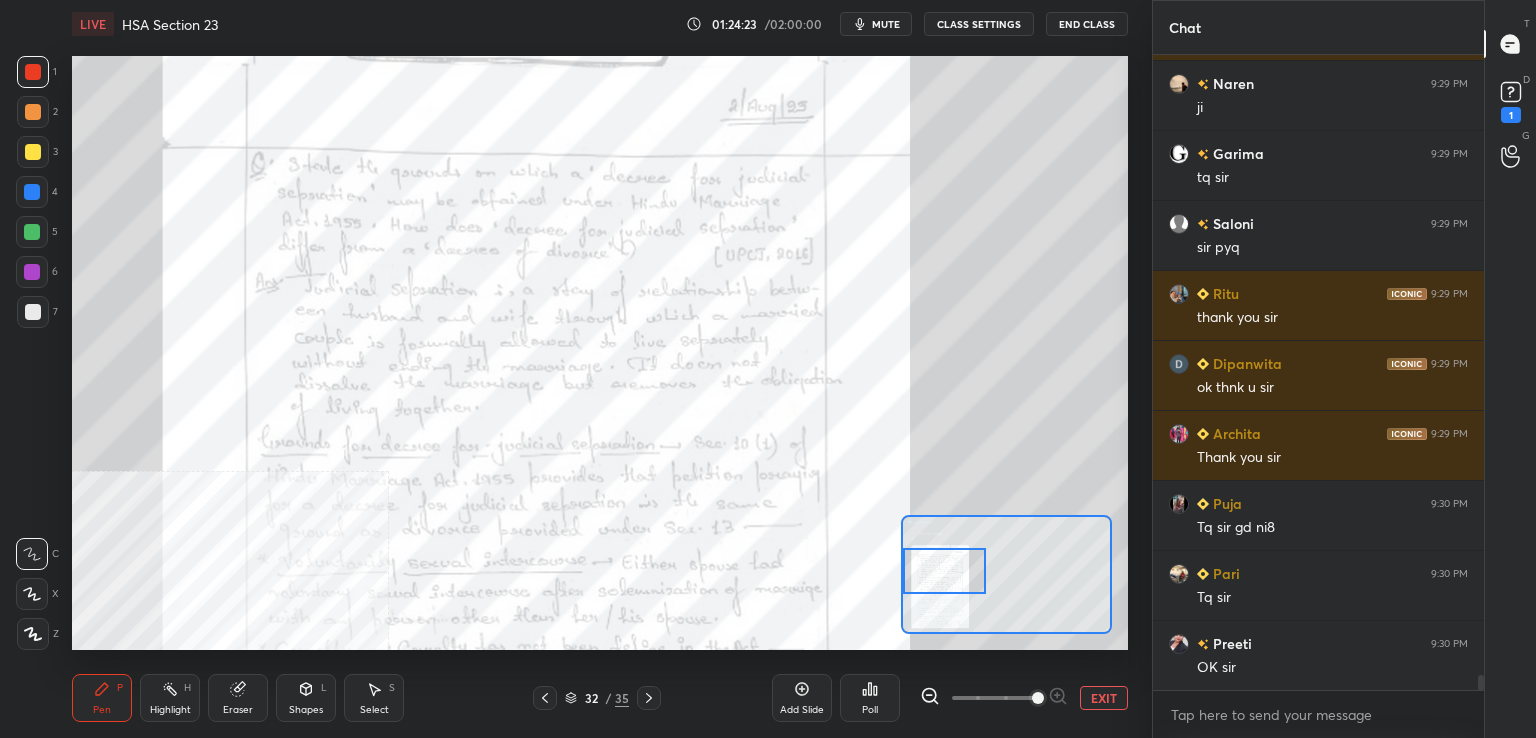 drag, startPoint x: 1025, startPoint y: 587, endPoint x: 917, endPoint y: 580, distance: 108.226616 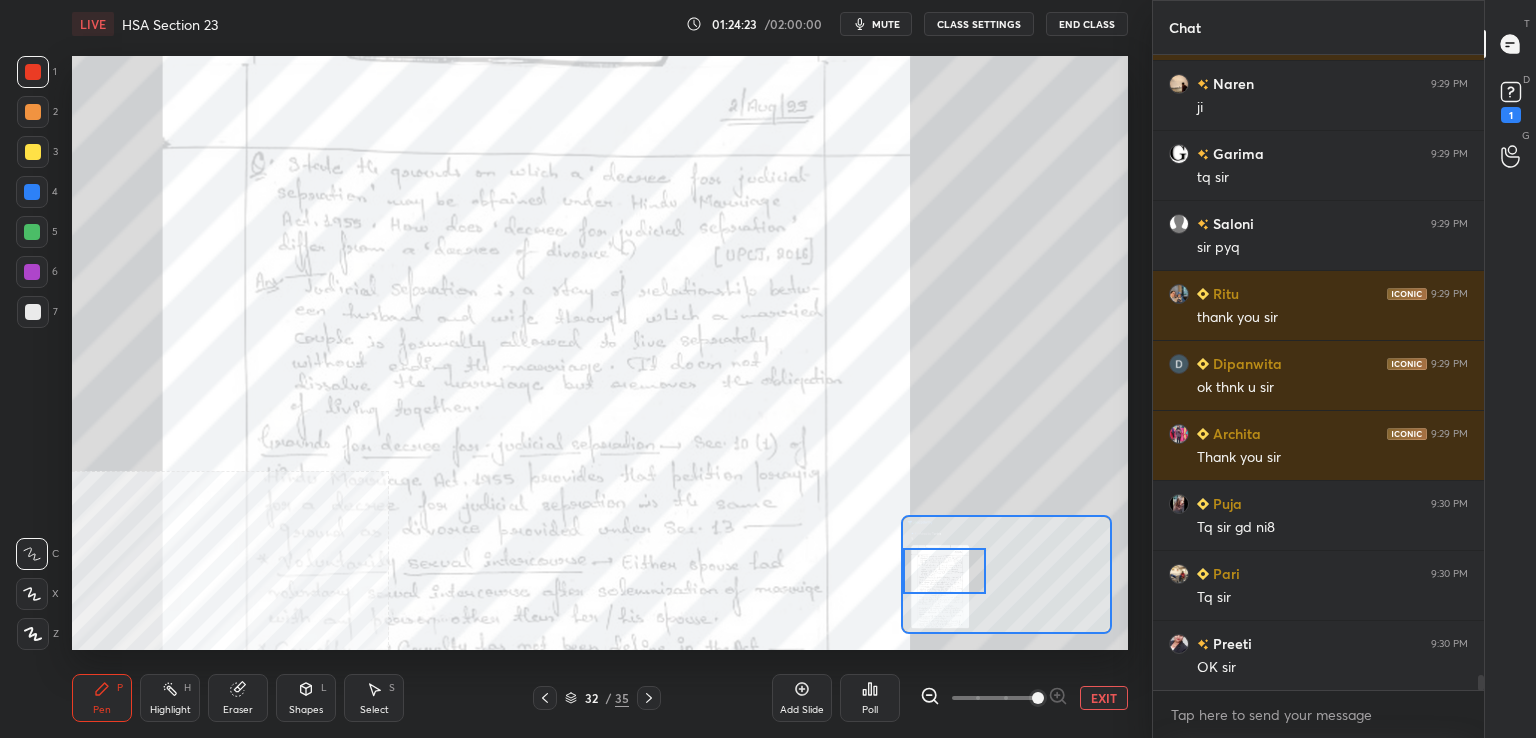 click at bounding box center (944, 571) 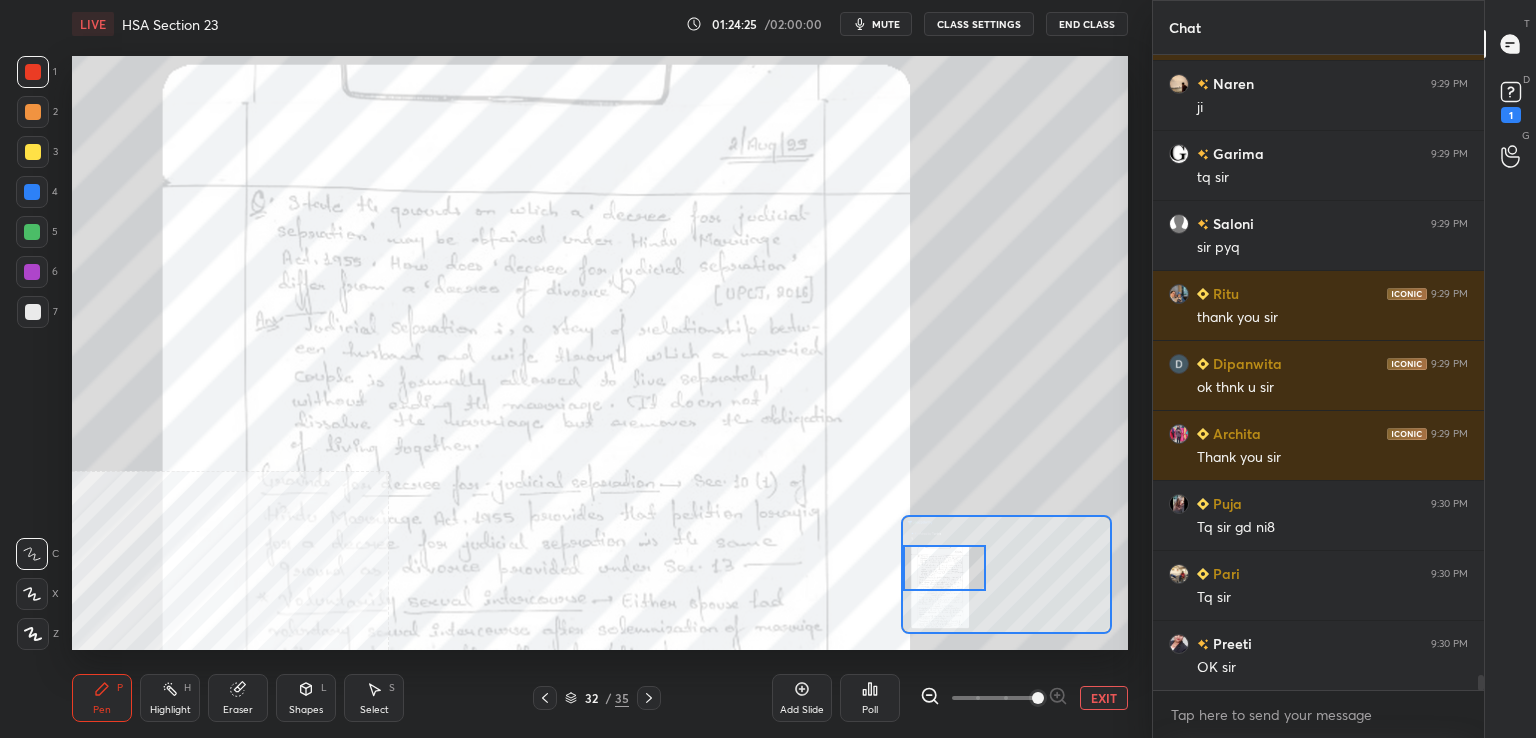 scroll, scrollTop: 26846, scrollLeft: 0, axis: vertical 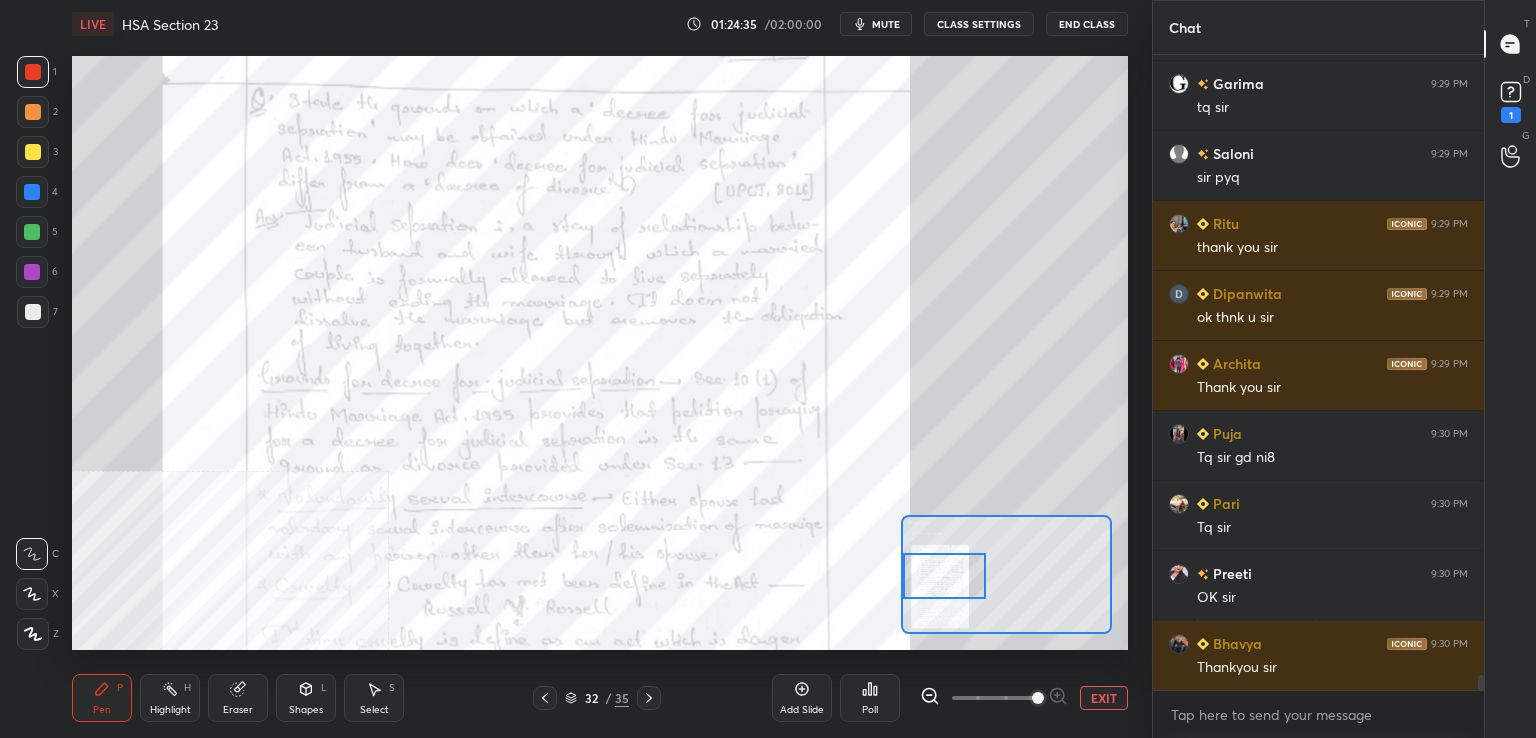 click at bounding box center (944, 576) 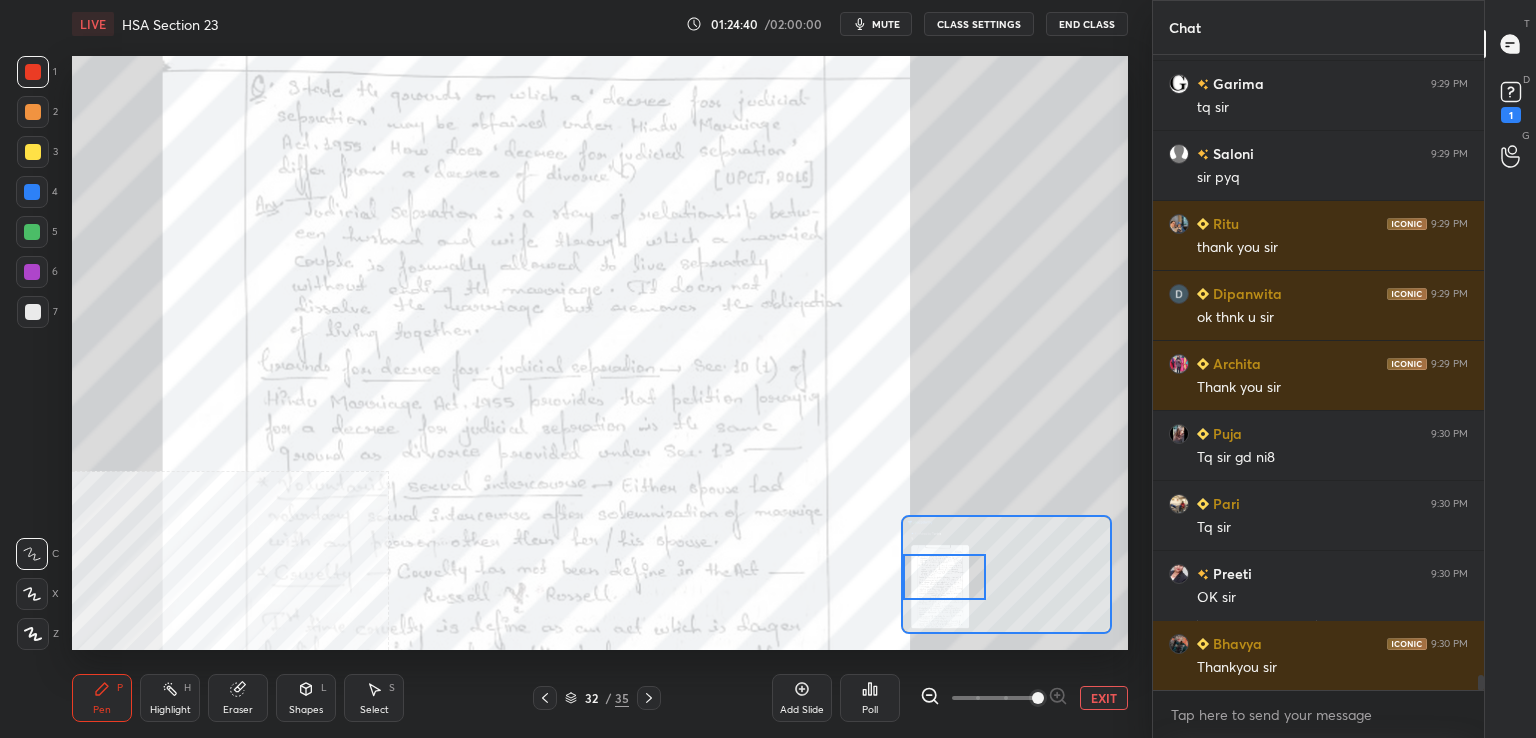 drag, startPoint x: 31, startPoint y: 75, endPoint x: 68, endPoint y: 86, distance: 38.600517 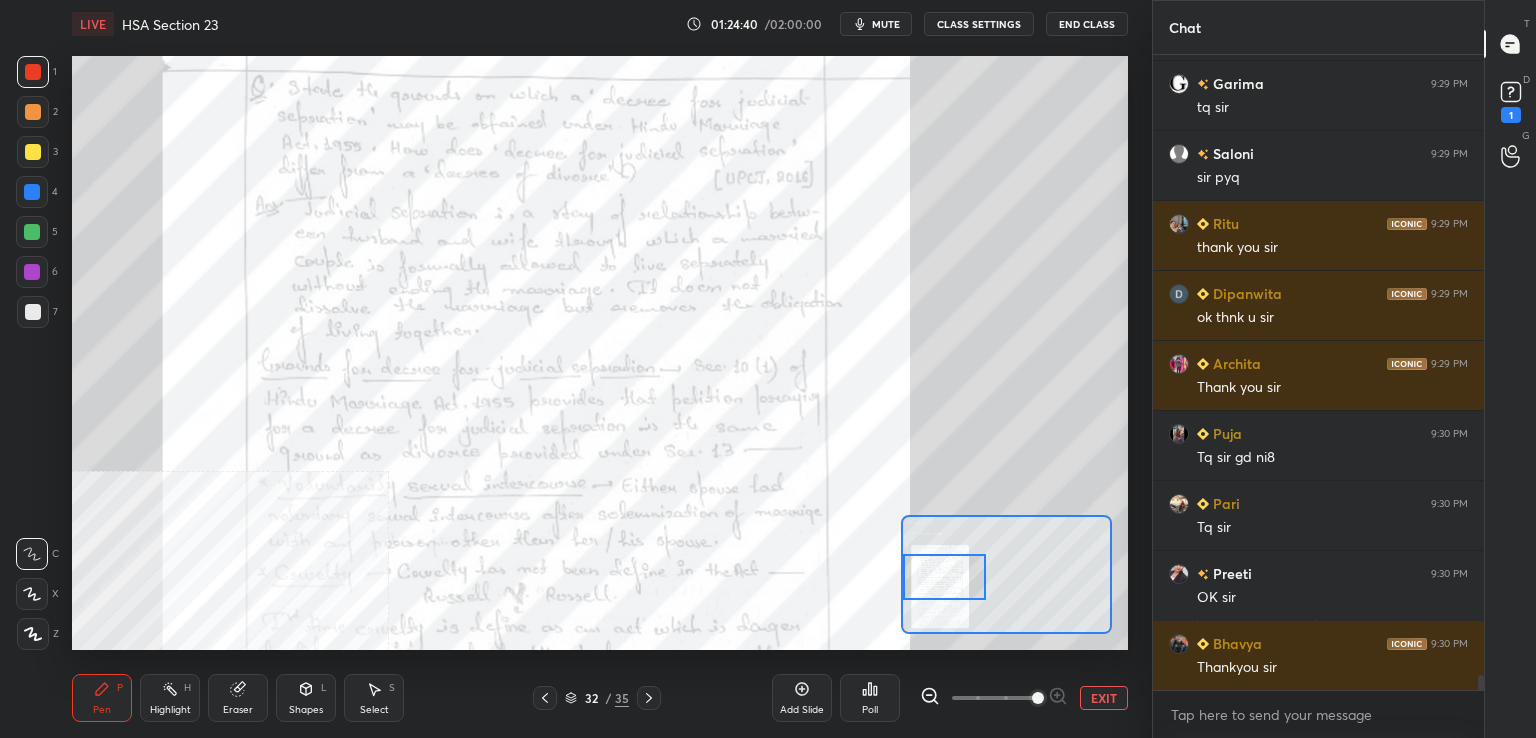 click at bounding box center (33, 72) 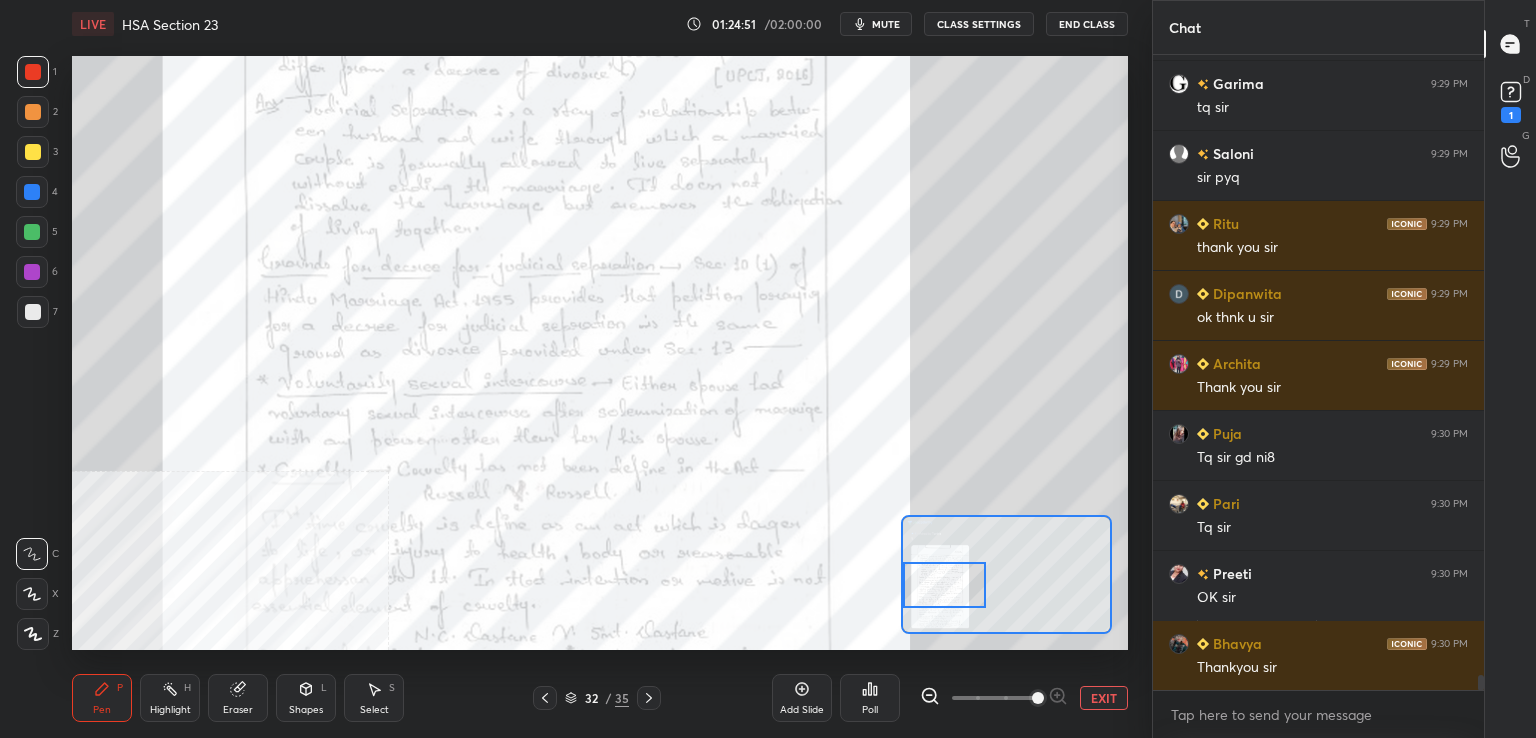 scroll, scrollTop: 26916, scrollLeft: 0, axis: vertical 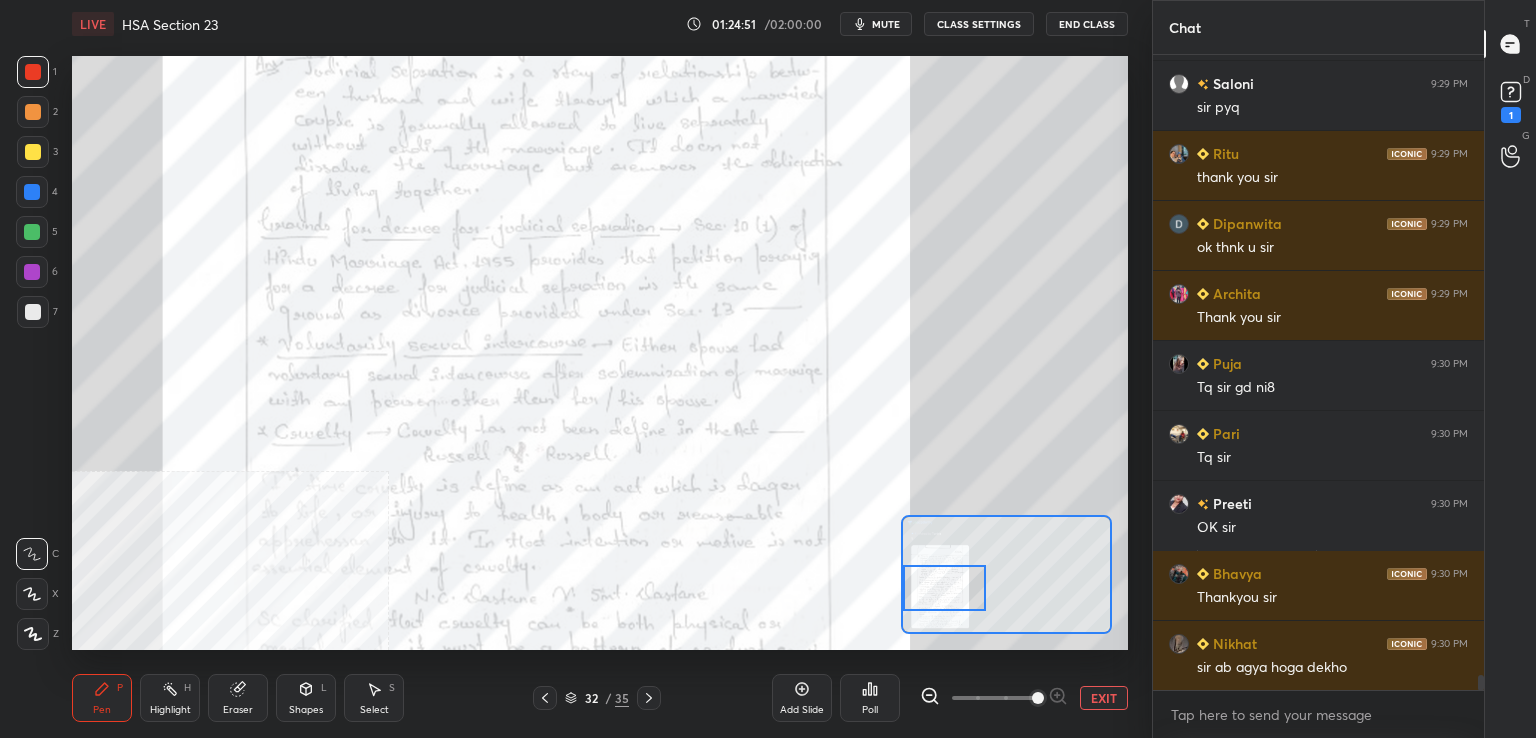 drag, startPoint x: 943, startPoint y: 575, endPoint x: 936, endPoint y: 583, distance: 10.630146 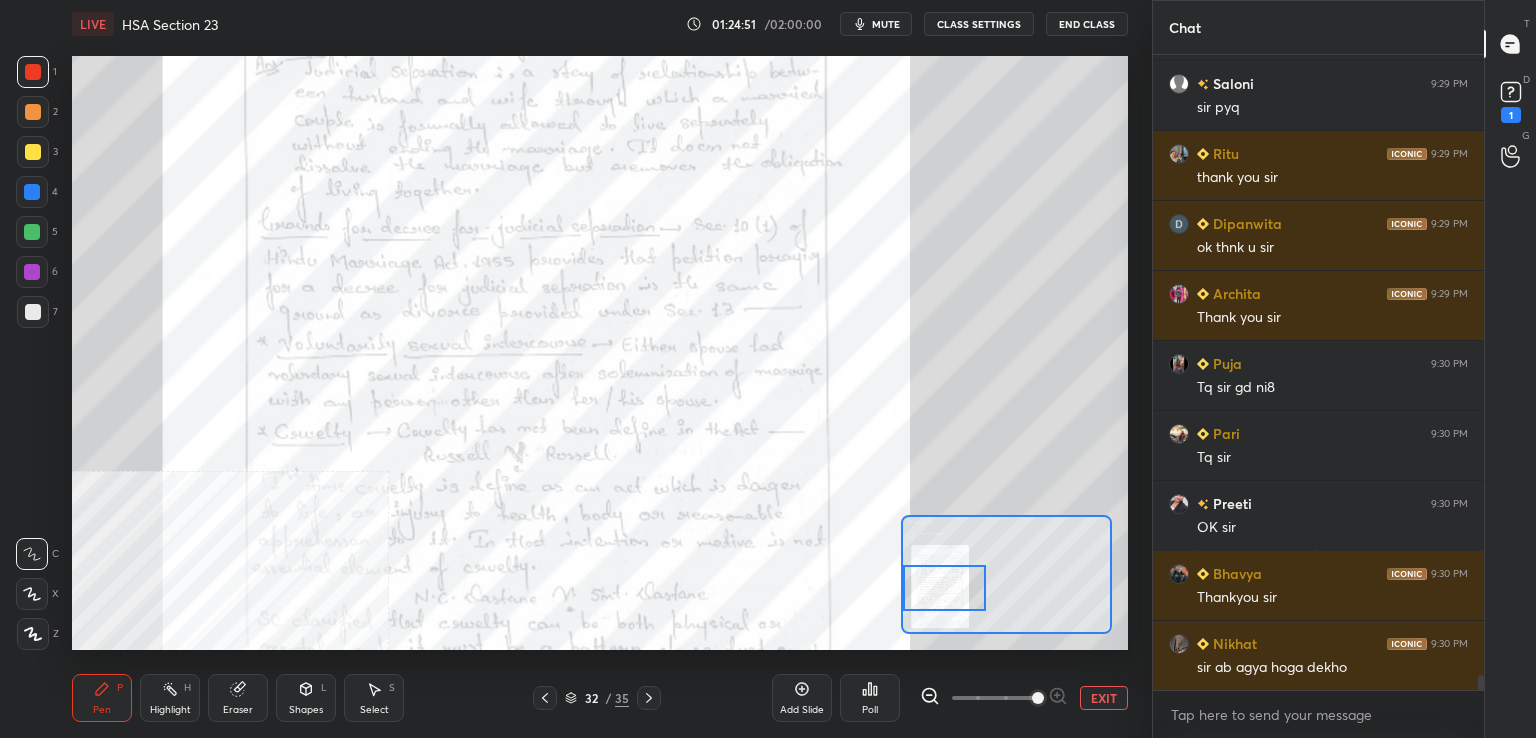 click at bounding box center (944, 588) 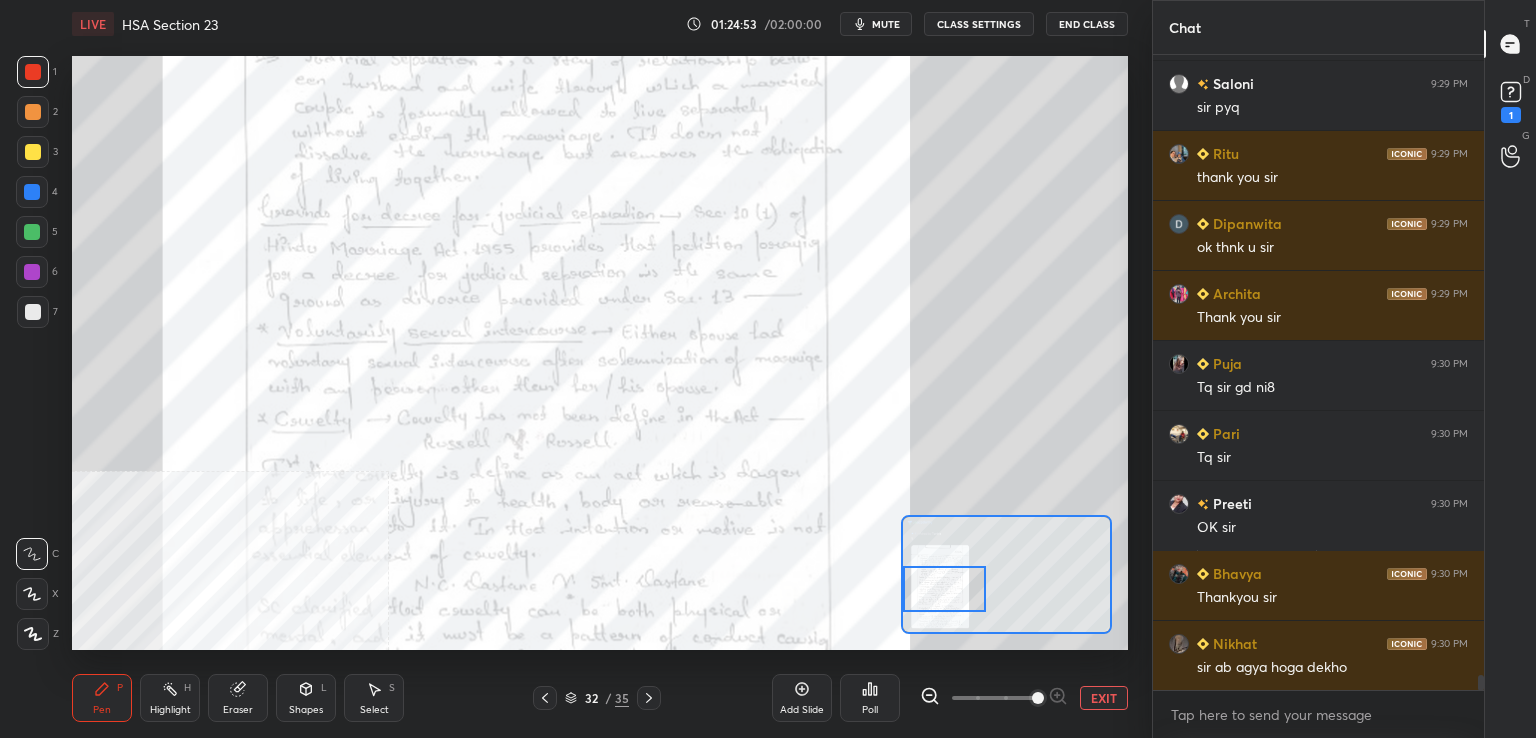 scroll, scrollTop: 26986, scrollLeft: 0, axis: vertical 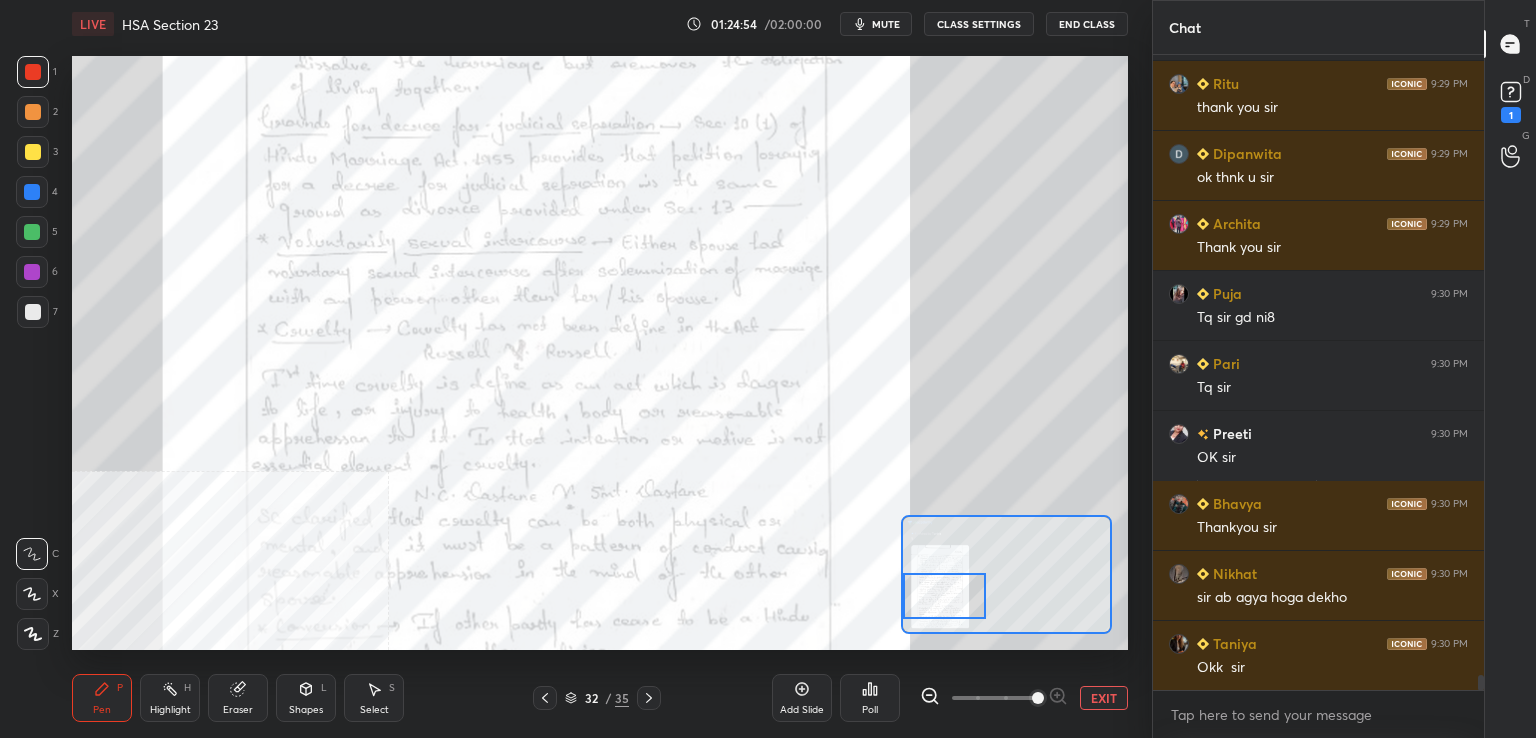 click at bounding box center [944, 596] 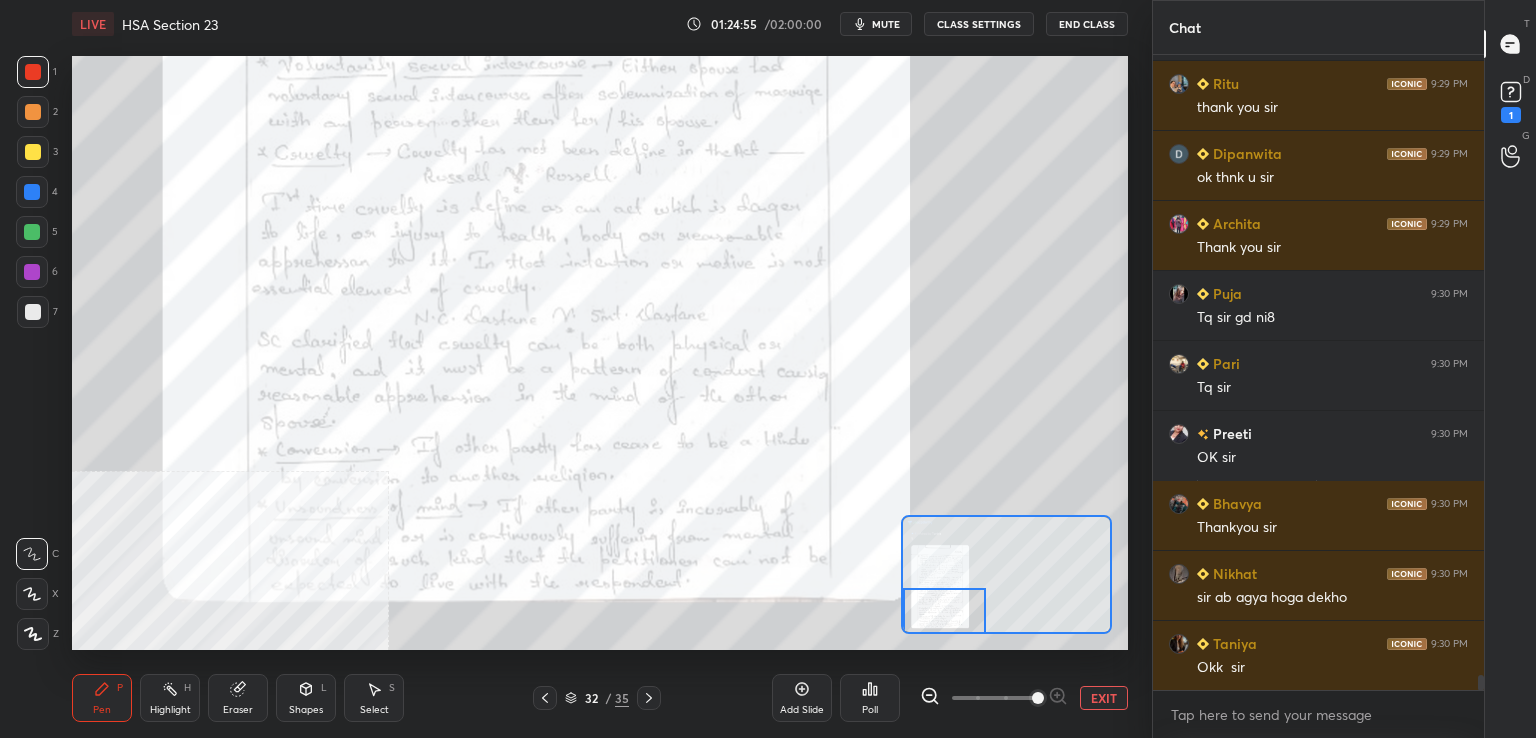 drag, startPoint x: 940, startPoint y: 581, endPoint x: 930, endPoint y: 597, distance: 18.867962 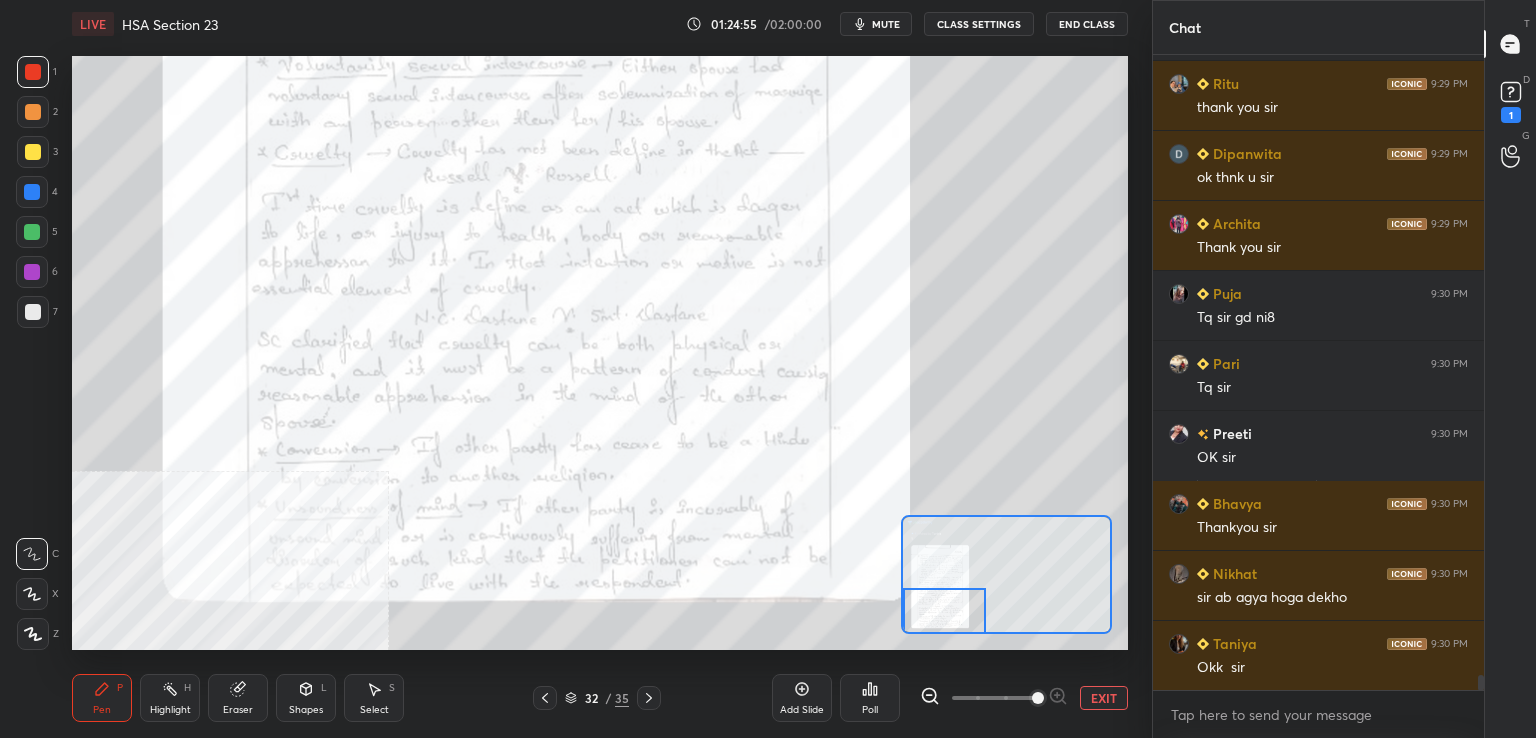 click at bounding box center (944, 611) 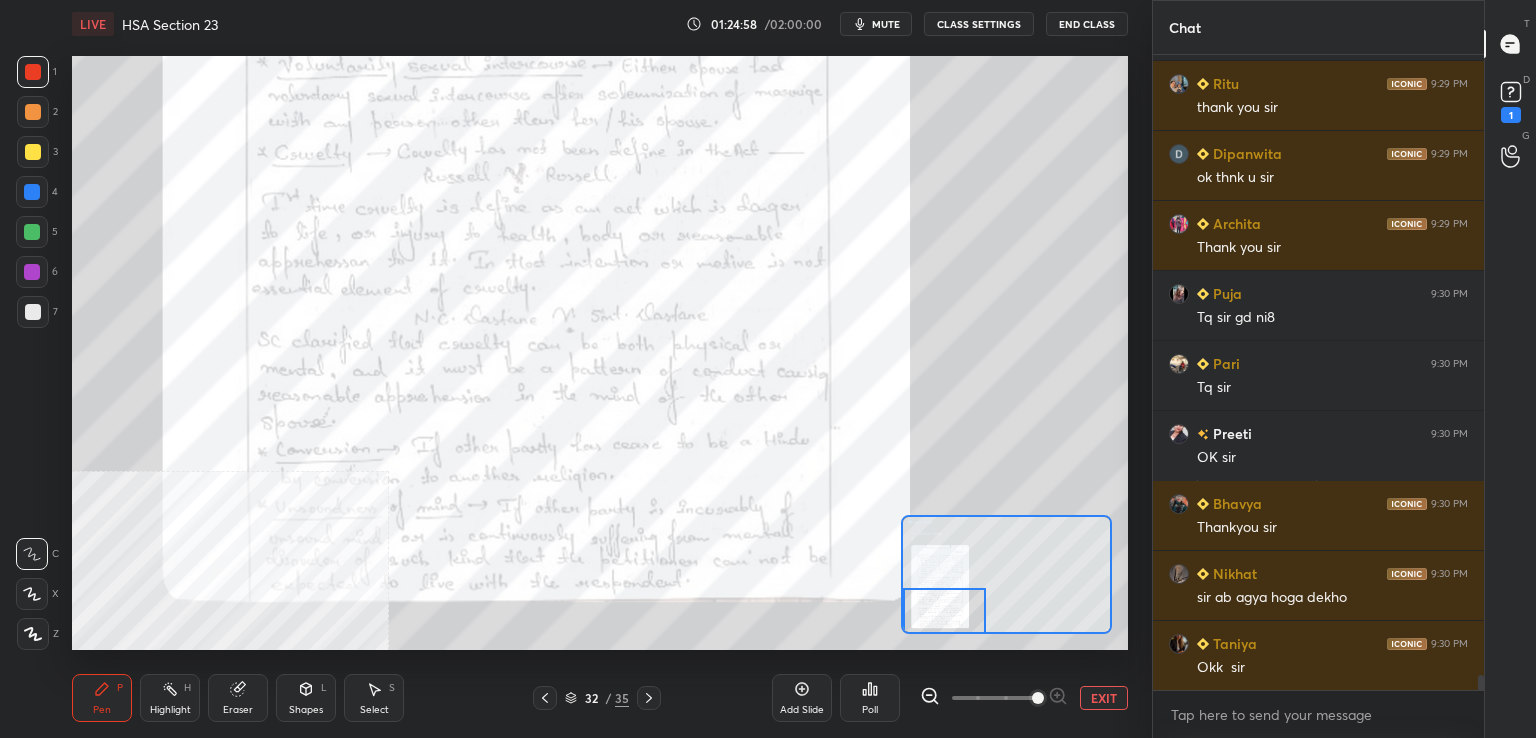 click 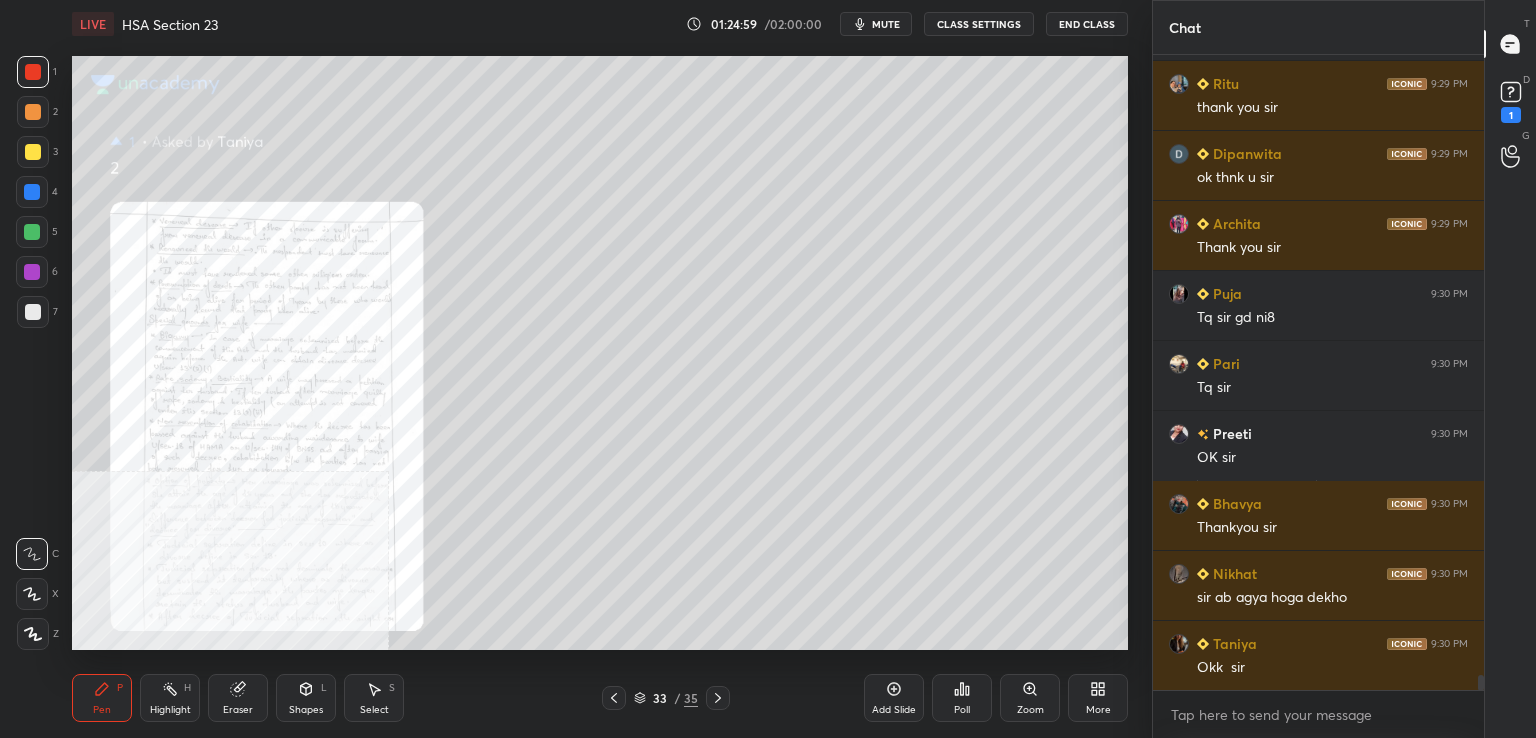 click on "Zoom" at bounding box center (1030, 698) 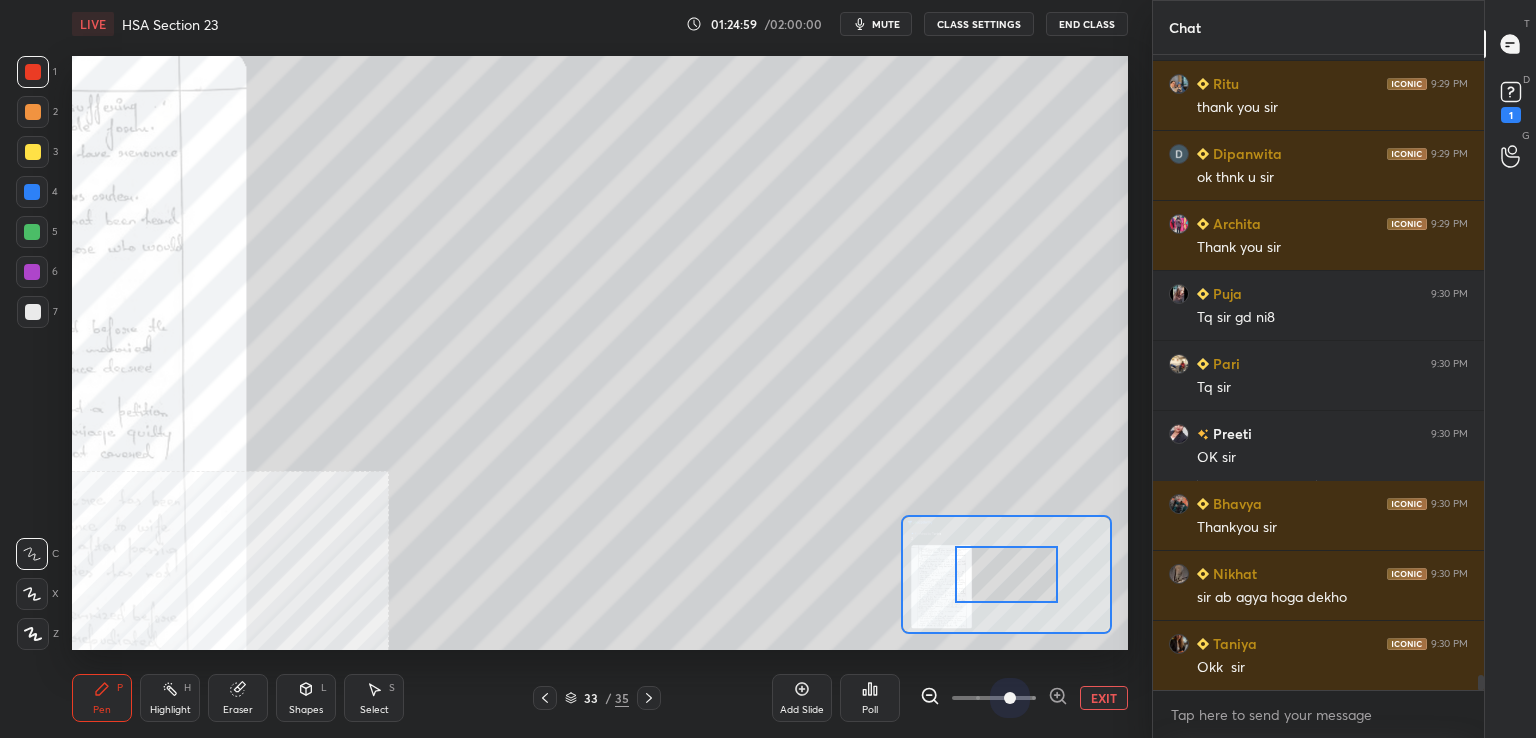 click at bounding box center (994, 698) 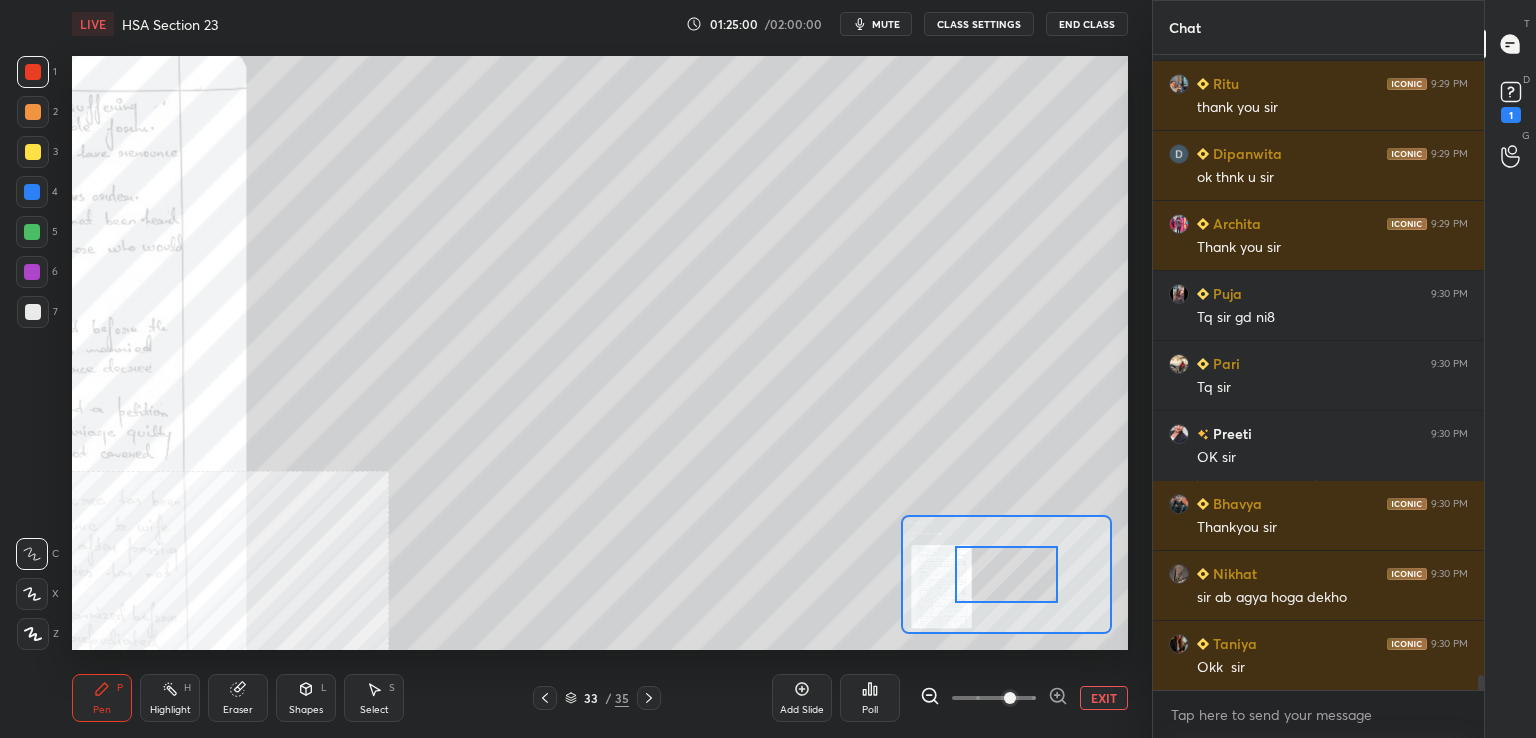 click at bounding box center [1010, 698] 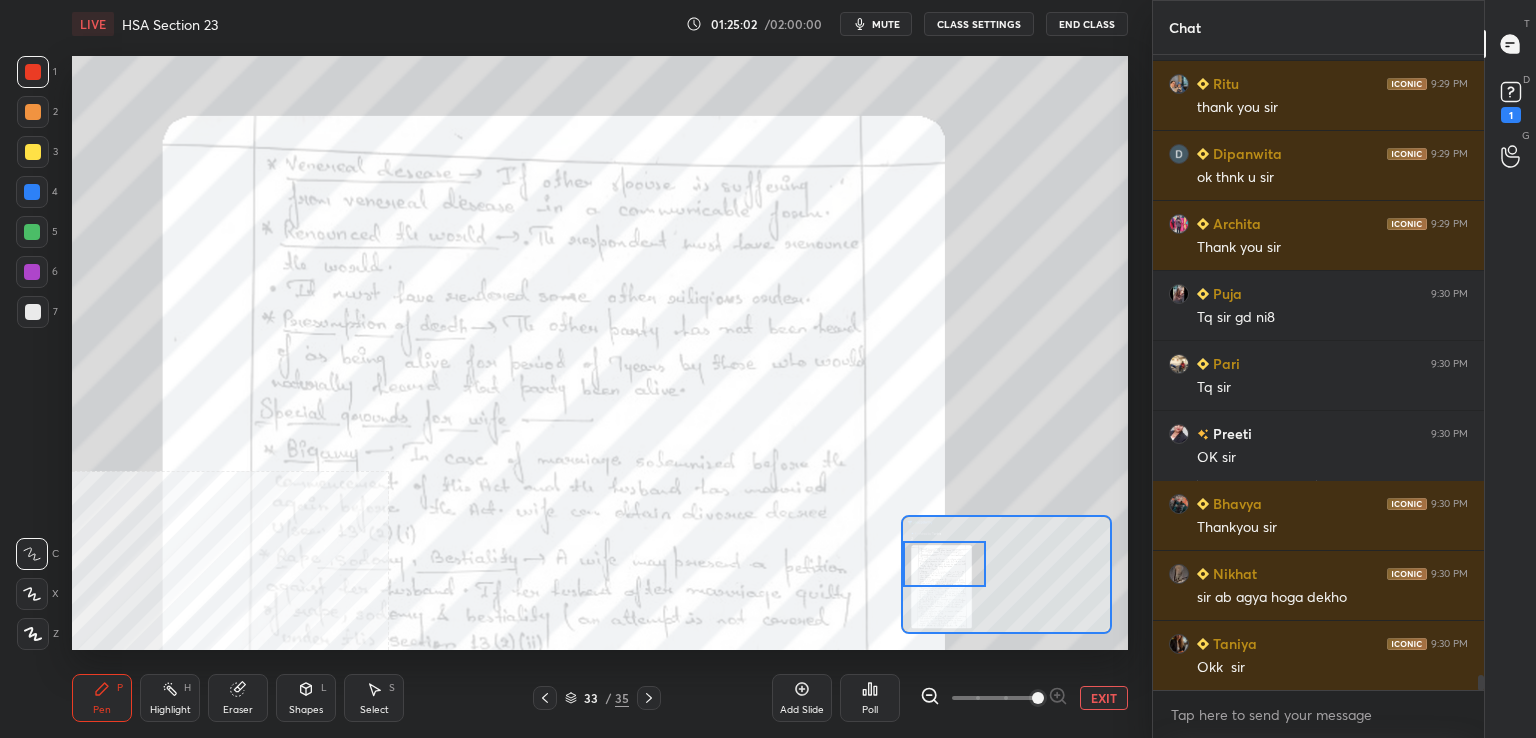 drag, startPoint x: 995, startPoint y: 596, endPoint x: 914, endPoint y: 585, distance: 81.7435 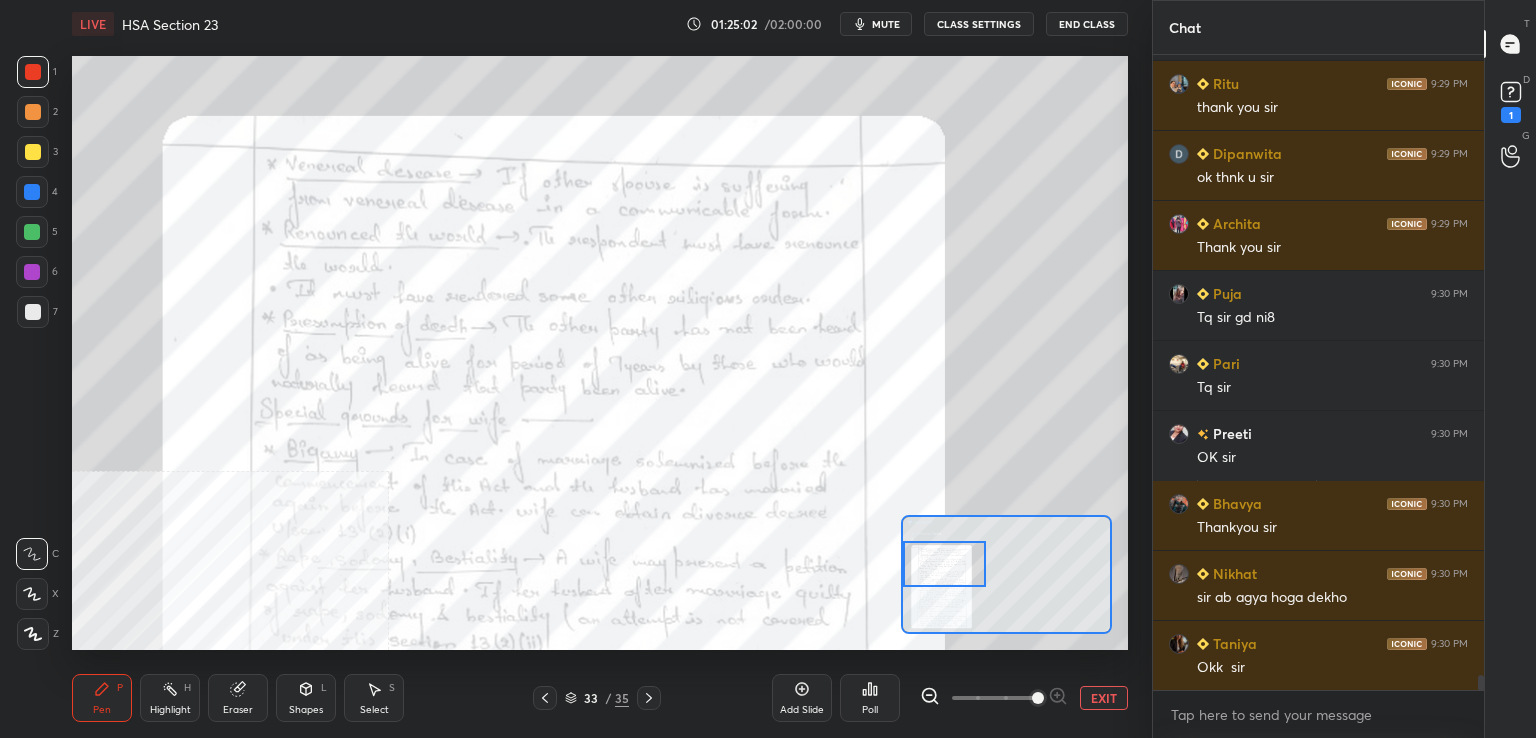 click at bounding box center [944, 564] 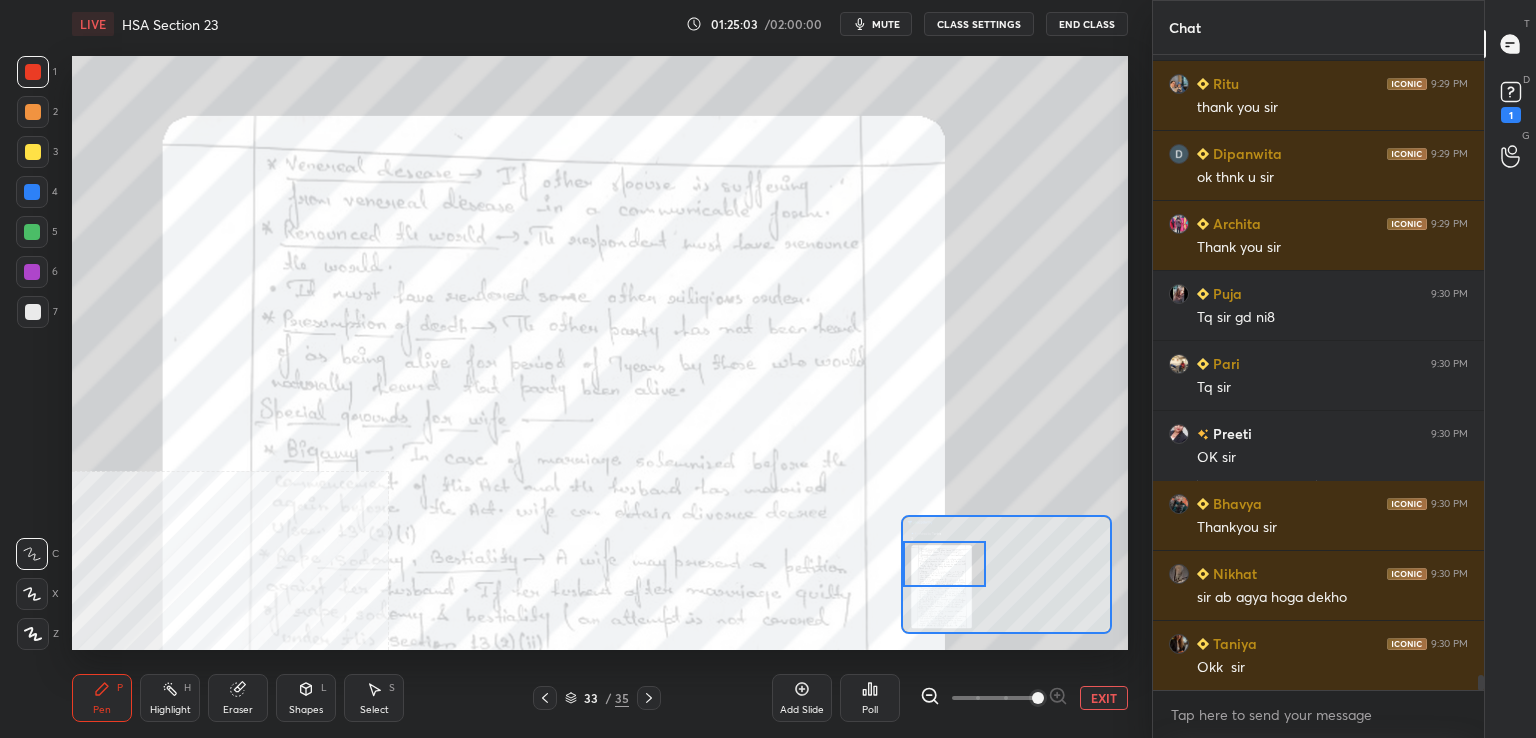 scroll, scrollTop: 27056, scrollLeft: 0, axis: vertical 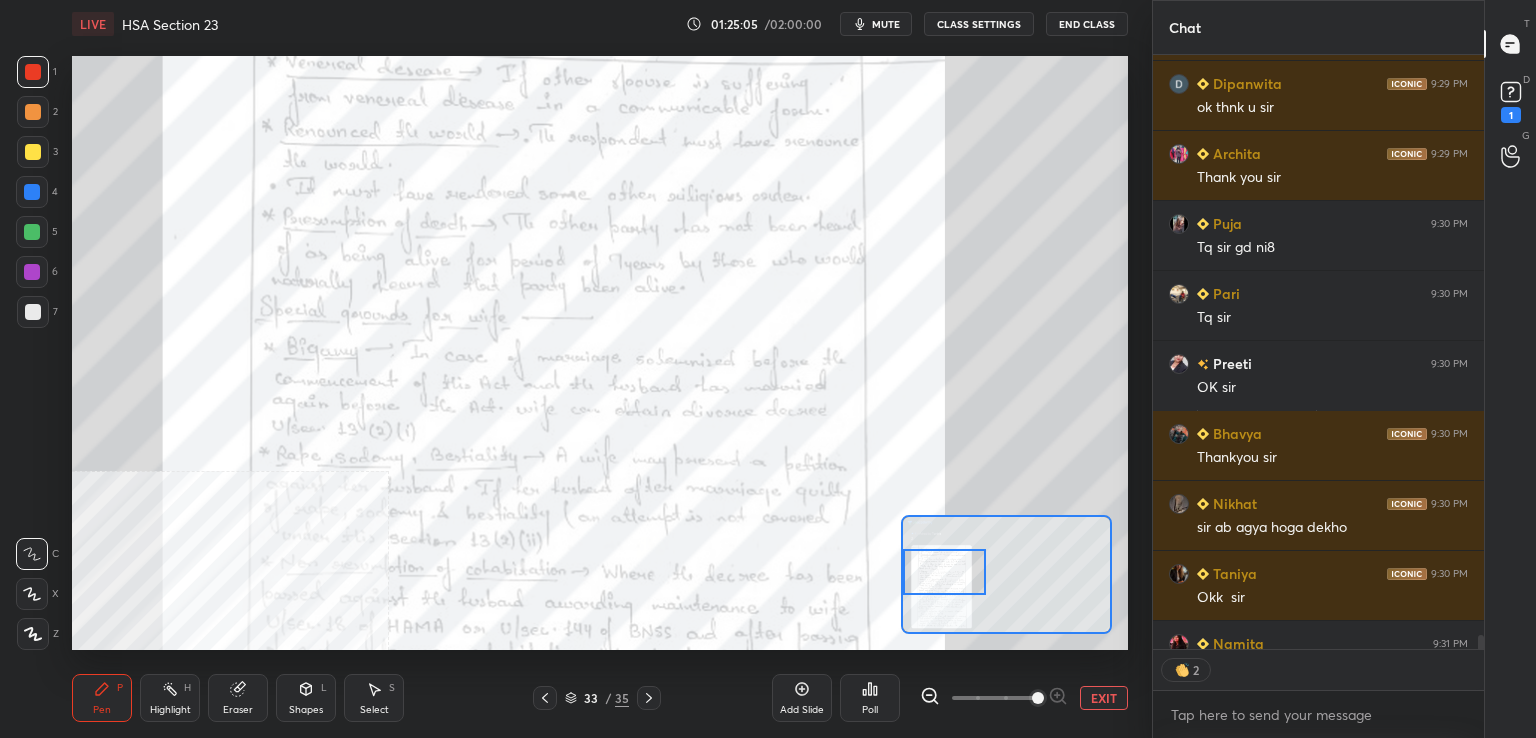 drag, startPoint x: 959, startPoint y: 545, endPoint x: 950, endPoint y: 554, distance: 12.727922 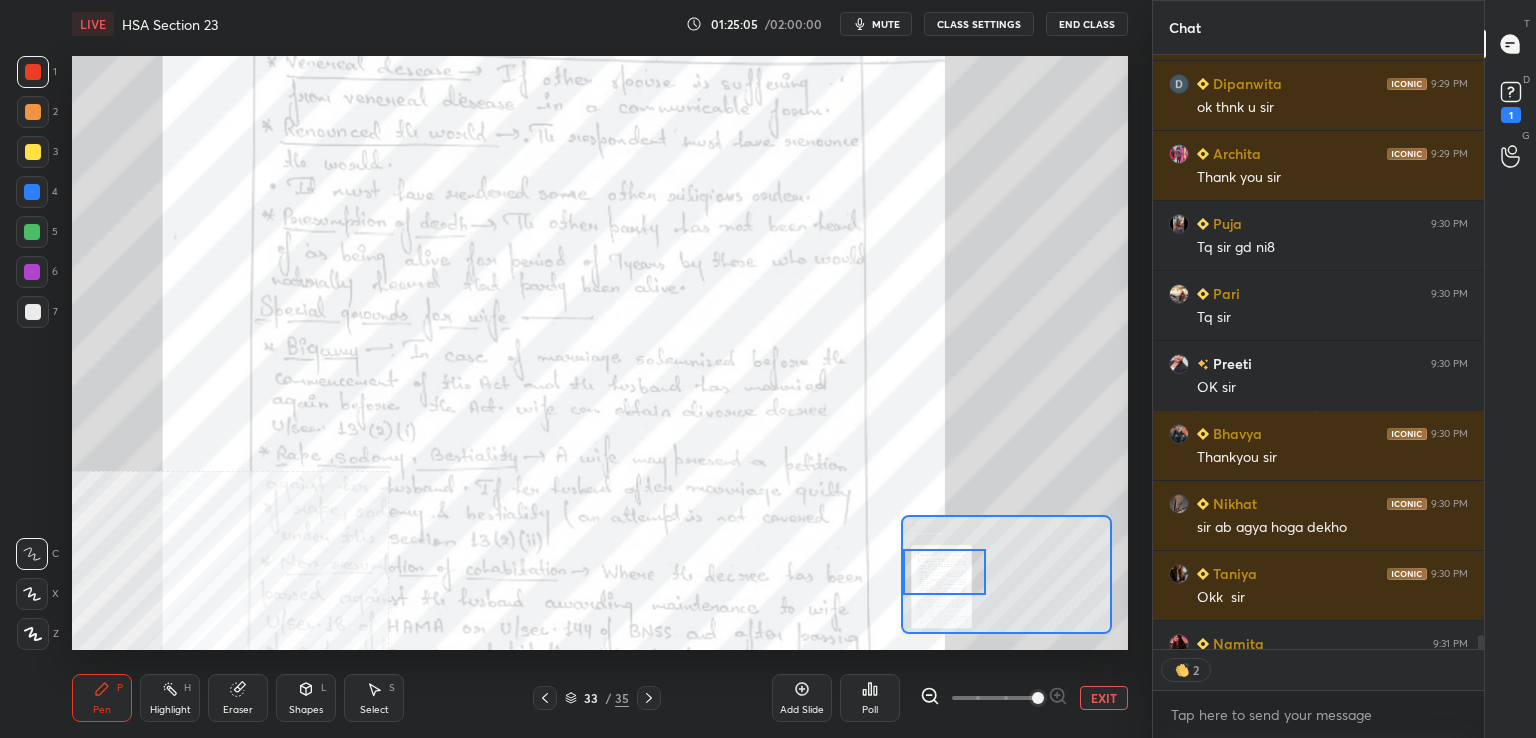 click at bounding box center (944, 572) 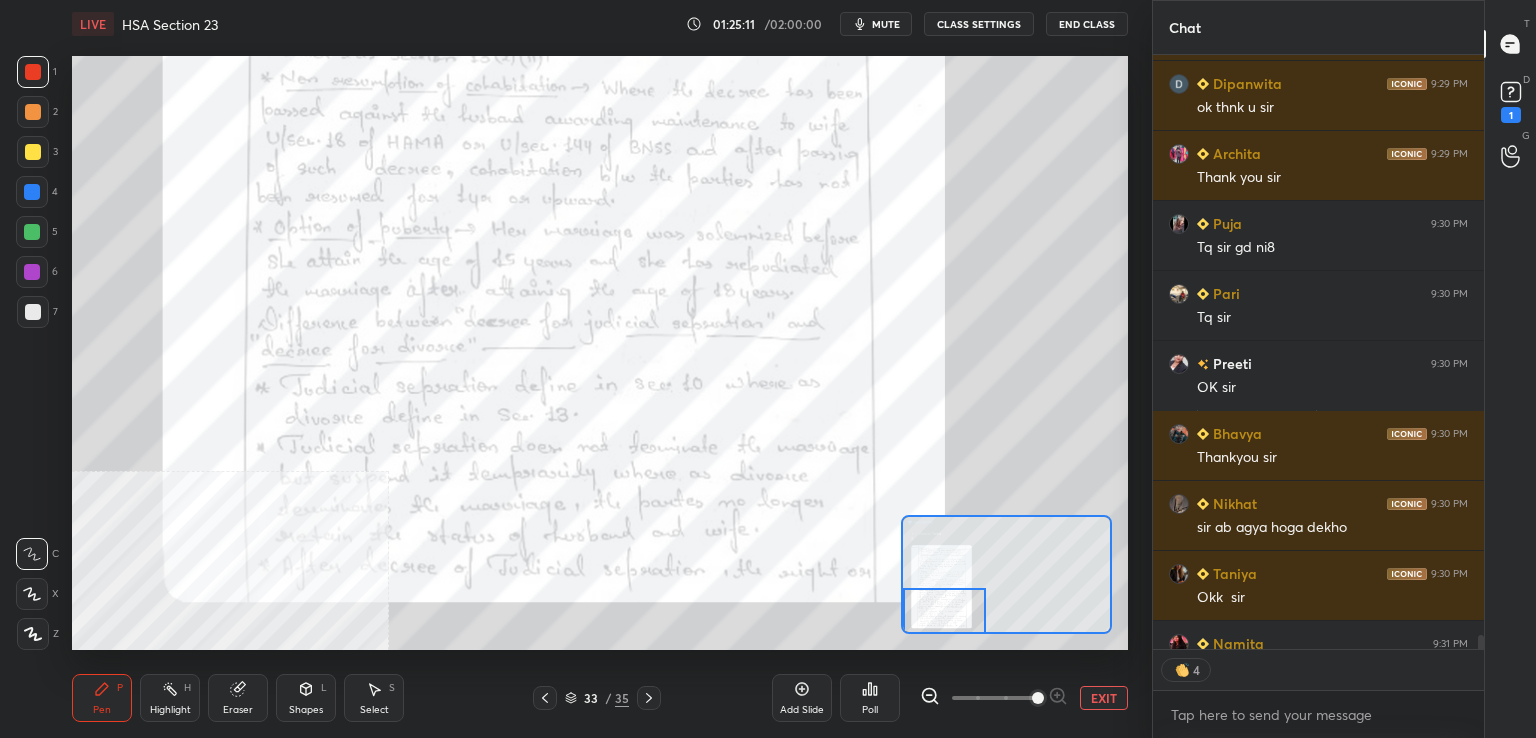 drag, startPoint x: 942, startPoint y: 562, endPoint x: 908, endPoint y: 593, distance: 46.010868 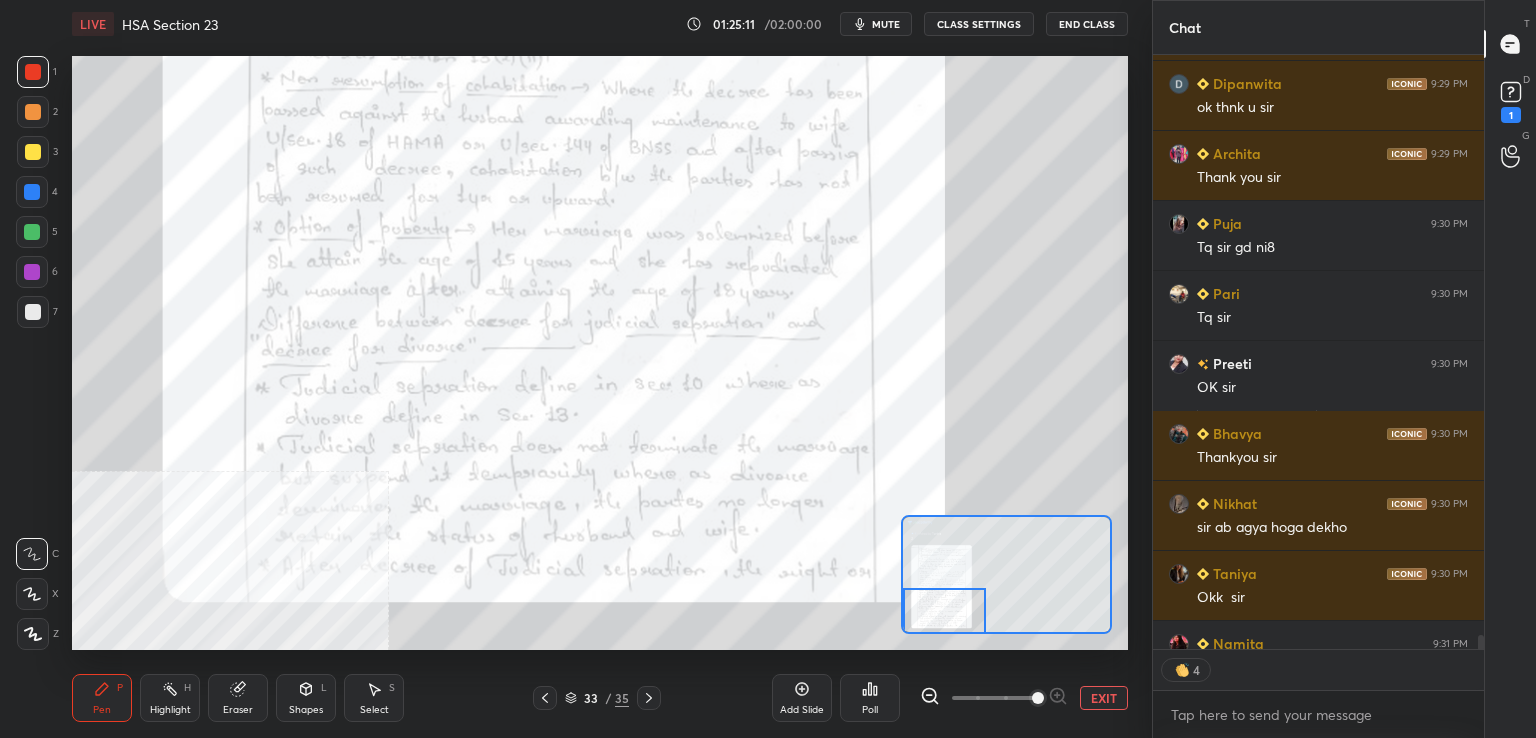 click at bounding box center [944, 611] 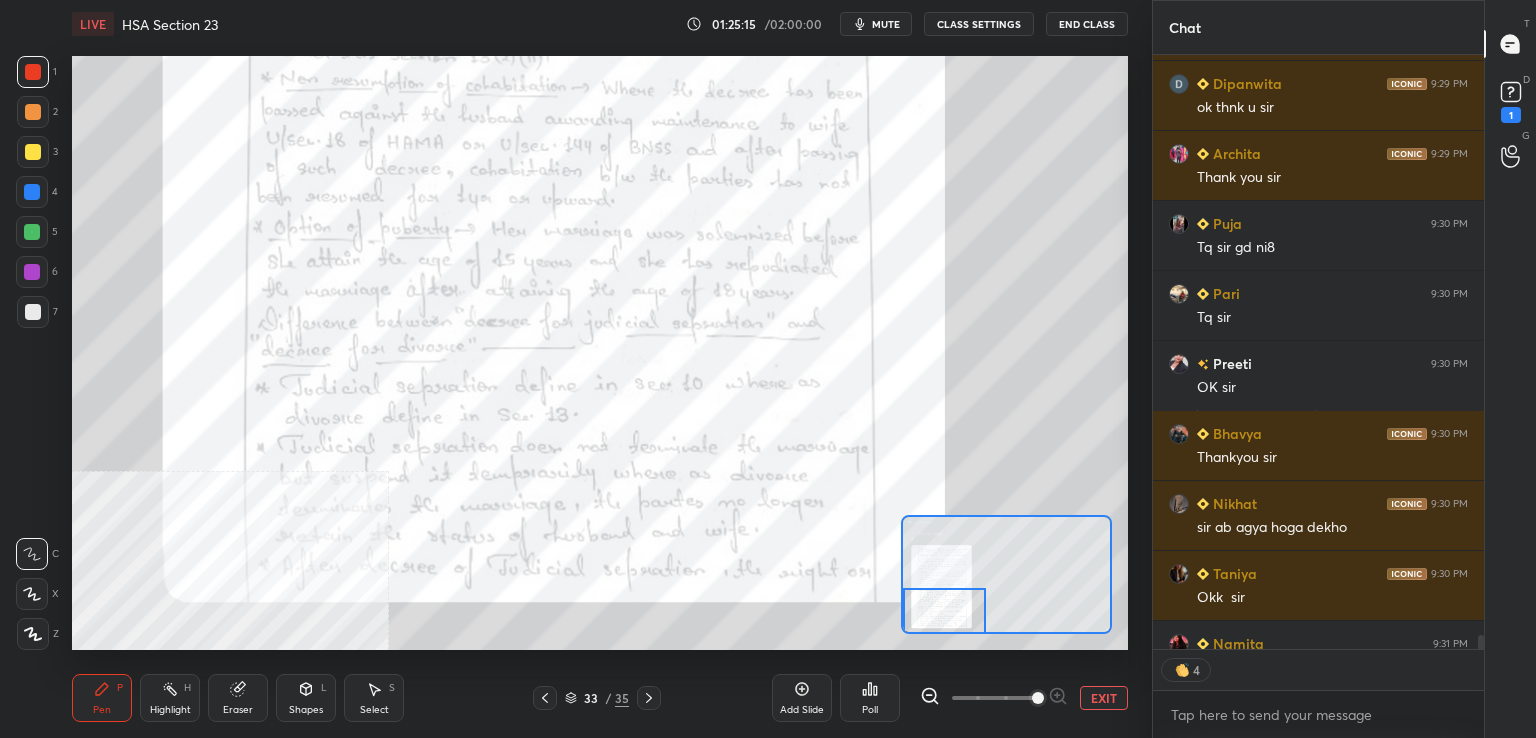 scroll, scrollTop: 7, scrollLeft: 6, axis: both 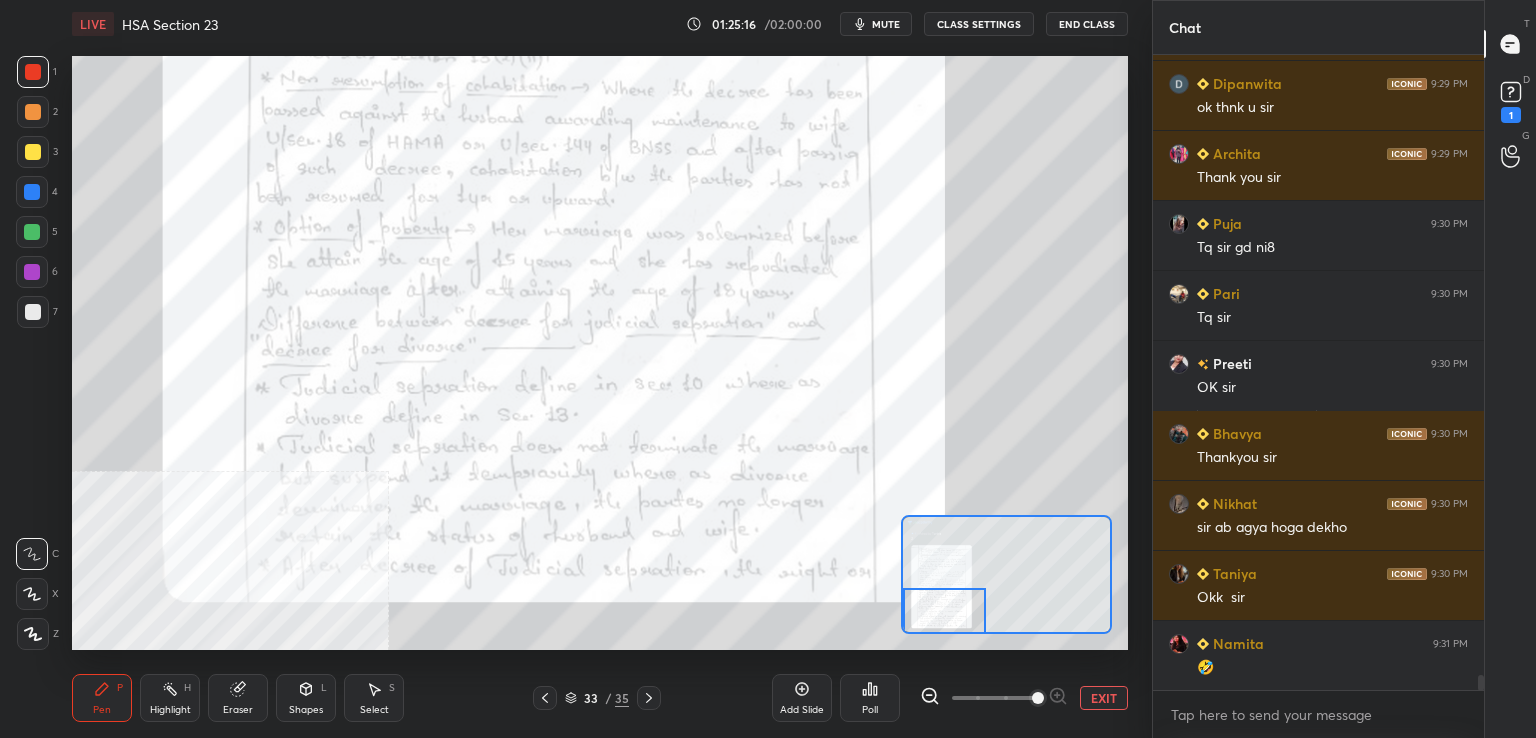 drag, startPoint x: 556, startPoint y: 699, endPoint x: 585, endPoint y: 693, distance: 29.614185 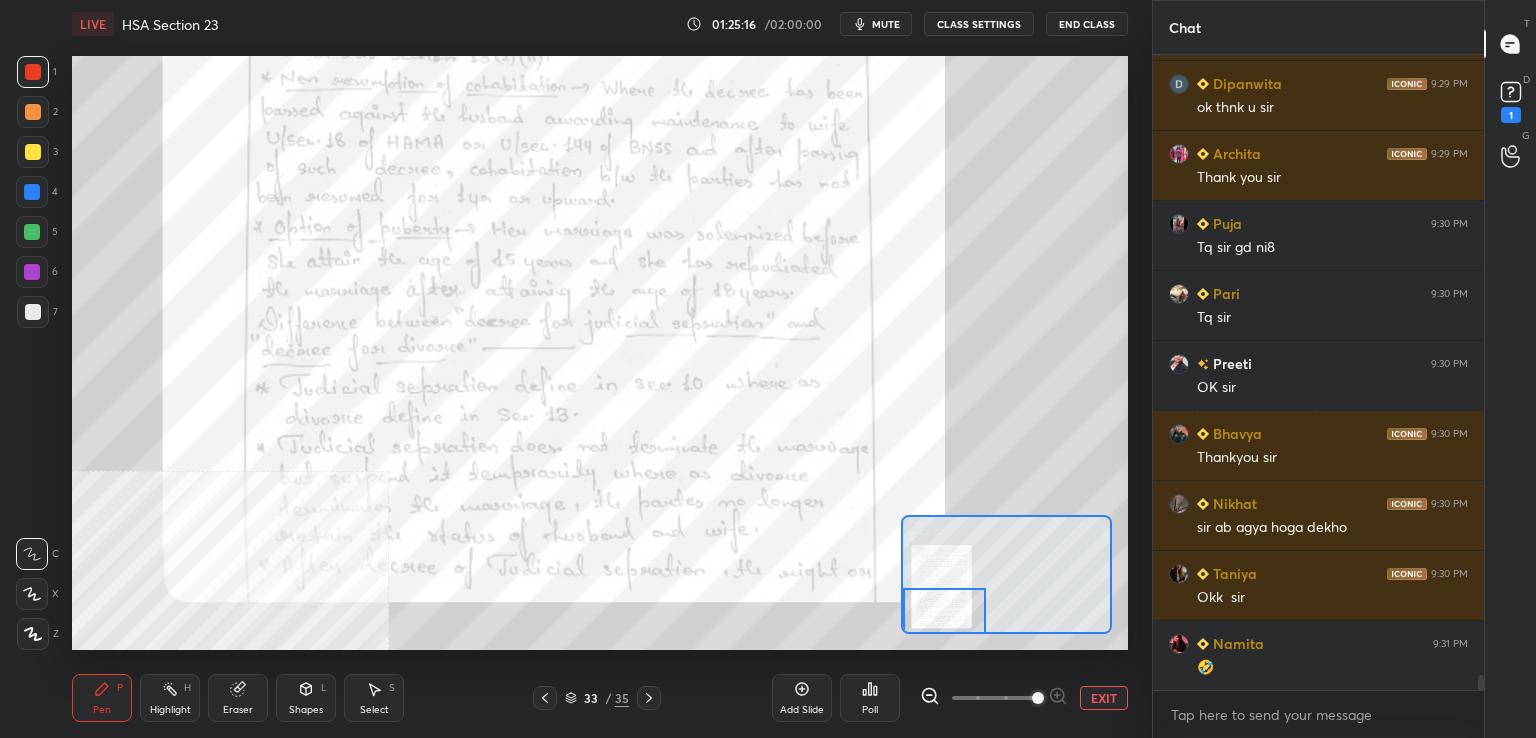 click at bounding box center [545, 698] 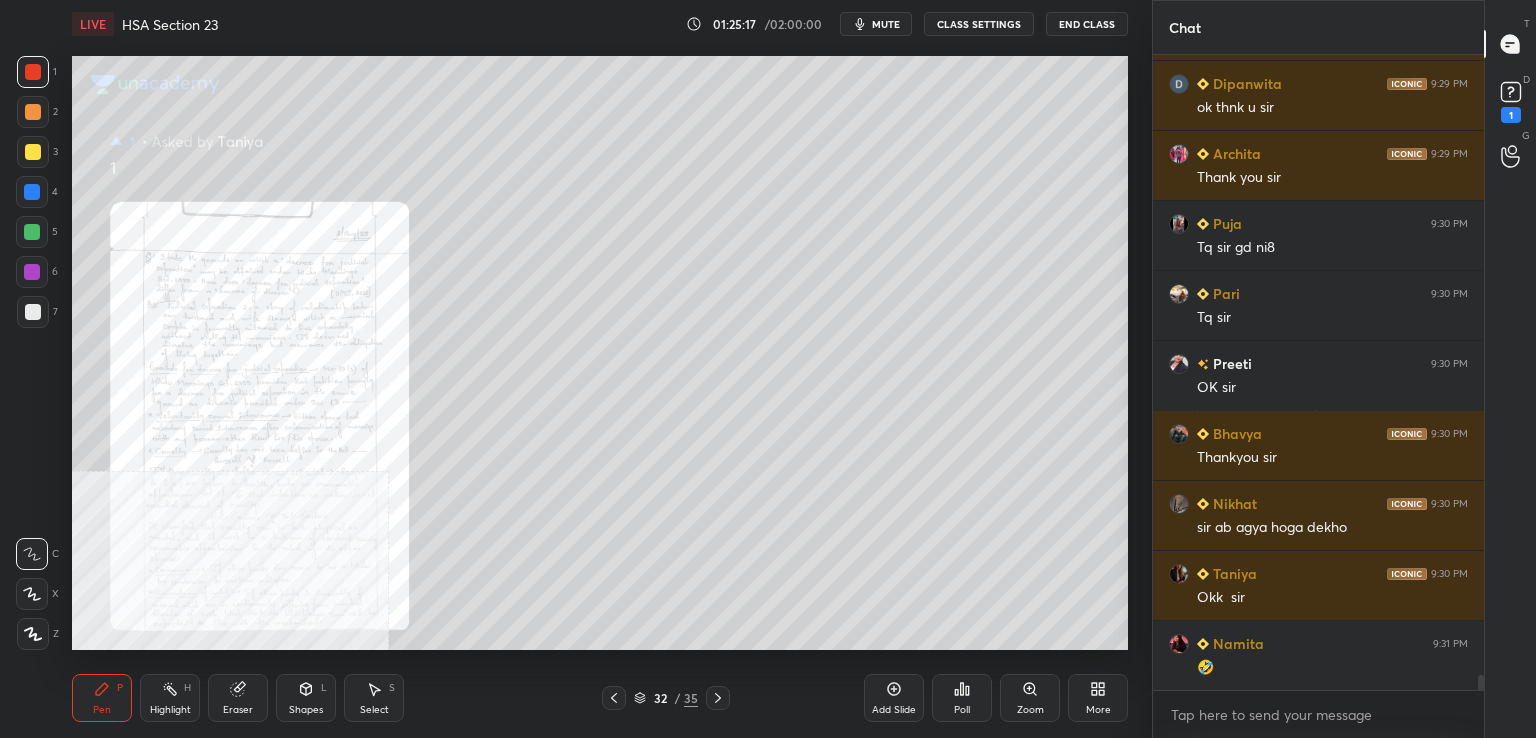 click 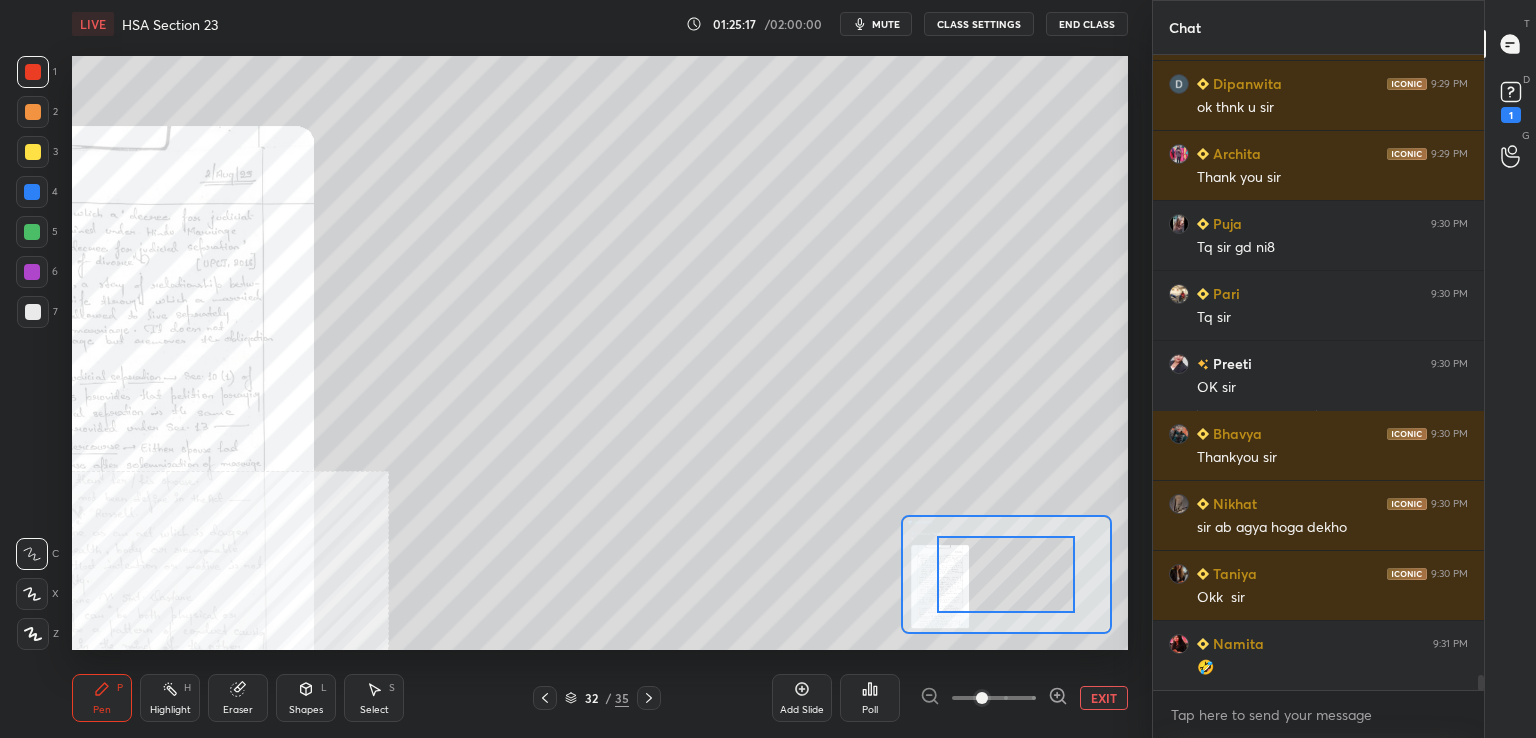 click at bounding box center (994, 698) 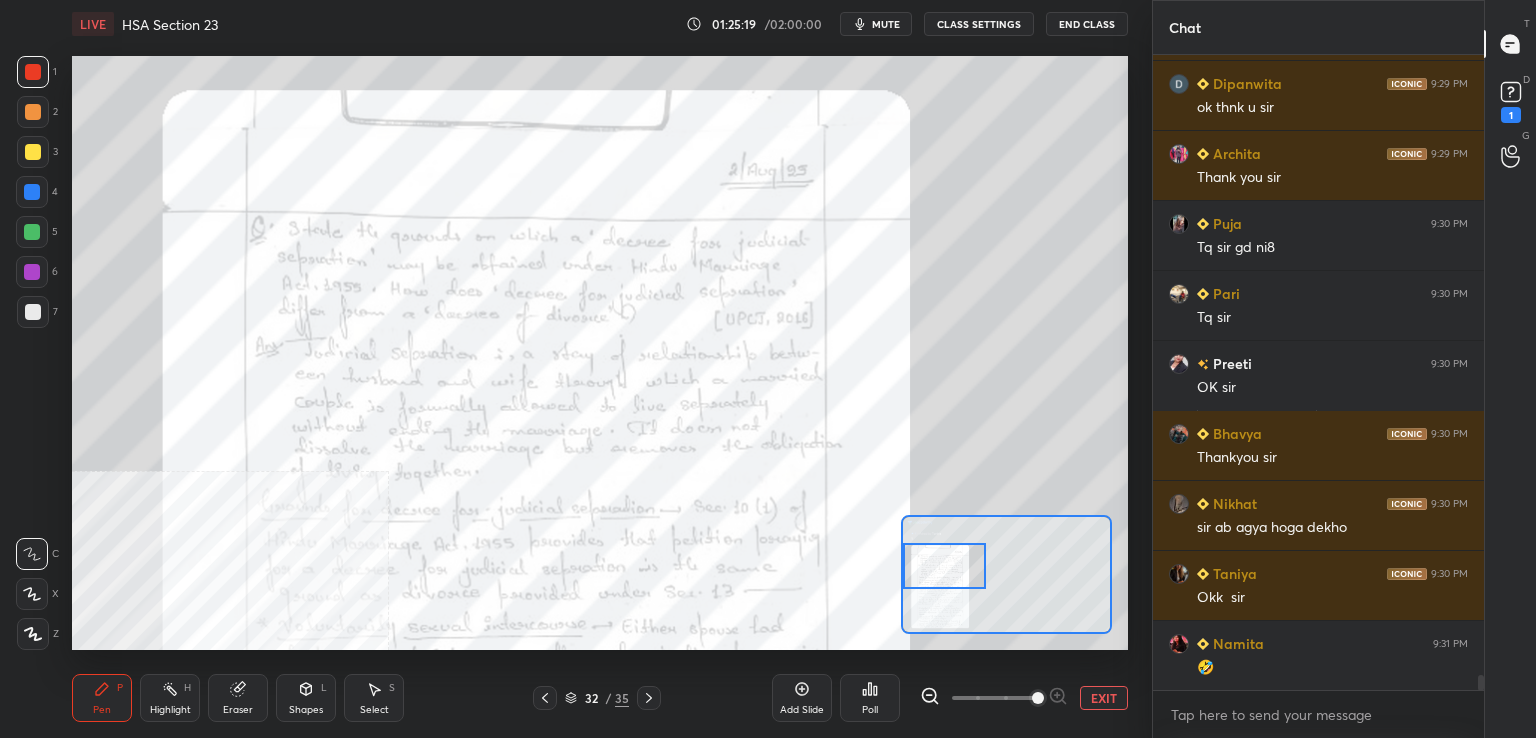 drag, startPoint x: 969, startPoint y: 568, endPoint x: 928, endPoint y: 565, distance: 41.109608 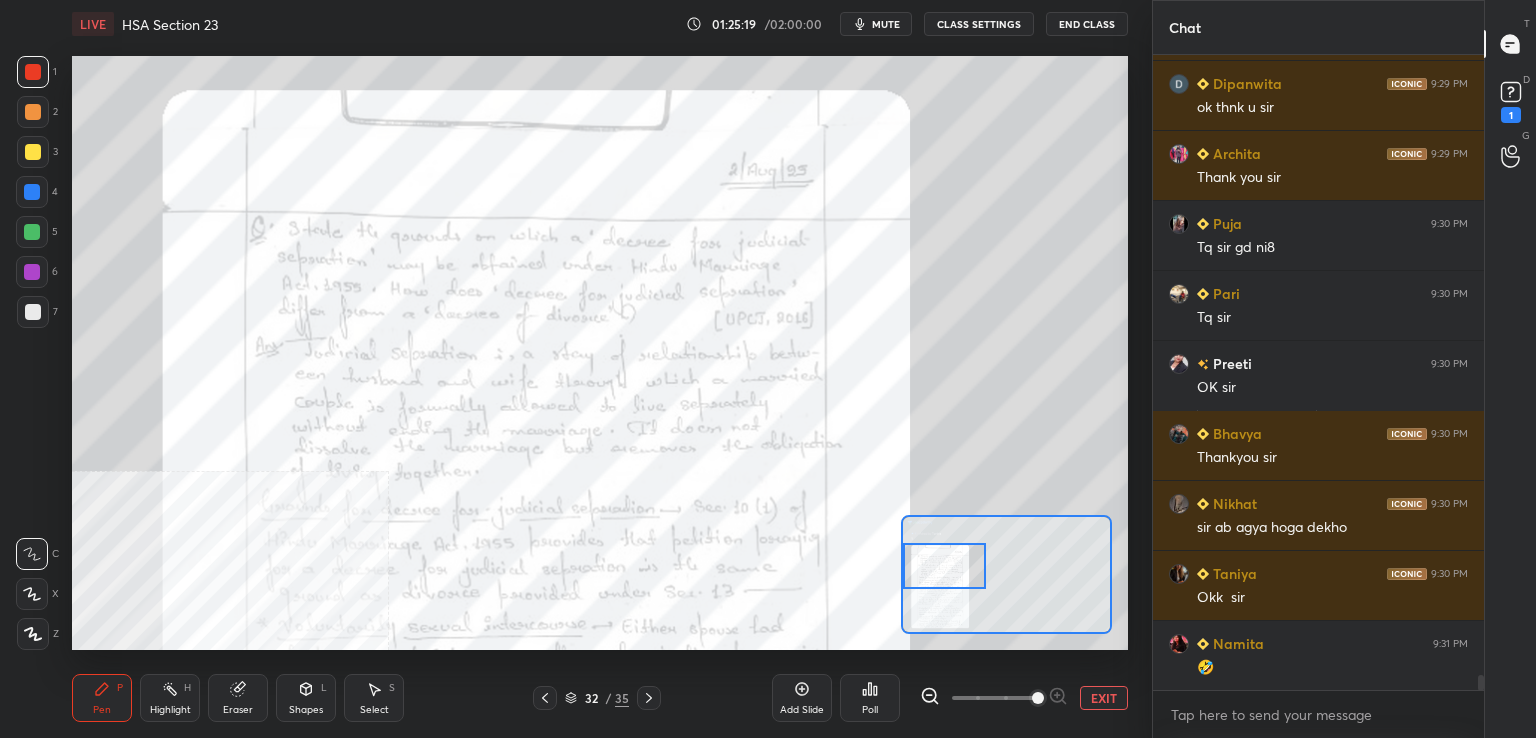 click at bounding box center (944, 566) 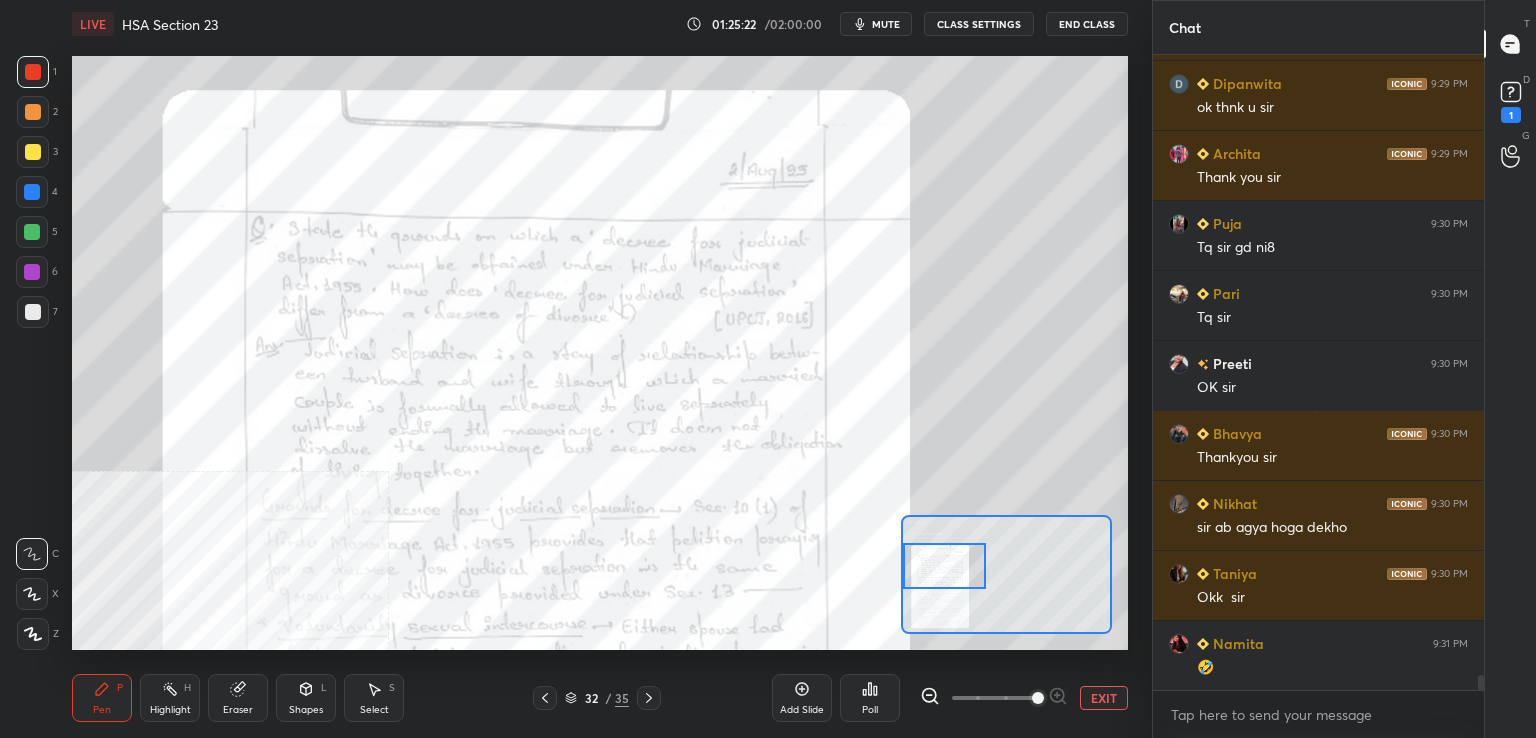 drag, startPoint x: 648, startPoint y: 697, endPoint x: 698, endPoint y: 685, distance: 51.41984 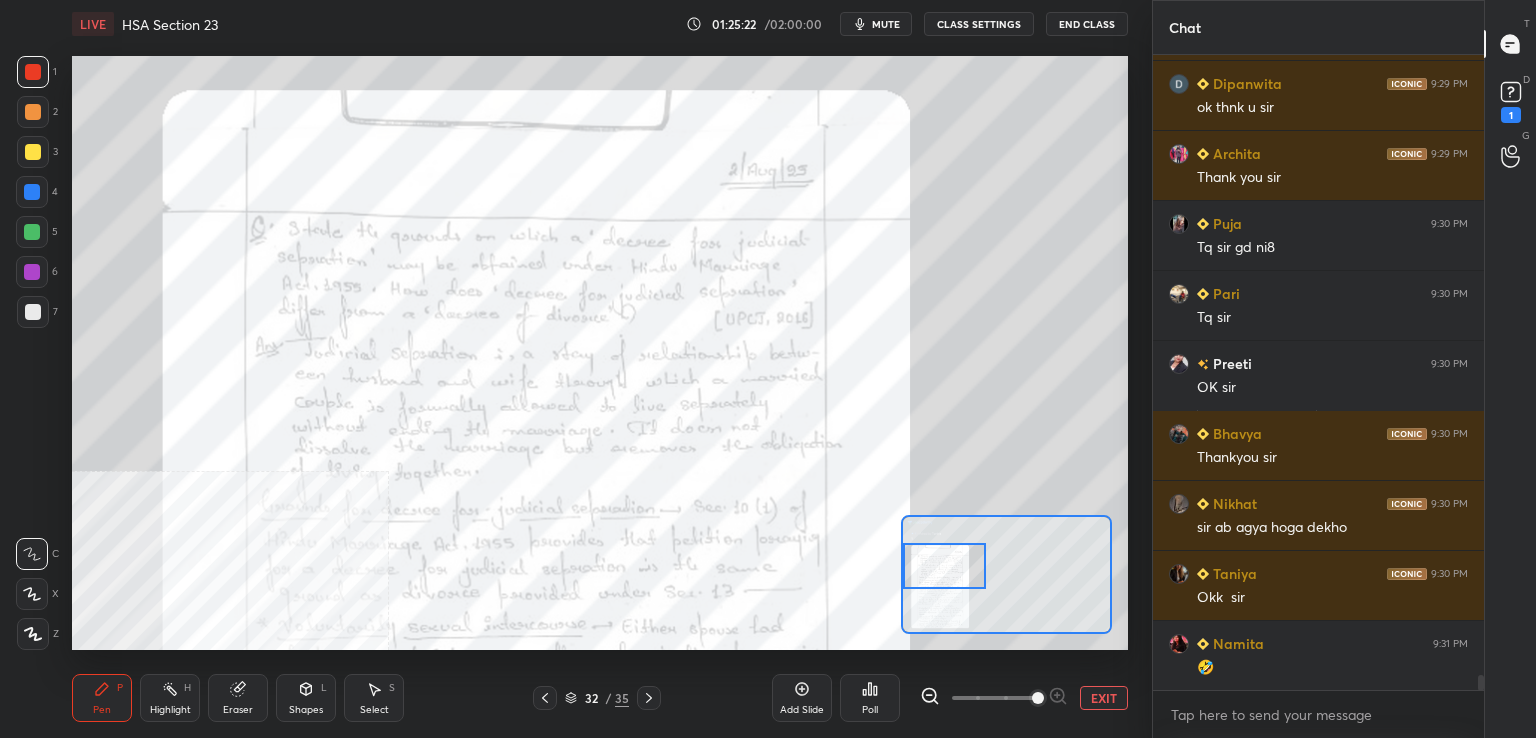 click 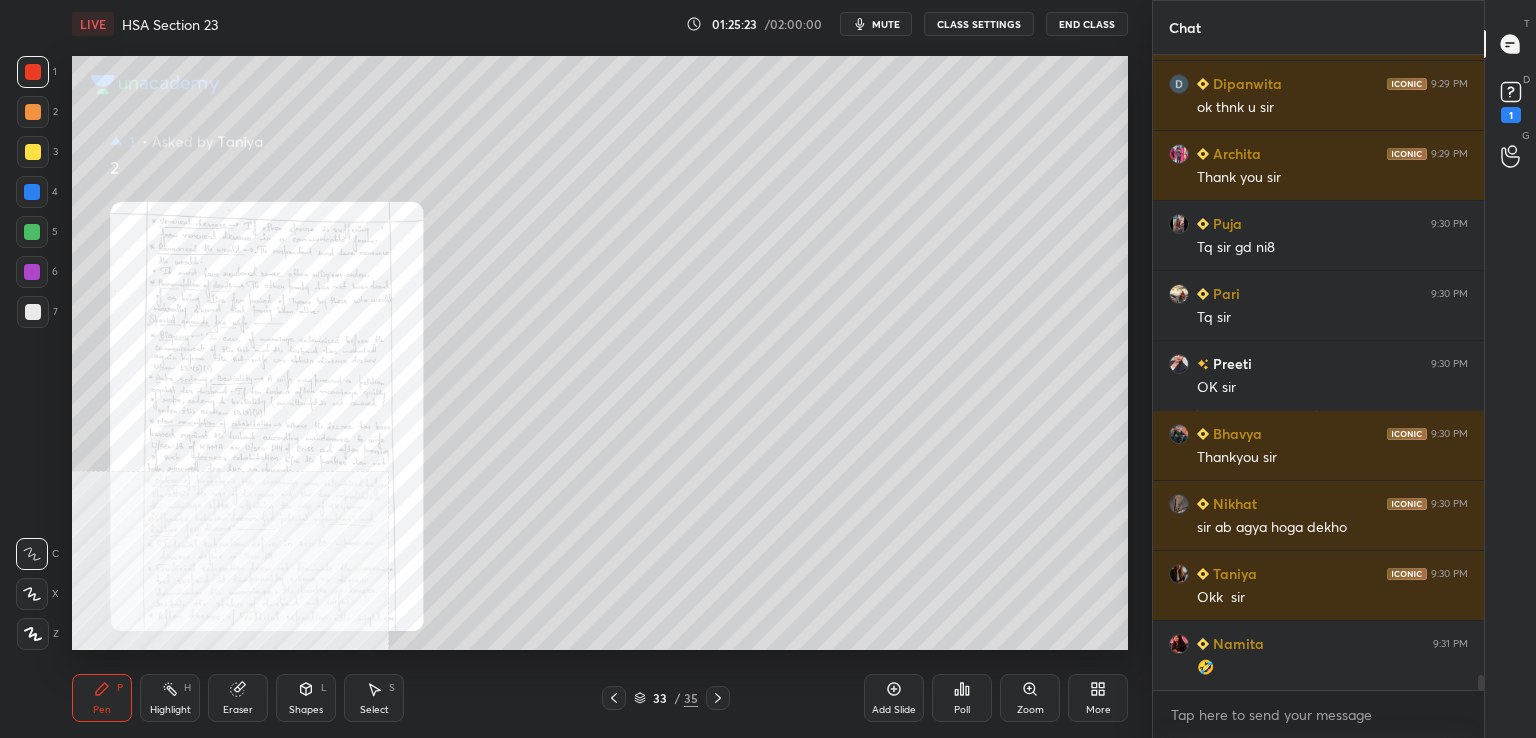 click 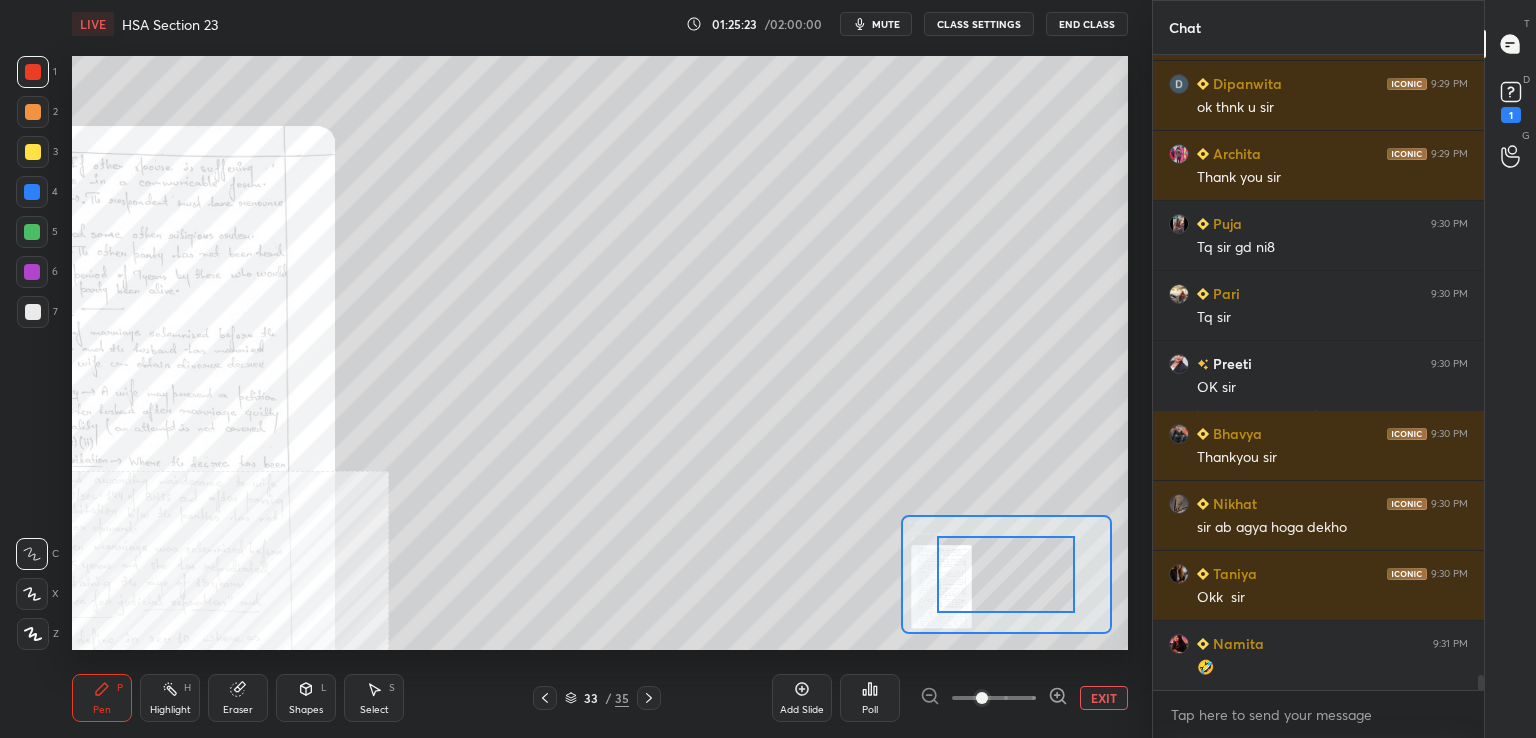 click at bounding box center (994, 698) 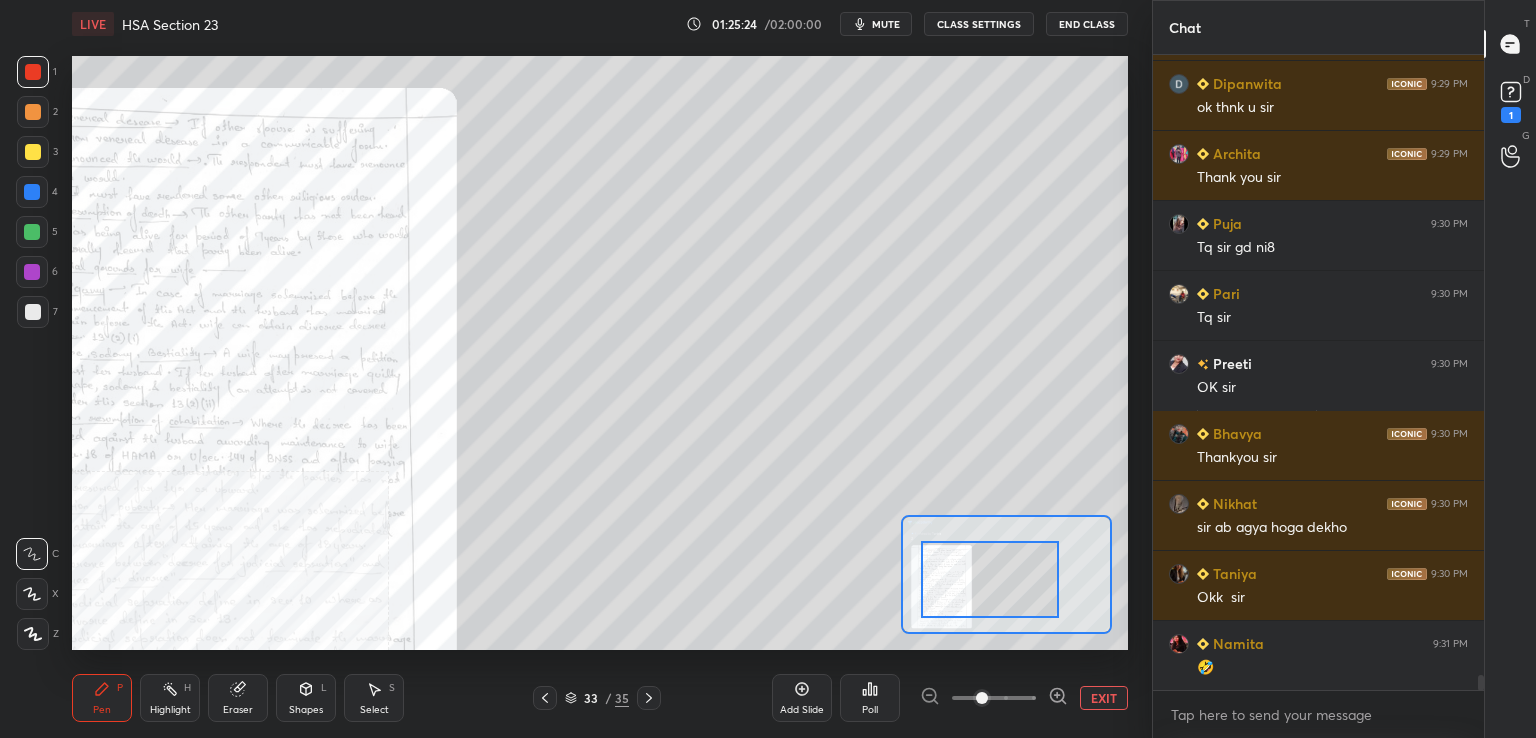 click on "Setting up your live class Poll for   secs No correct answer Start poll" at bounding box center [600, 353] 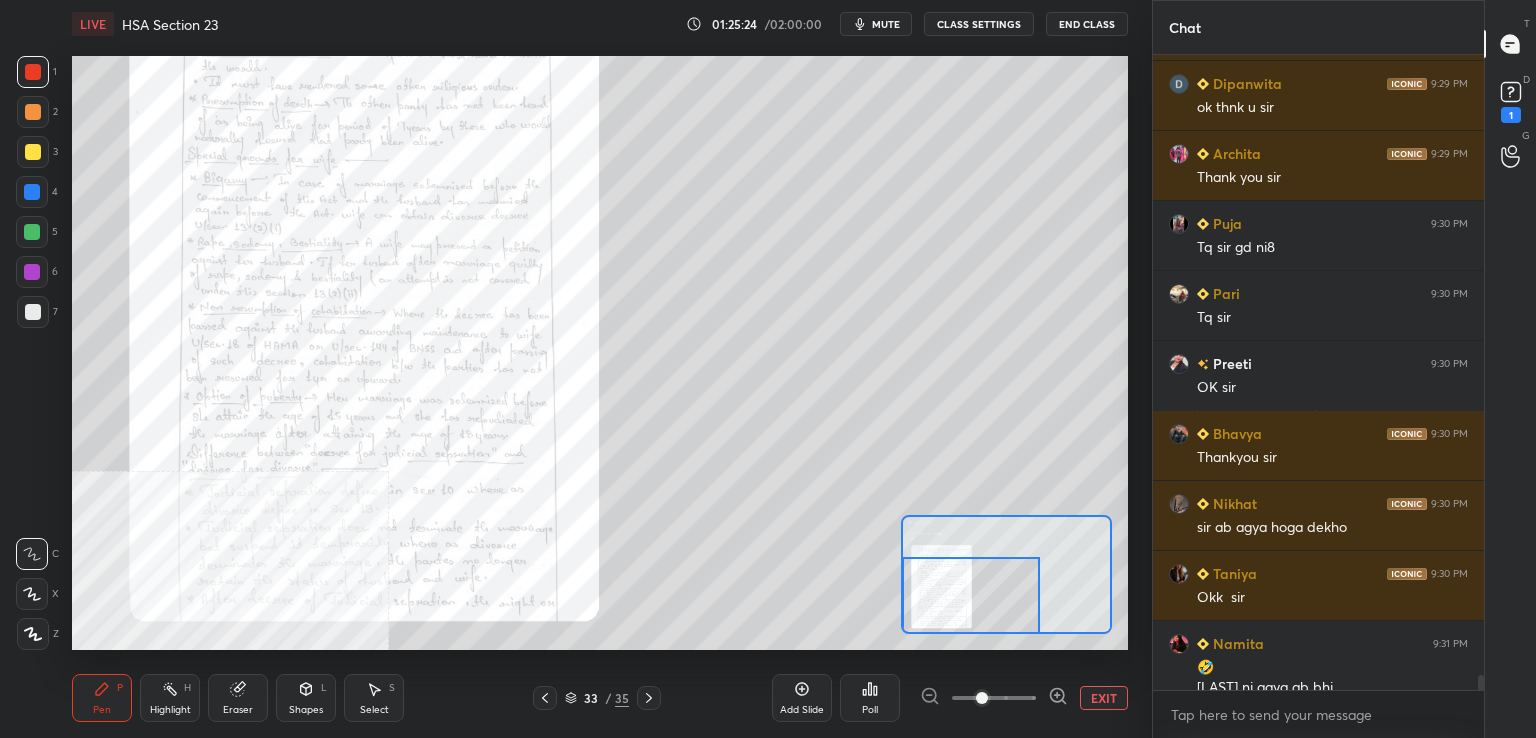scroll, scrollTop: 27076, scrollLeft: 0, axis: vertical 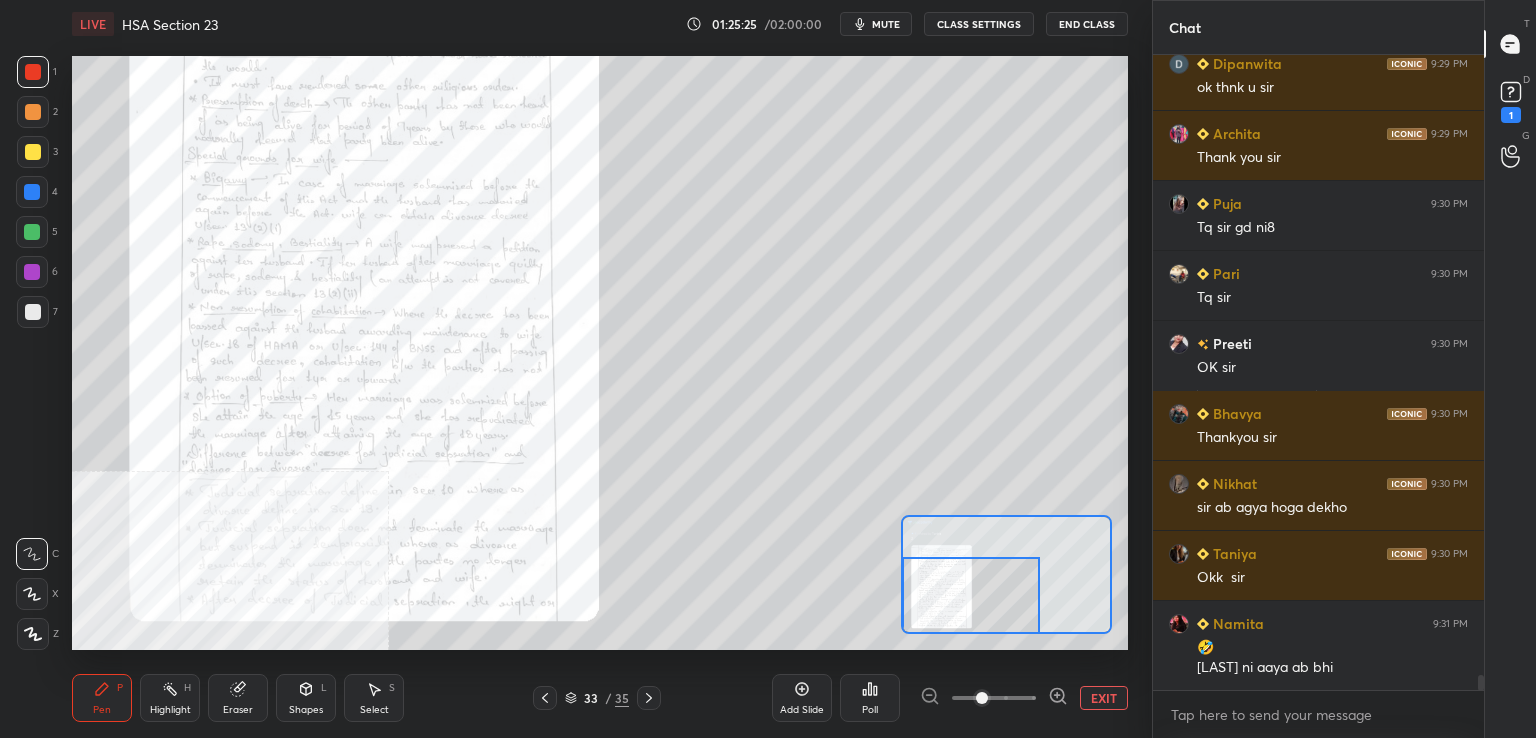 click at bounding box center (994, 698) 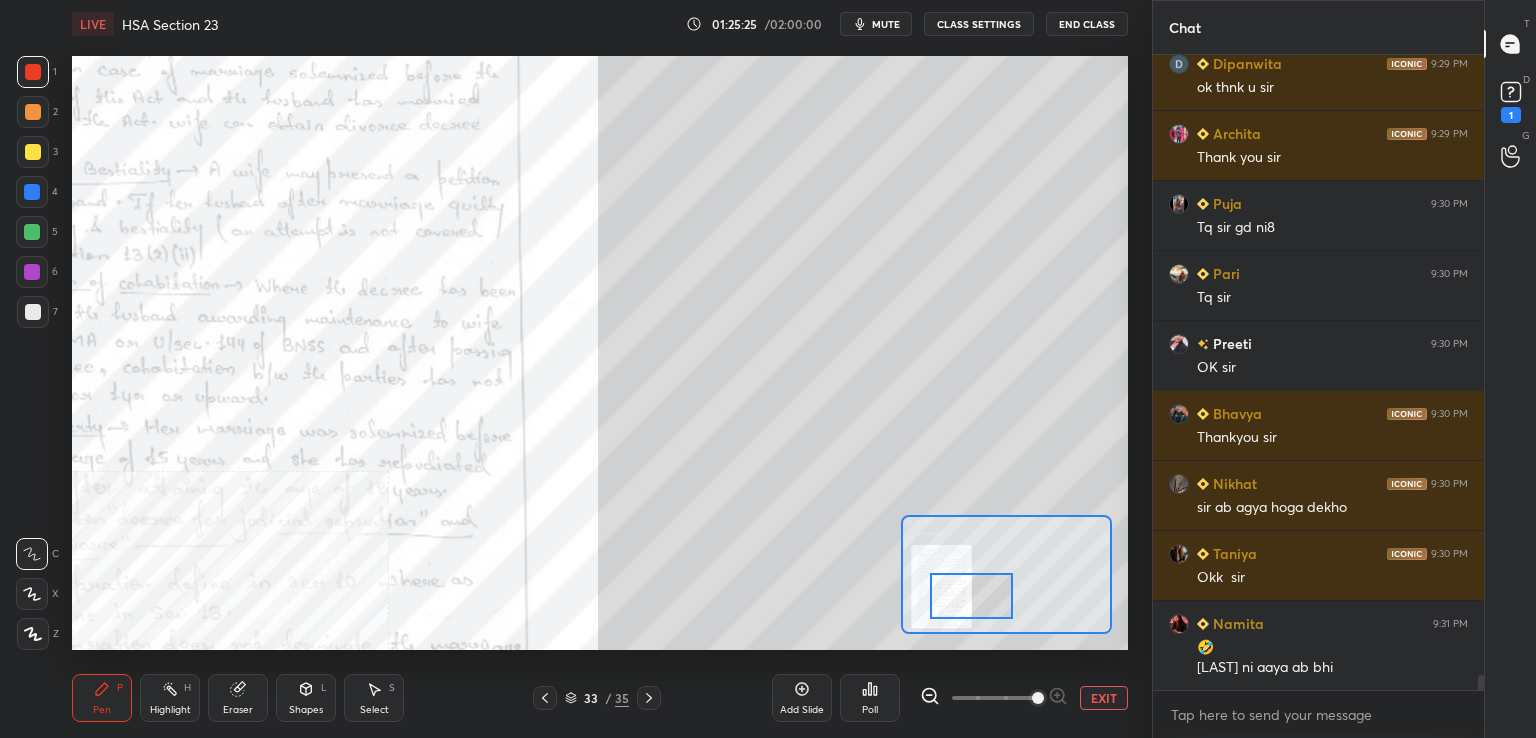 drag, startPoint x: 1042, startPoint y: 693, endPoint x: 1026, endPoint y: 661, distance: 35.77709 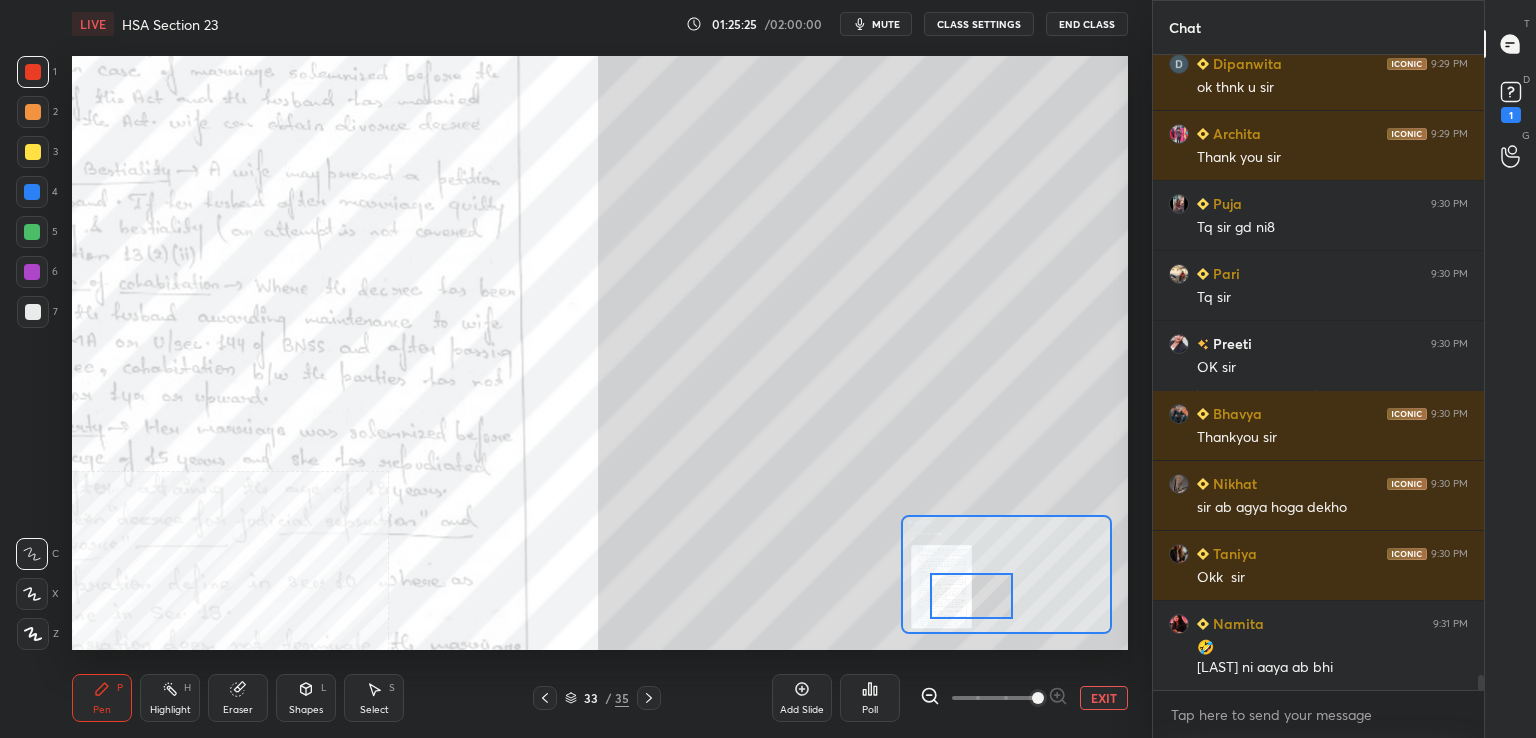 click at bounding box center (1038, 698) 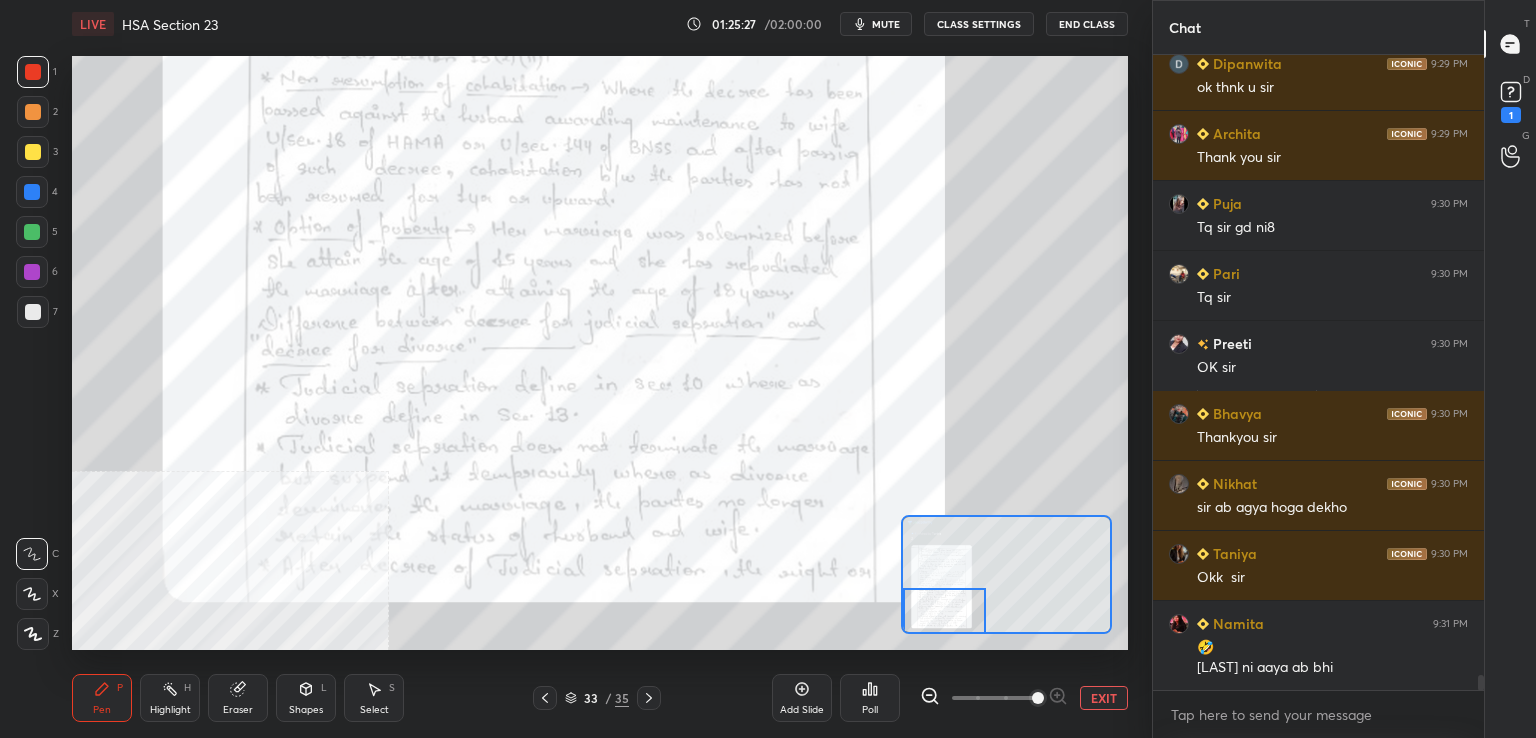 drag, startPoint x: 940, startPoint y: 589, endPoint x: 916, endPoint y: 626, distance: 44.102154 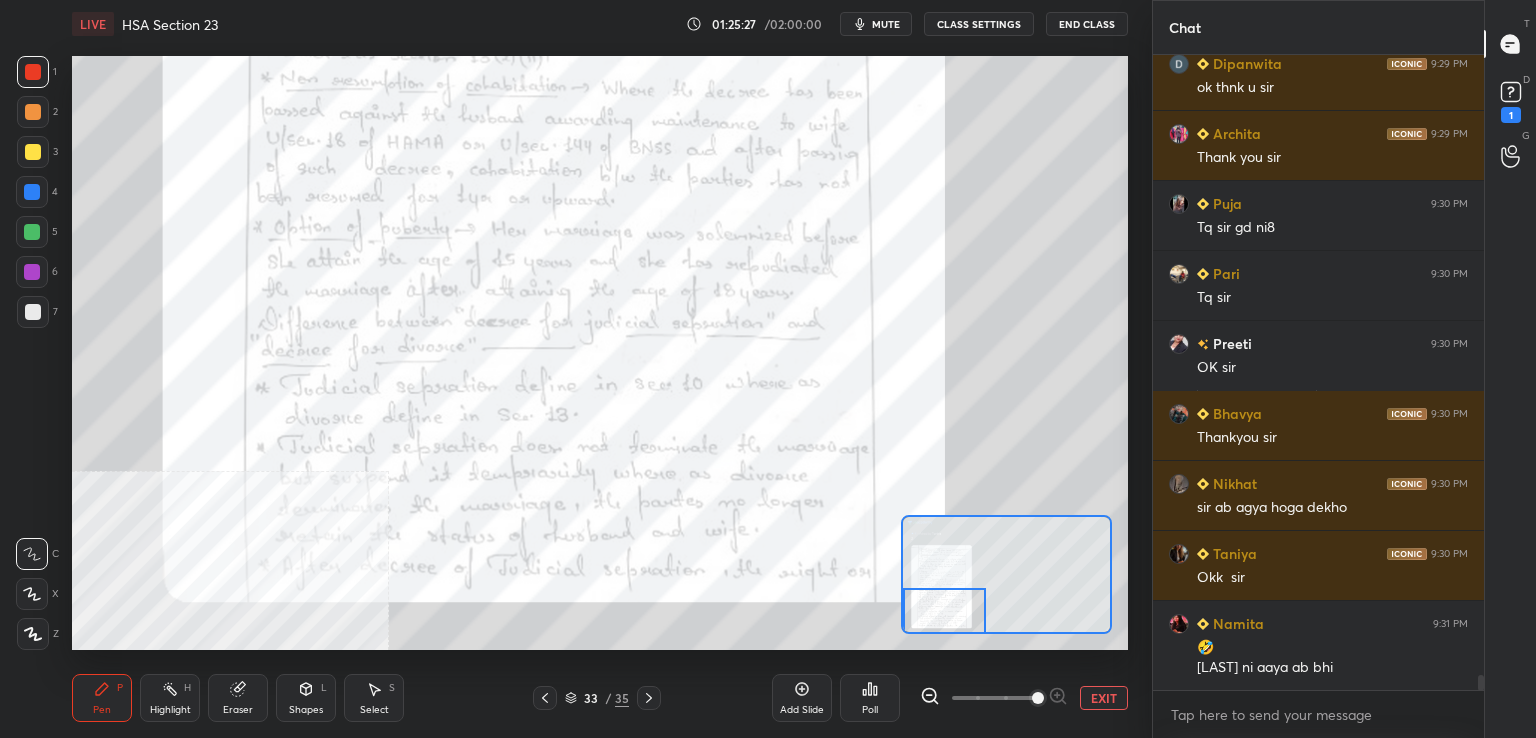 click at bounding box center [1006, 574] 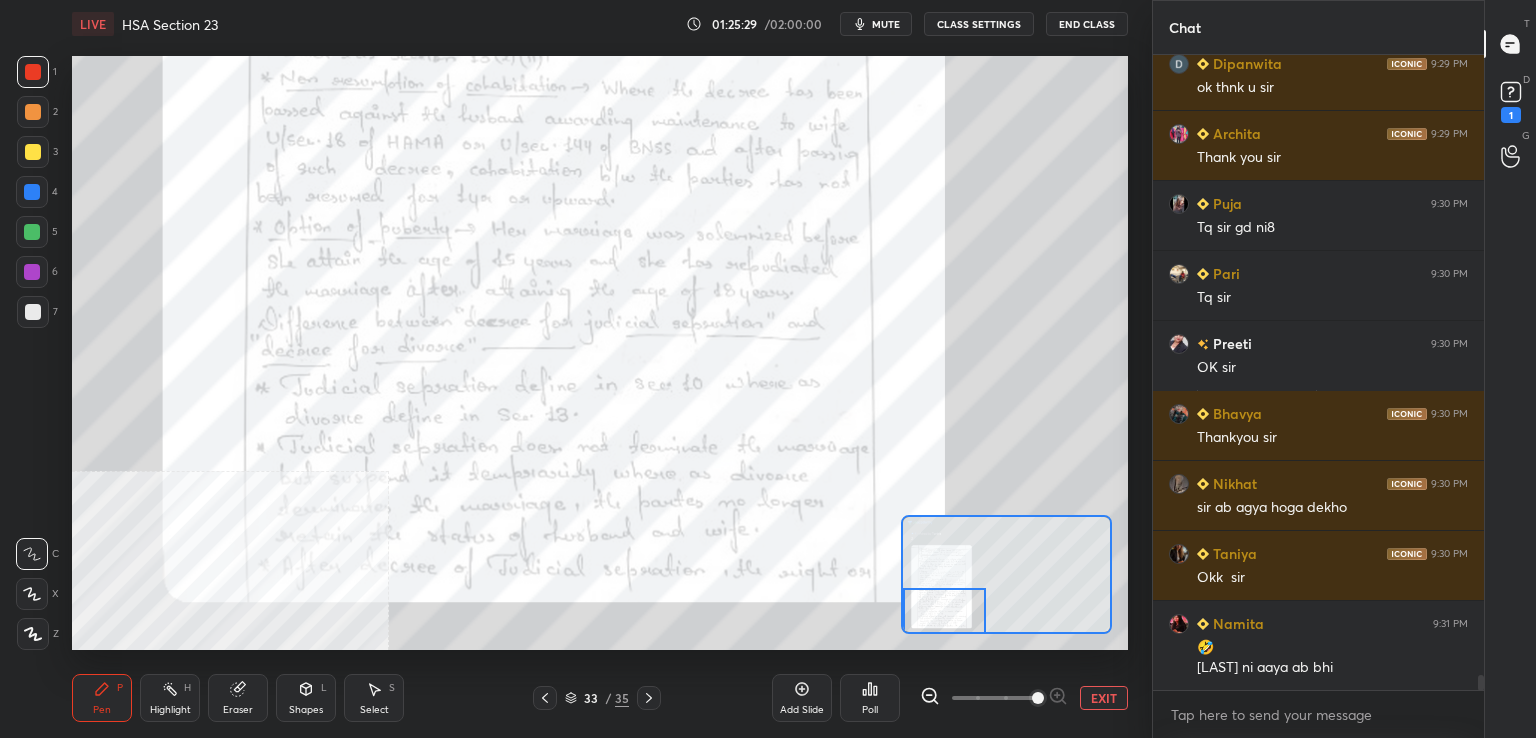 click 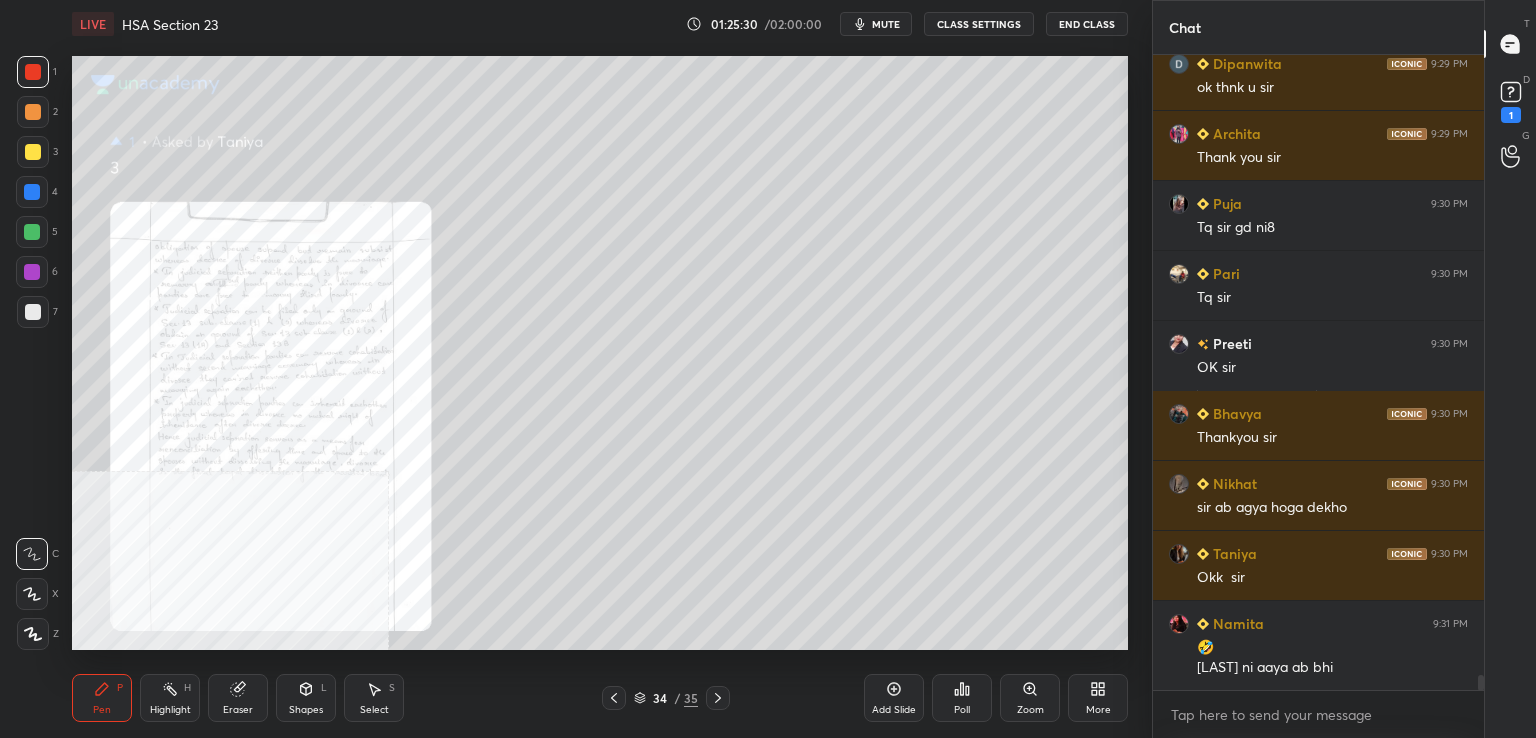 click 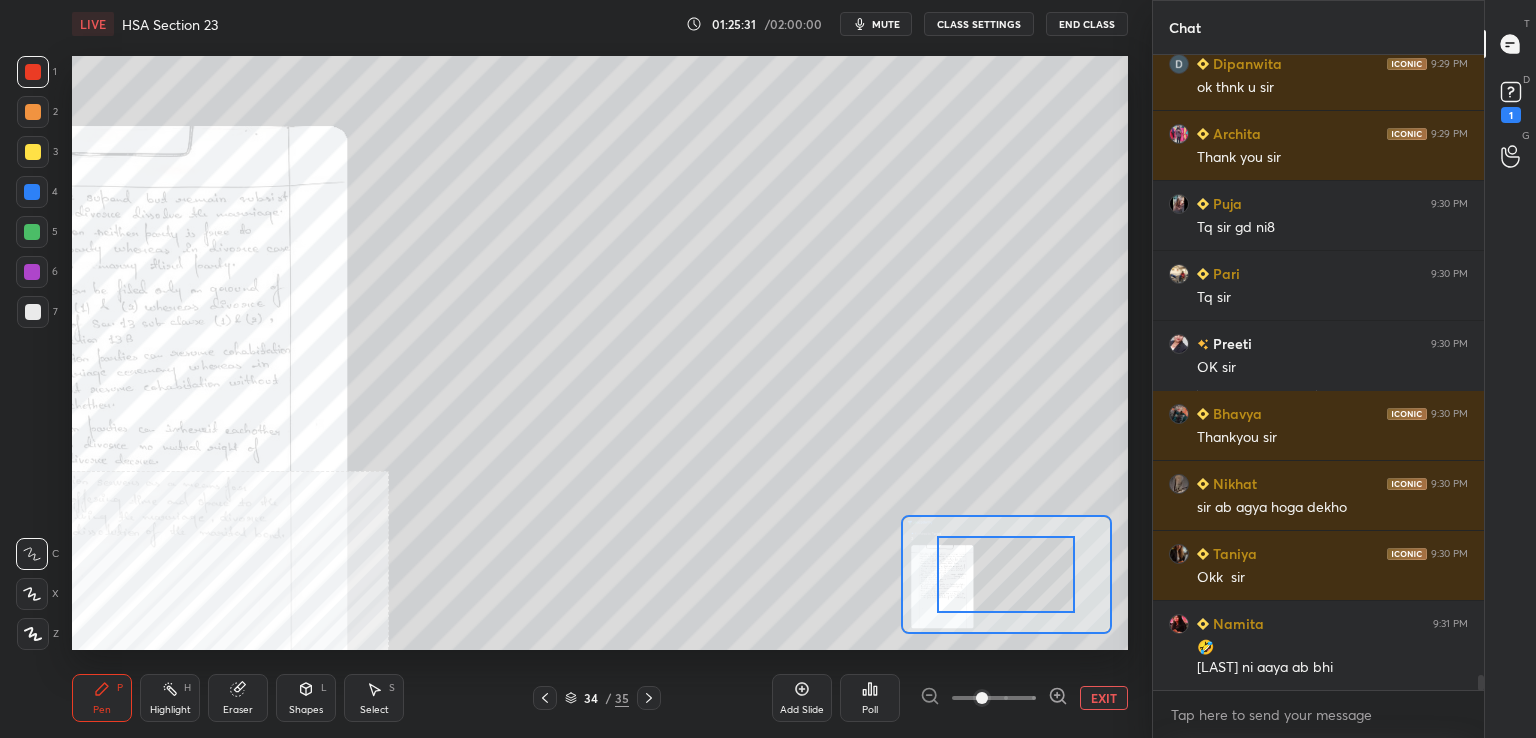 scroll, scrollTop: 27146, scrollLeft: 0, axis: vertical 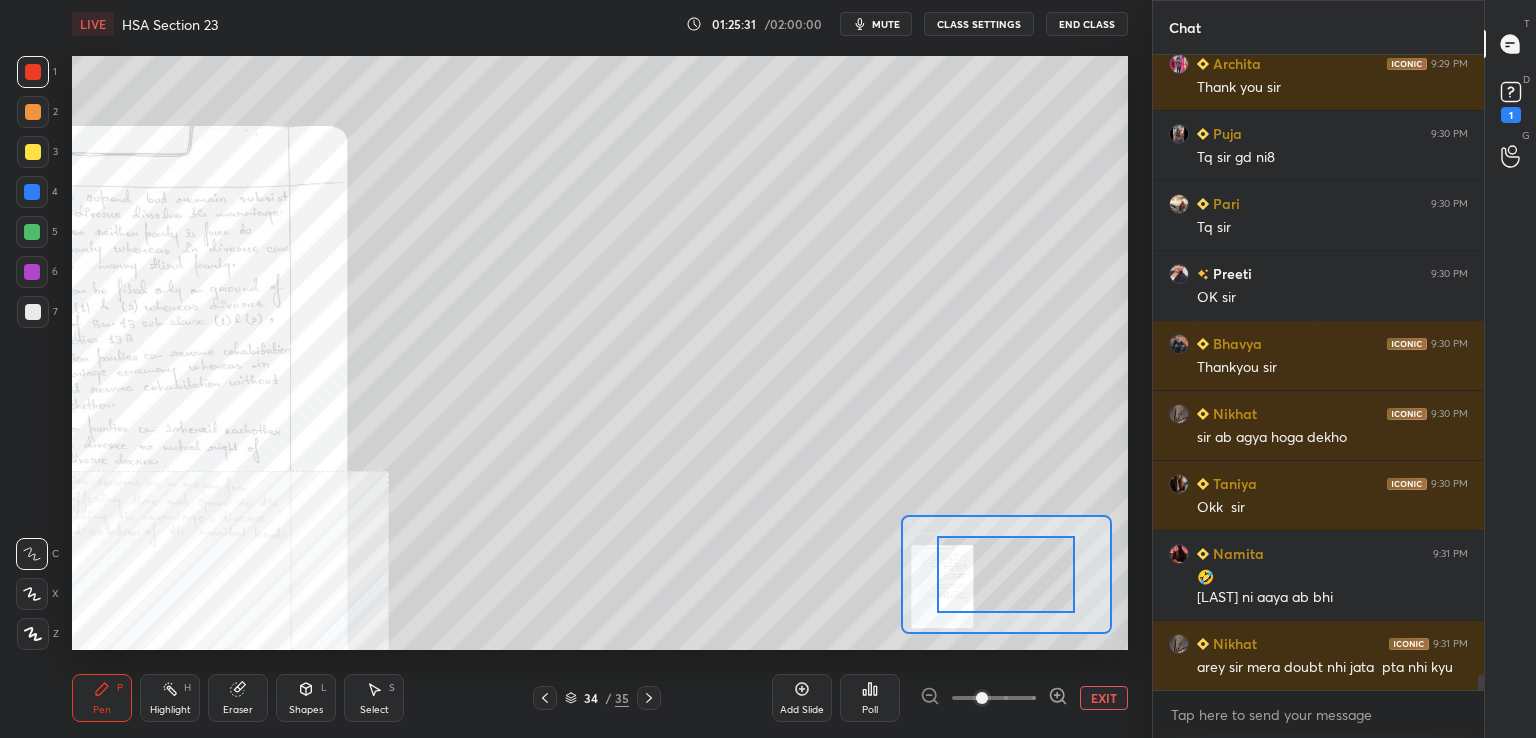 click at bounding box center [994, 698] 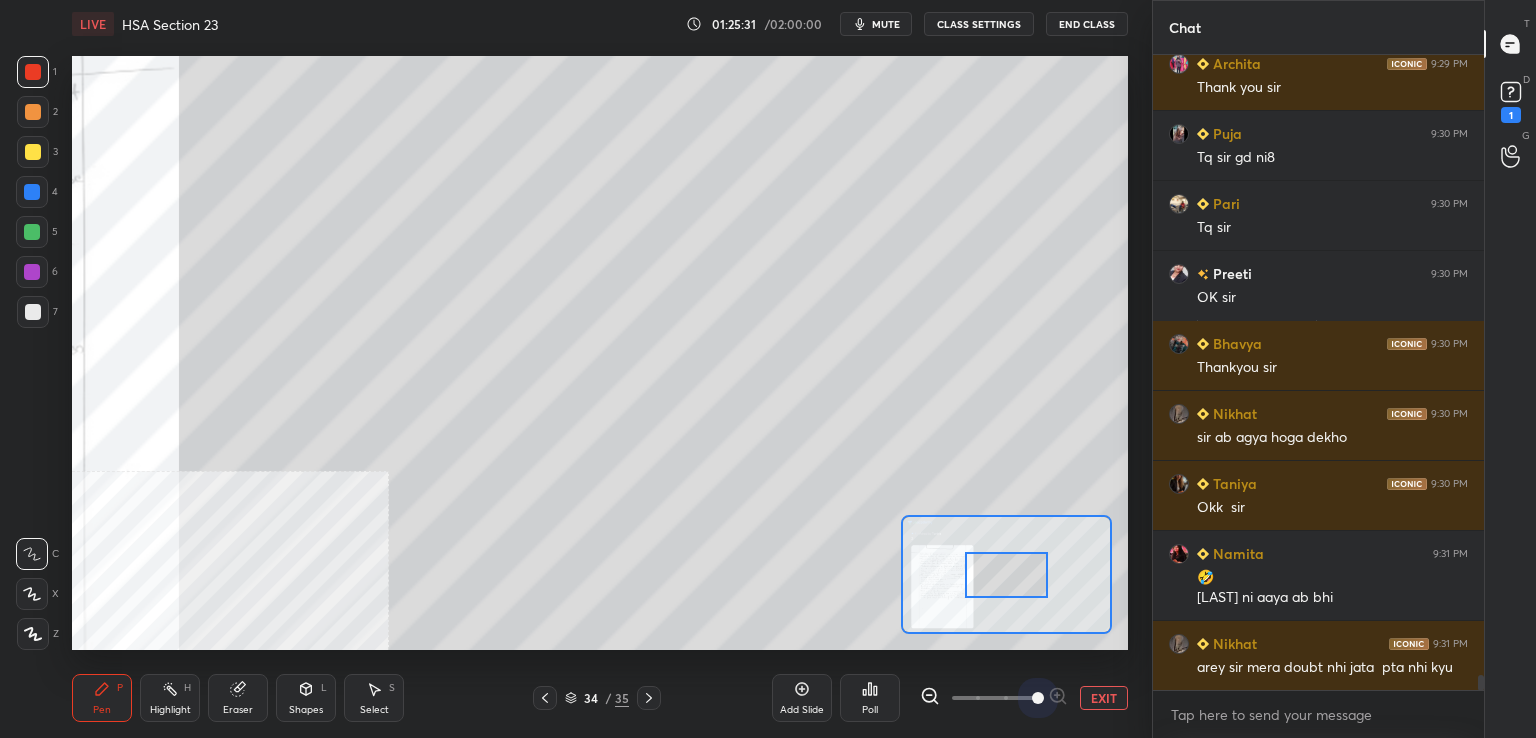 drag, startPoint x: 1036, startPoint y: 690, endPoint x: 1036, endPoint y: 666, distance: 24 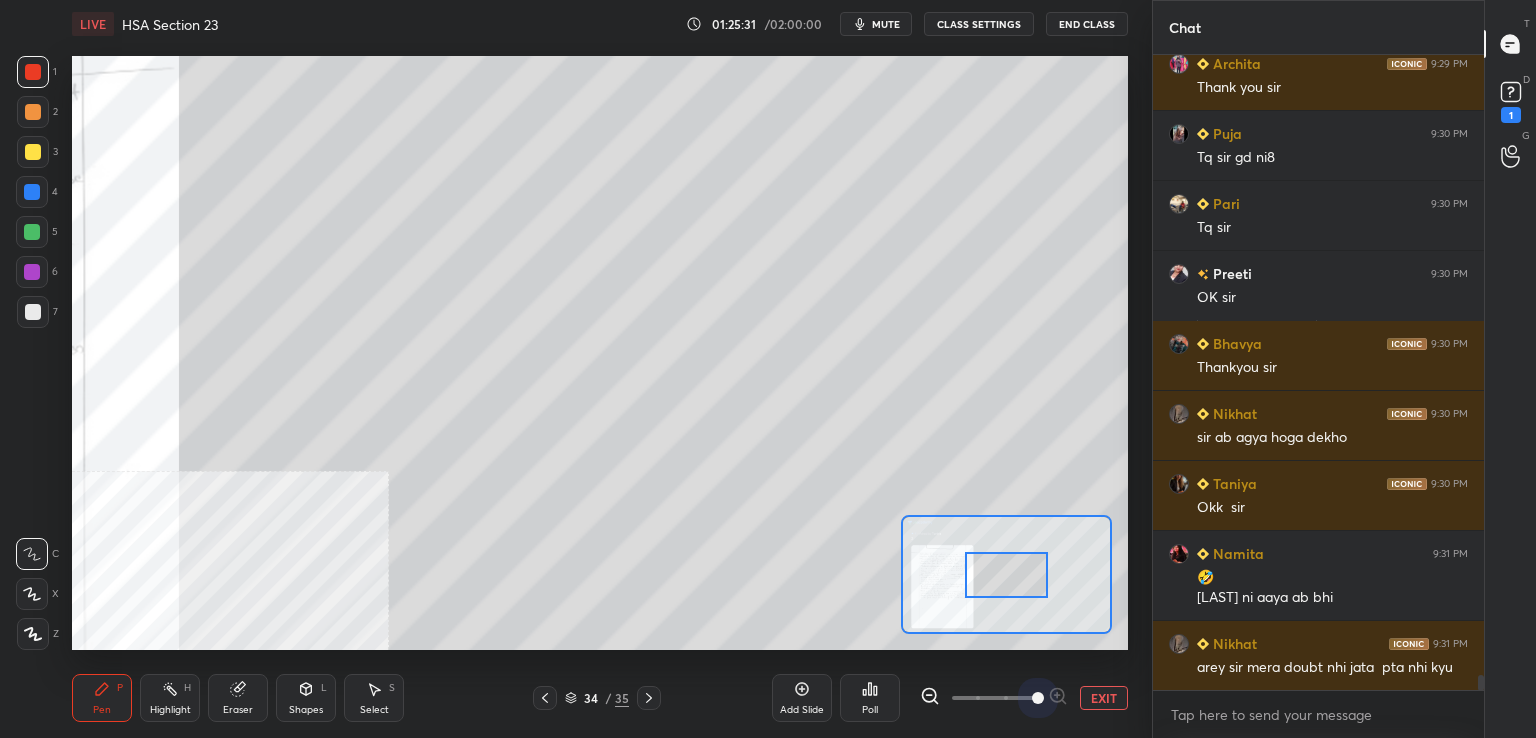 click at bounding box center [1038, 698] 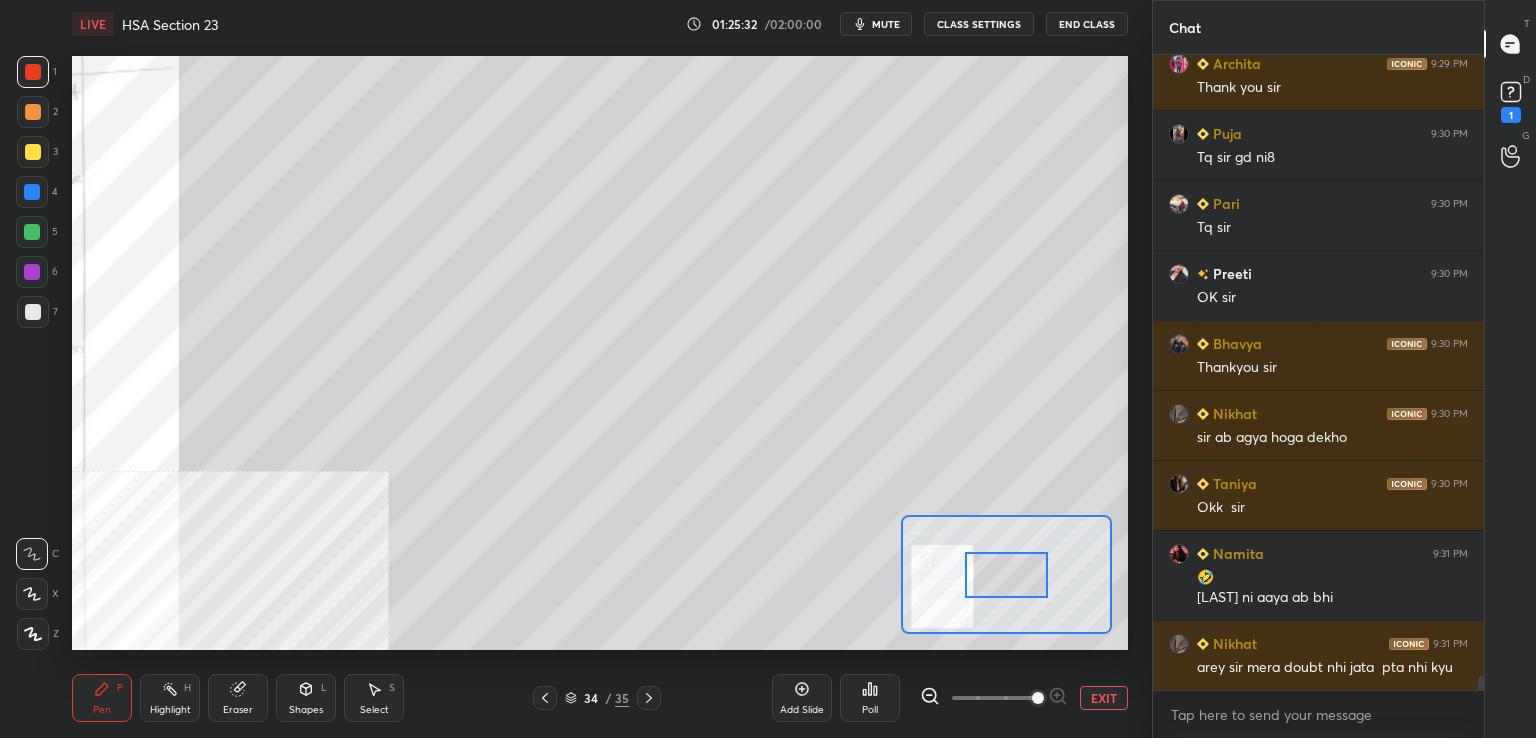 scroll, scrollTop: 27234, scrollLeft: 0, axis: vertical 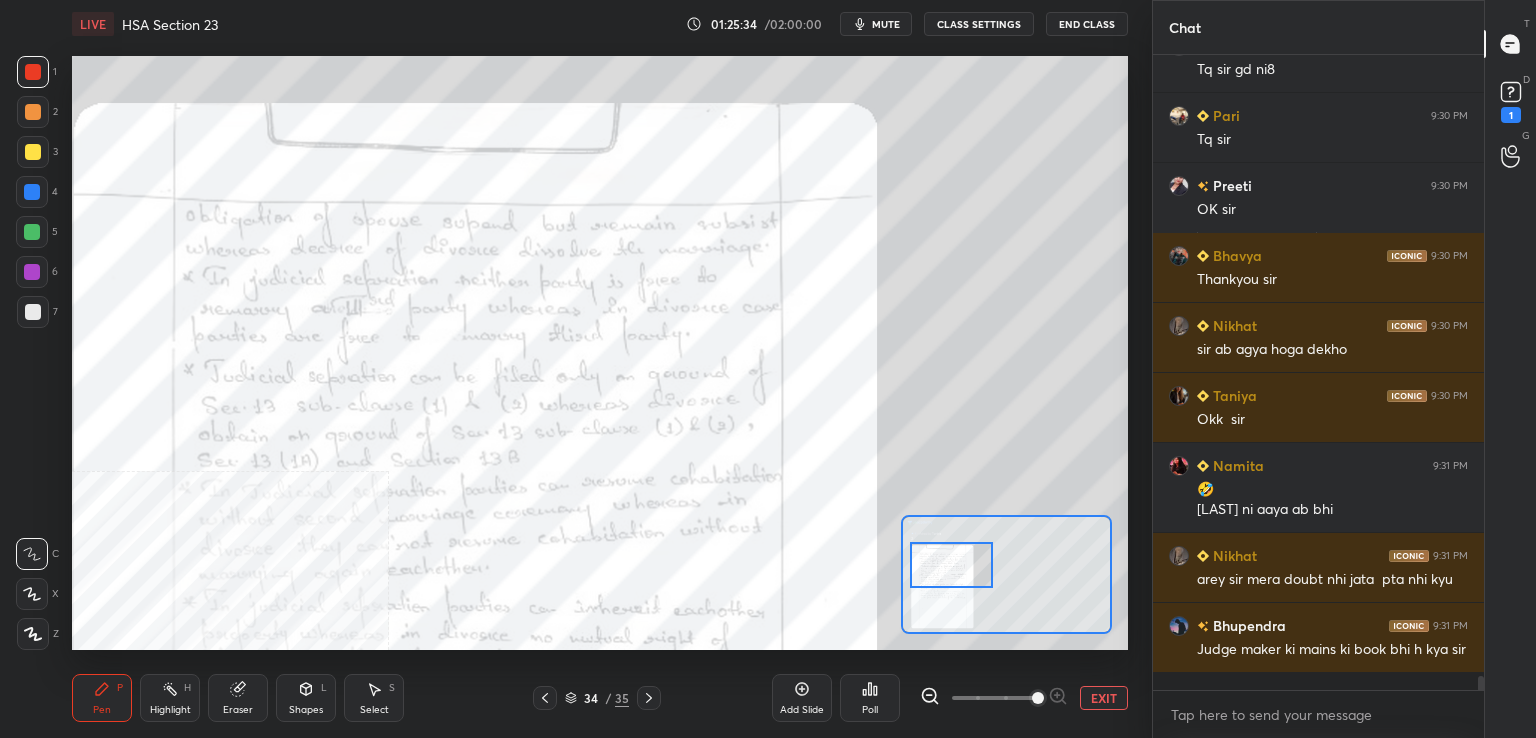 drag, startPoint x: 1010, startPoint y: 569, endPoint x: 964, endPoint y: 560, distance: 46.872166 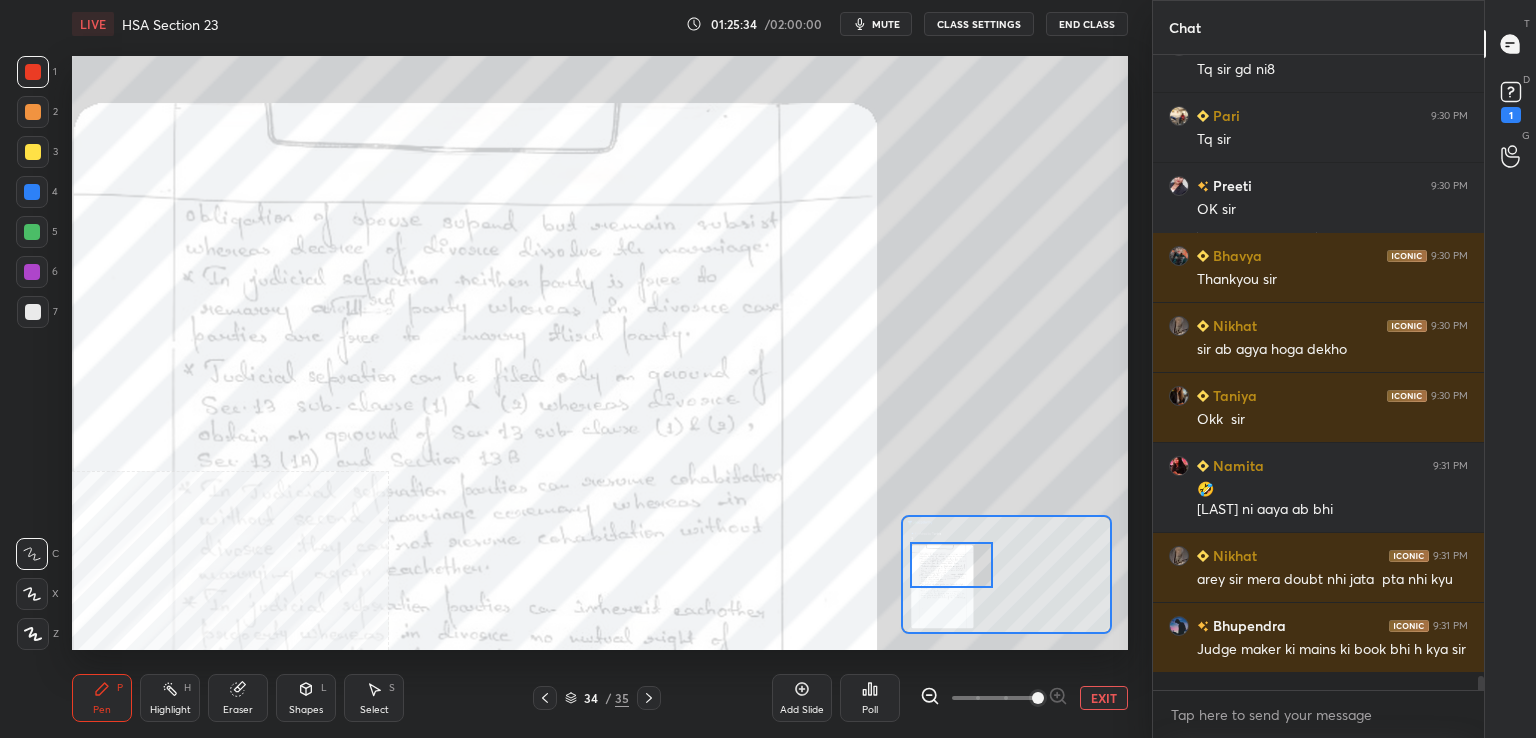 click at bounding box center (951, 565) 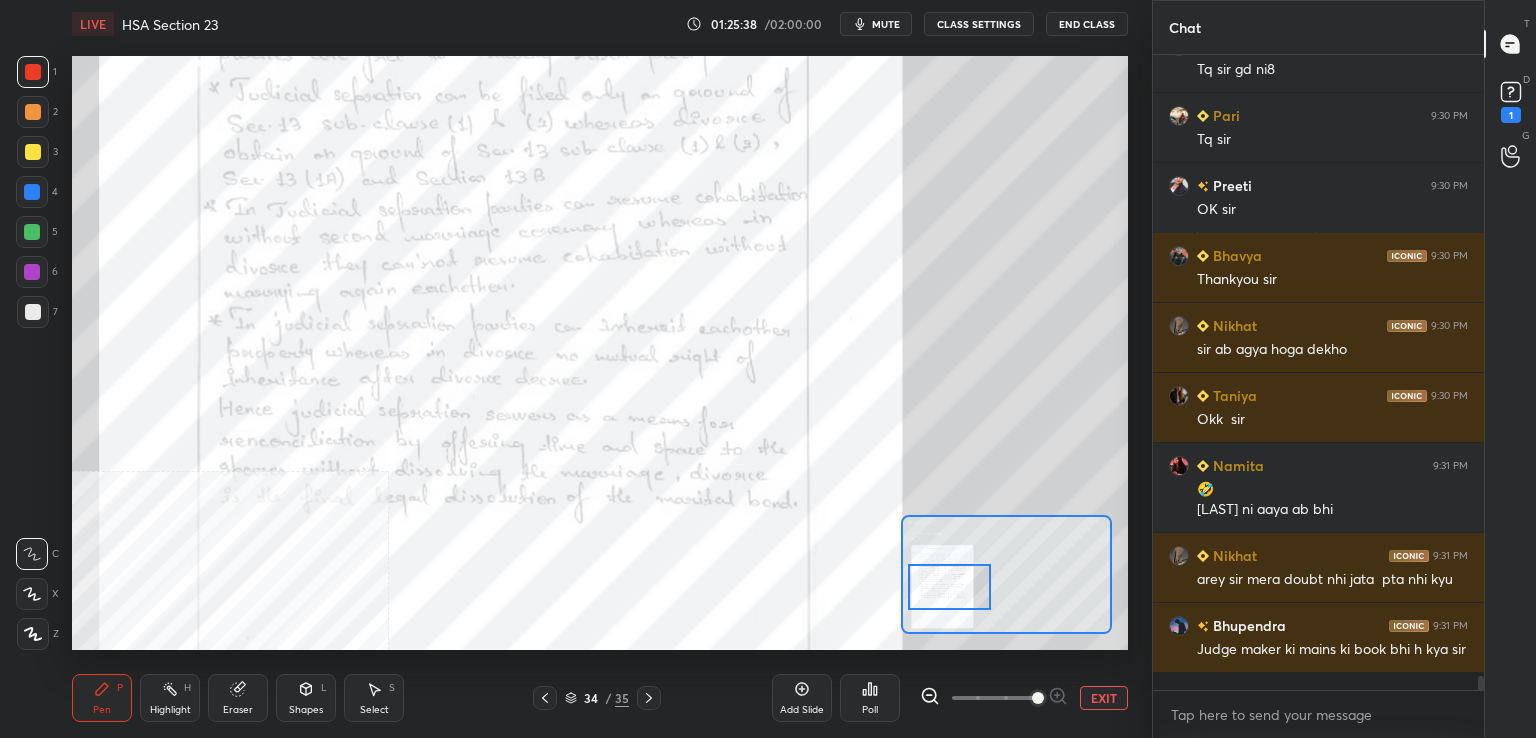 drag, startPoint x: 964, startPoint y: 556, endPoint x: 960, endPoint y: 580, distance: 24.33105 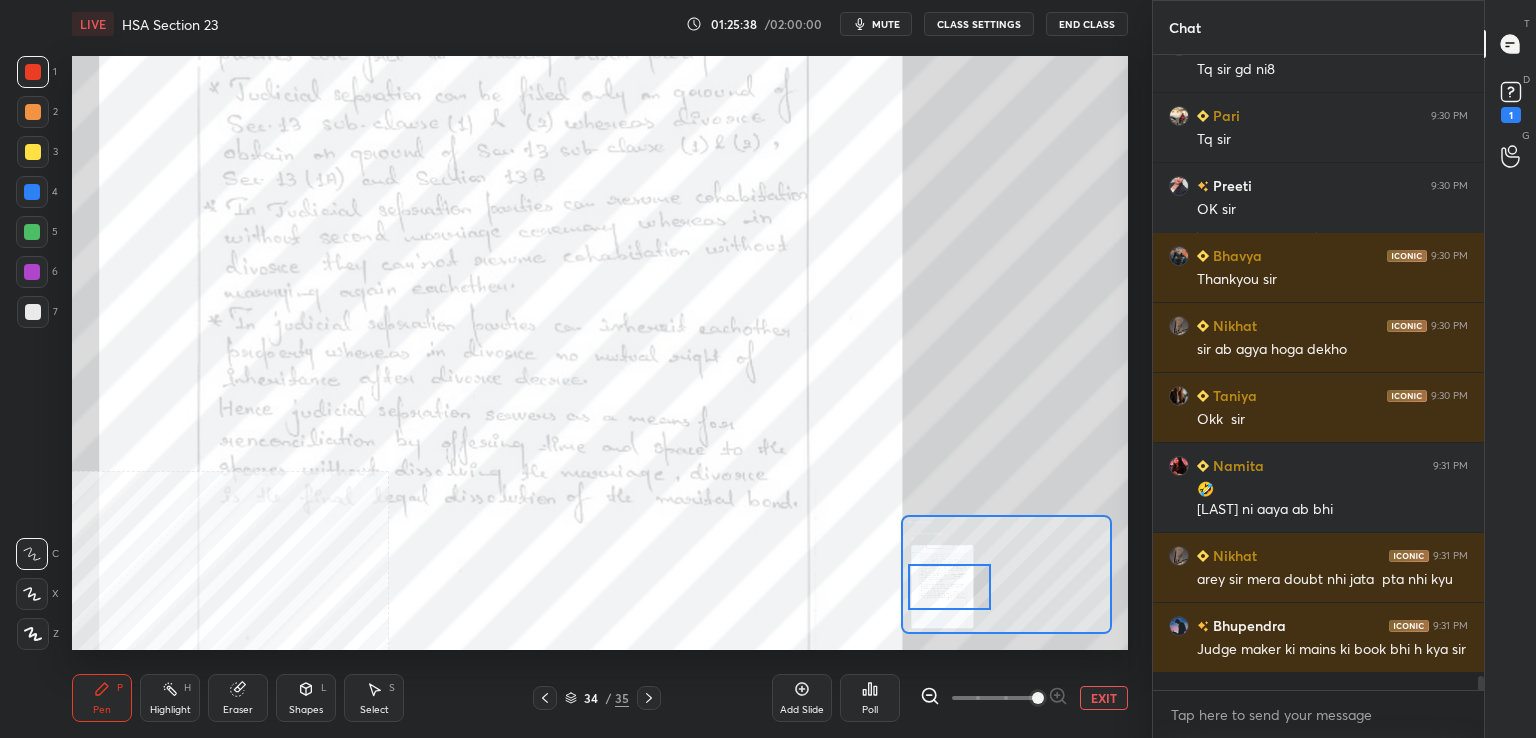 click at bounding box center (949, 587) 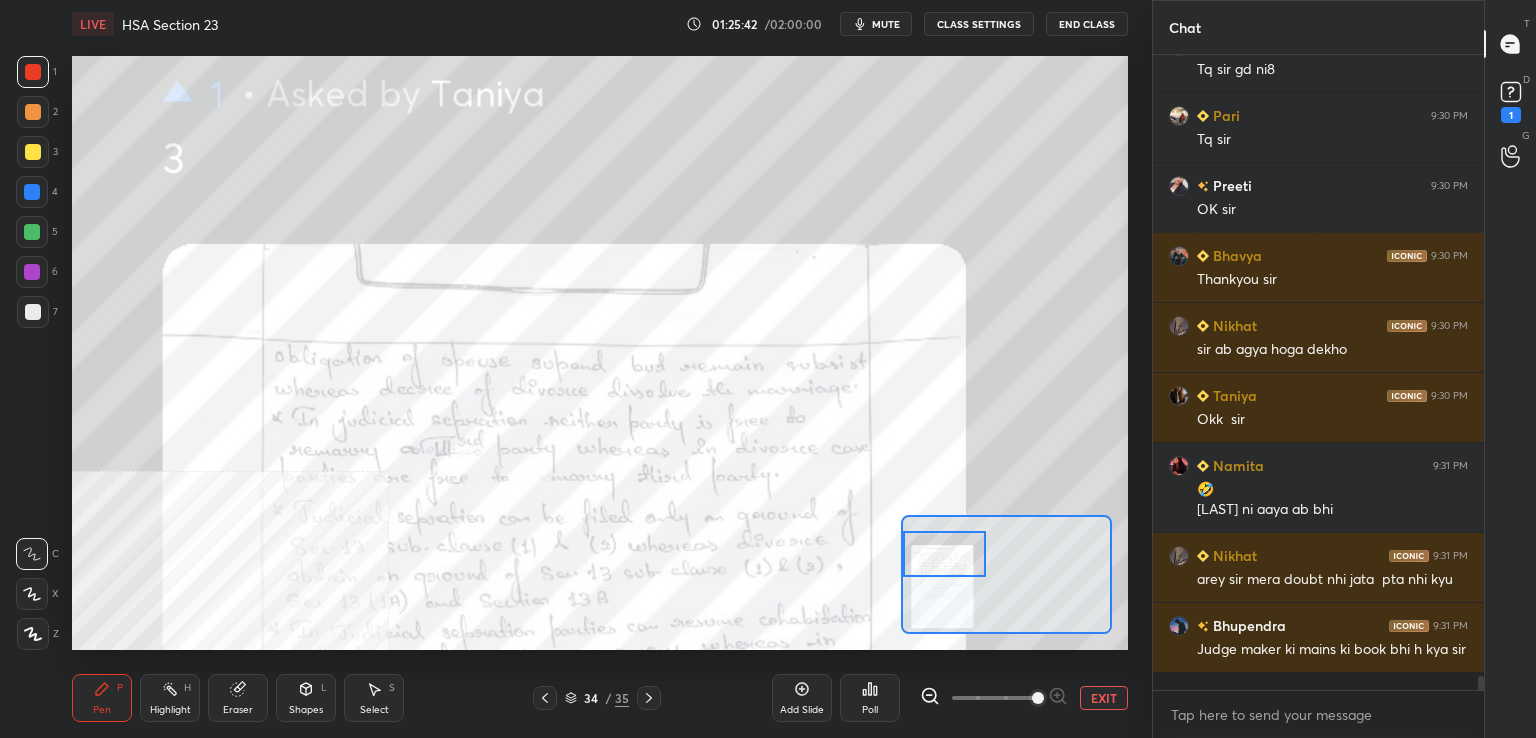 drag, startPoint x: 969, startPoint y: 585, endPoint x: 962, endPoint y: 577, distance: 10.630146 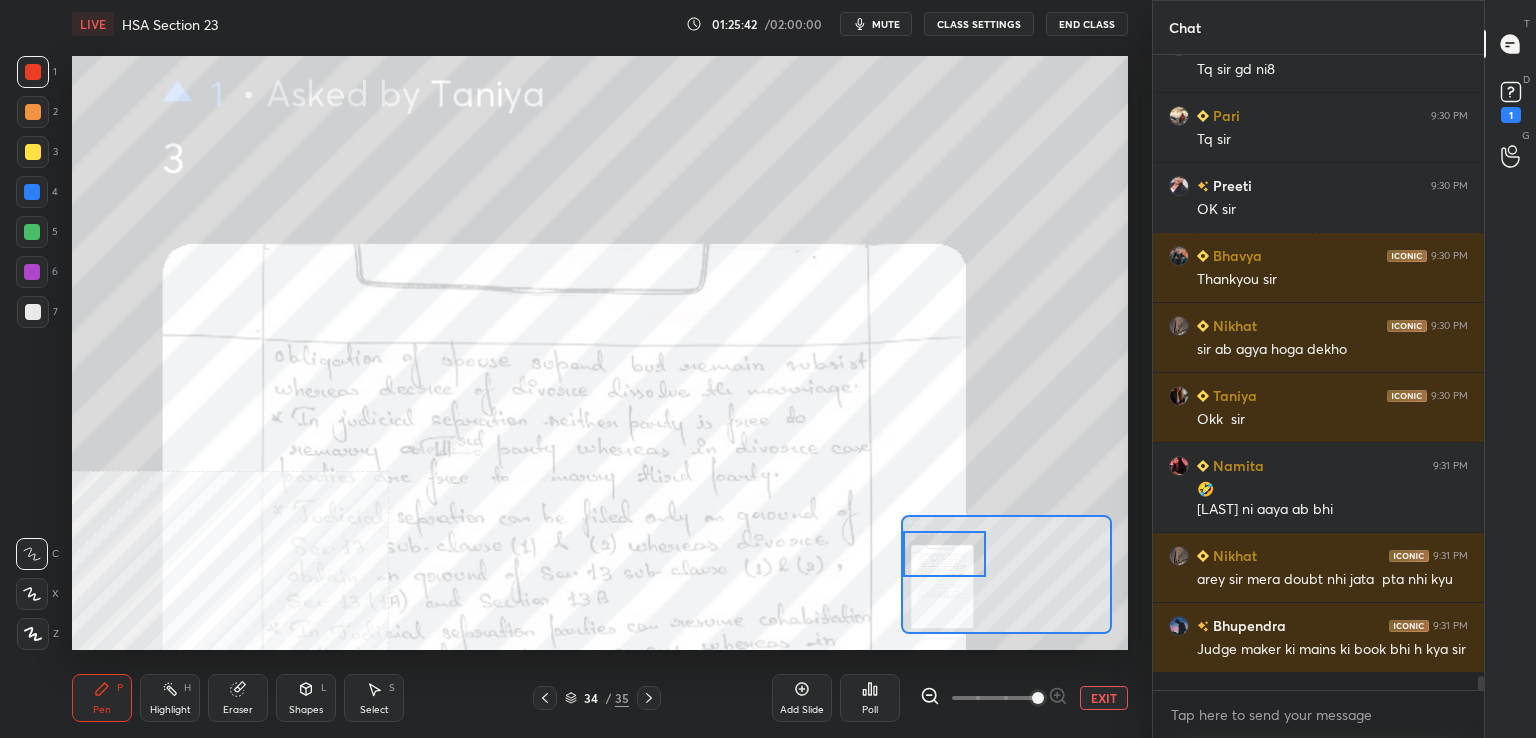 click at bounding box center (944, 554) 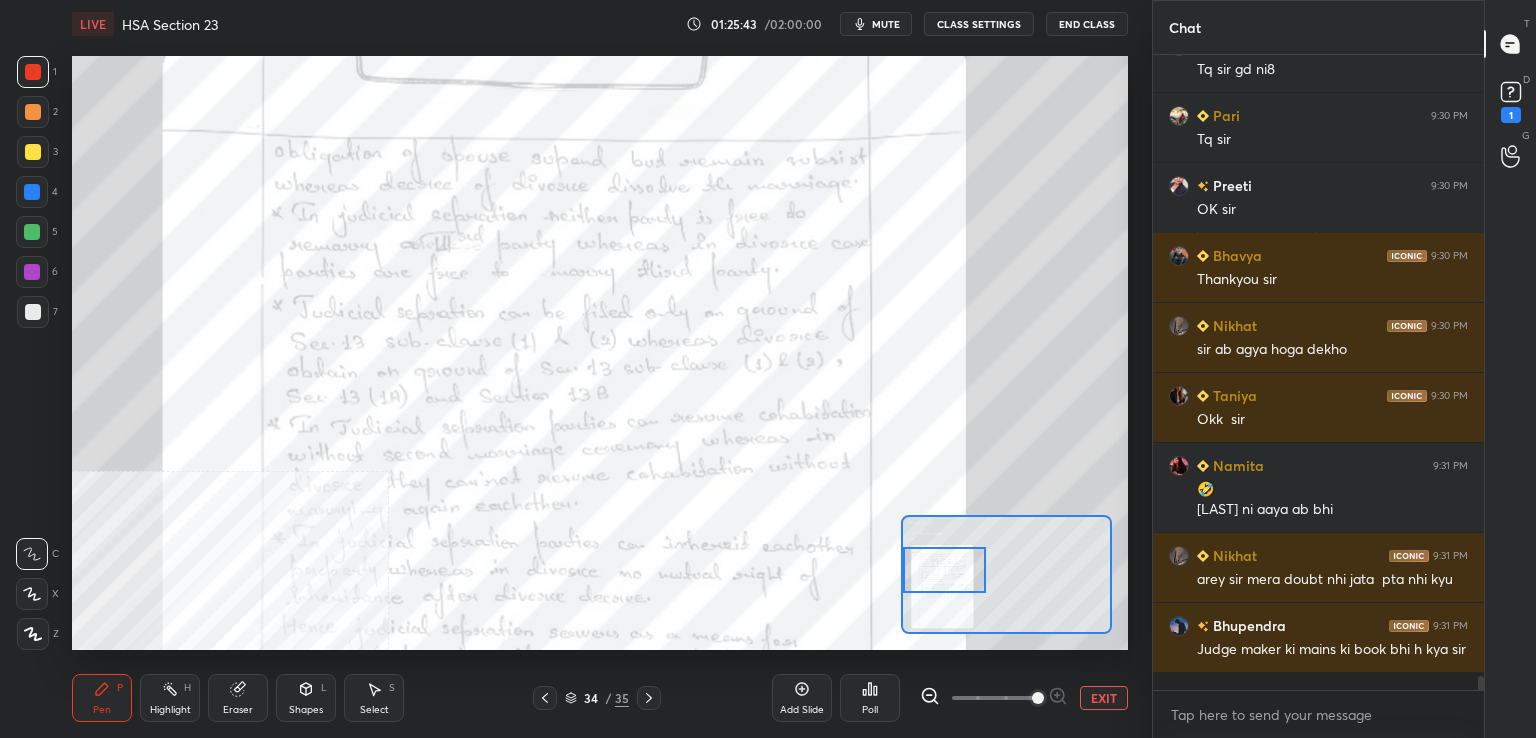 click on "EXIT" at bounding box center [1104, 698] 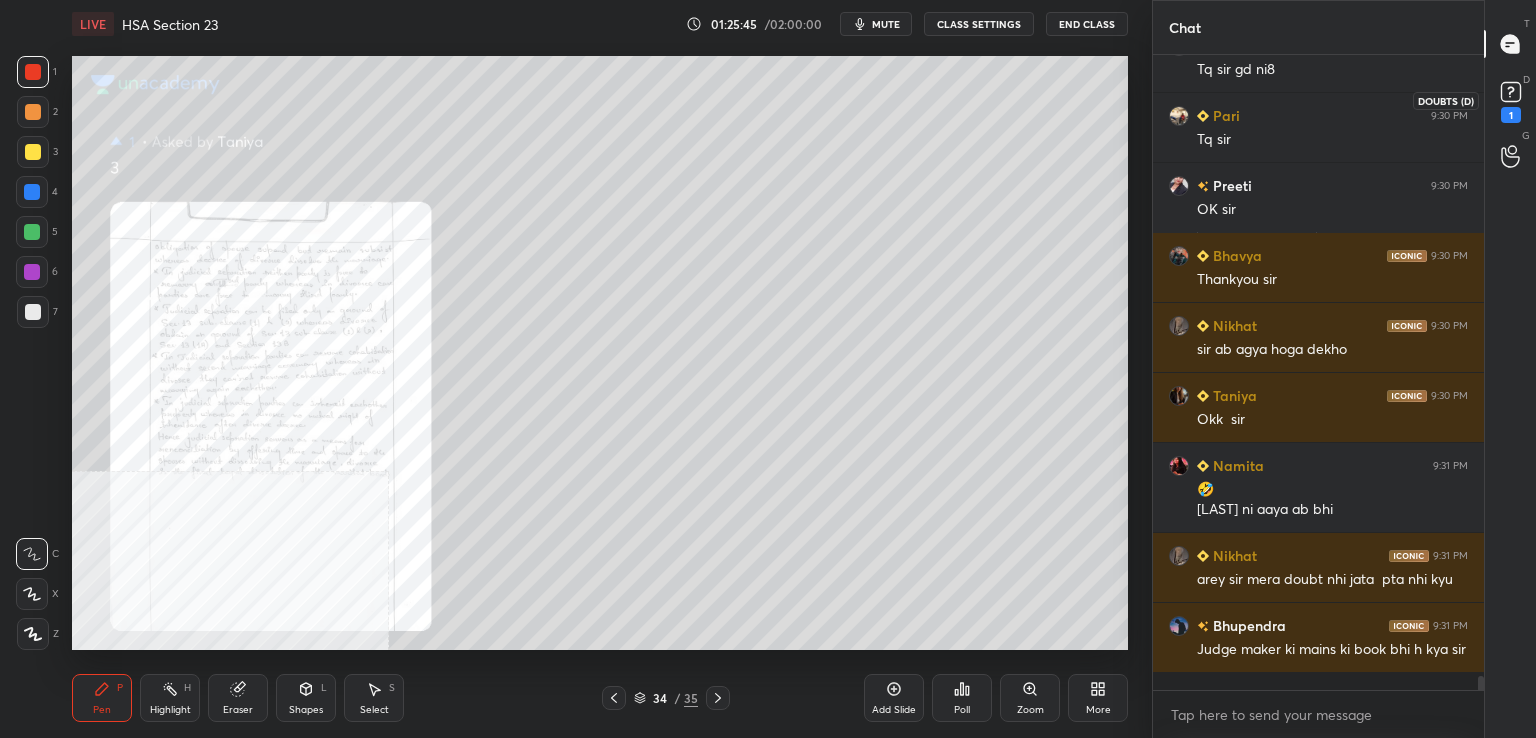 drag, startPoint x: 1508, startPoint y: 99, endPoint x: 1480, endPoint y: 133, distance: 44.04543 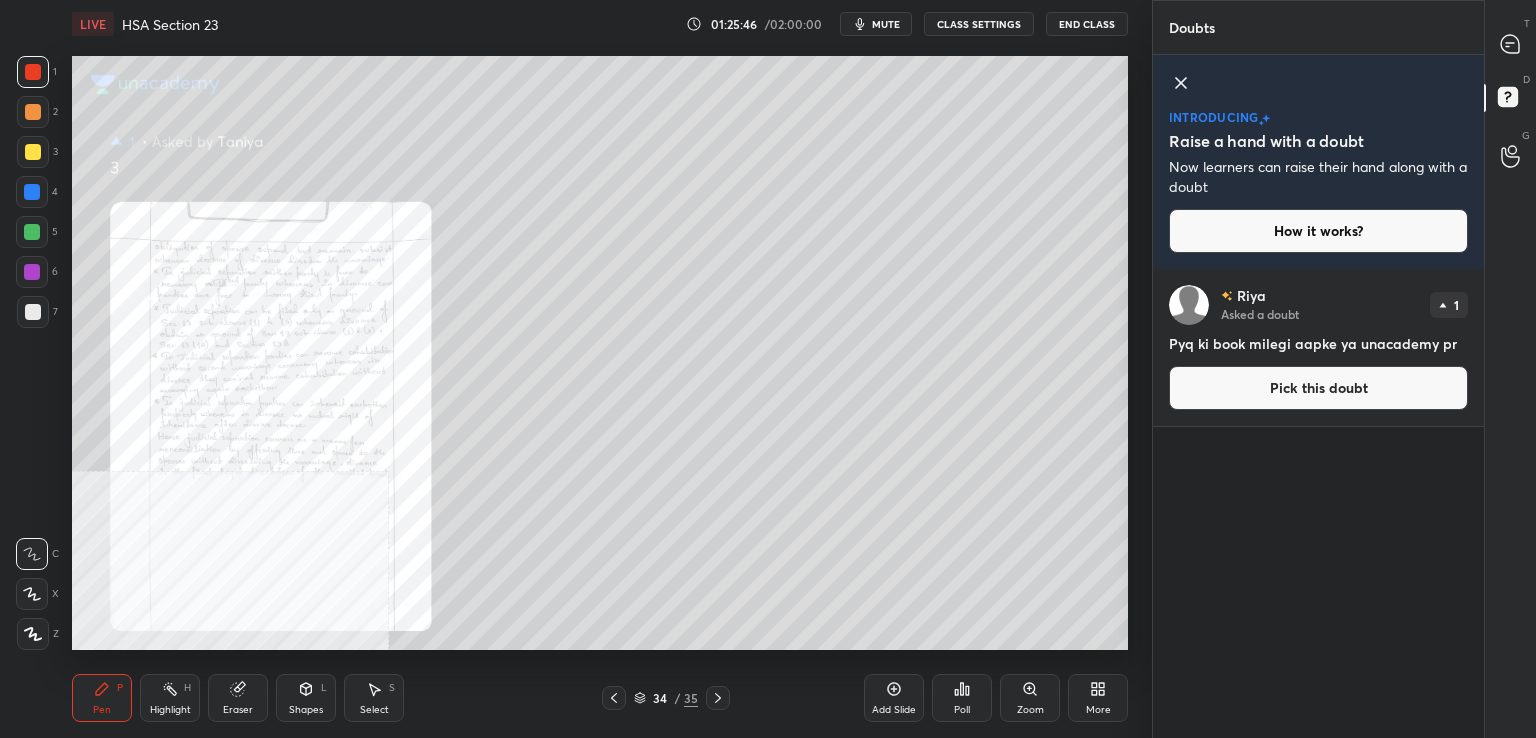 drag, startPoint x: 1307, startPoint y: 389, endPoint x: 1223, endPoint y: 389, distance: 84 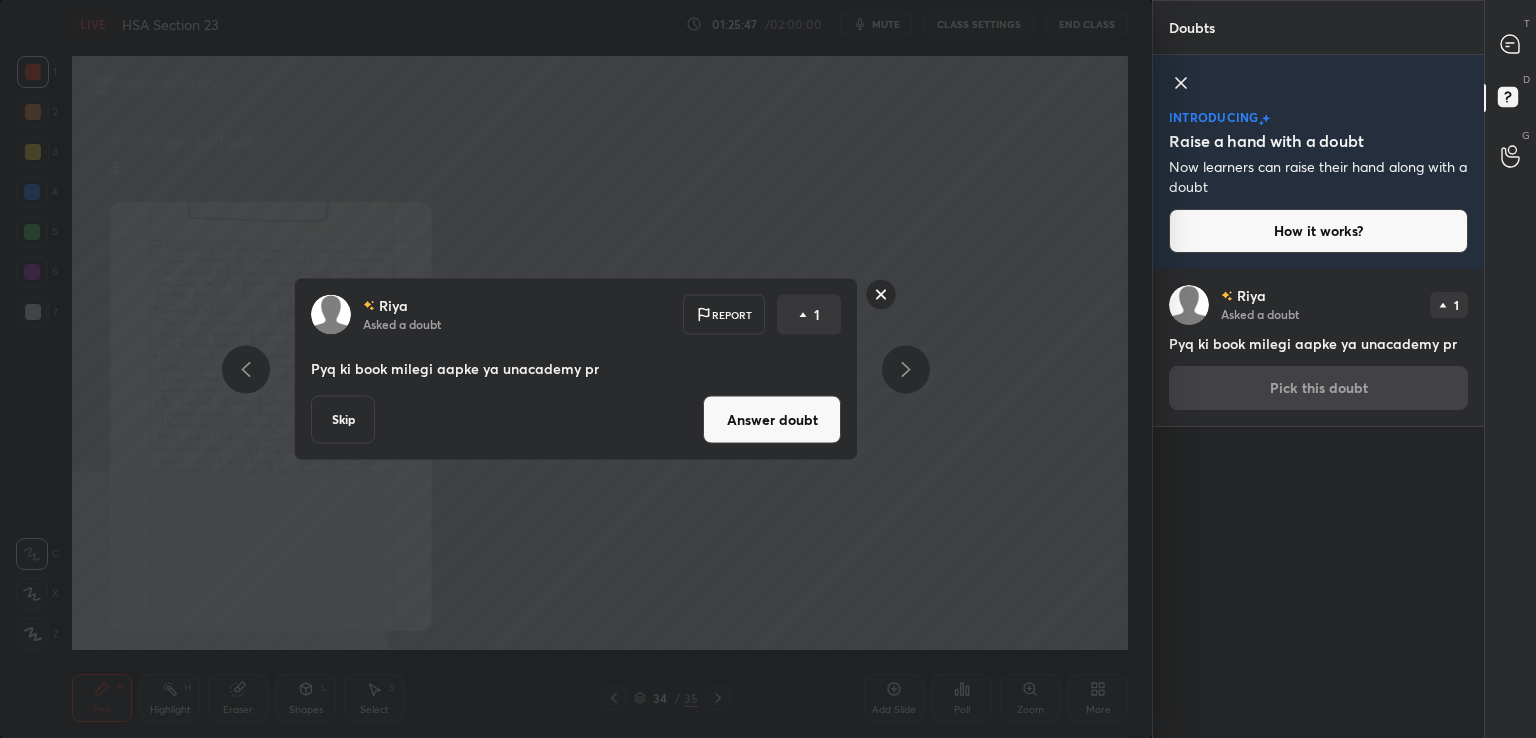 click on "Answer doubt" at bounding box center (772, 420) 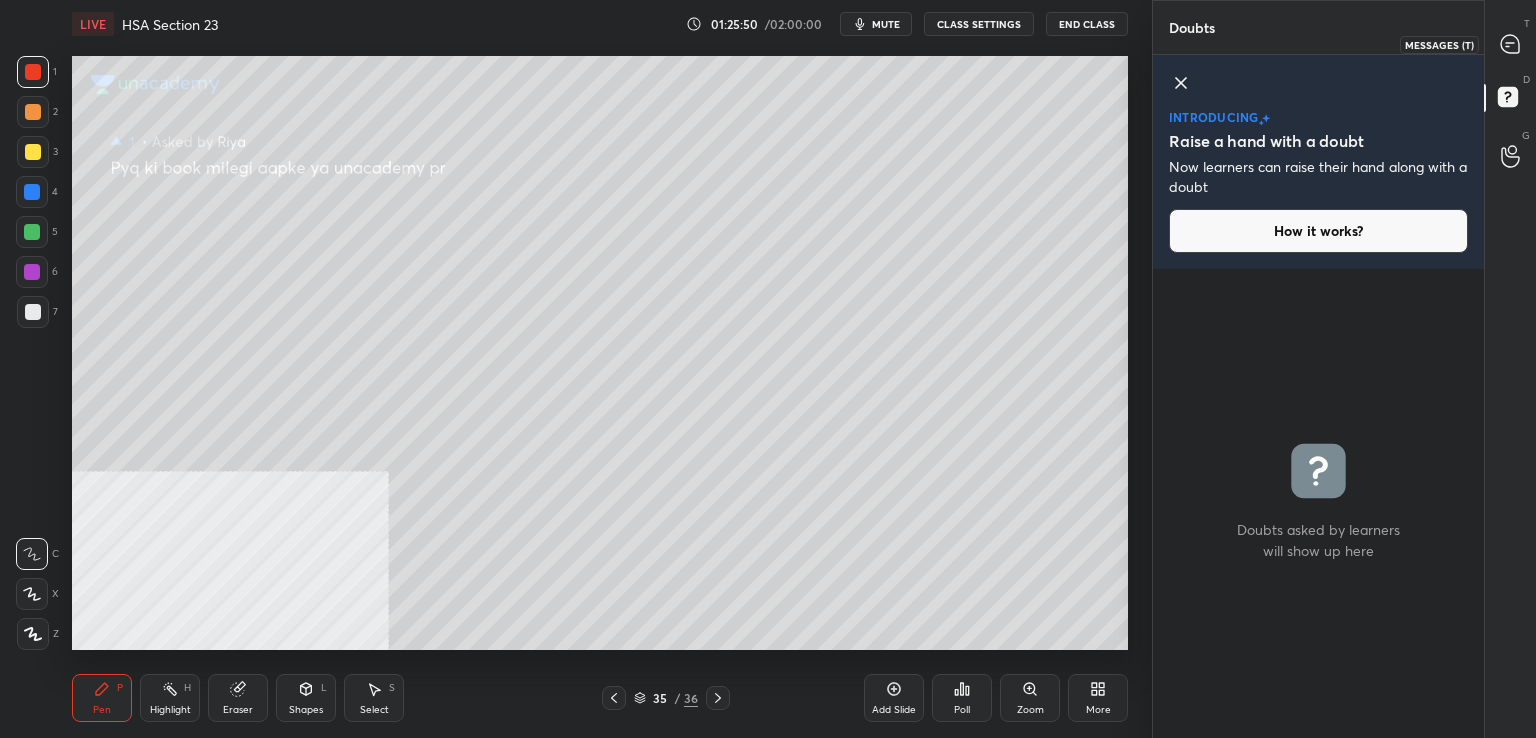 drag, startPoint x: 1520, startPoint y: 36, endPoint x: 1482, endPoint y: 37, distance: 38.013157 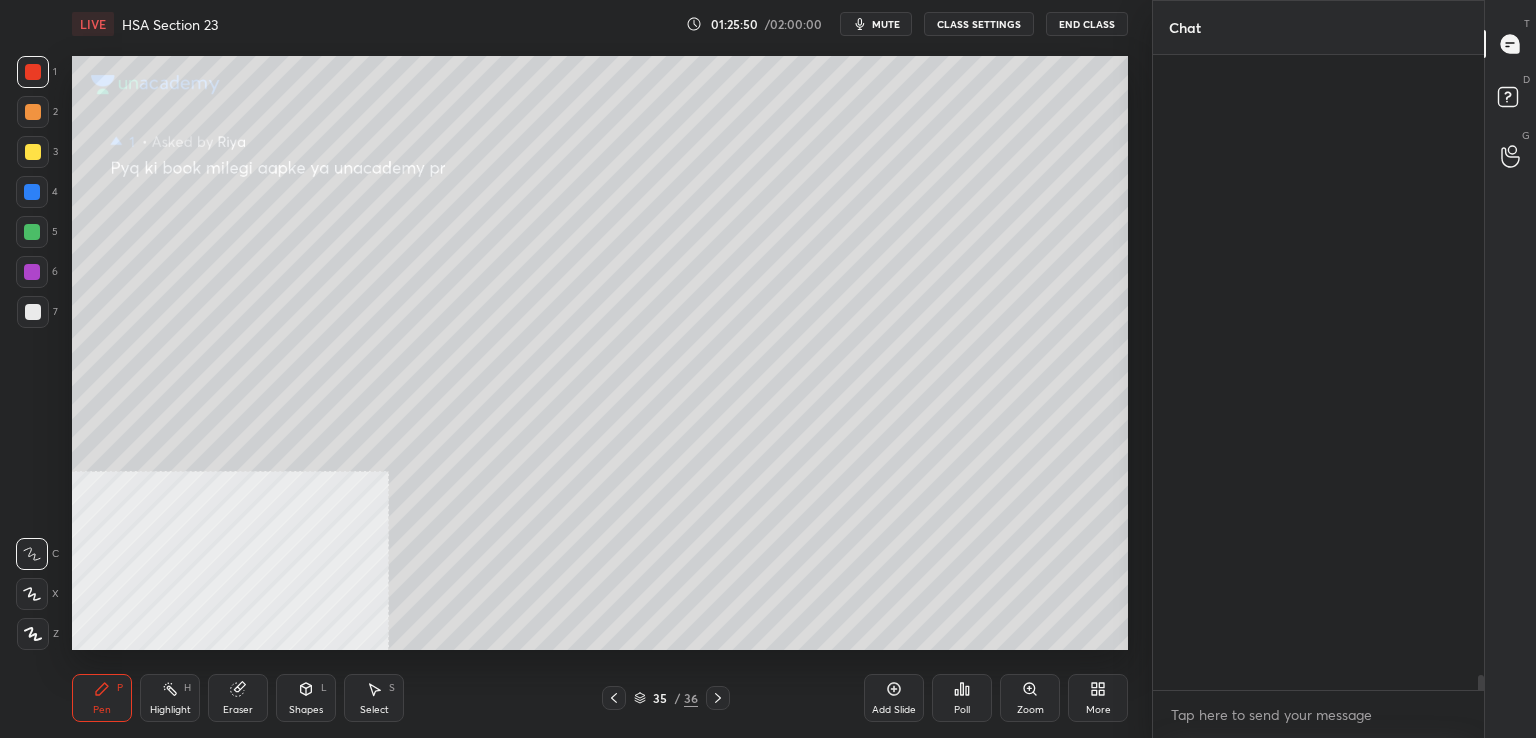scroll, scrollTop: 27284, scrollLeft: 0, axis: vertical 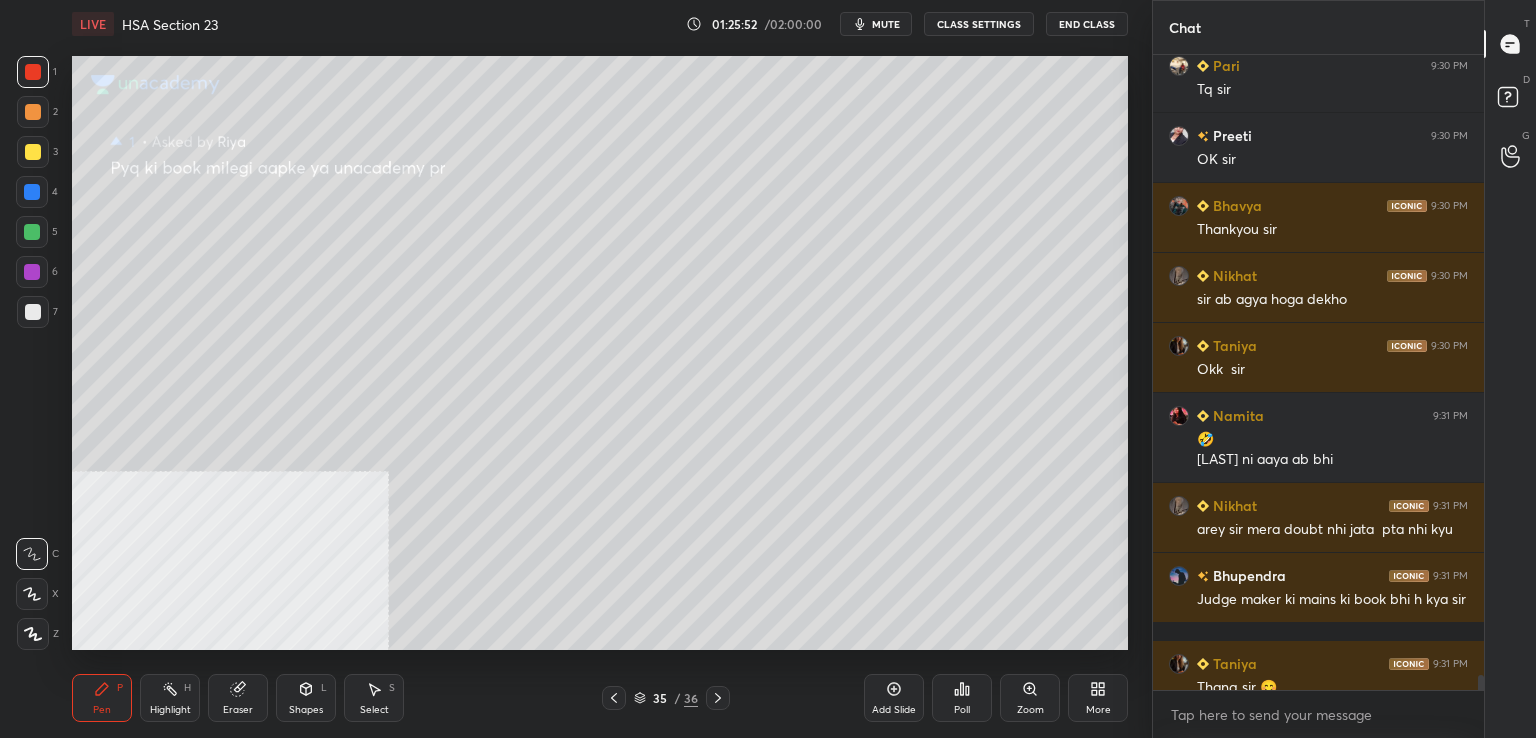 drag, startPoint x: 36, startPoint y: 154, endPoint x: 65, endPoint y: 148, distance: 29.614185 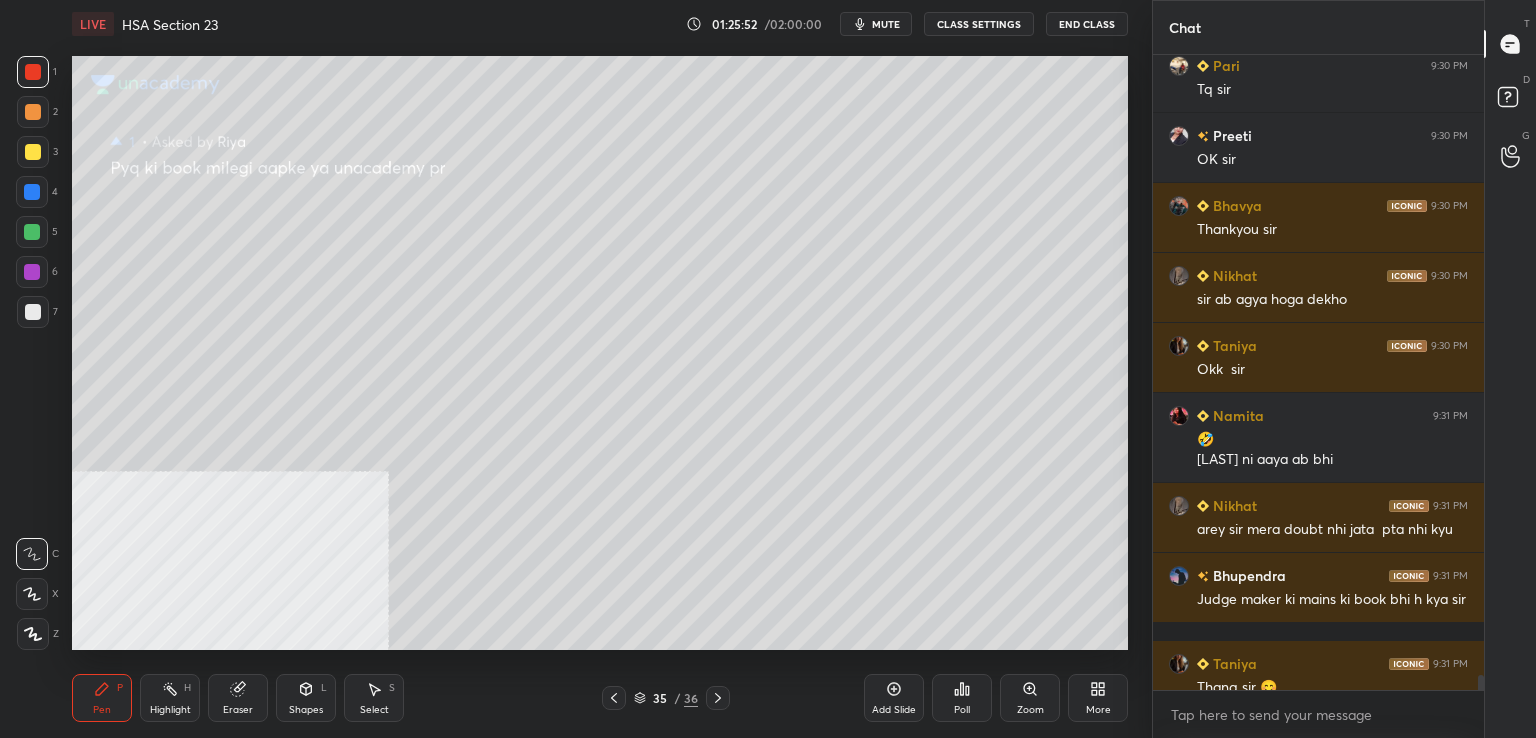 click at bounding box center (33, 152) 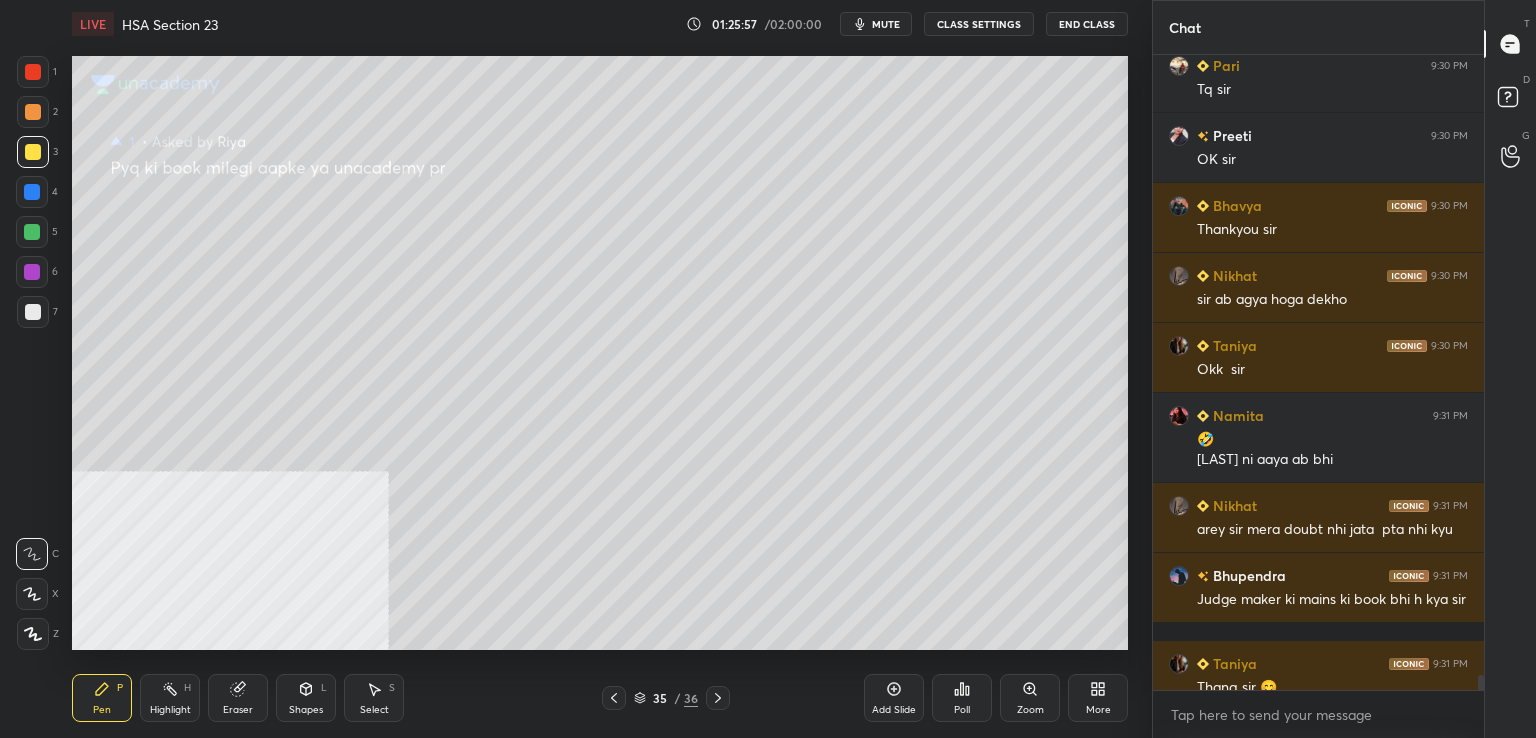 scroll, scrollTop: 27304, scrollLeft: 0, axis: vertical 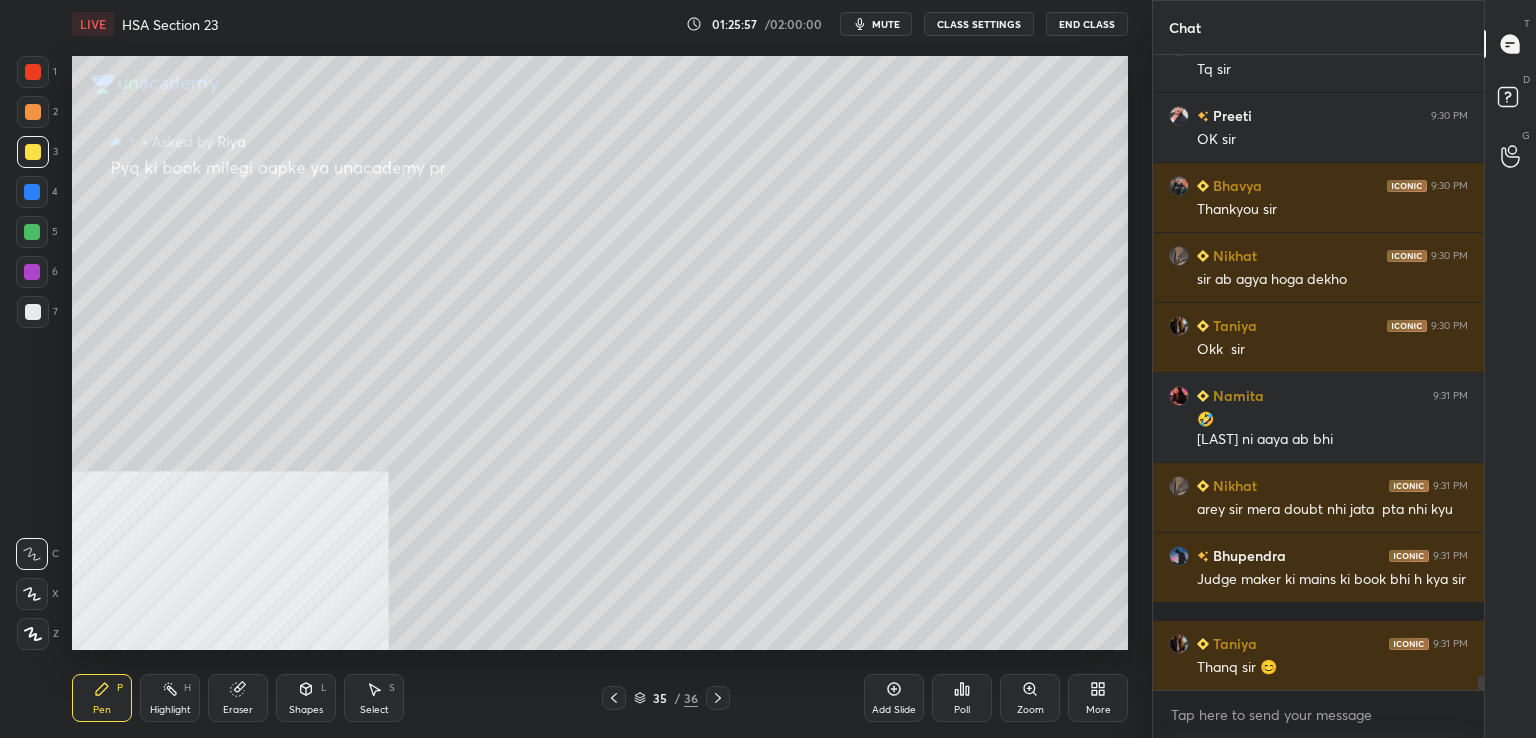drag, startPoint x: 1480, startPoint y: 692, endPoint x: 1475, endPoint y: 702, distance: 11.18034 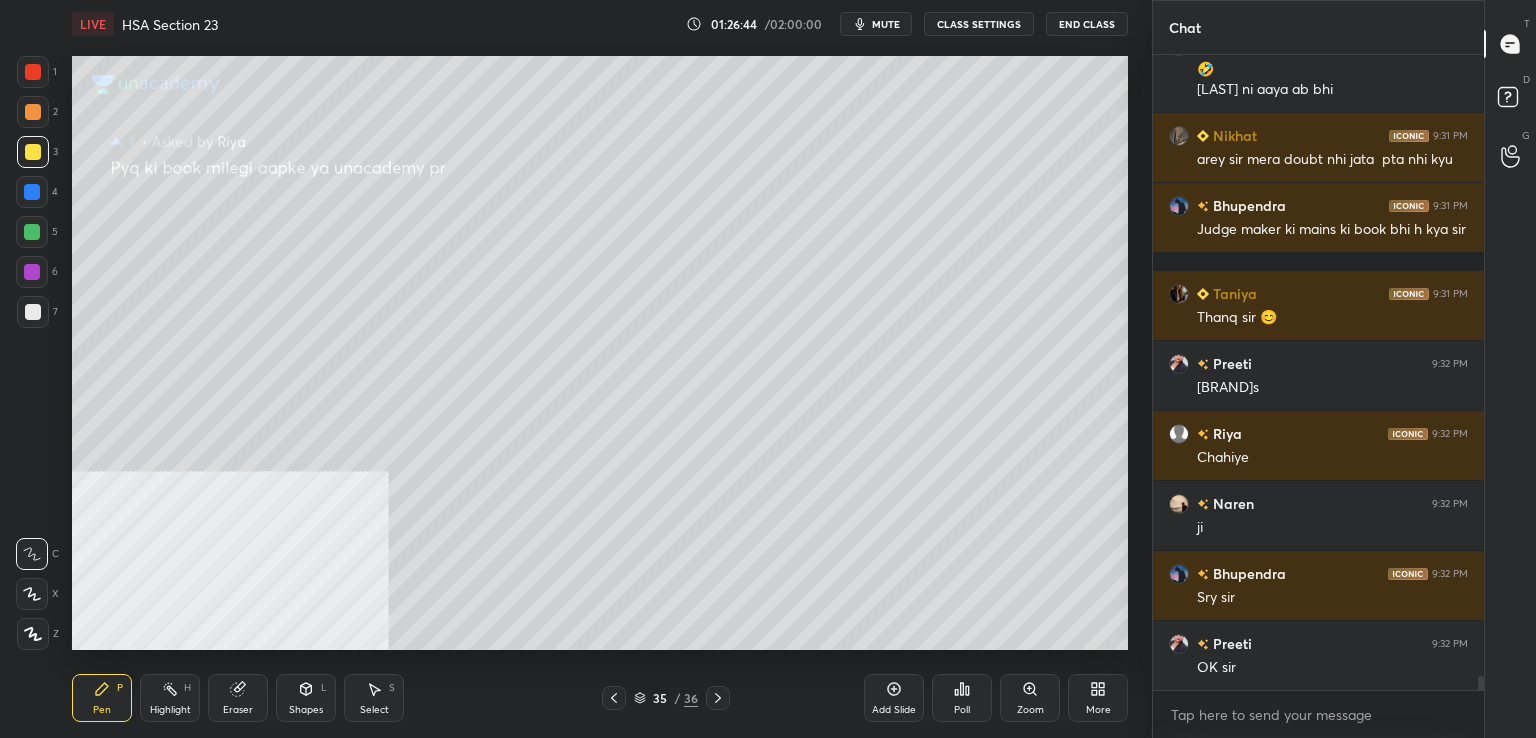 scroll, scrollTop: 27742, scrollLeft: 0, axis: vertical 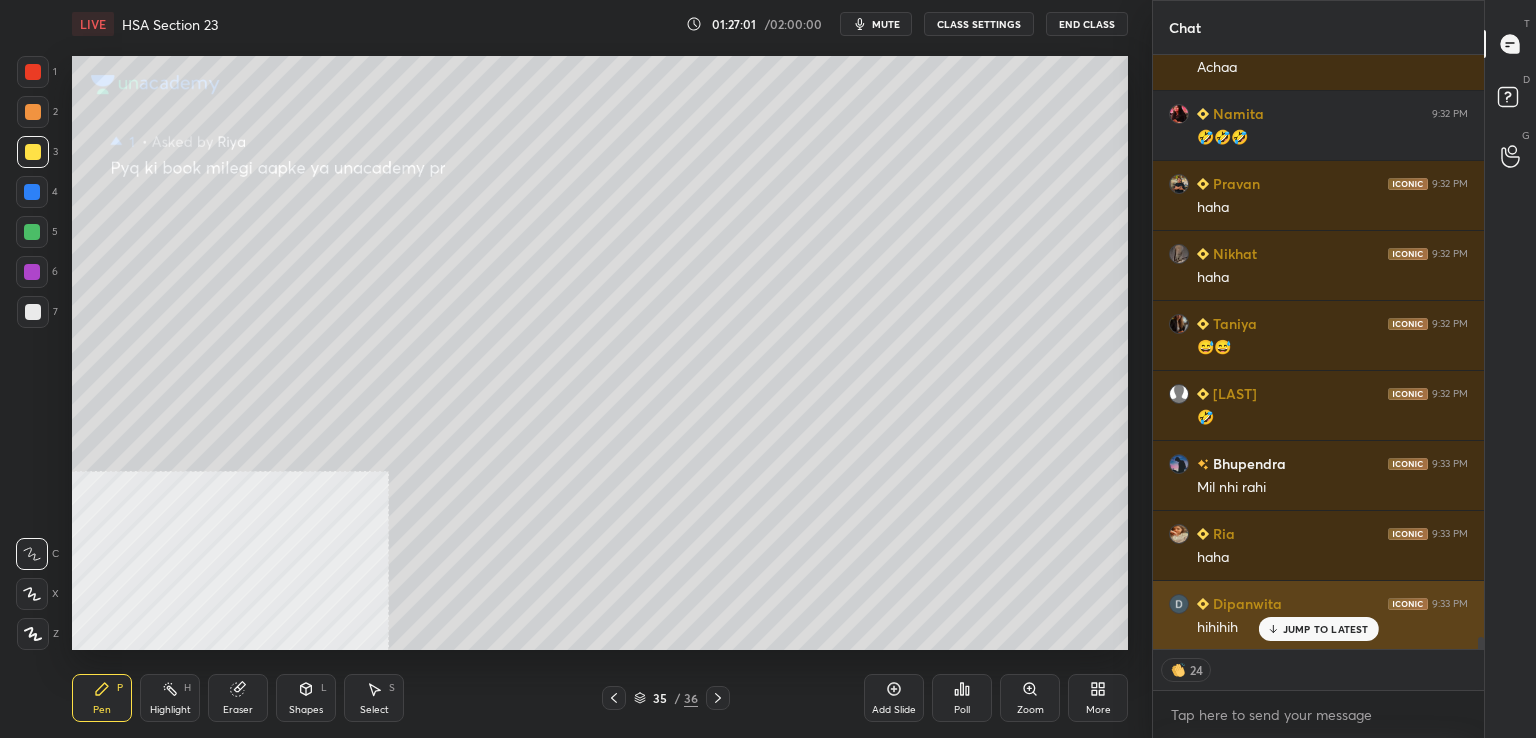 drag, startPoint x: 1288, startPoint y: 630, endPoint x: 1263, endPoint y: 626, distance: 25.317978 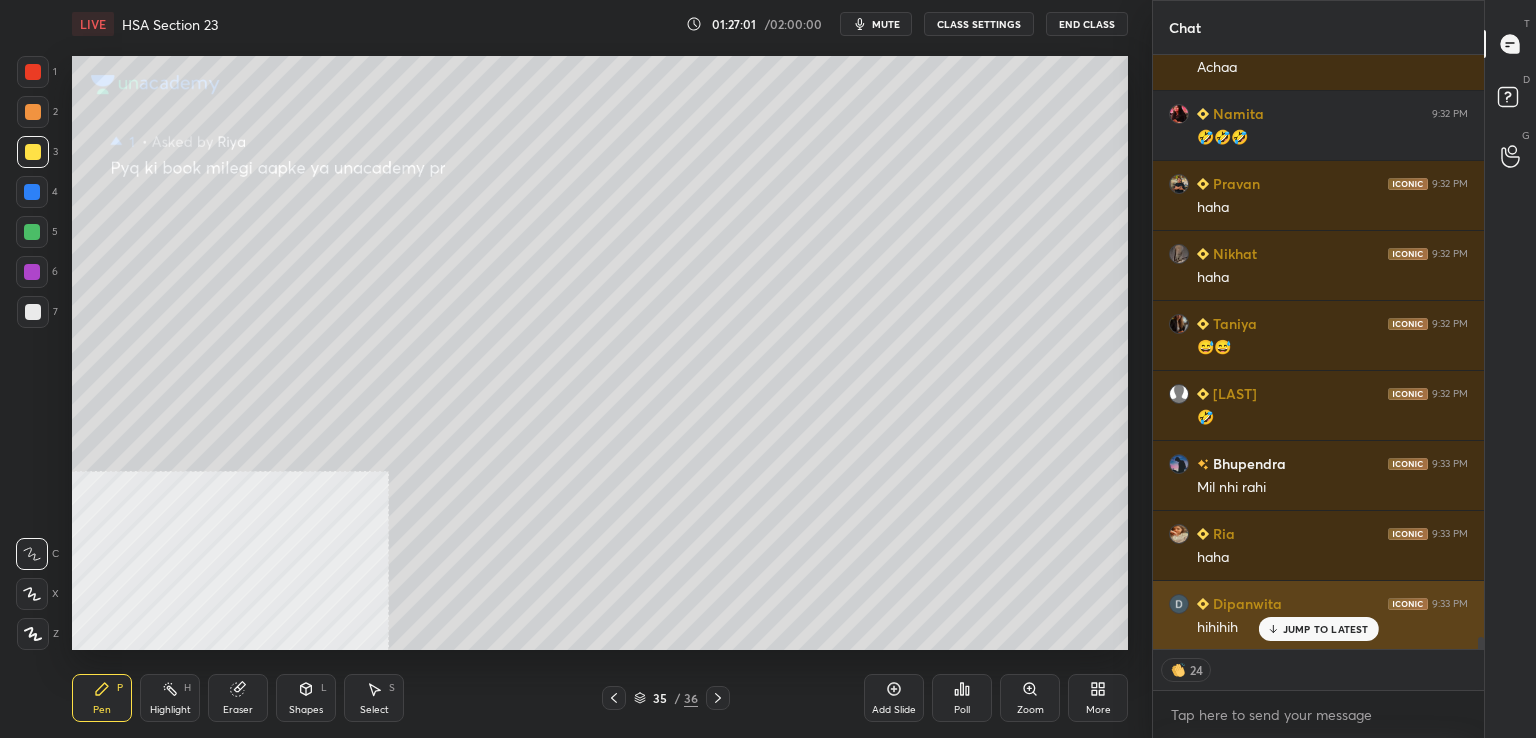 click on "JUMP TO LATEST" at bounding box center (1326, 629) 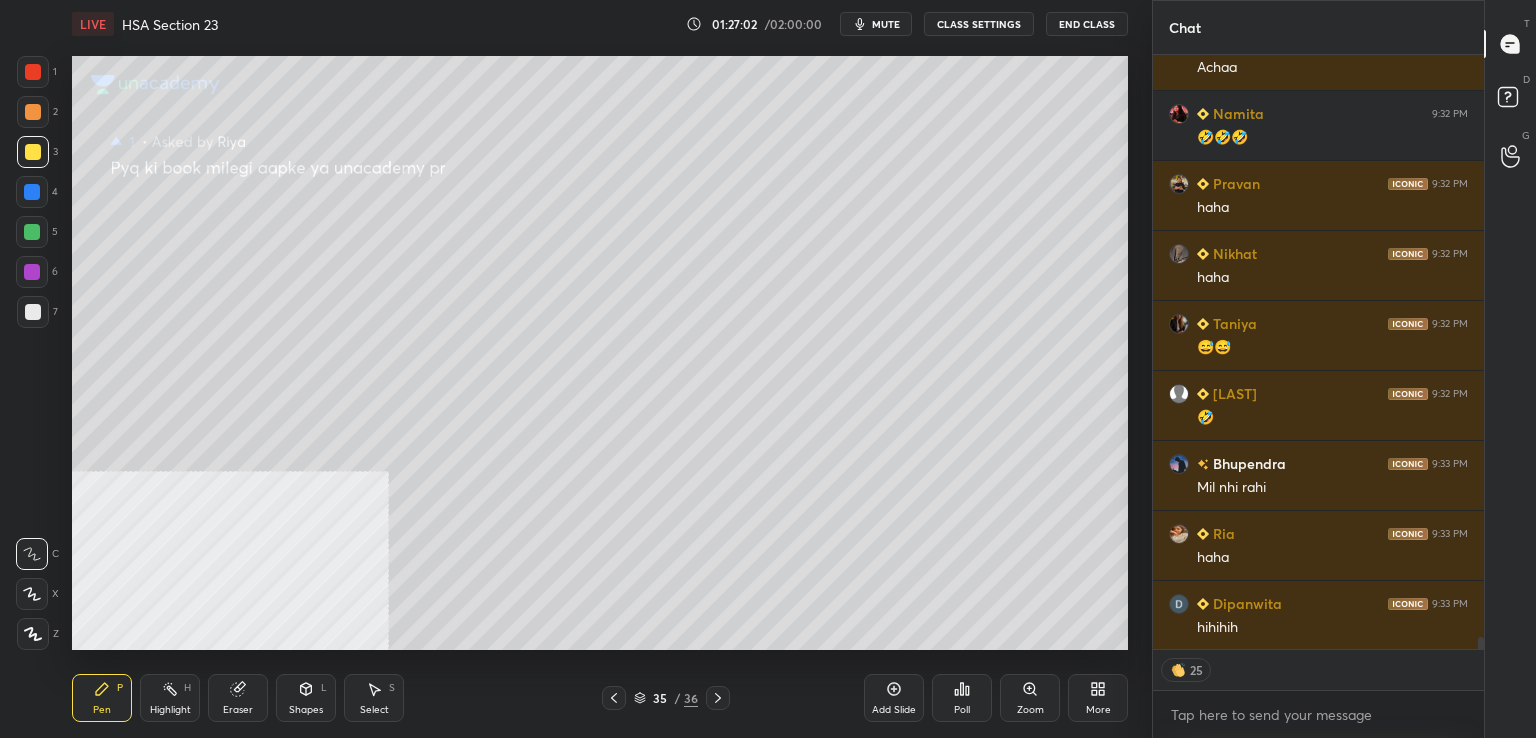 scroll, scrollTop: 28483, scrollLeft: 0, axis: vertical 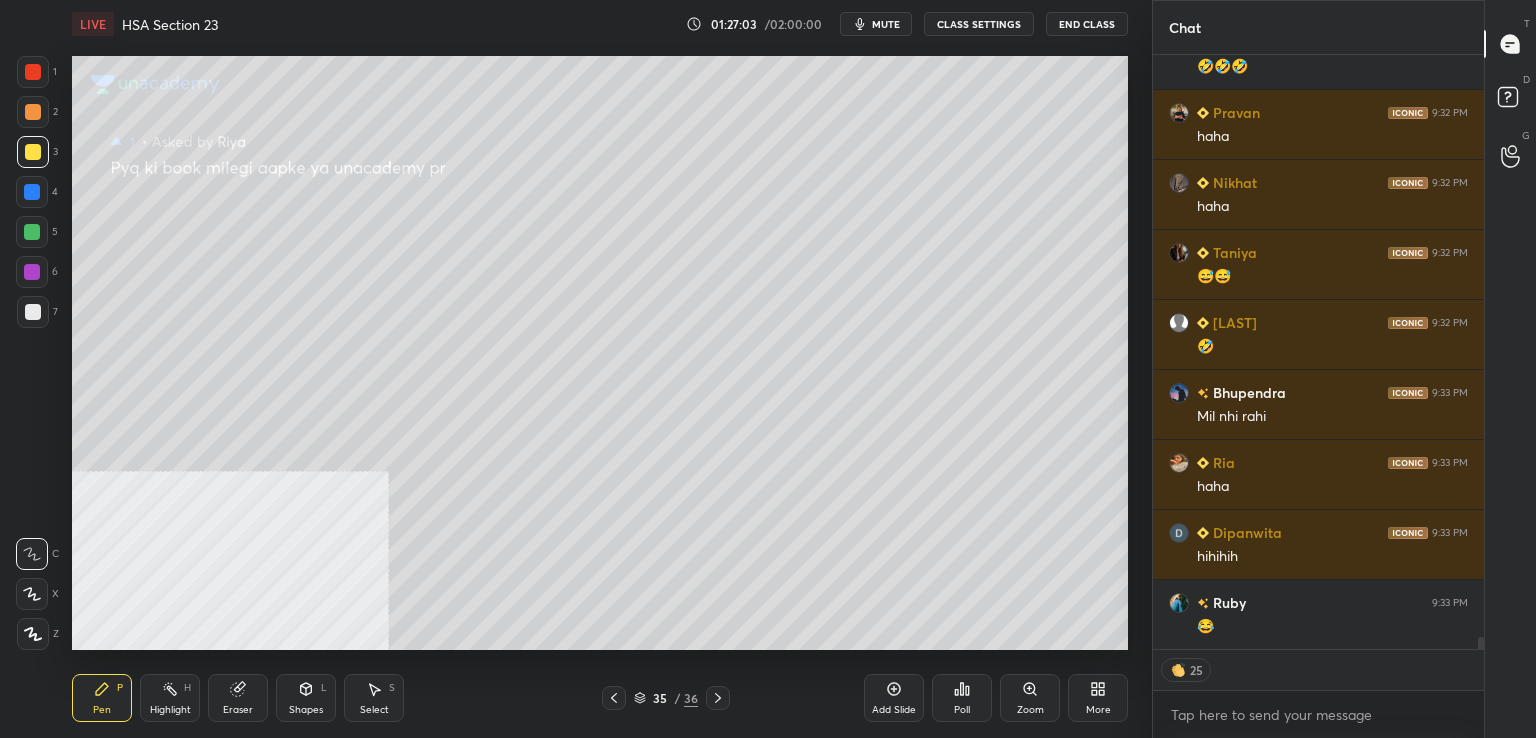 click 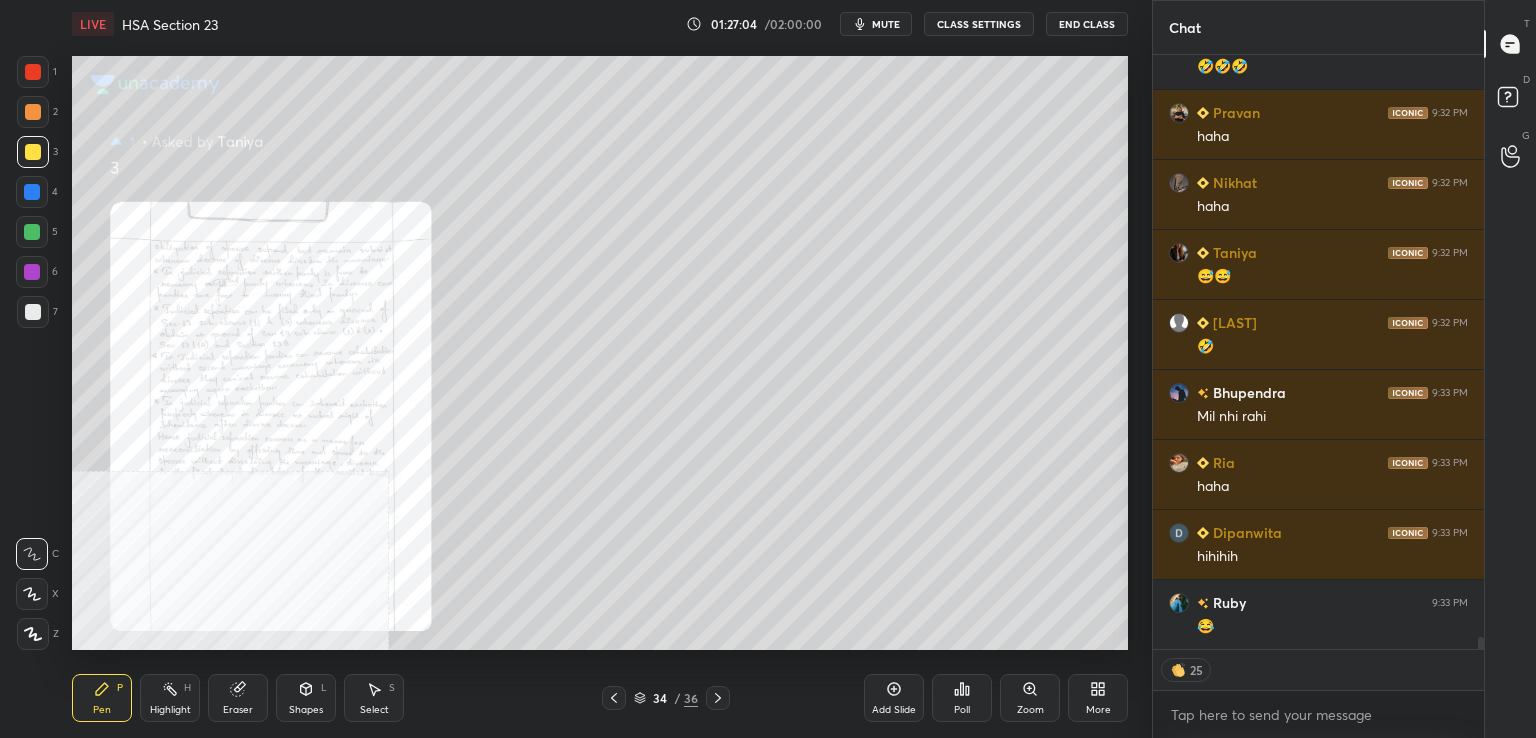 click 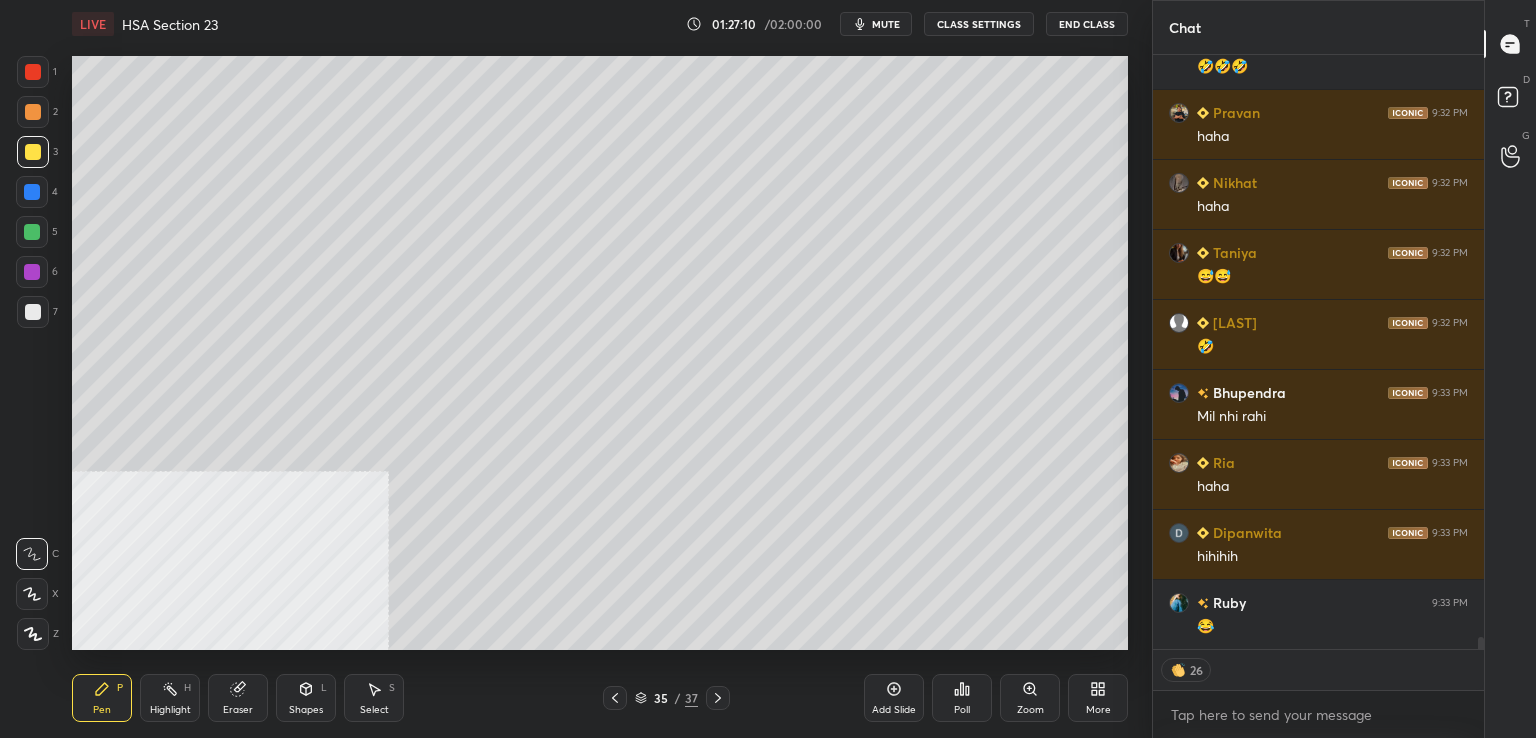 scroll, scrollTop: 28552, scrollLeft: 0, axis: vertical 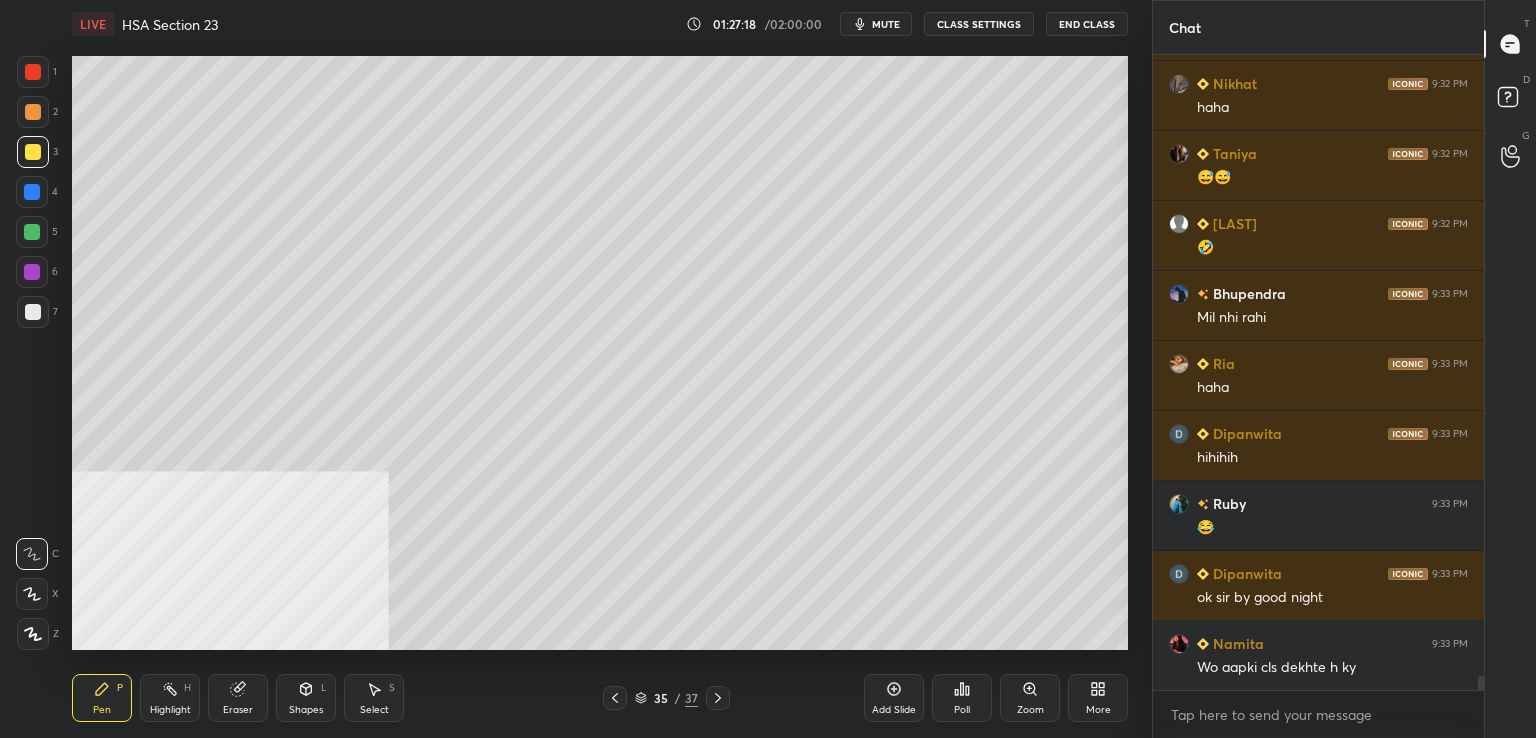 drag, startPoint x: 35, startPoint y: 73, endPoint x: 36, endPoint y: 83, distance: 10.049875 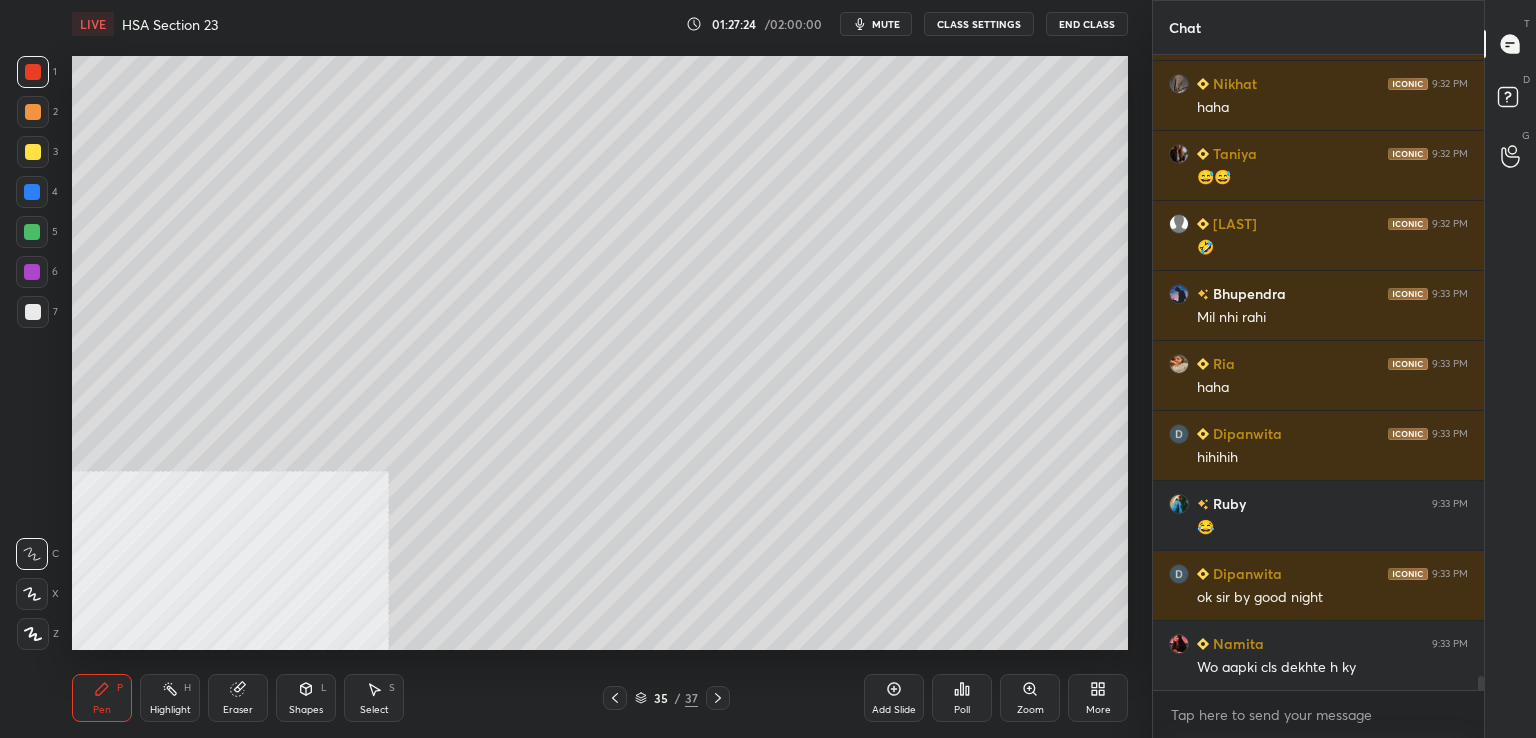 scroll, scrollTop: 28652, scrollLeft: 0, axis: vertical 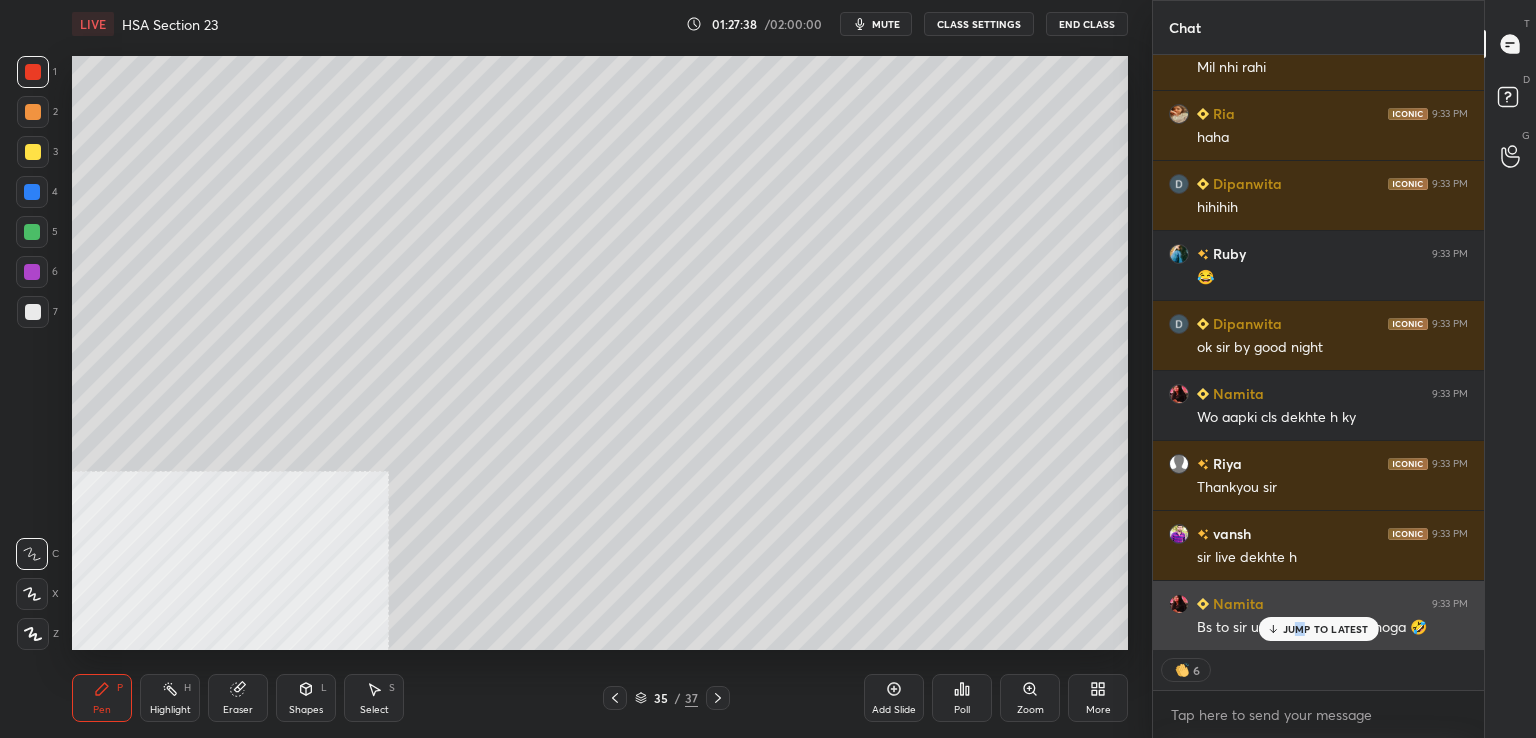 drag, startPoint x: 1300, startPoint y: 630, endPoint x: 1276, endPoint y: 627, distance: 24.186773 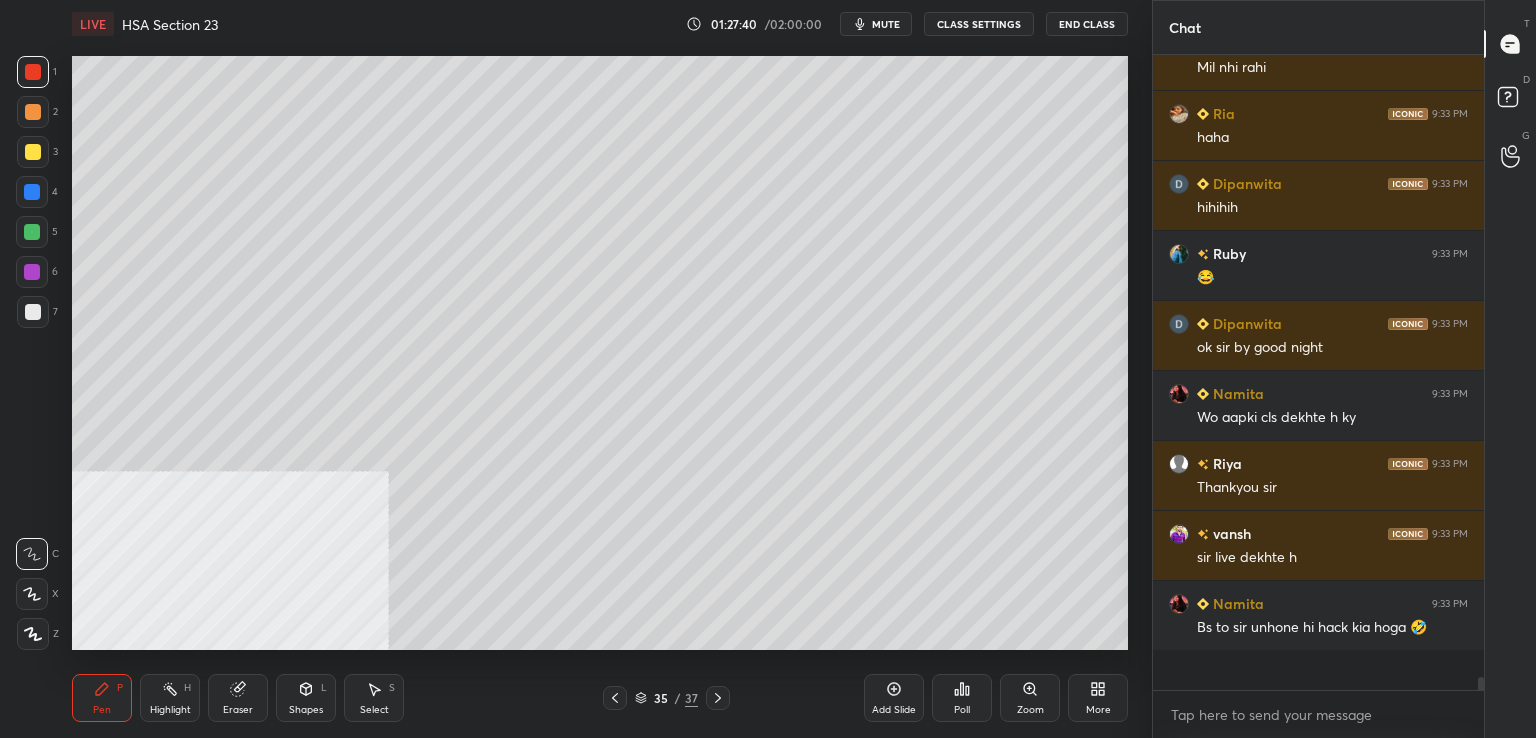 scroll, scrollTop: 6, scrollLeft: 6, axis: both 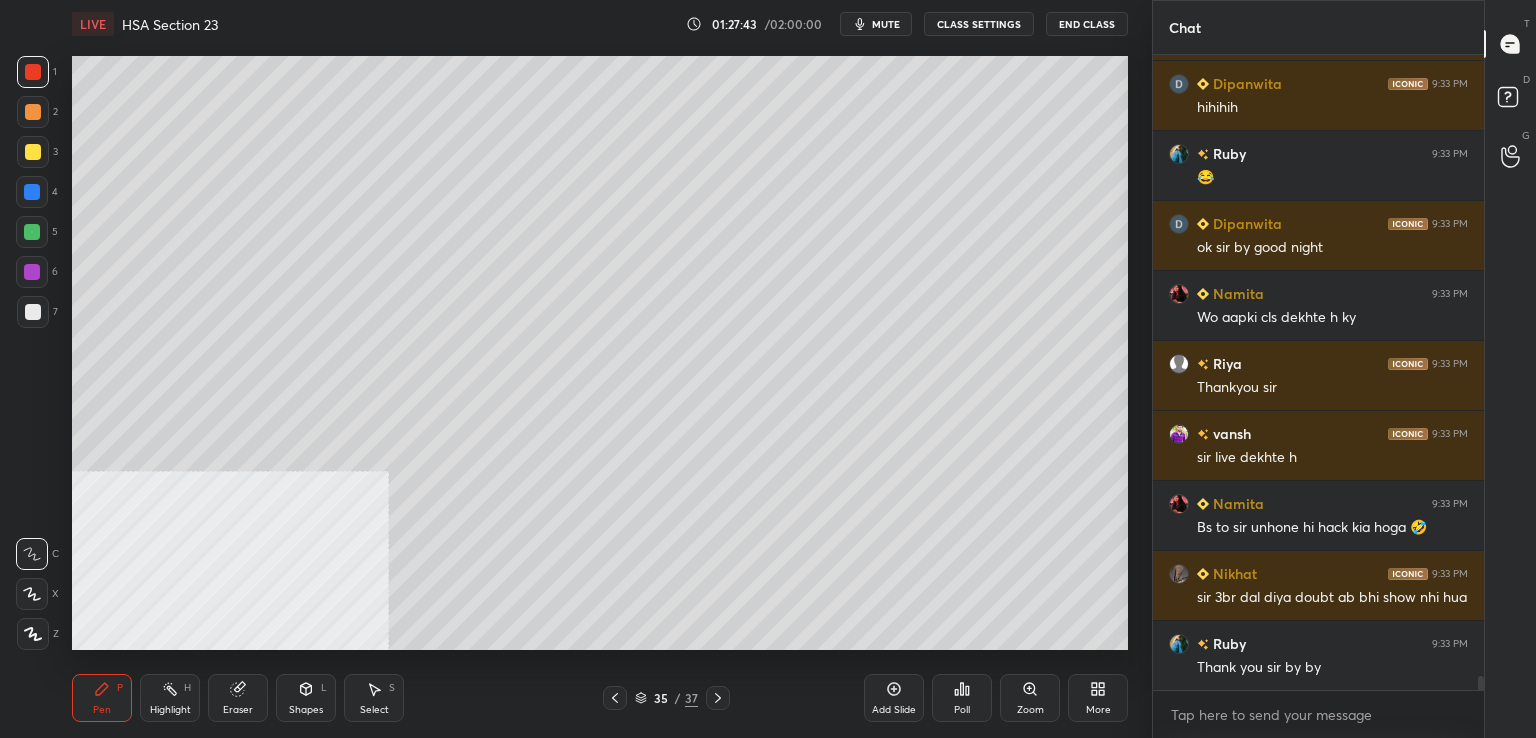 click on "[FIRST] 9:33 PM Mil nhi rahi [FIRST] 9:33 PM haha [FIRST] 9:33 PM hihihih [FIRST] 9:33 PM 😂 [FIRST] 9:33 PM ok sir by good night [FIRST] 9:33 PM Wo aapki cls dekhte h ky [FIRST] 9:33 PM Thankyou sir [FIRST] 9:33 PM sir live dekhte h [FIRST] 9:33 PM Bs to sir unhone hi hack kia hoga 🤣 [FIRST] 9:33 PM sir 3br dal diya doubt ab bhi show nhi hua [FIRST] 9:33 PM Thank you sir by by JUMP TO LATEST" at bounding box center (1318, 372) 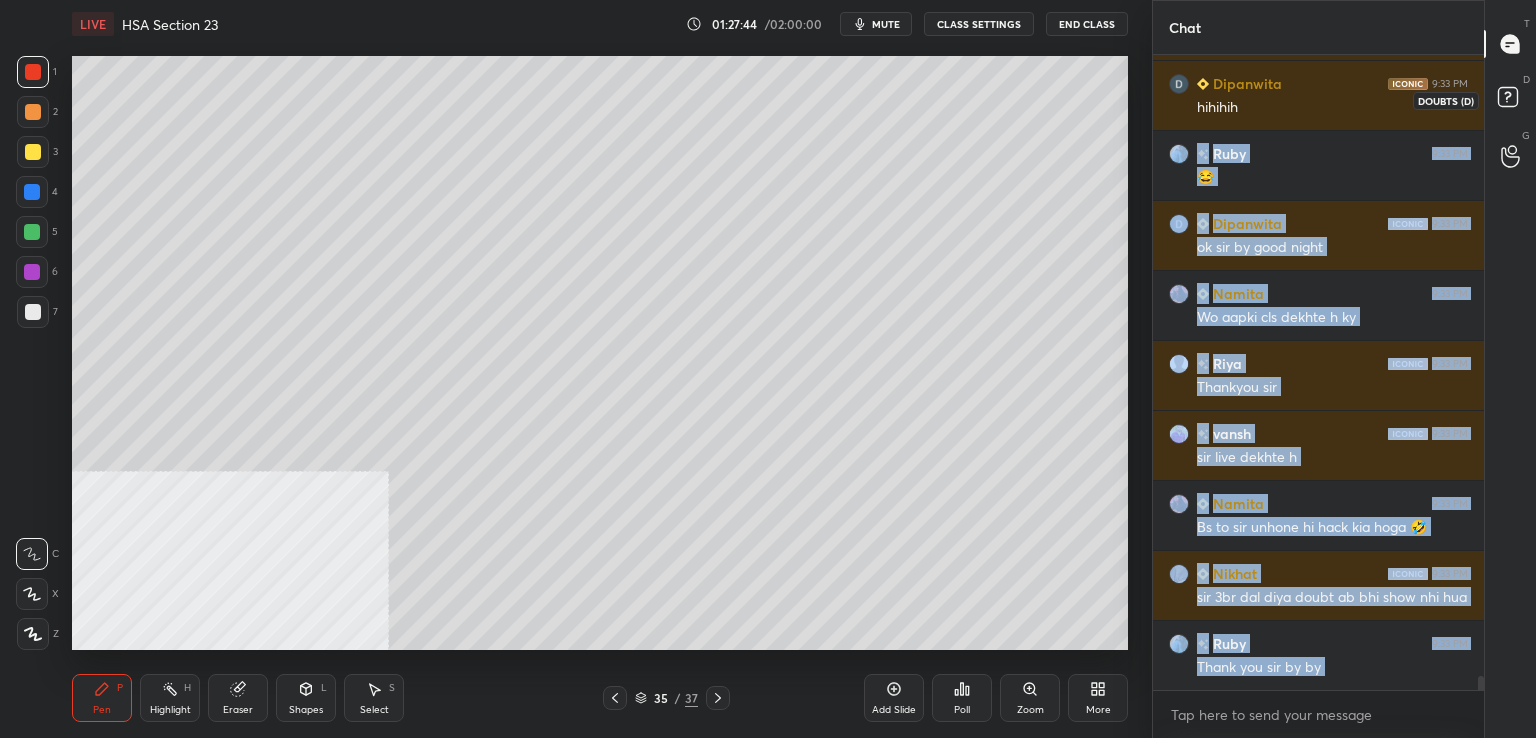 scroll, scrollTop: 29002, scrollLeft: 0, axis: vertical 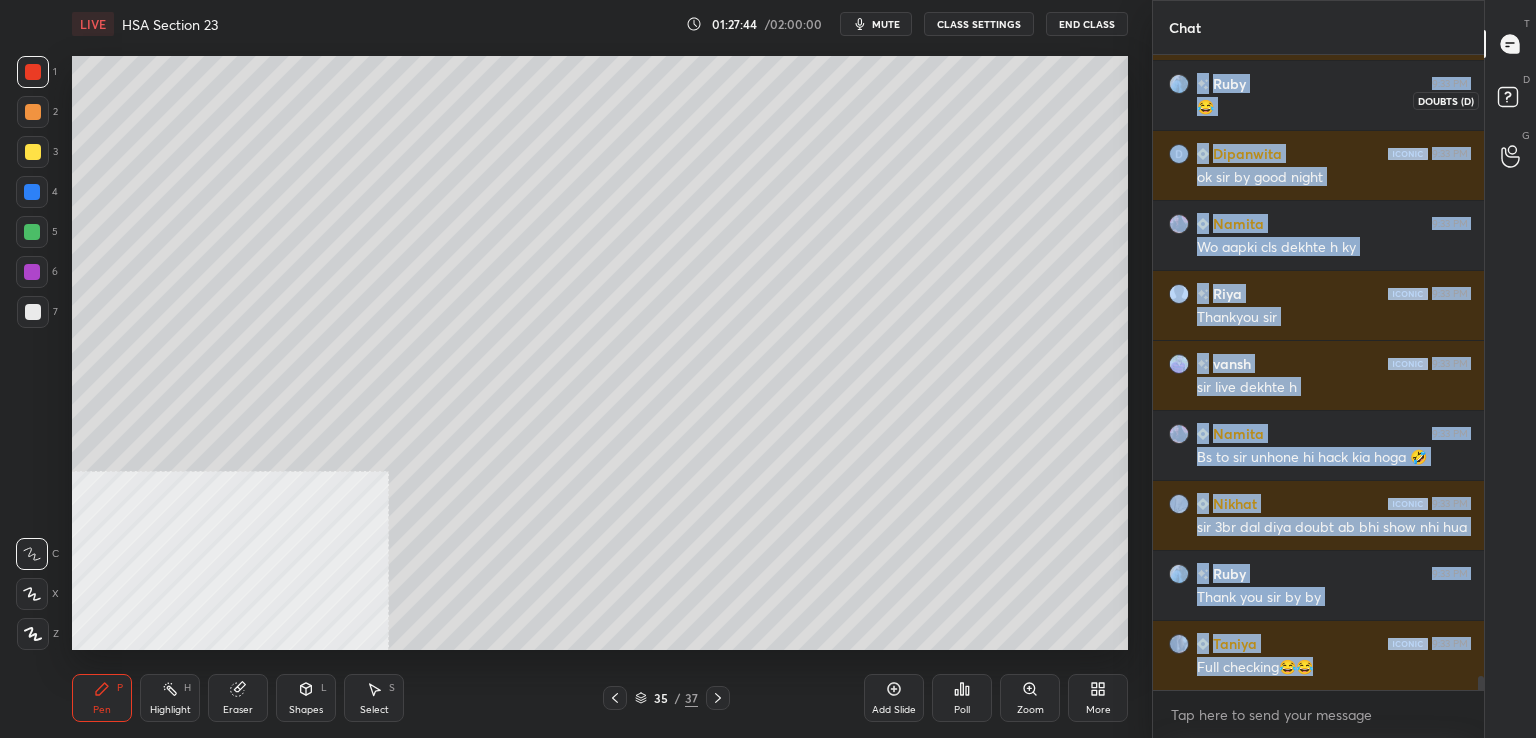 click 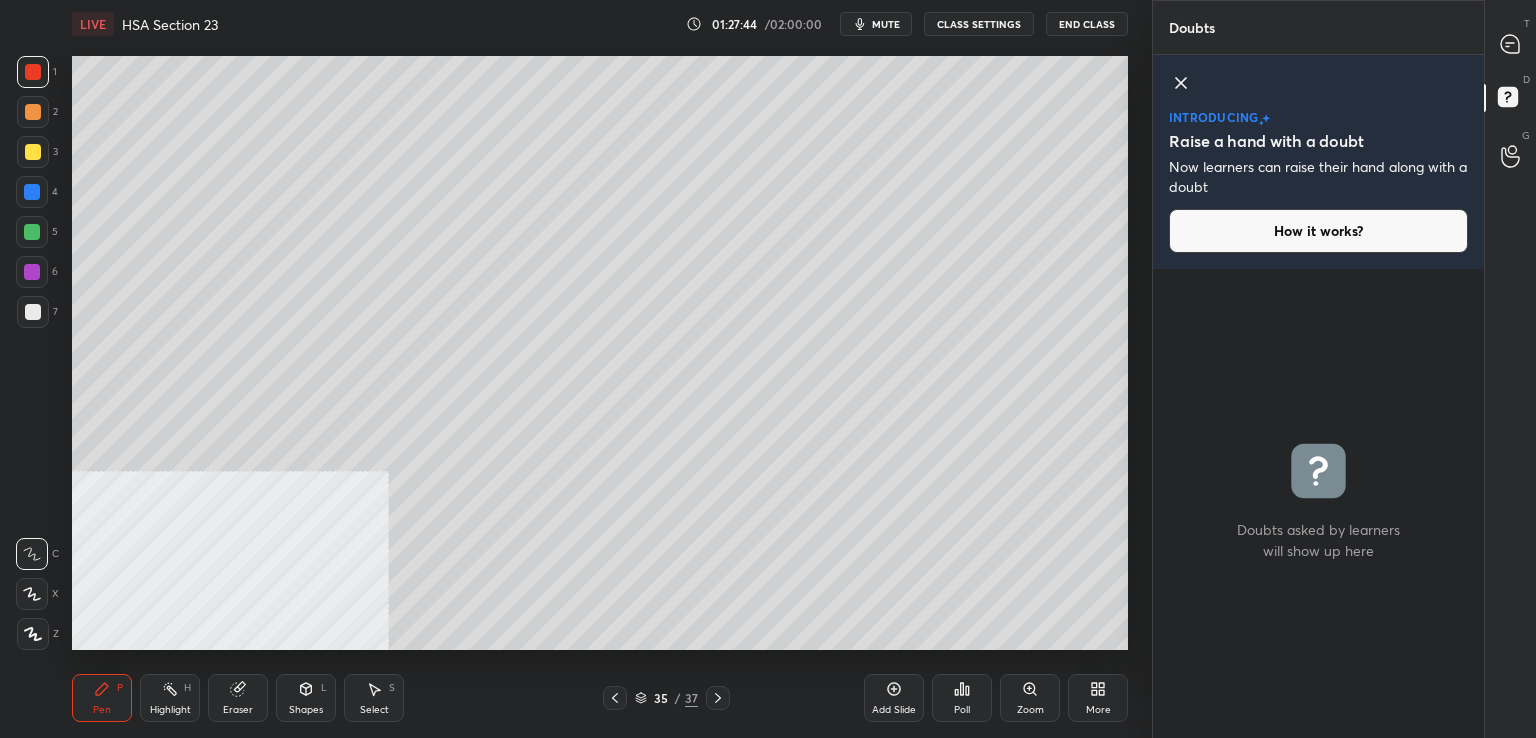 drag, startPoint x: 1501, startPoint y: 20, endPoint x: 1483, endPoint y: 45, distance: 30.805843 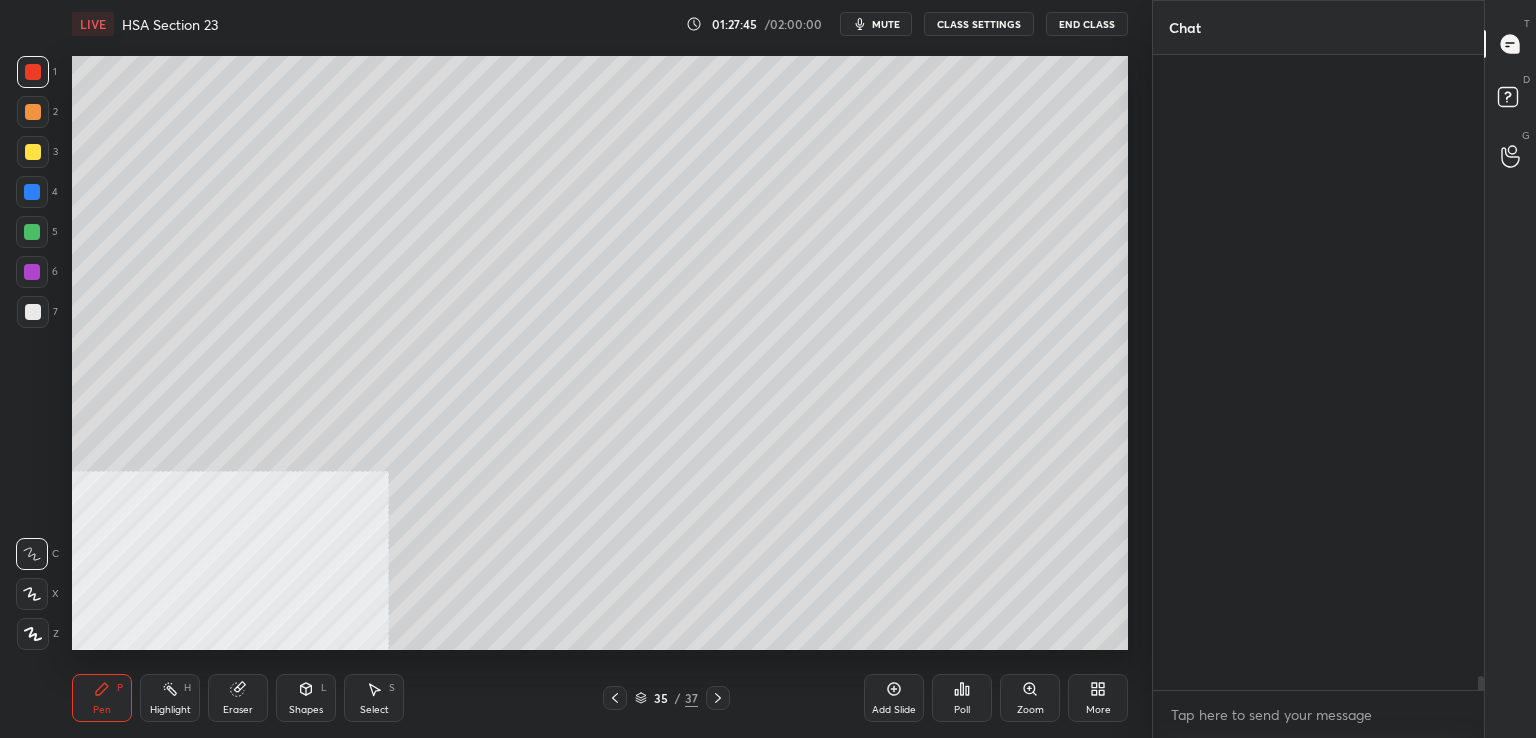 scroll, scrollTop: 29002, scrollLeft: 0, axis: vertical 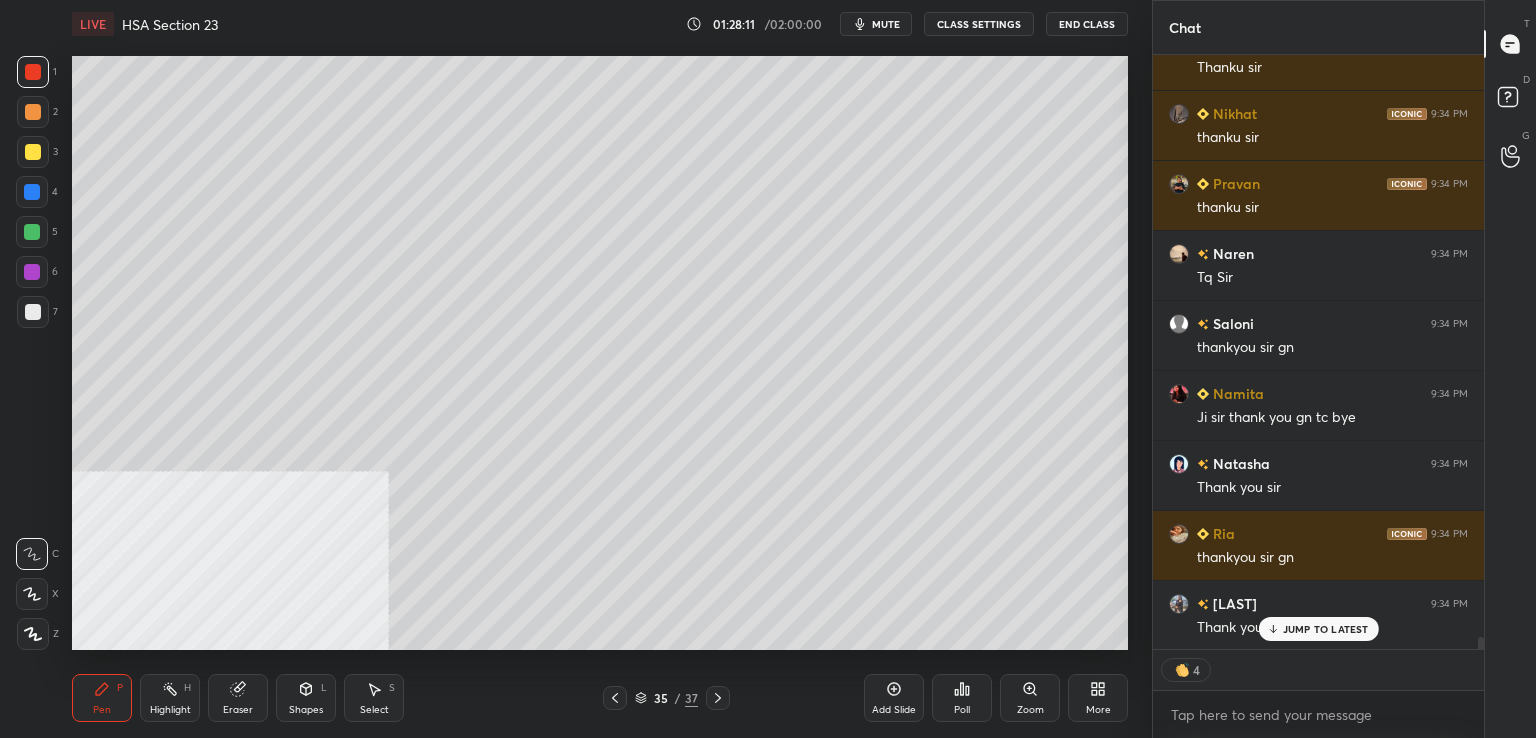 click on "End Class" at bounding box center [1087, 24] 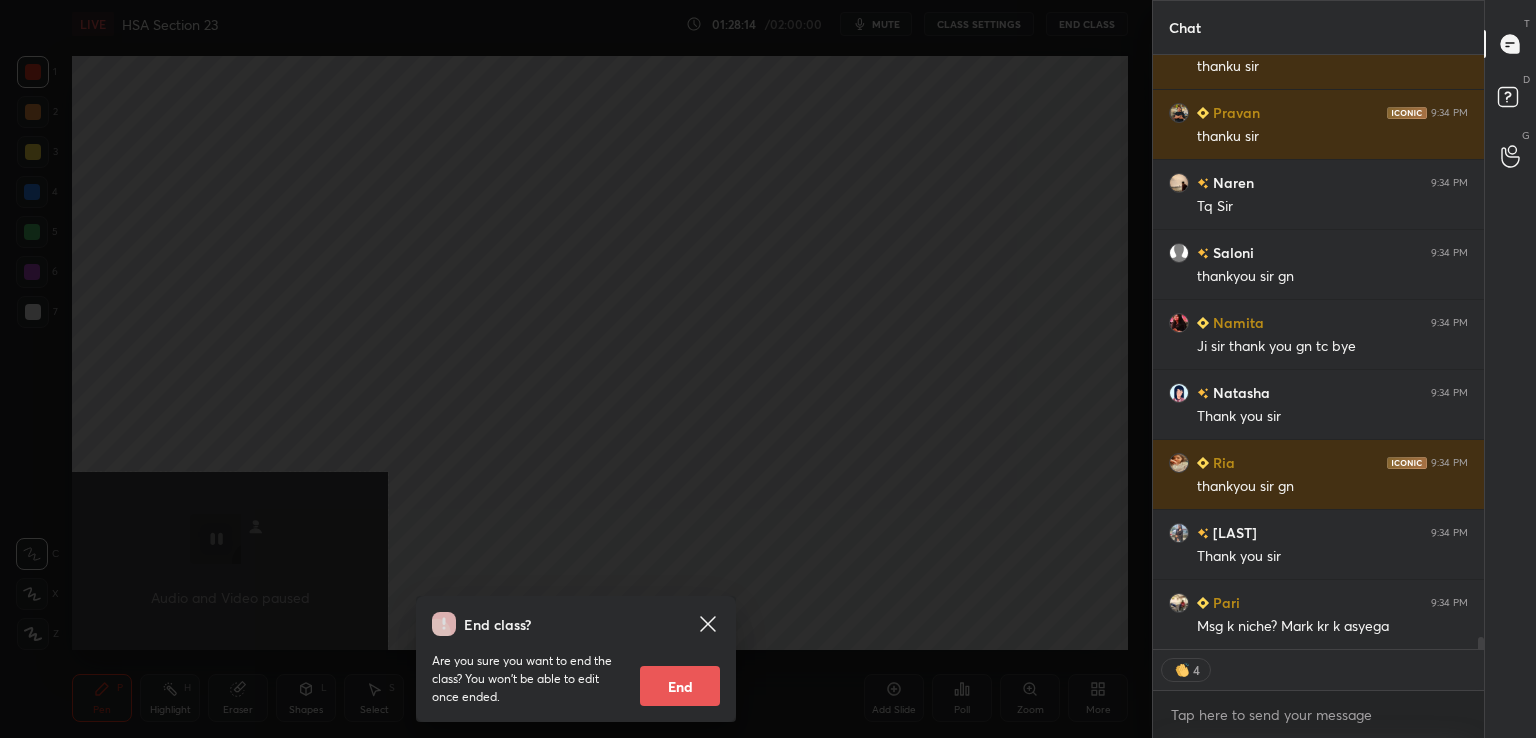 scroll, scrollTop: 30040, scrollLeft: 0, axis: vertical 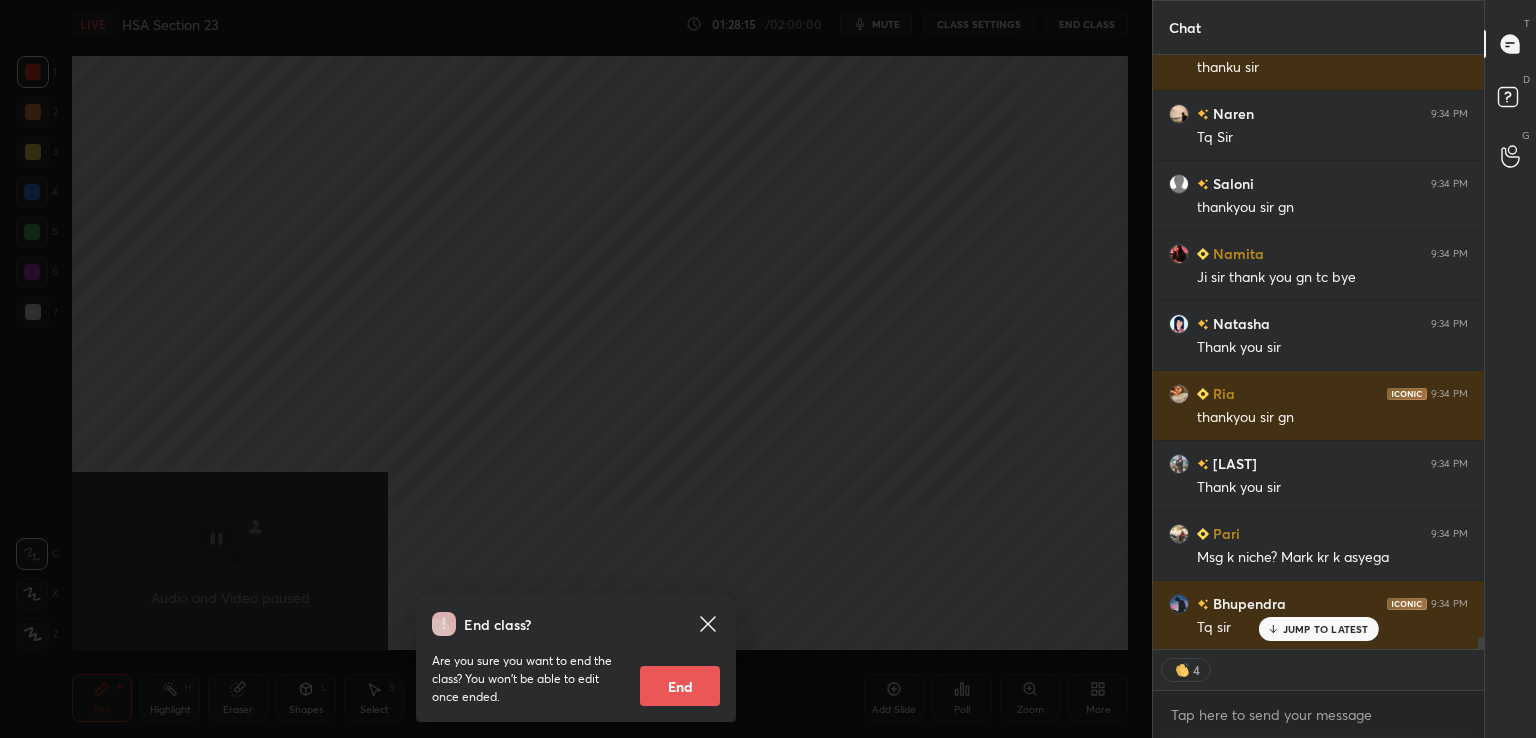 click on "End" at bounding box center (680, 686) 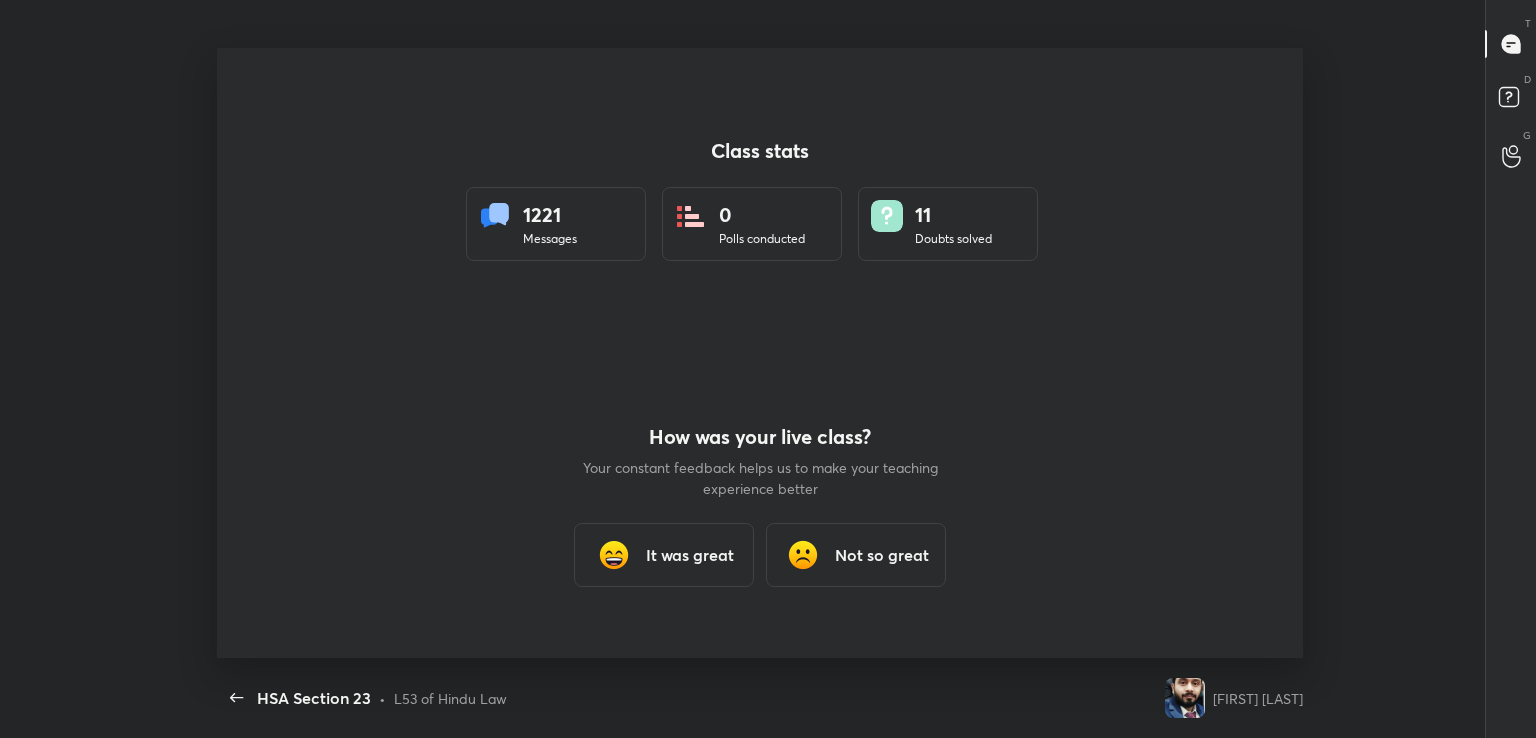 scroll, scrollTop: 99389, scrollLeft: 98587, axis: both 